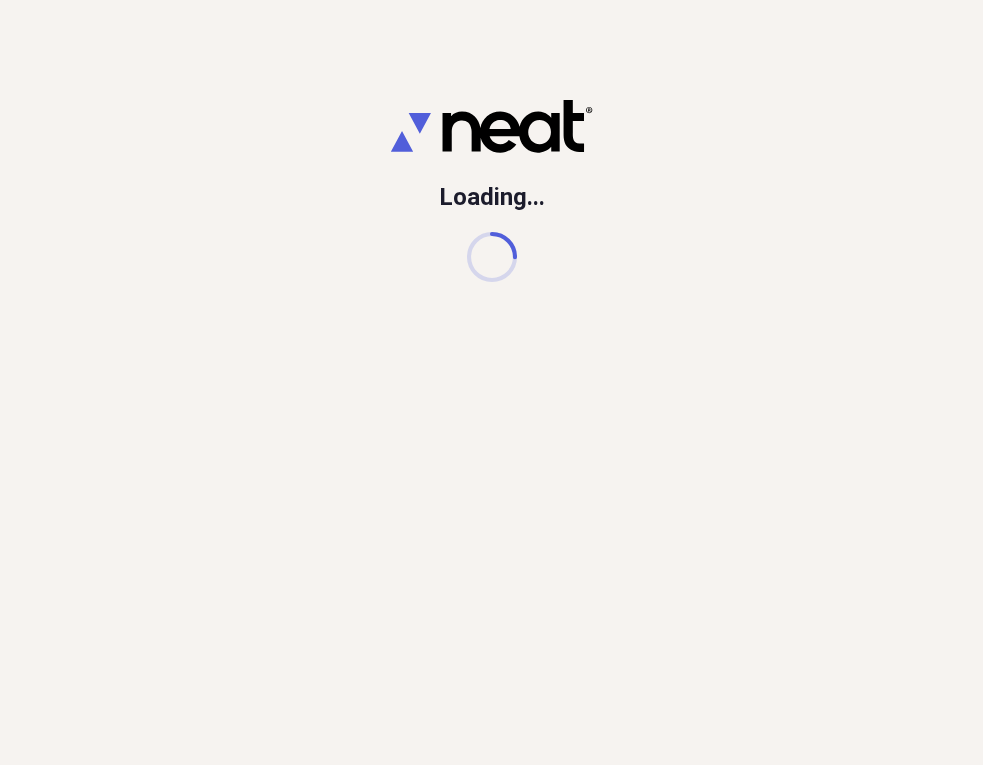 scroll, scrollTop: 0, scrollLeft: 0, axis: both 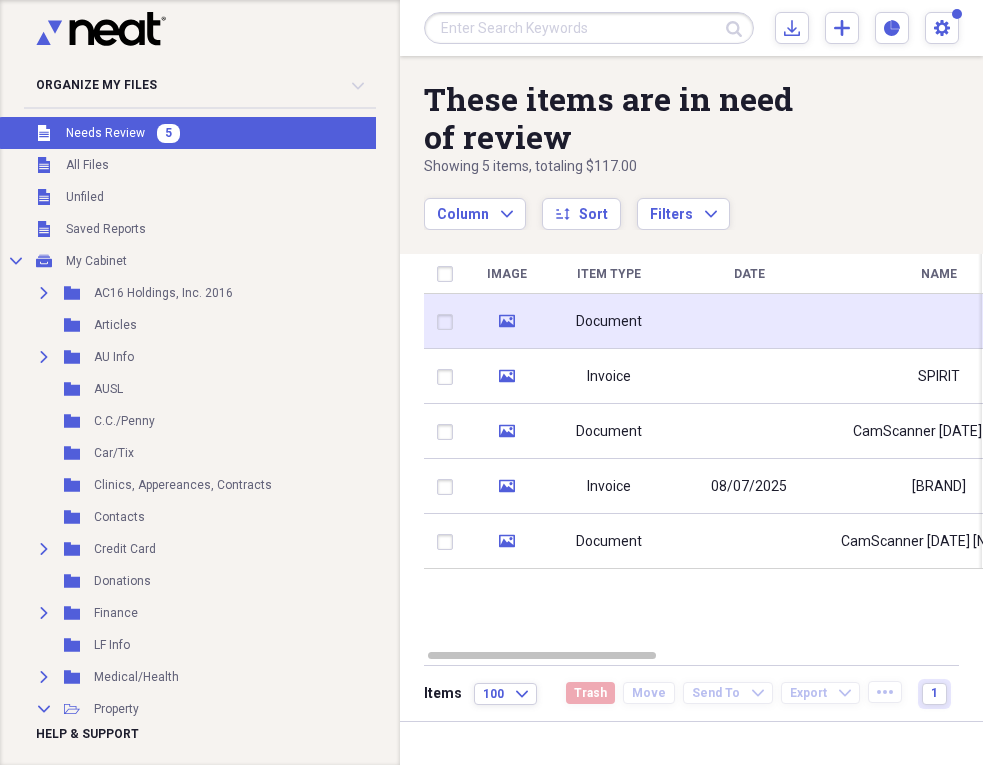 click at bounding box center [749, 321] 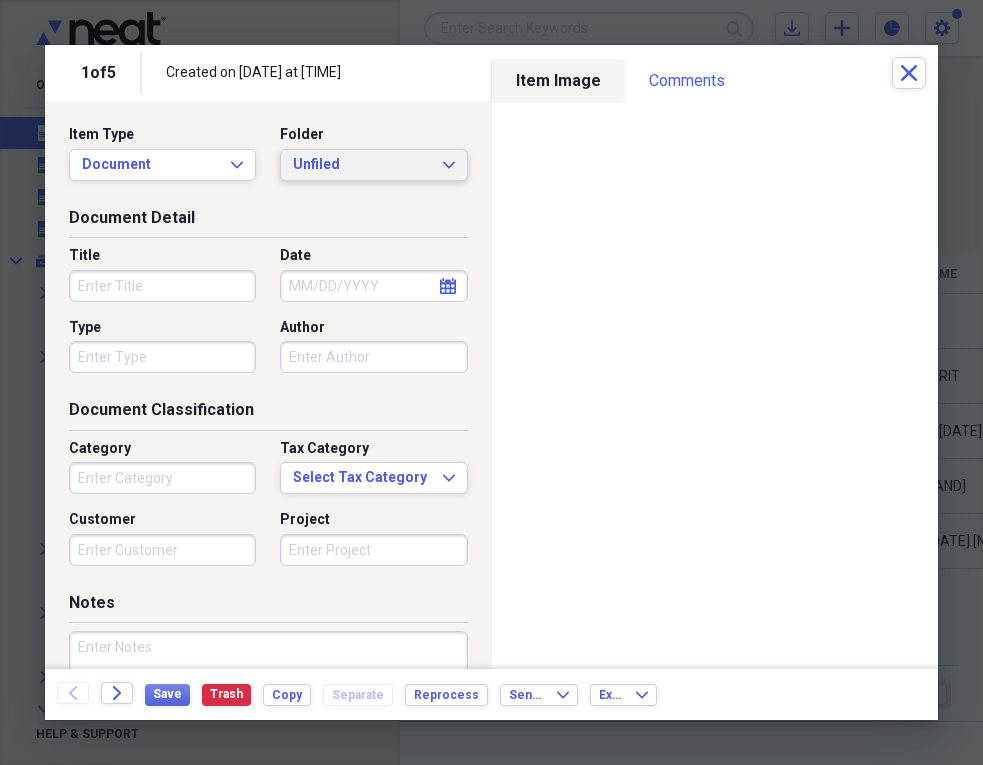 click on "Expand" 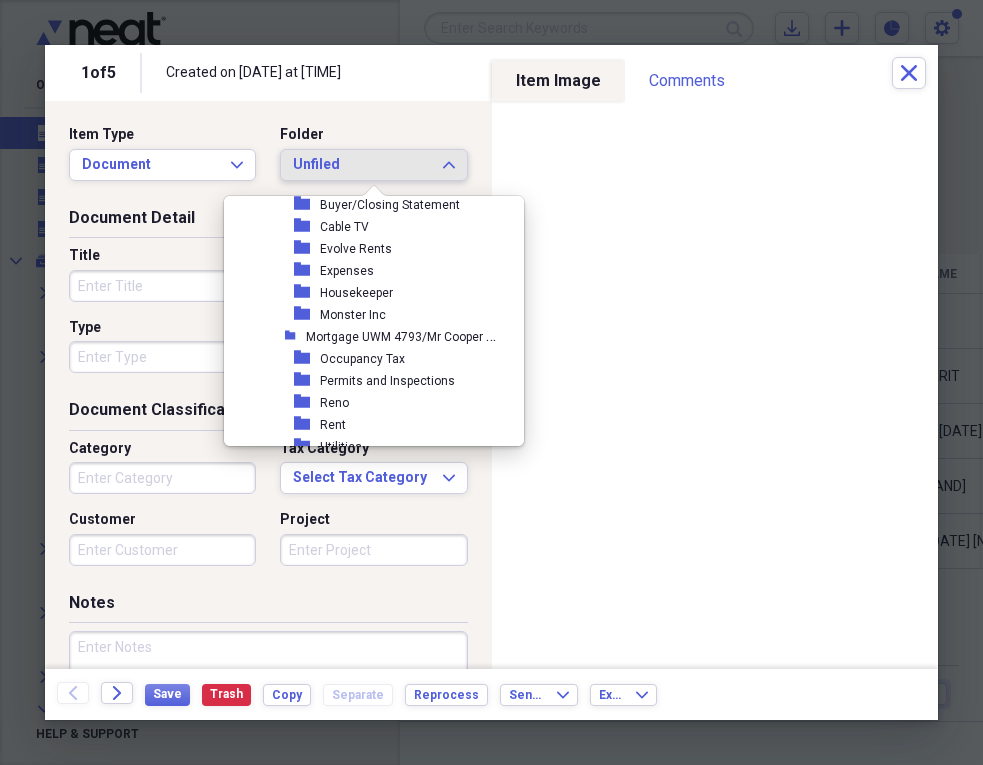 scroll, scrollTop: 927, scrollLeft: 0, axis: vertical 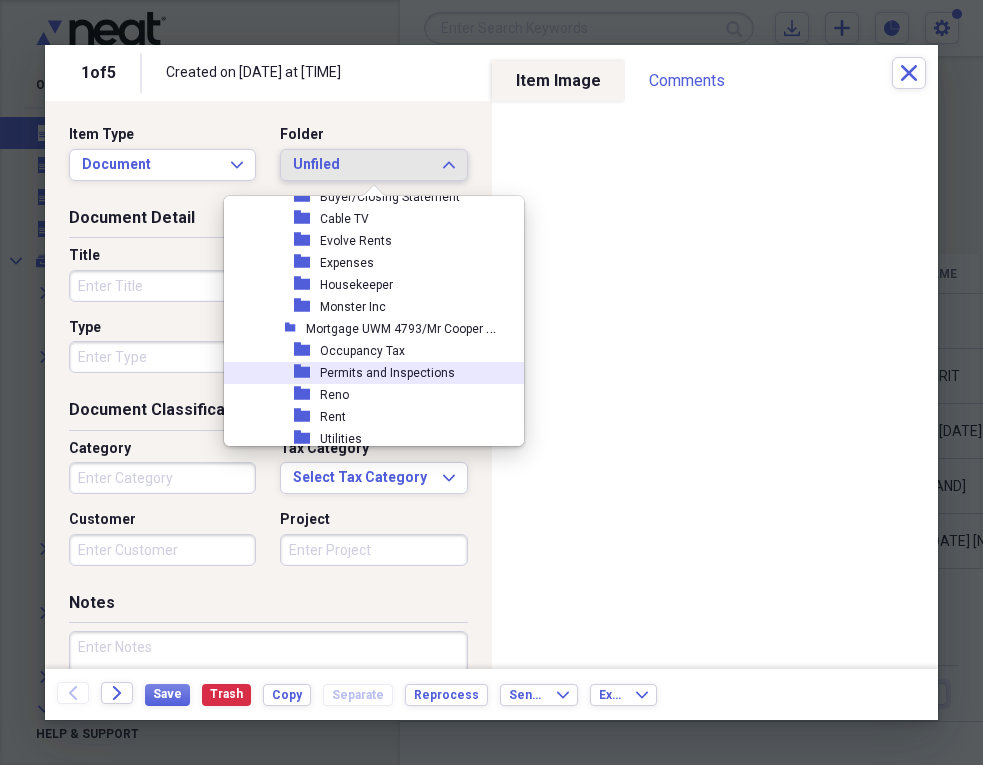 click on "Permits and Inspections" at bounding box center (387, 373) 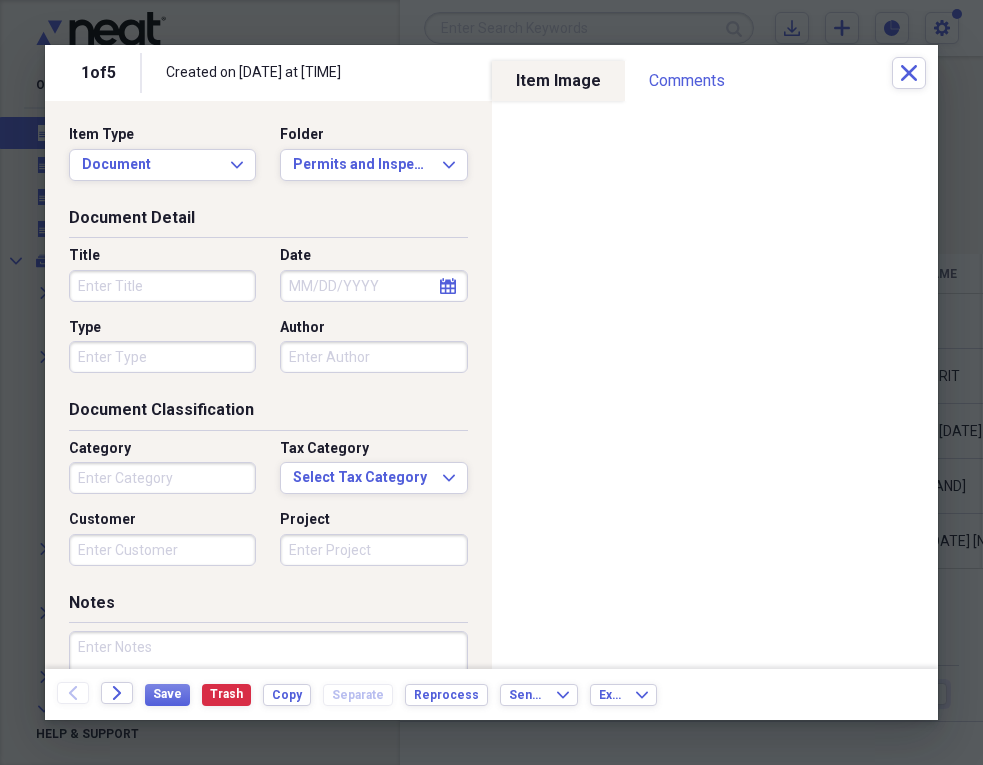 click on "Title" at bounding box center (162, 286) 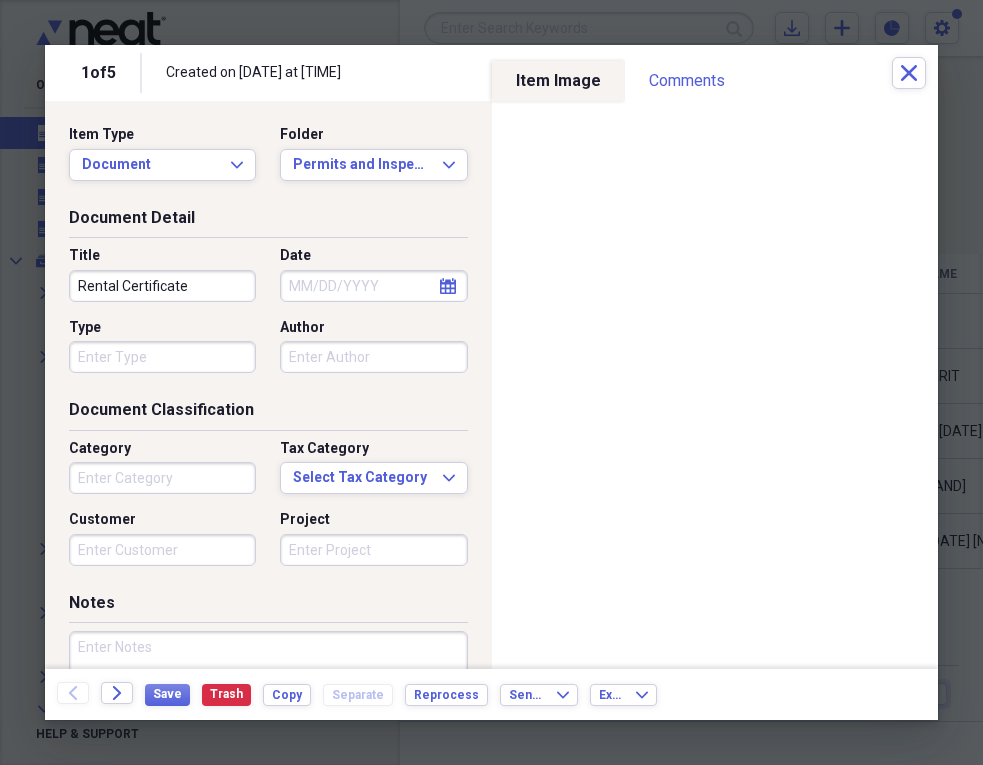 type on "Rental Certificate" 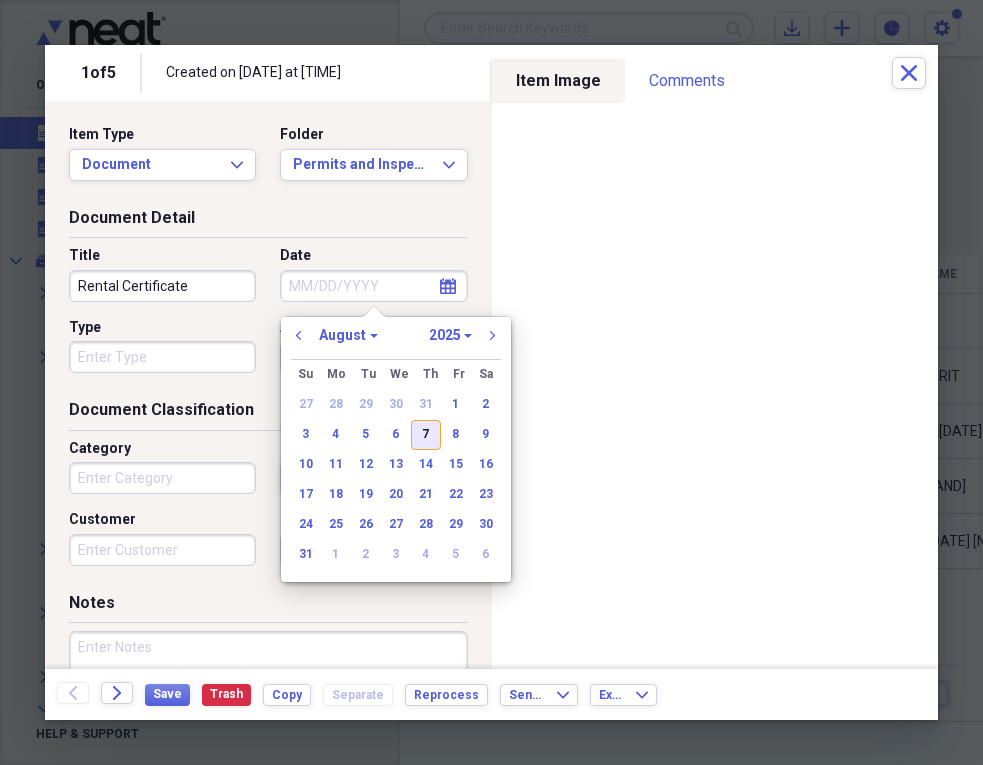 click on "7" at bounding box center (426, 435) 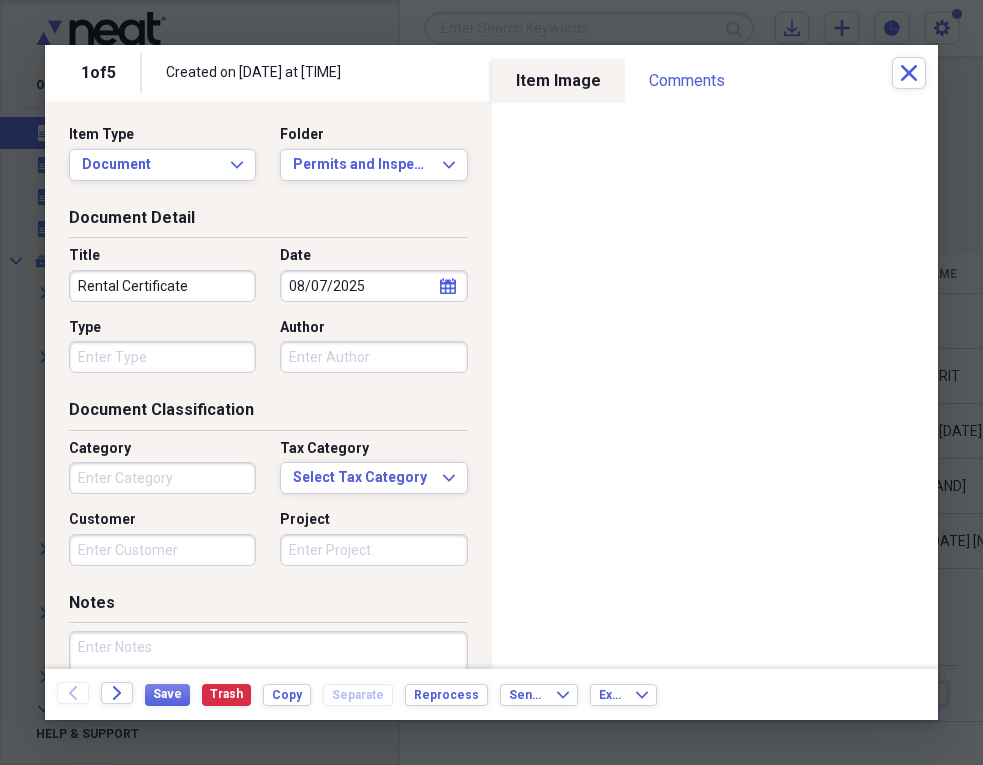 click on "Category" at bounding box center (162, 478) 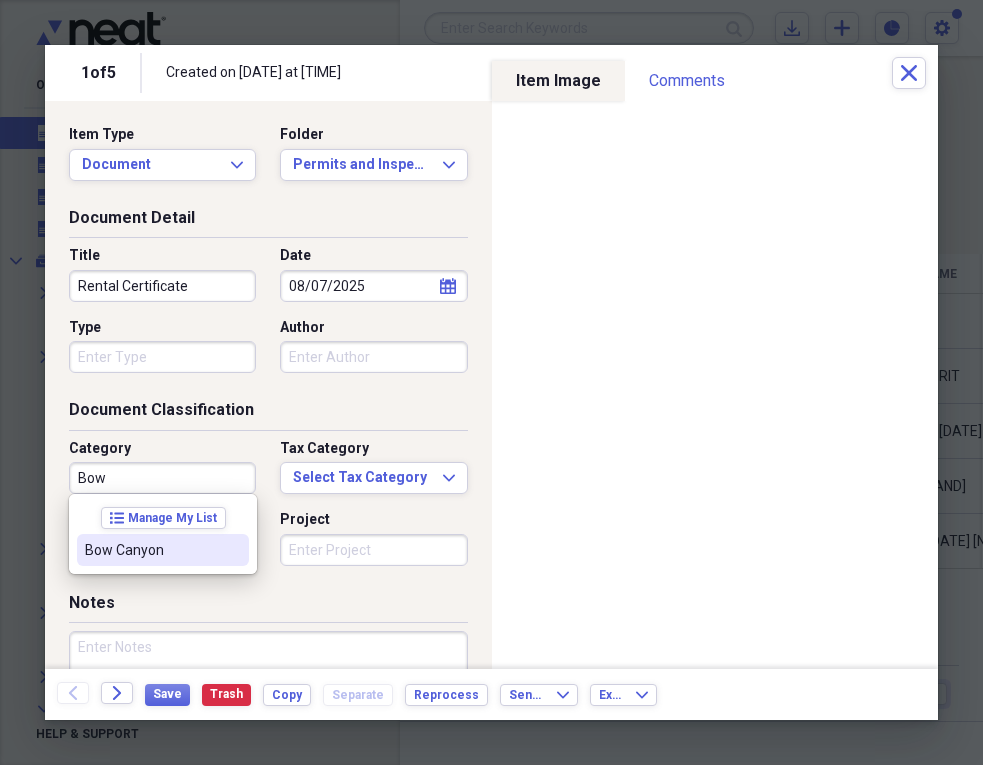 click on "Bow Canyon" at bounding box center [151, 550] 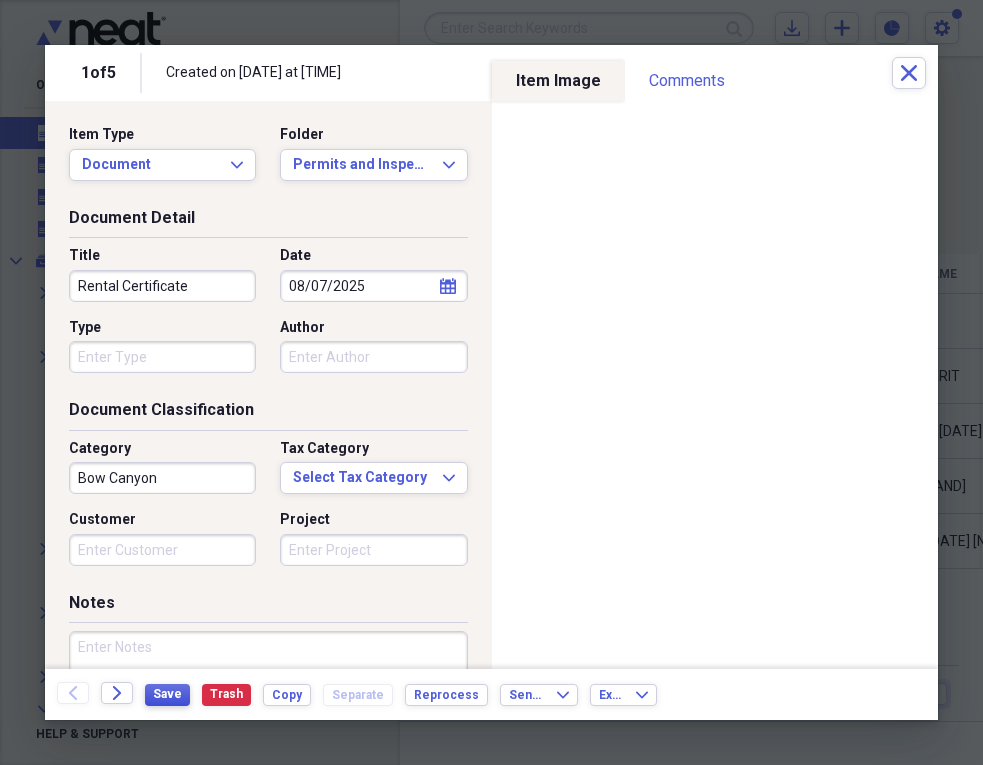 click on "Save" at bounding box center [167, 694] 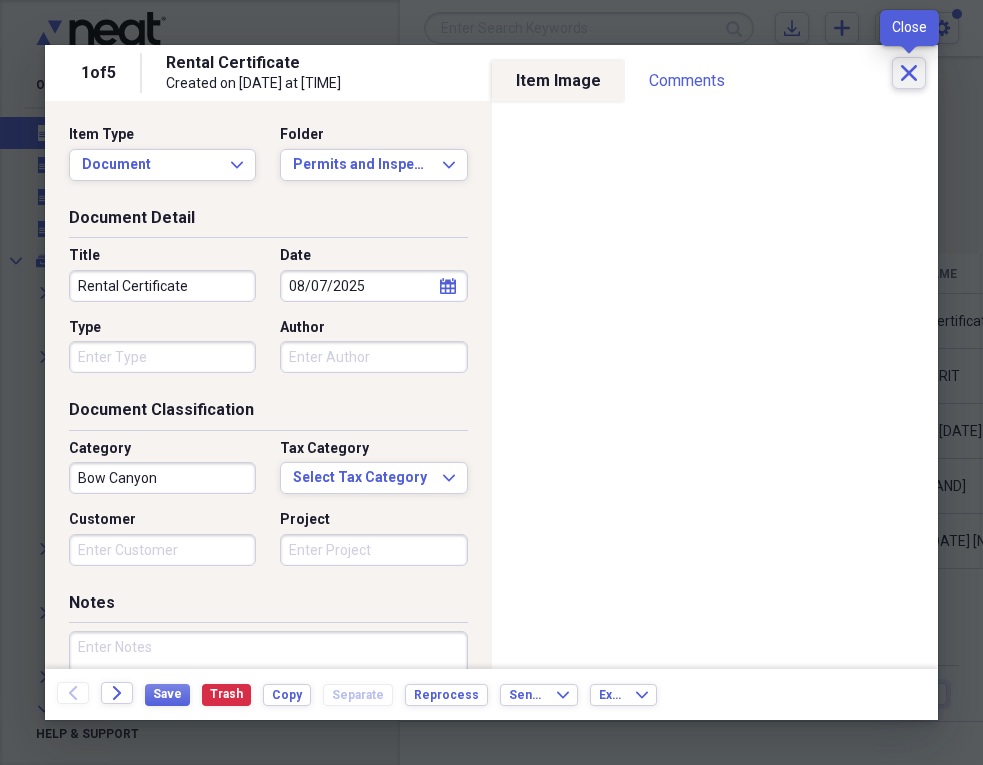 click on "Close" 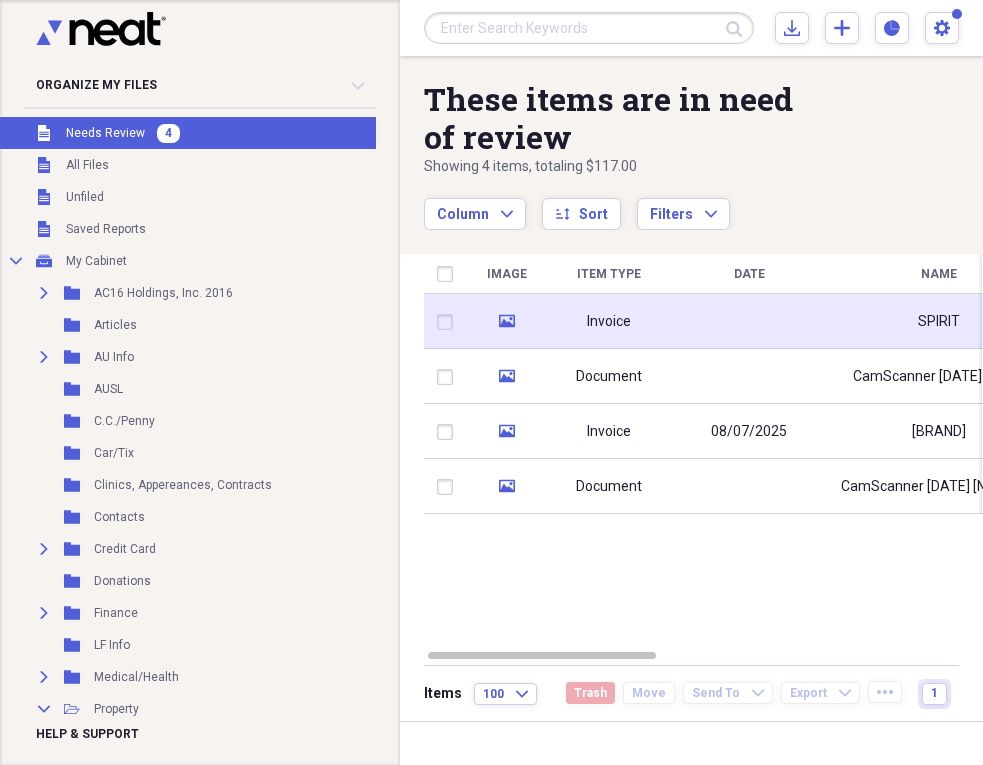 click at bounding box center [749, 321] 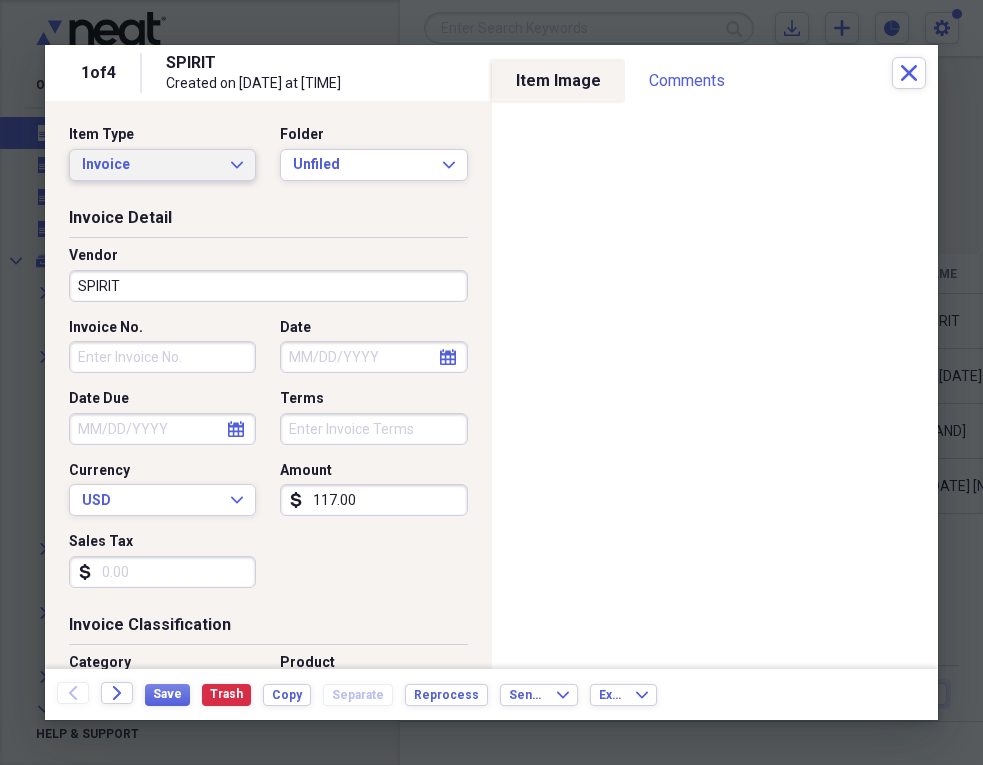 click on "Invoice Expand" at bounding box center (162, 165) 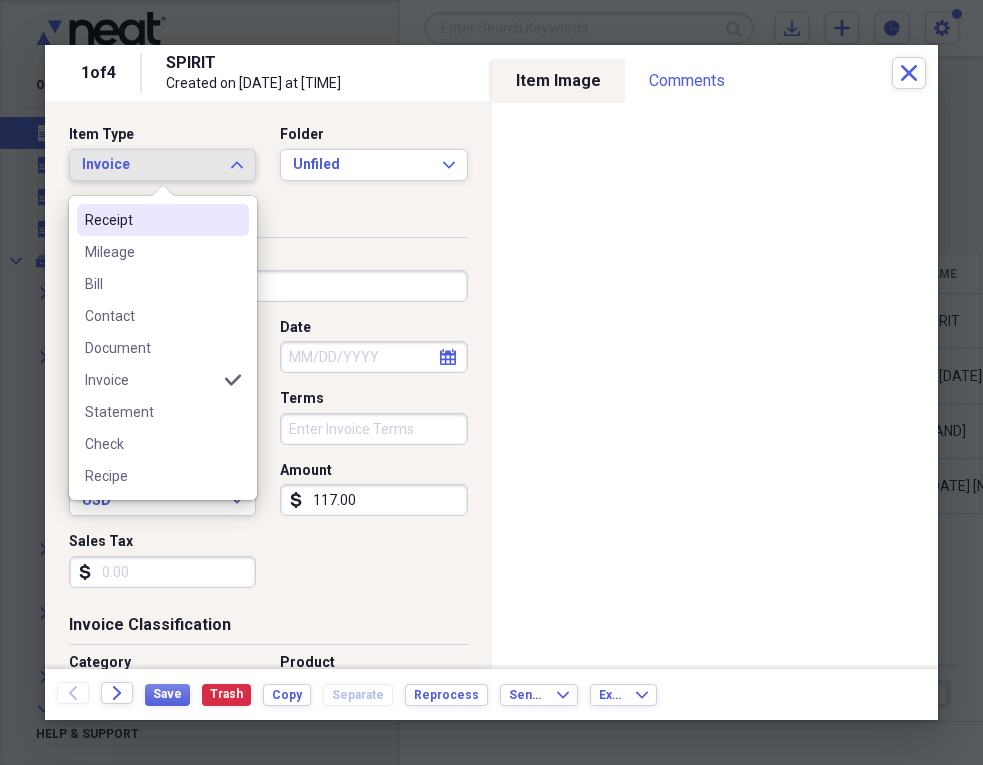 click on "Receipt" at bounding box center [151, 220] 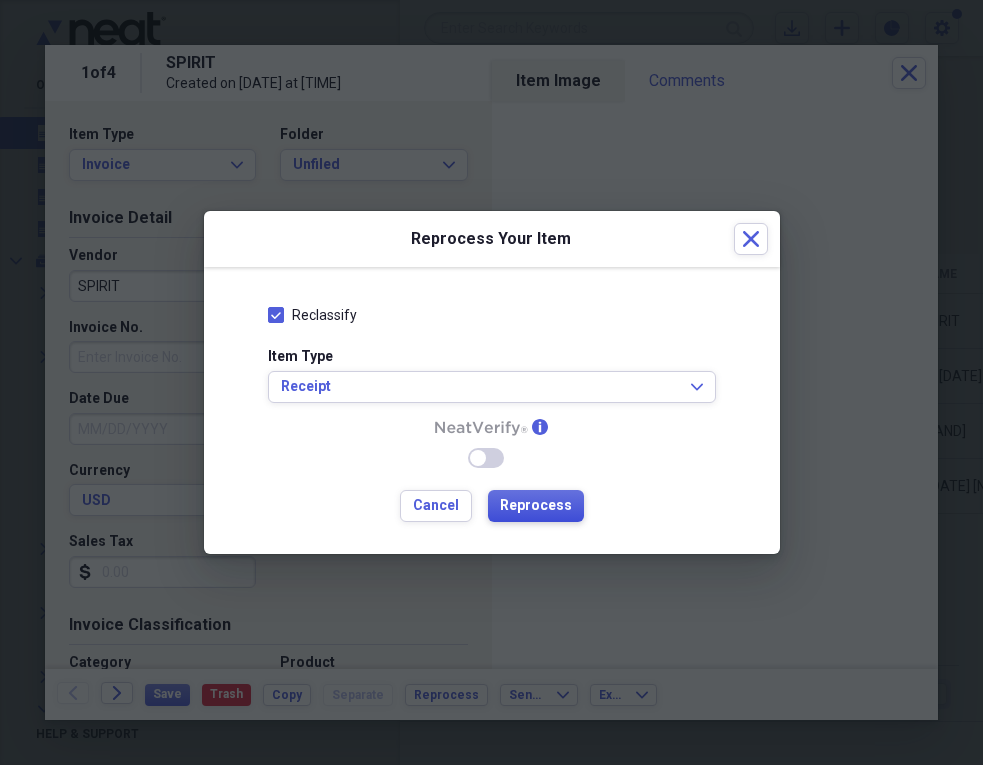 click on "Reprocess" at bounding box center (536, 506) 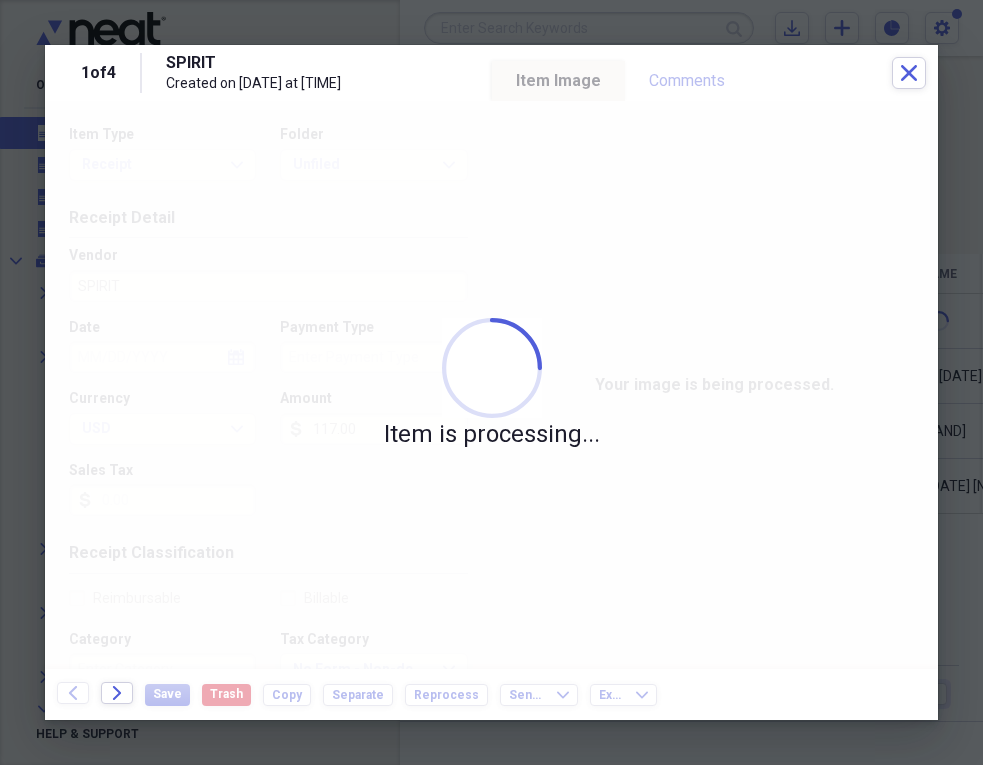 type on "08/07/2025" 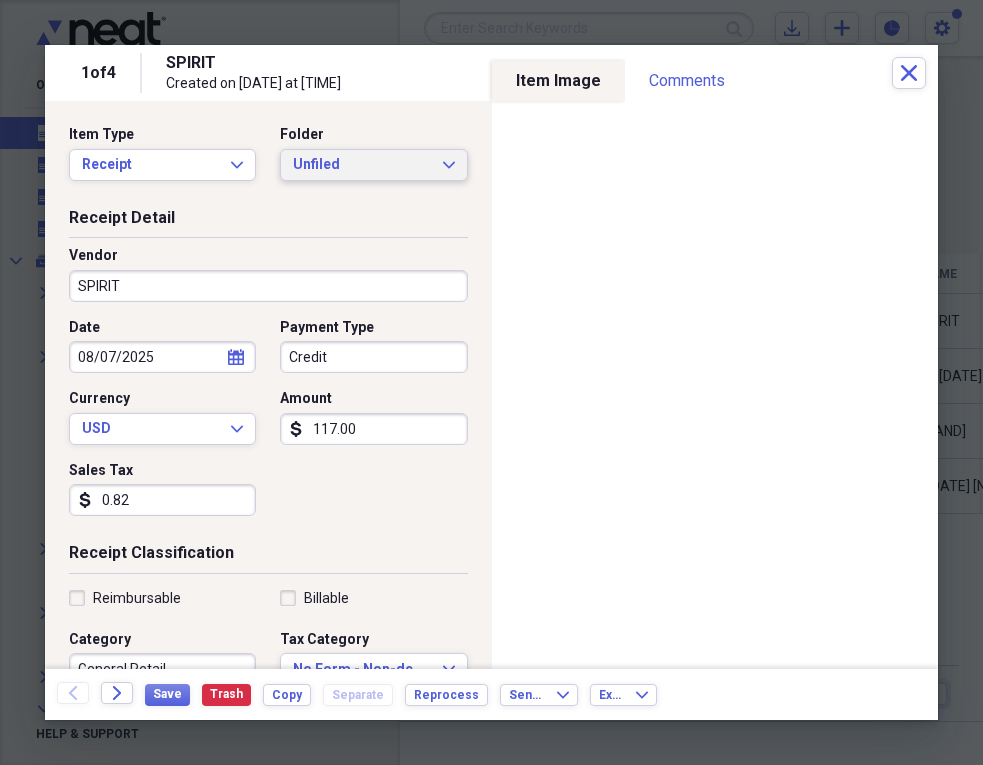 click on "Expand" 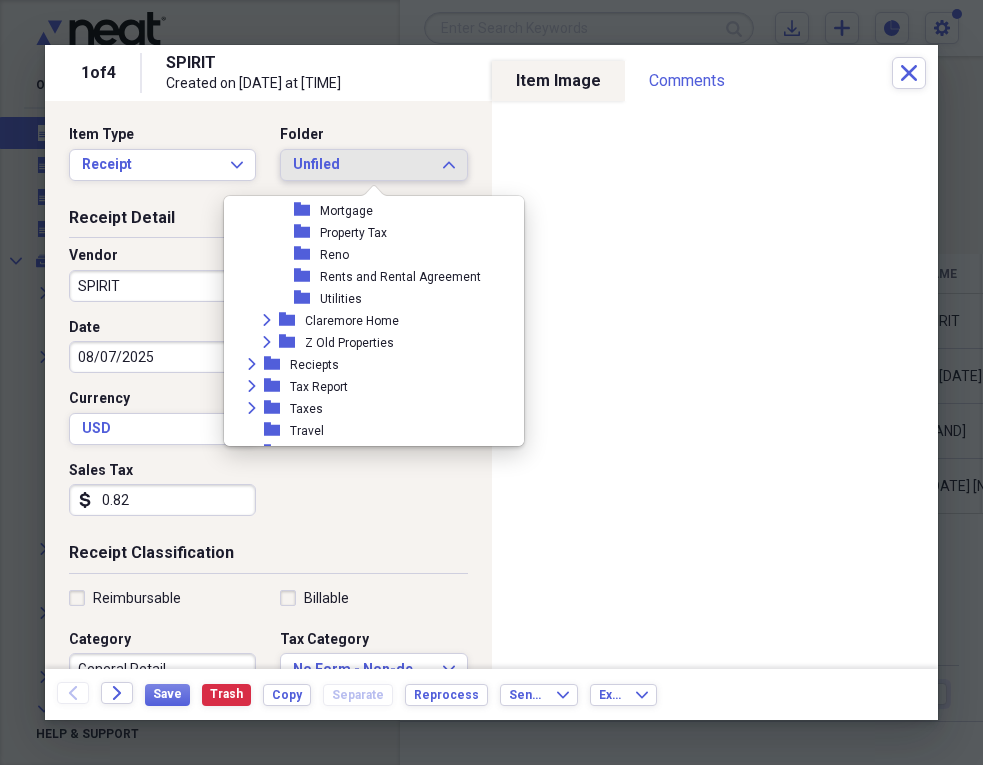 scroll, scrollTop: 2229, scrollLeft: 0, axis: vertical 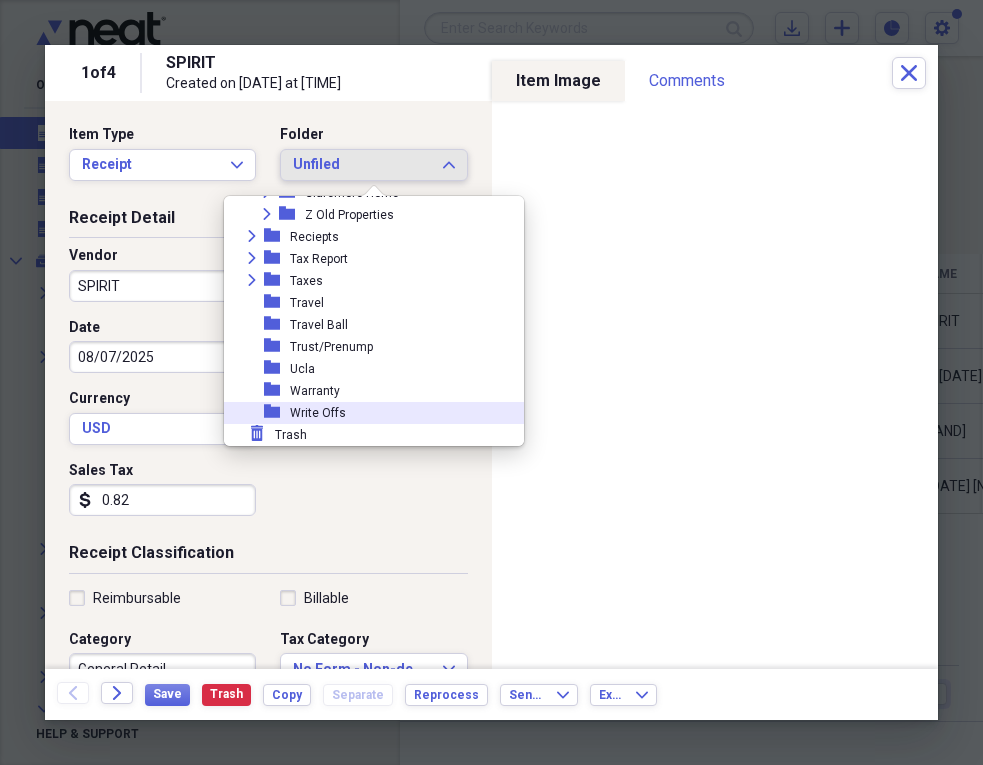 click on "folder Write Offs" at bounding box center (366, 413) 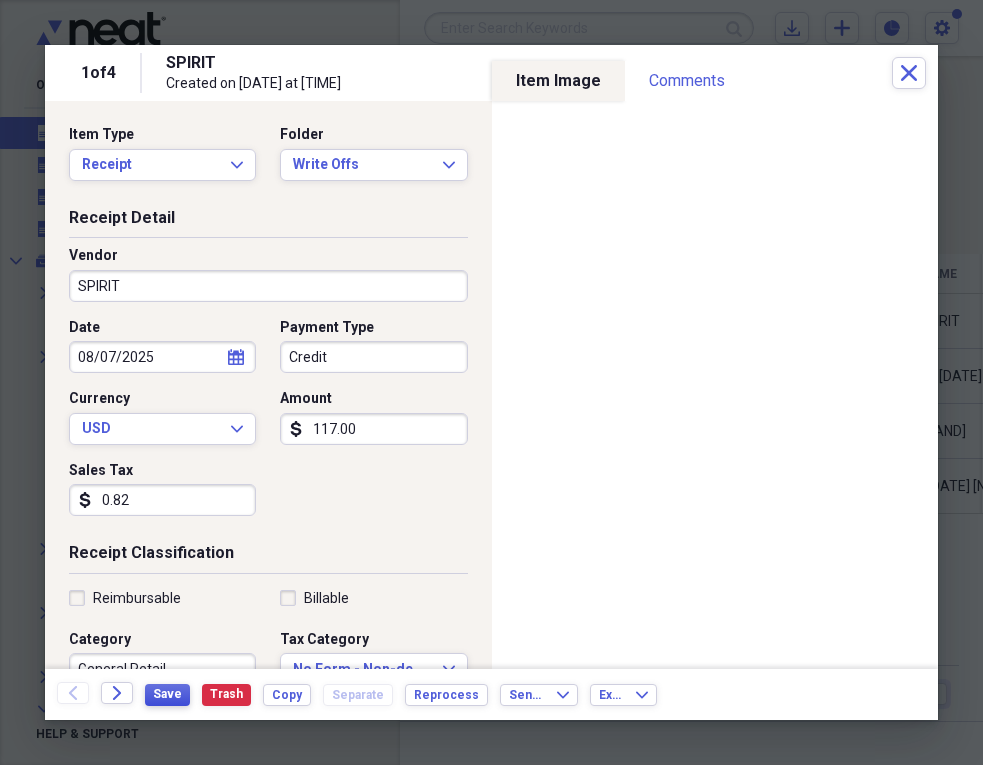 click on "Save" at bounding box center (167, 694) 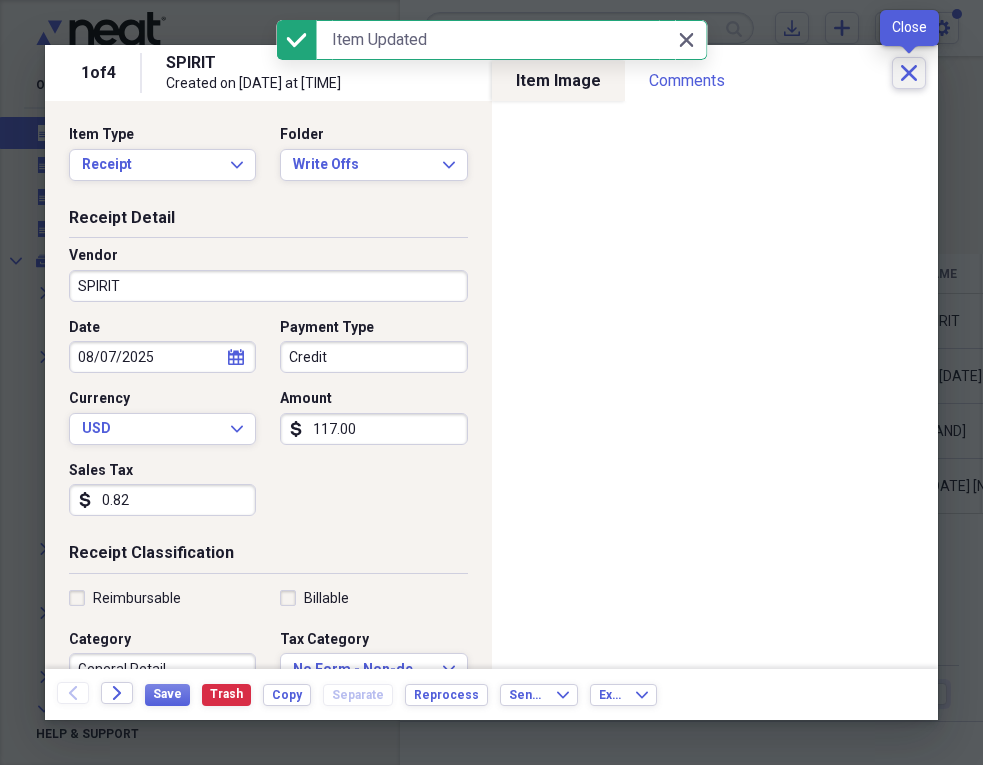 click on "Close" 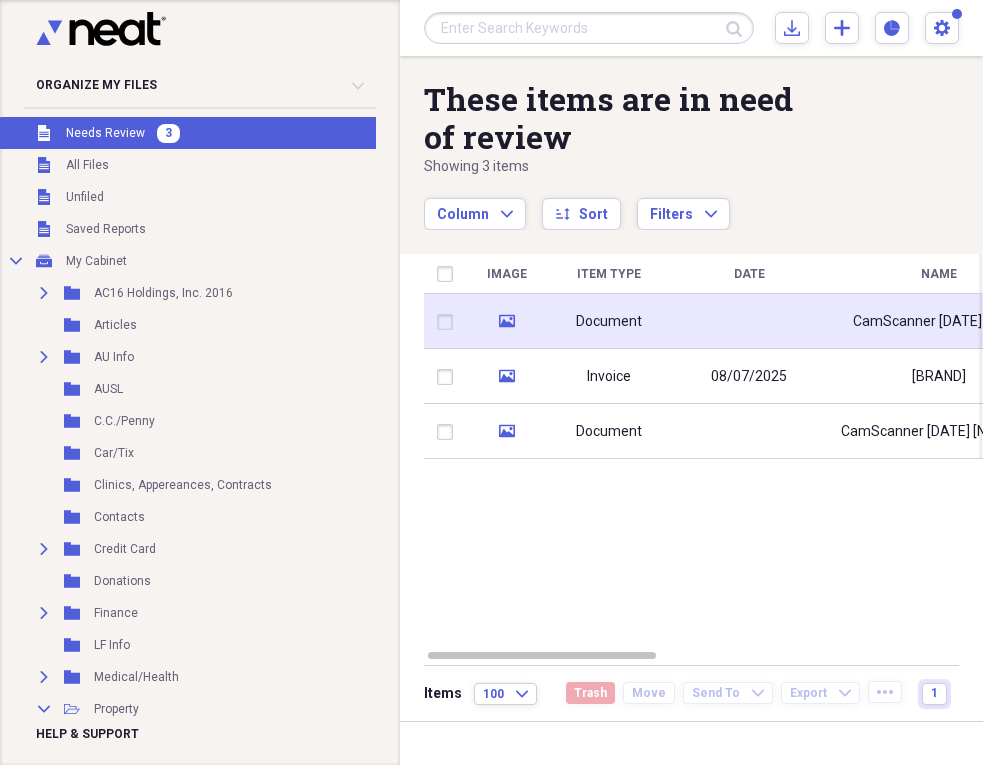 click at bounding box center (749, 321) 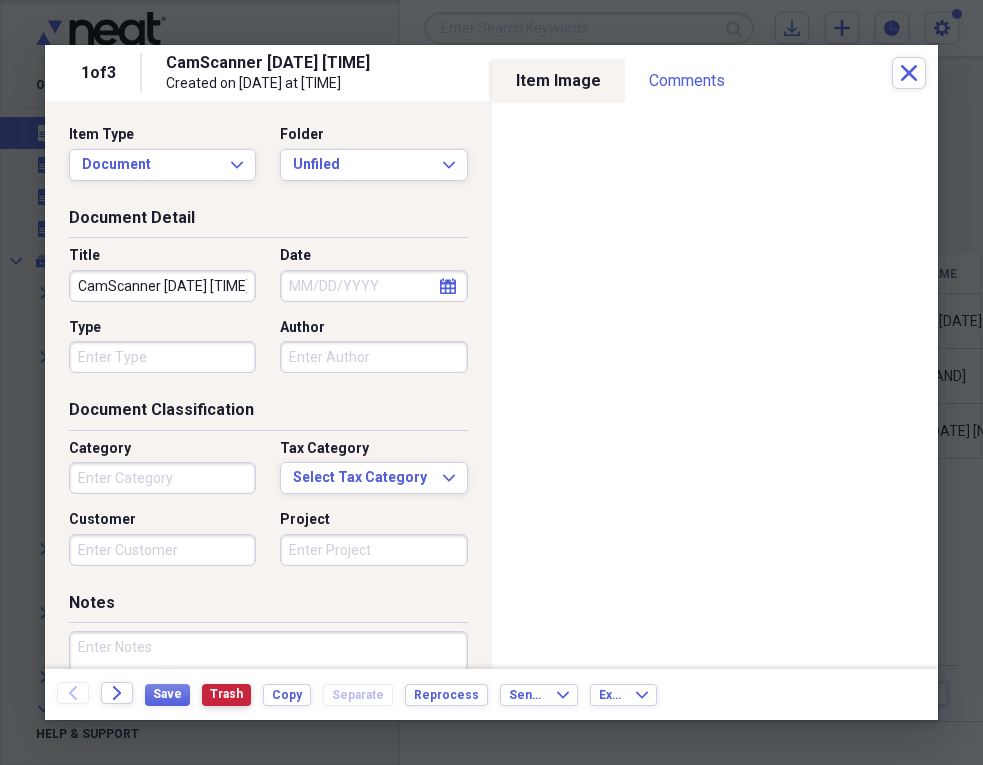 click on "Trash" at bounding box center (226, 694) 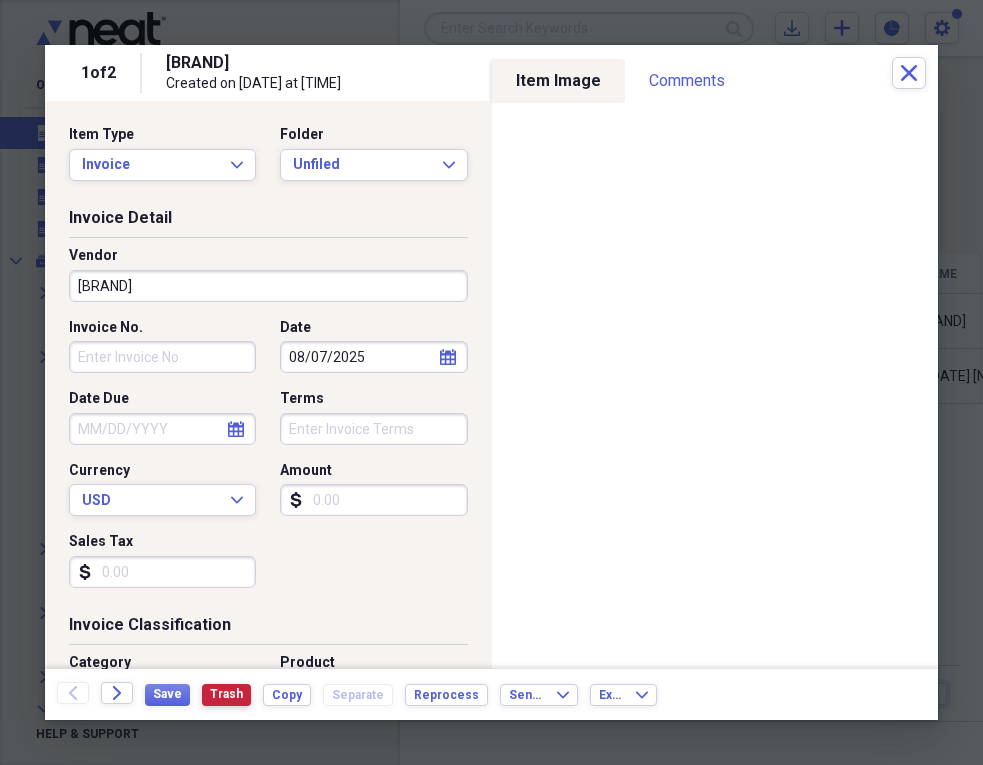 click on "Trash" at bounding box center (226, 694) 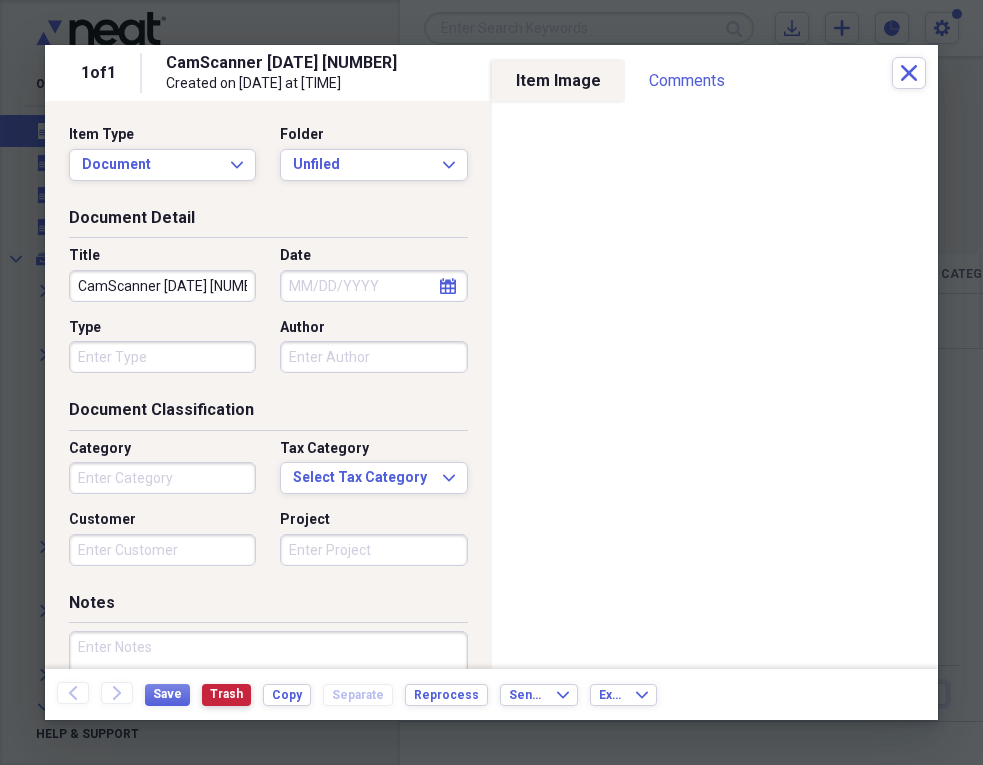 click on "Trash" at bounding box center [226, 694] 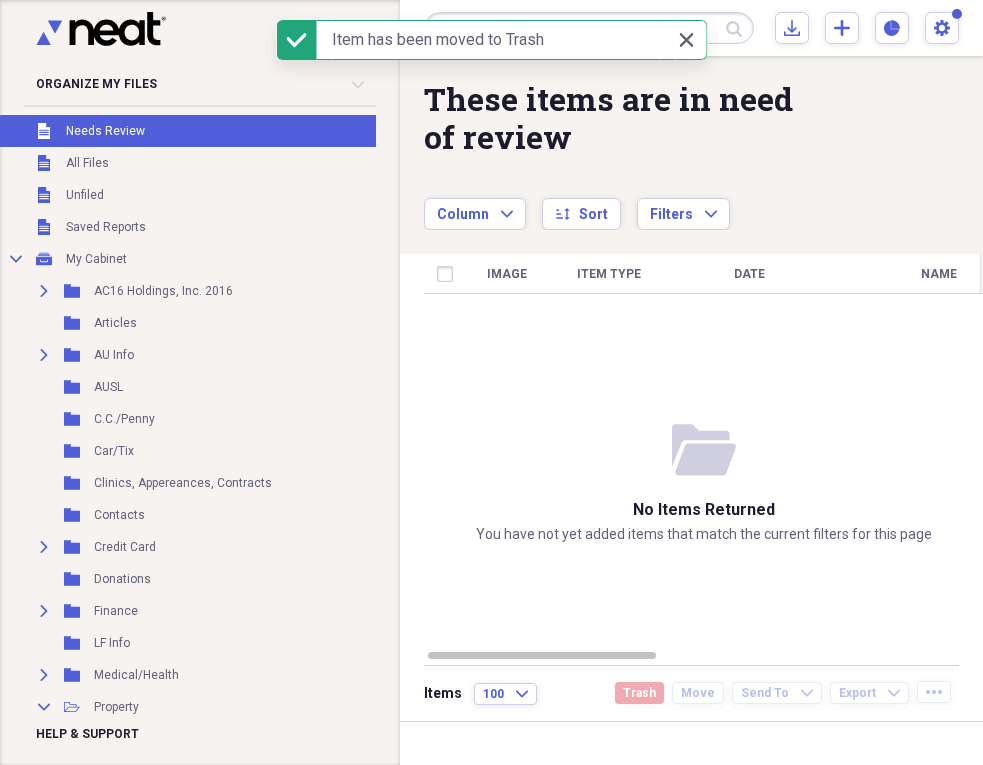 scroll, scrollTop: 676, scrollLeft: 0, axis: vertical 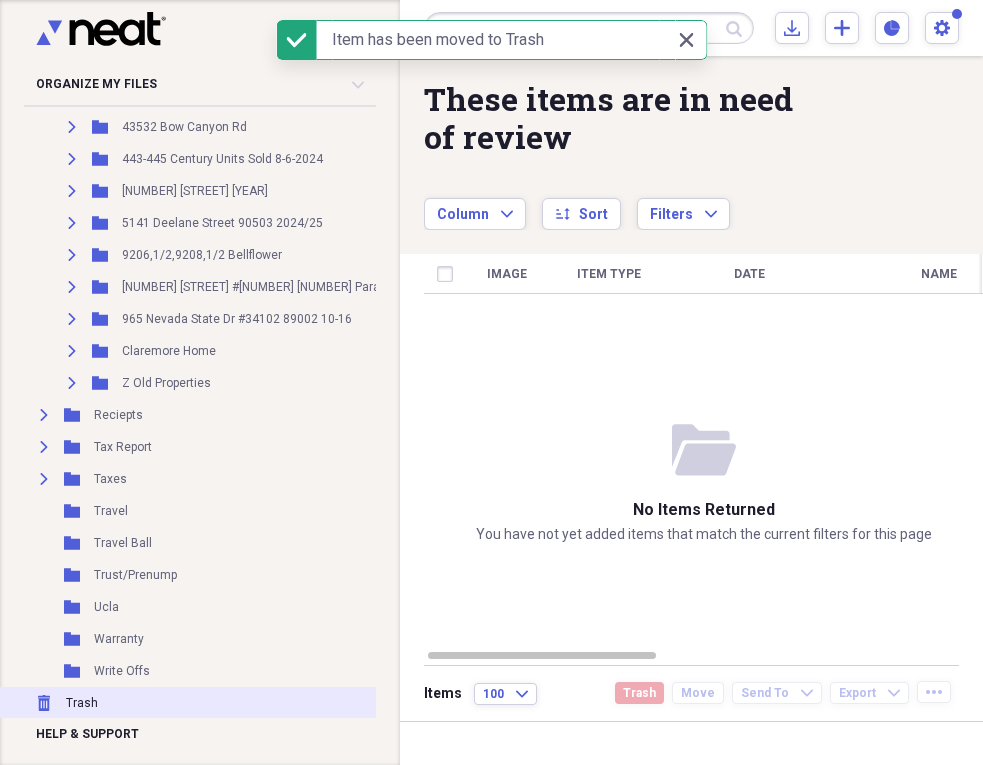 click on "Trash" at bounding box center [82, 703] 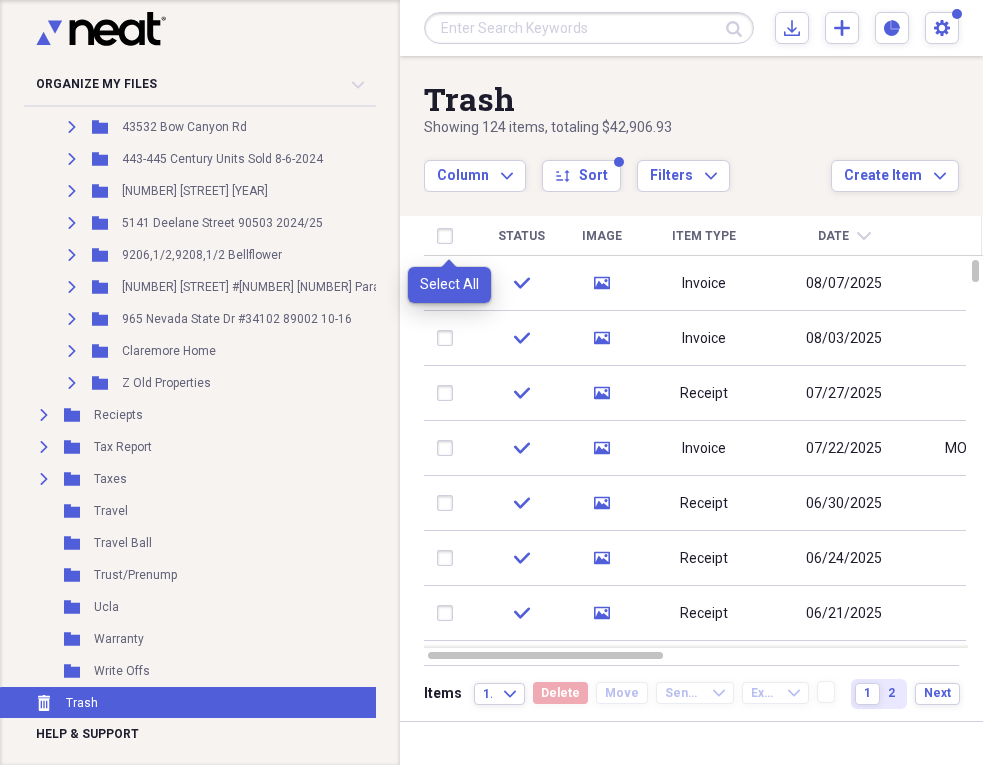 click at bounding box center [449, 236] 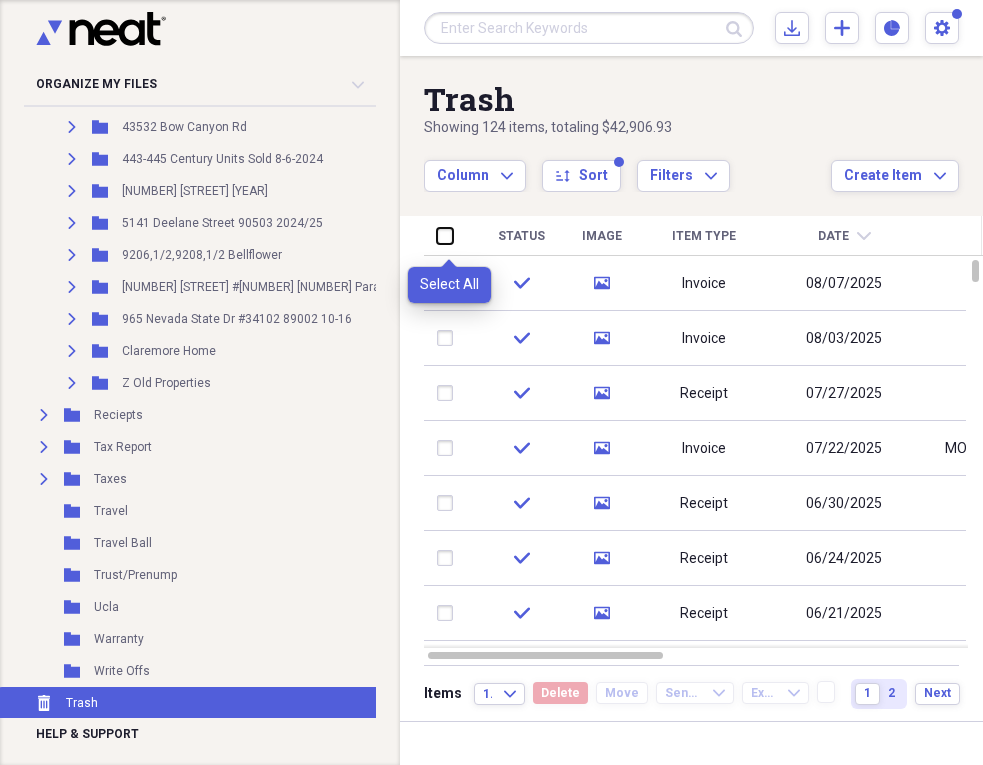 click at bounding box center [437, 235] 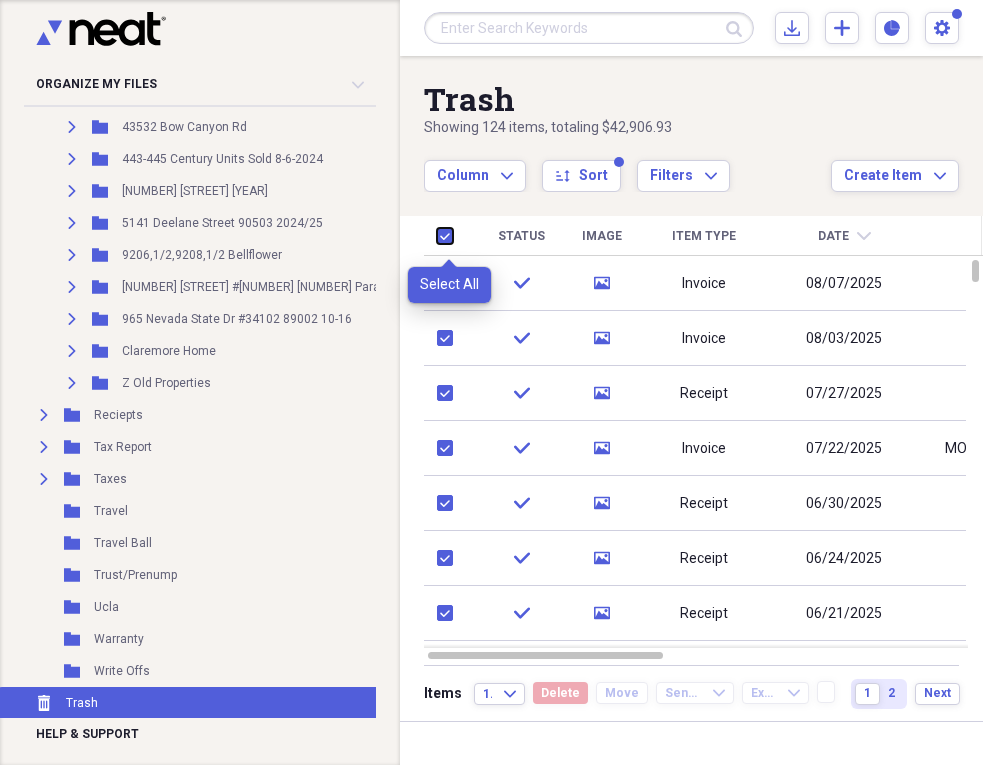 checkbox on "true" 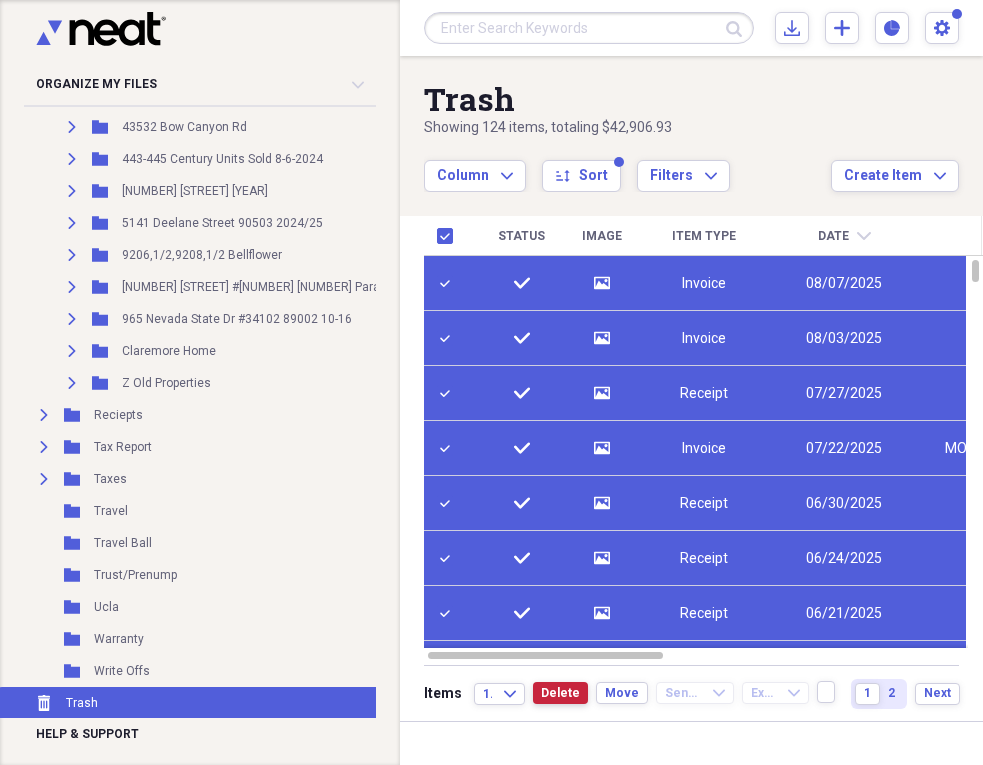click on "Delete" at bounding box center [560, 693] 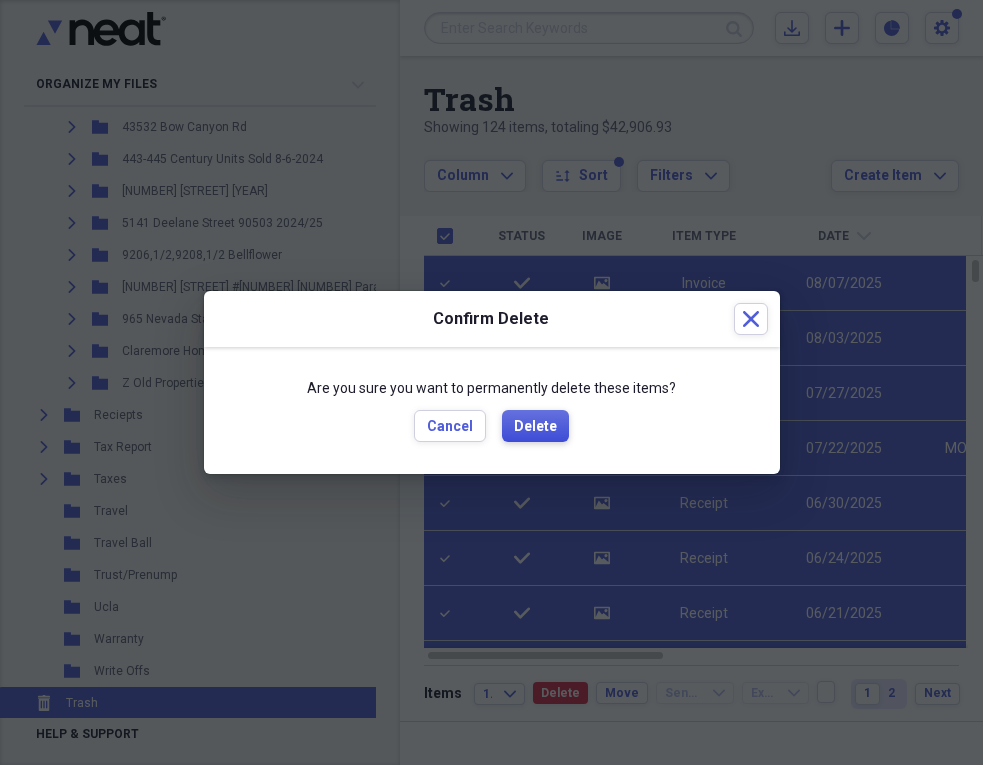 click on "Delete" at bounding box center [535, 427] 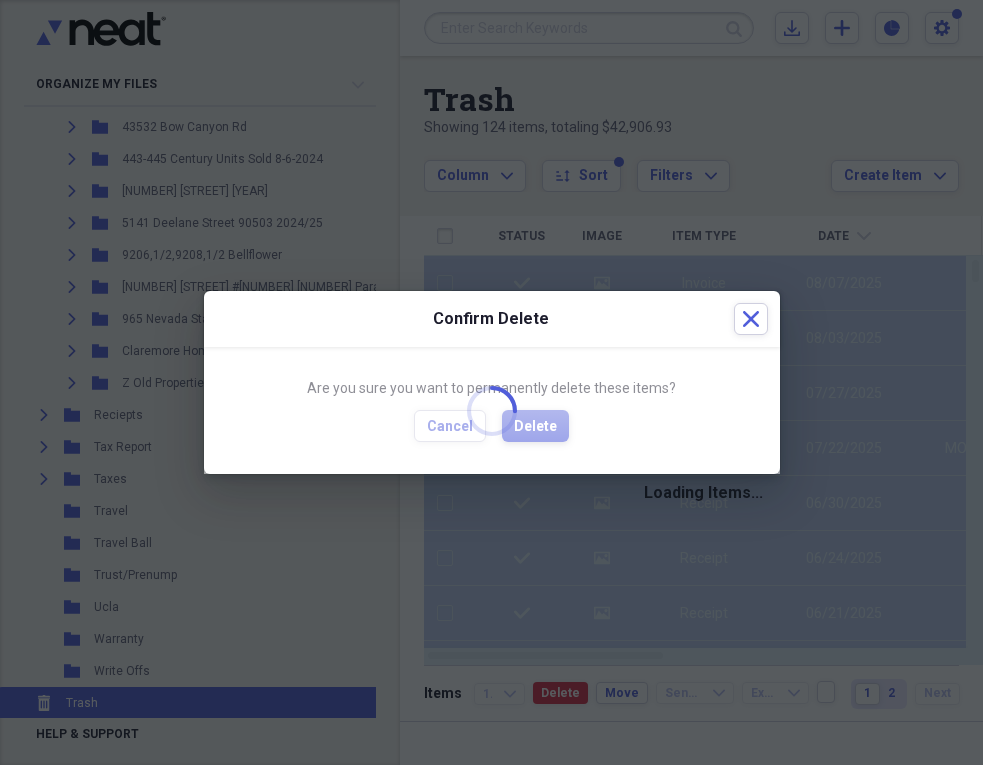 checkbox on "false" 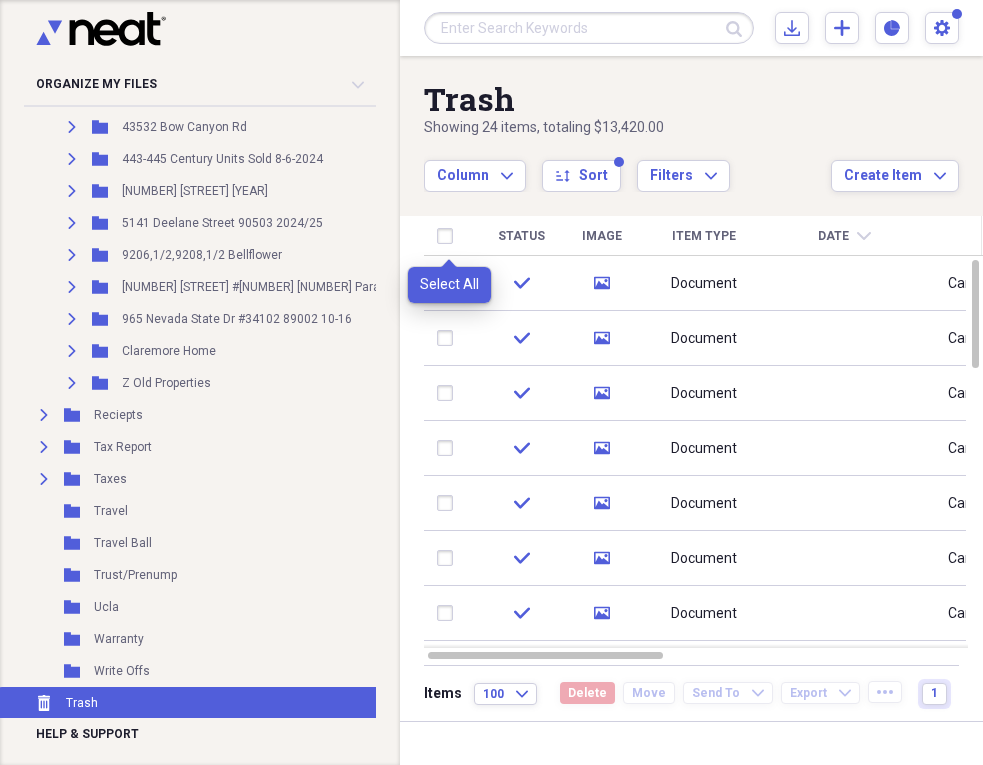 click at bounding box center (449, 236) 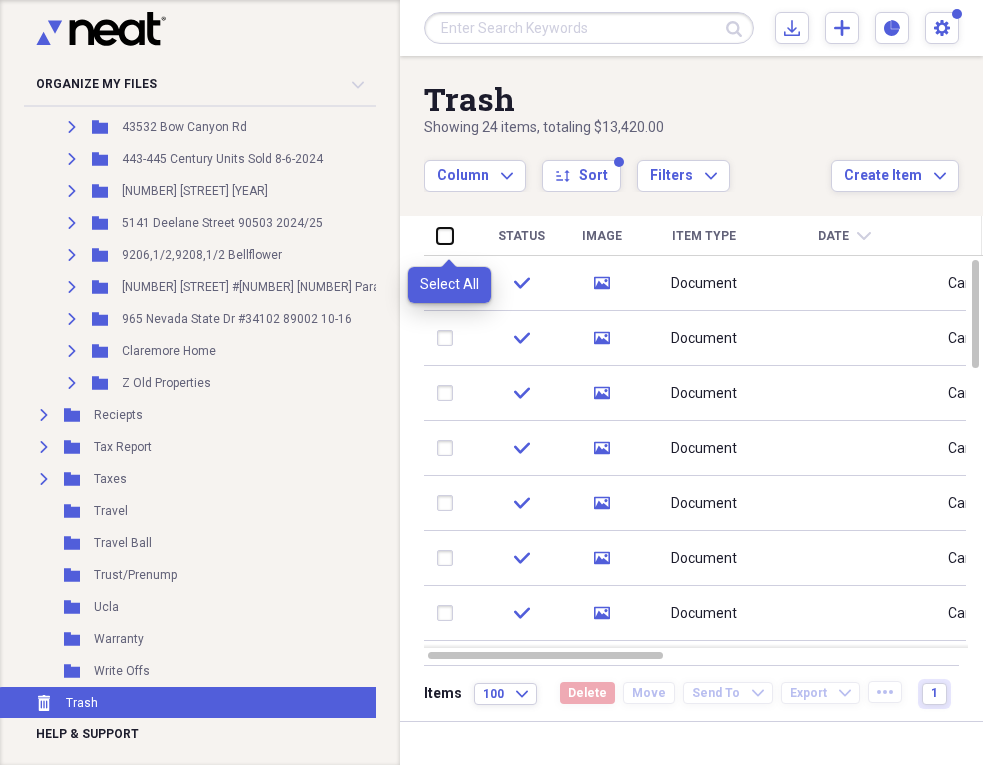 click at bounding box center (437, 235) 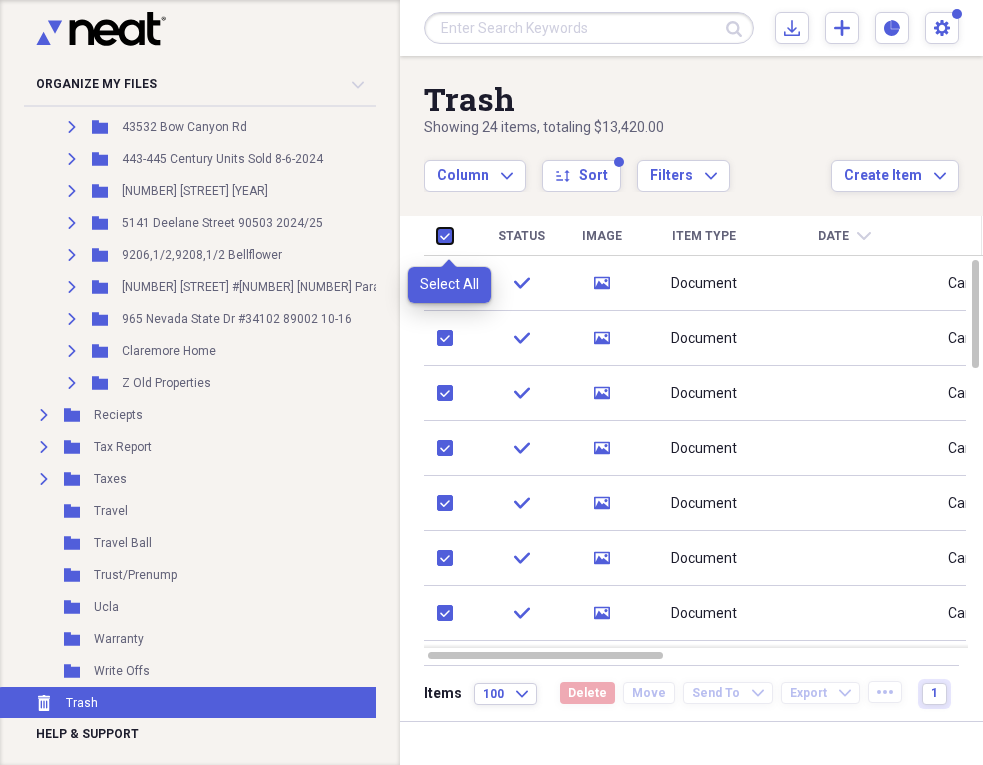 checkbox on "true" 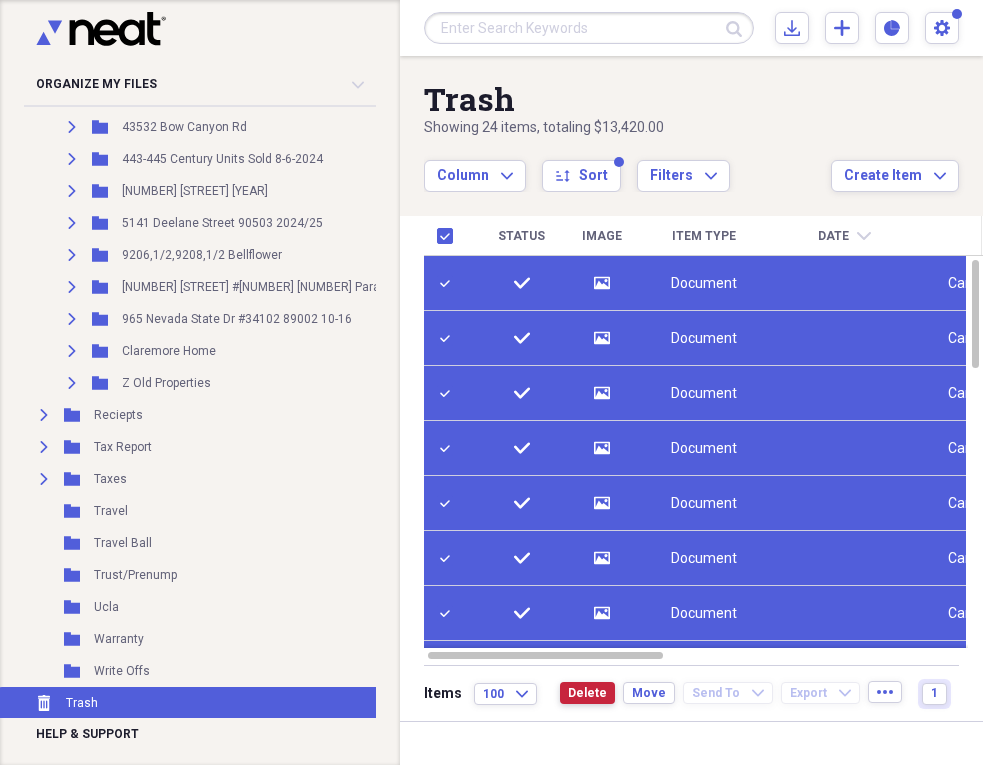 click on "Delete" at bounding box center [587, 693] 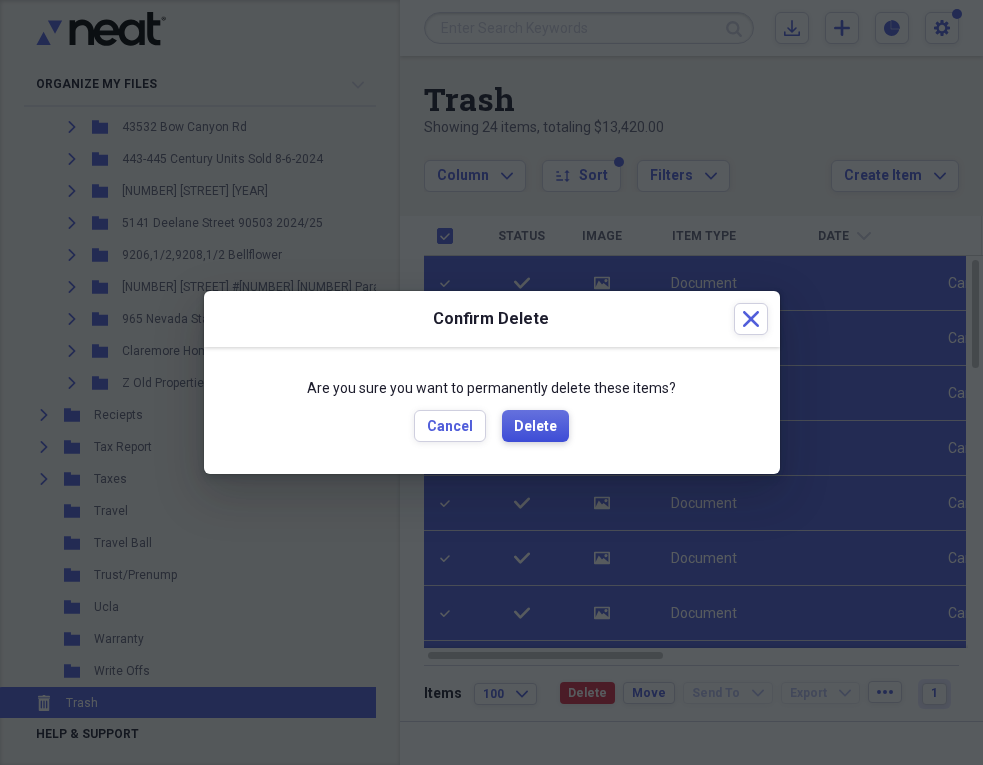 click on "Delete" at bounding box center [535, 427] 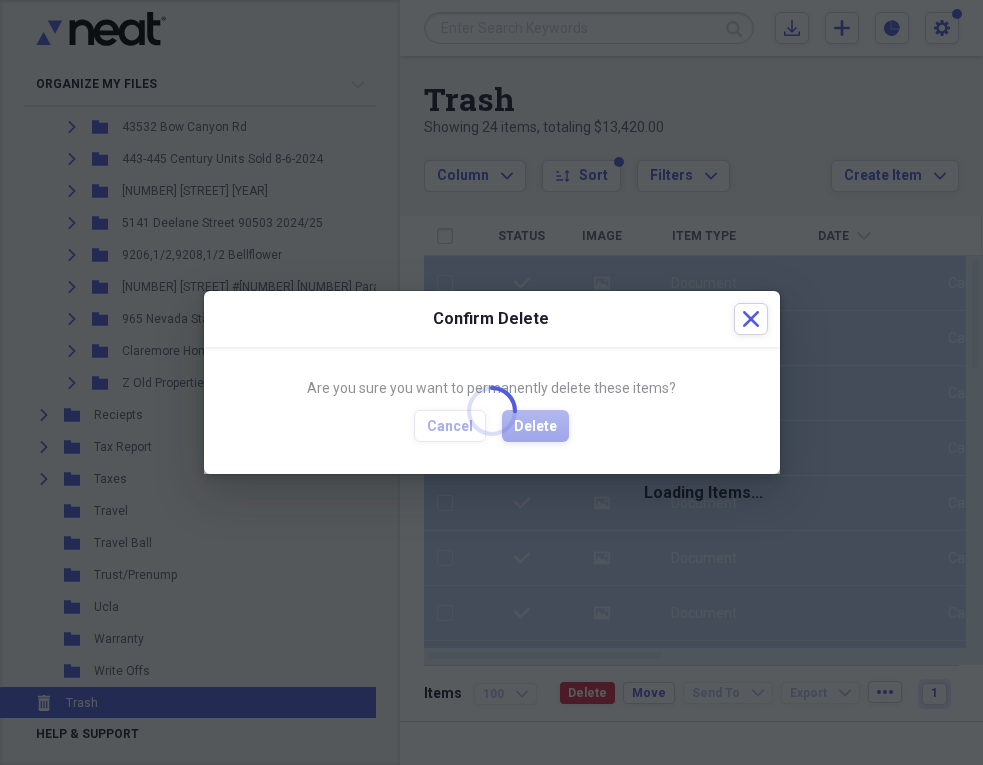 checkbox on "false" 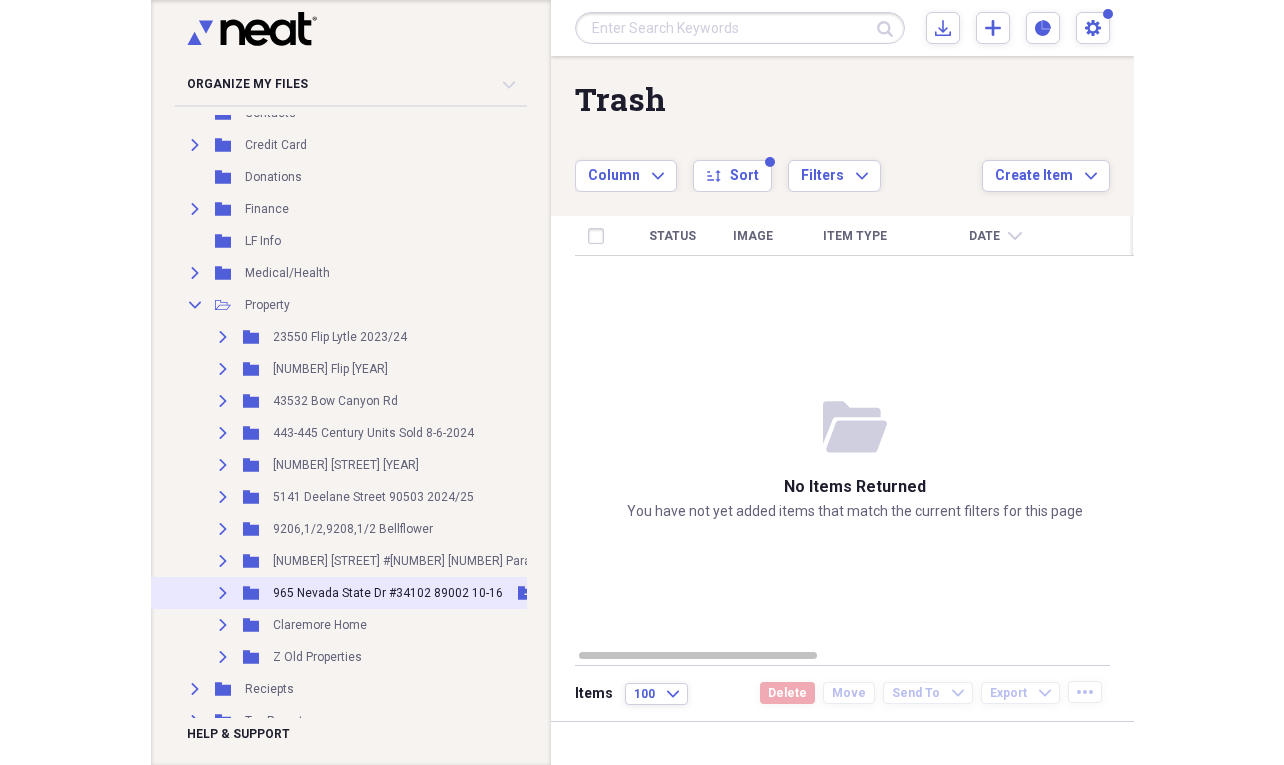 scroll, scrollTop: 0, scrollLeft: 0, axis: both 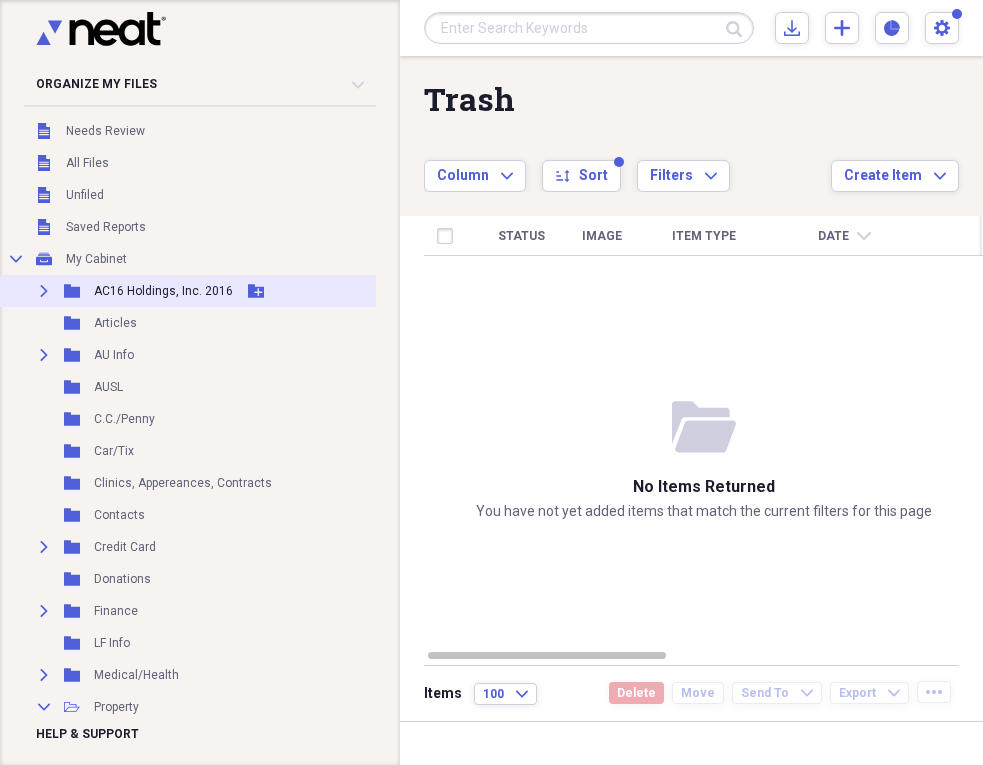 click on "Expand" at bounding box center (44, 291) 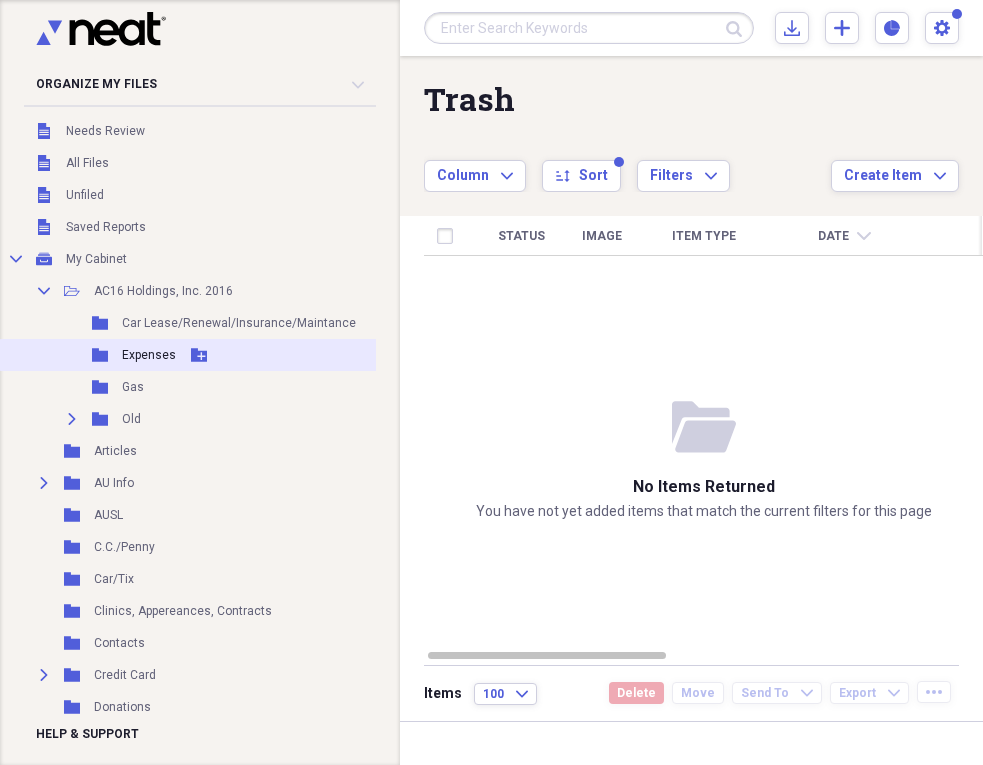 click on "Expenses" at bounding box center [149, 355] 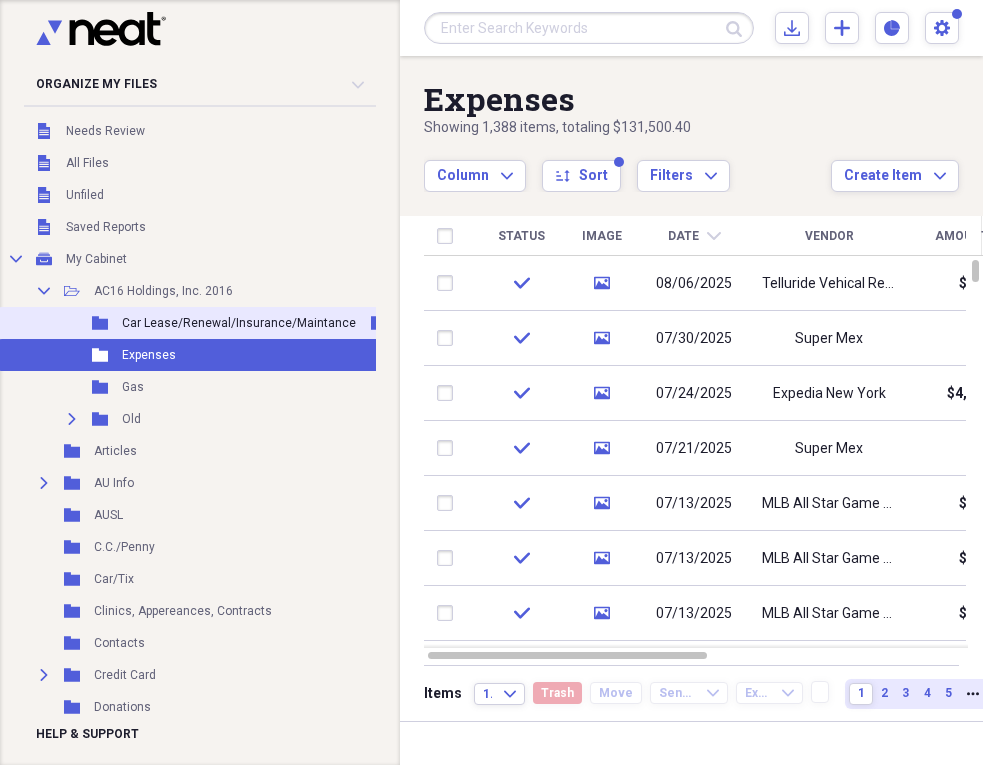 click on "Car Lease/Renewal/Insurance/Maintance" at bounding box center (239, 323) 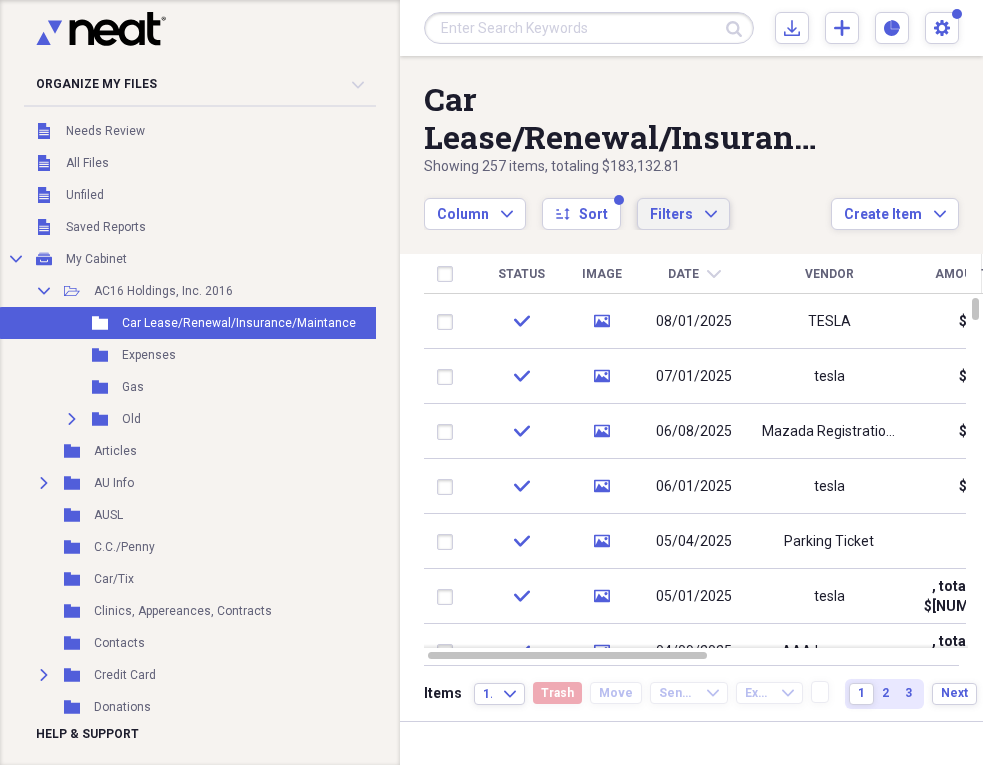 click on "Filters  Expand" at bounding box center (683, 215) 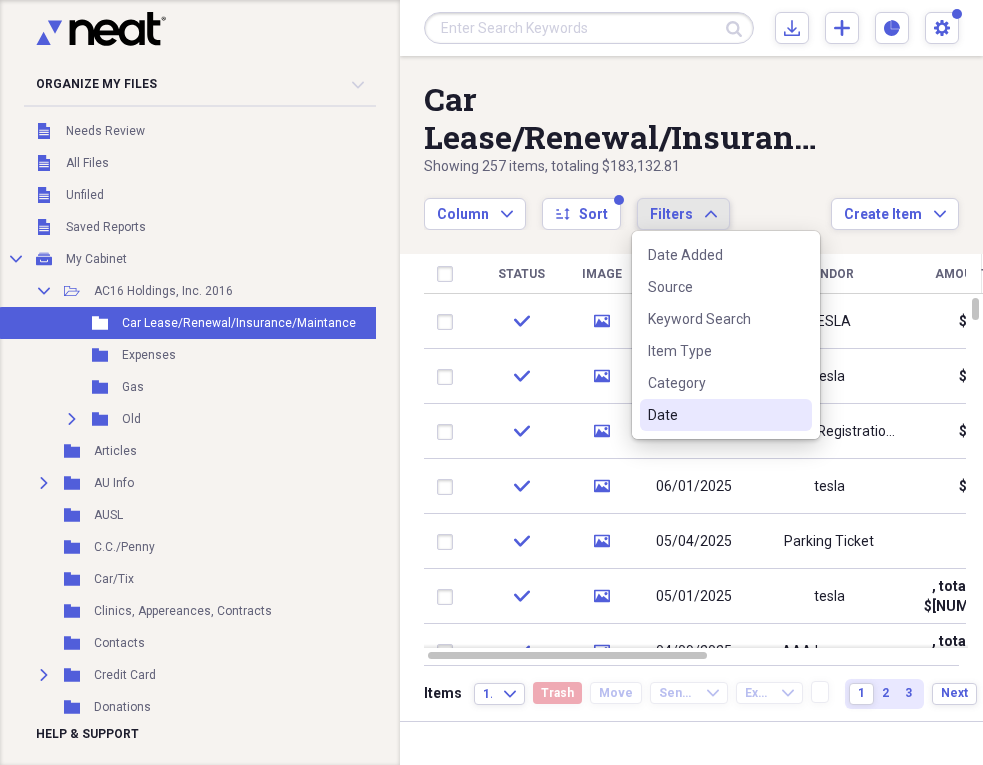 click on "Date" at bounding box center [714, 415] 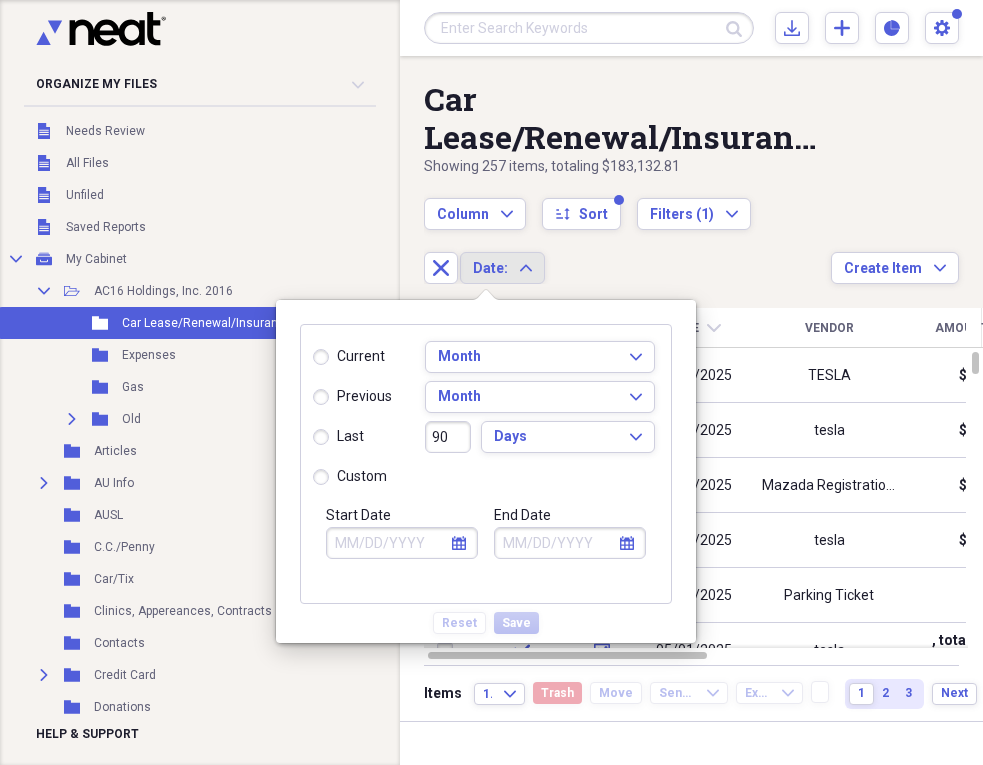 click on "previous" at bounding box center (352, 397) 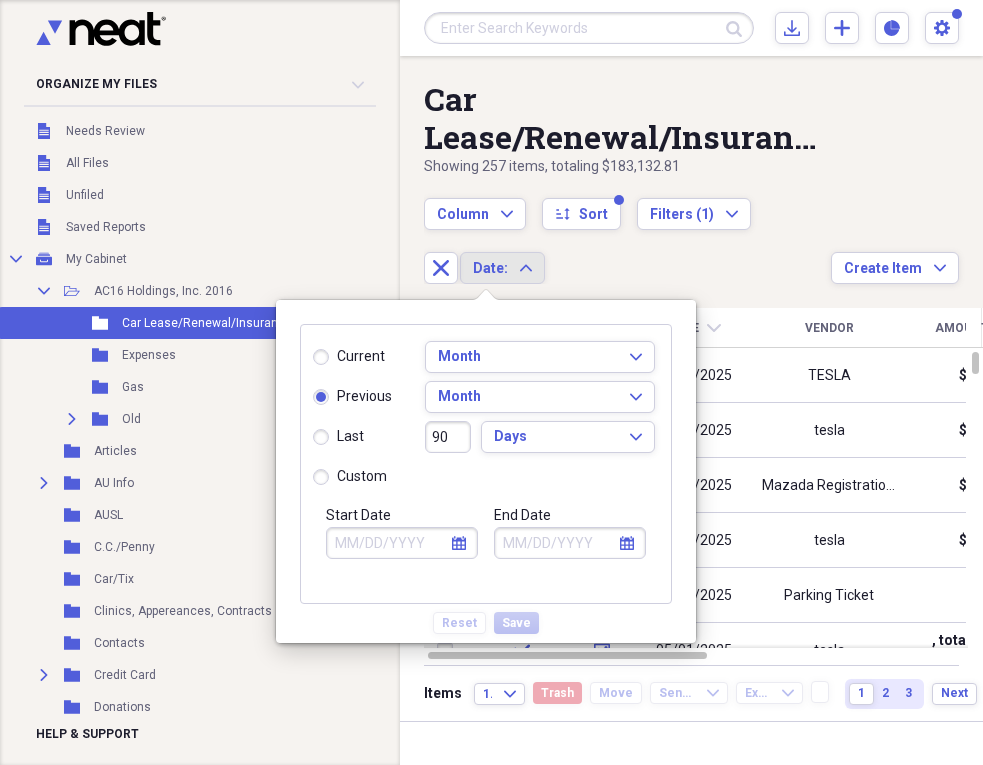 type on "07/01/2025" 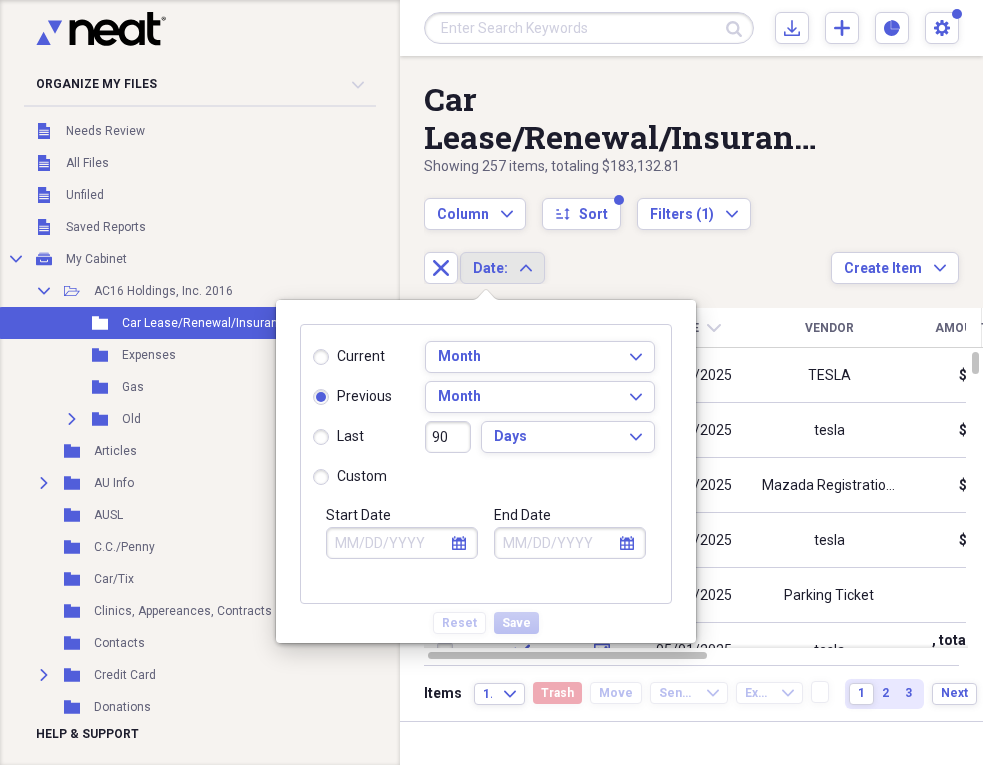 type on "07/31/2025" 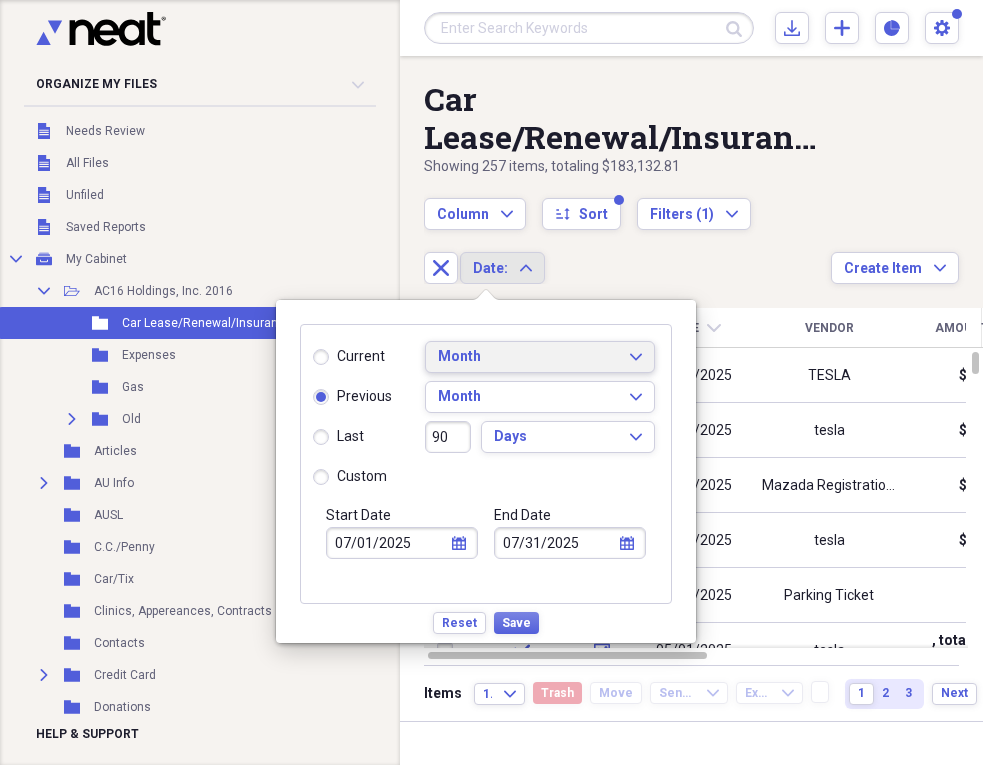 click on "Month Expand" at bounding box center (540, 357) 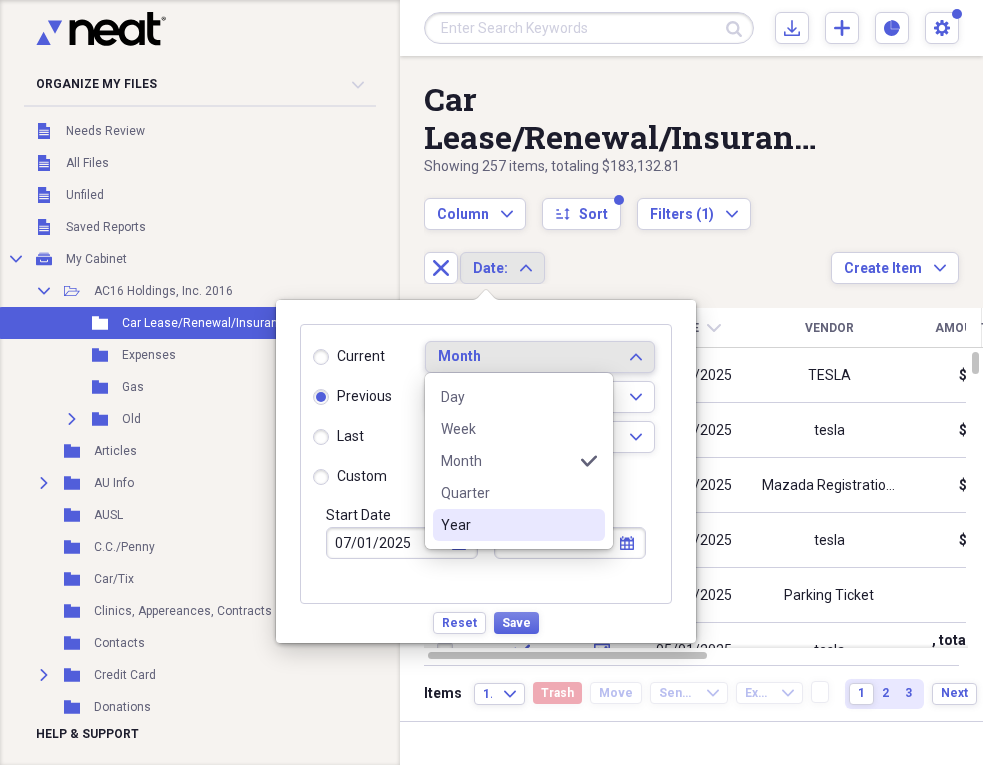 click on "Year" at bounding box center [519, 525] 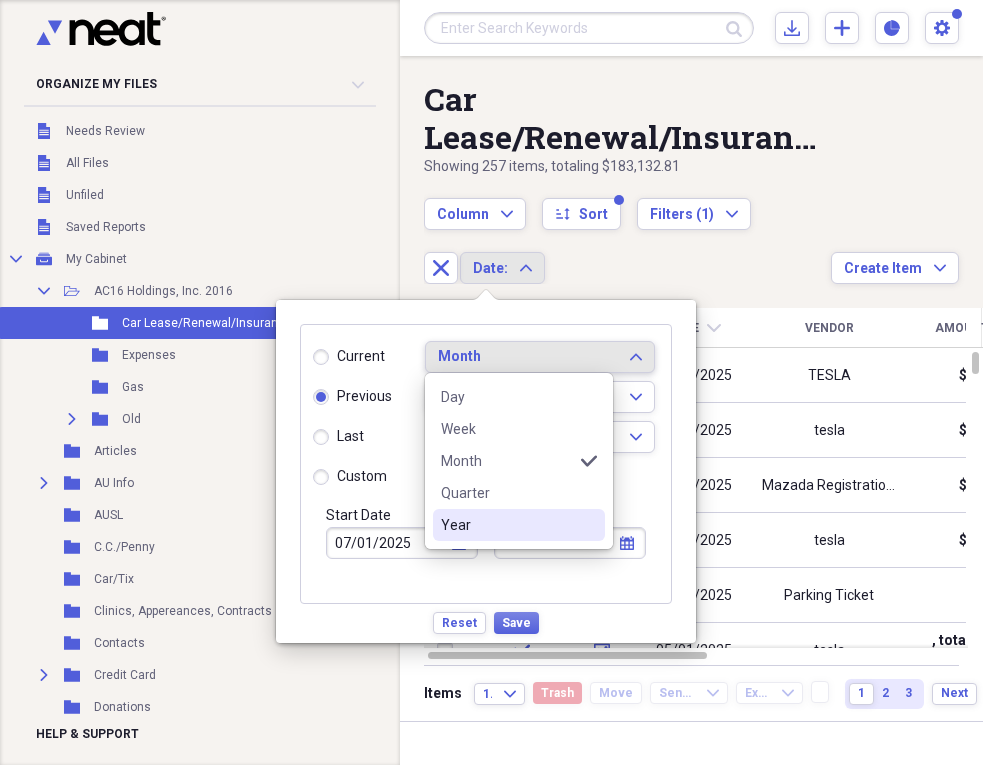 radio on "true" 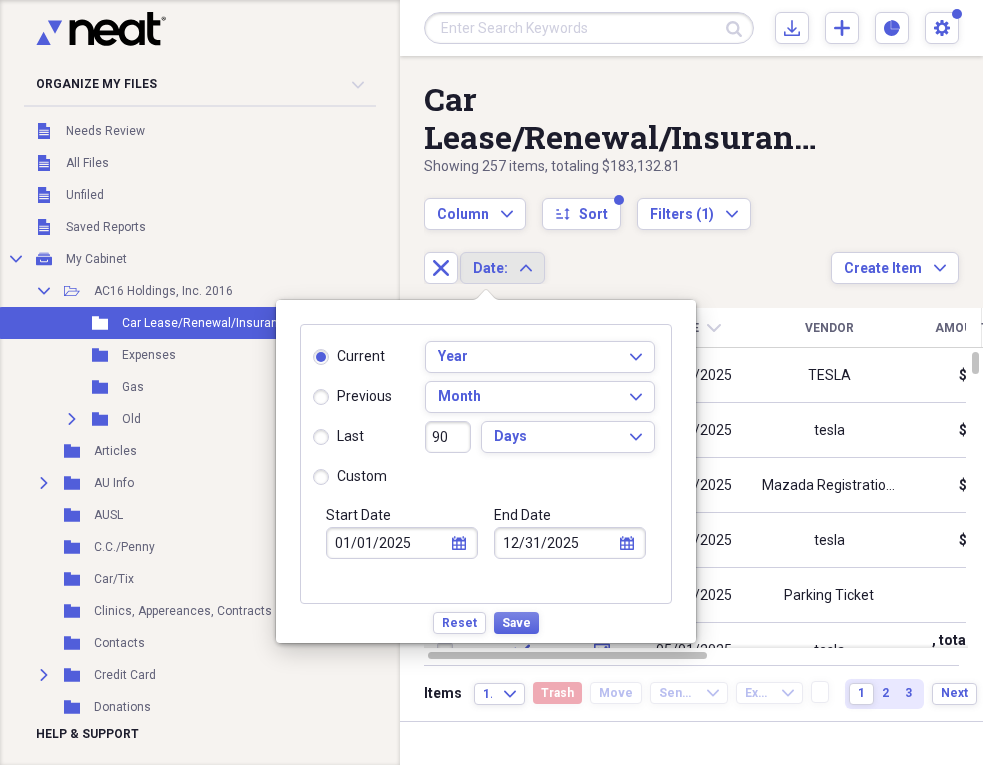 click on "last" at bounding box center [338, 437] 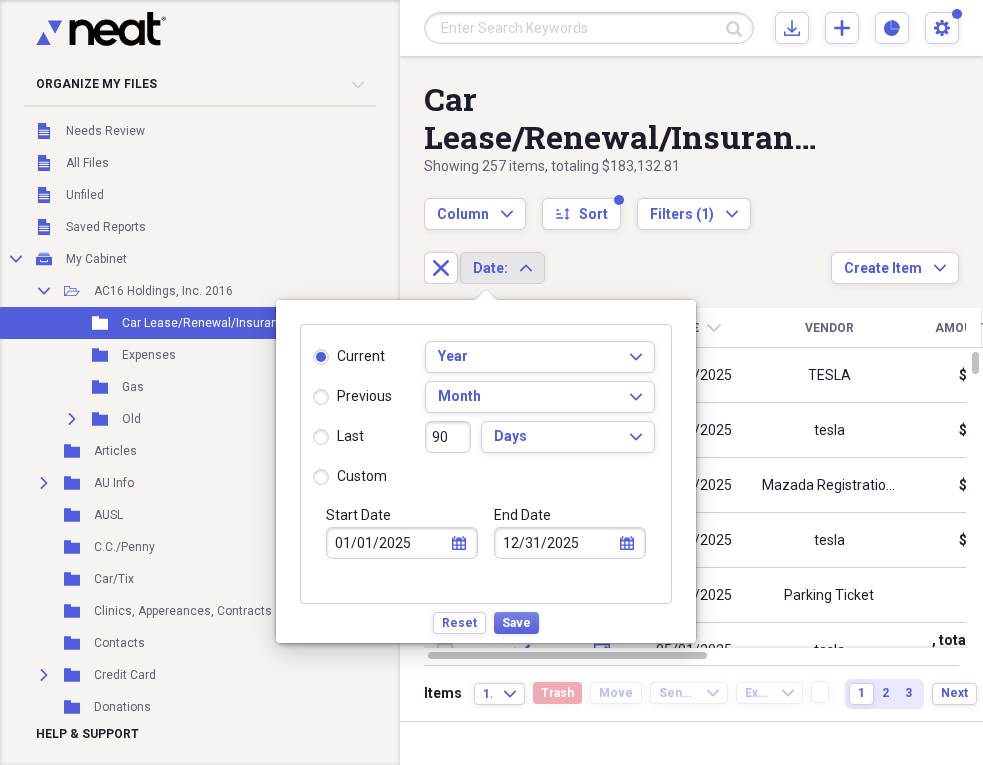radio on "true" 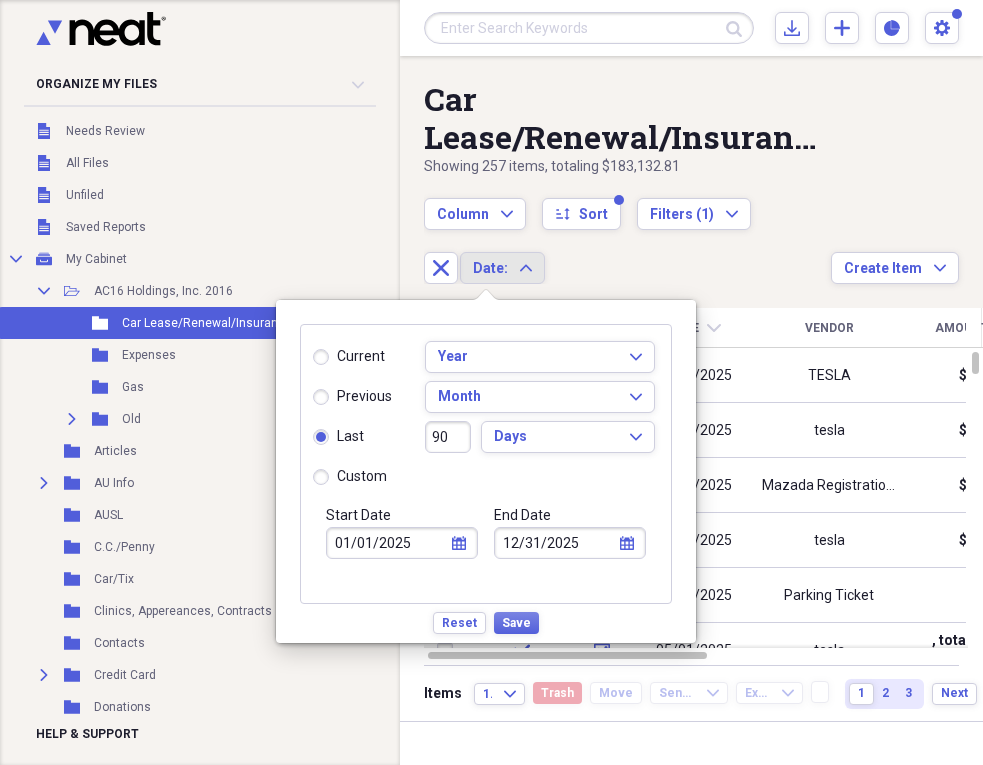 type on "05/10/2025" 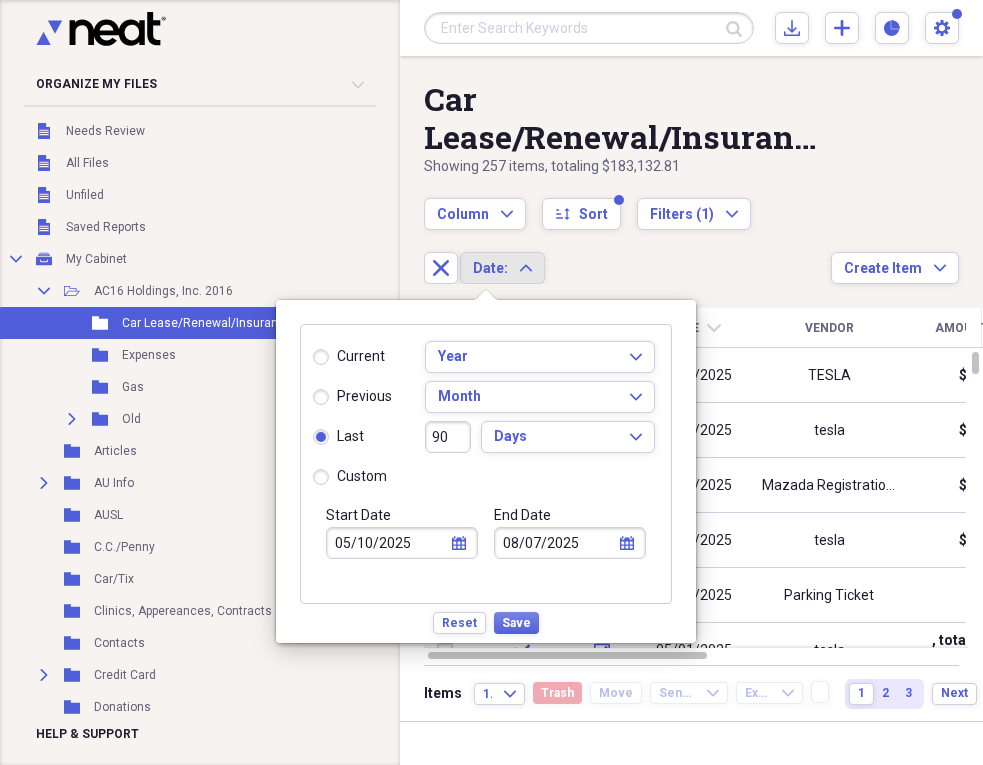 click on "custom" at bounding box center (350, 477) 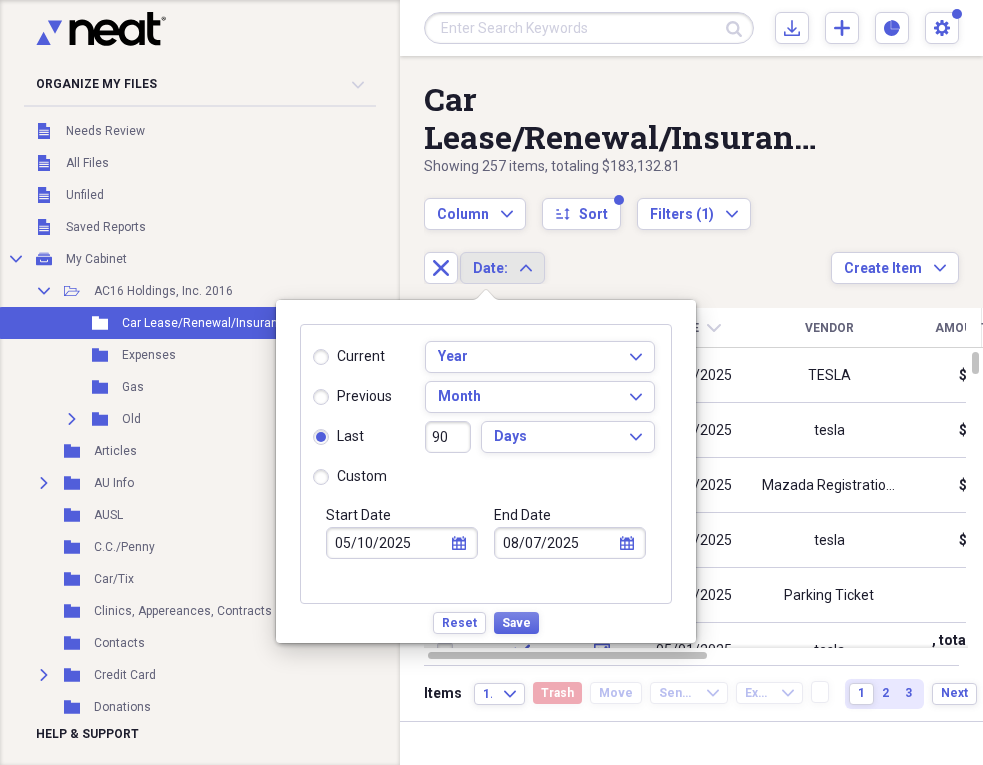 radio on "true" 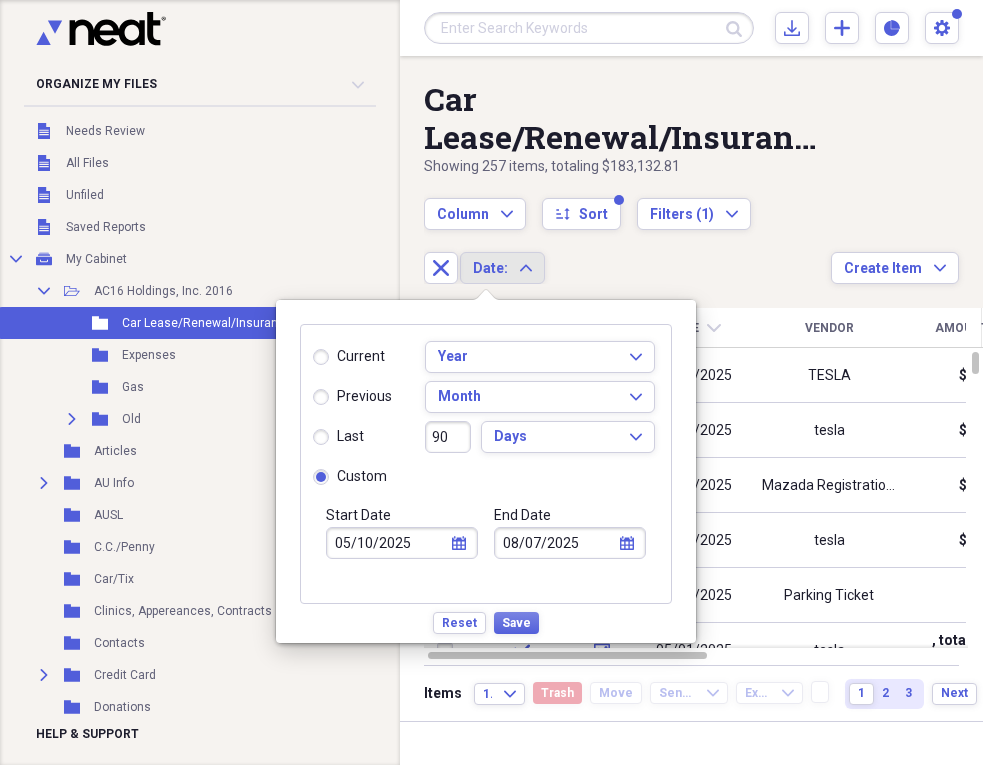 type 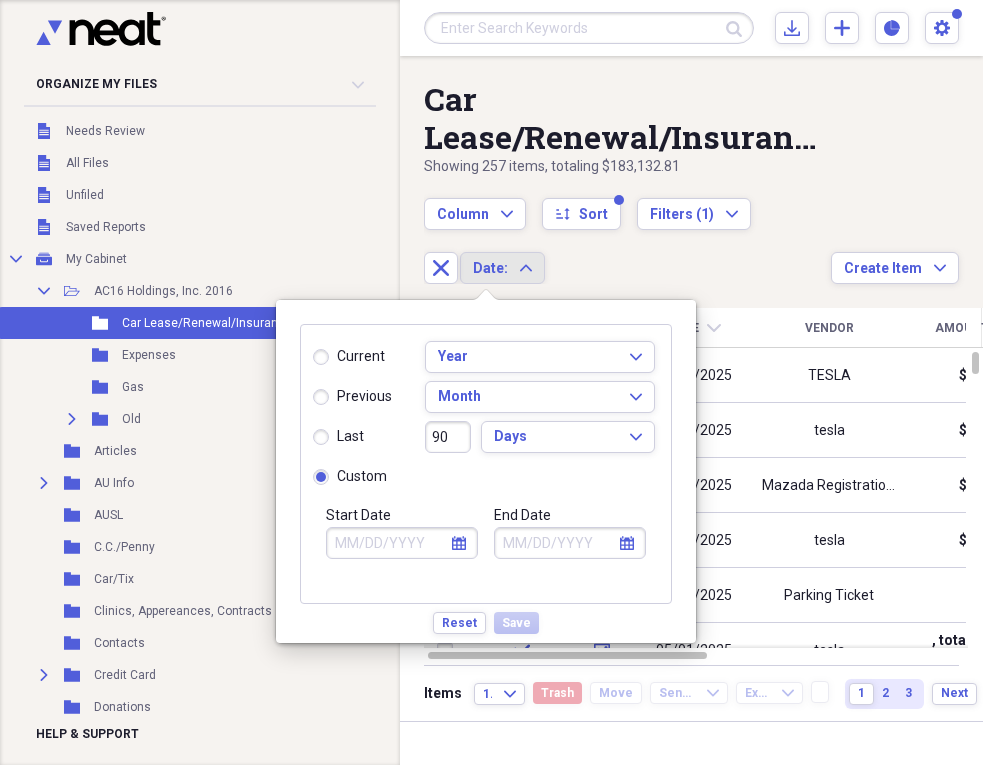 click on "last" at bounding box center [338, 437] 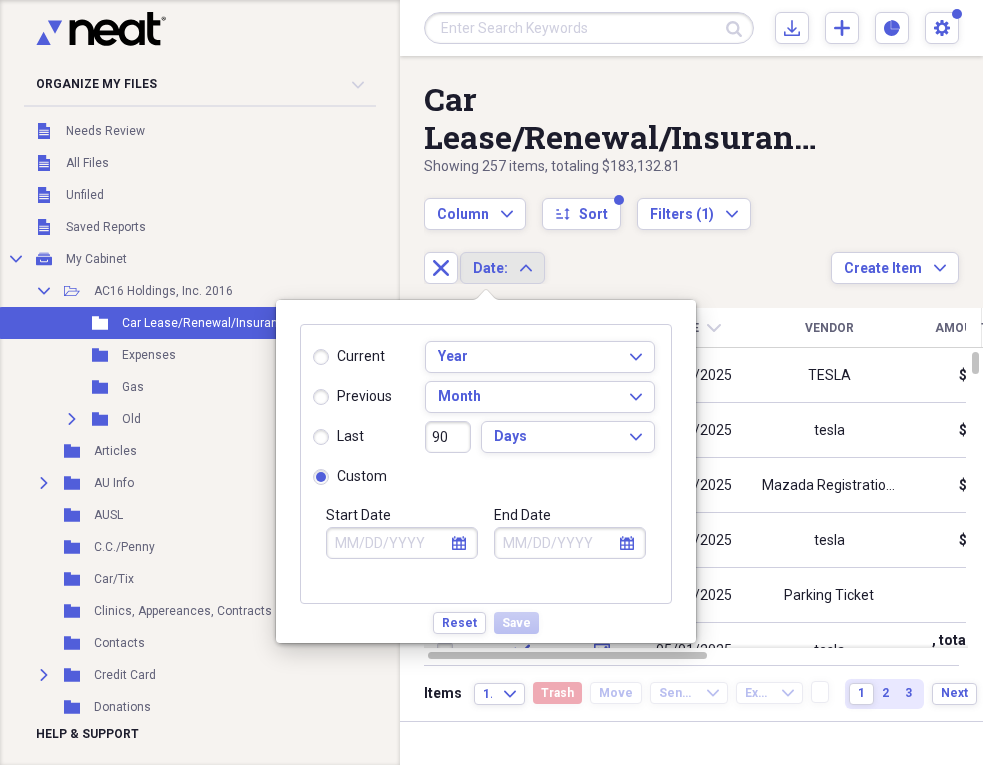 radio on "true" 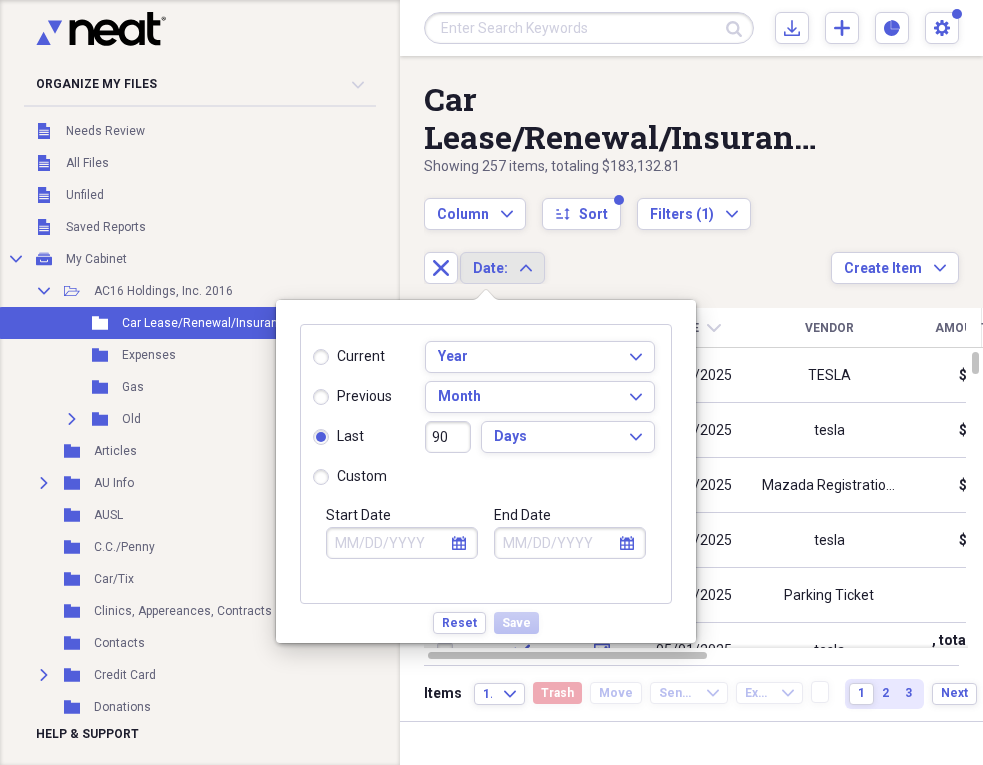 type on "05/10/2025" 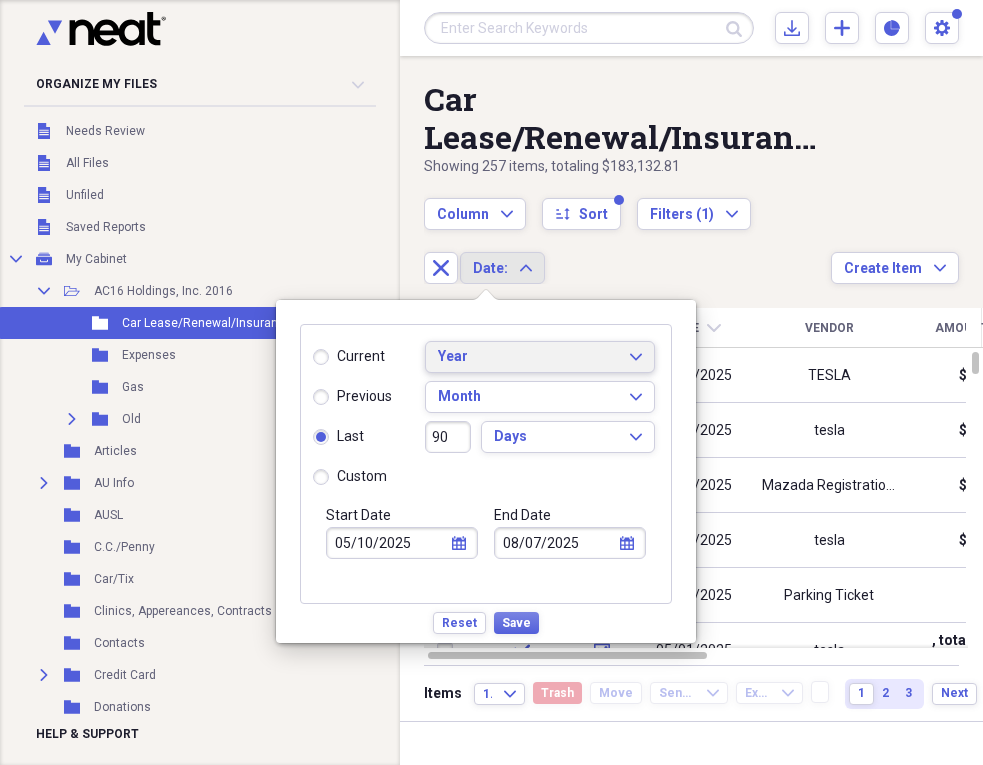 click on "Expand" 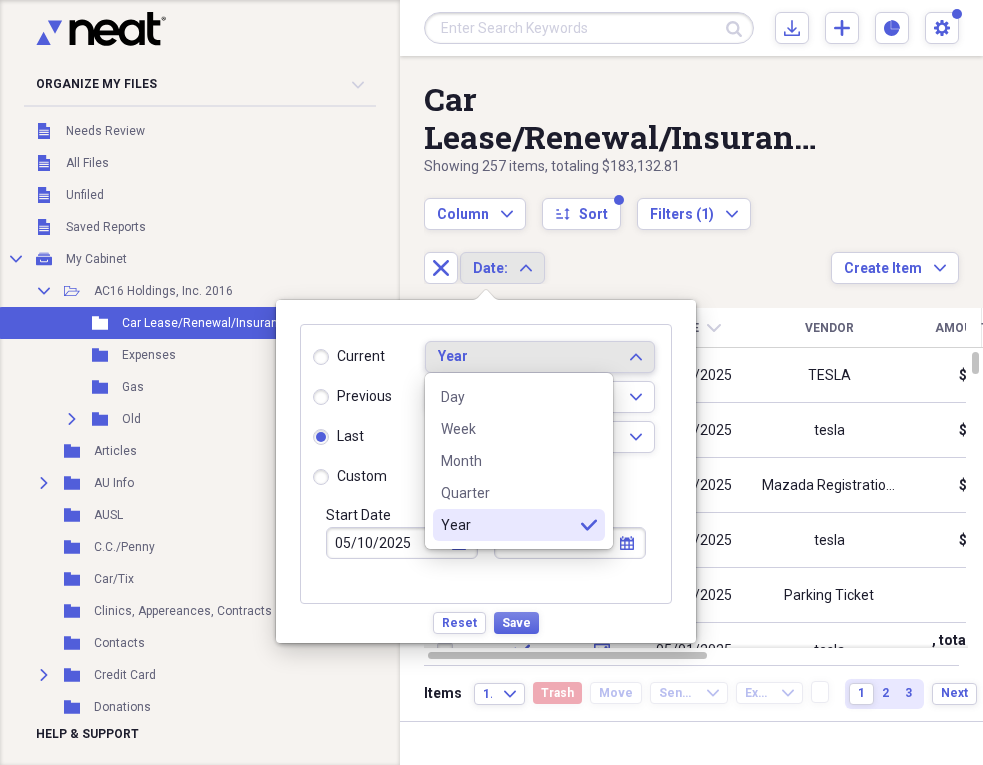 click on "Year selected" at bounding box center [519, 525] 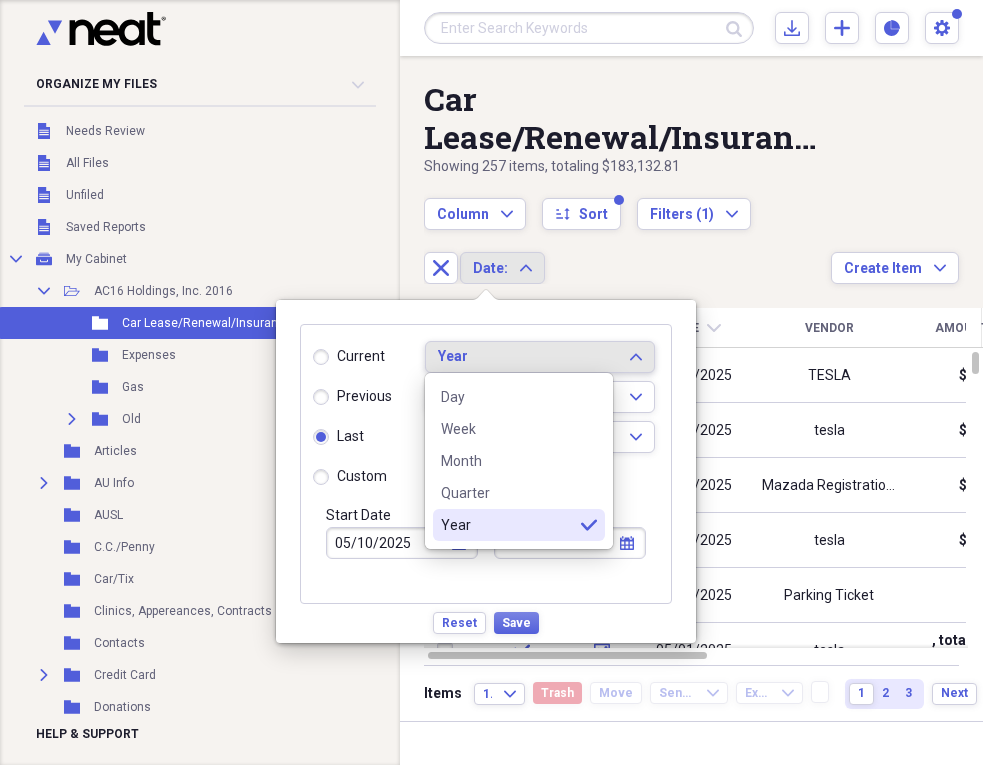 radio on "true" 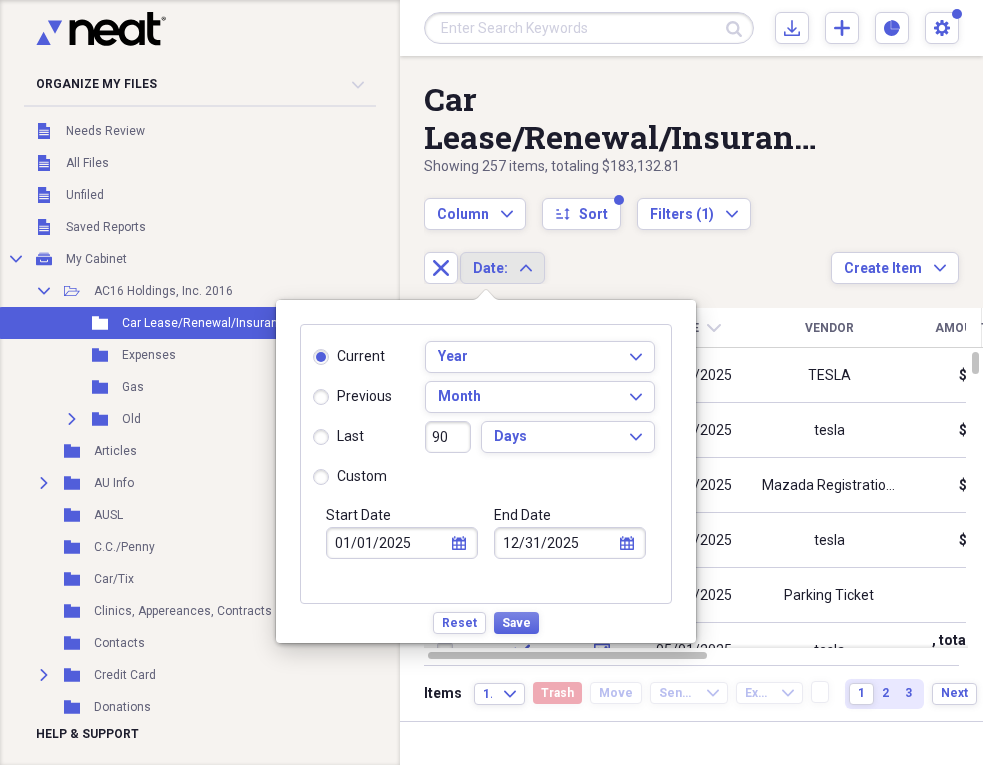 click on "last" at bounding box center [338, 437] 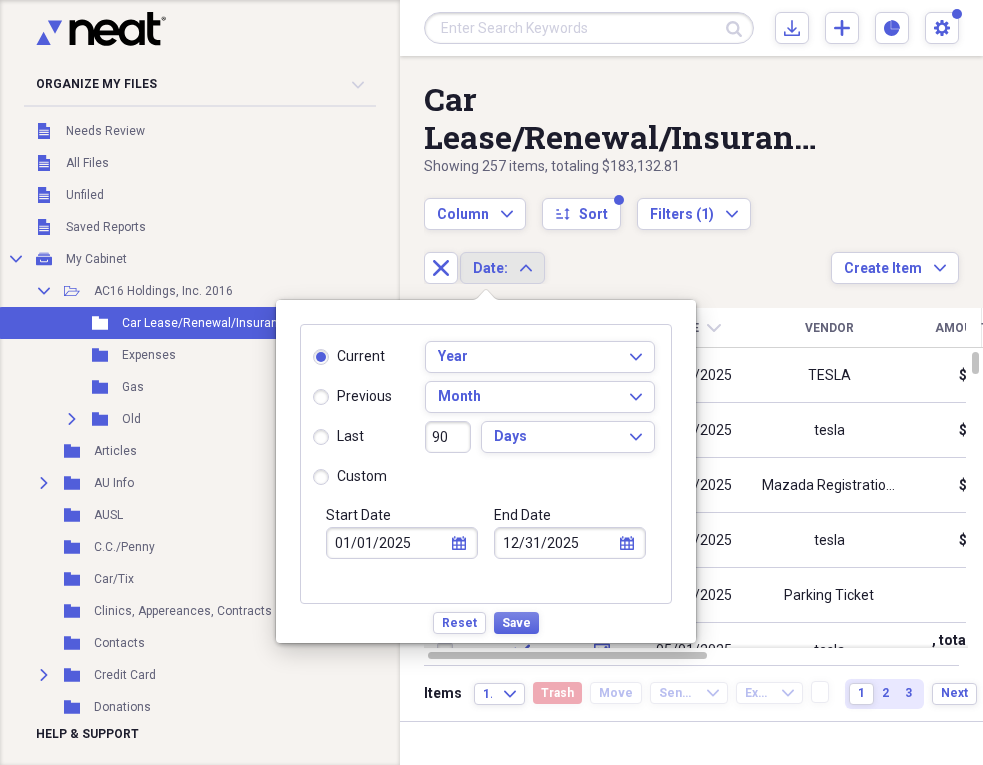 radio on "true" 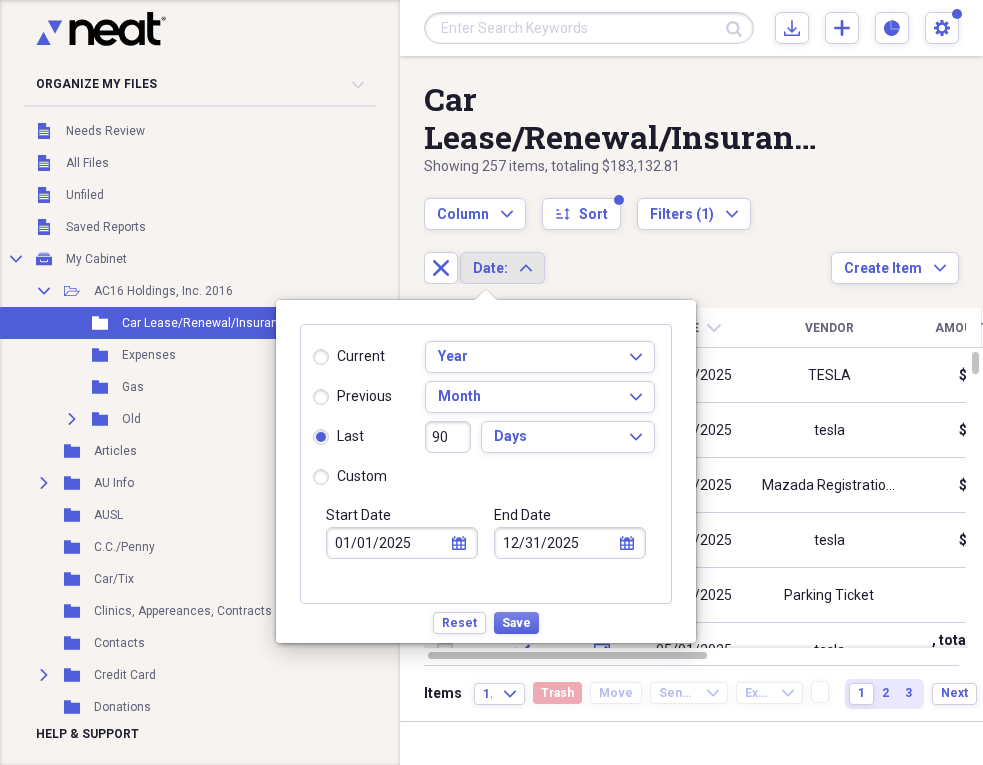 type on "05/10/2025" 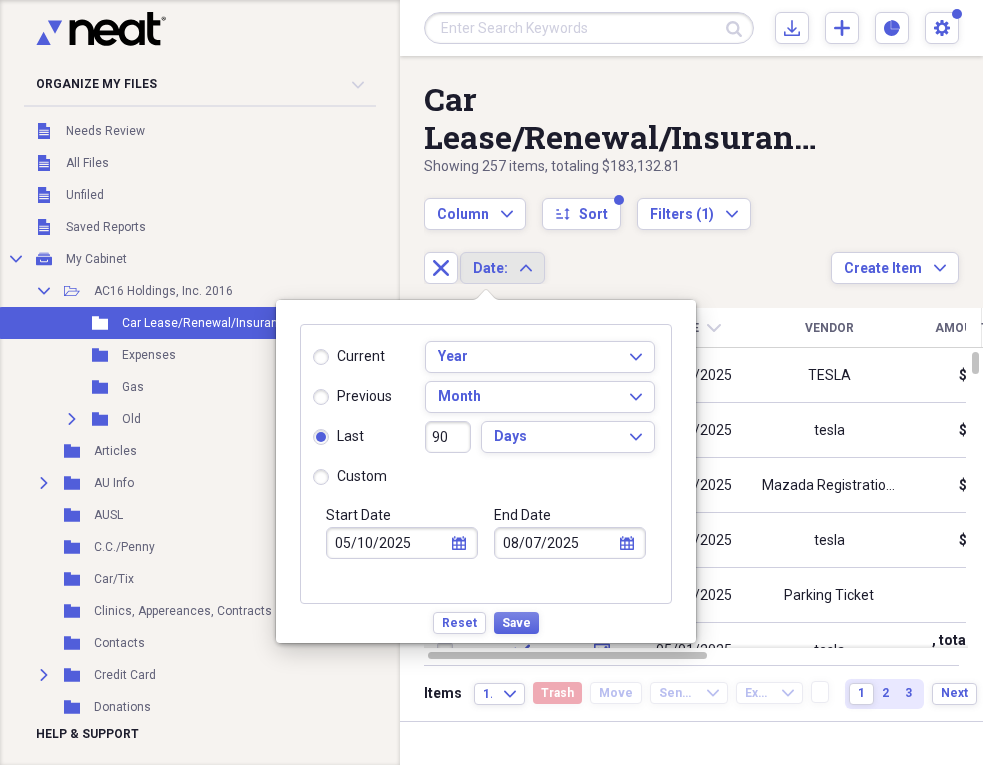 click on "previous" at bounding box center (352, 397) 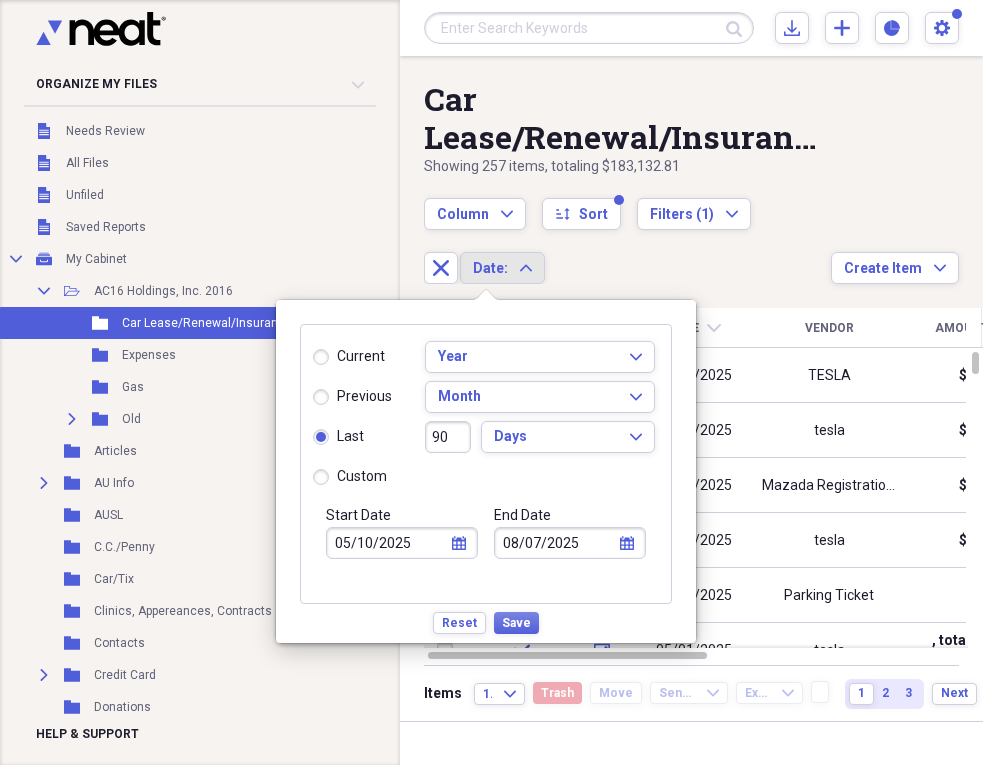 radio on "true" 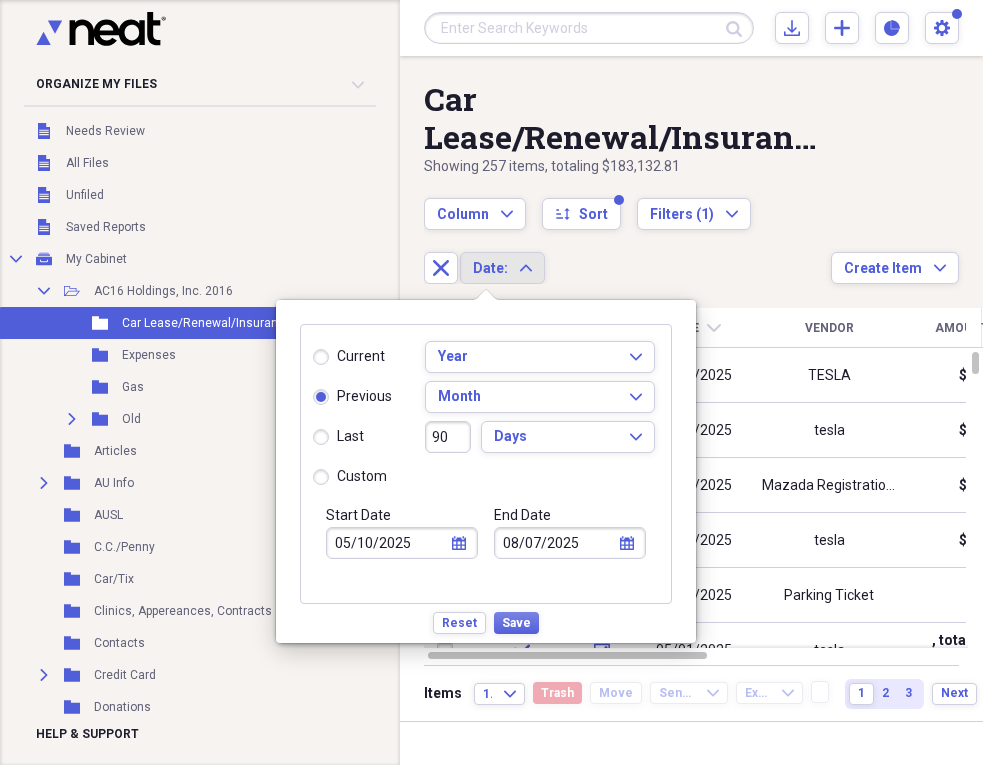 type on "07/01/2025" 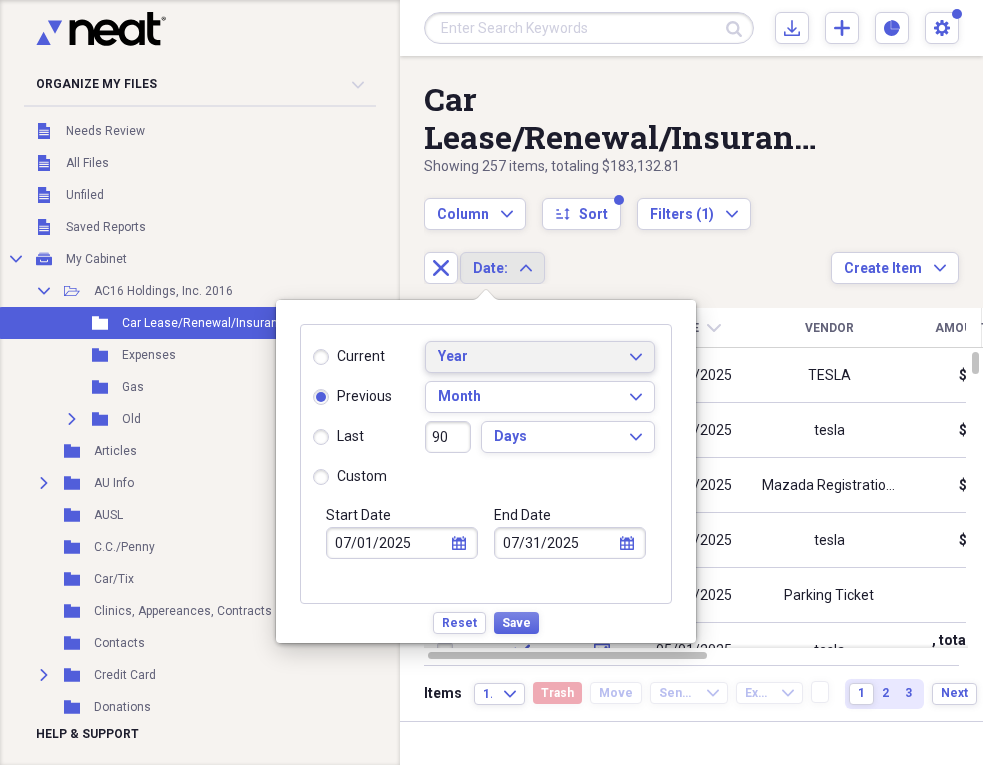 click on "Year Expand" at bounding box center (540, 357) 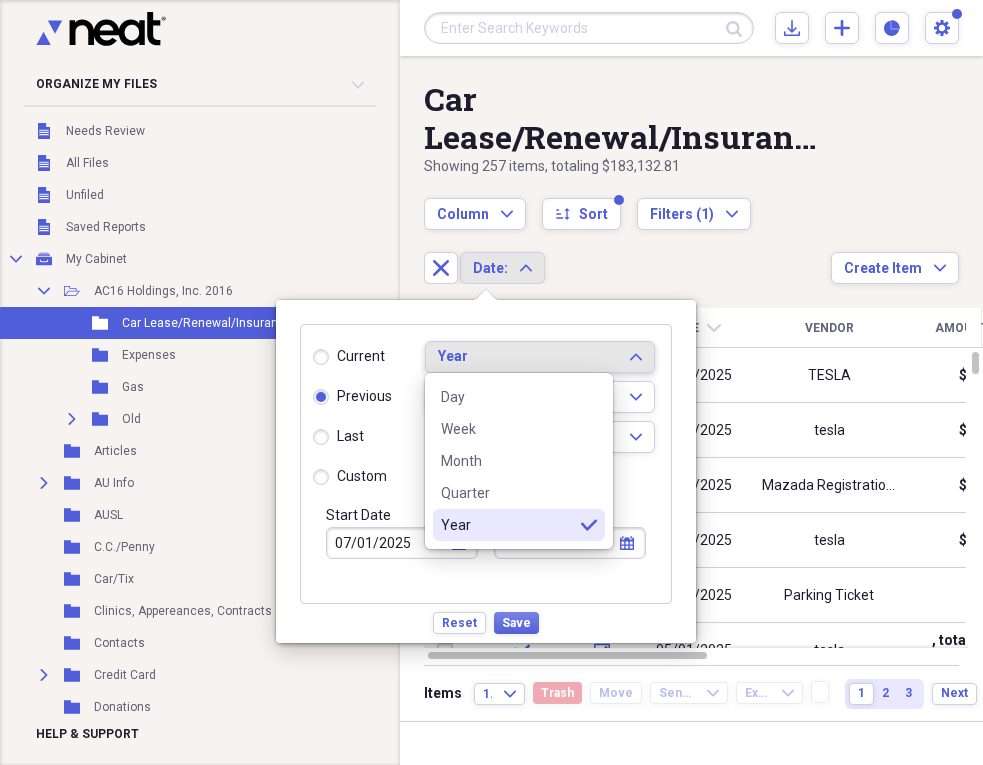 click on "selected" 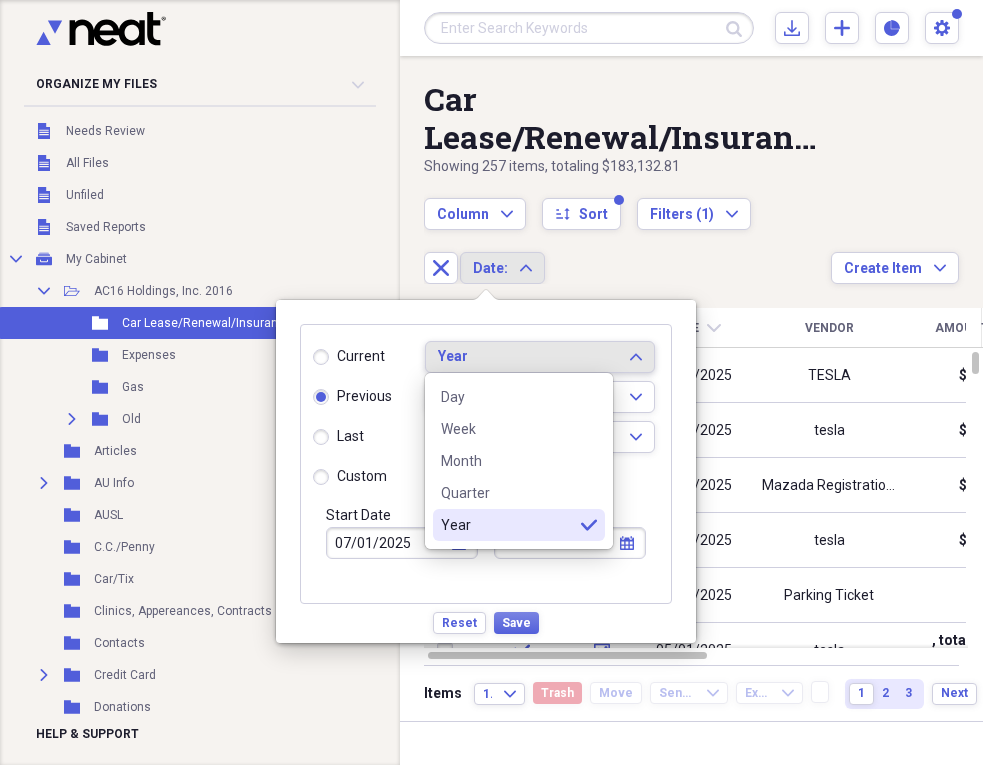radio on "true" 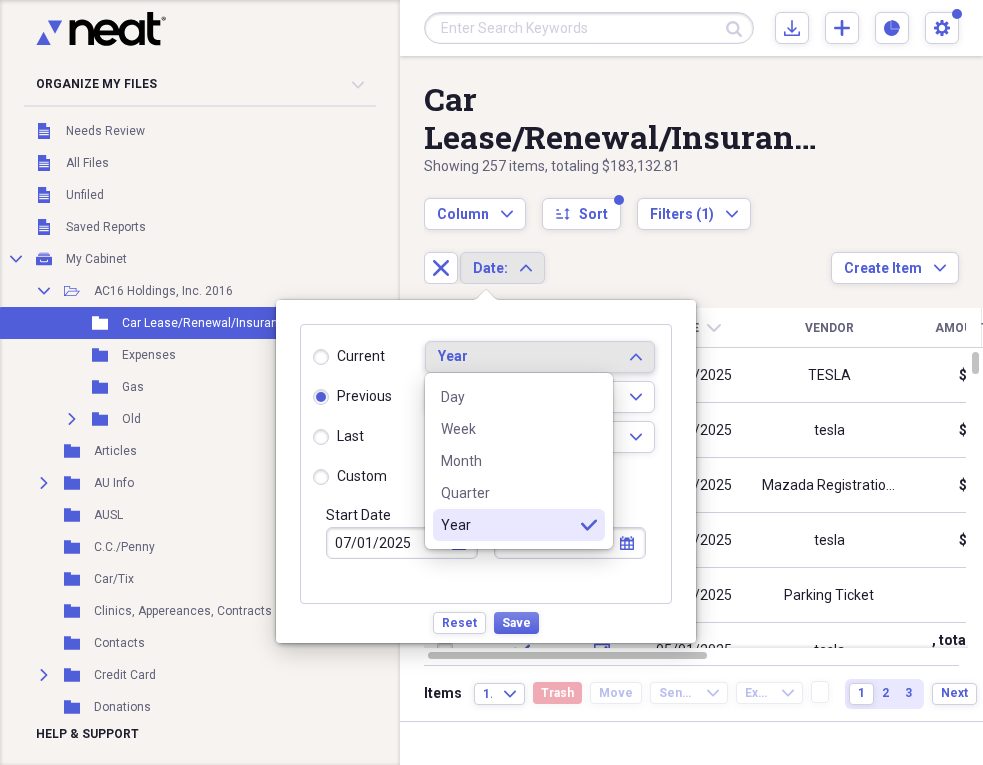 type on "01/01/2025" 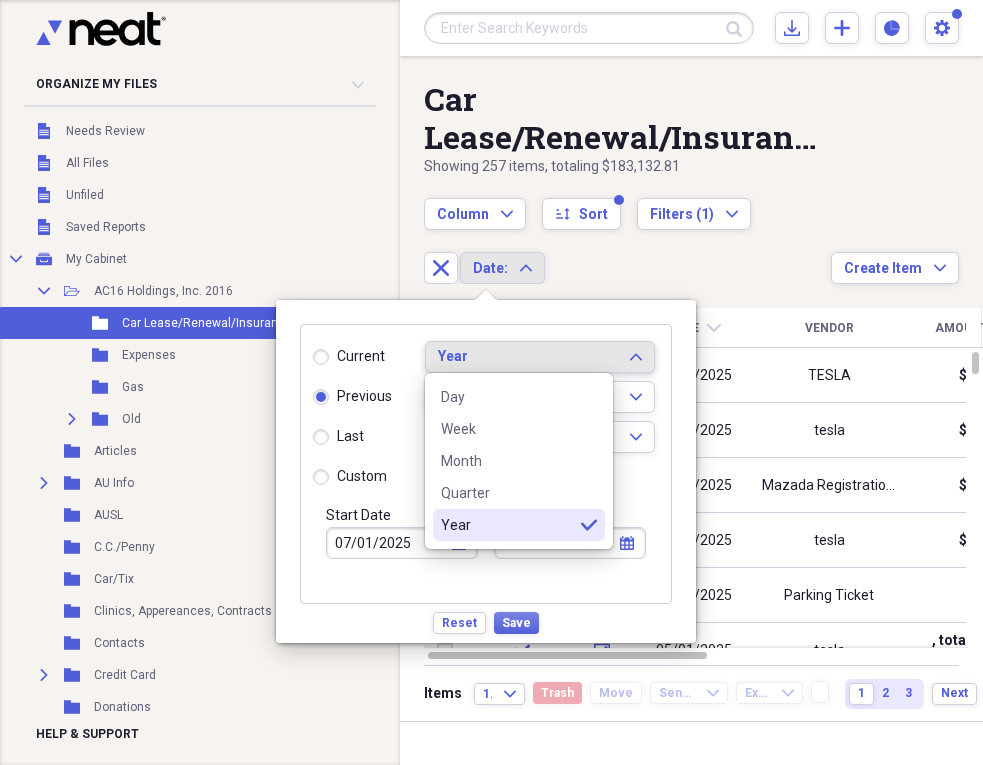 type on "12/31/2025" 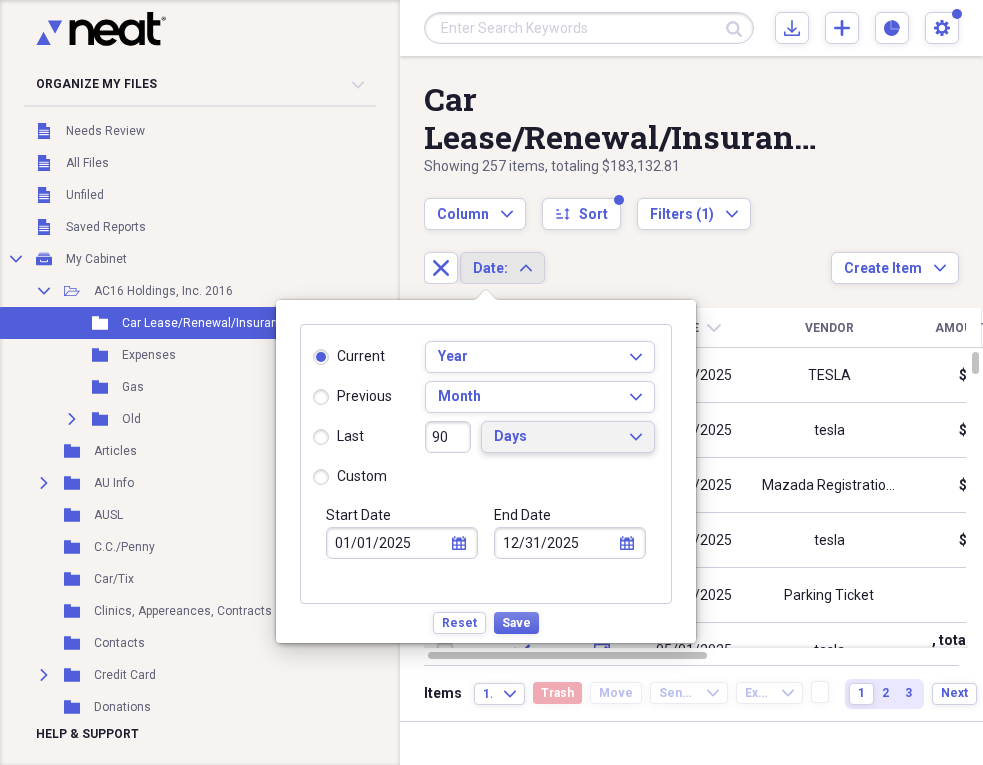 click on "Expand" 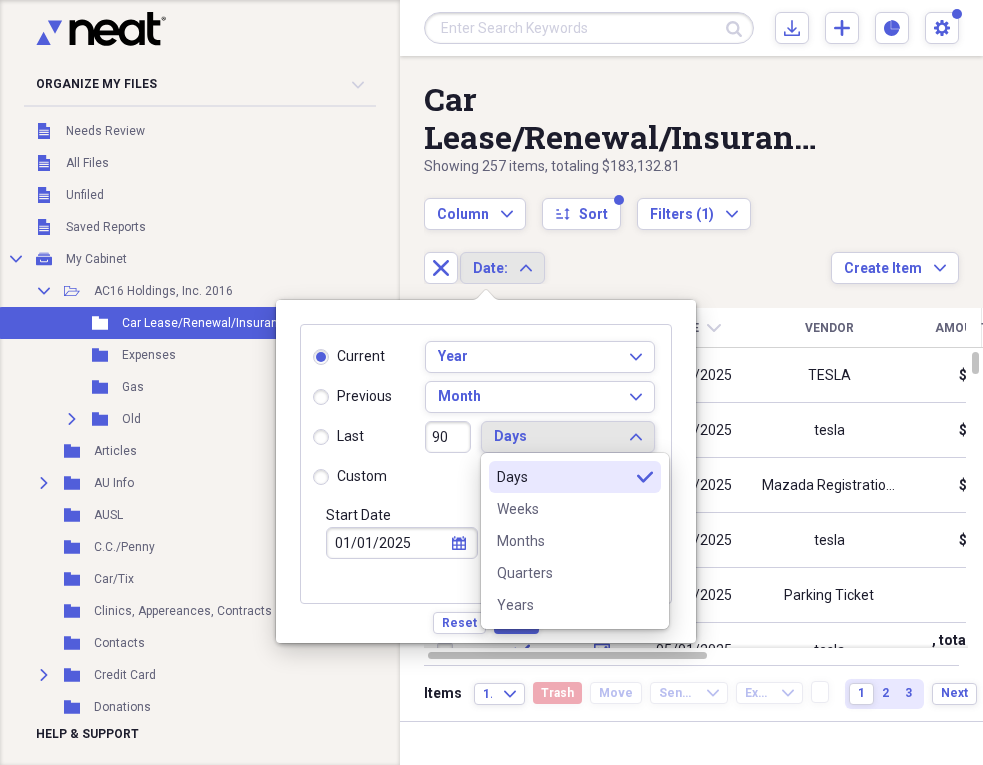 click 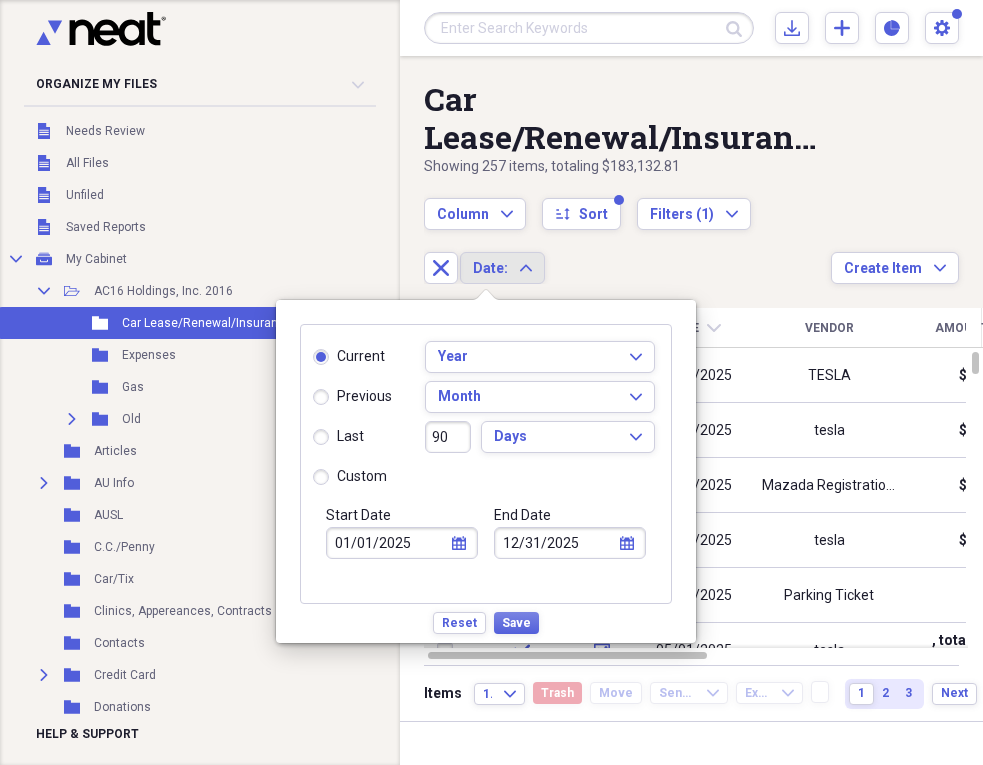 click on "custom" at bounding box center (350, 477) 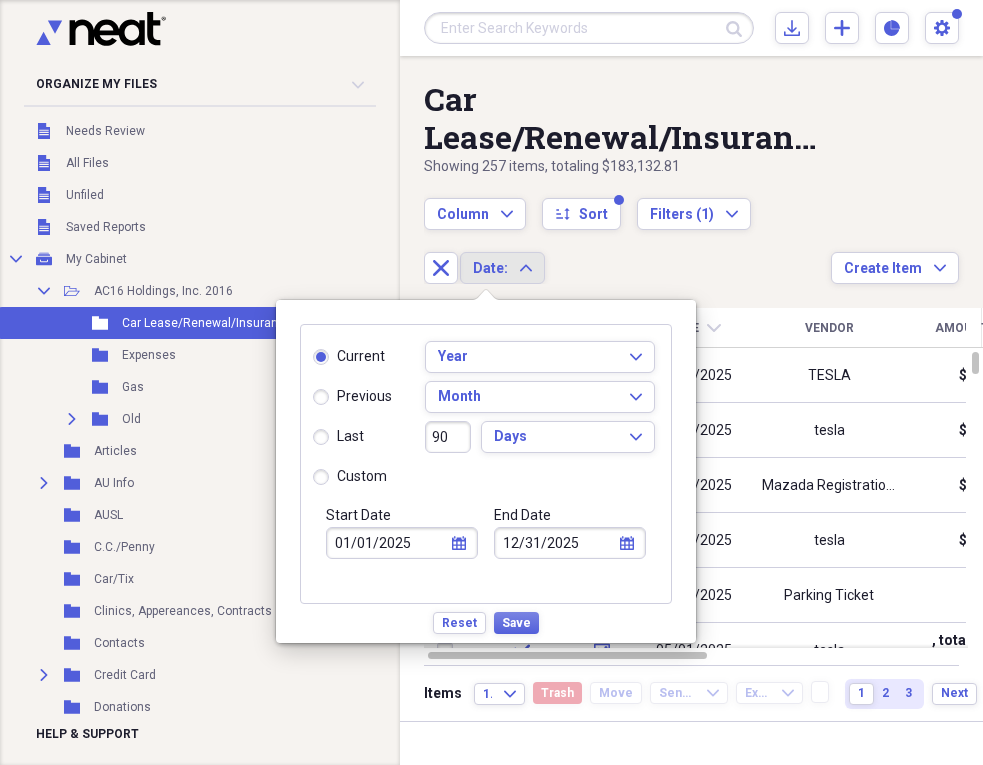 radio on "true" 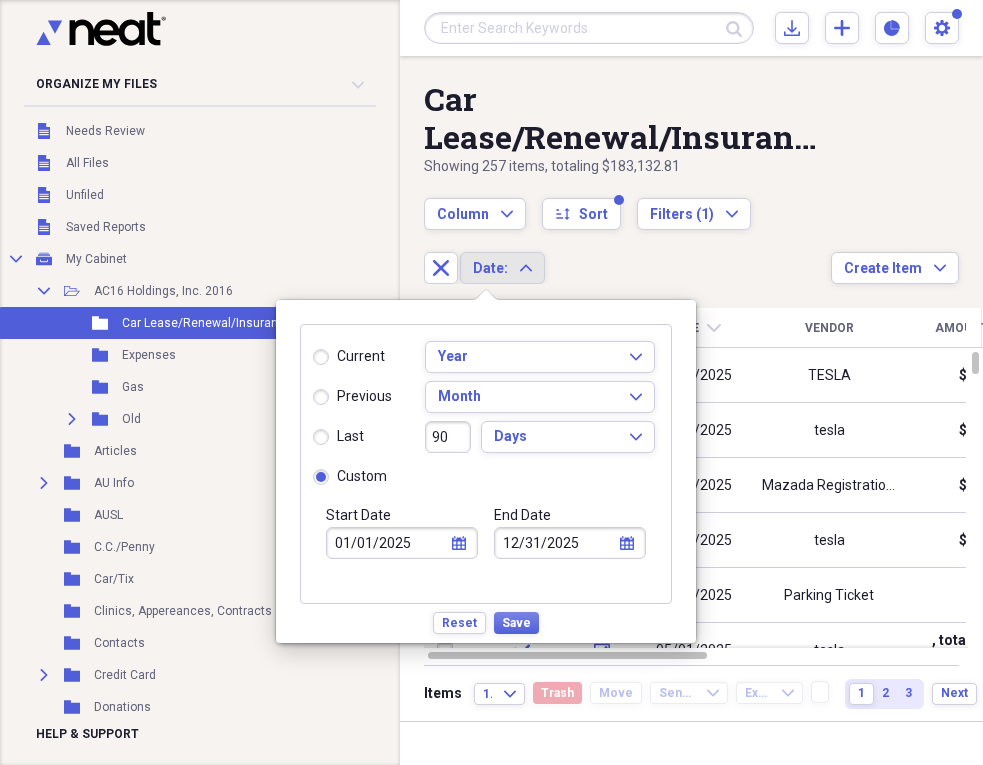 type 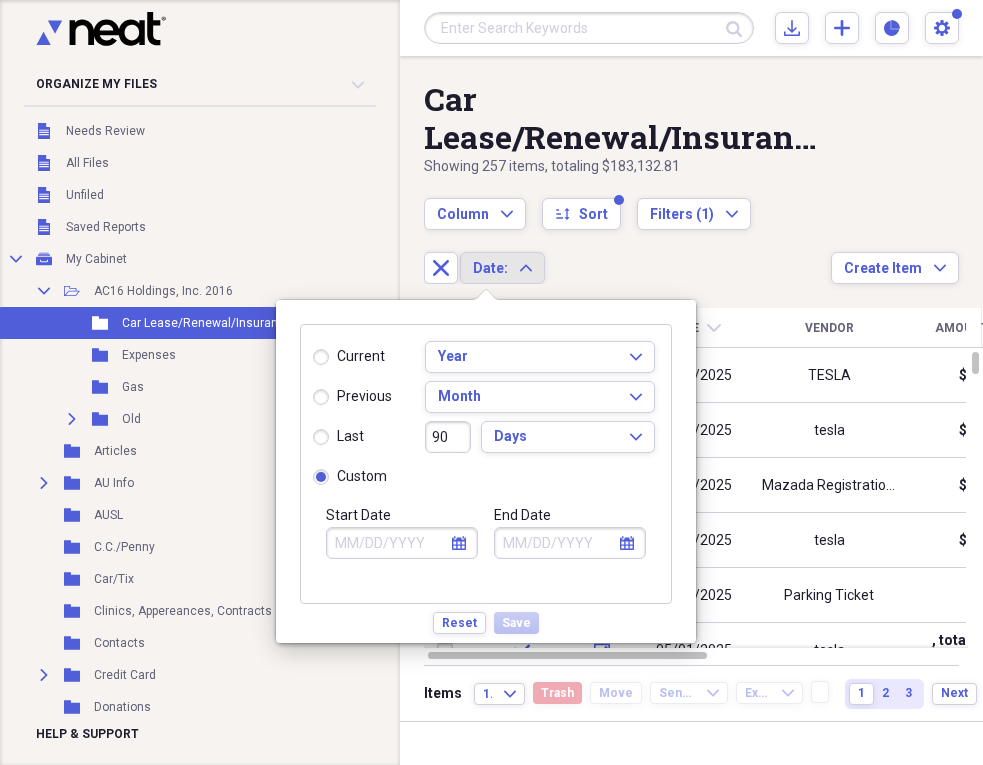 click 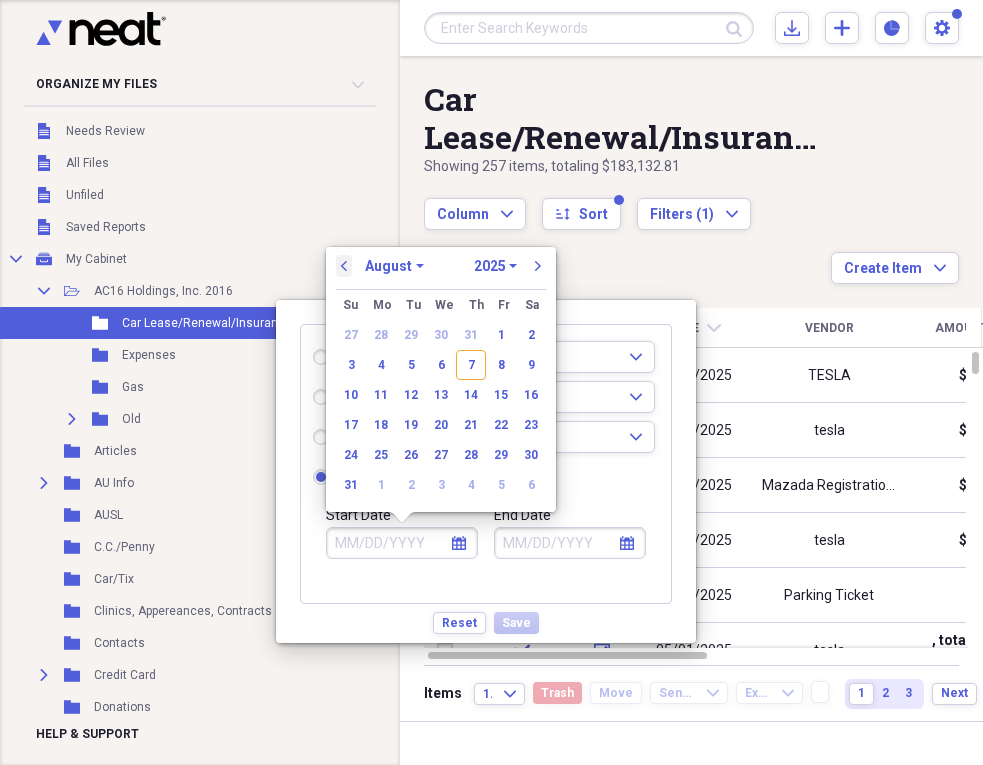 click on "previous" at bounding box center [344, 266] 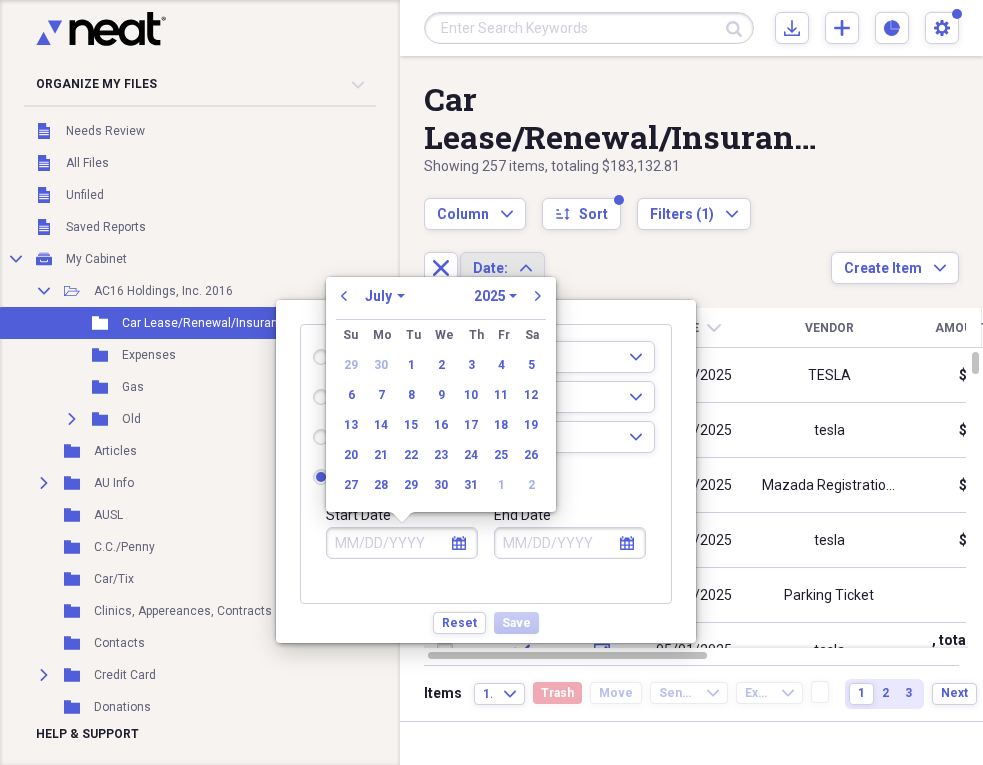 click on "January February March April May June July August September October November December" at bounding box center [385, 296] 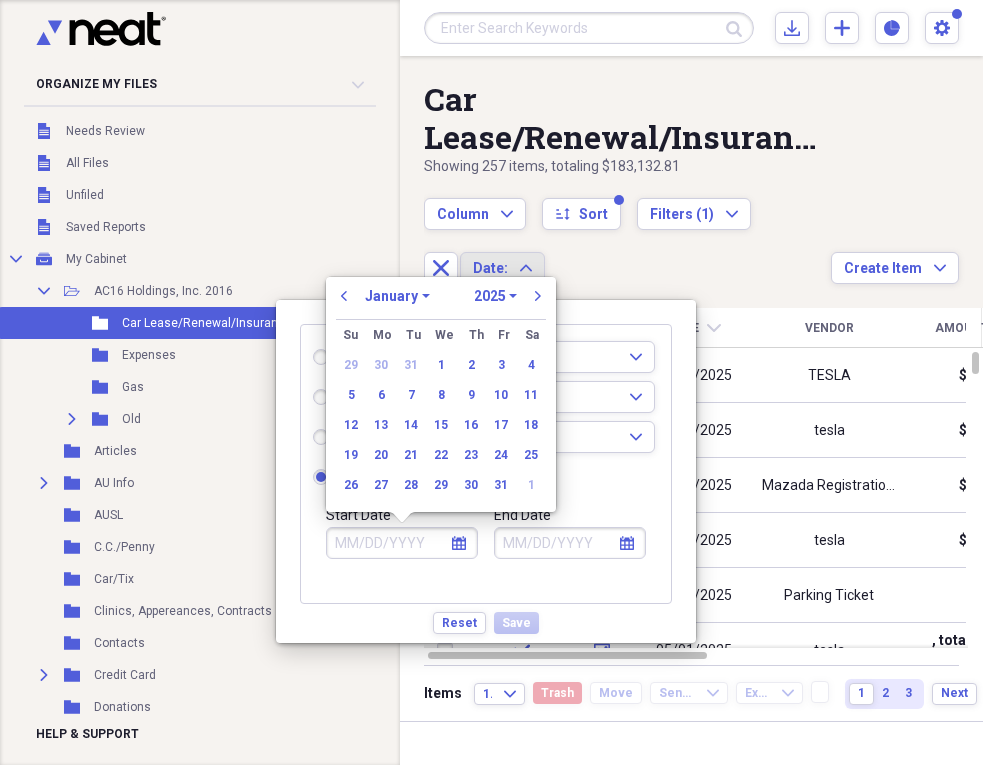 click on "1970 1971 1972 1973 1974 1975 1976 1977 1978 1979 1980 1981 1982 1983 1984 1985 1986 1987 1988 1989 1990 1991 1992 1993 1994 1995 1996 1997 1998 1999 2000 2001 2002 2003 2004 2005 2006 2007 2008 2009 2010 2011 2012 2013 2014 2015 2016 2017 2018 2019 2020 2021 2022 2023 2024 2025 2026 2027 2028 2029 2030 2031 2032 2033 2034 2035" at bounding box center [495, 296] 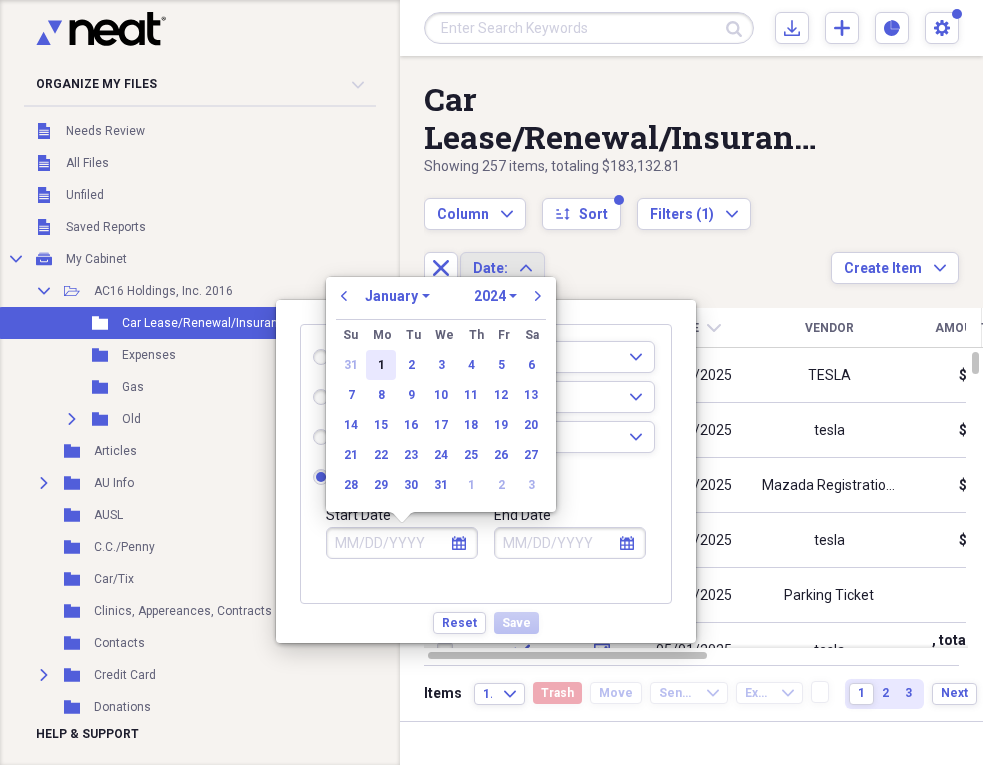 click on "1" at bounding box center [381, 365] 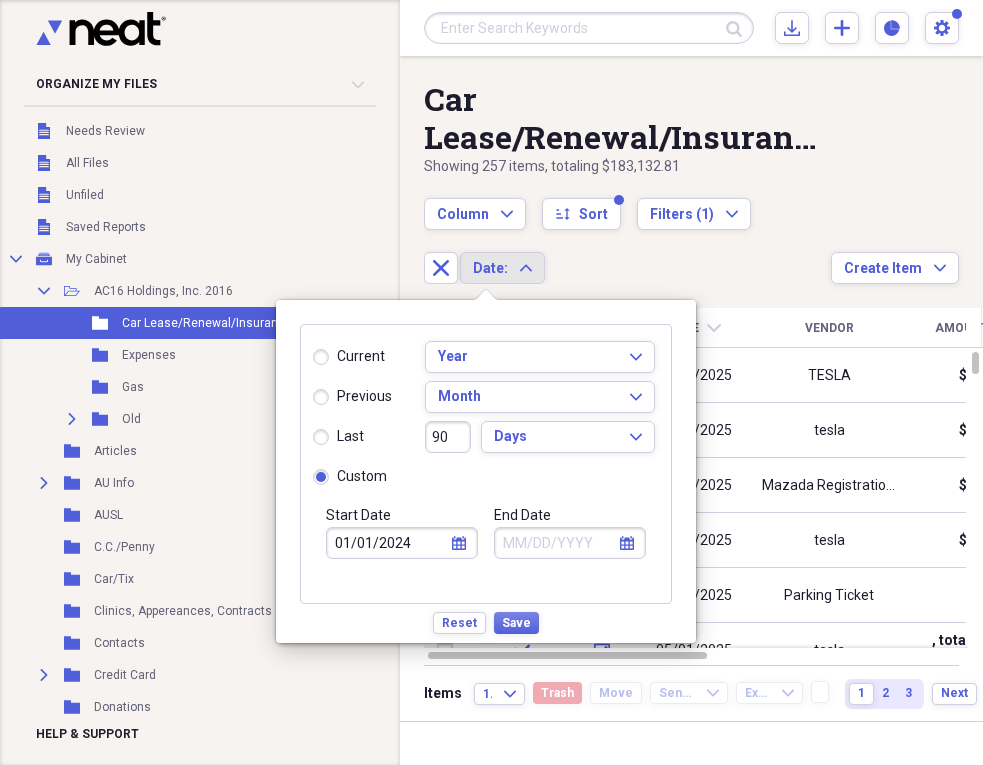 click 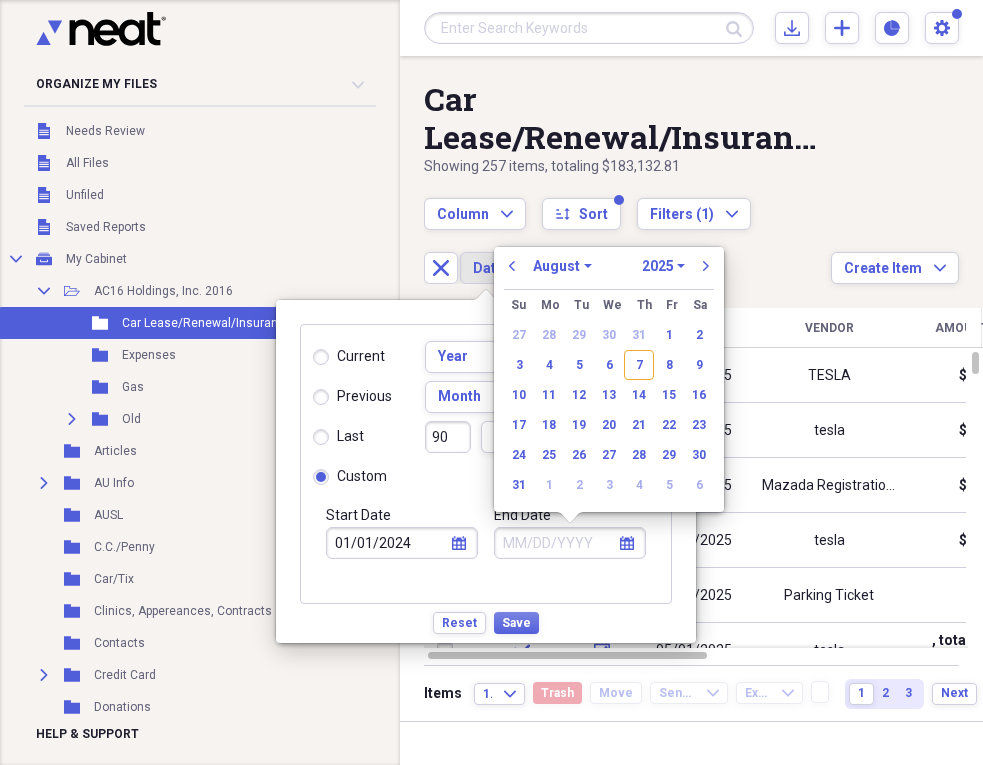 click on "1970 1971 1972 1973 1974 1975 1976 1977 1978 1979 1980 1981 1982 1983 1984 1985 1986 1987 1988 1989 1990 1991 1992 1993 1994 1995 1996 1997 1998 1999 2000 2001 2002 2003 2004 2005 2006 2007 2008 2009 2010 2011 2012 2013 2014 2015 2016 2017 2018 2019 2020 2021 2022 2023 2024 2025 2026 2027 2028 2029 2030 2031 2032 2033 2034 2035" at bounding box center (663, 266) 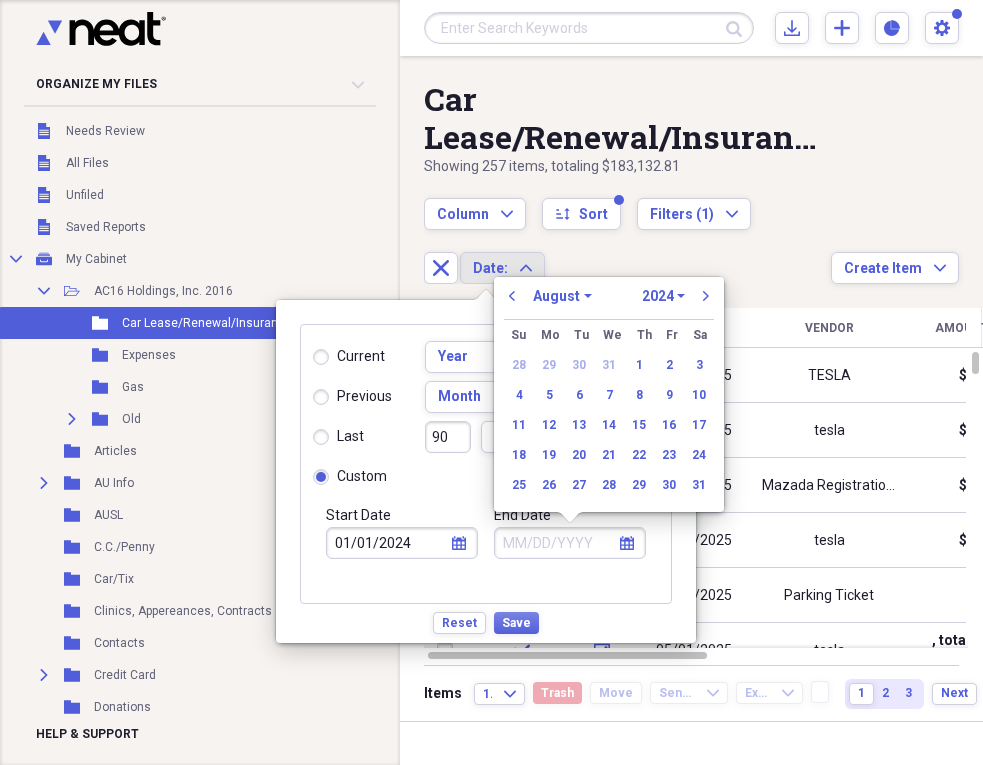 click on "January February March April May June July August September October November December" at bounding box center [562, 296] 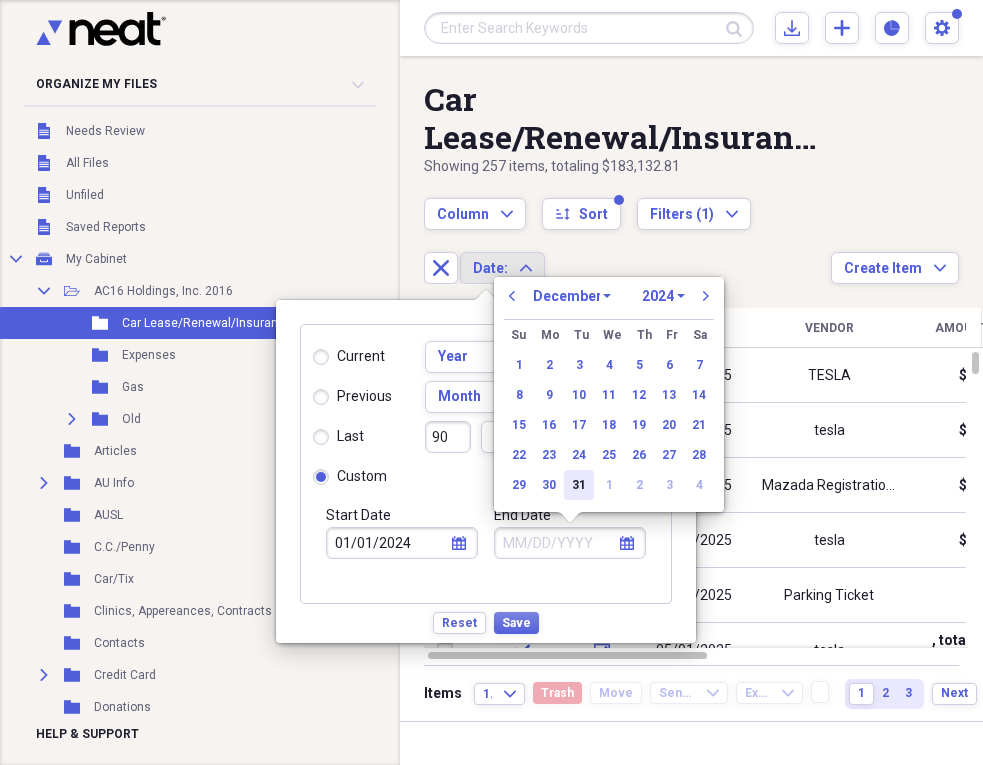 click on "31" at bounding box center [579, 485] 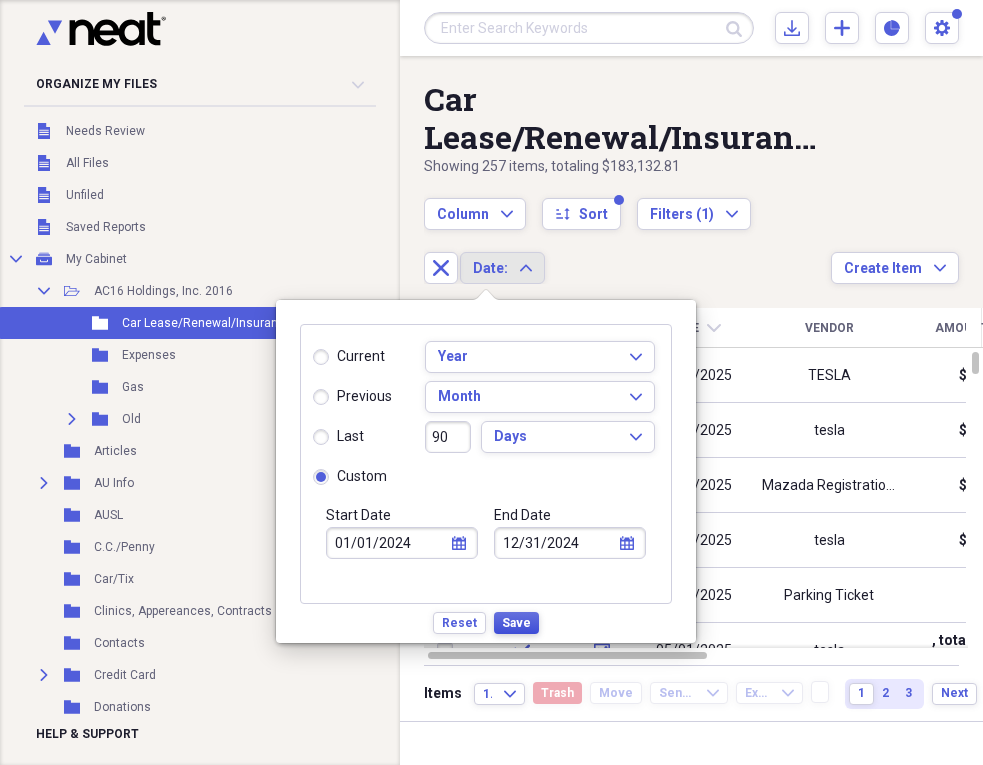 click on "Save" at bounding box center (516, 623) 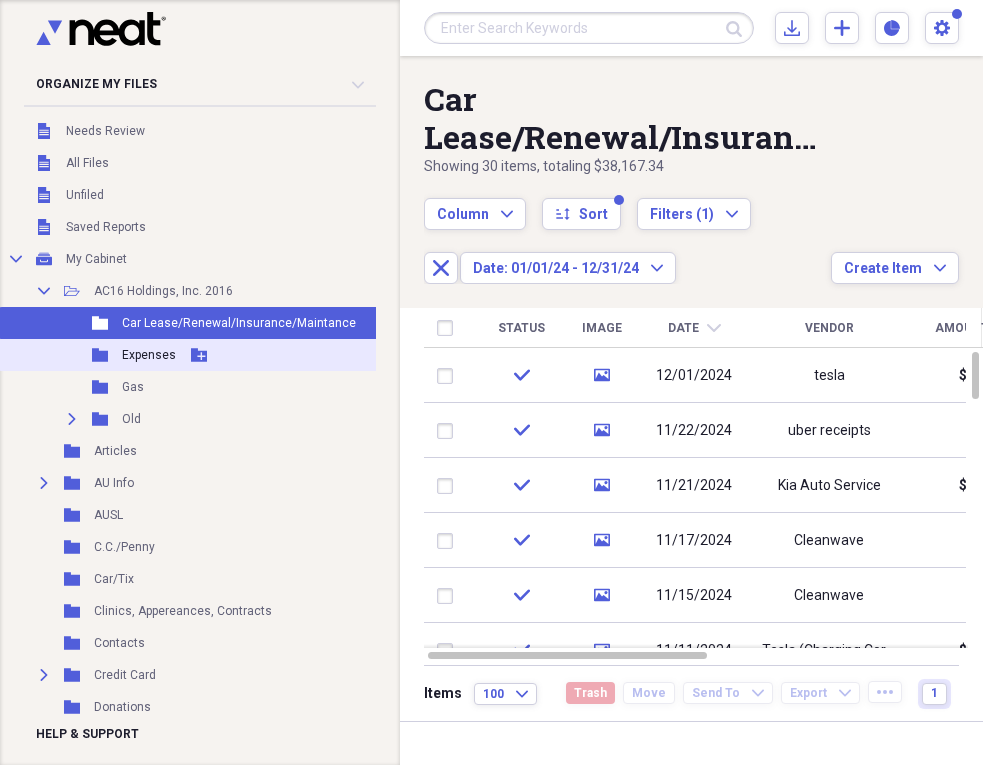 click on "Expenses" at bounding box center (149, 355) 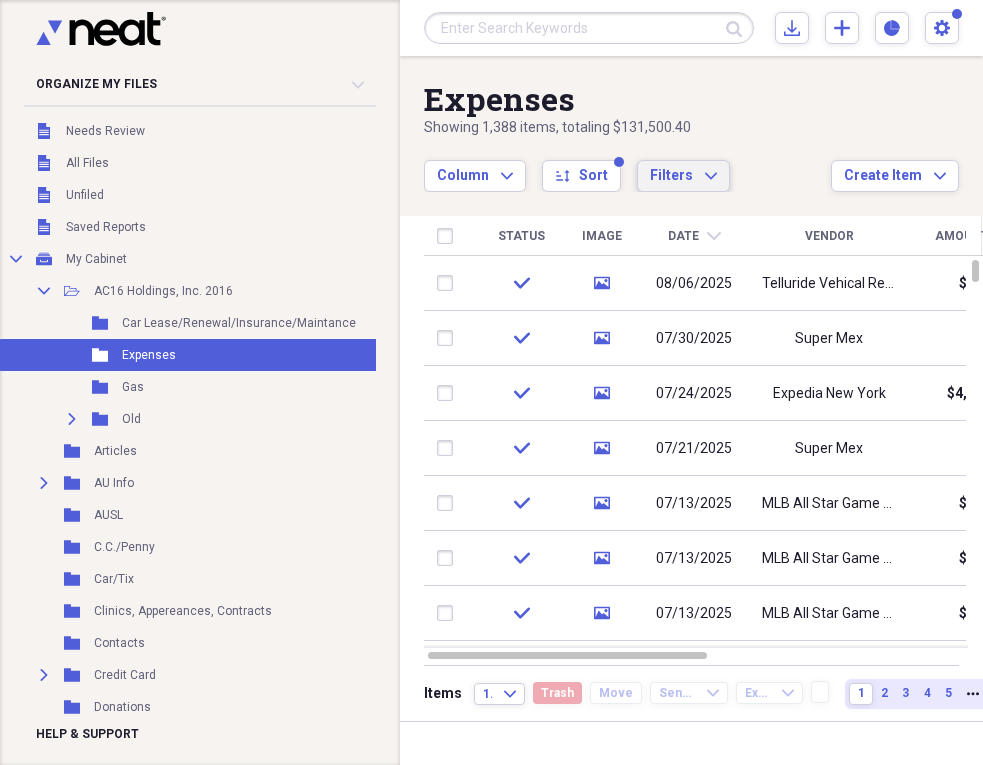 click on "Filters  Expand" at bounding box center (683, 176) 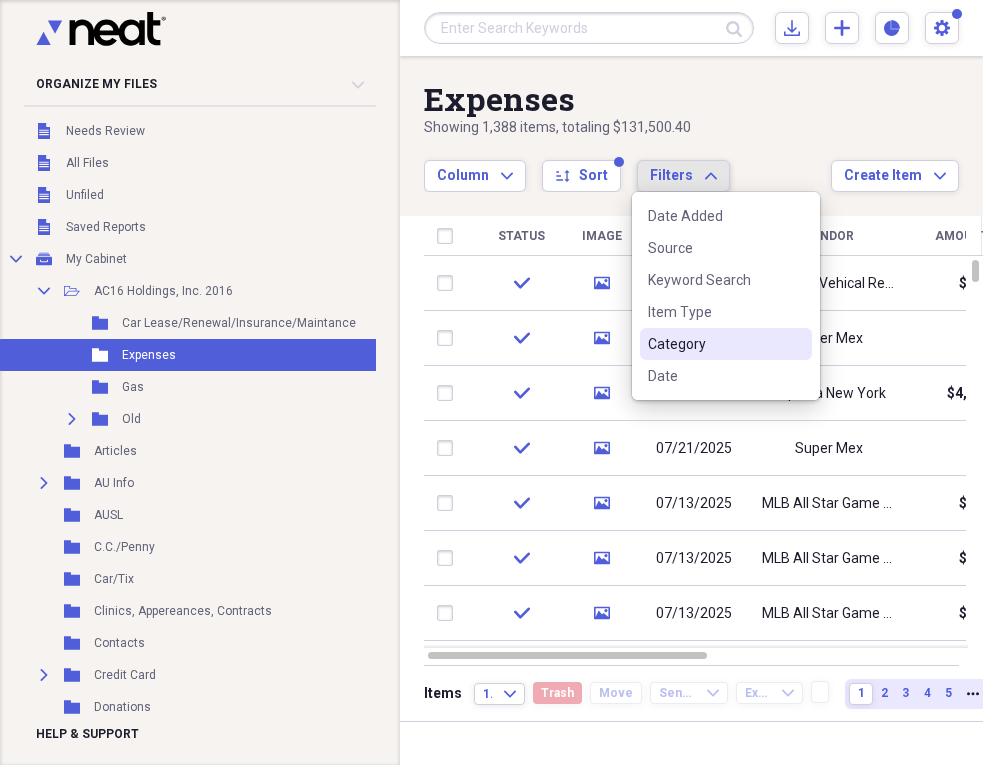 click on "Category" at bounding box center (714, 344) 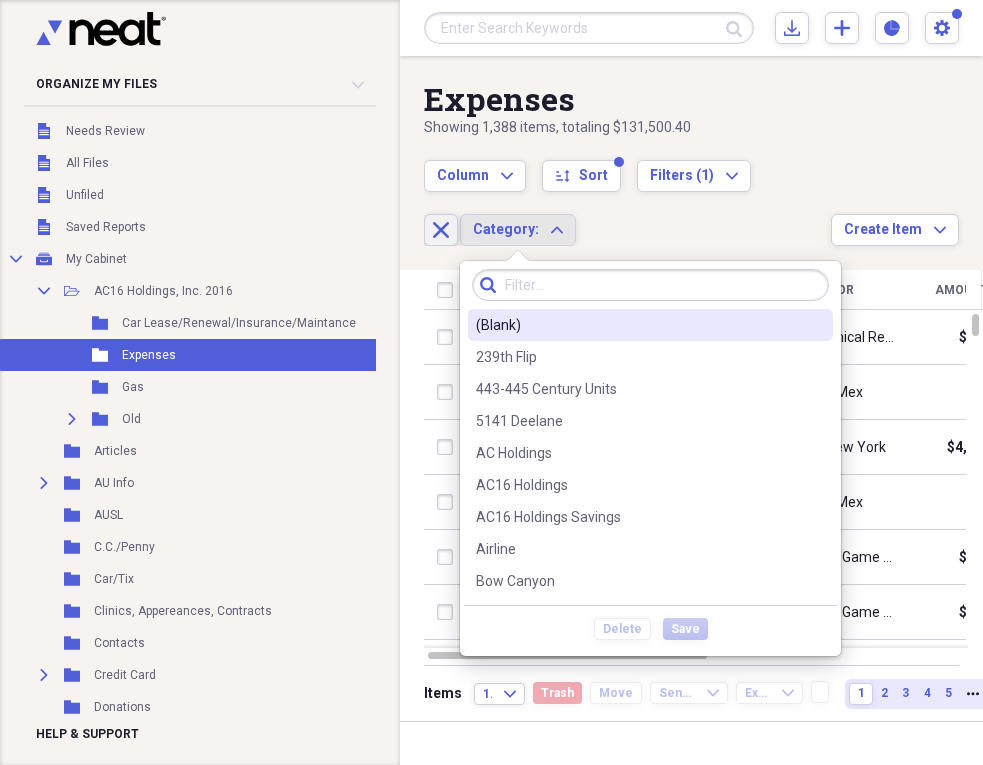 click 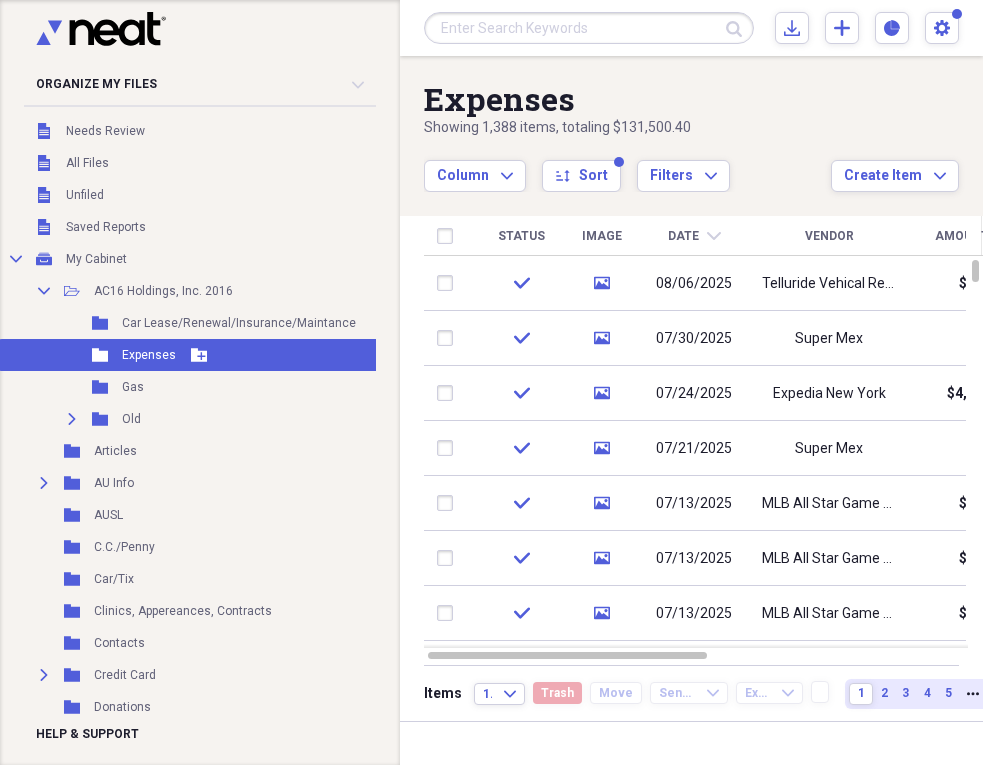 click on "Expenses" at bounding box center (149, 355) 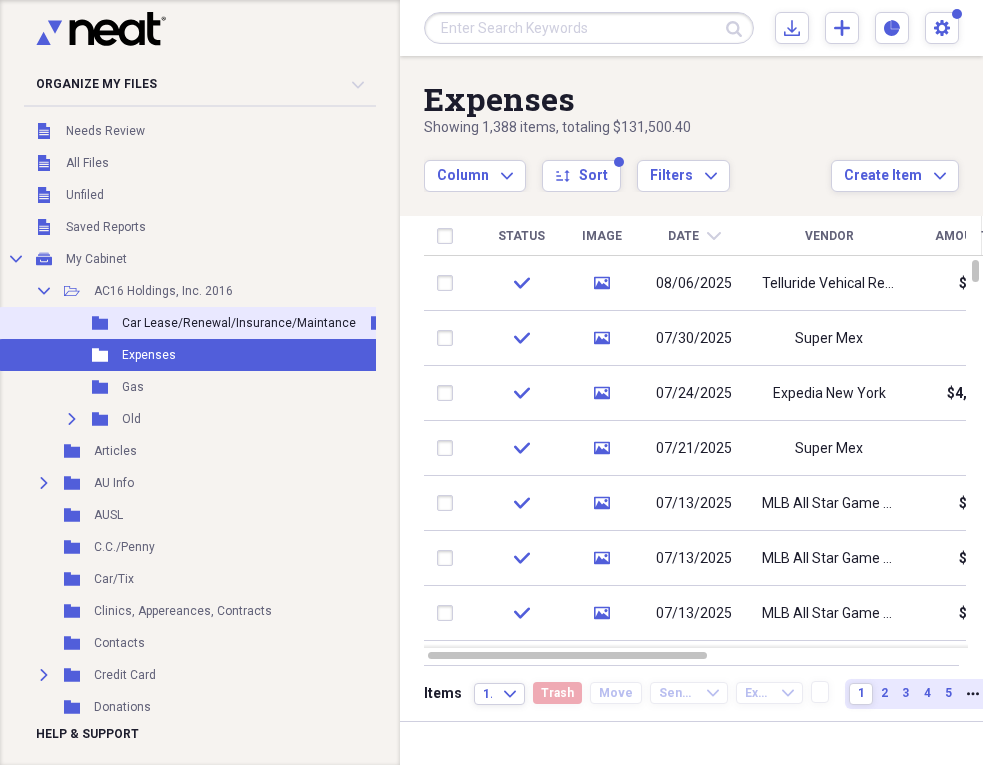 click on "Folder Car Lease/Renewal/Insurance/Maintance Add Folder" at bounding box center [303, 323] 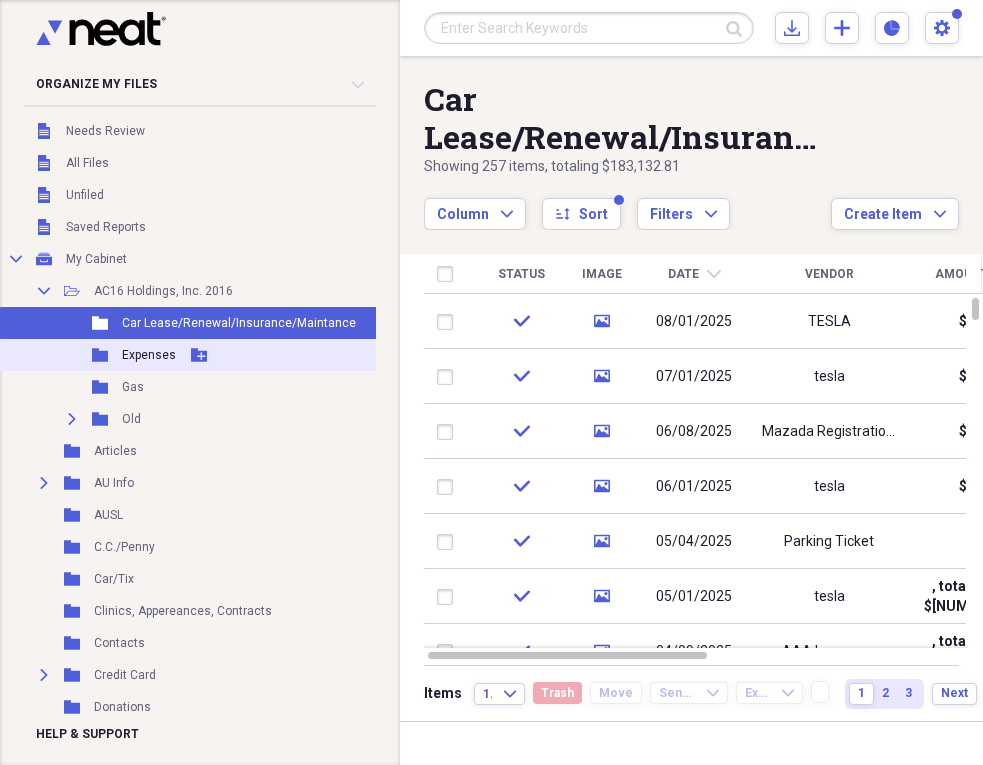 click on "Expenses" at bounding box center (149, 355) 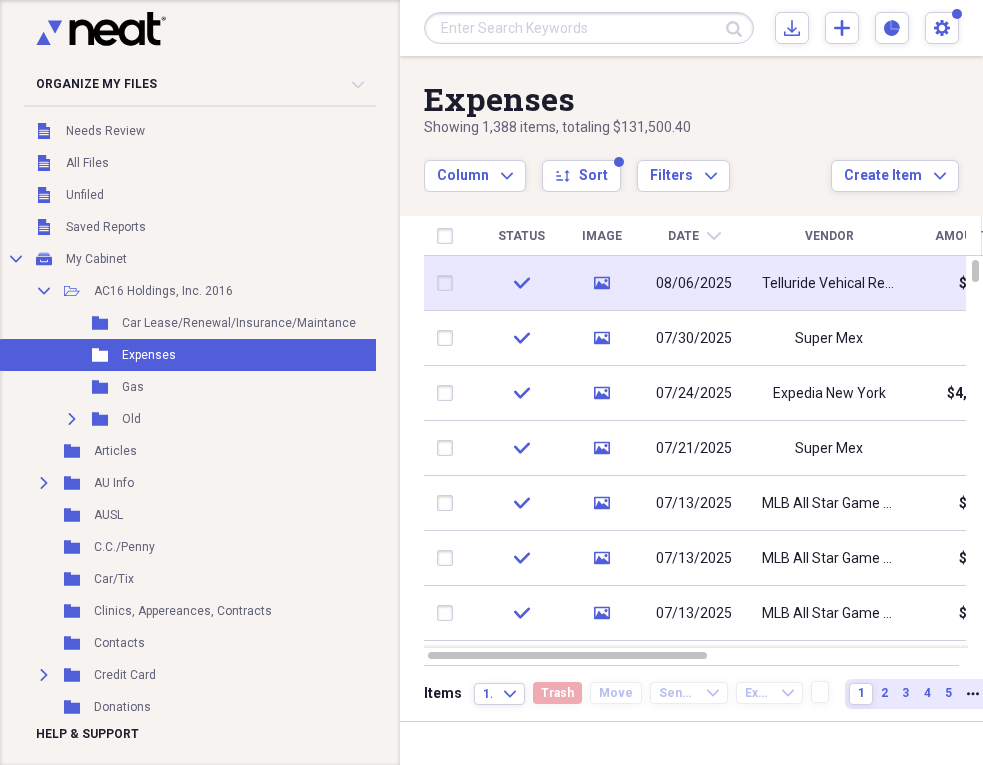 click on "08/06/2025" at bounding box center (694, 283) 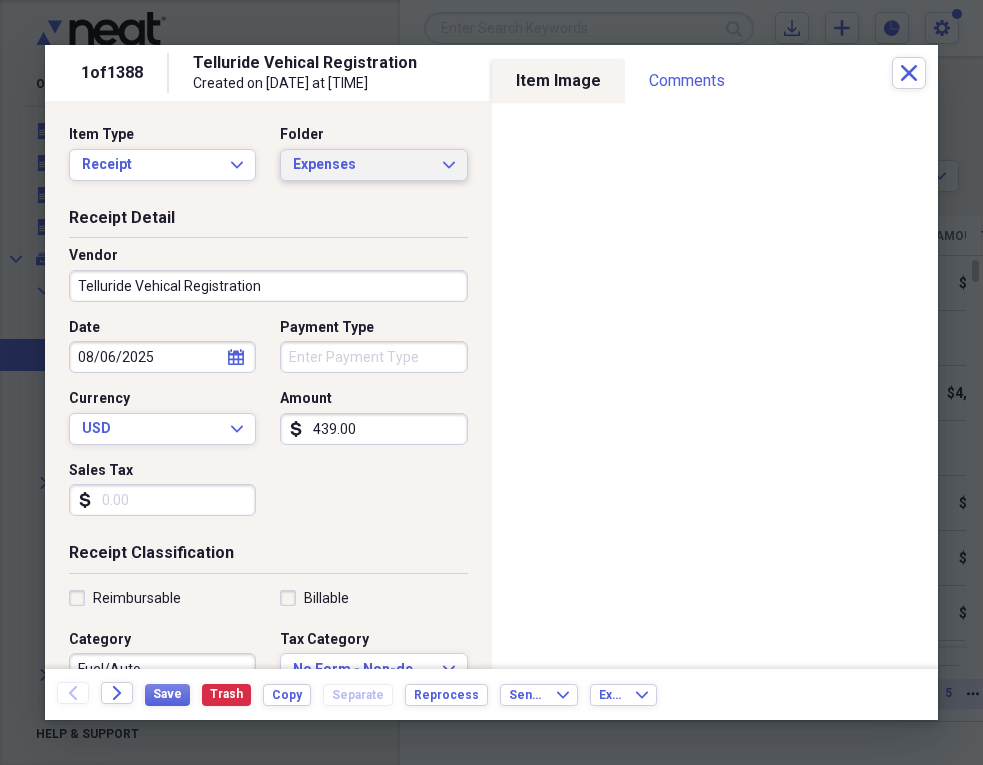 click on "Expenses Expand" at bounding box center (373, 165) 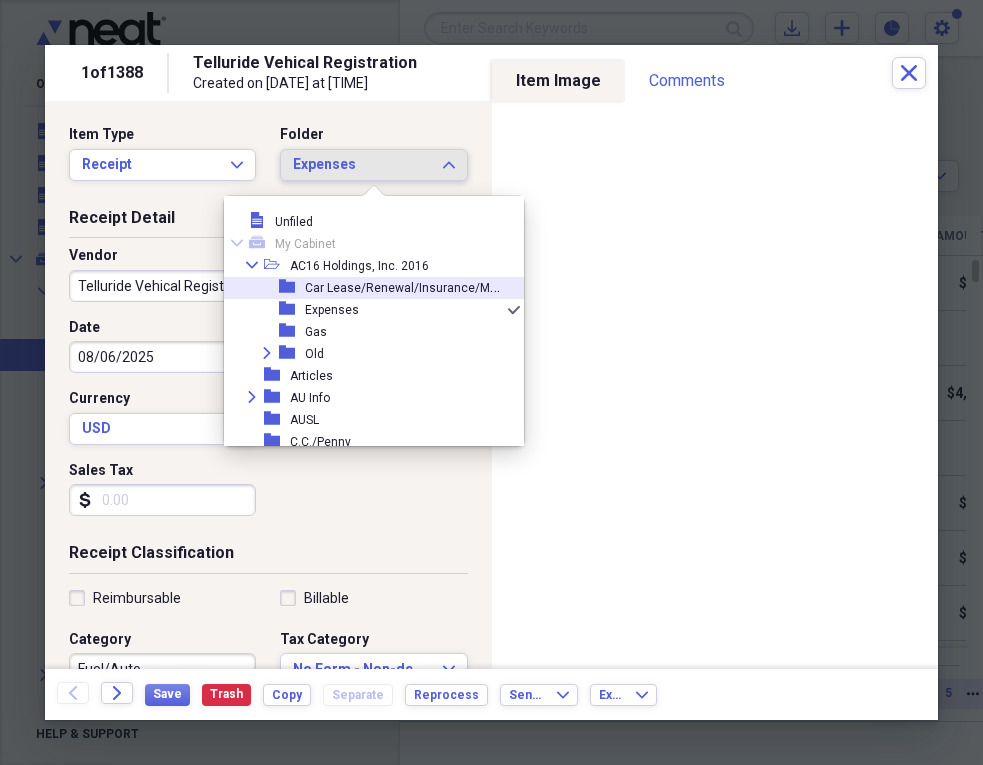 click on "Car Lease/Renewal/Insurance/Maintance" at bounding box center (422, 286) 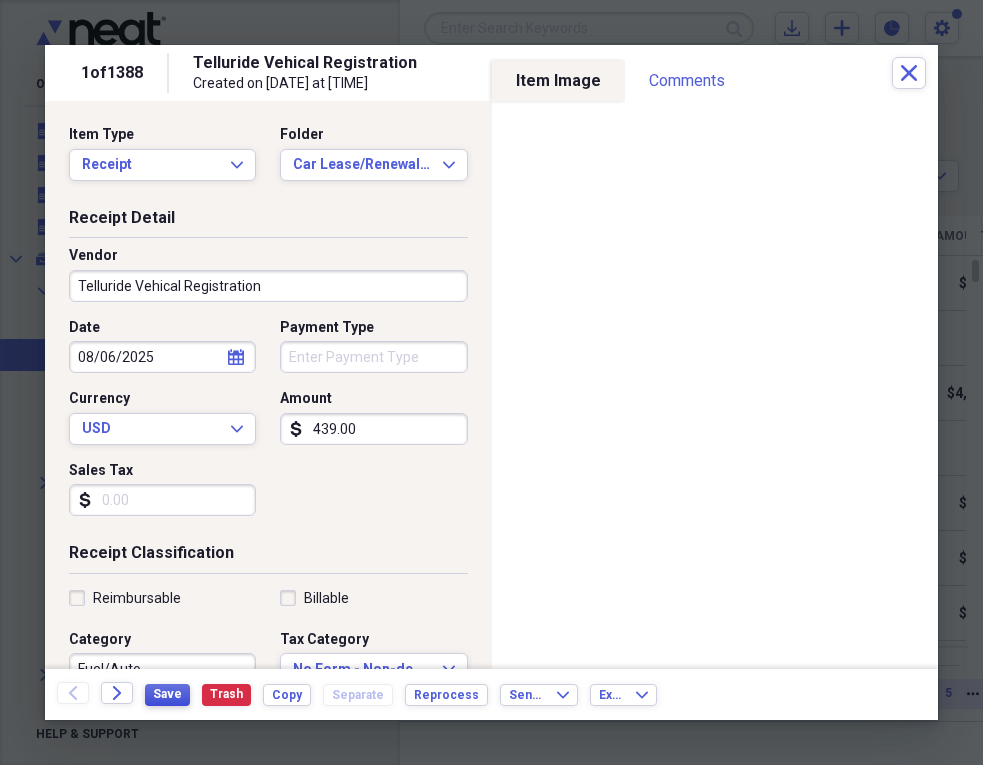 click on "Save" at bounding box center (167, 694) 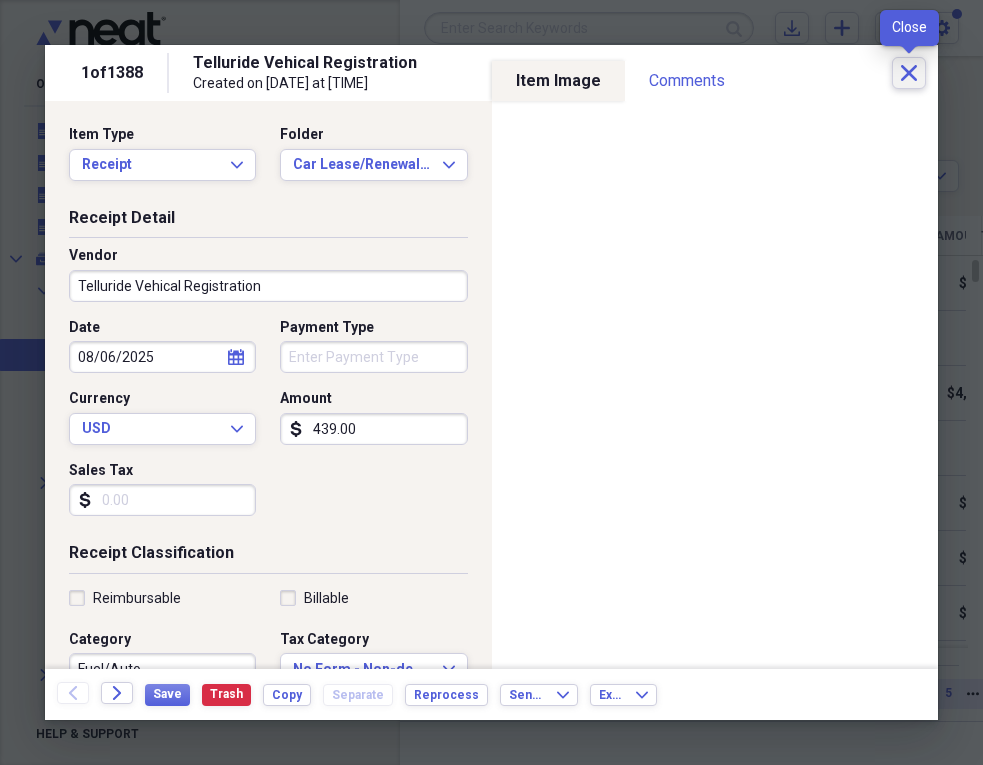 click on "Close" 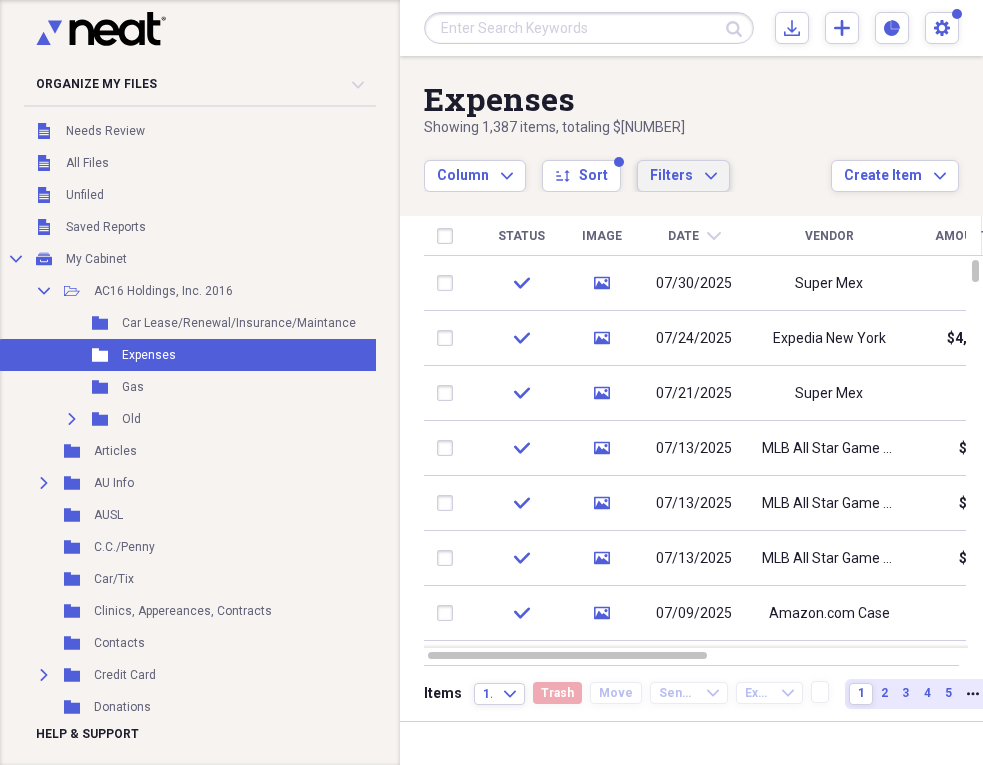 click on "Filters  Expand" at bounding box center (683, 176) 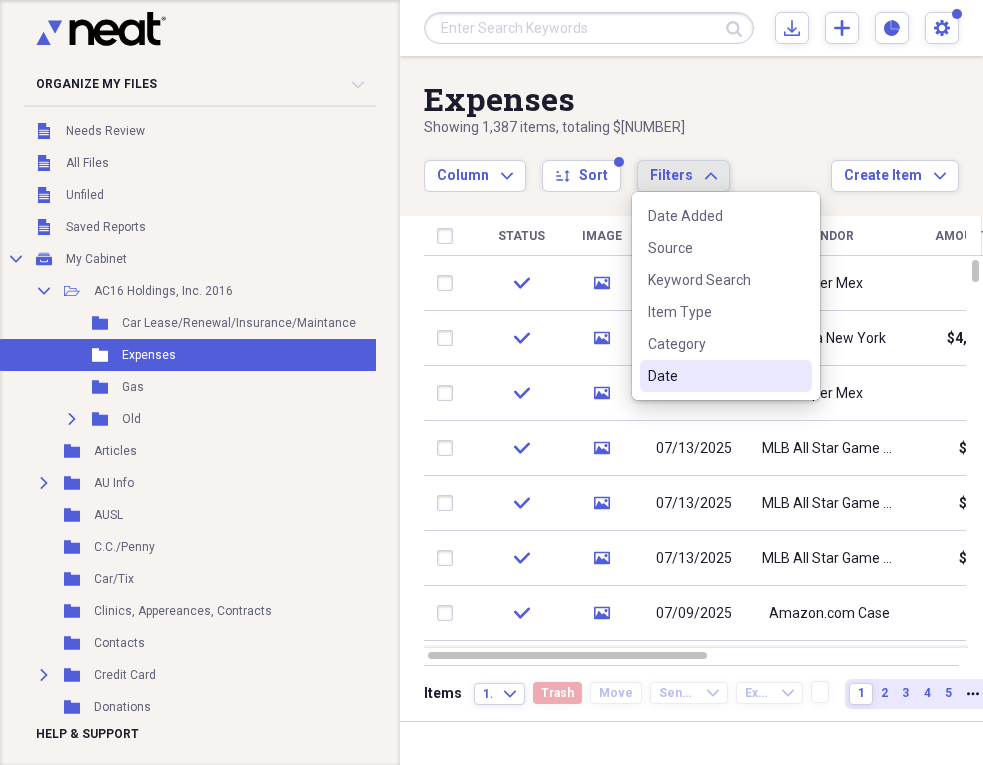 click on "Date" at bounding box center (714, 376) 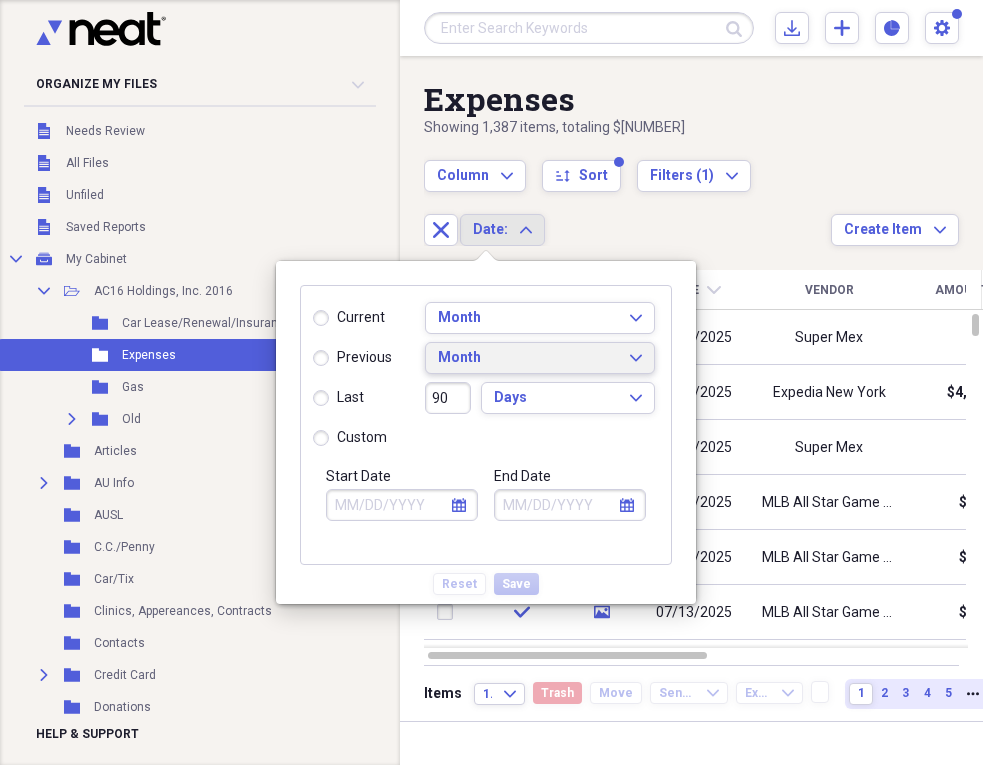 click on "Expand" 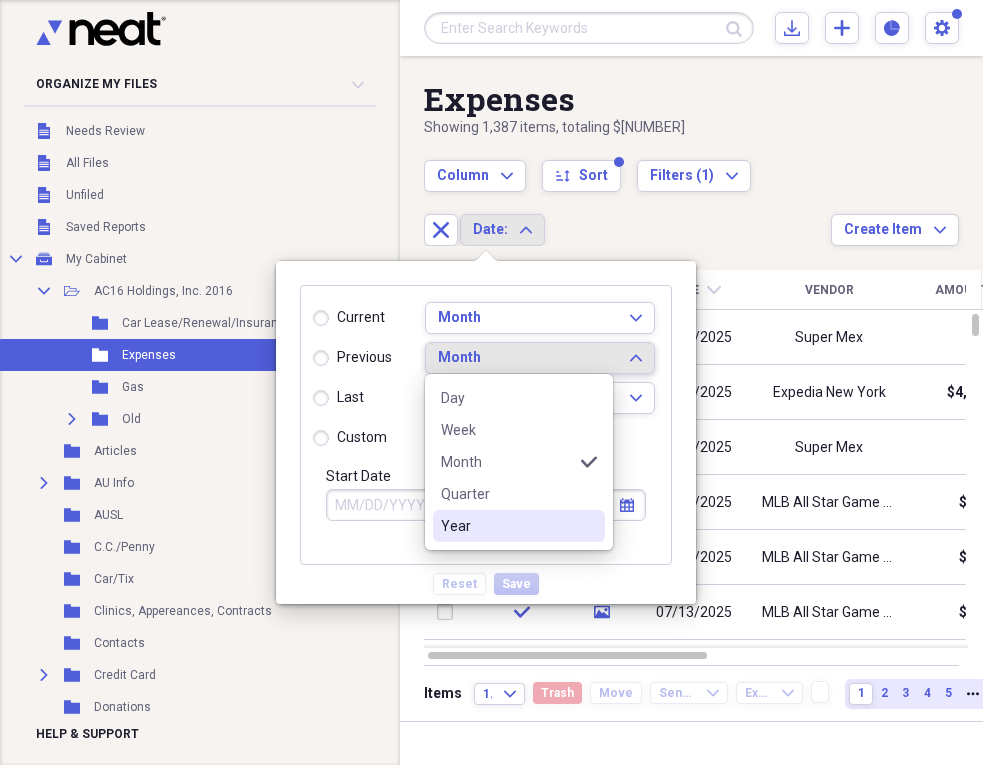 click on "Year" at bounding box center (507, 526) 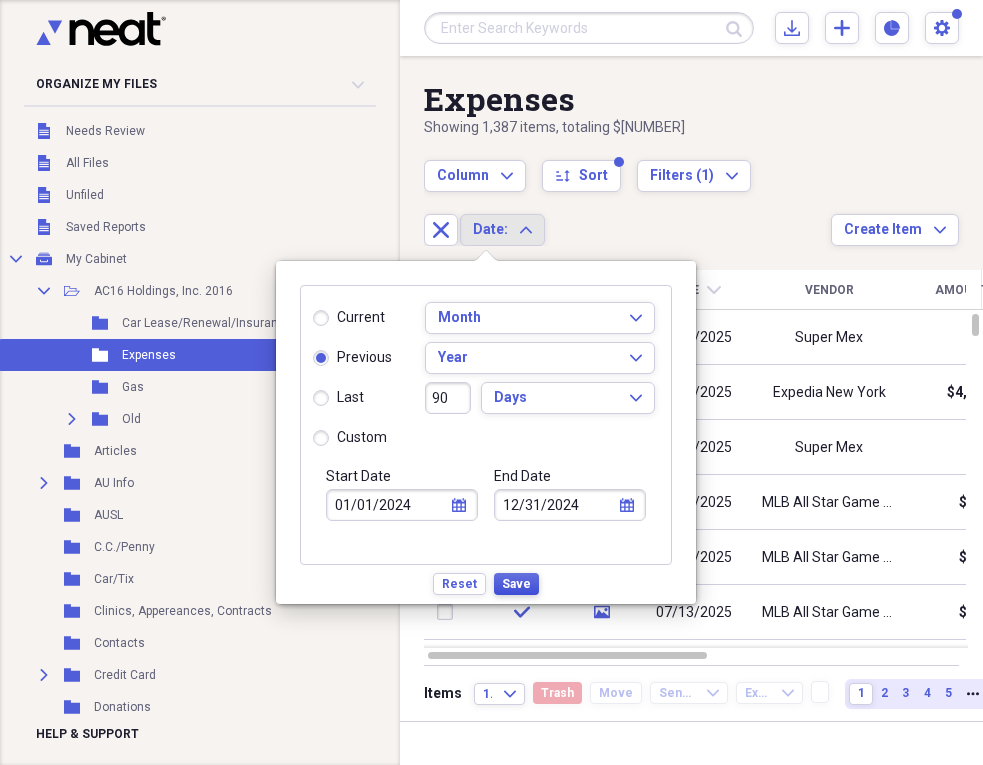 click on "Save" at bounding box center (516, 584) 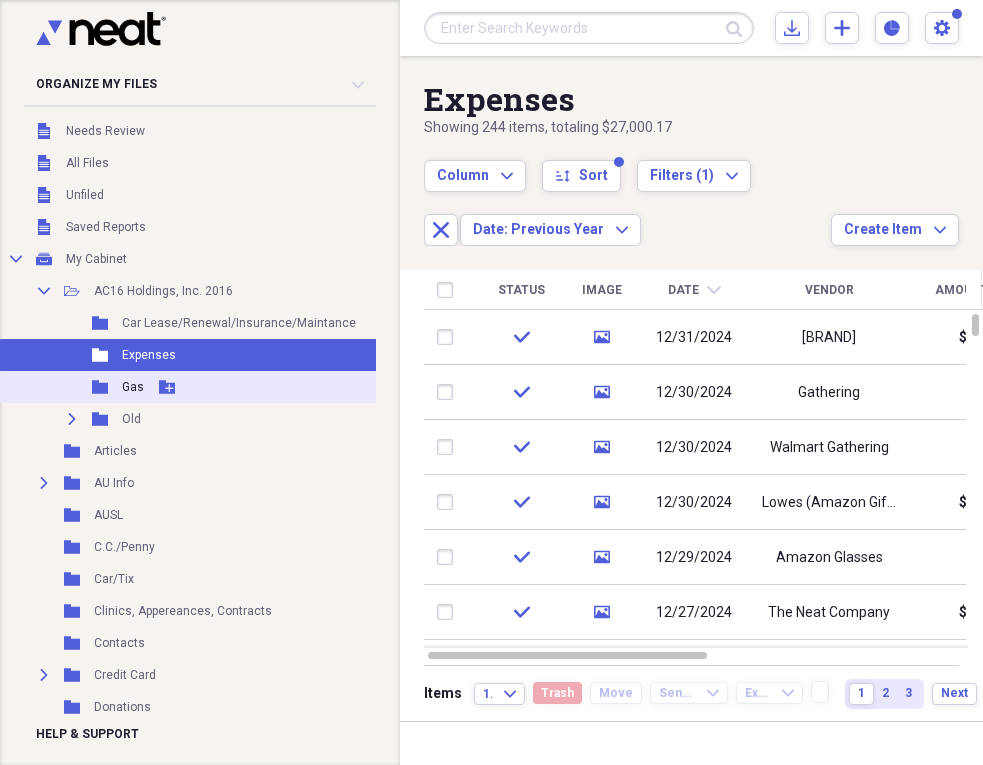 click on "Gas" at bounding box center [133, 387] 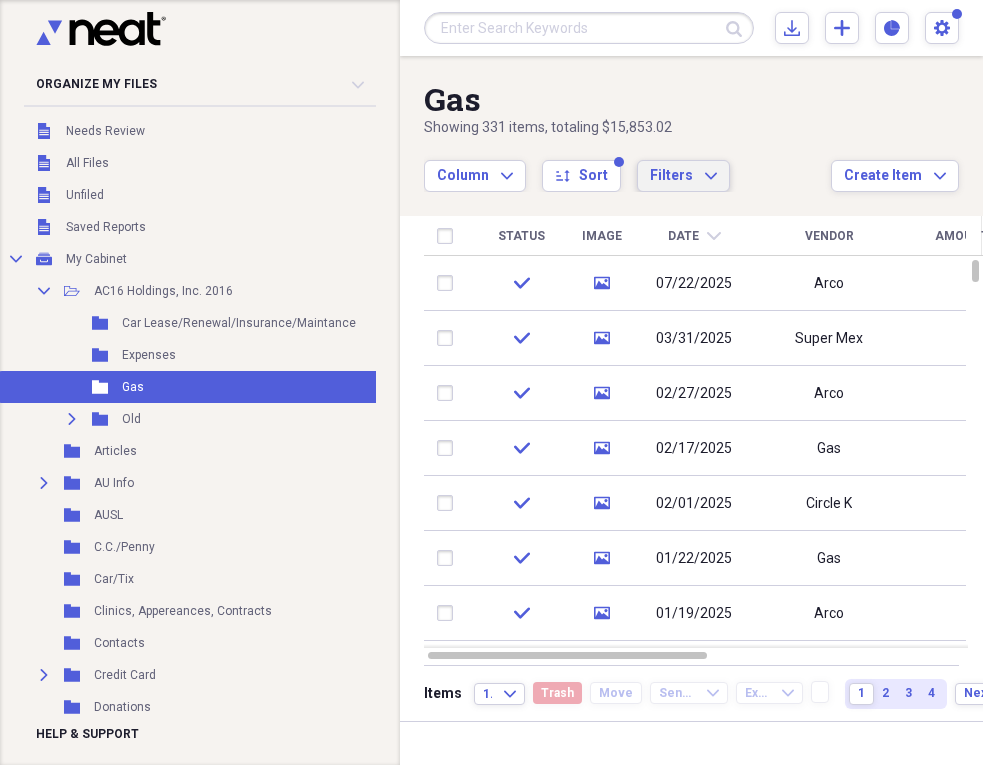 click 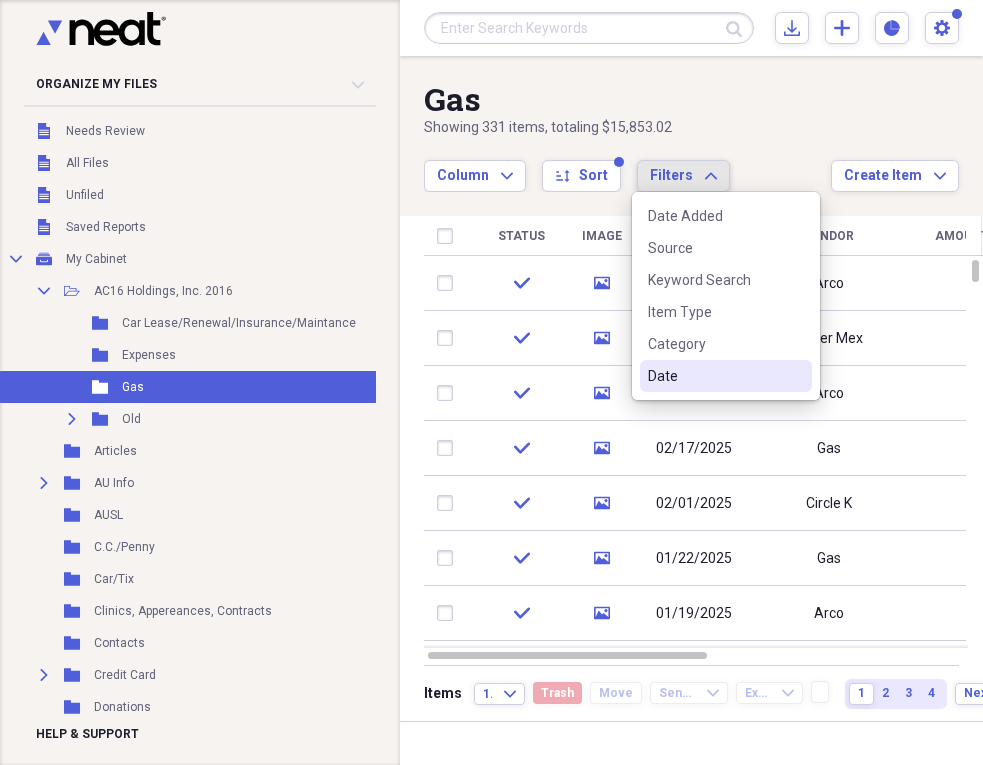 click on "Date" at bounding box center [726, 376] 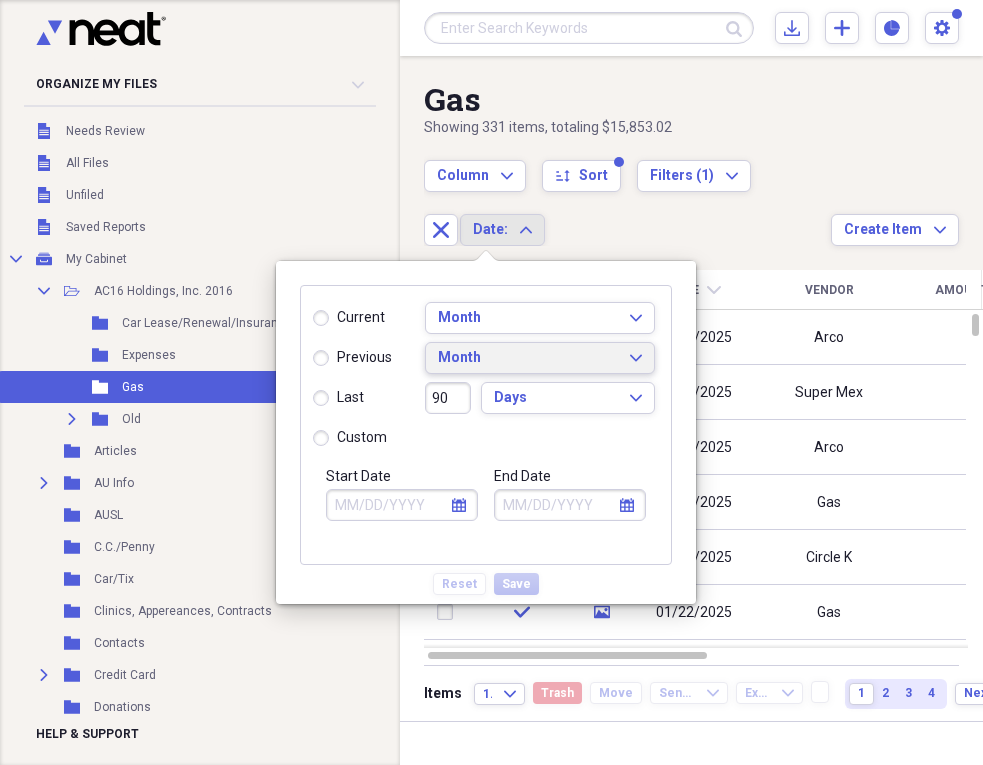 click 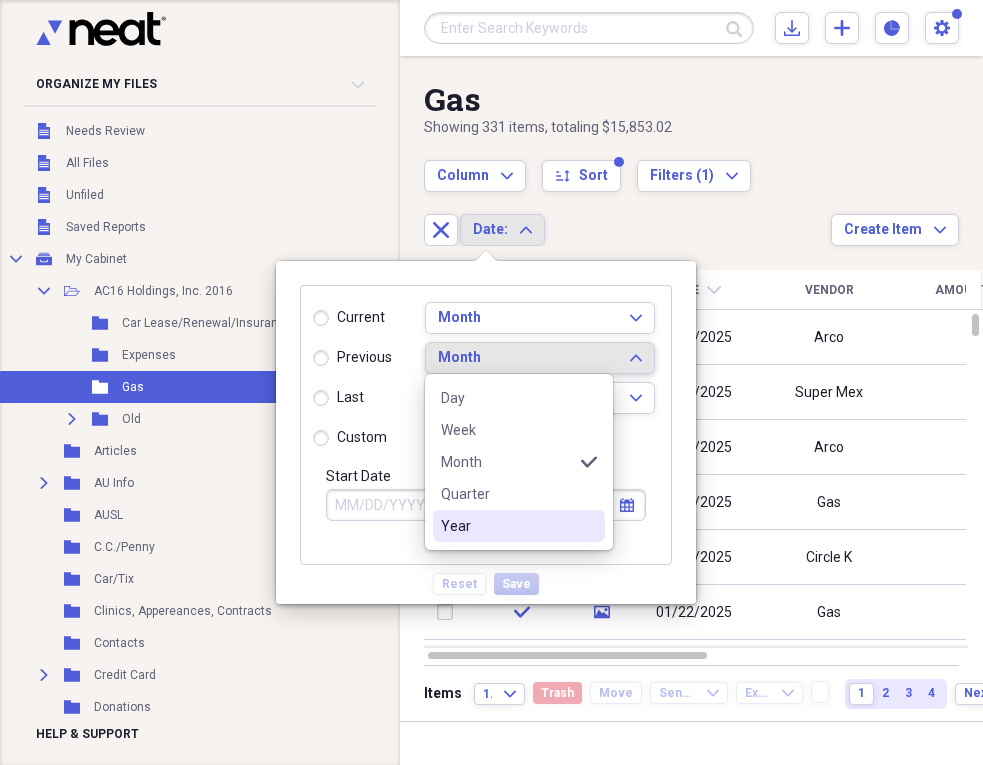 click on "Year" at bounding box center [507, 526] 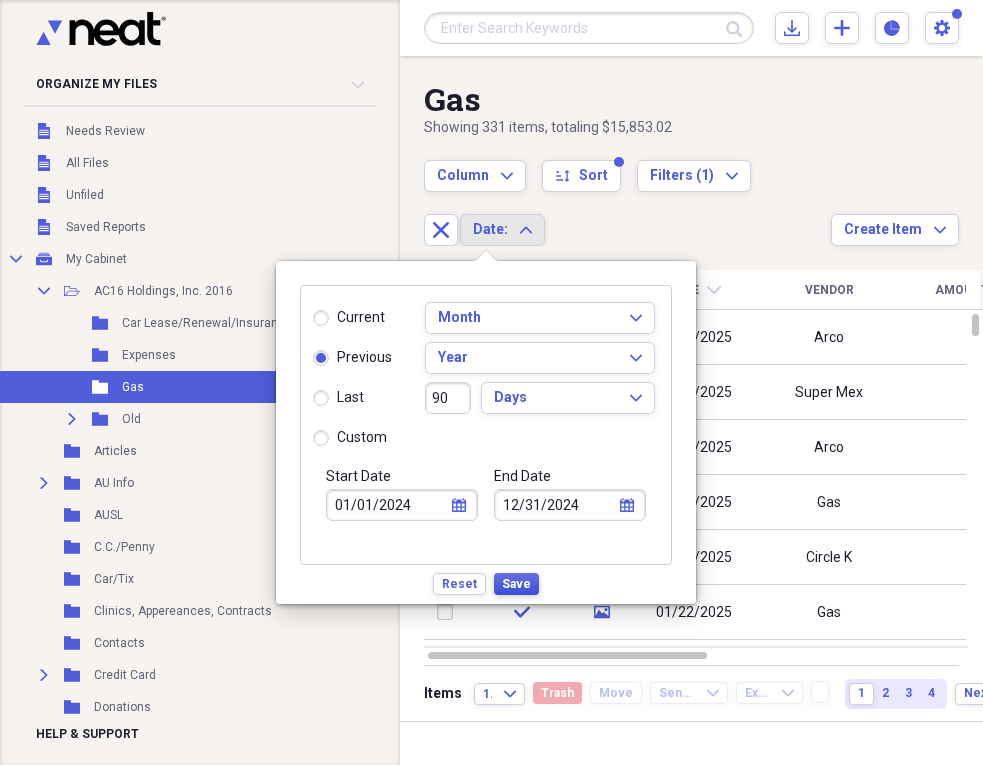 click on "Save" at bounding box center (516, 584) 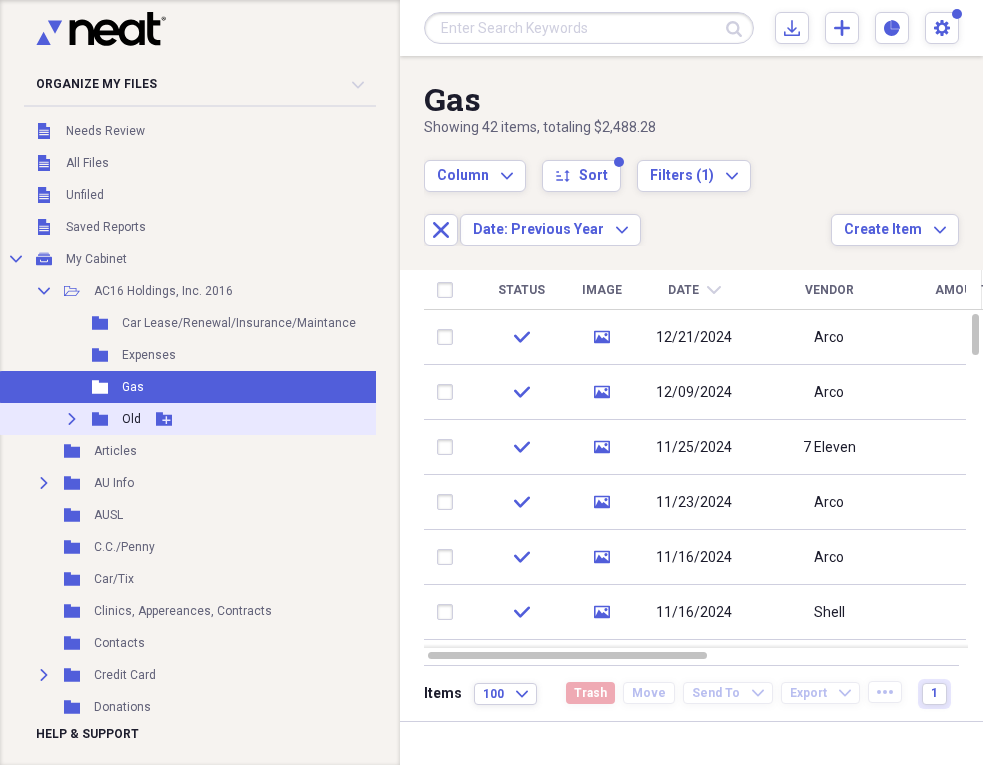 click on "Expand" 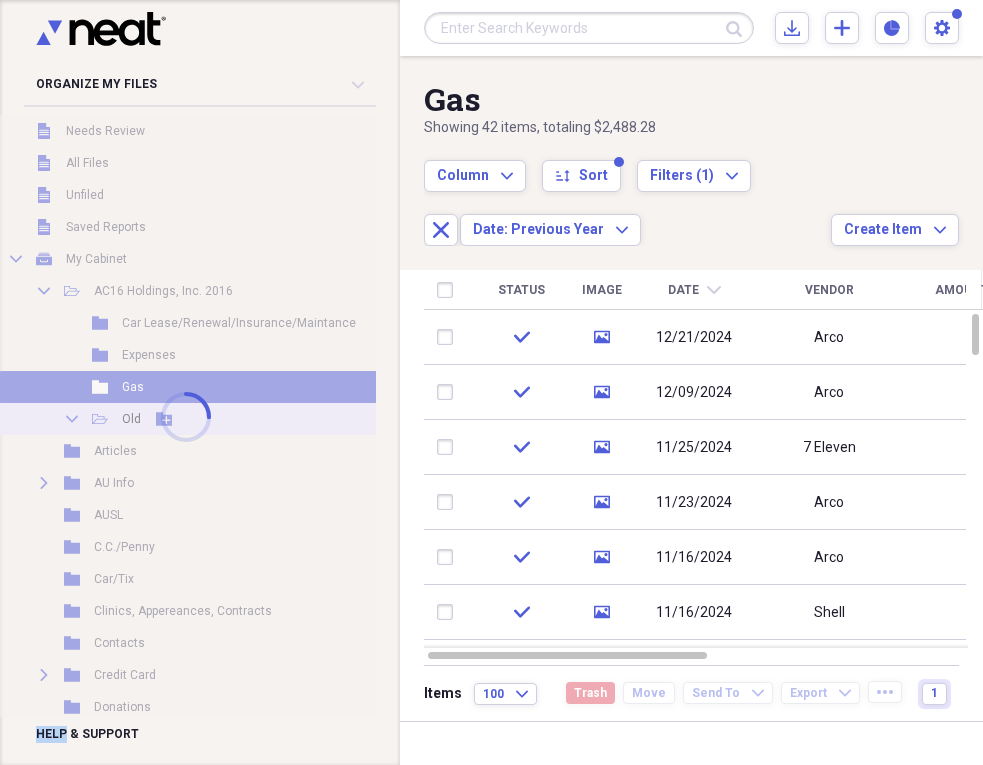 click at bounding box center (186, 416) 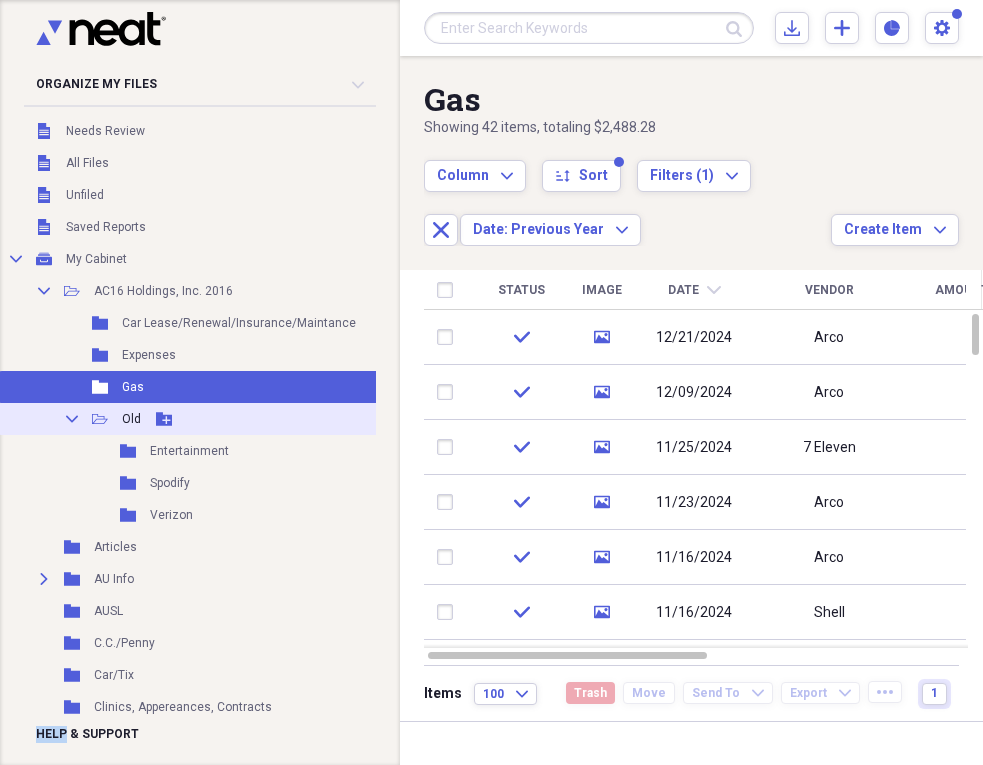 click on "Collapse" 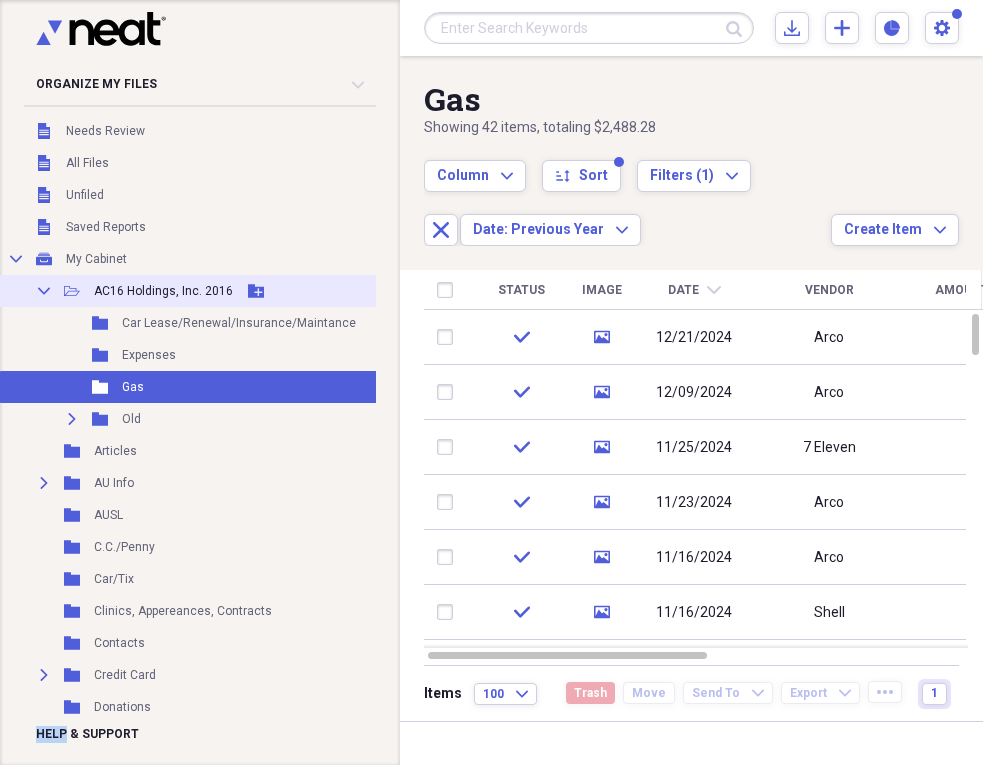 click on "Collapse" 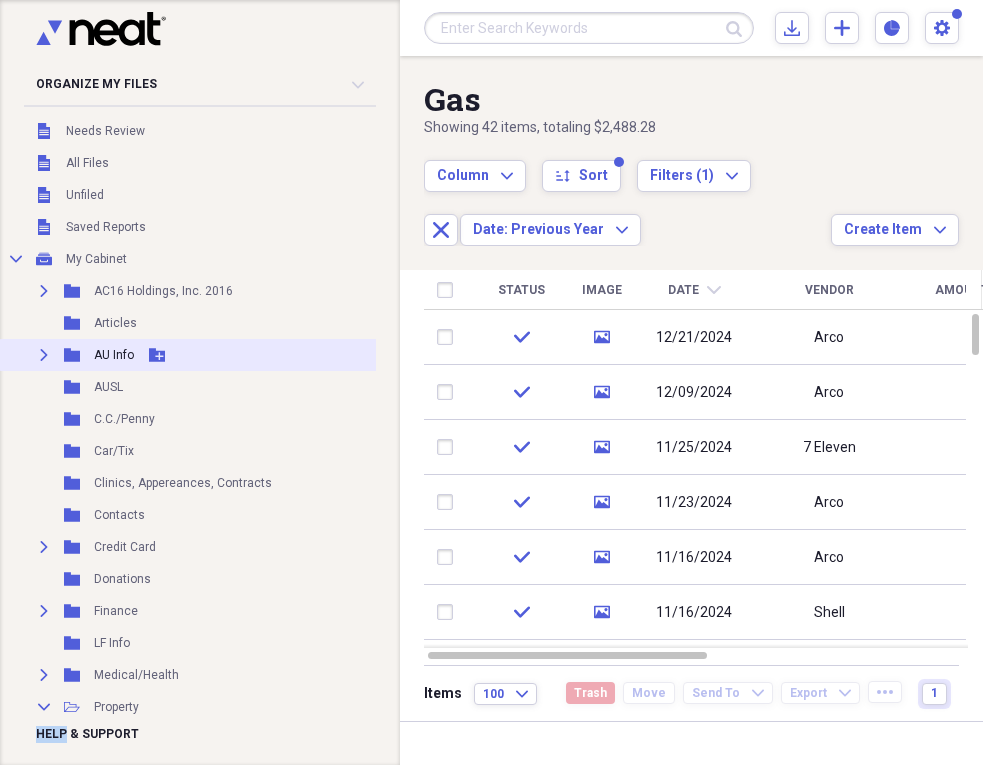 click on "AU Info" at bounding box center [114, 355] 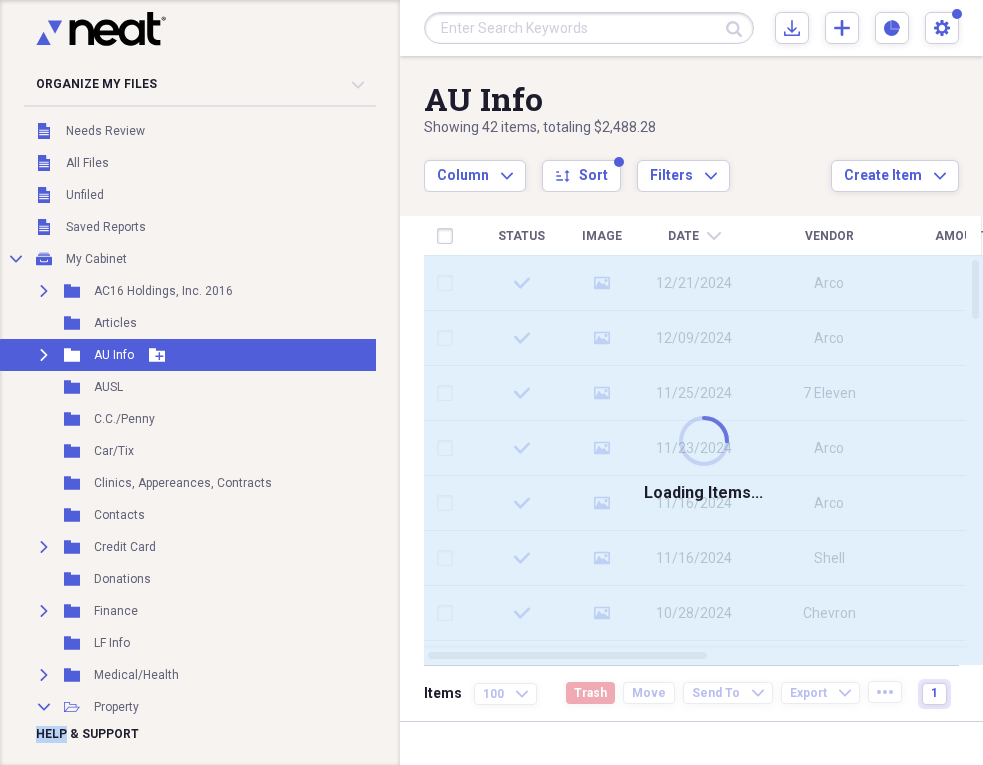 click on "AU Info" at bounding box center [114, 355] 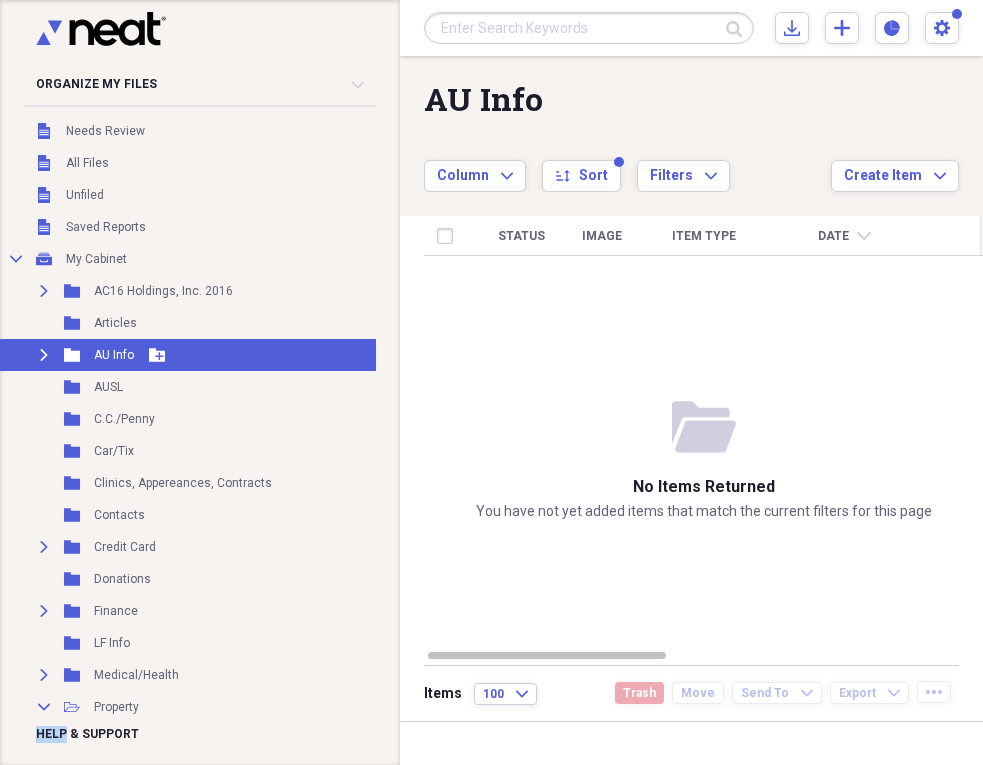 click on "Expand" at bounding box center (44, 355) 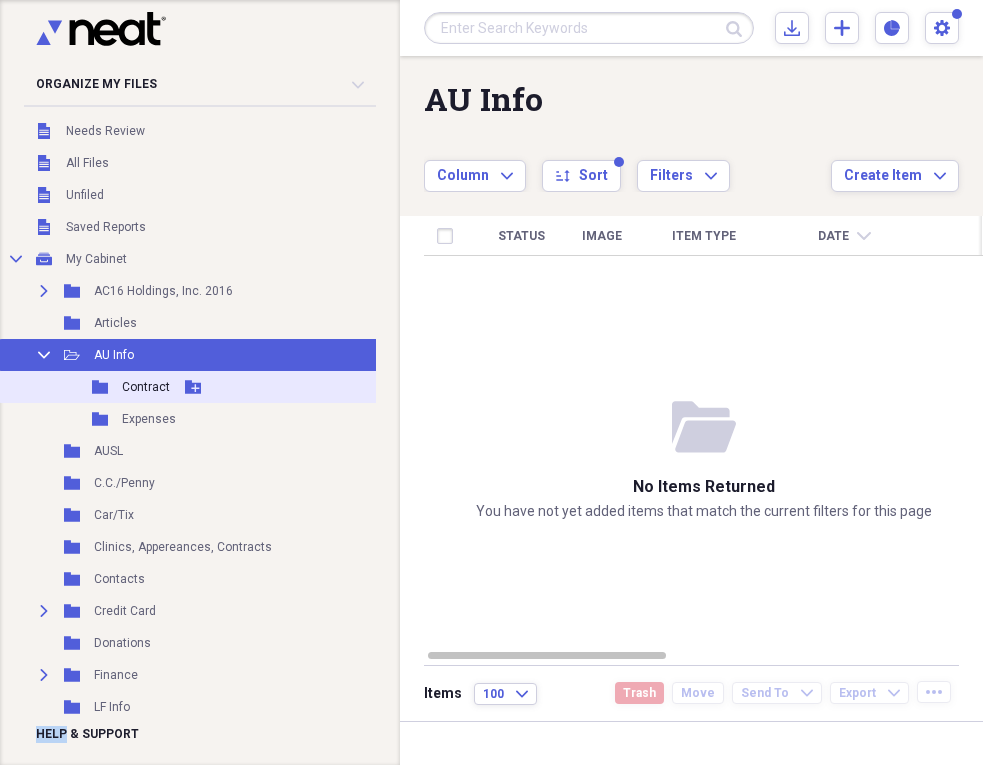 click on "Contract" at bounding box center [146, 387] 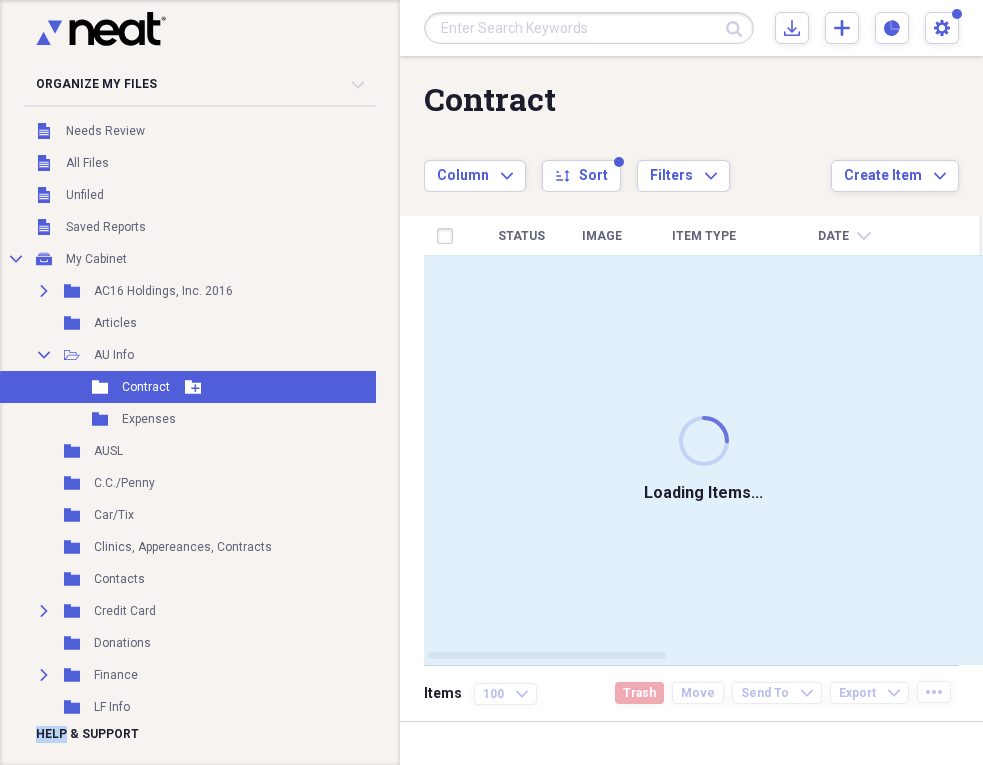 click on "Contract" at bounding box center [146, 387] 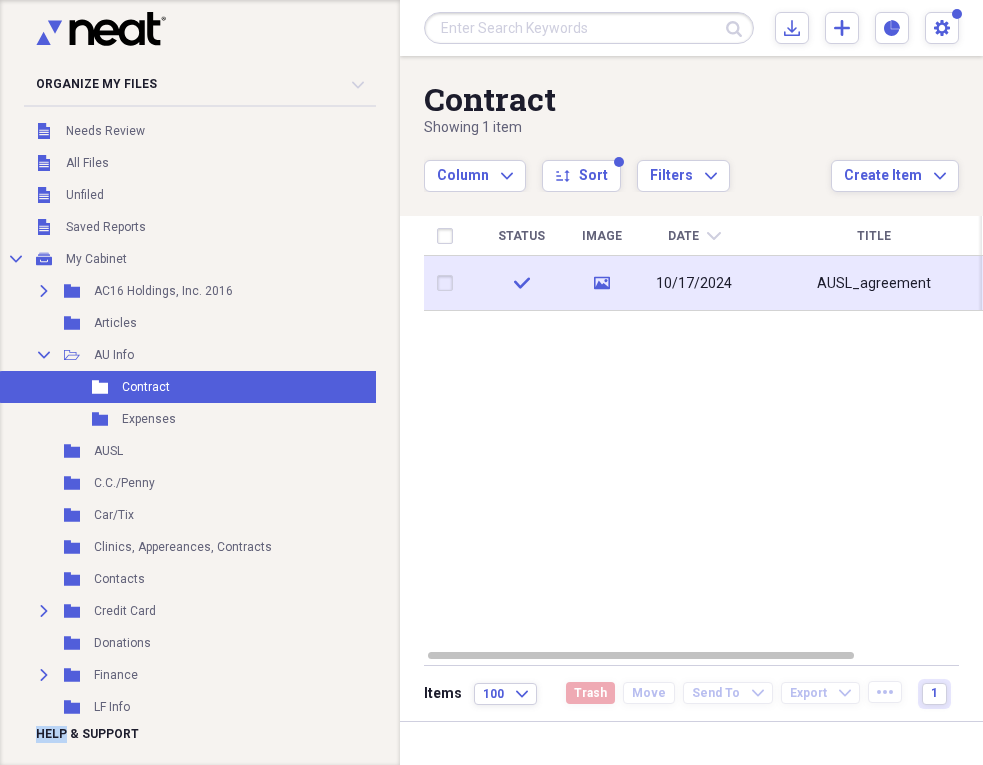 click on "10/17/2024" at bounding box center [694, 284] 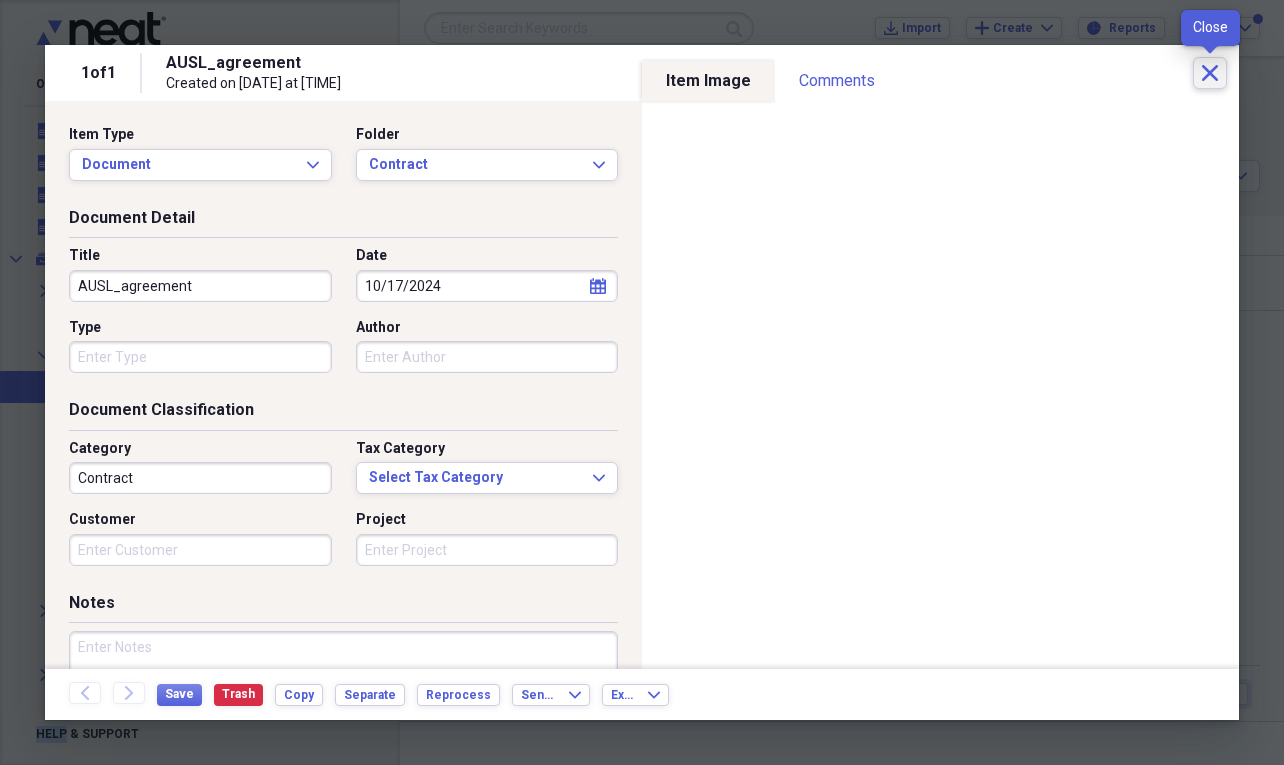 click on "Close" 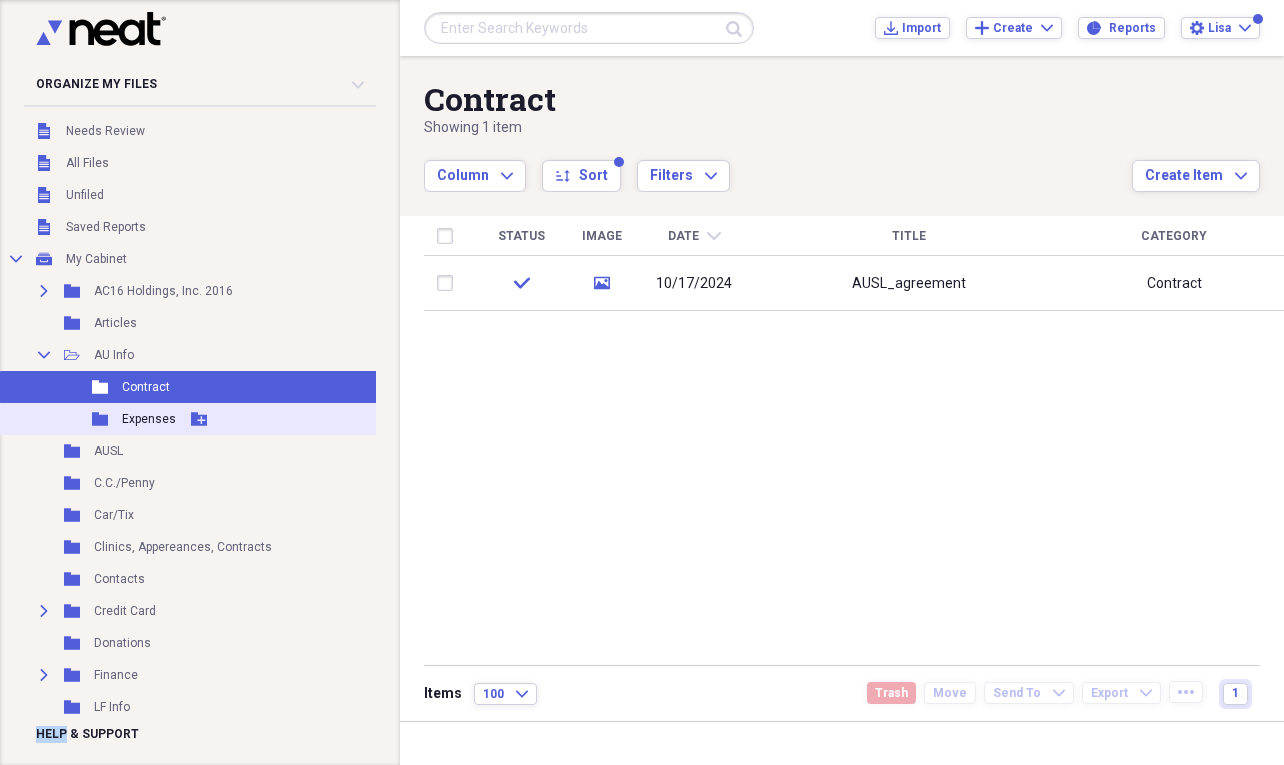 click on "Expenses" at bounding box center (149, 419) 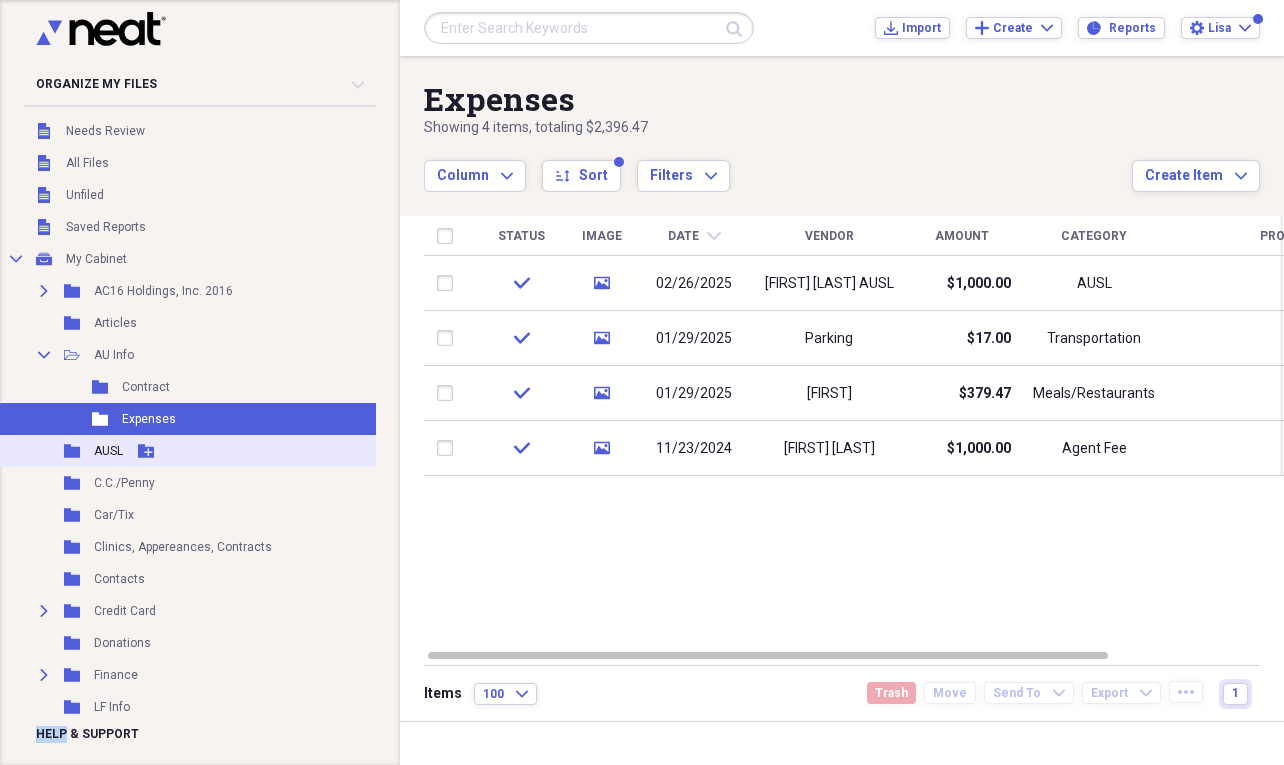 click on "AUSL" at bounding box center (108, 451) 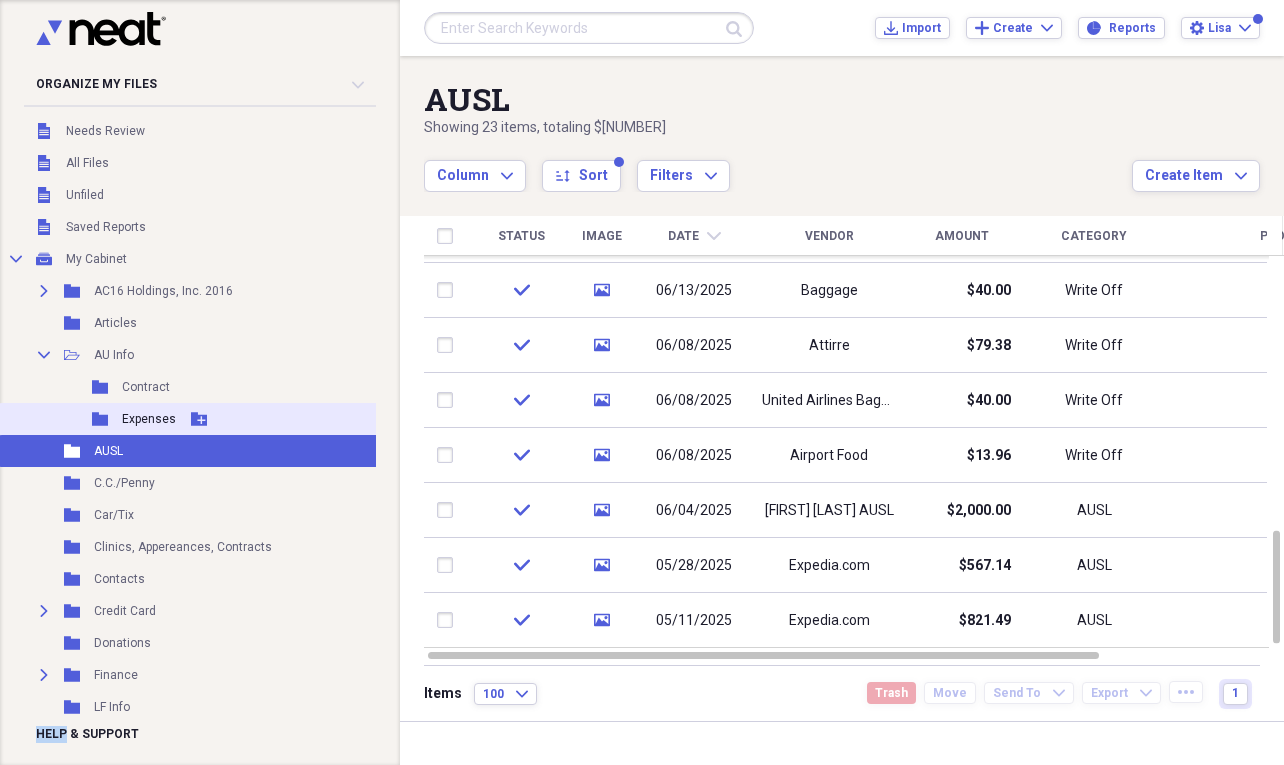 click on "Expenses" at bounding box center [149, 419] 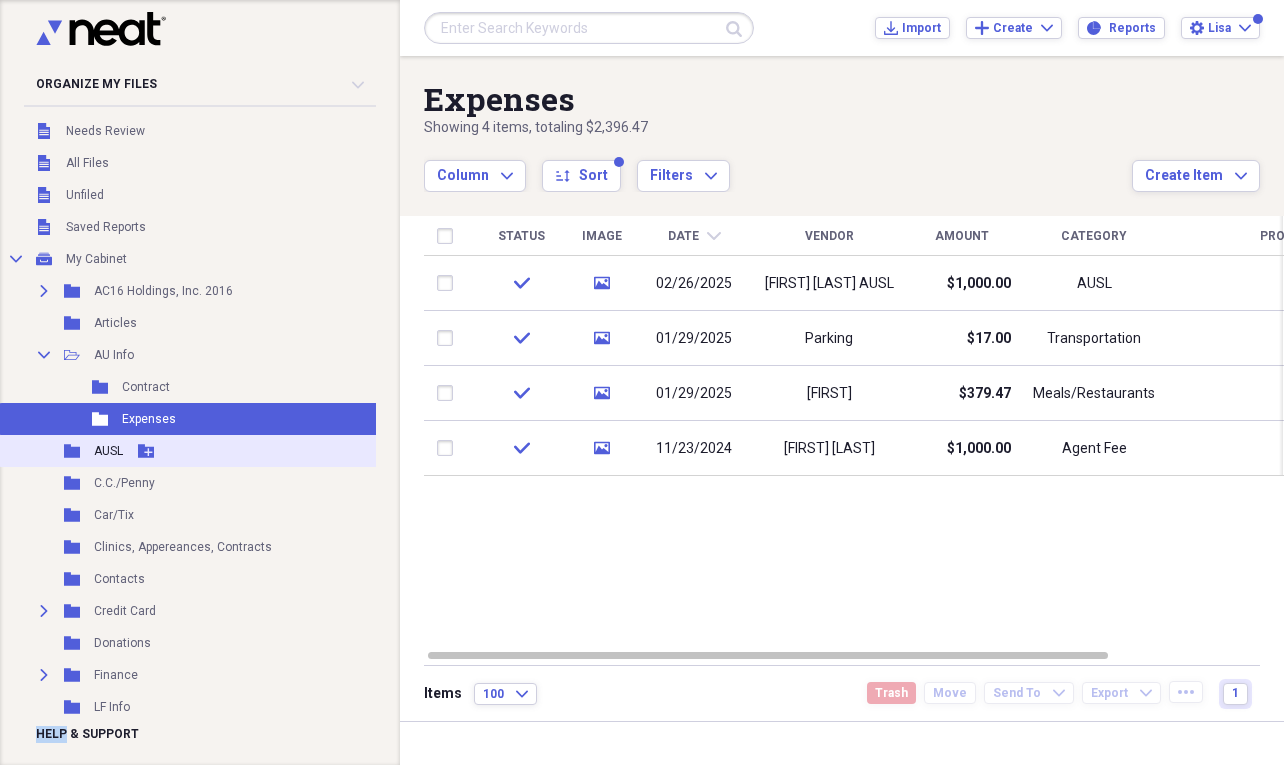 click on "AUSL" at bounding box center (108, 451) 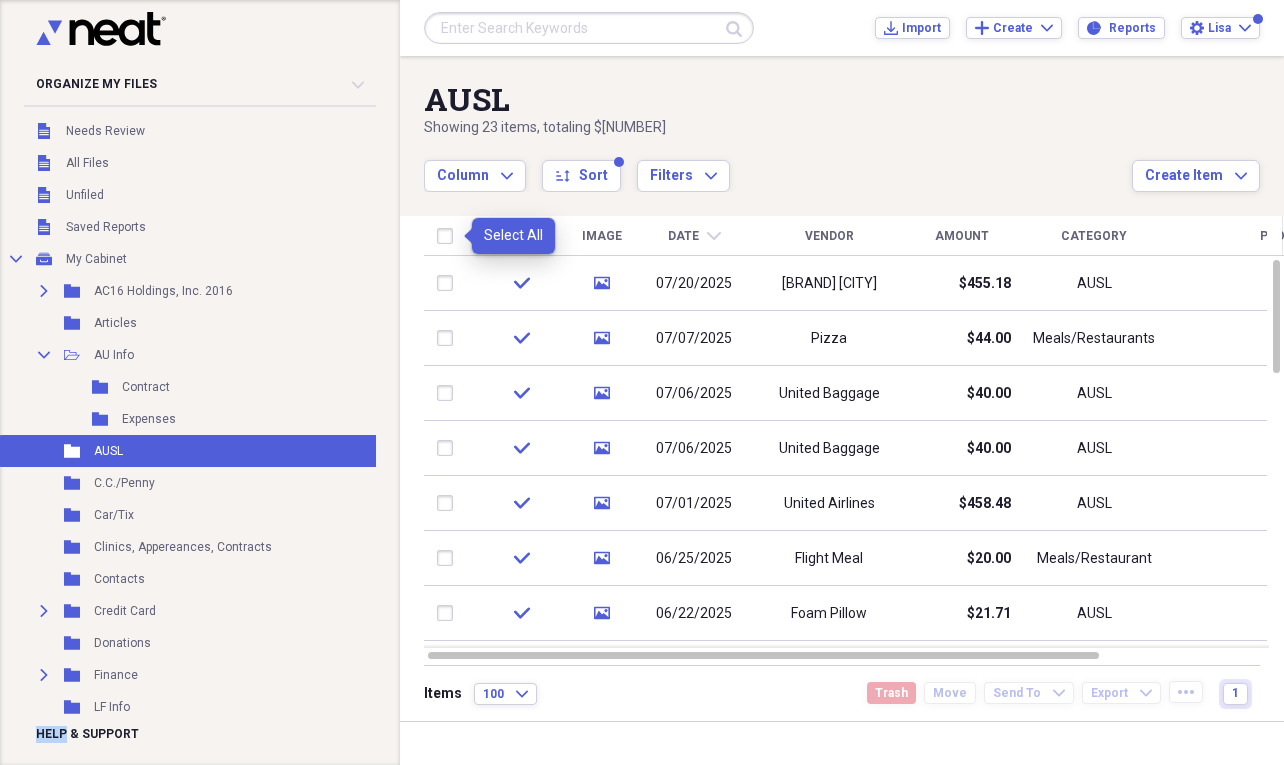 click at bounding box center (449, 236) 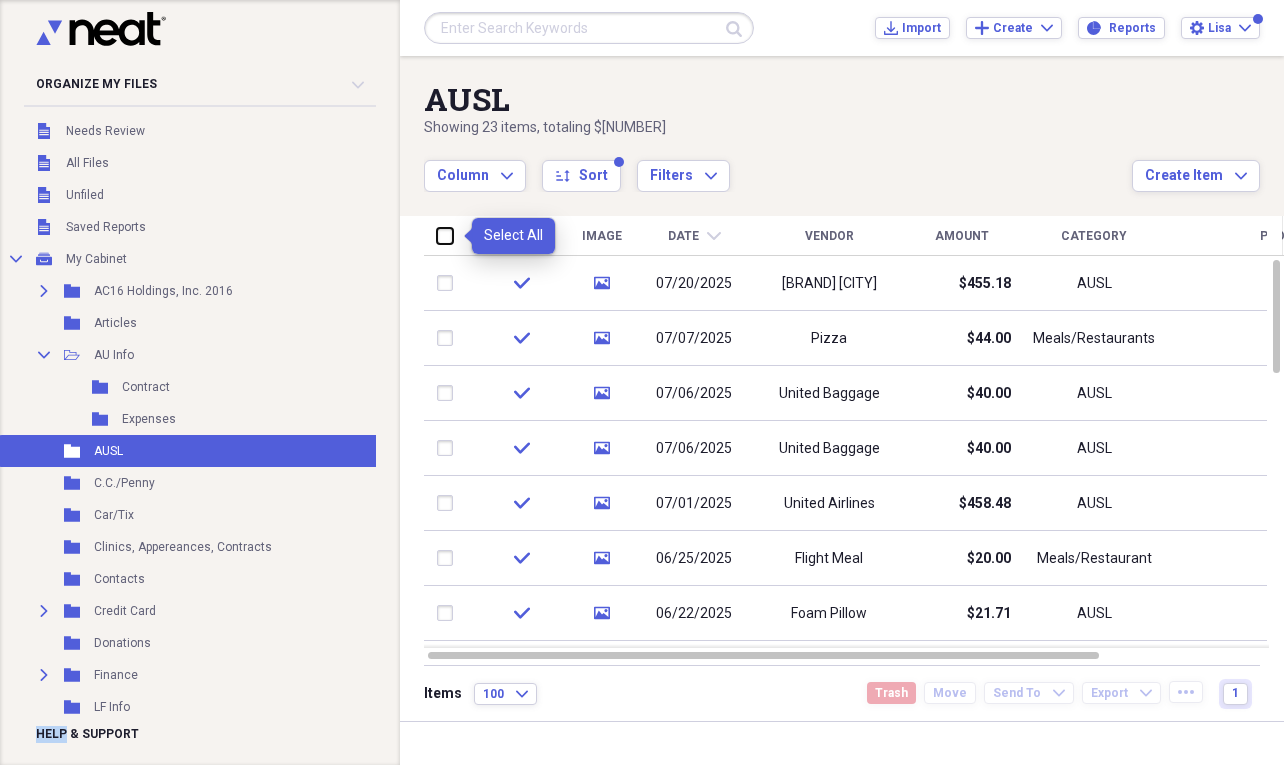 click at bounding box center (437, 235) 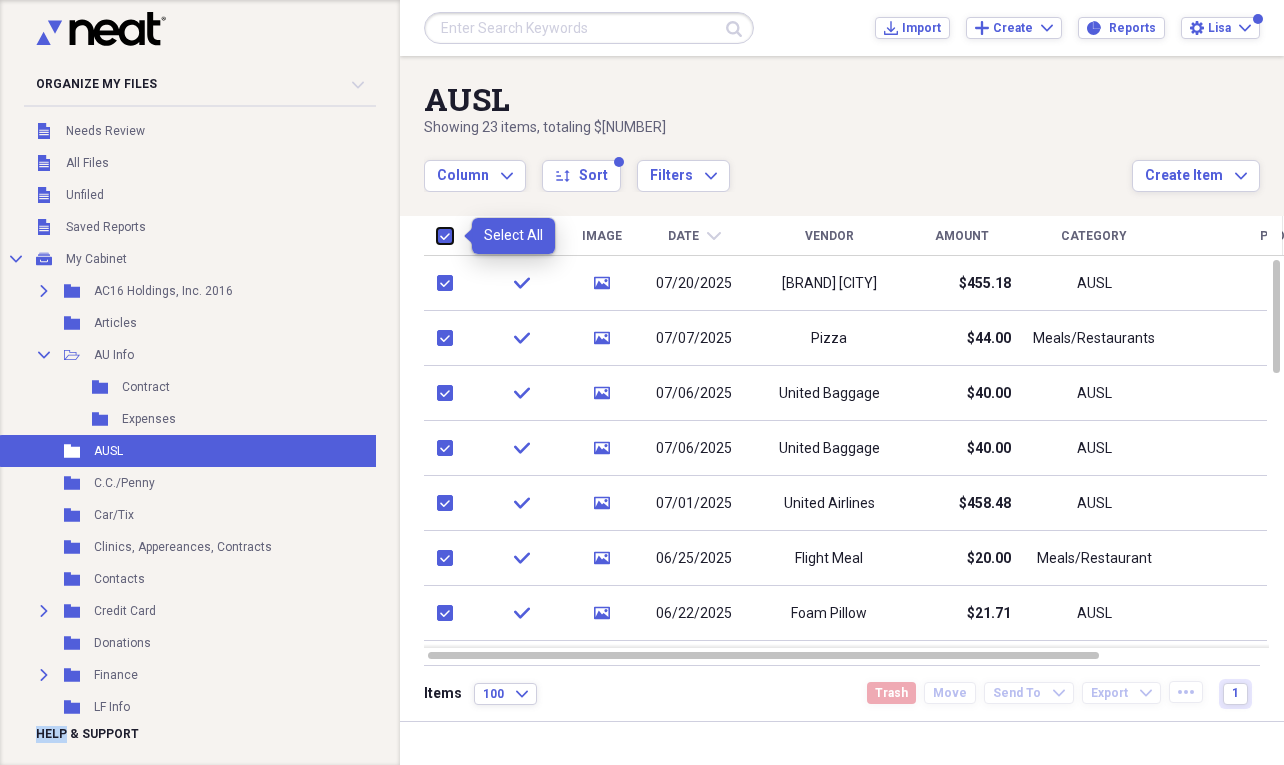 checkbox on "true" 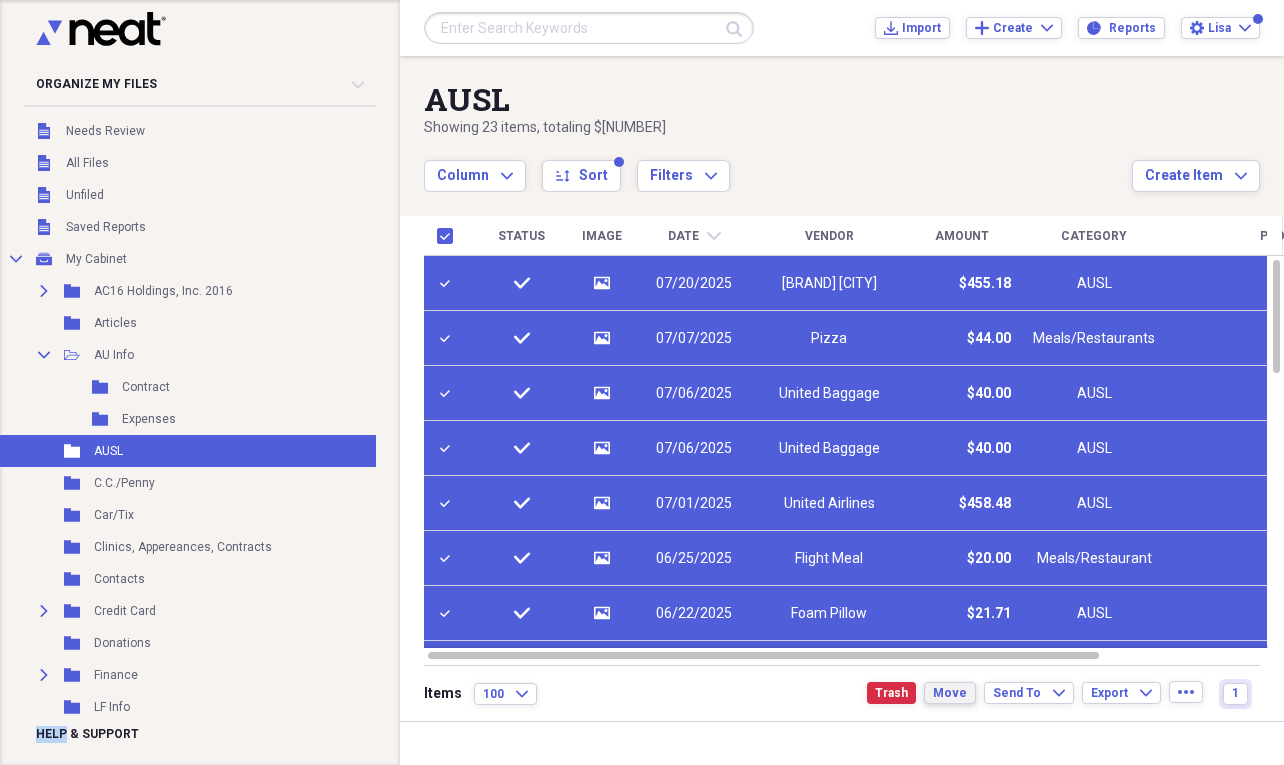 click on "Move" at bounding box center [950, 693] 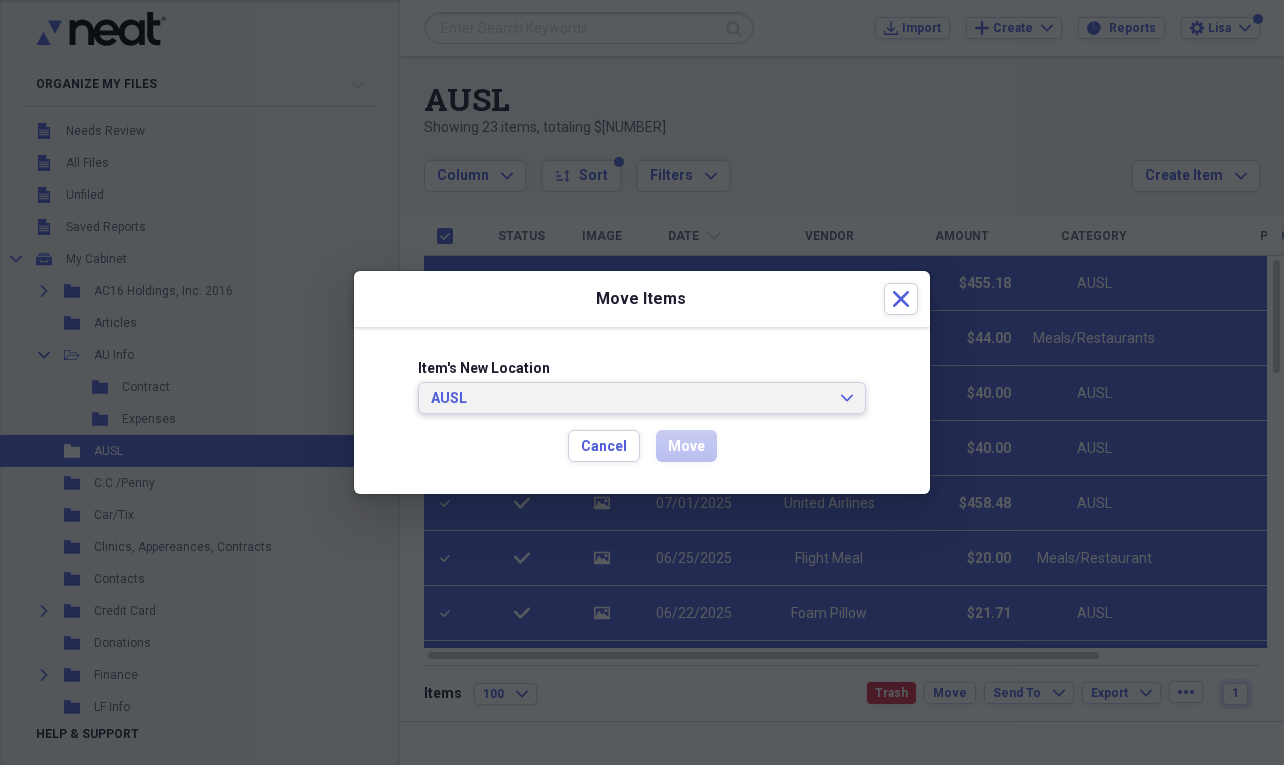 click on "Expand" 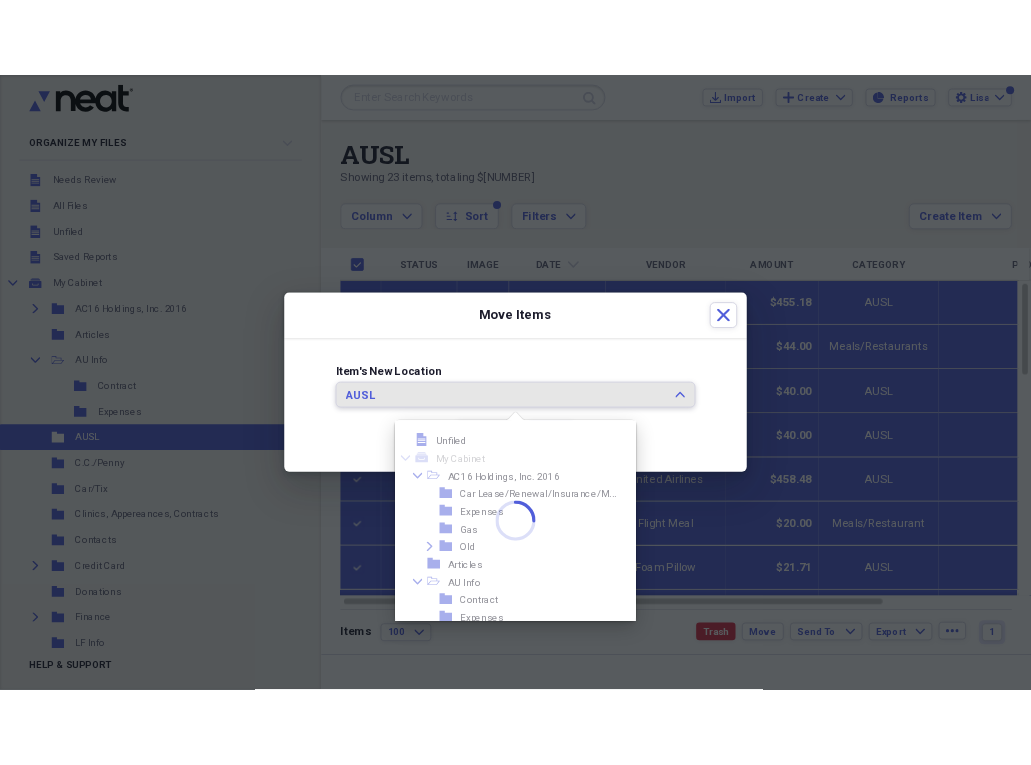 scroll, scrollTop: 143, scrollLeft: 0, axis: vertical 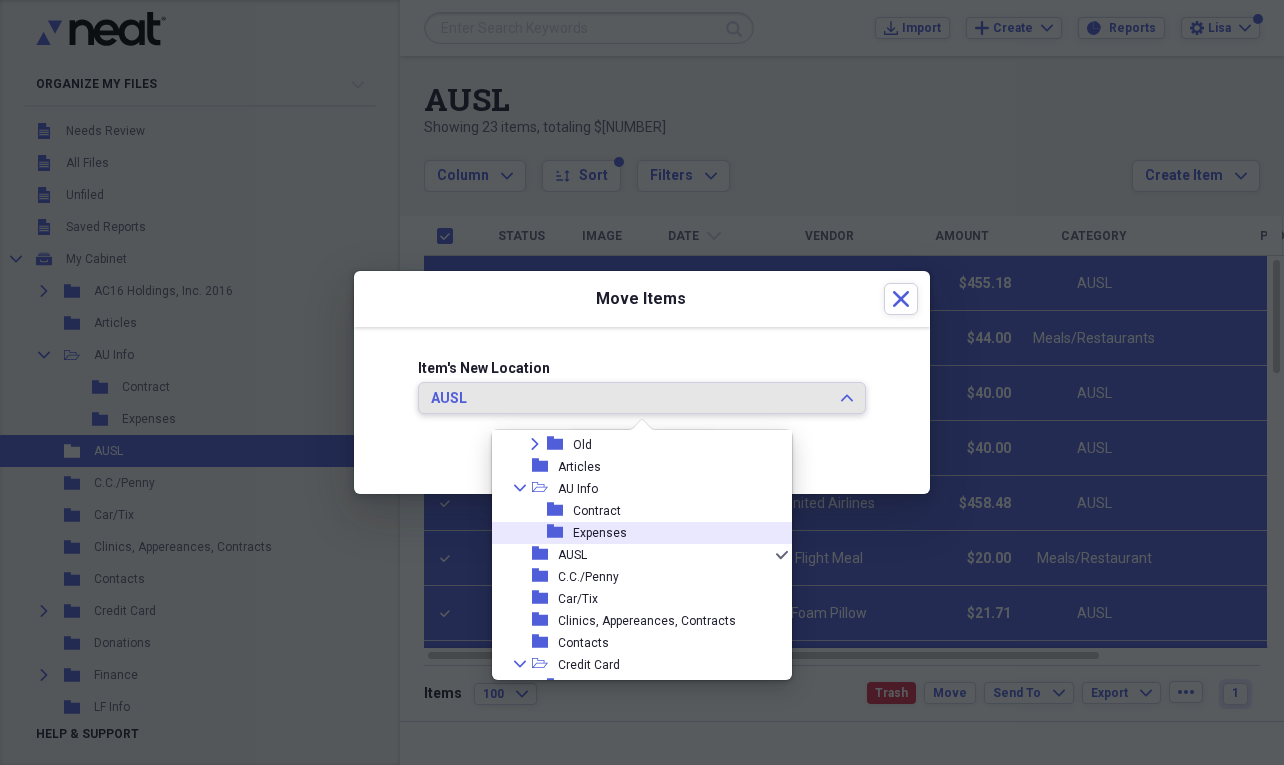 click on "folder Expenses" at bounding box center [634, 533] 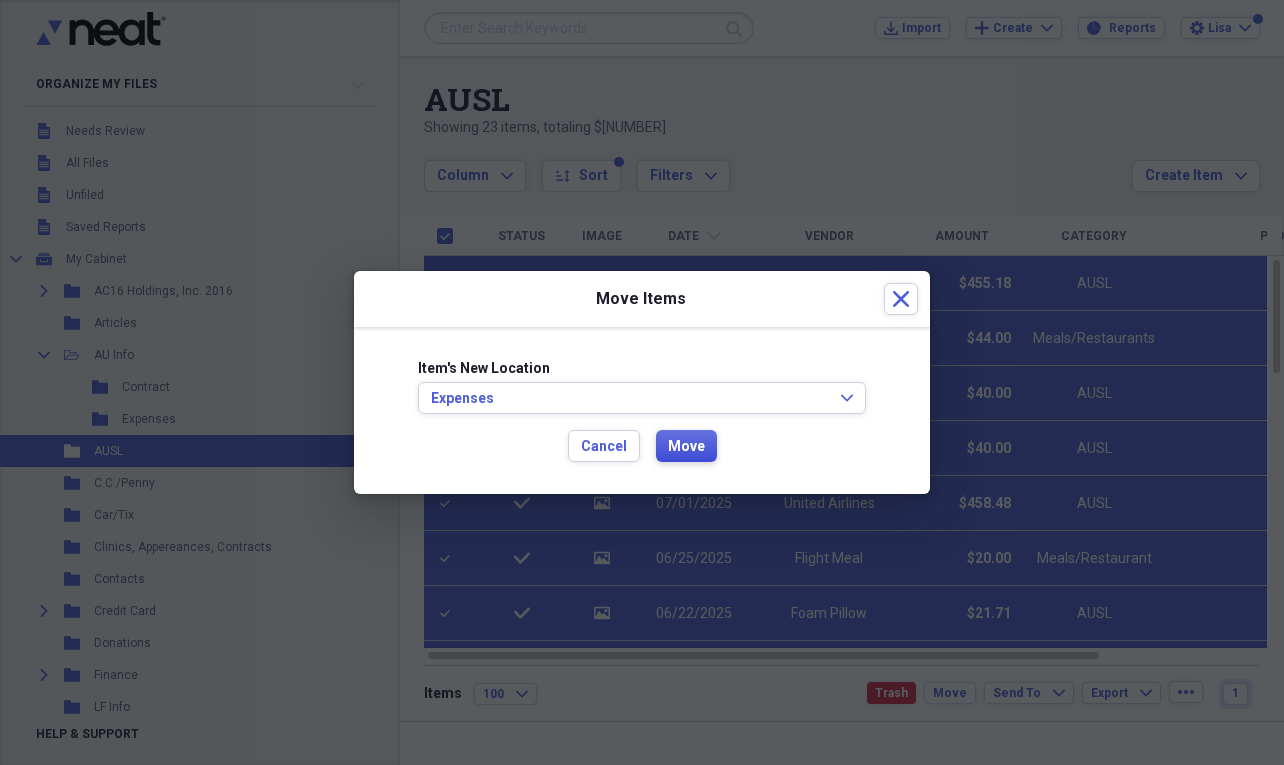 click on "Move" at bounding box center (686, 447) 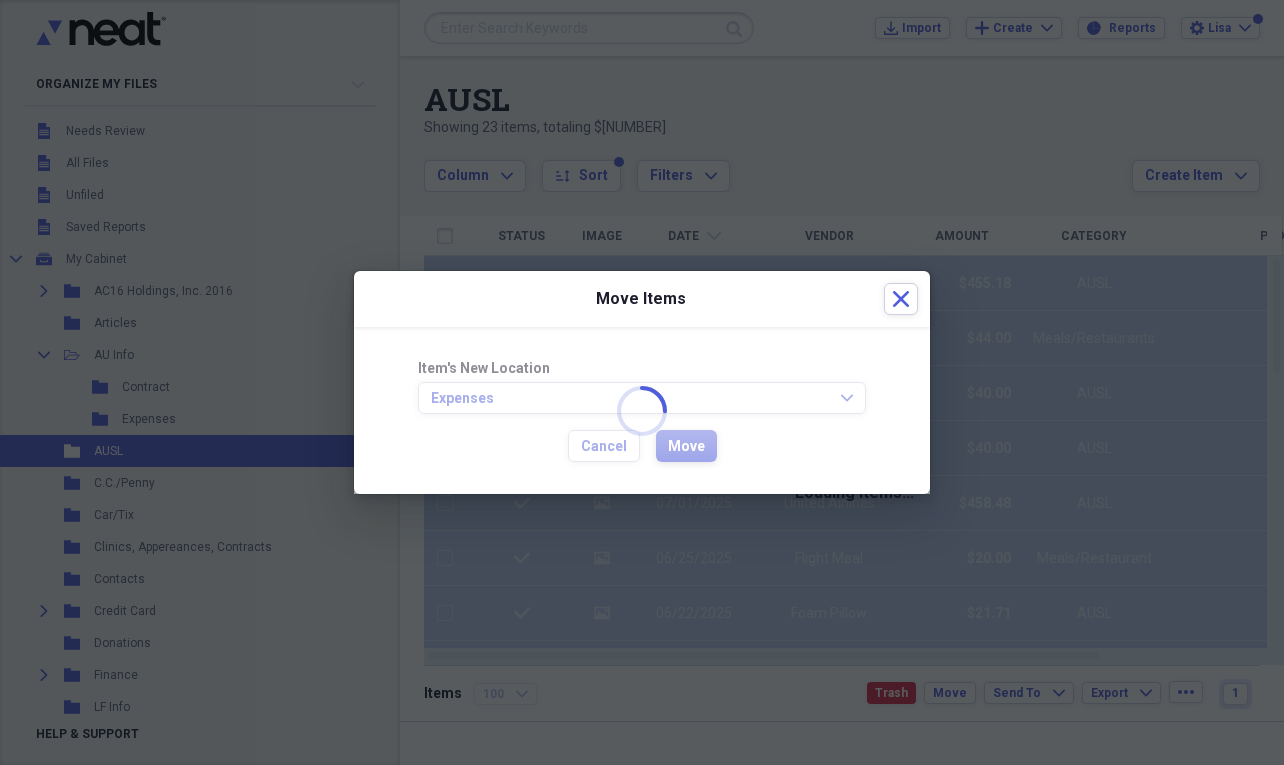 checkbox on "false" 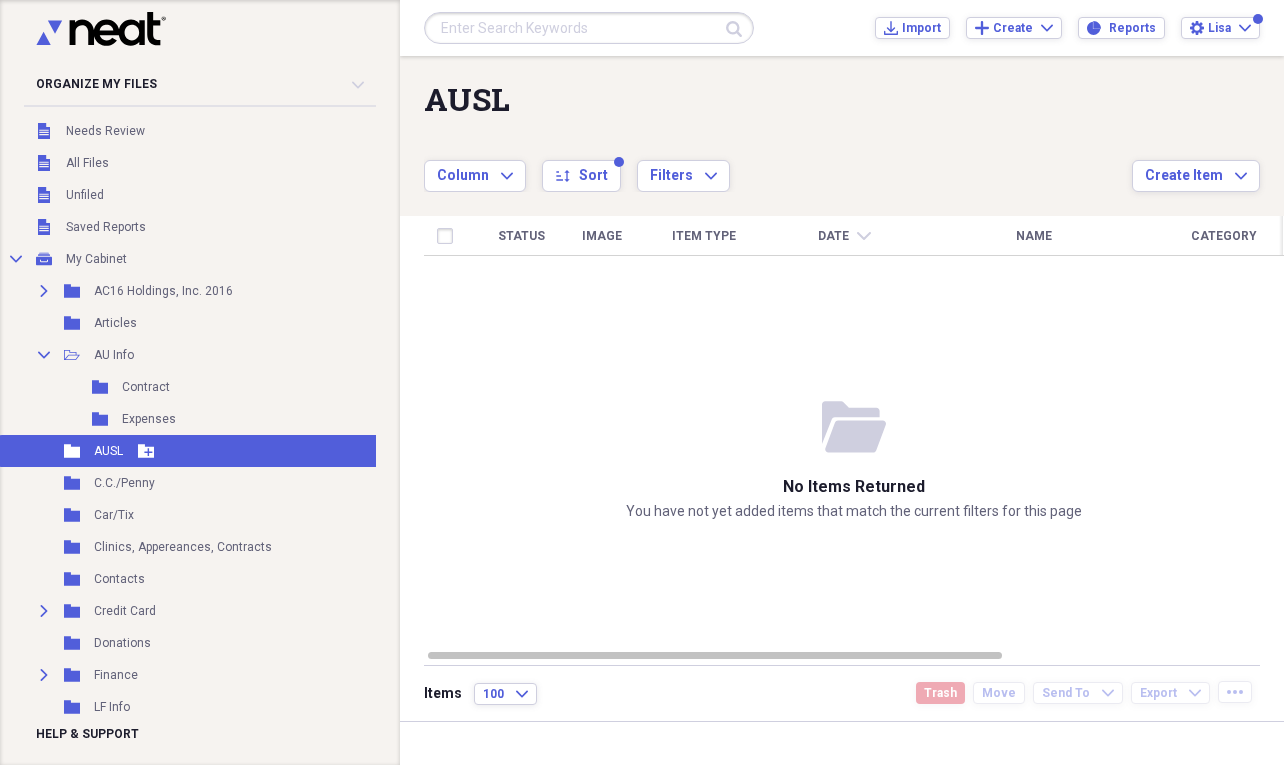 click on "AUSL" at bounding box center [108, 451] 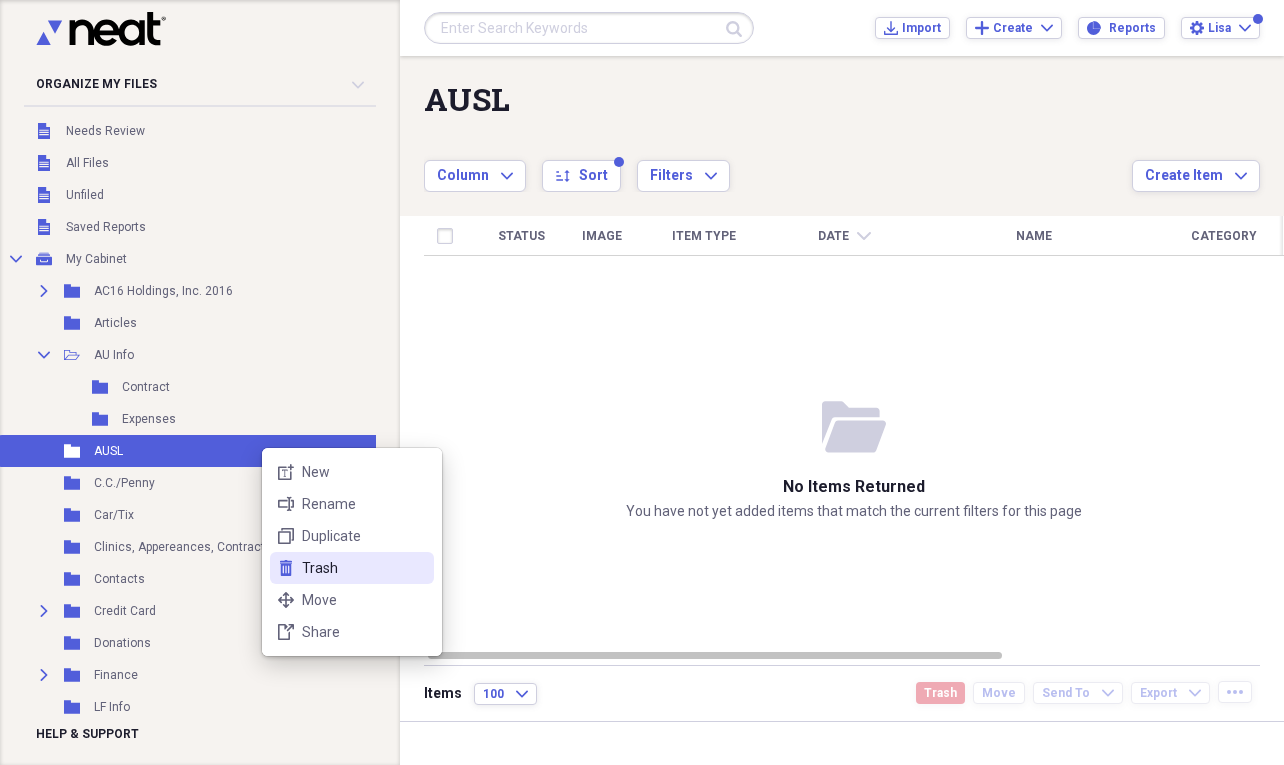 click on "Trash" at bounding box center [364, 568] 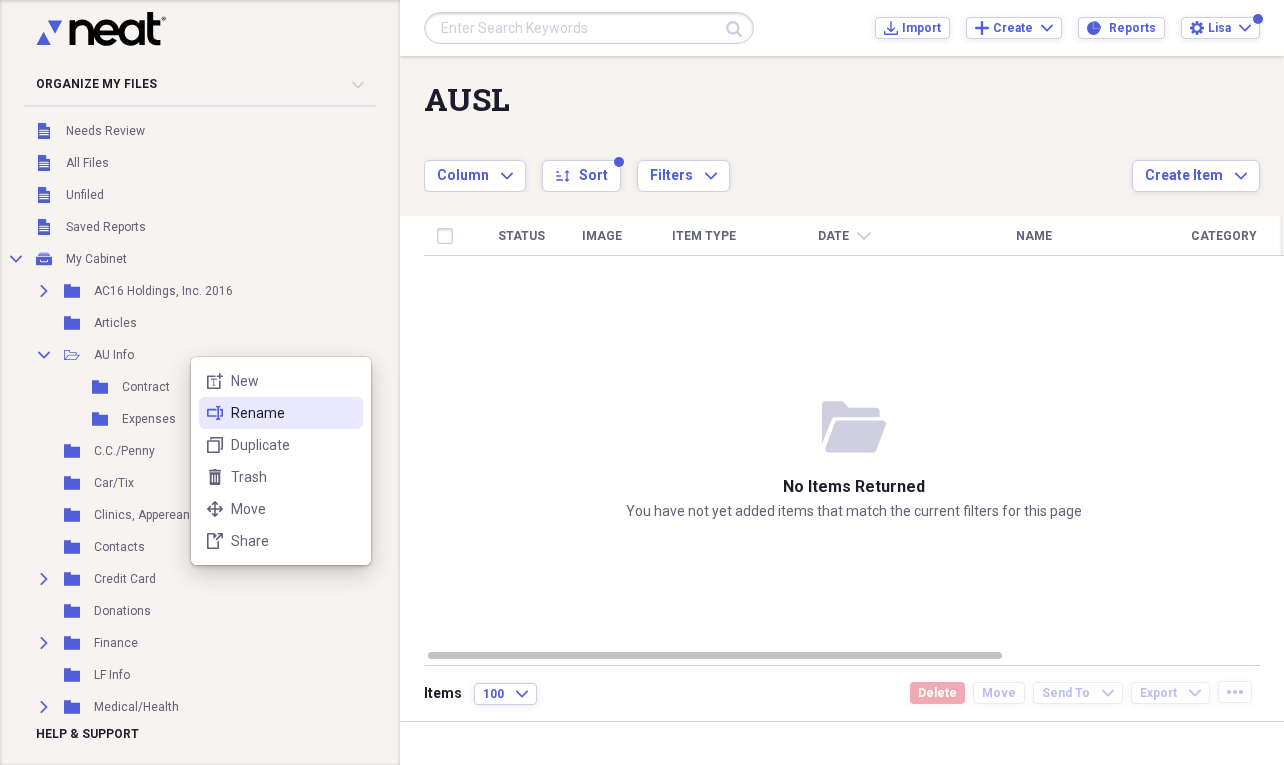 click on "Rename" at bounding box center [293, 413] 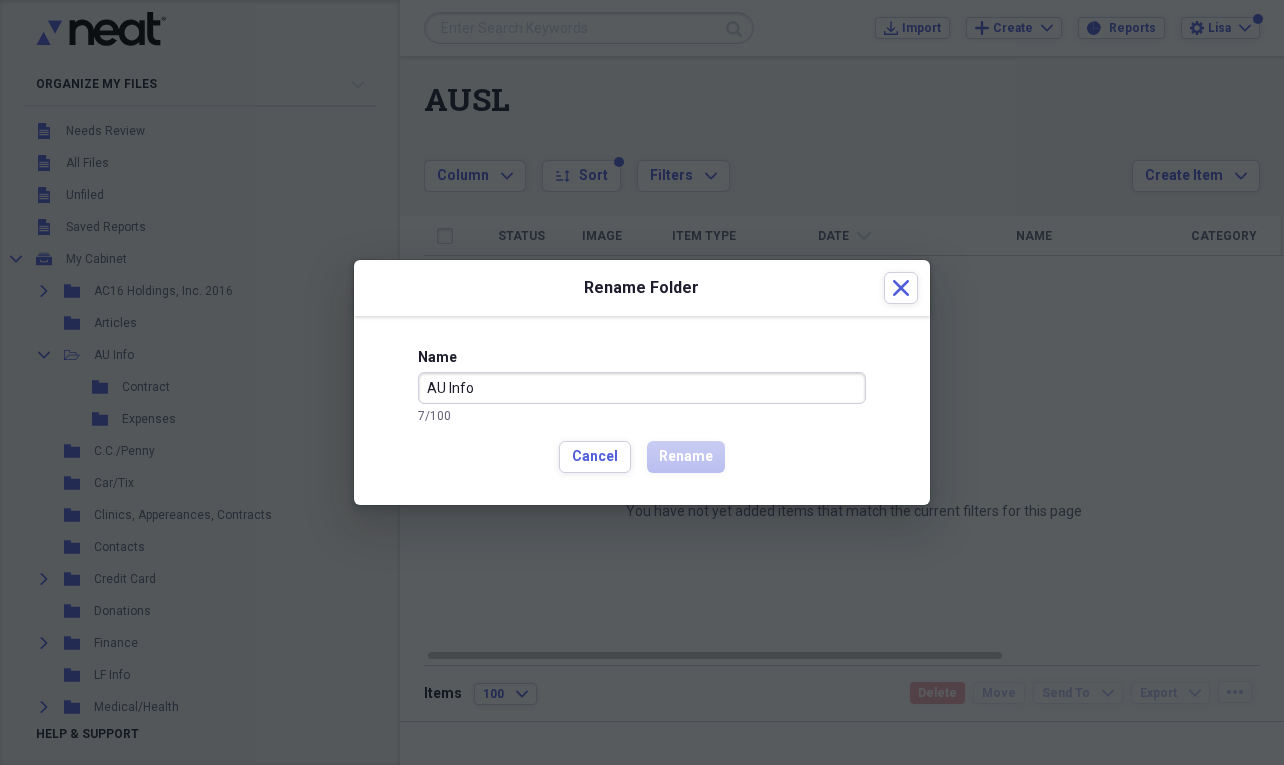 click on "AU Info" at bounding box center [642, 388] 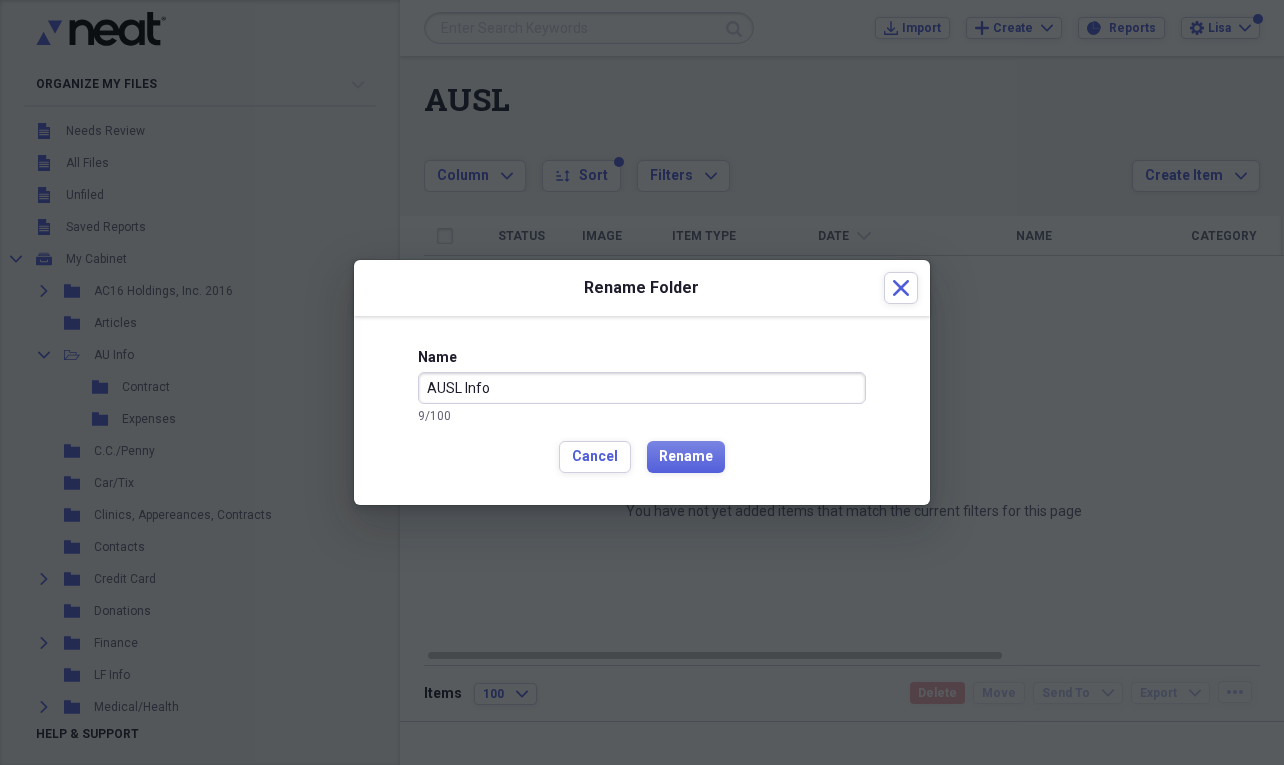 click on "AUSL Info" at bounding box center (642, 388) 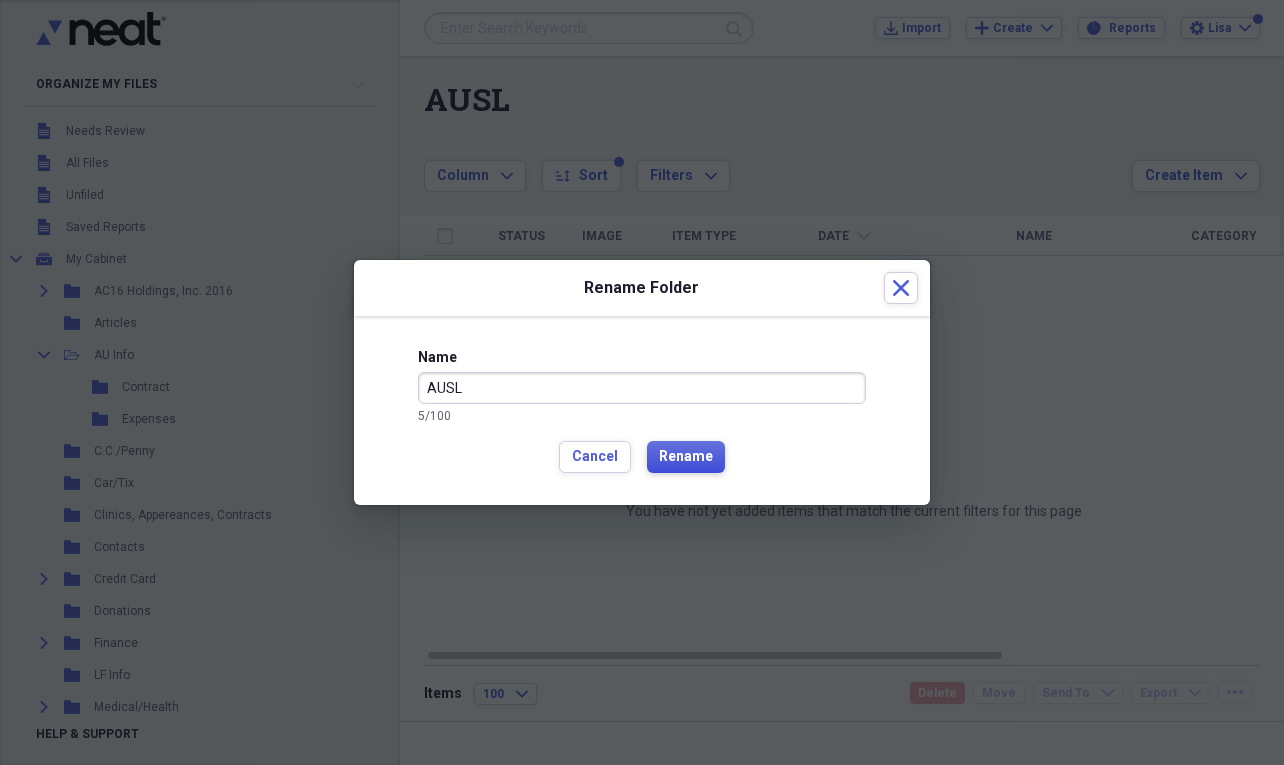 type on "AUSL" 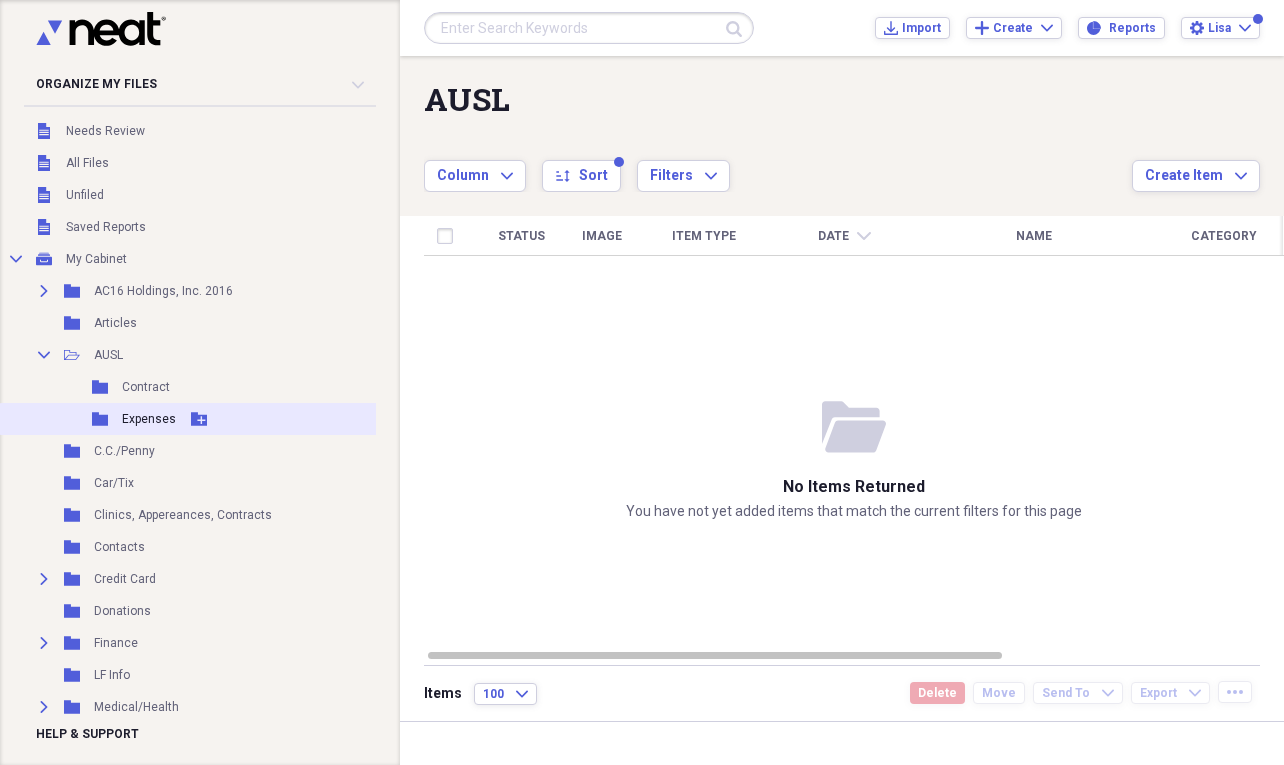 click on "Expenses" at bounding box center (149, 419) 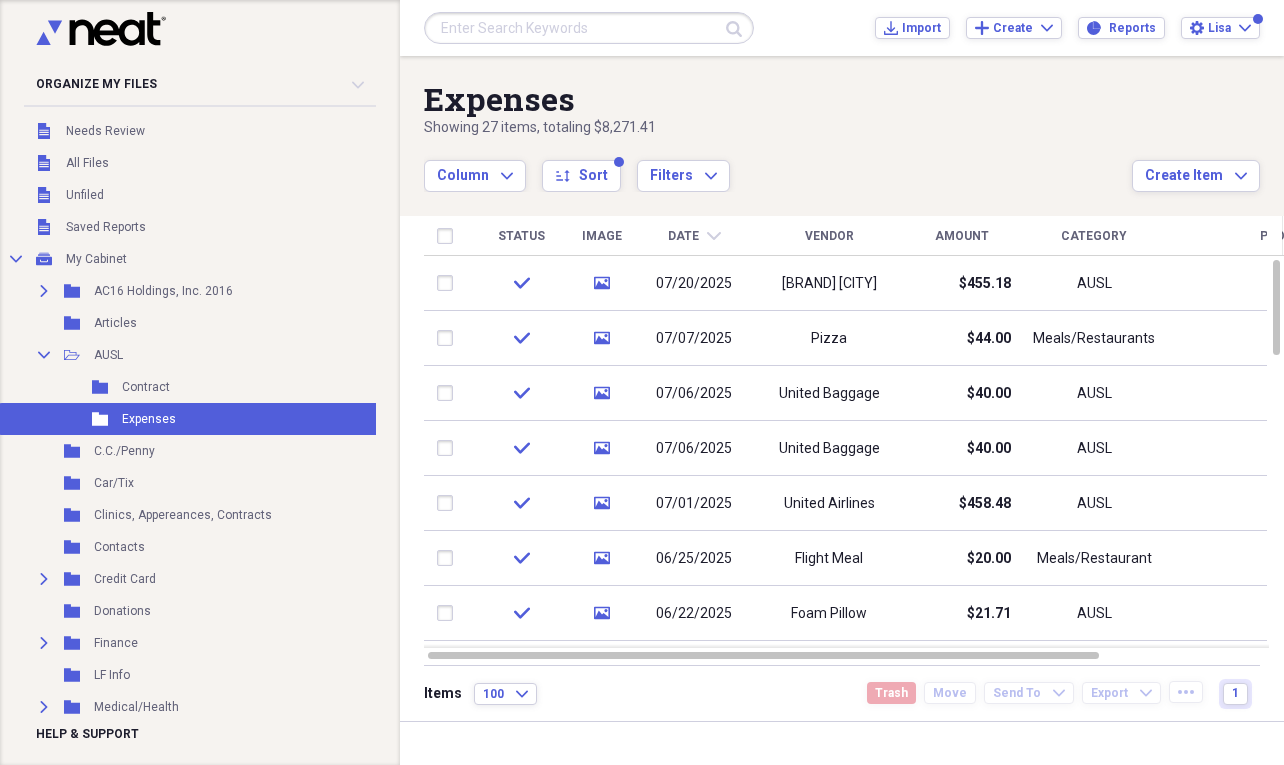 click on "chevron-down" 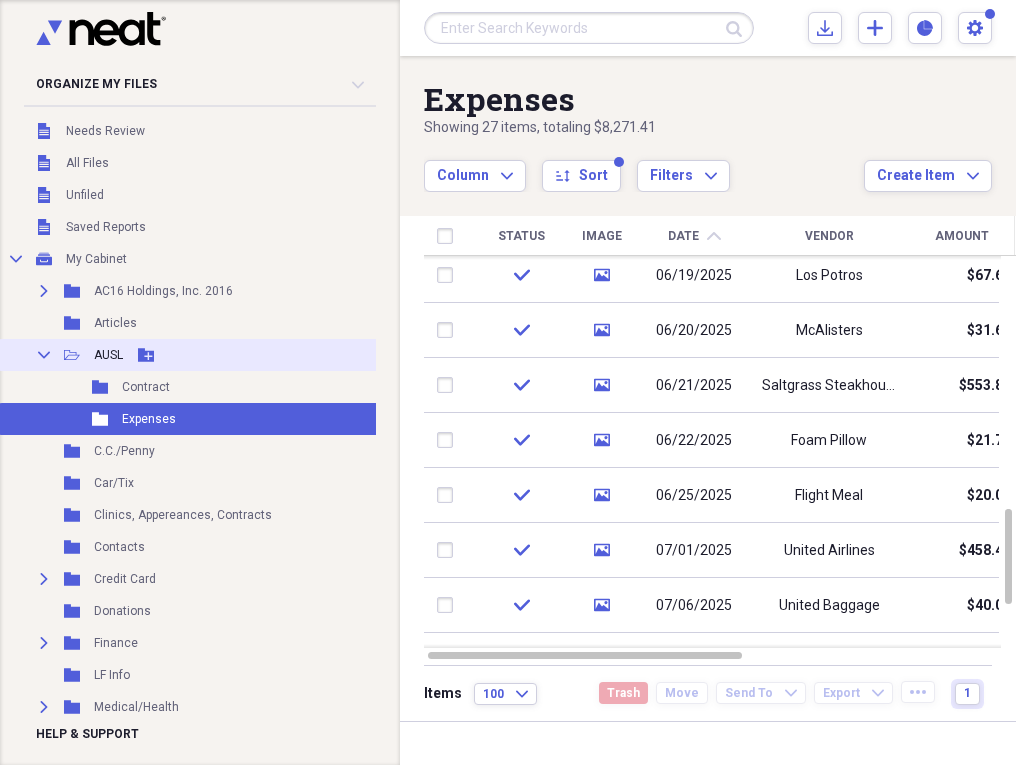 click on "Collapse" 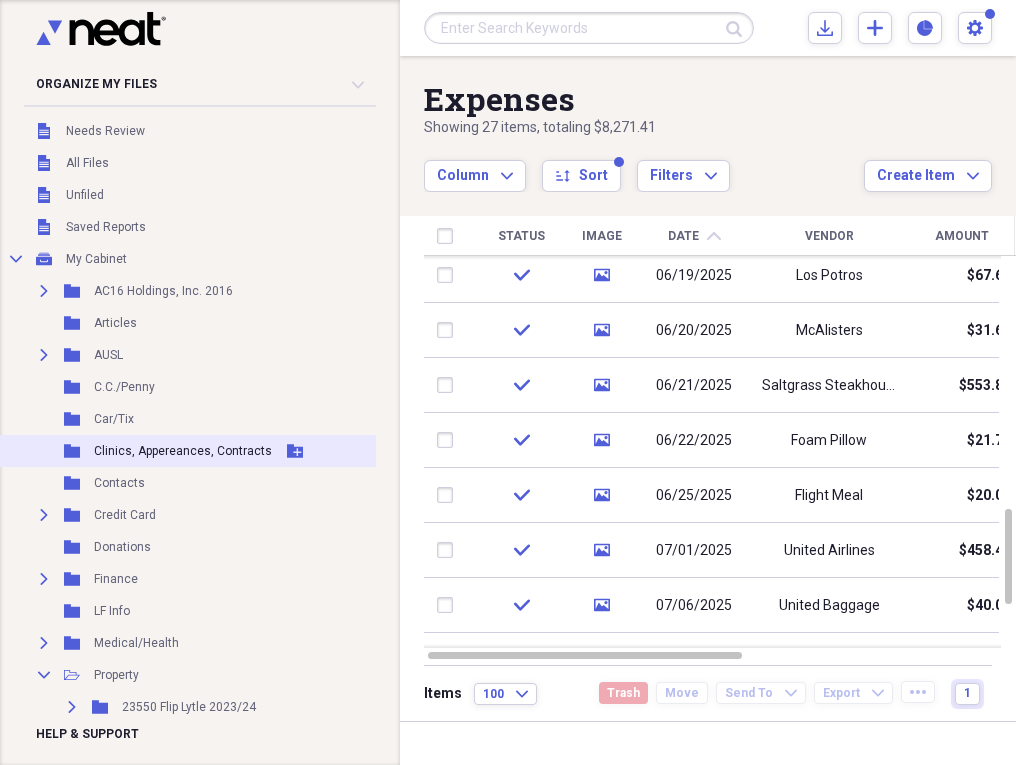 click on "Clinics, Appereances, Contracts" at bounding box center [183, 451] 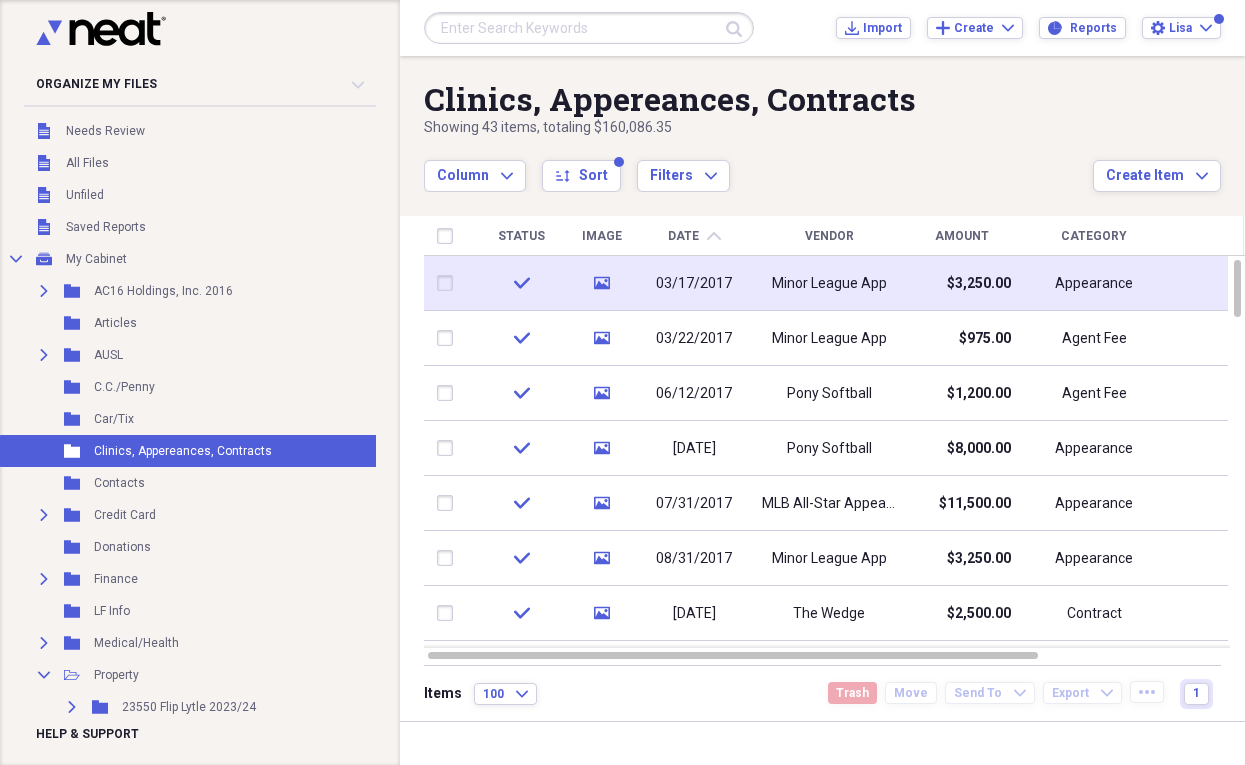 click on "$3,250.00" at bounding box center (979, 284) 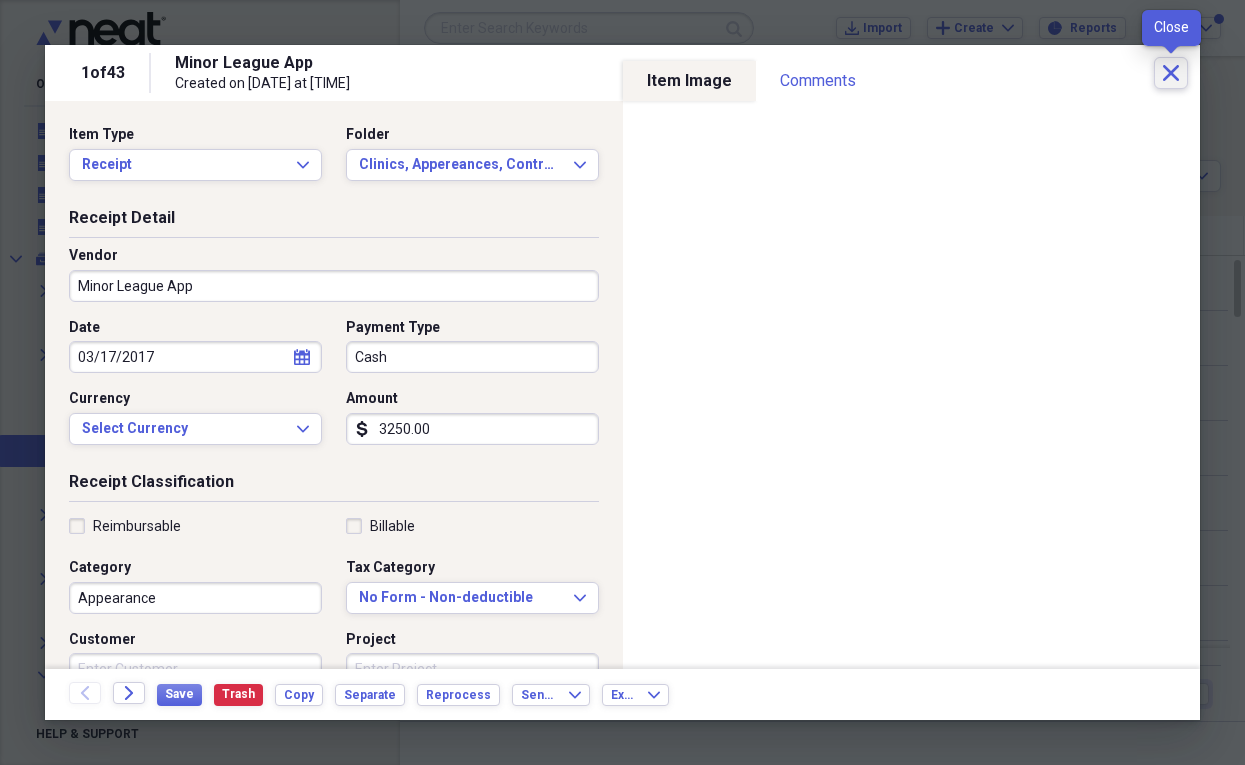 click 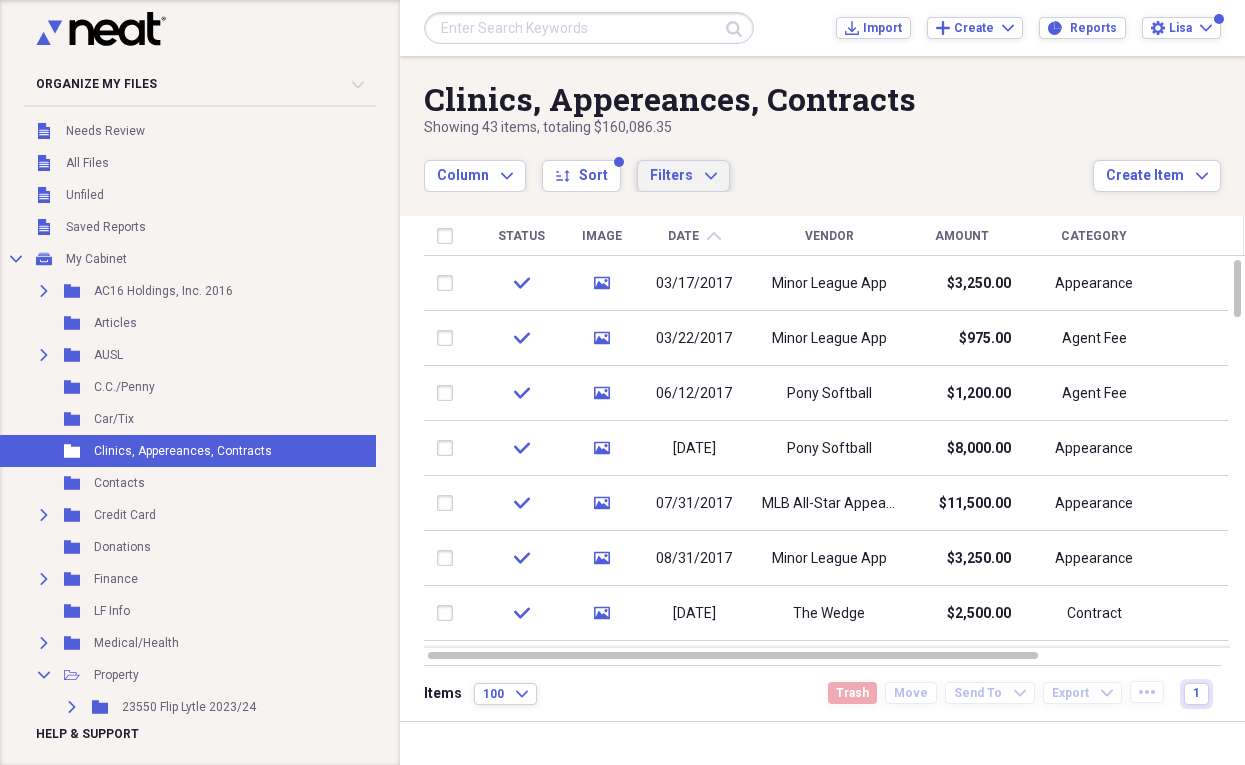 click on "Expand" 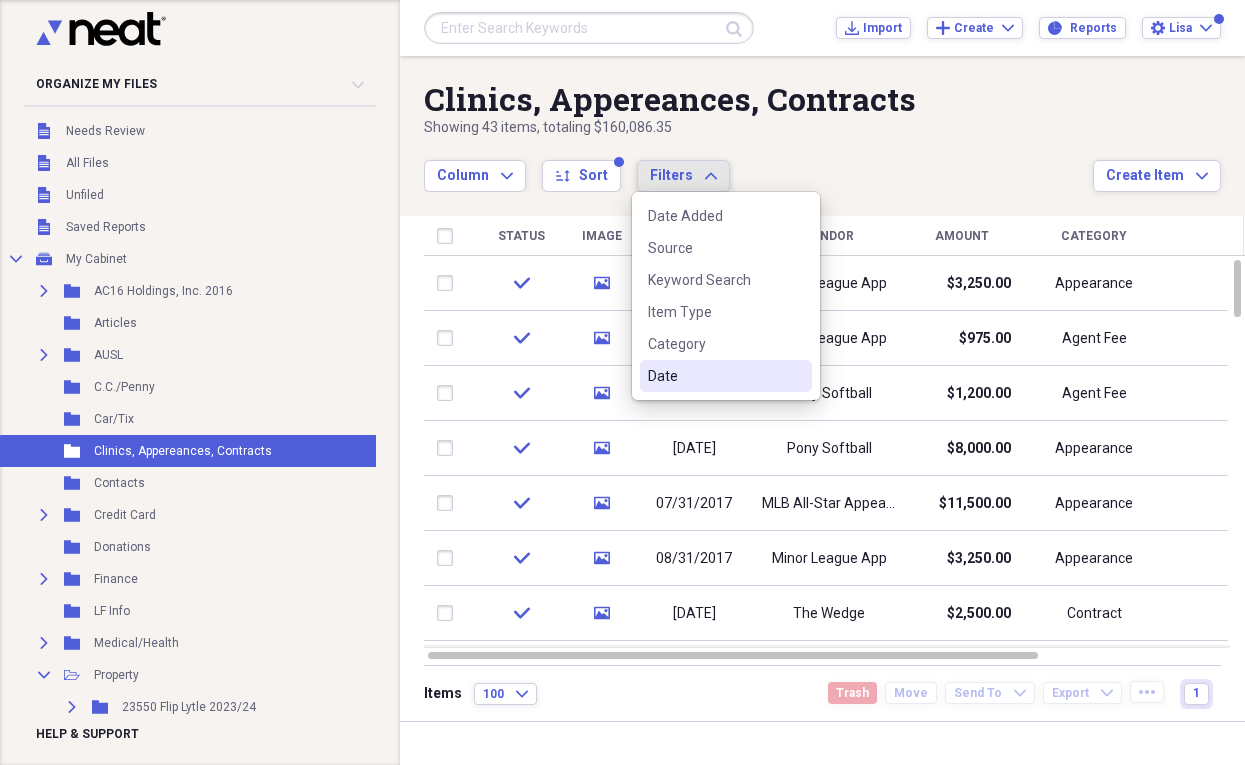 click on "Date" at bounding box center (714, 376) 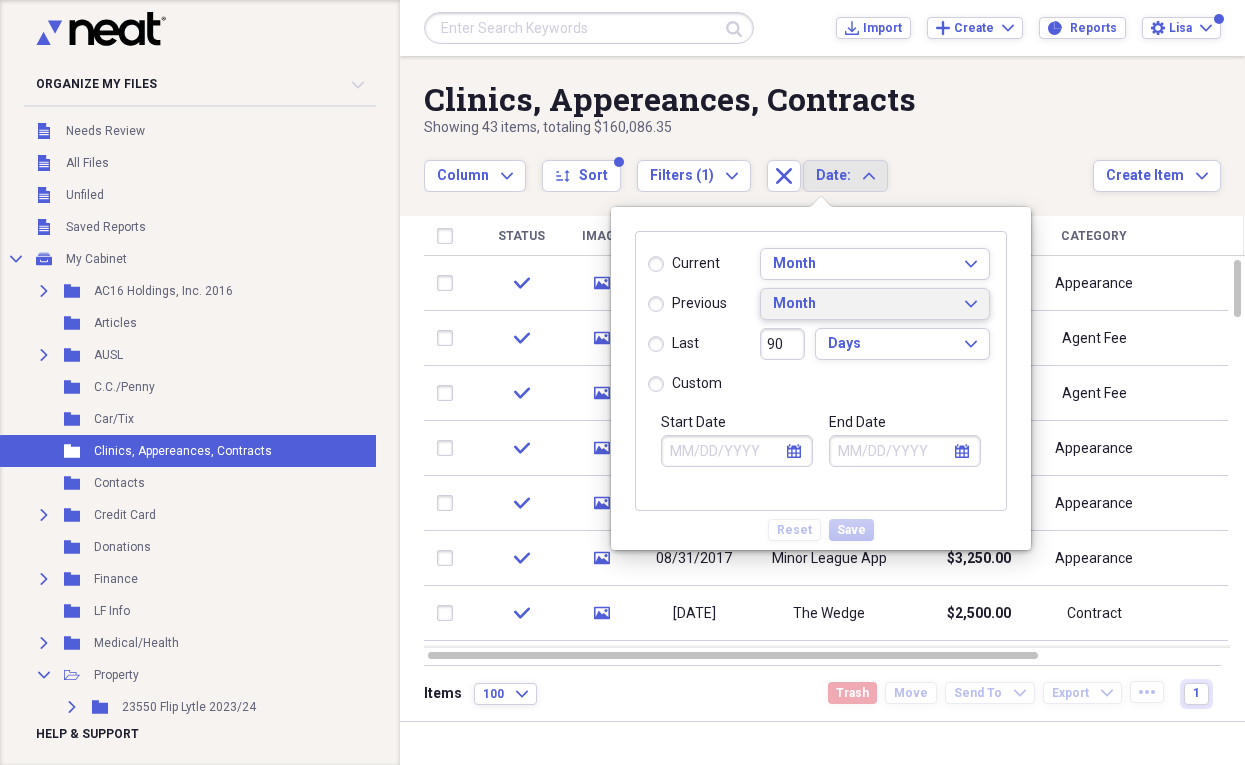 click on "Expand" 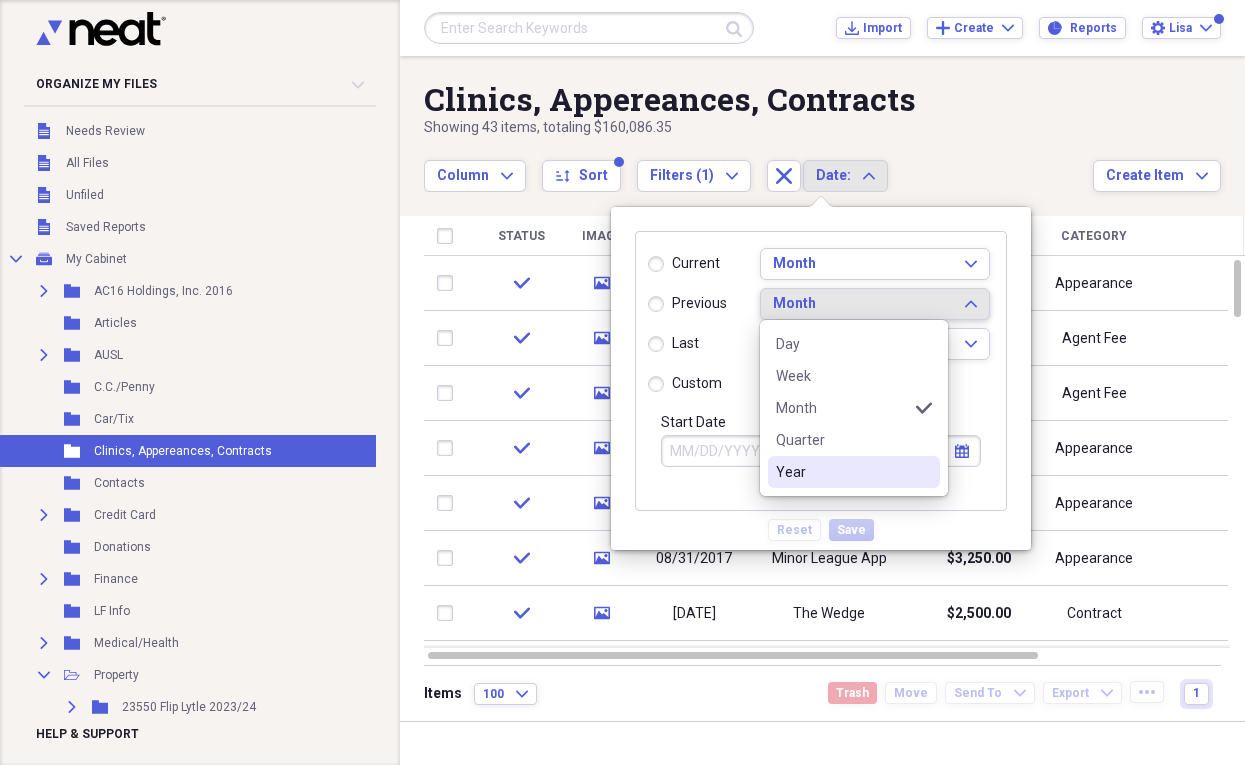 click on "Year" at bounding box center (842, 472) 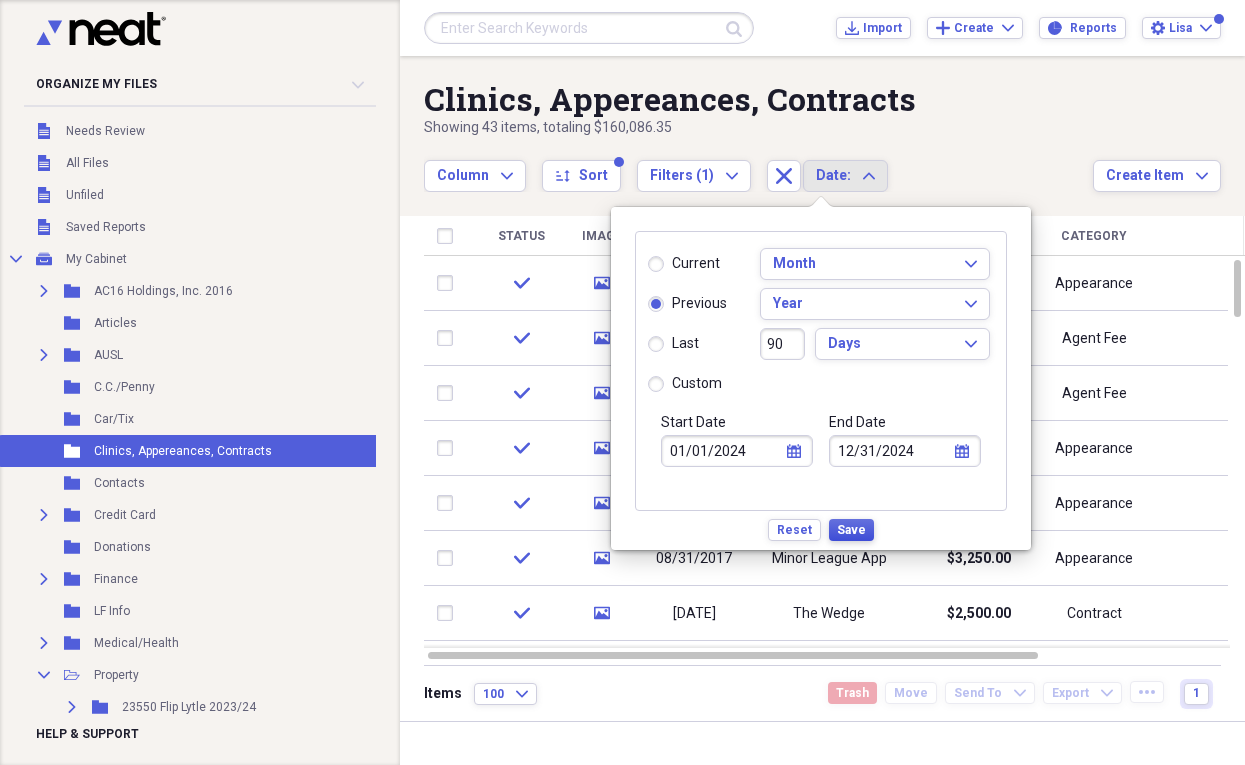 click on "Save" at bounding box center [851, 530] 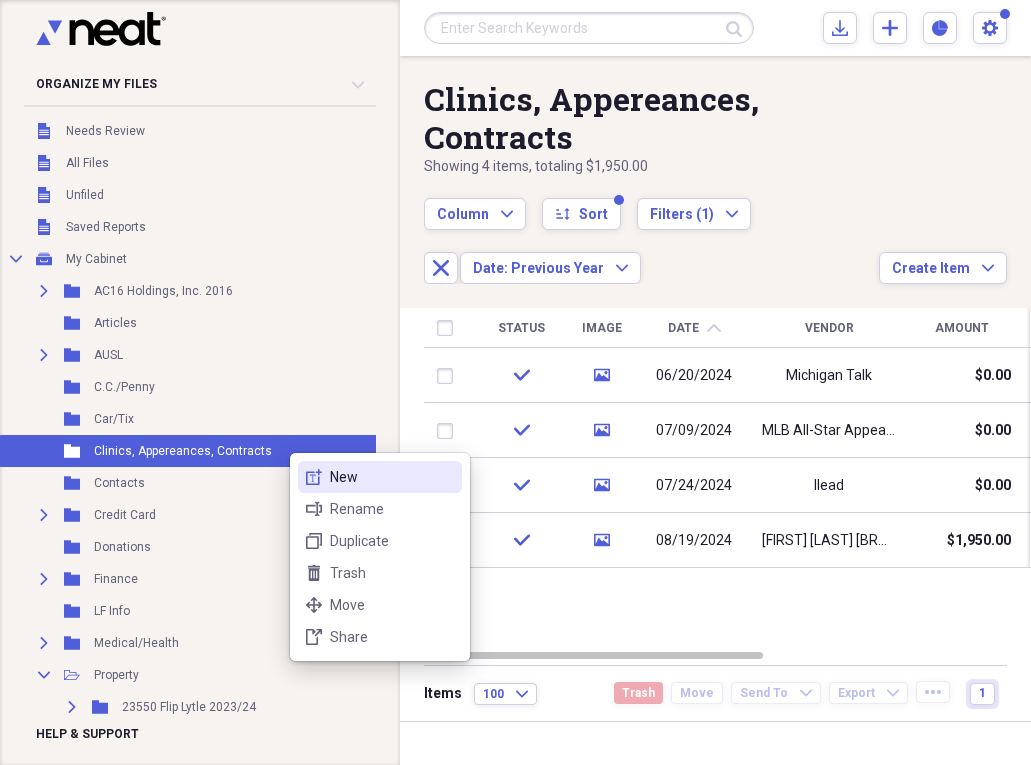 click on "New" at bounding box center (392, 477) 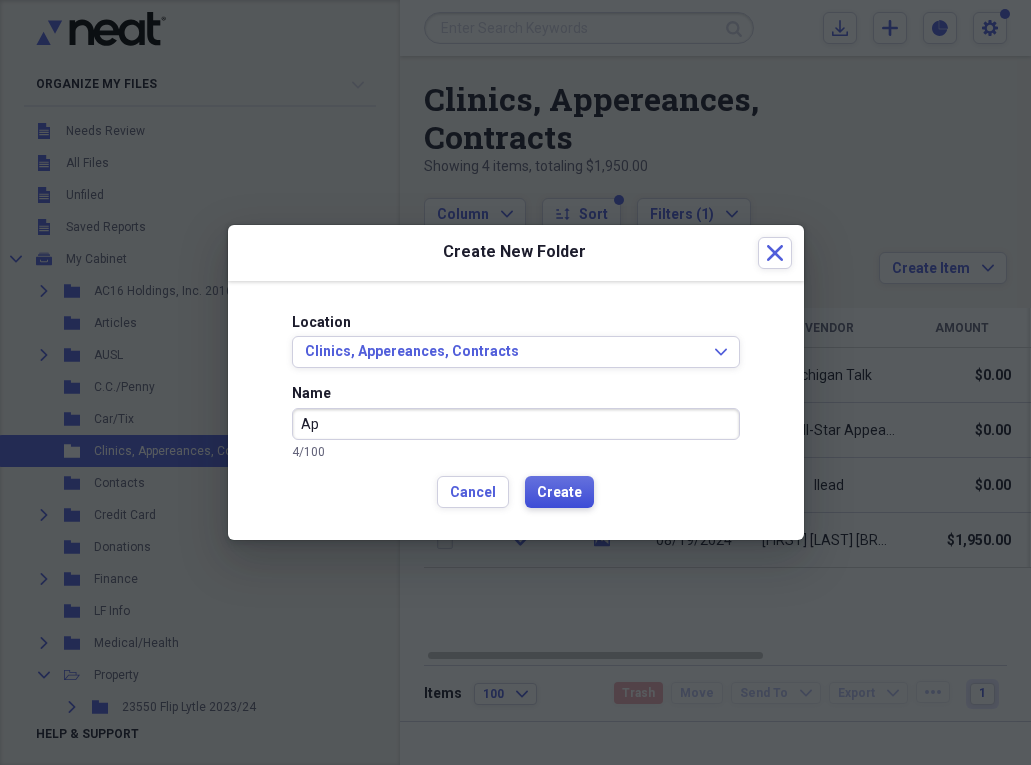 type on "A" 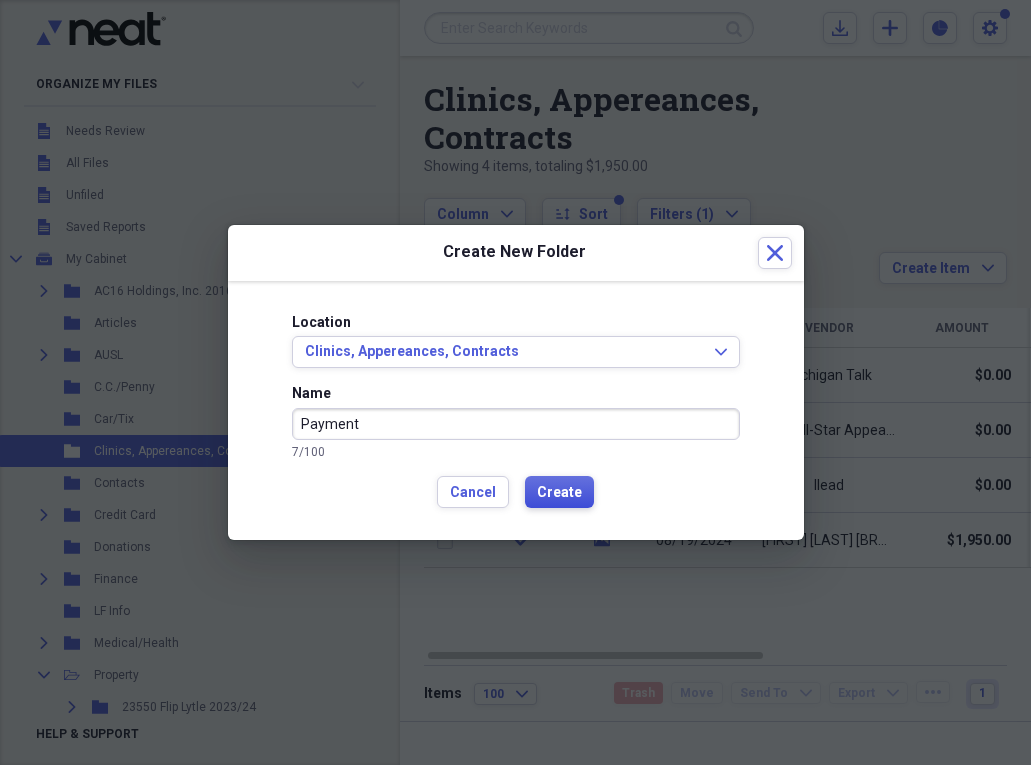 type on "Payment" 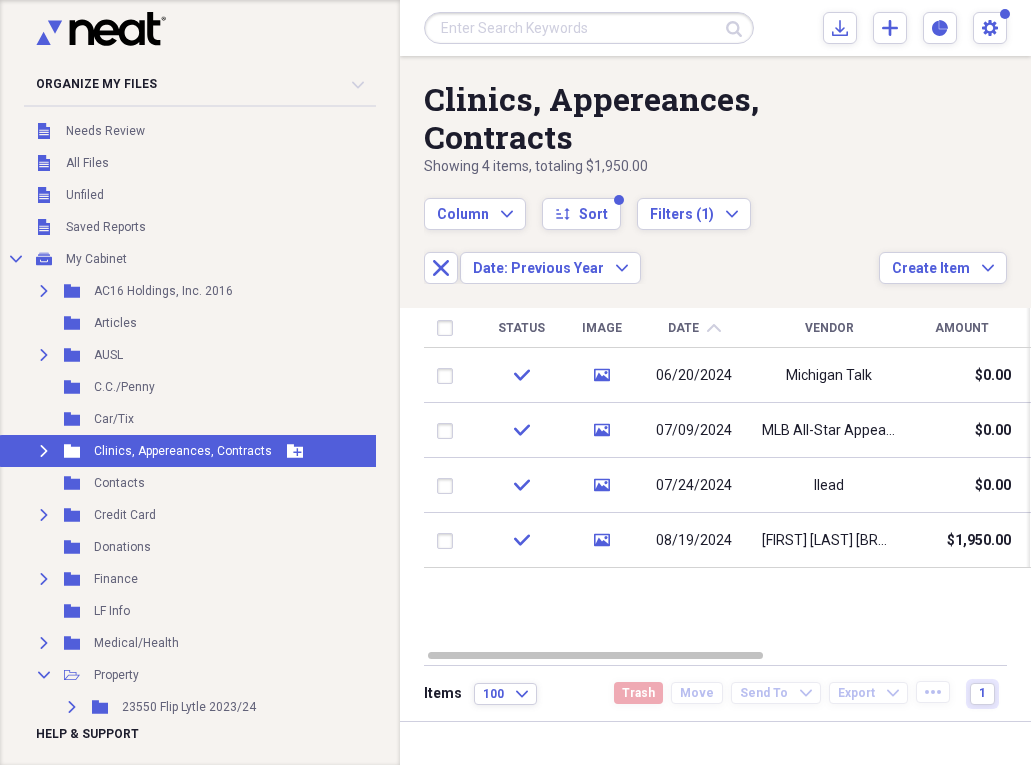 click 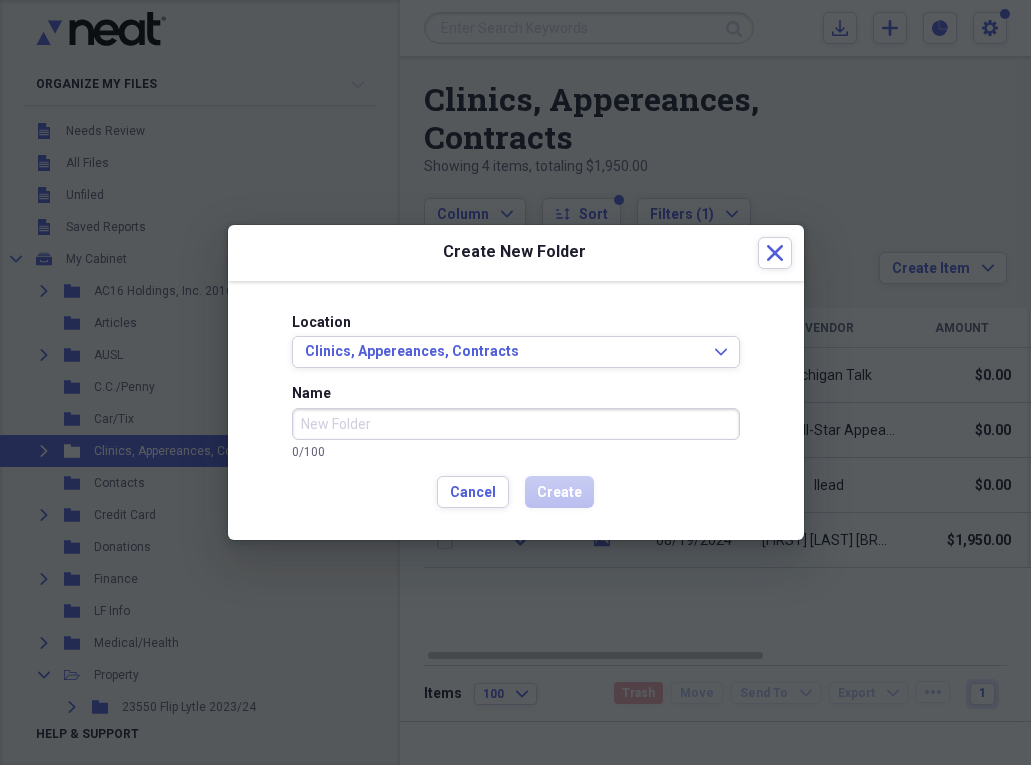 click on "Name" at bounding box center (516, 424) 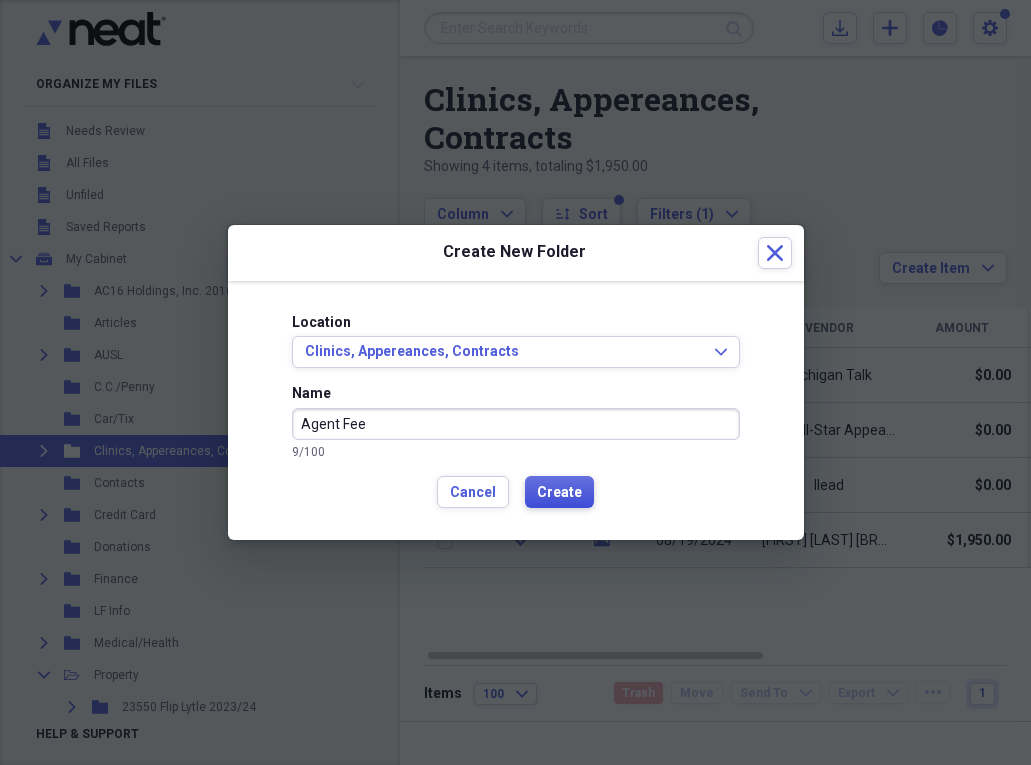 type on "Agent Fee" 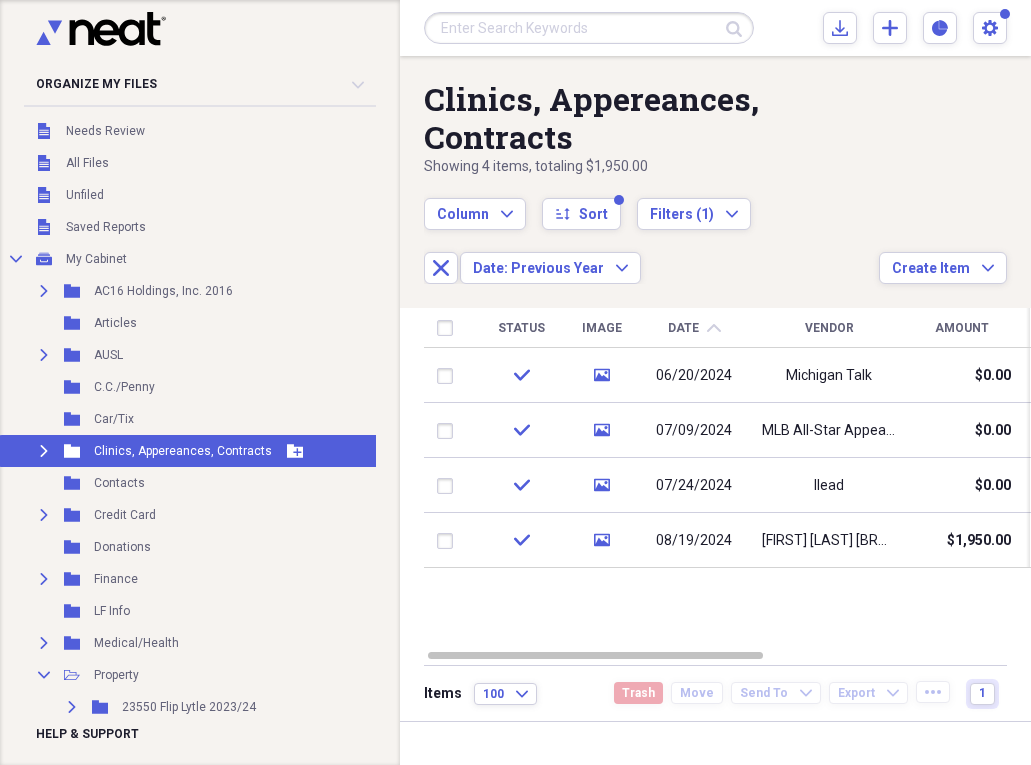 click on "Expand" 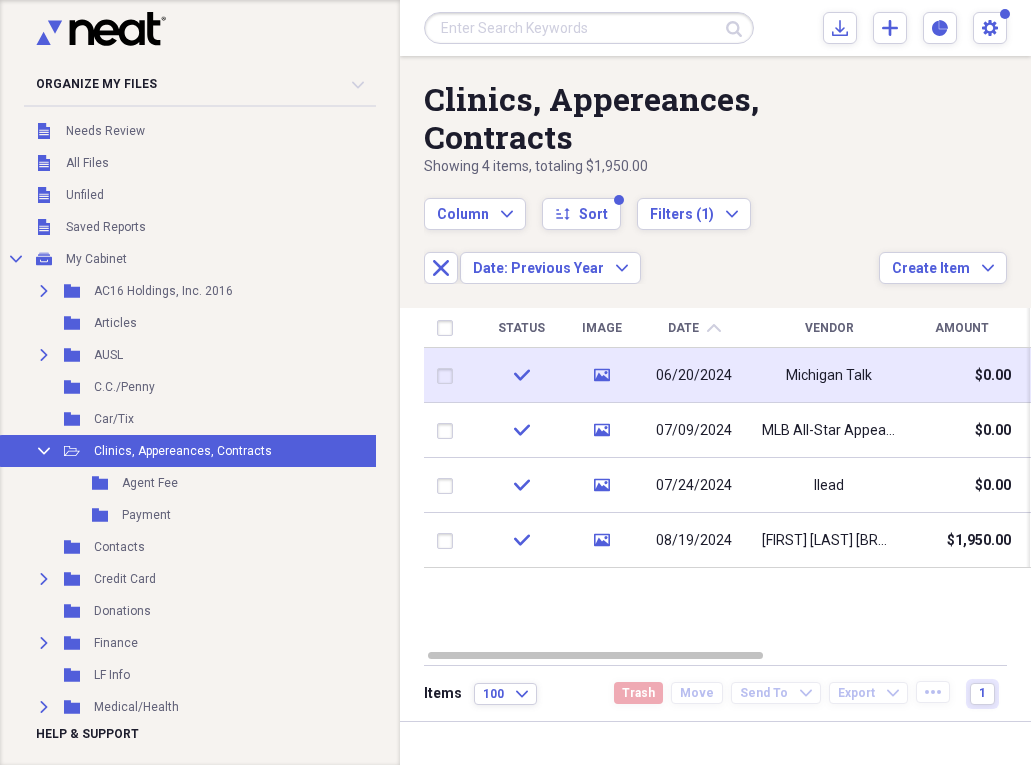 click at bounding box center (449, 376) 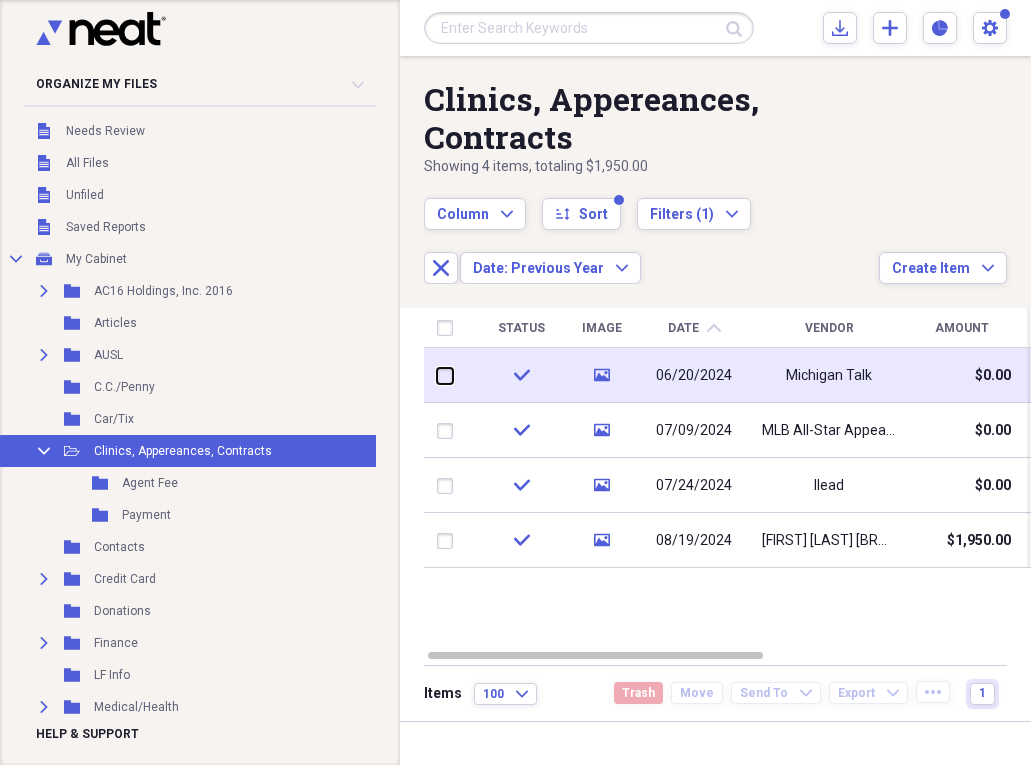 click at bounding box center [437, 375] 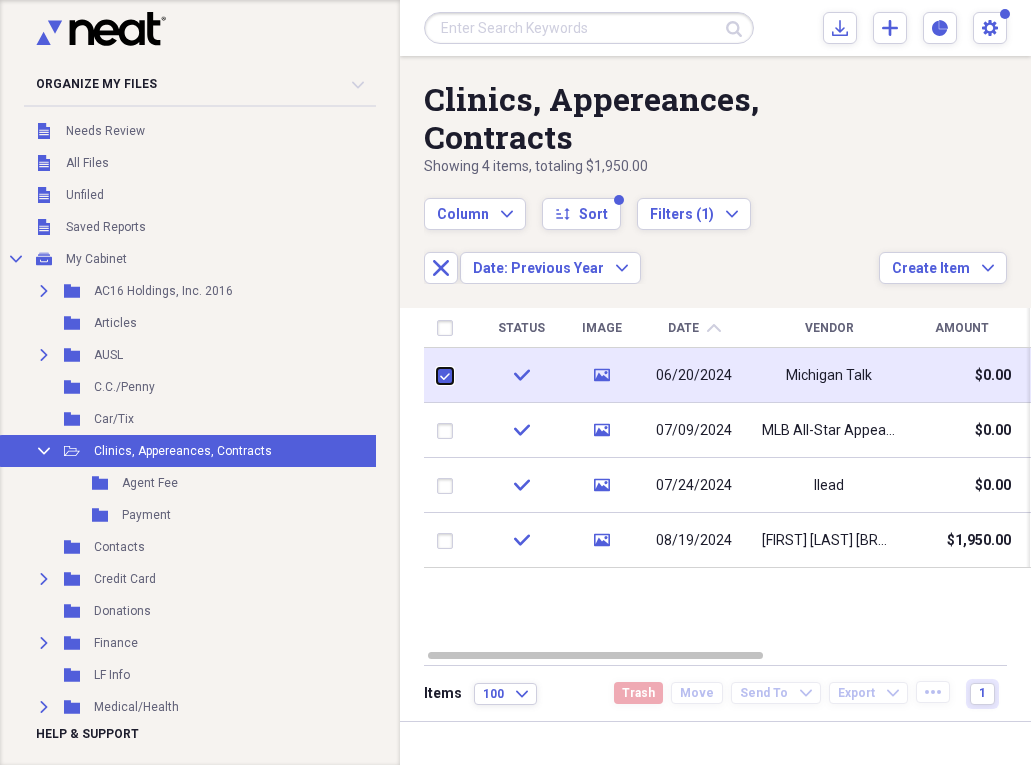checkbox on "true" 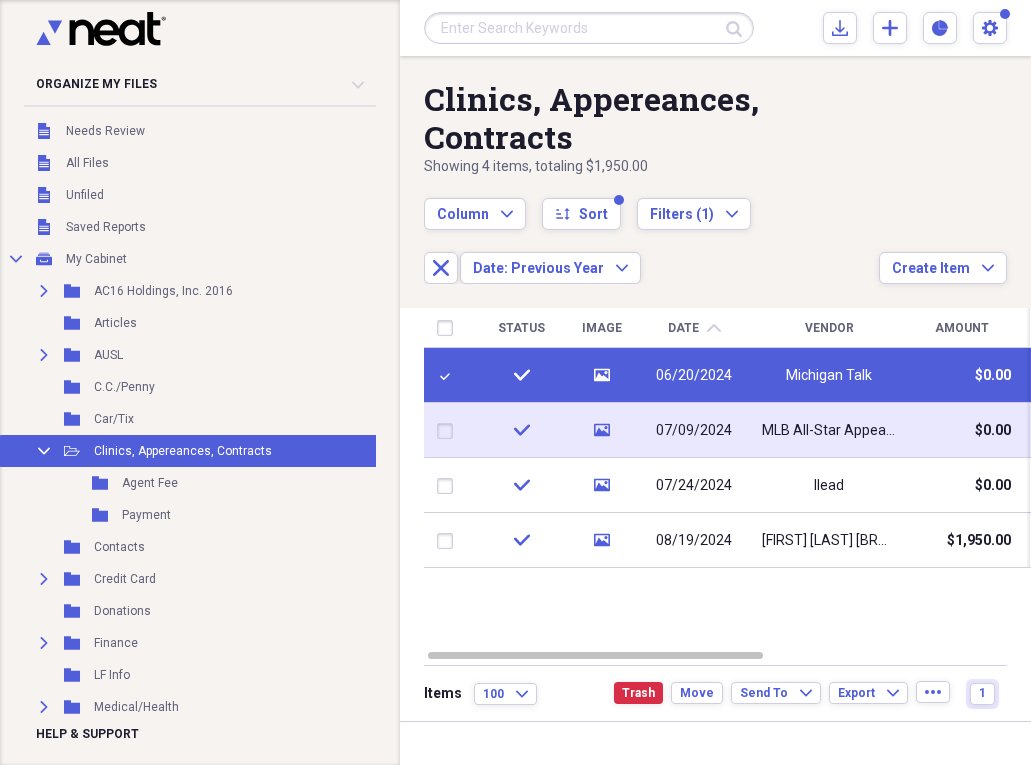 click at bounding box center [449, 431] 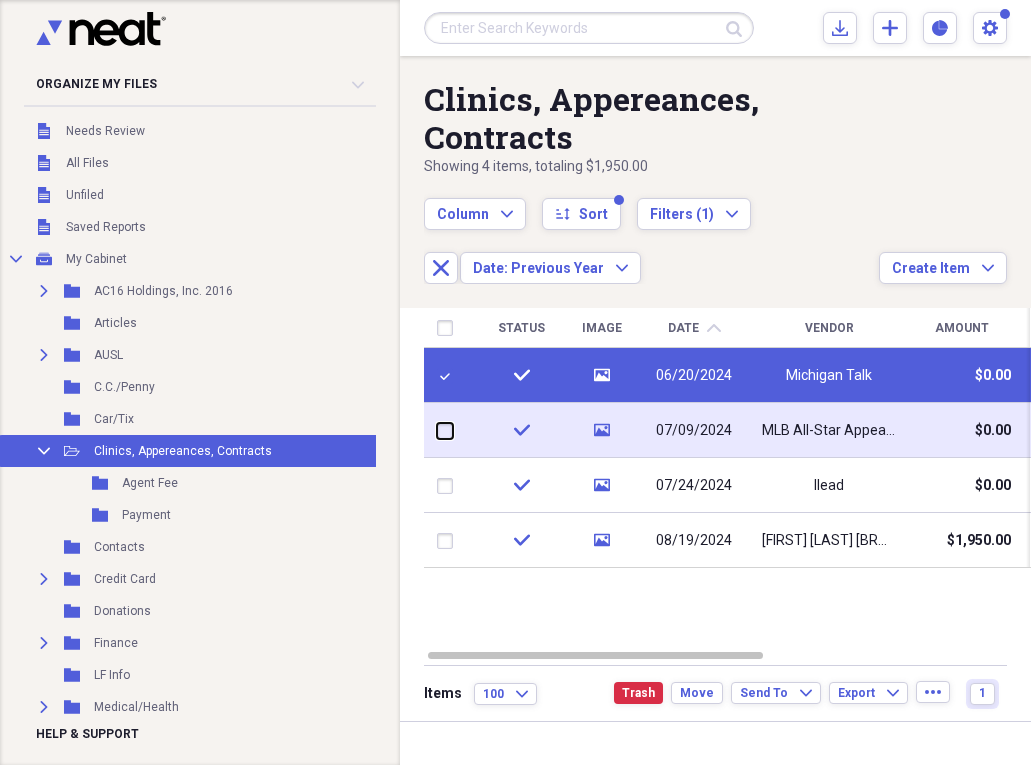 click at bounding box center (437, 430) 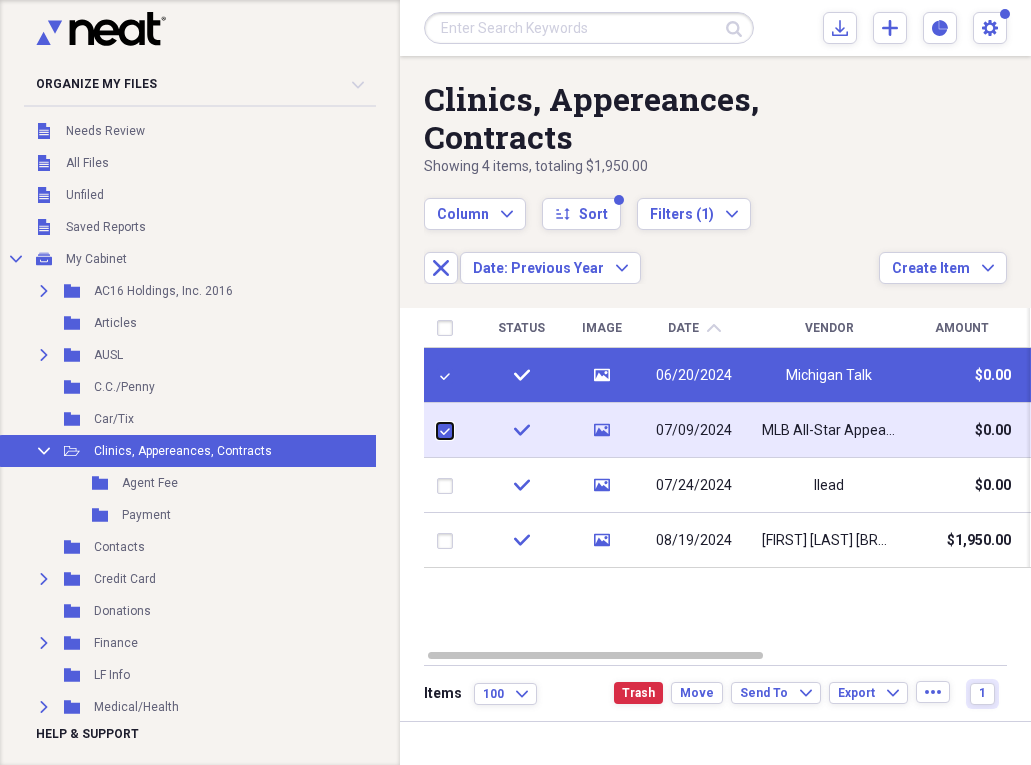 checkbox on "true" 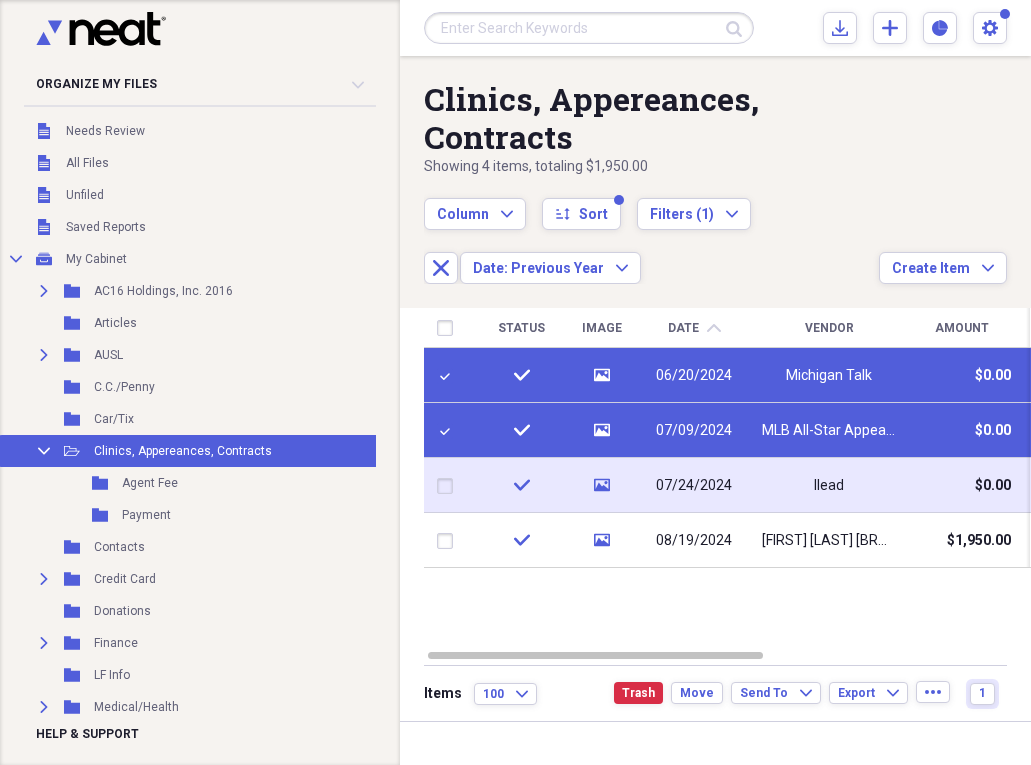 click at bounding box center [449, 486] 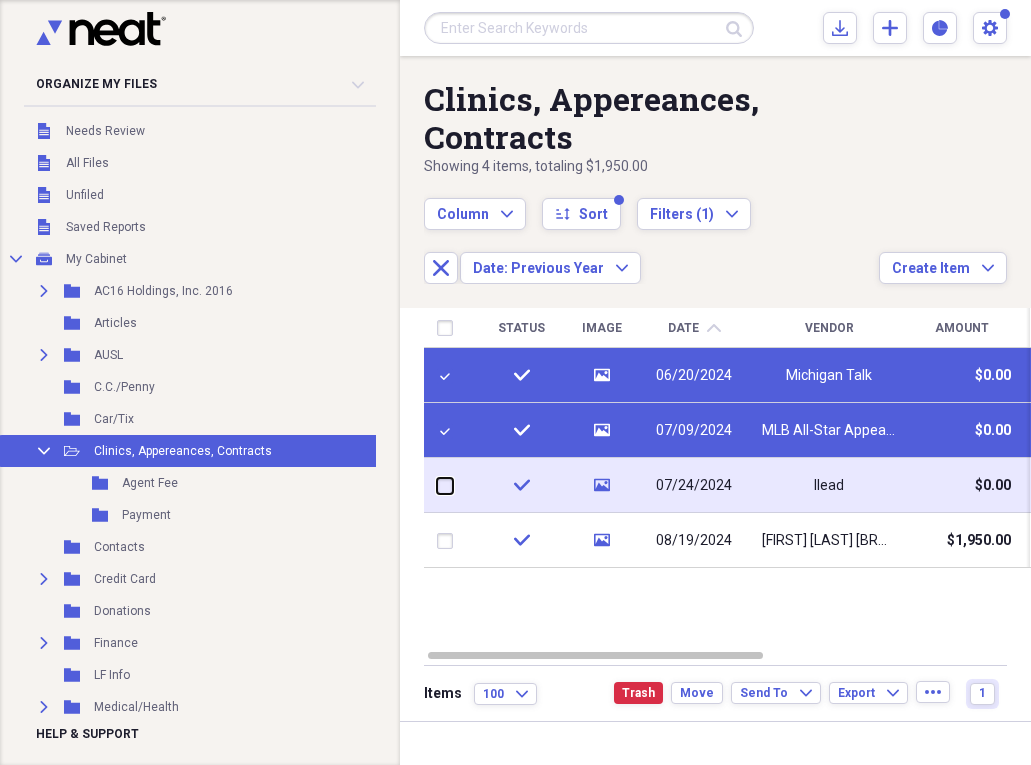 click at bounding box center [437, 485] 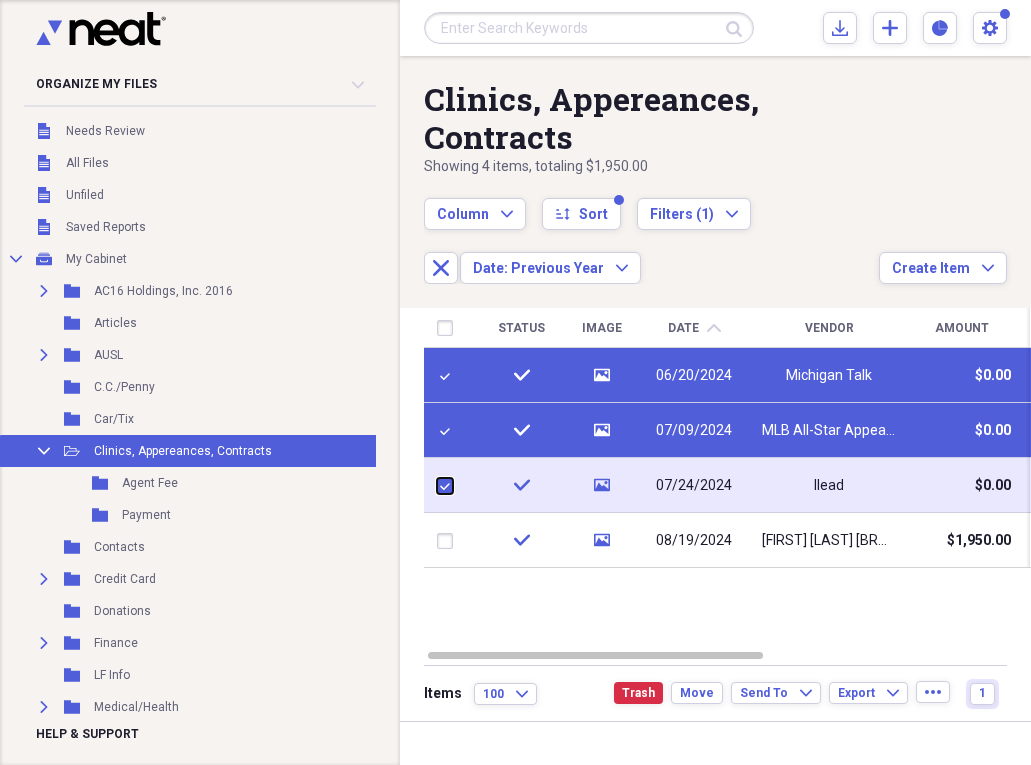 checkbox on "true" 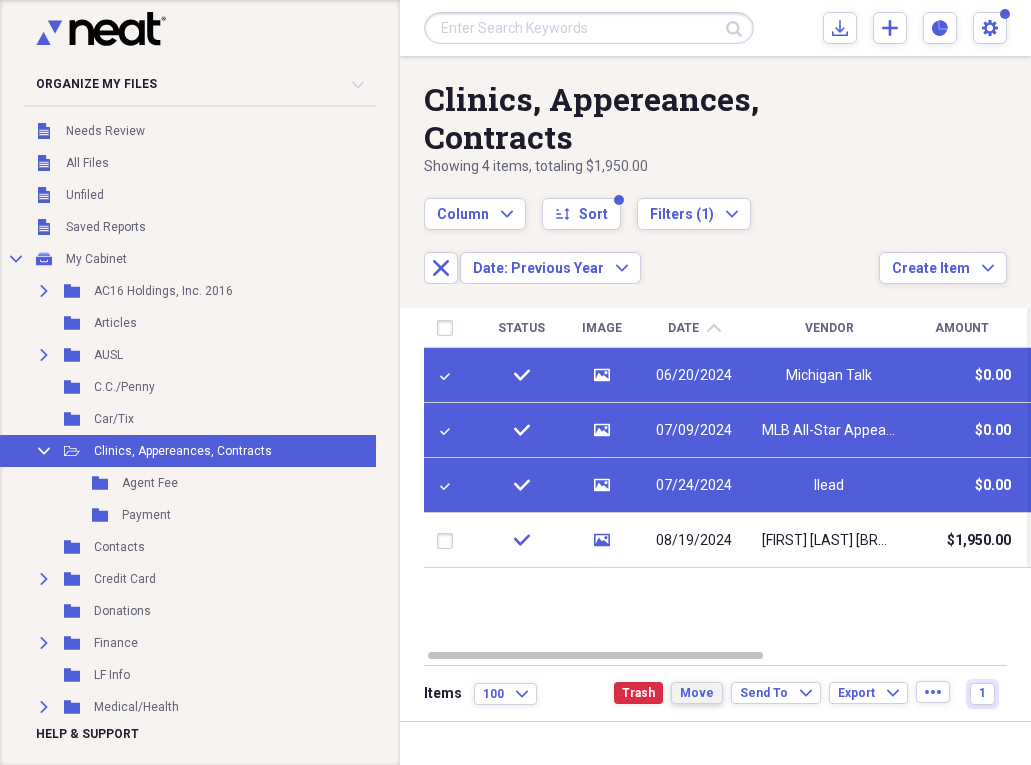 click on "Move" at bounding box center [697, 693] 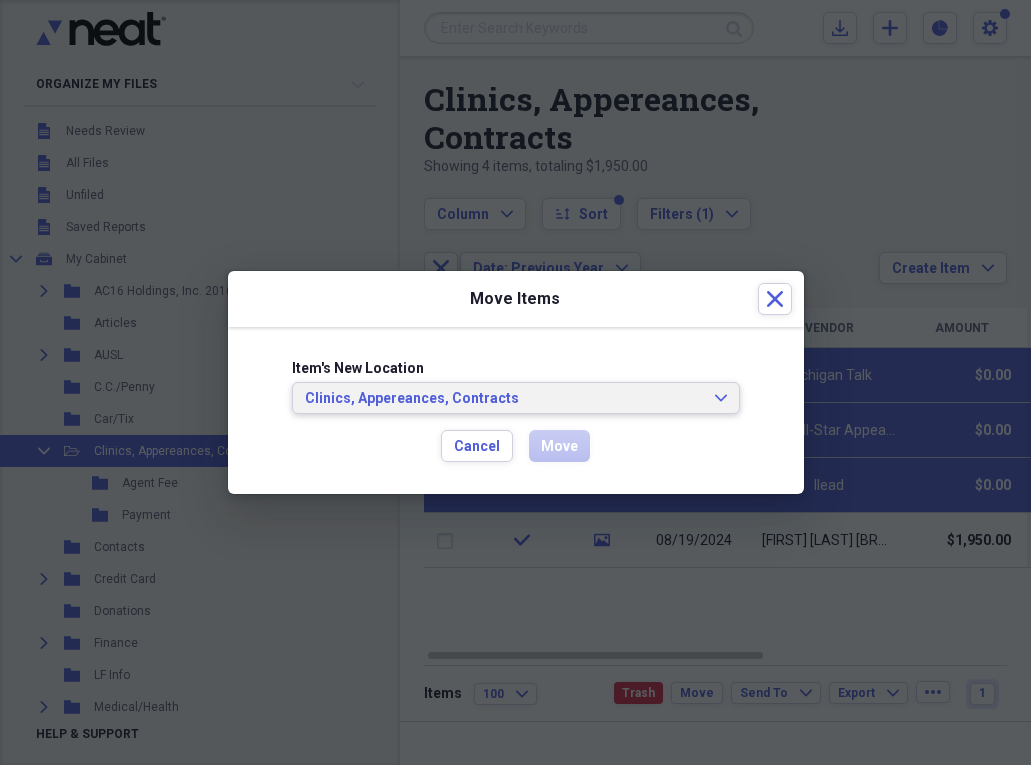 click on "Clinics, Appereances, Contracts Expand" at bounding box center (516, 398) 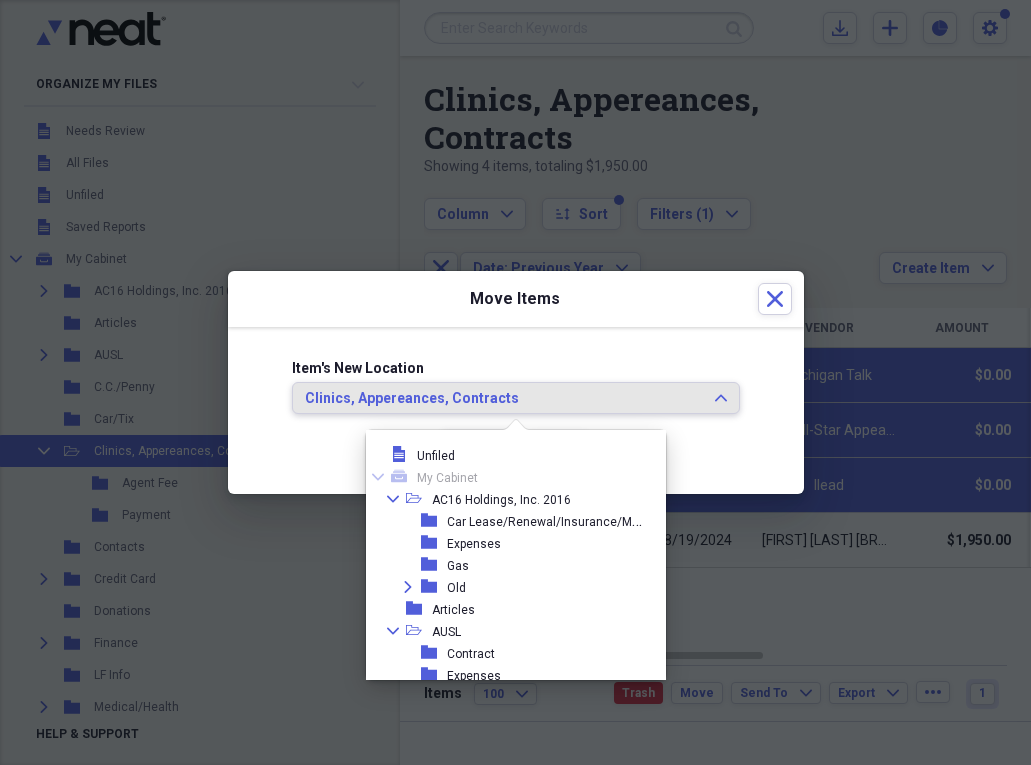 scroll, scrollTop: 187, scrollLeft: 0, axis: vertical 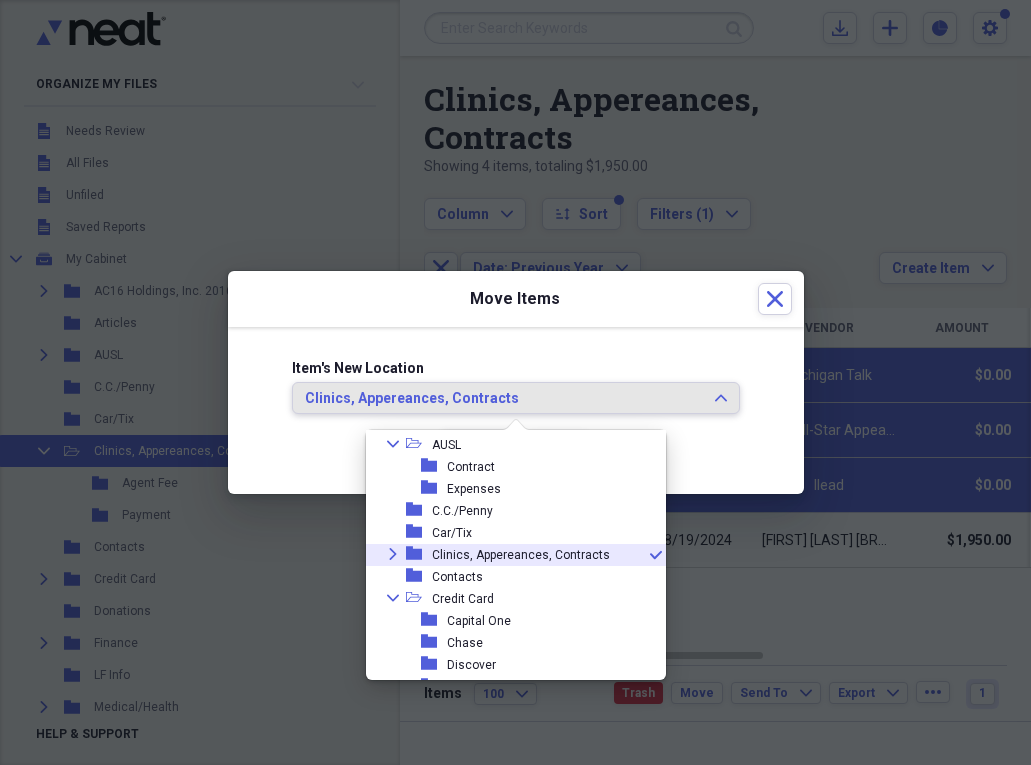 click on "Expand" 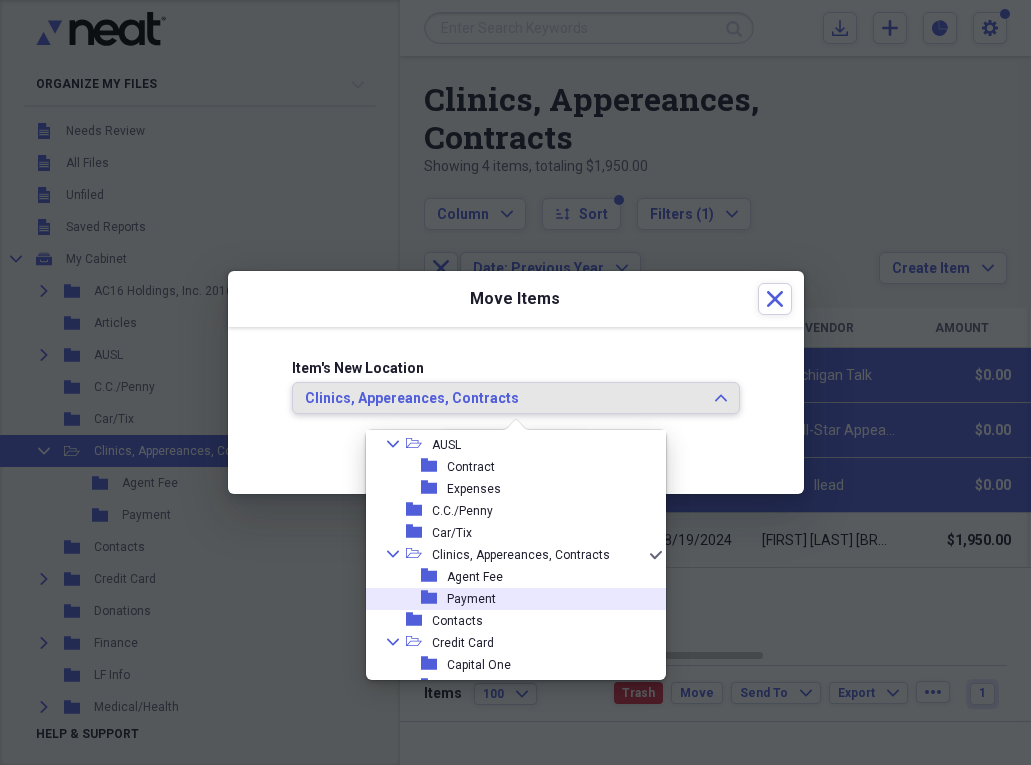 click on "Payment" at bounding box center [471, 599] 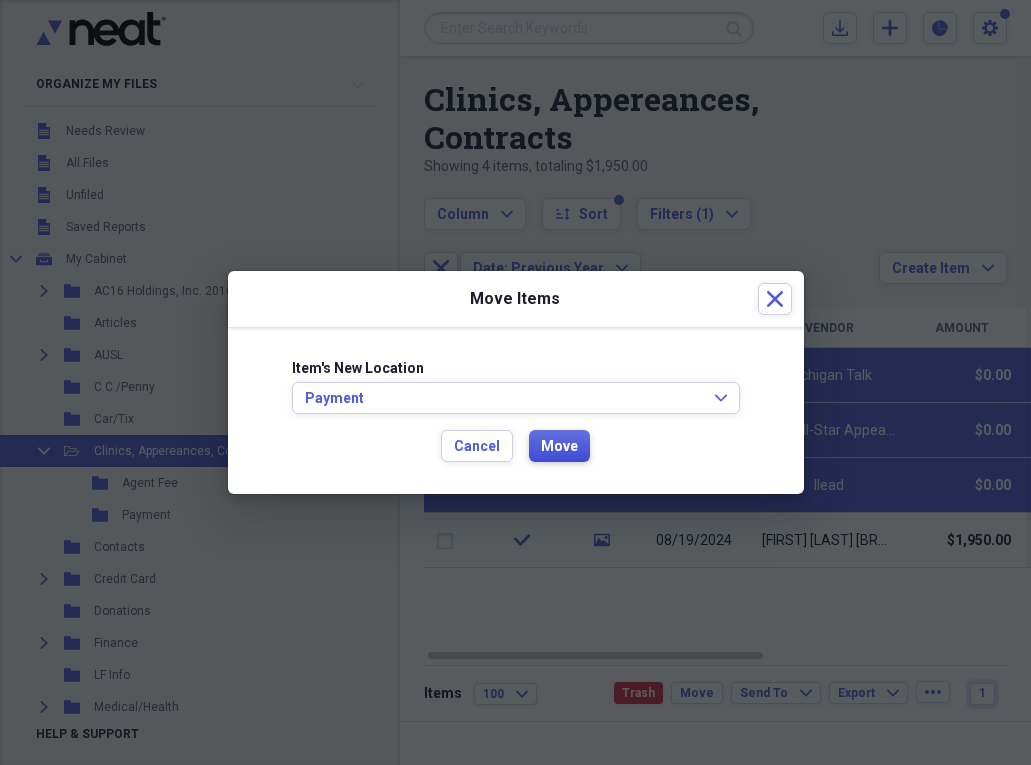 click on "Move" at bounding box center [559, 447] 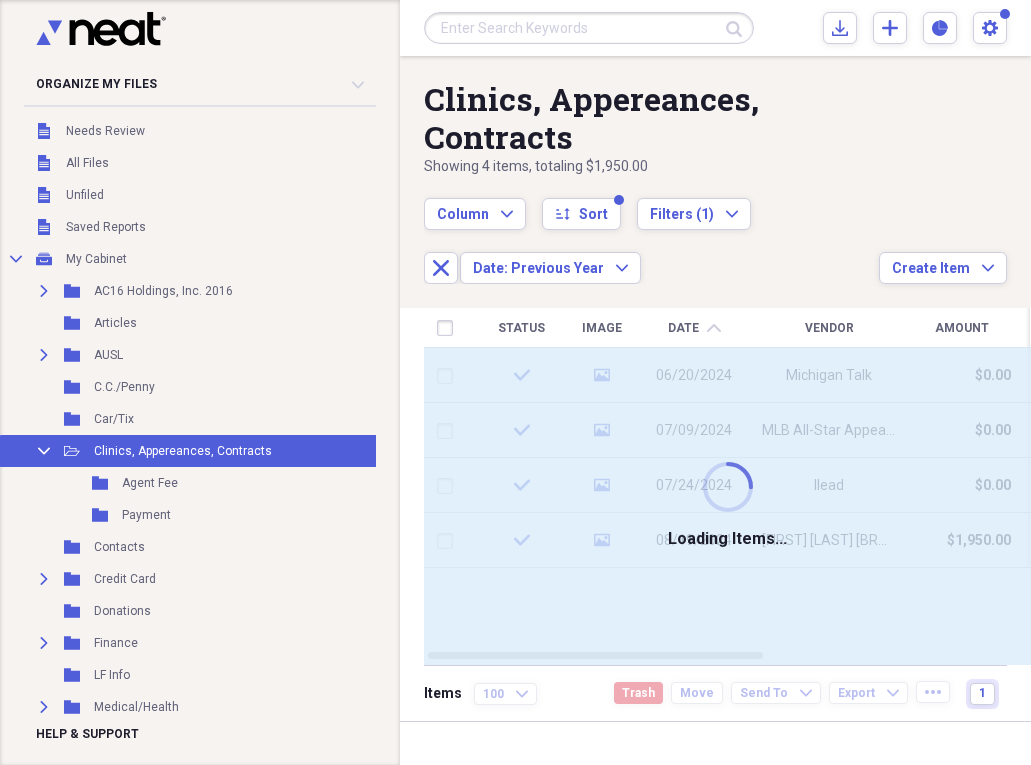 checkbox on "false" 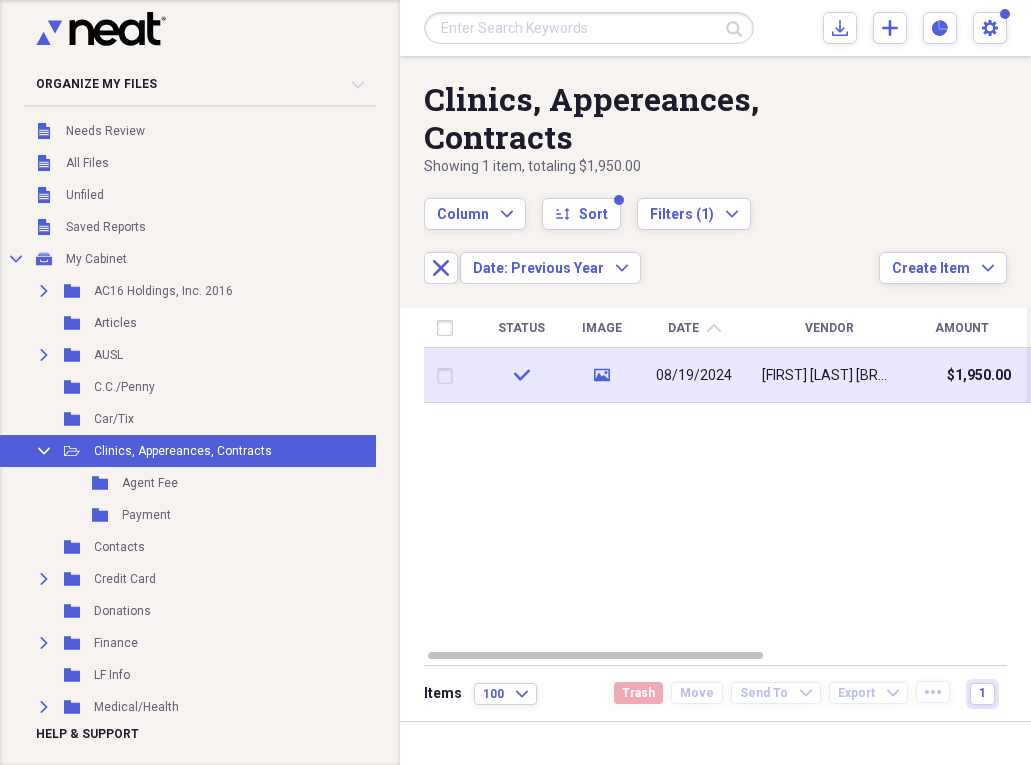 click at bounding box center (449, 376) 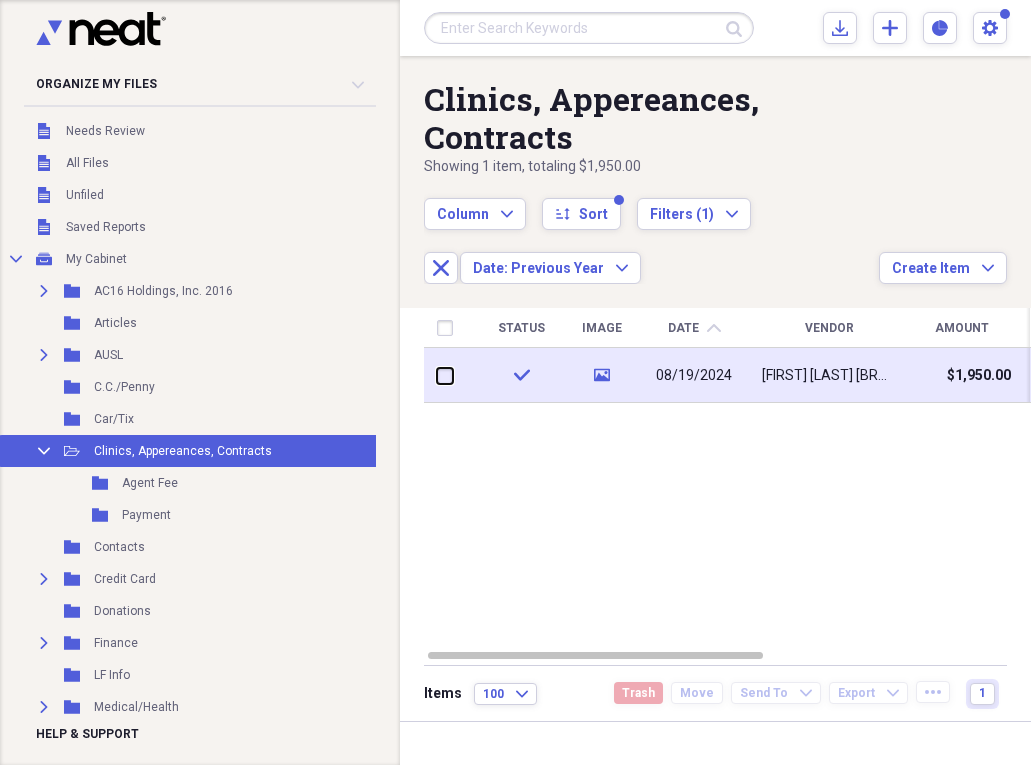click at bounding box center [437, 375] 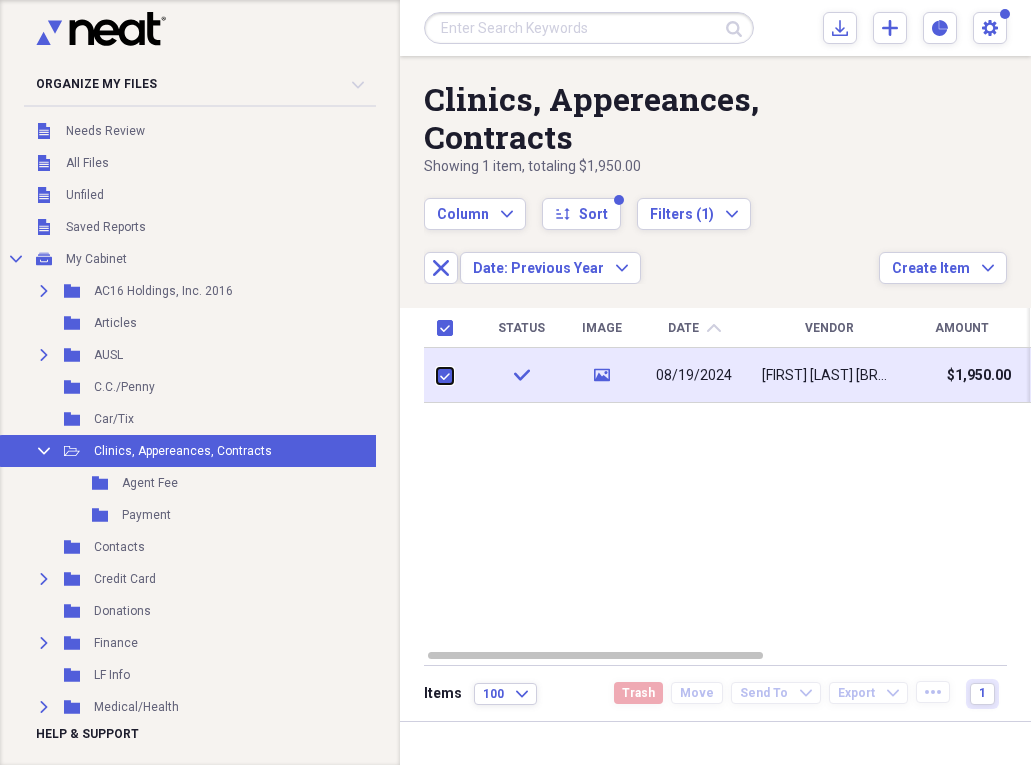 checkbox on "true" 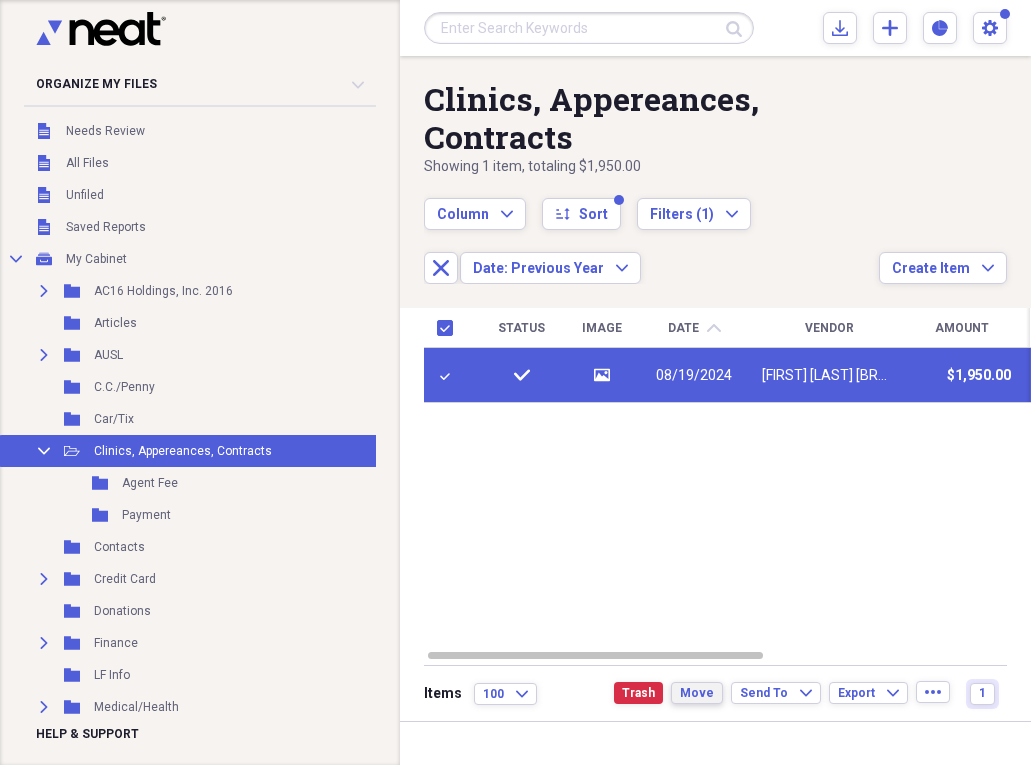 click on "Move" at bounding box center (697, 693) 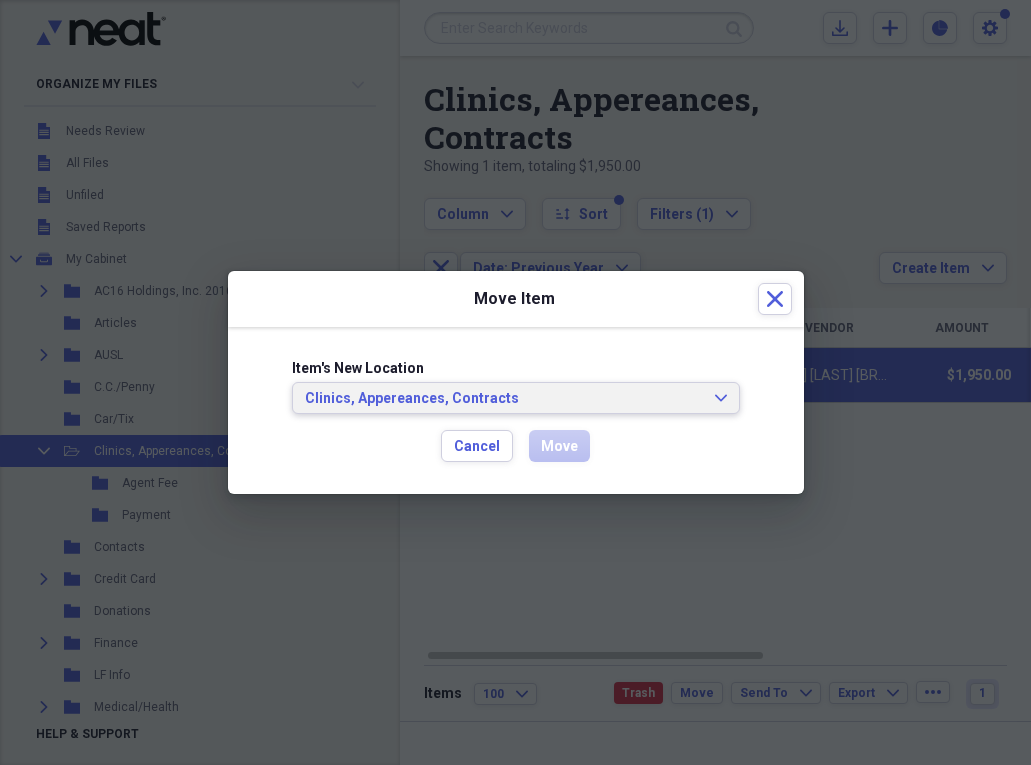 click on "Expand" 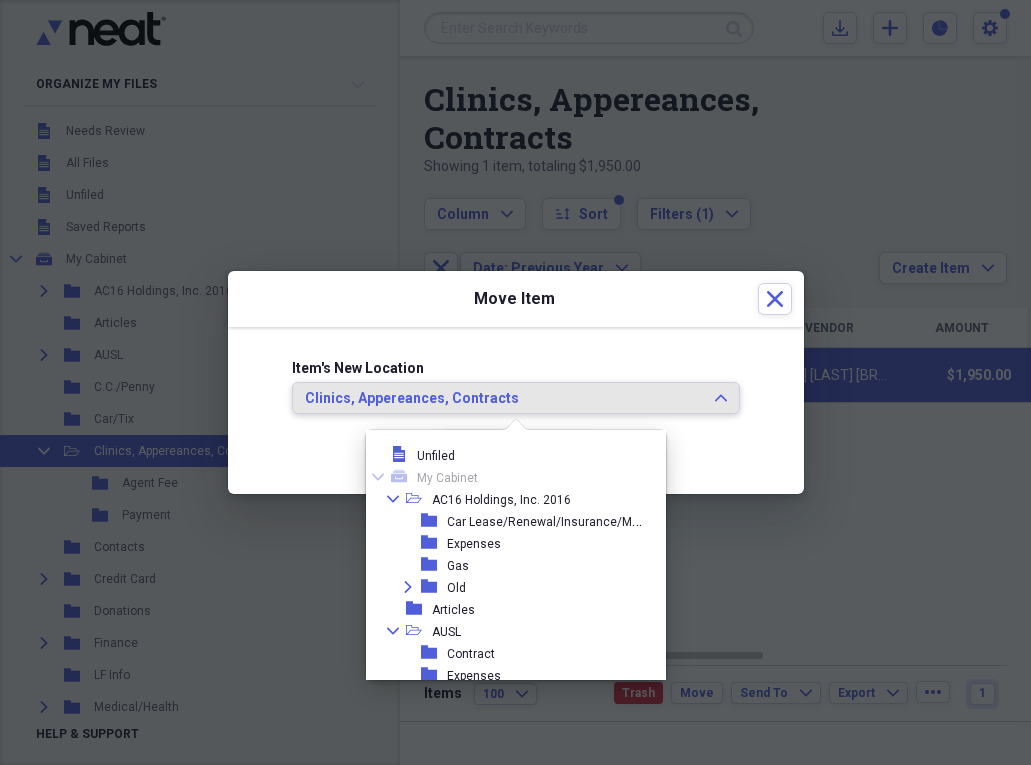 scroll, scrollTop: 187, scrollLeft: 0, axis: vertical 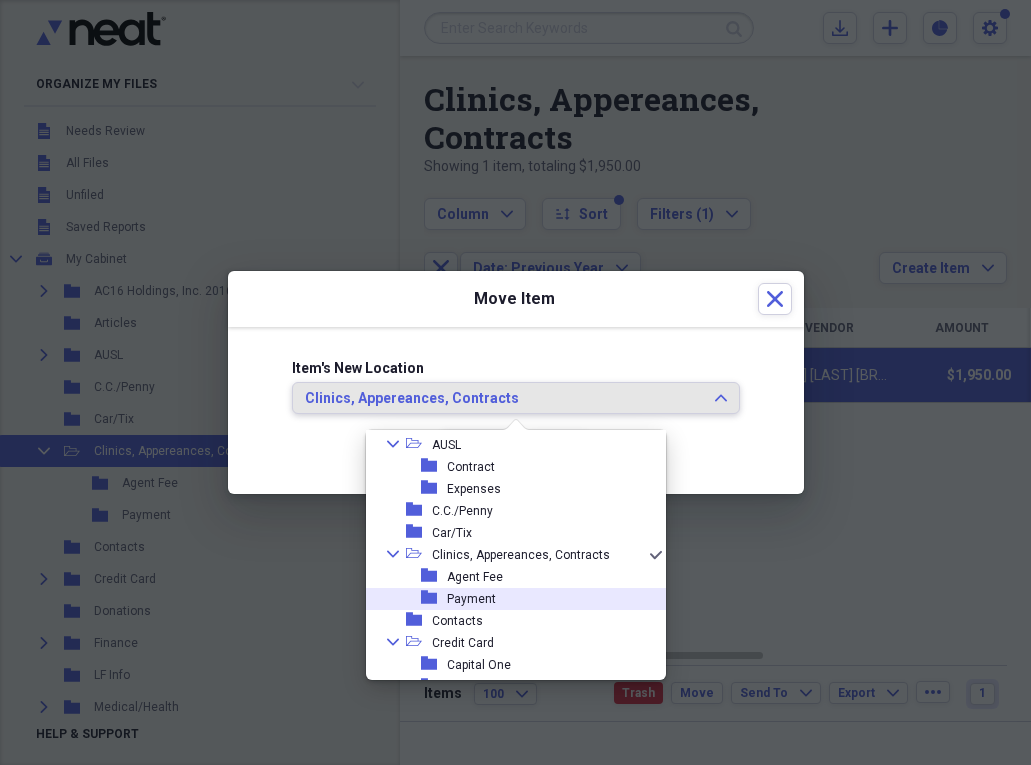click on "Payment" at bounding box center (471, 599) 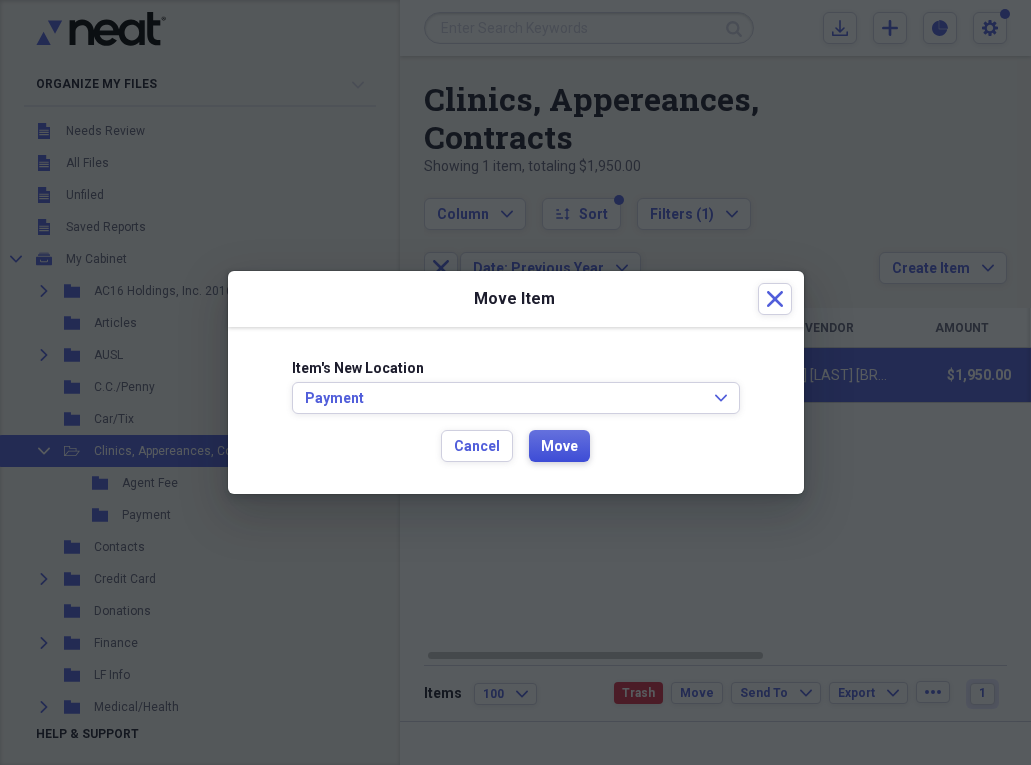 click on "Move" at bounding box center (559, 447) 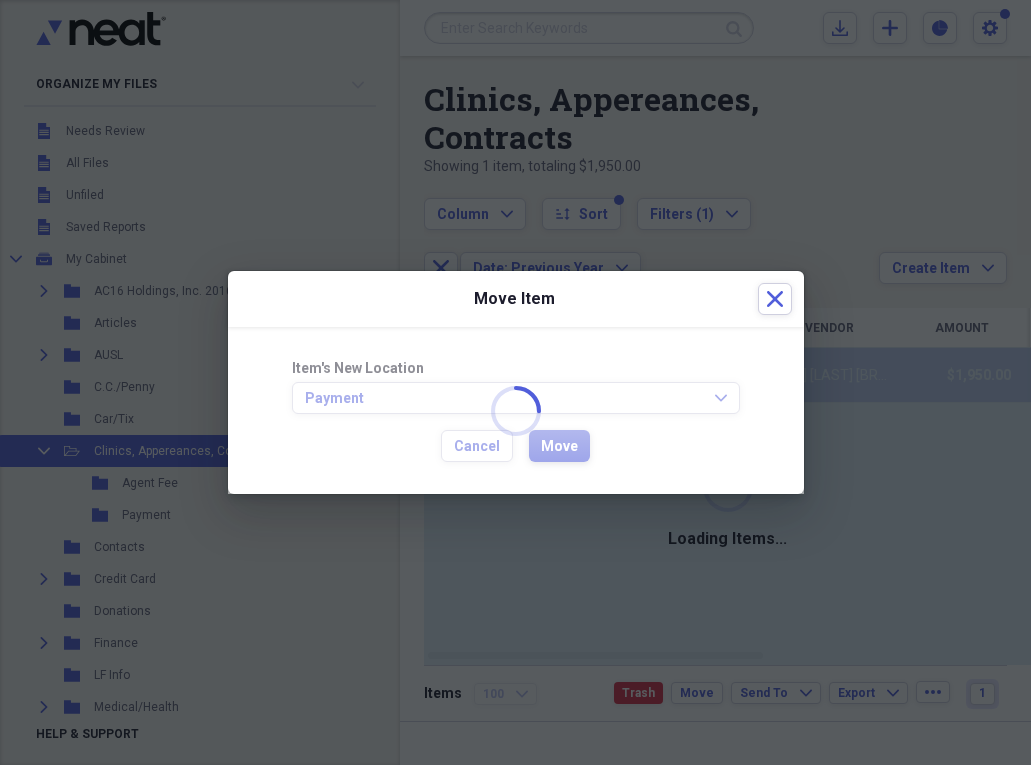 checkbox on "false" 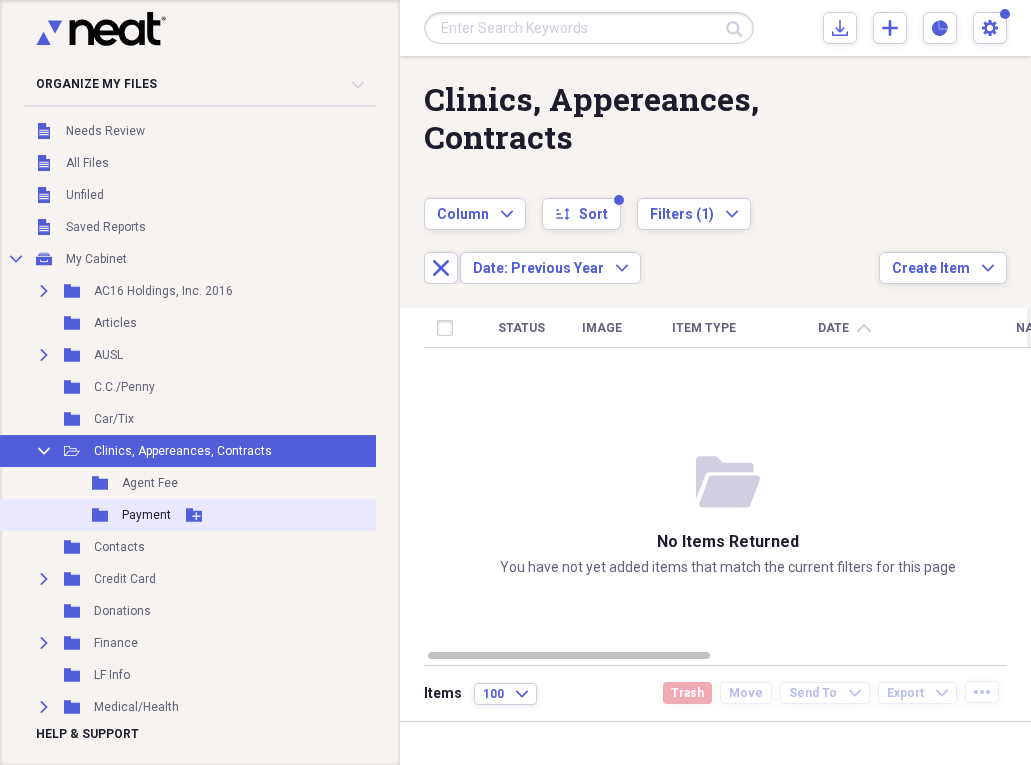 click on "Payment" at bounding box center (146, 515) 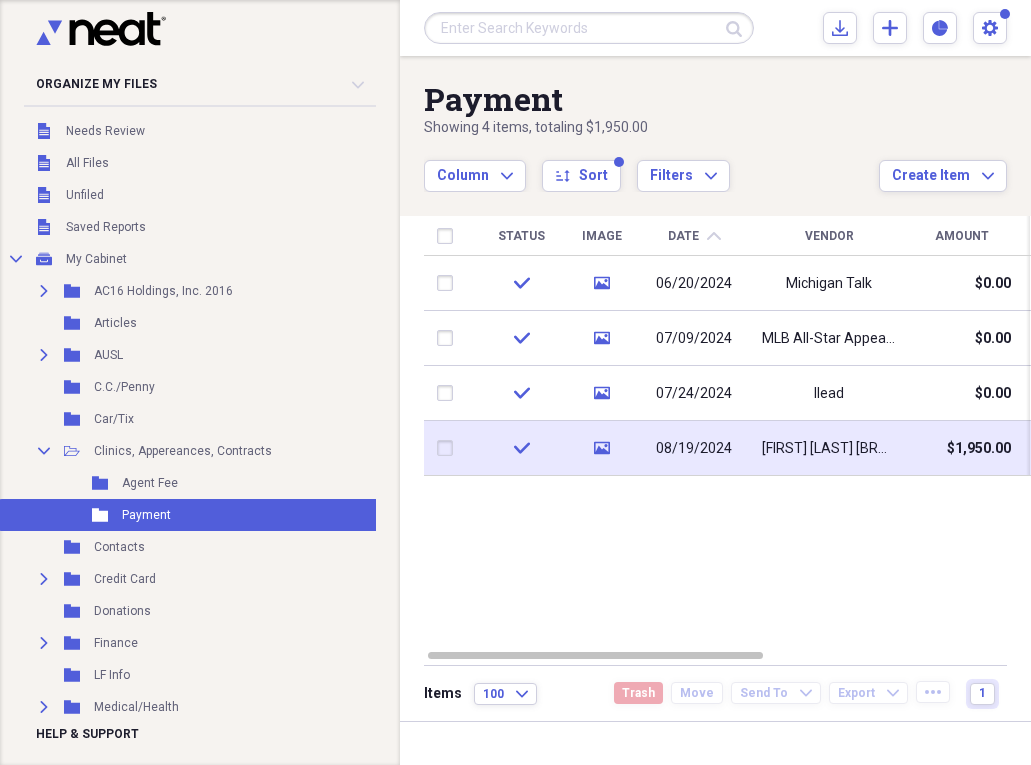 click at bounding box center (449, 448) 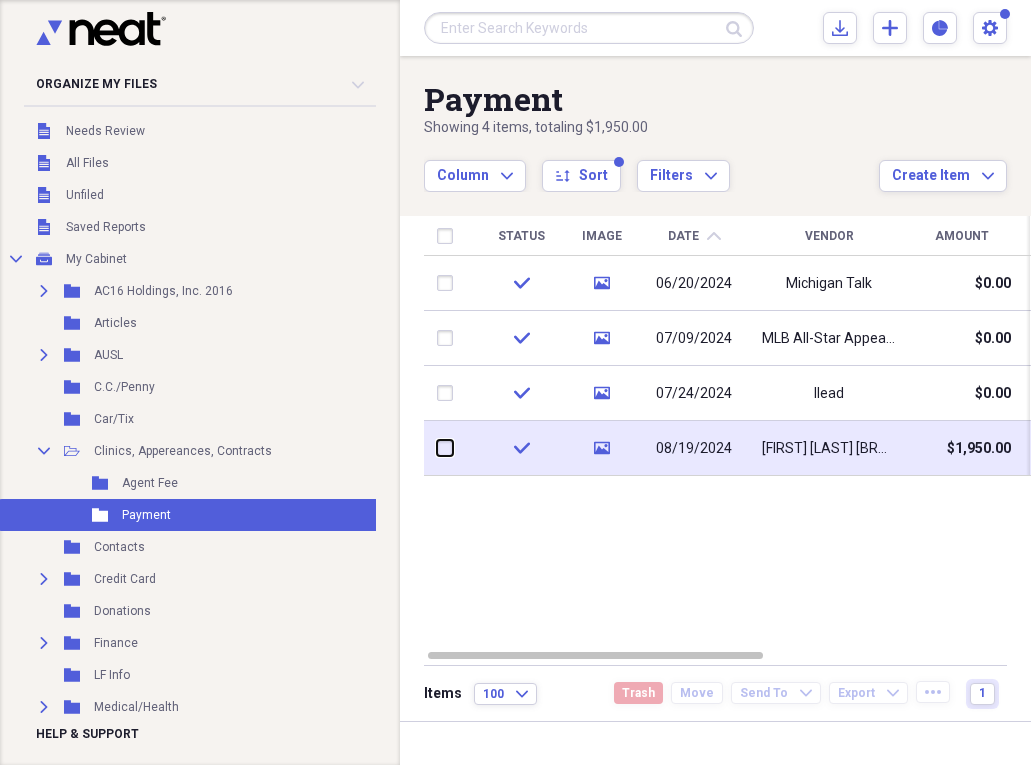 click at bounding box center (437, 448) 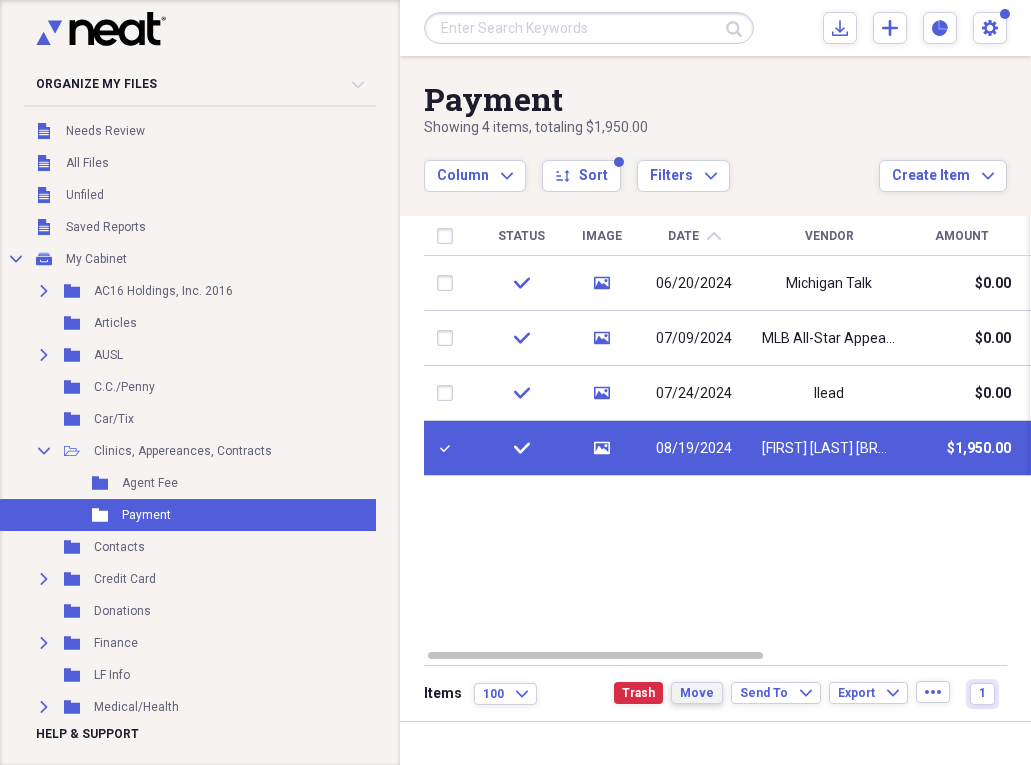 click on "Move" at bounding box center (697, 693) 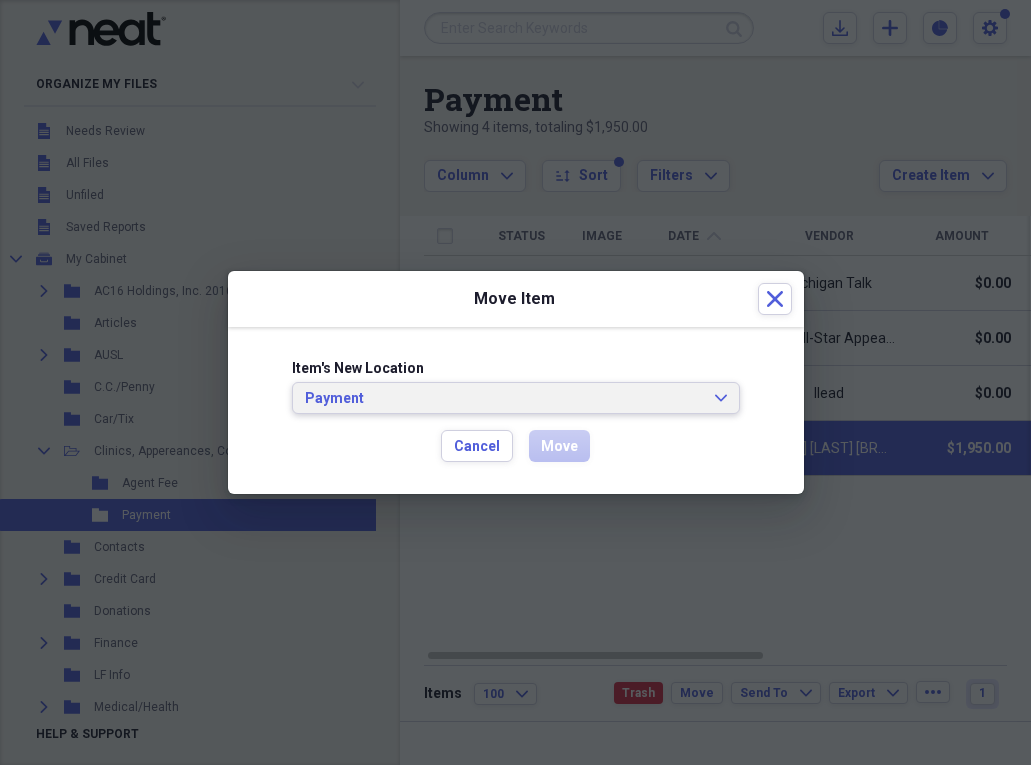 click on "Payment Expand" at bounding box center (516, 399) 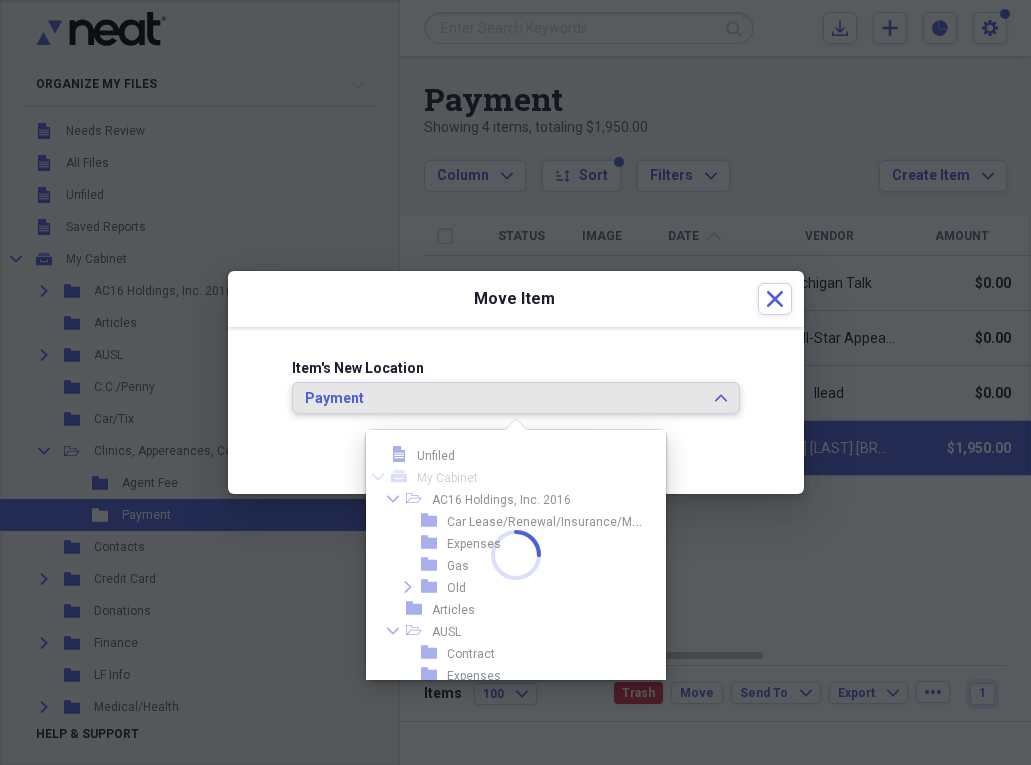 scroll, scrollTop: 231, scrollLeft: 0, axis: vertical 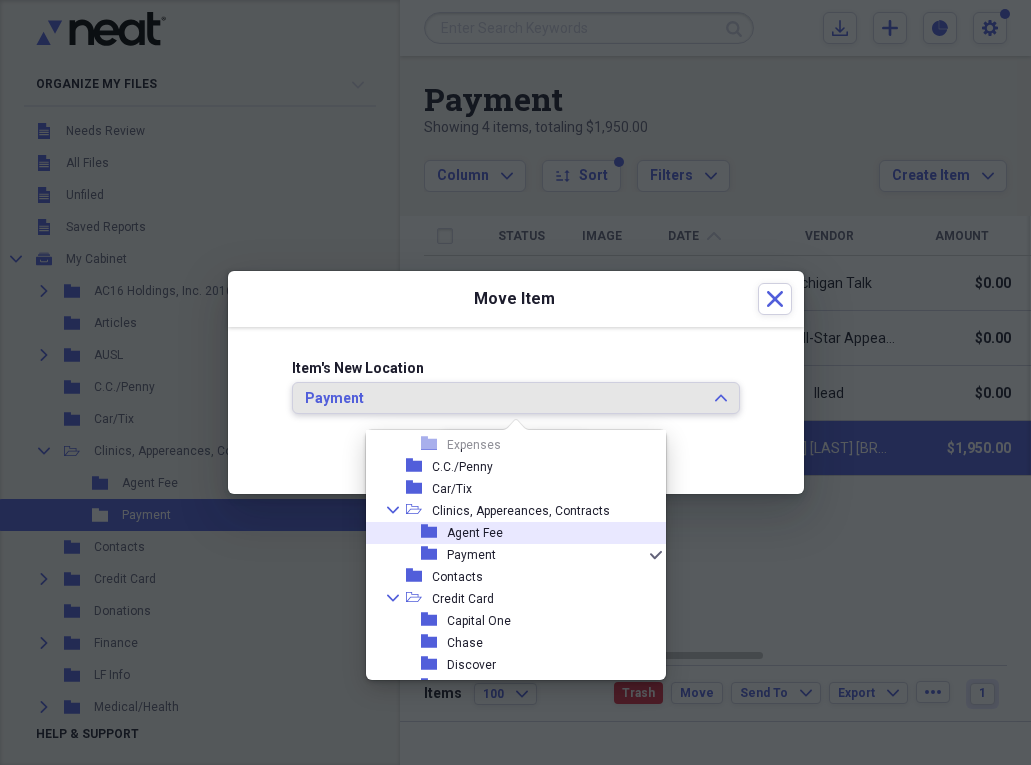 click on "folder Agent Fee" at bounding box center [508, 533] 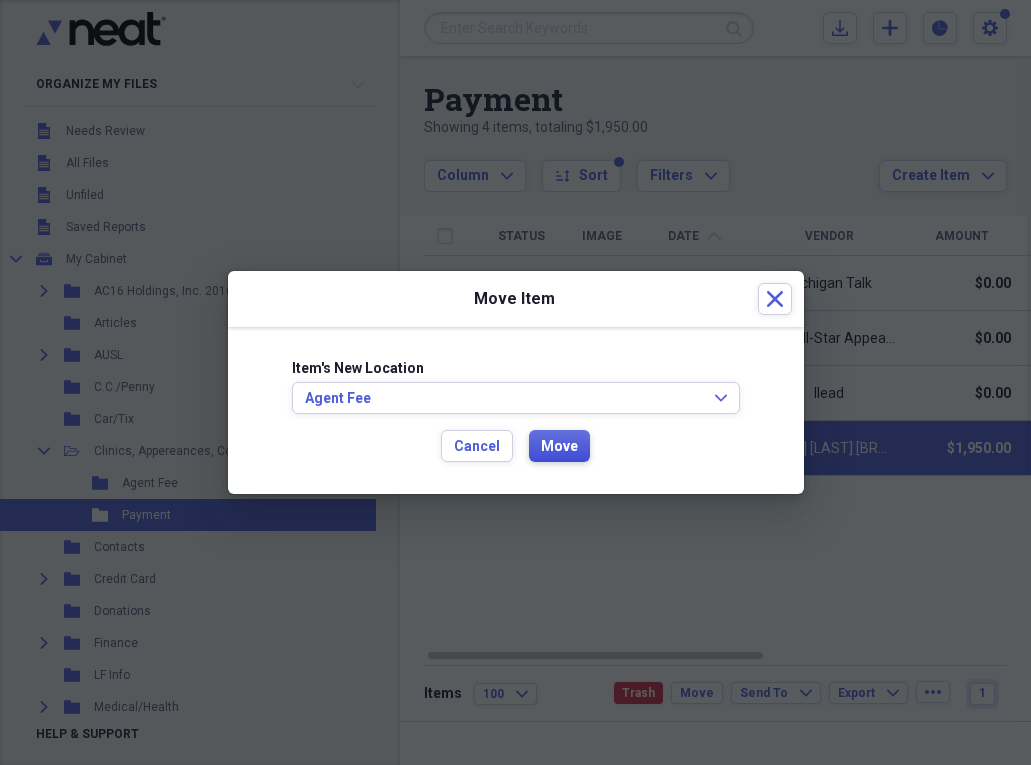 click on "Move" at bounding box center (559, 447) 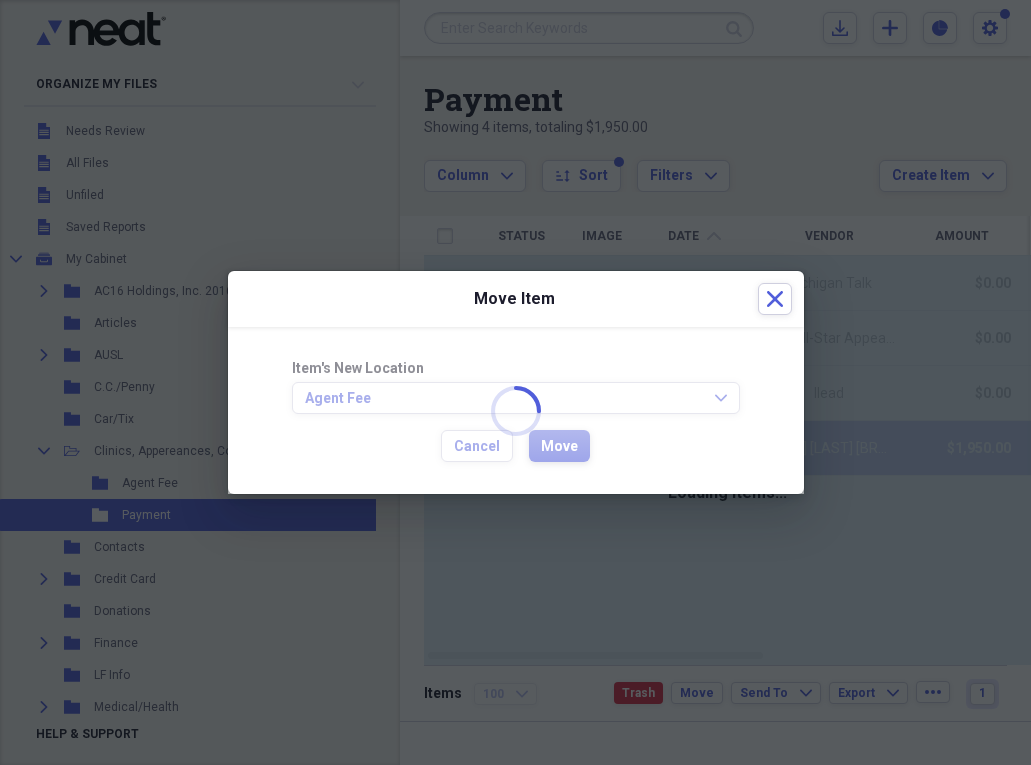 checkbox on "false" 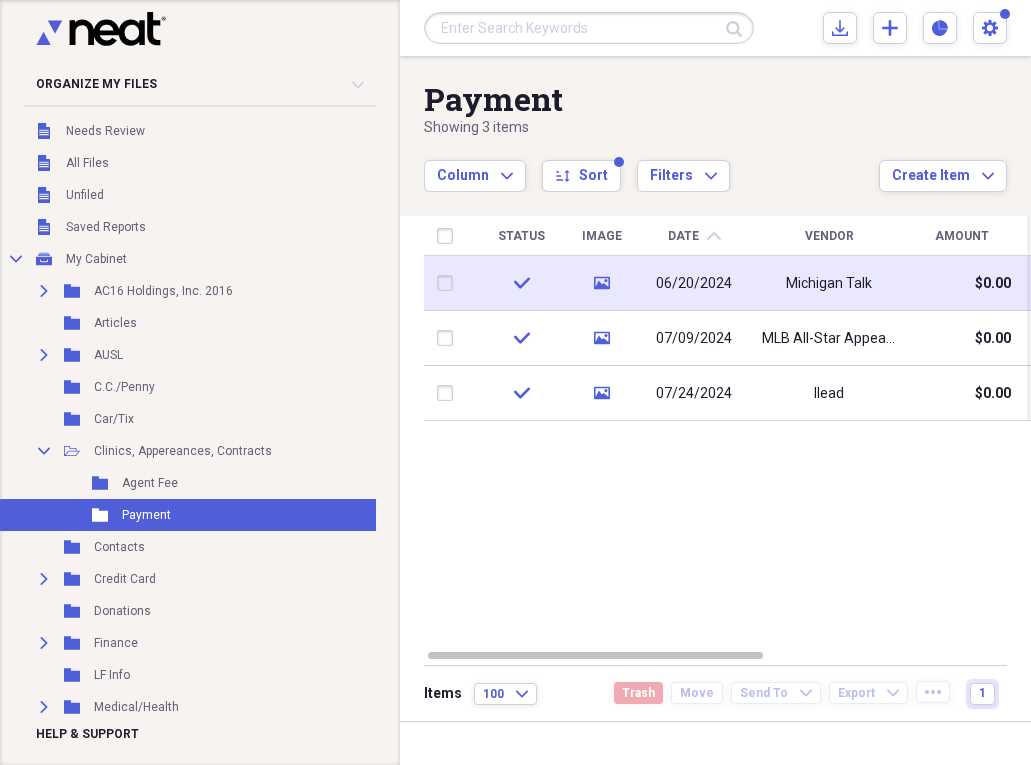 click on "Michigan Talk" at bounding box center [829, 284] 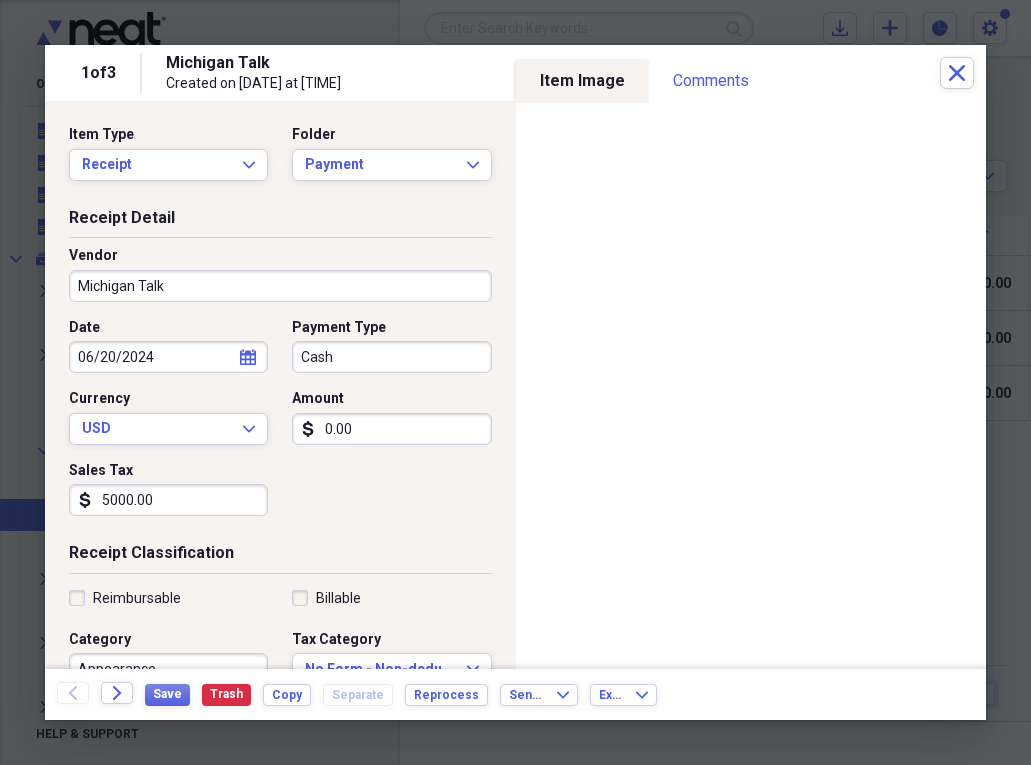 click on "0.00" at bounding box center [391, 429] 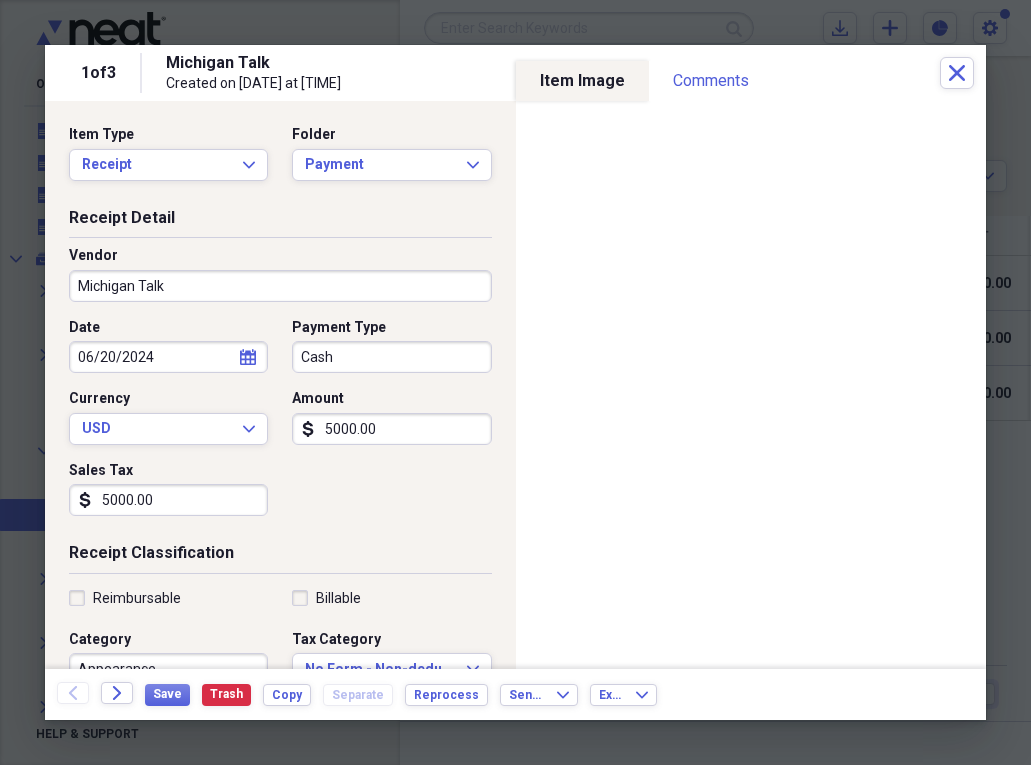 type on "5000.00" 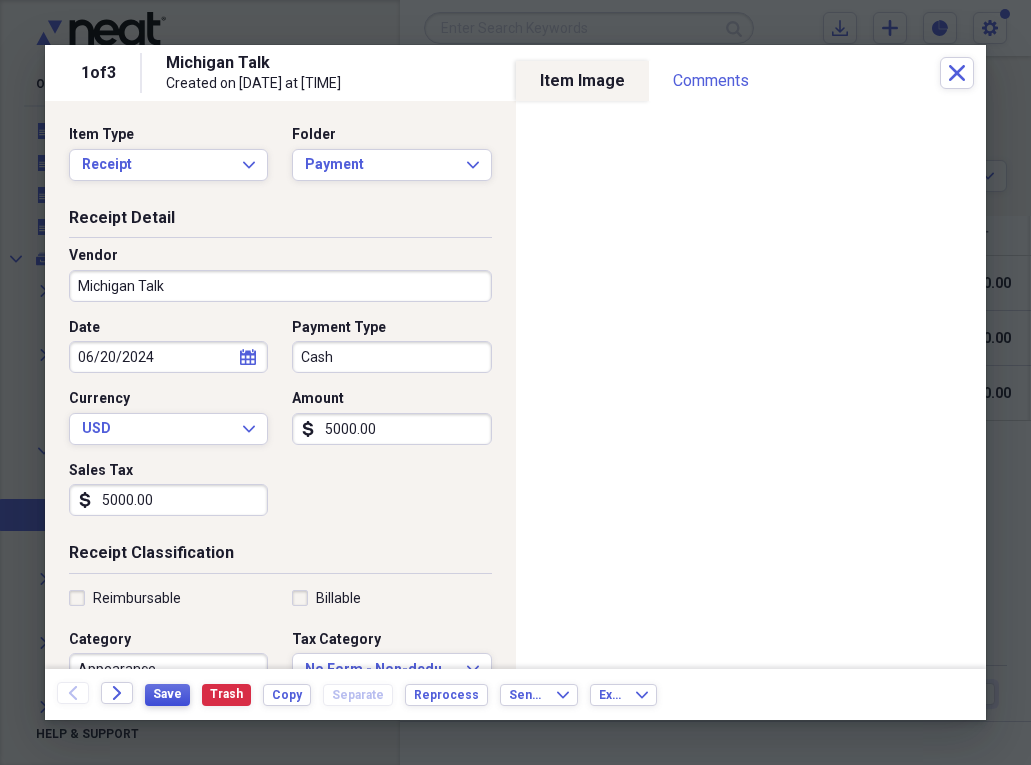 click on "Save" at bounding box center (167, 694) 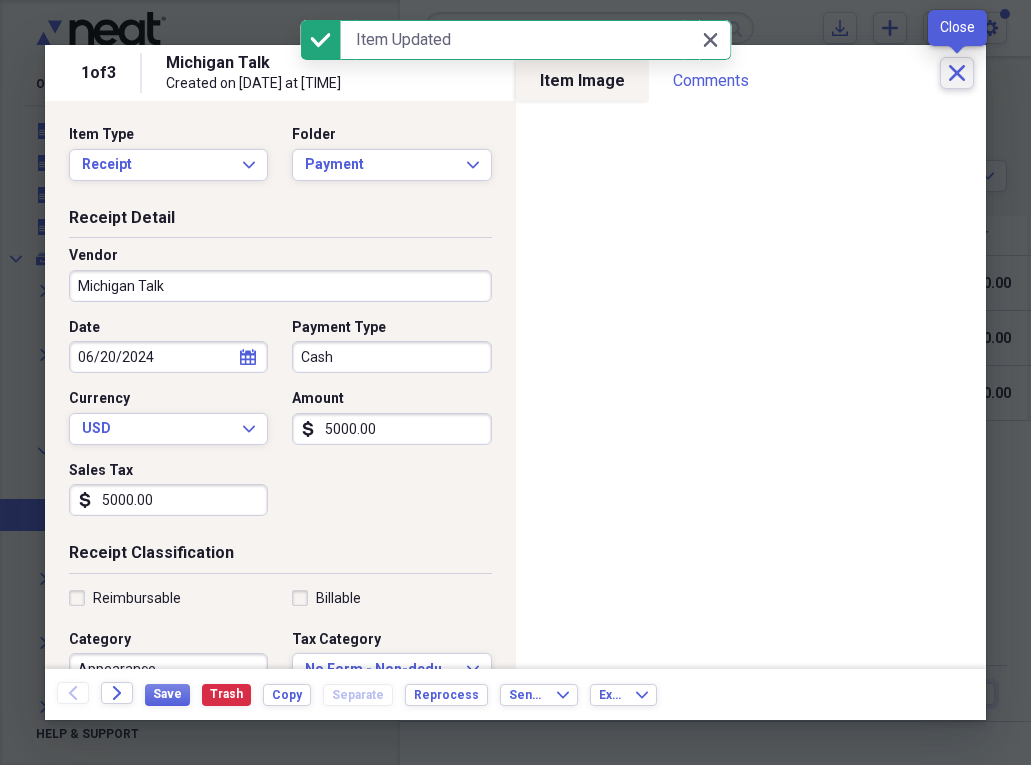 click on "Close" 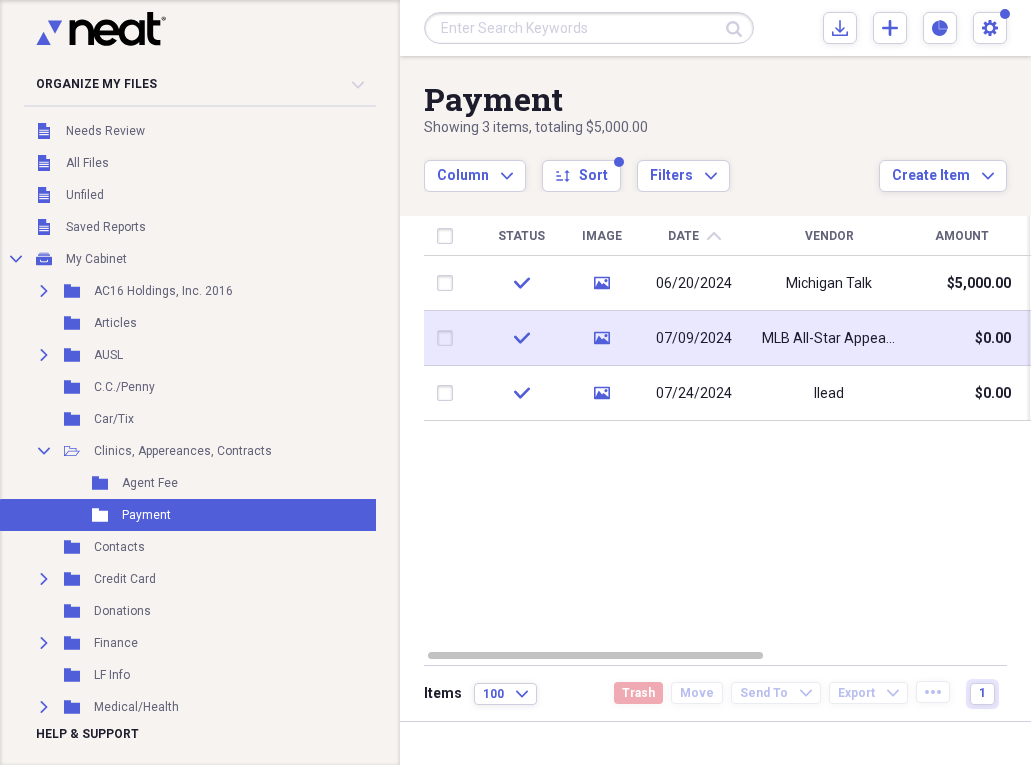 click on "MLB All-Star Appearance" at bounding box center (829, 339) 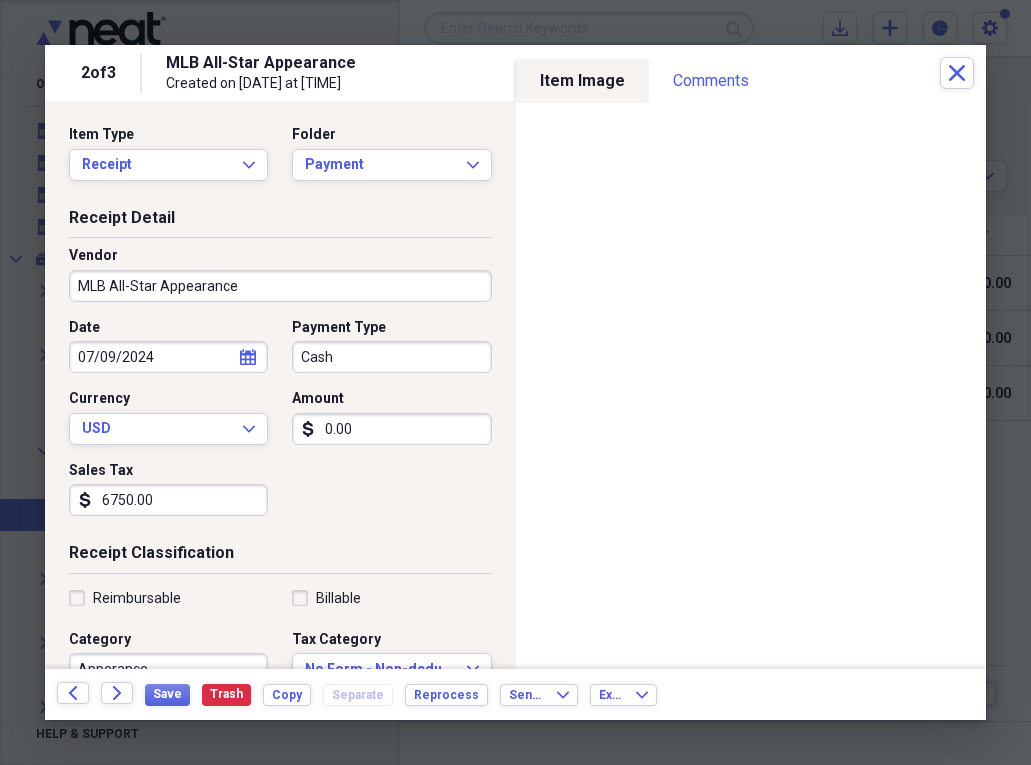 click on "0.00" at bounding box center (391, 429) 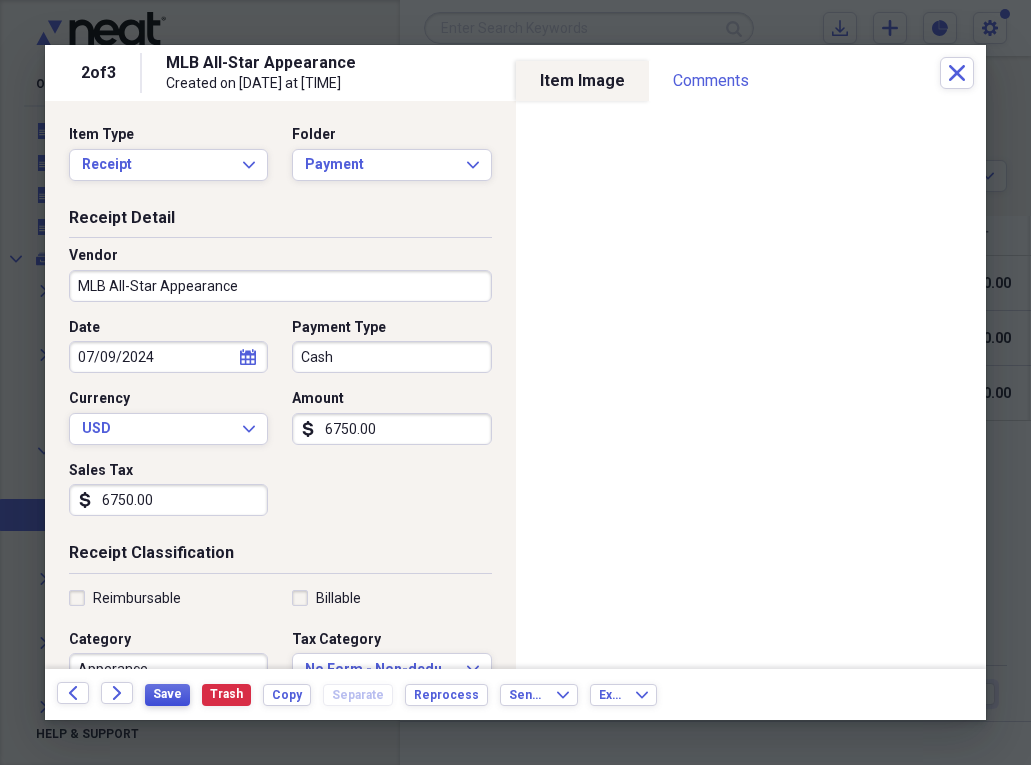 type on "6750.00" 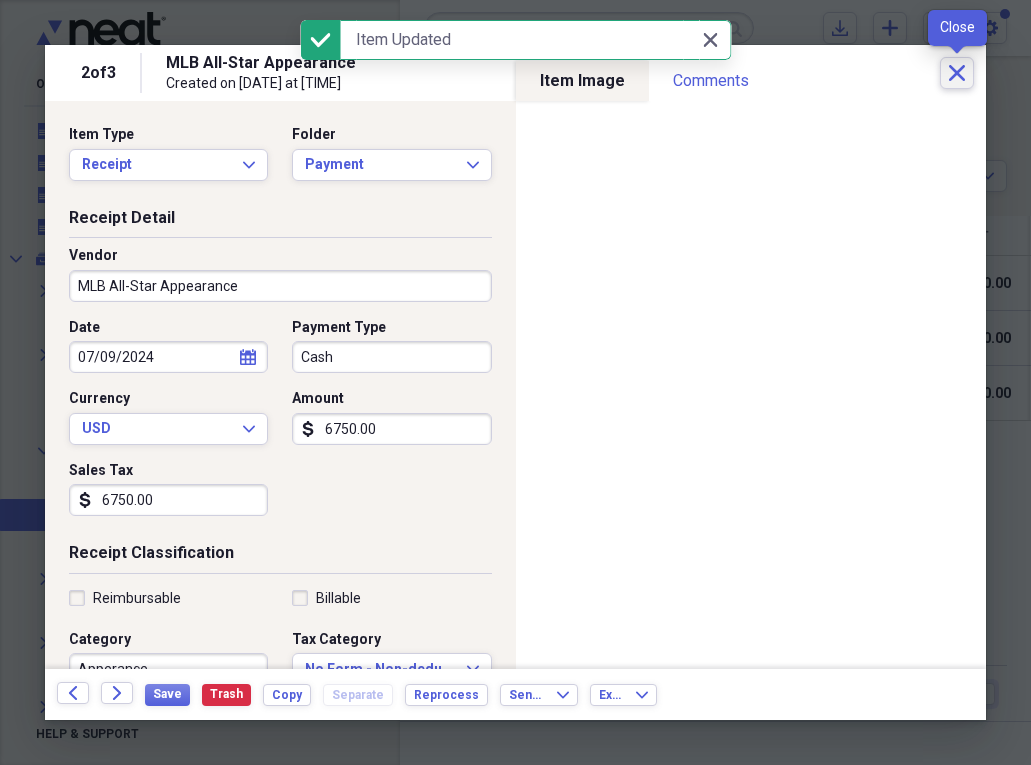 click 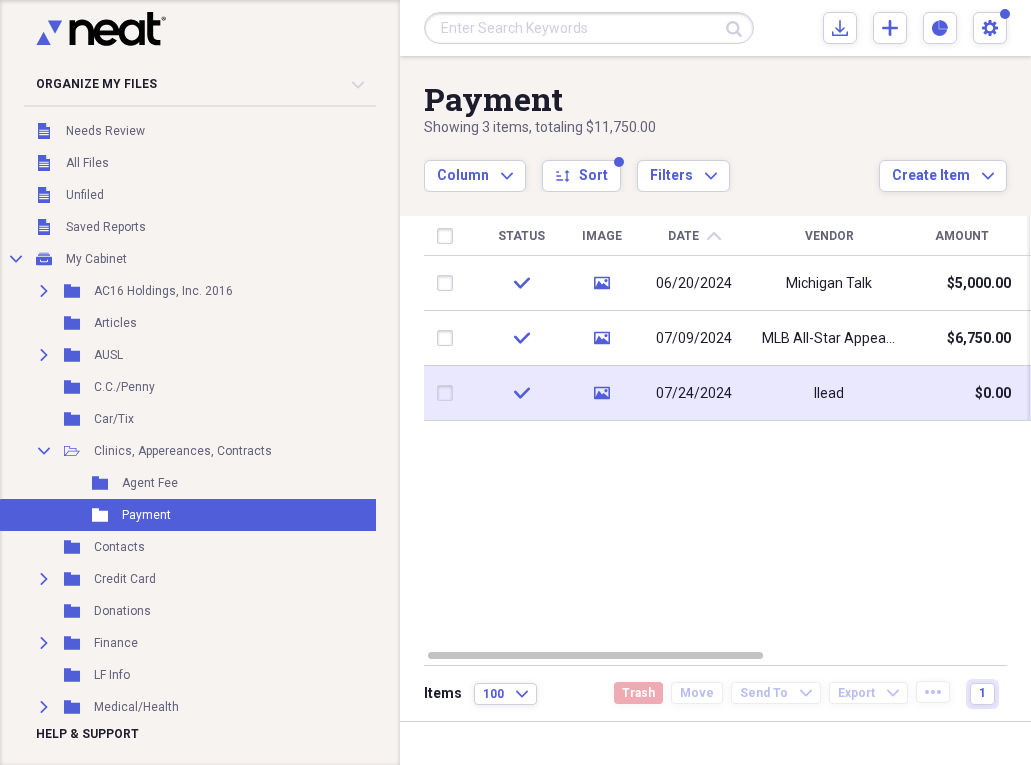 click on "Ilead" at bounding box center (829, 393) 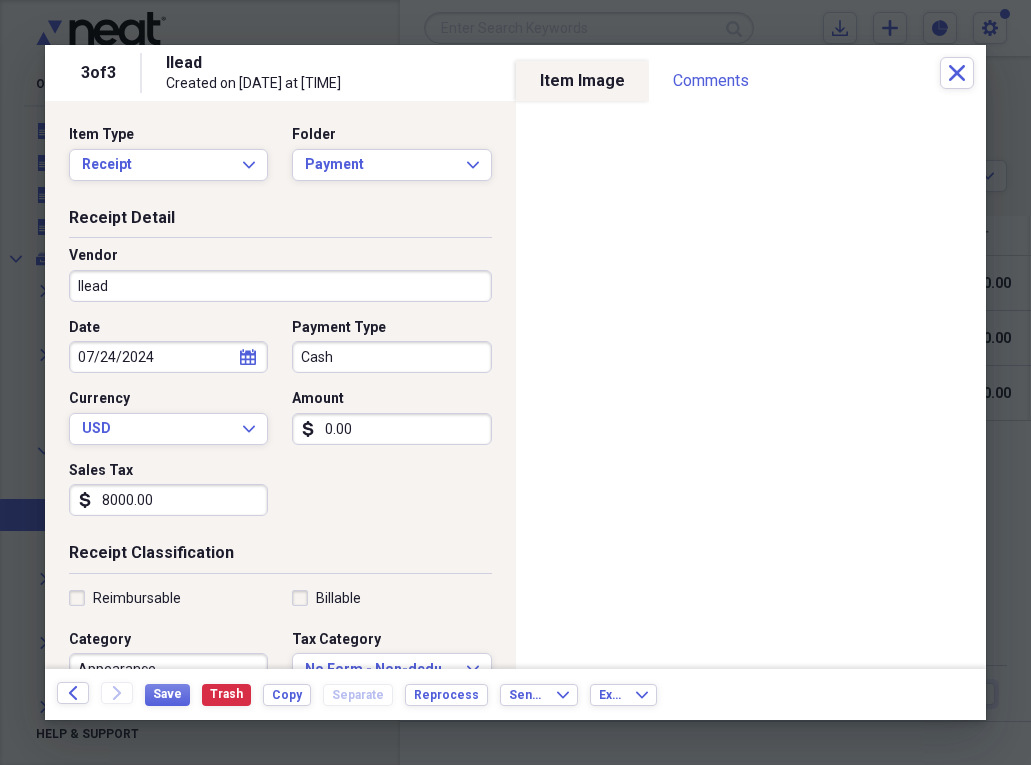 click on "0.00" at bounding box center [391, 429] 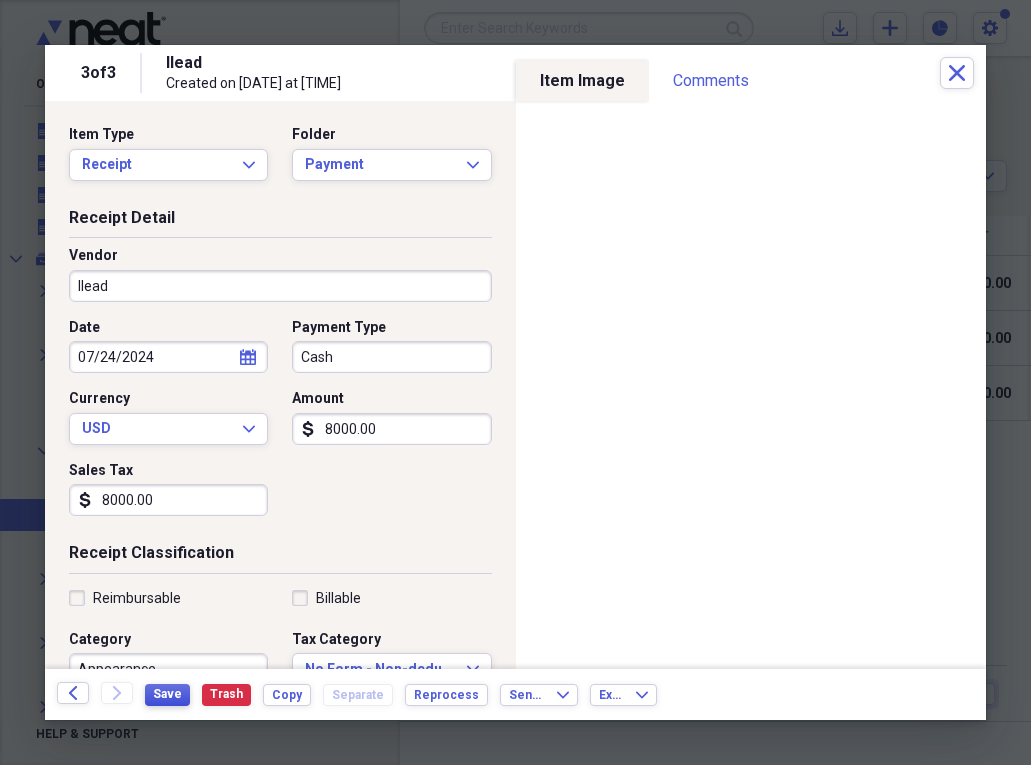 type on "8000.00" 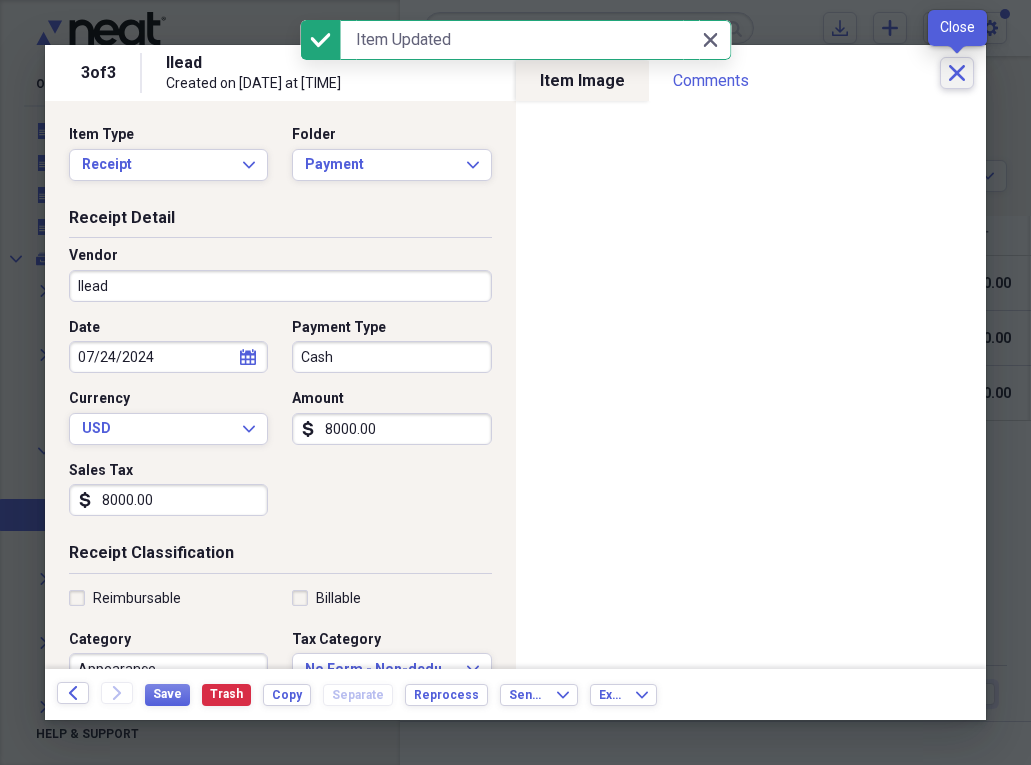 click on "Close" 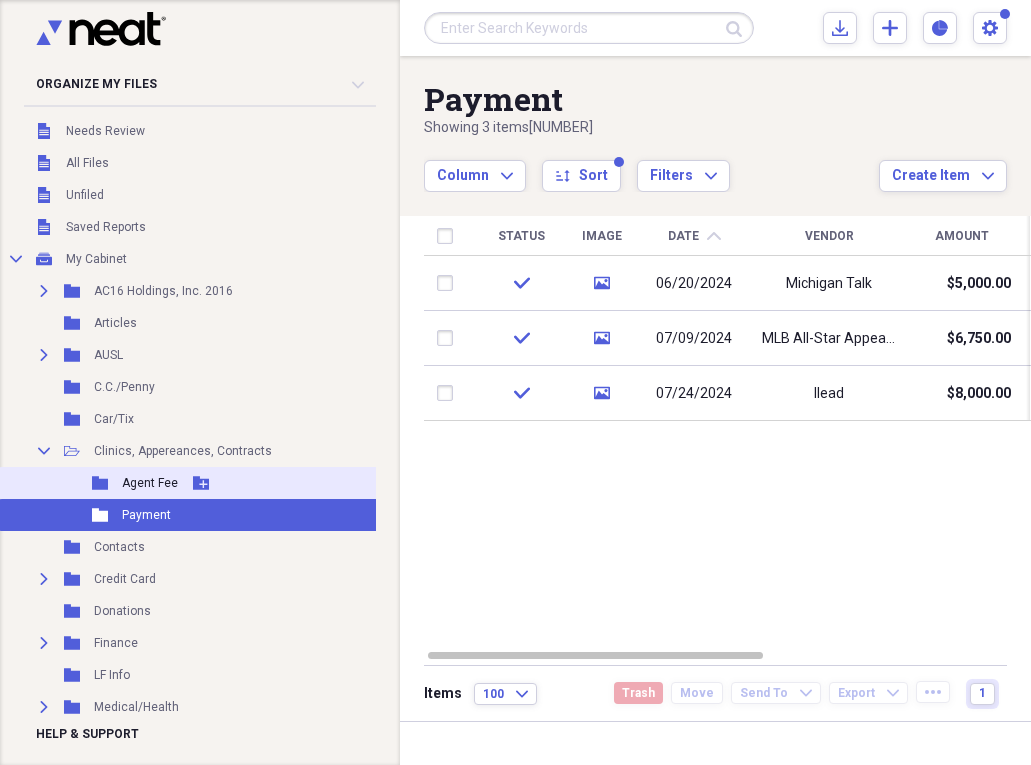 click on "Agent Fee" at bounding box center [150, 483] 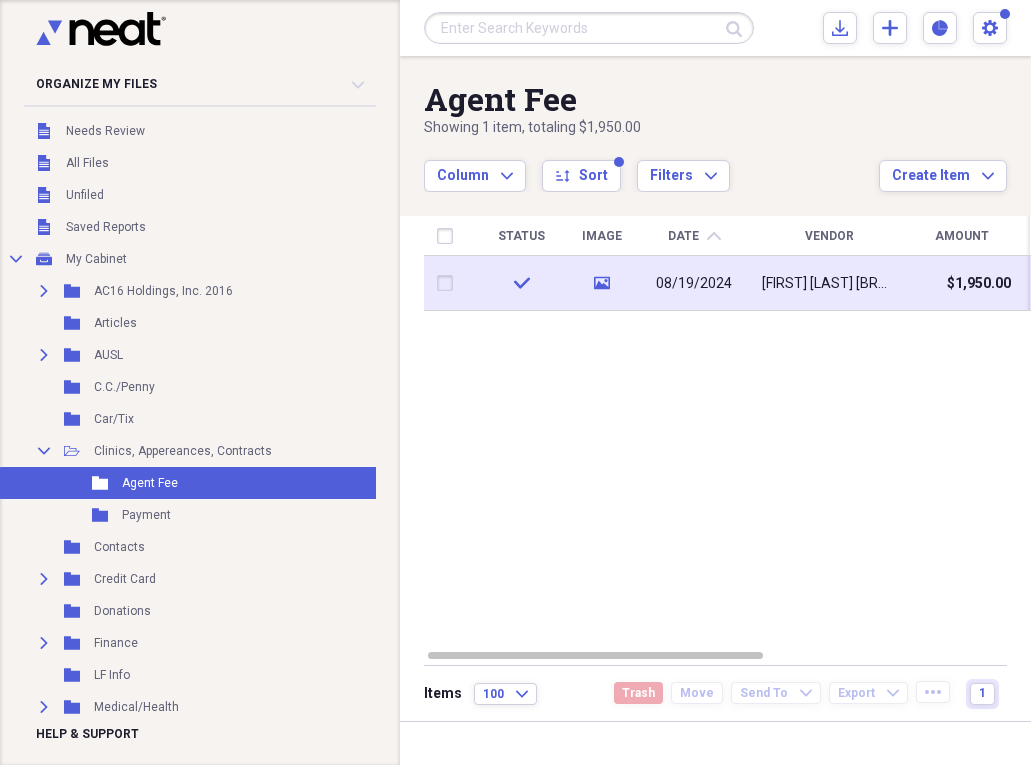 click on "[FIRST] [LAST] [BRAND] & 2nd MI" at bounding box center [829, 284] 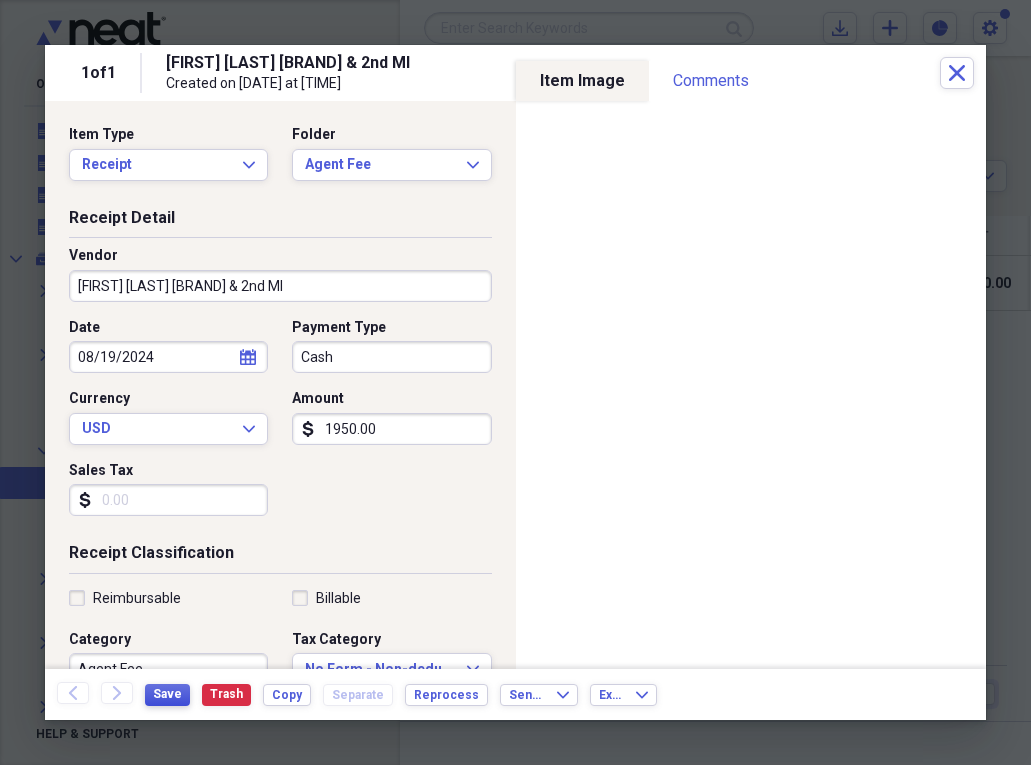 click on "Save" at bounding box center [167, 694] 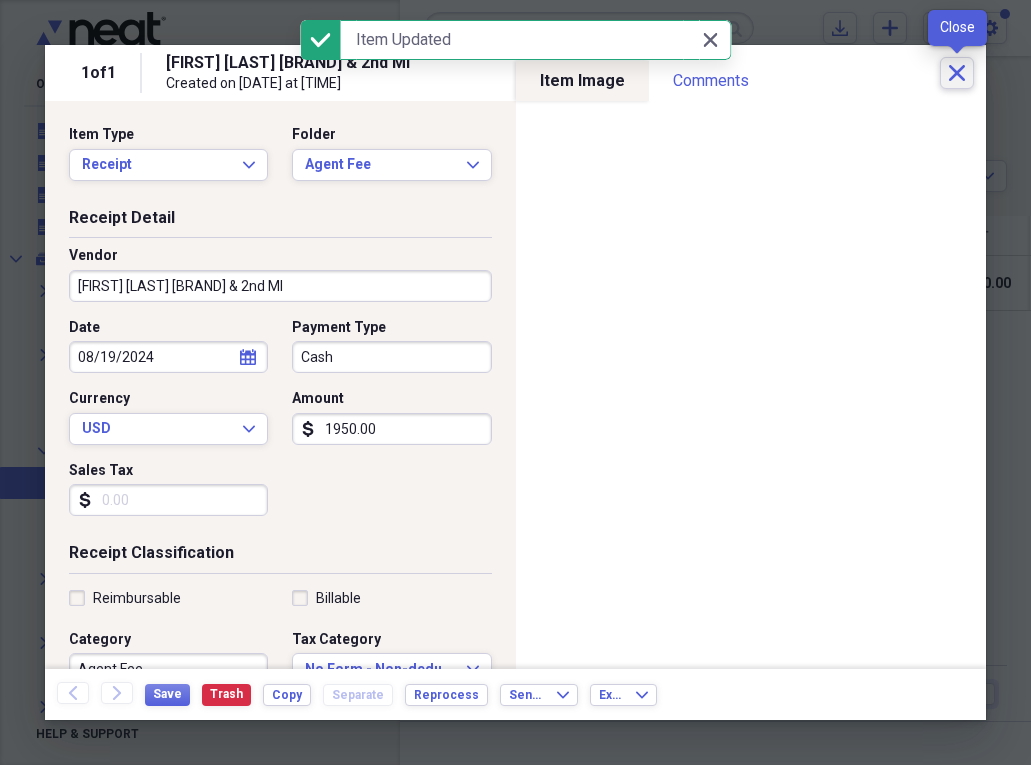 click on "Close" 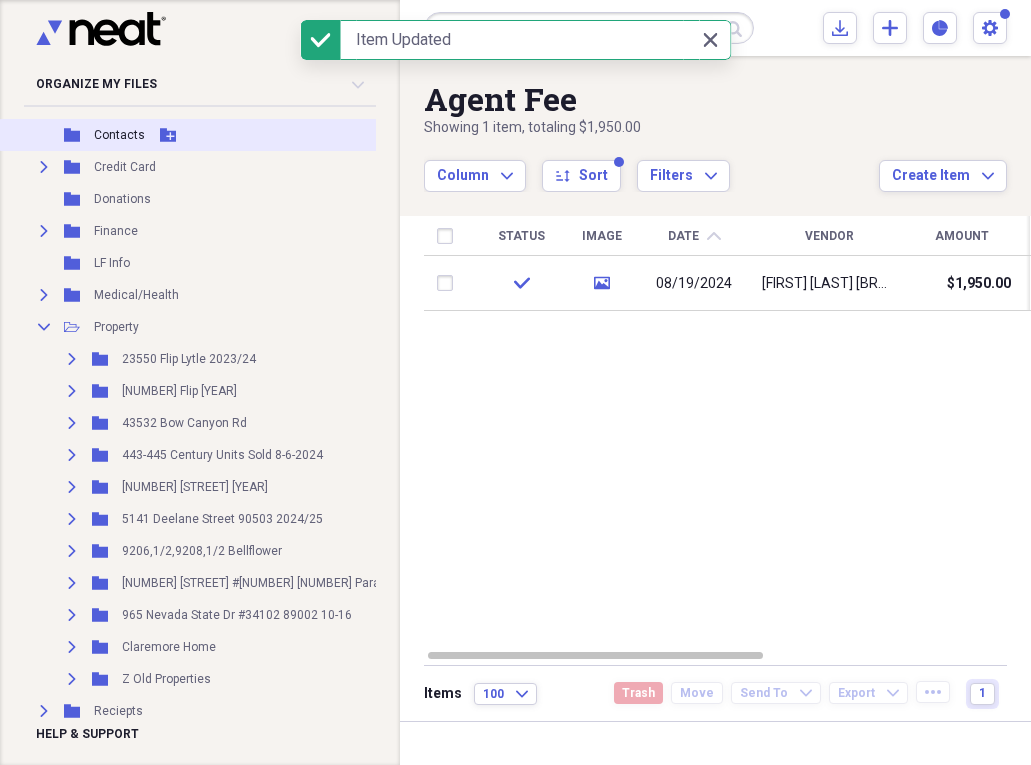scroll, scrollTop: 740, scrollLeft: 0, axis: vertical 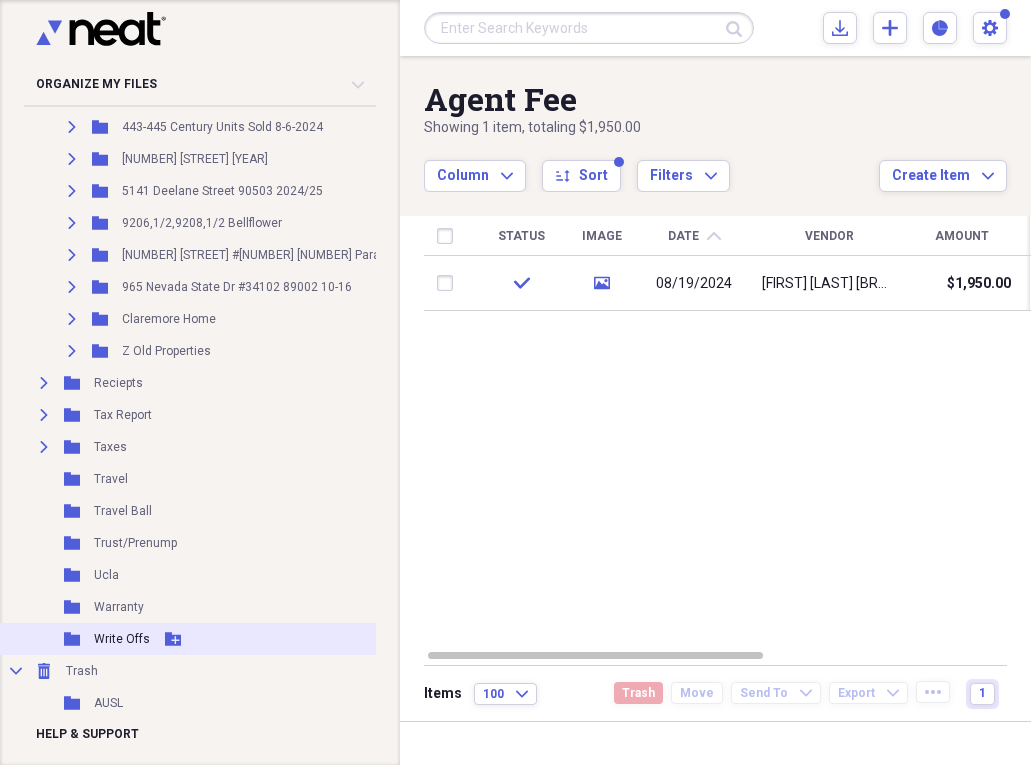 click on "Write Offs" at bounding box center [122, 639] 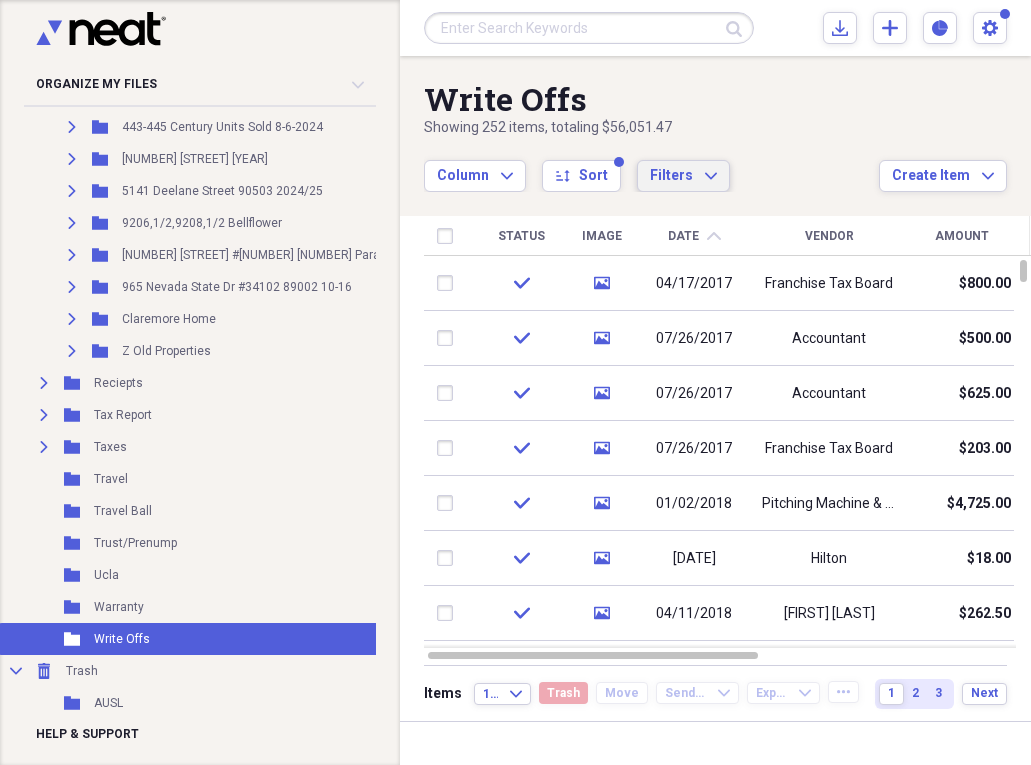 click on "Expand" 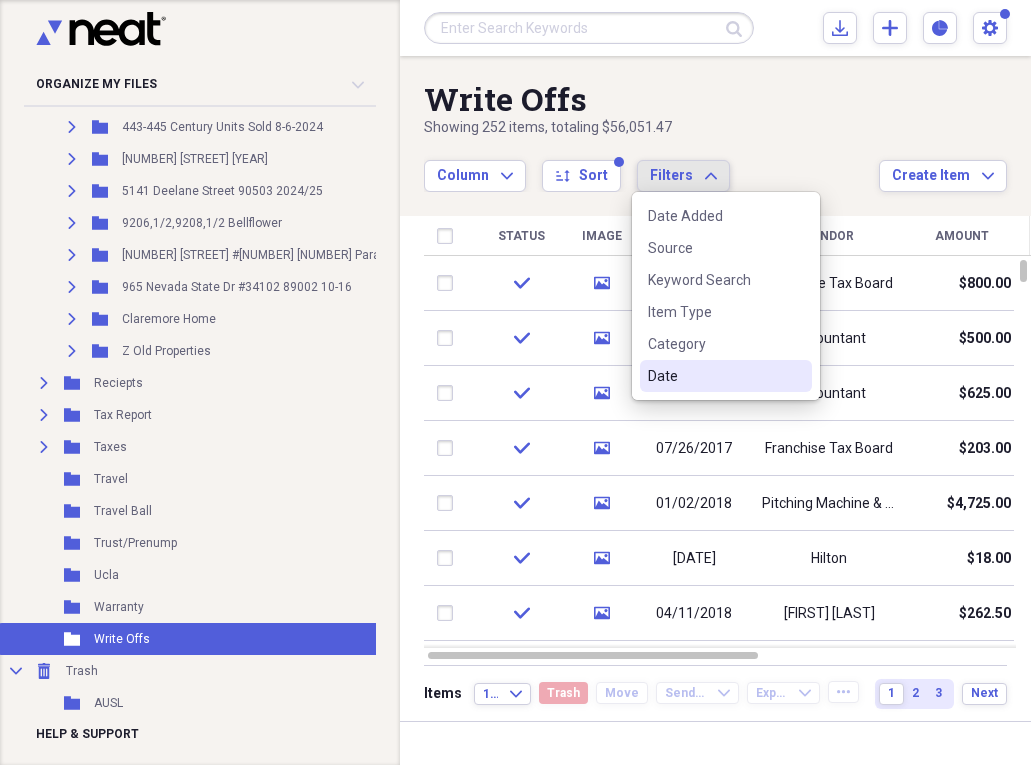 click on "Date" at bounding box center [714, 376] 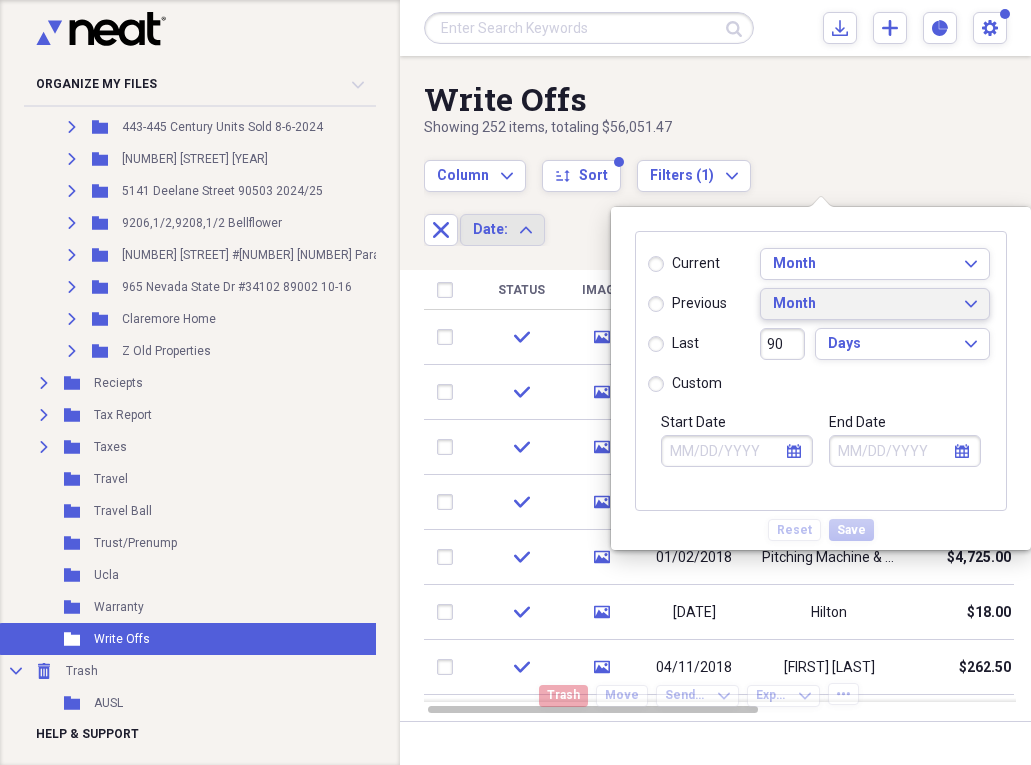 click on "Month Expand" at bounding box center [875, 304] 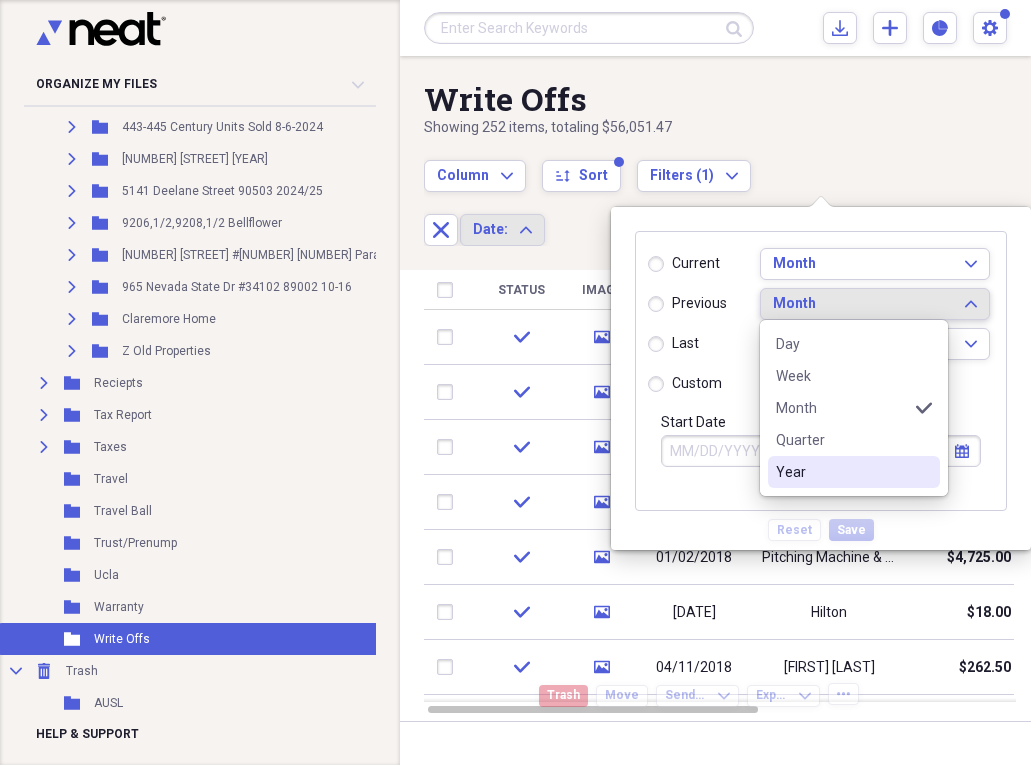 click on "Year" at bounding box center (842, 472) 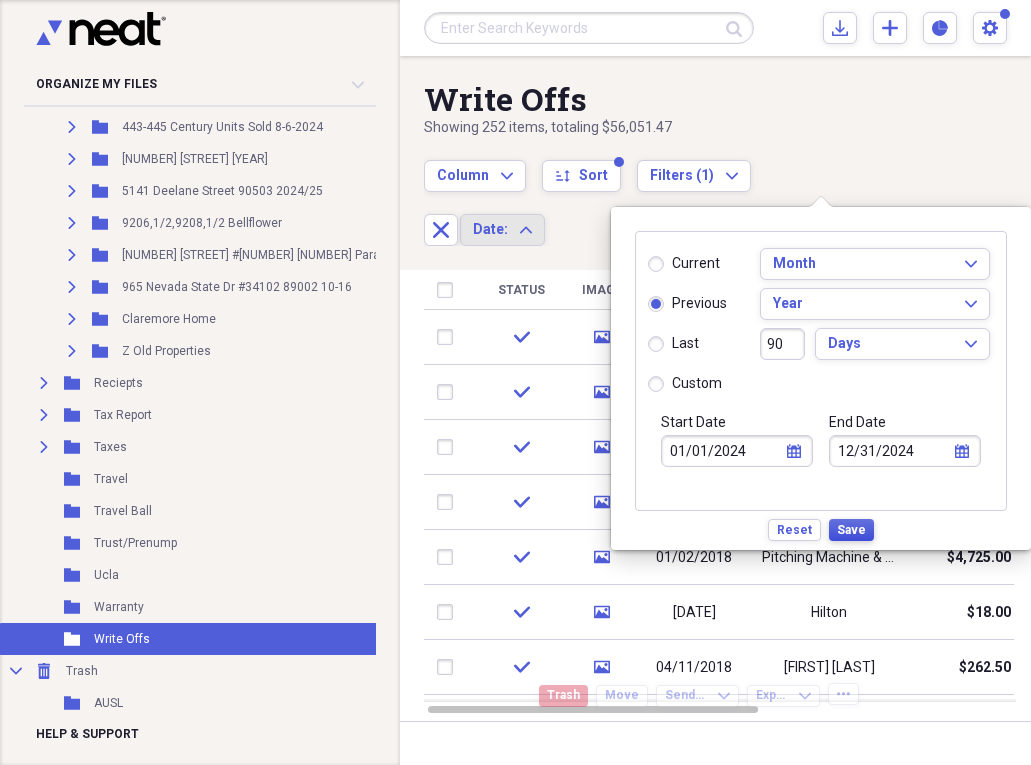 click on "Save" at bounding box center (851, 530) 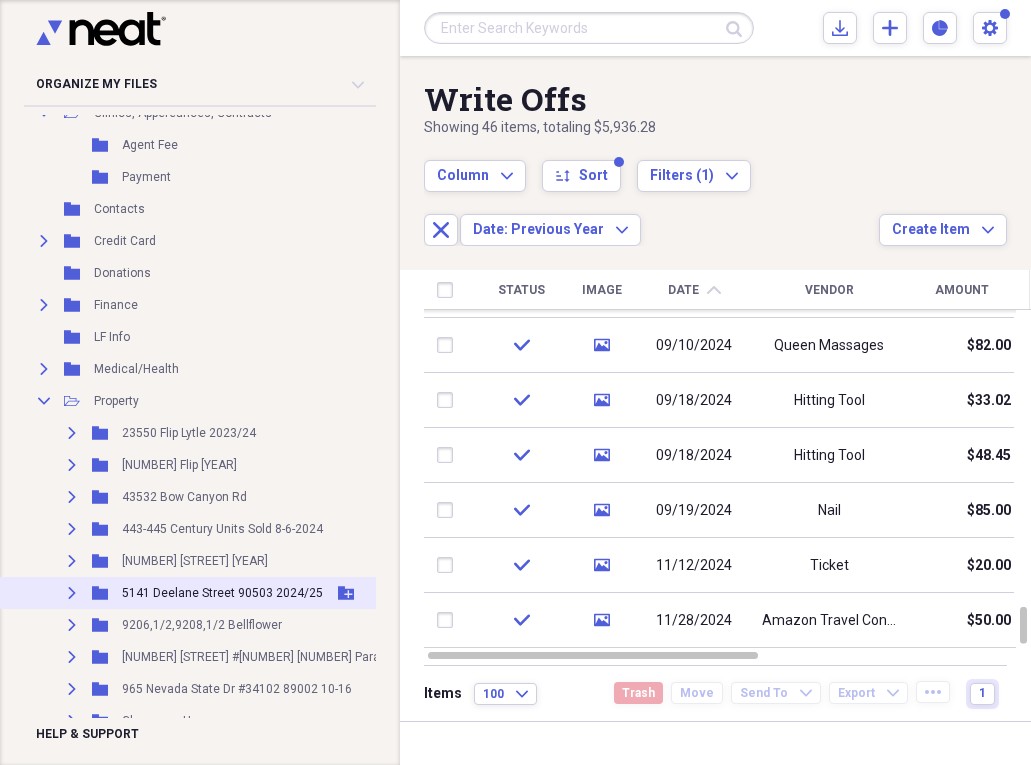 scroll, scrollTop: 330, scrollLeft: 0, axis: vertical 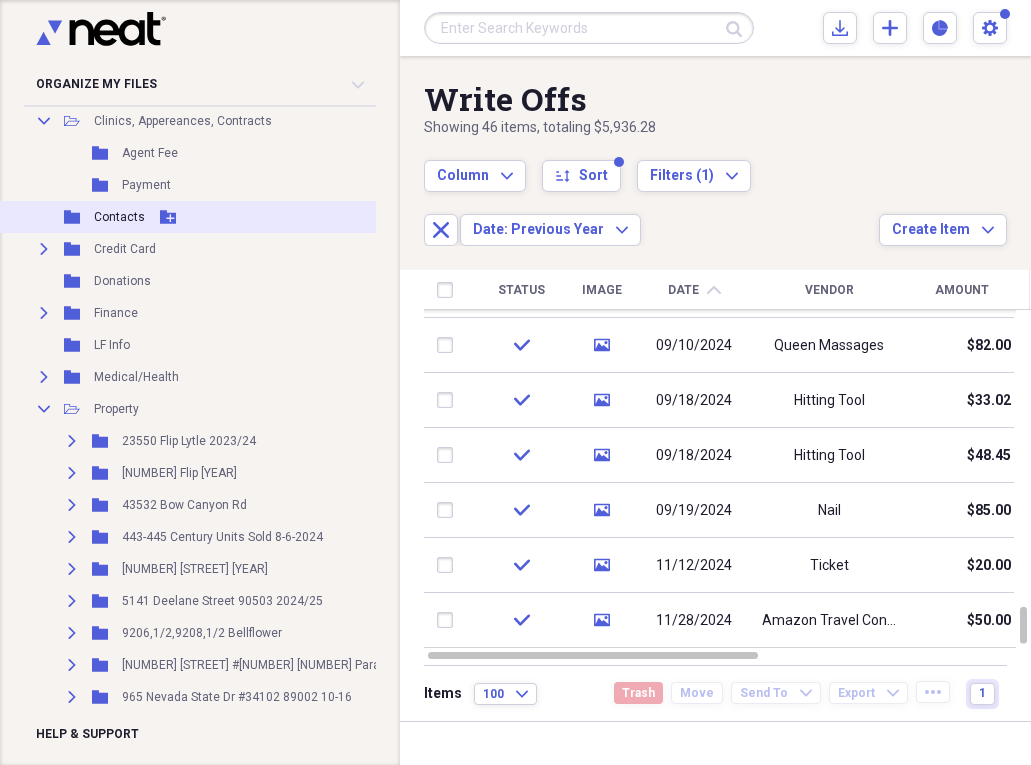 click on "Contacts" at bounding box center [119, 217] 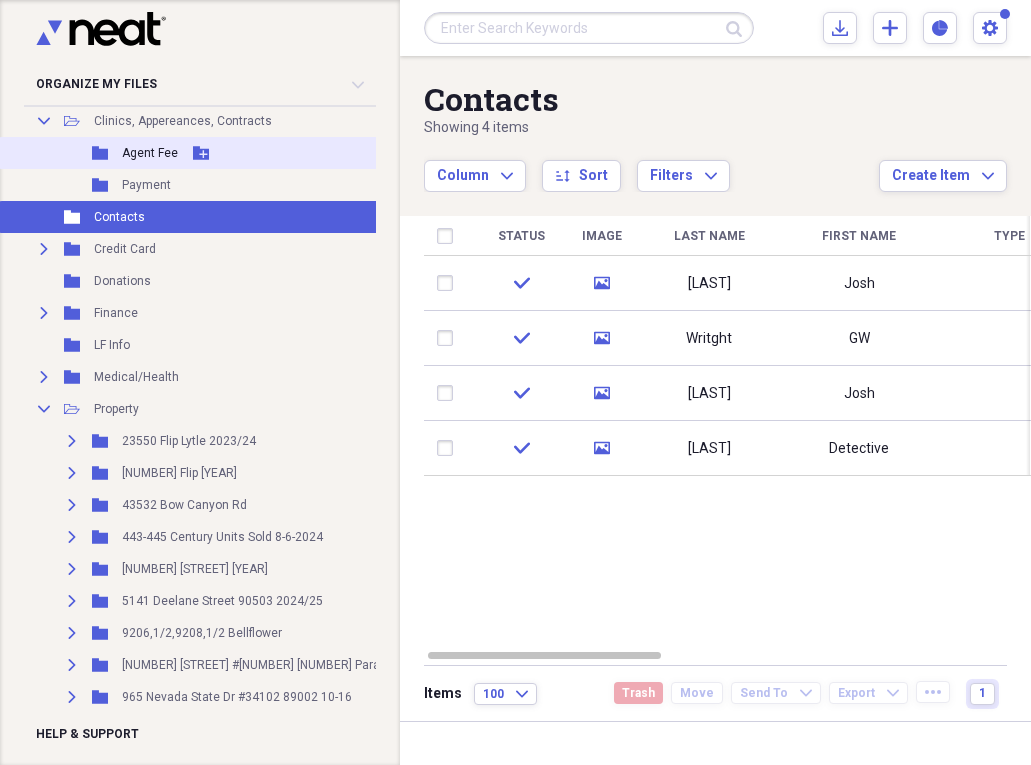 click on "Agent Fee" at bounding box center (150, 153) 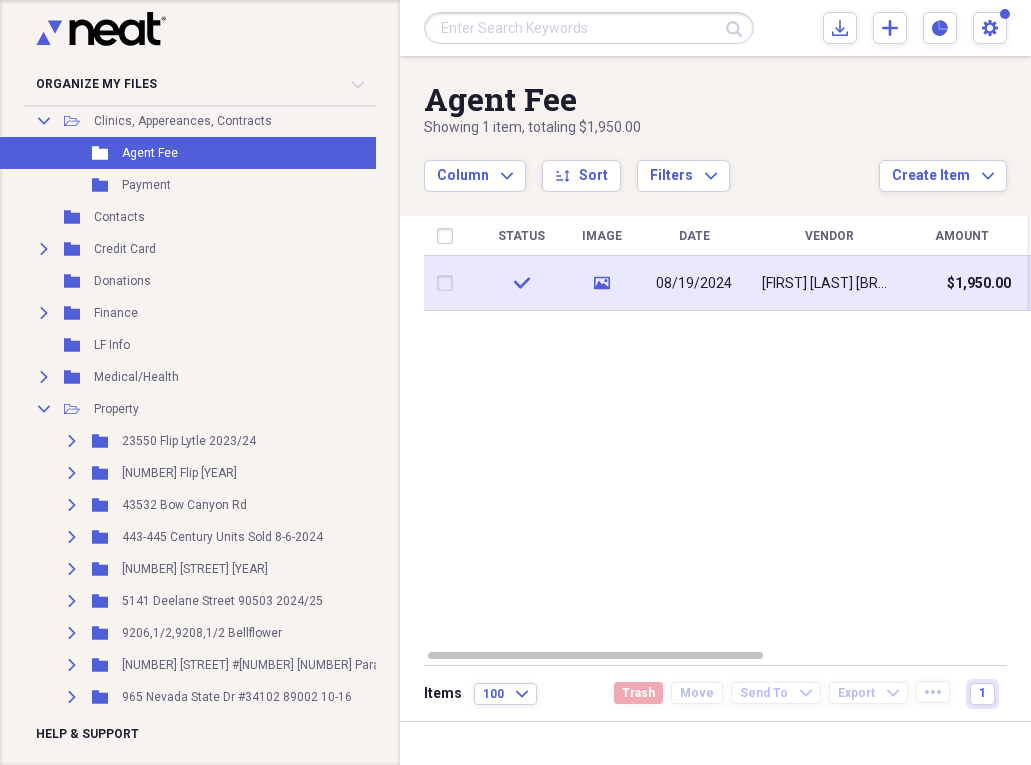 click at bounding box center (449, 283) 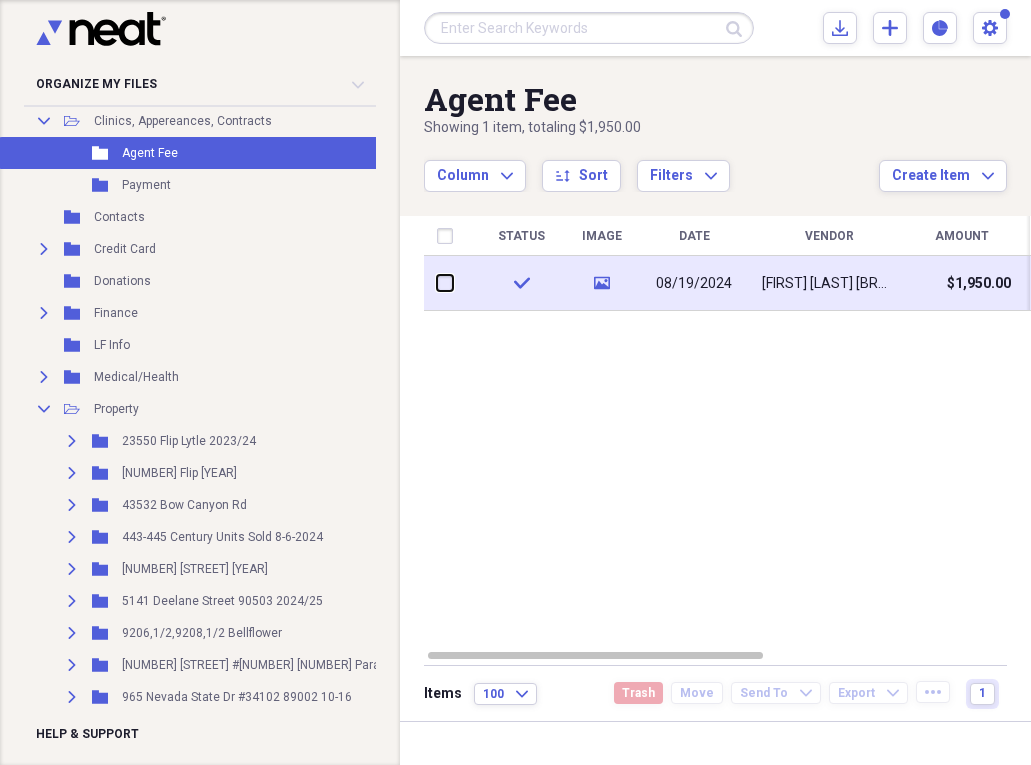 click at bounding box center [437, 283] 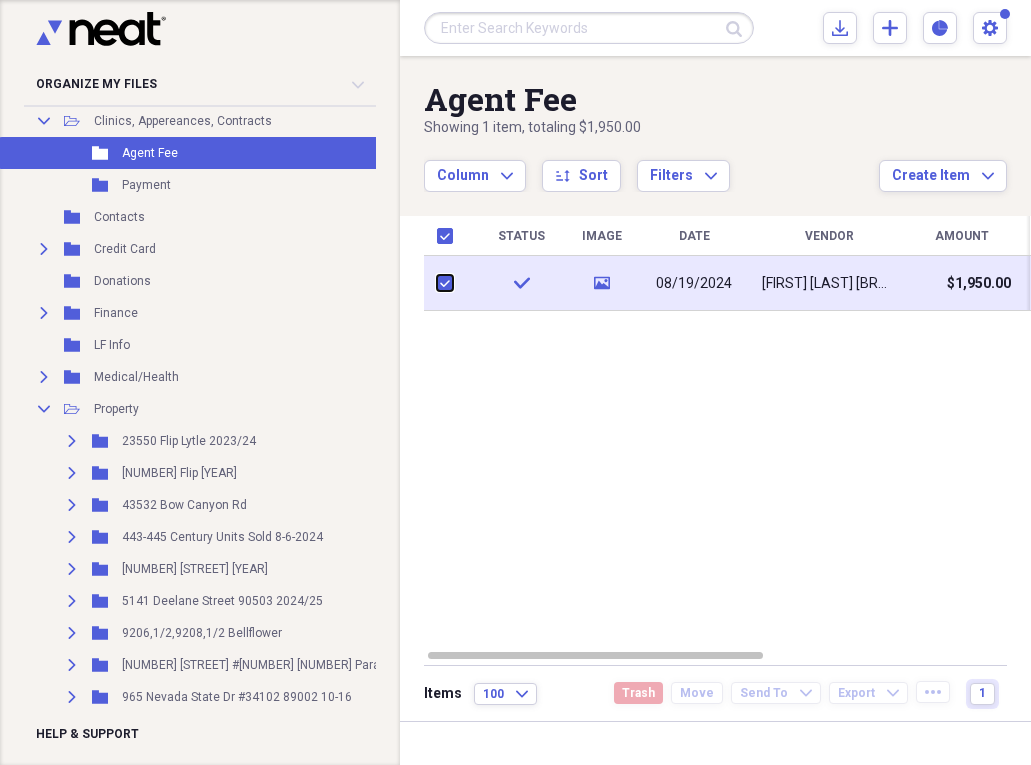 checkbox on "true" 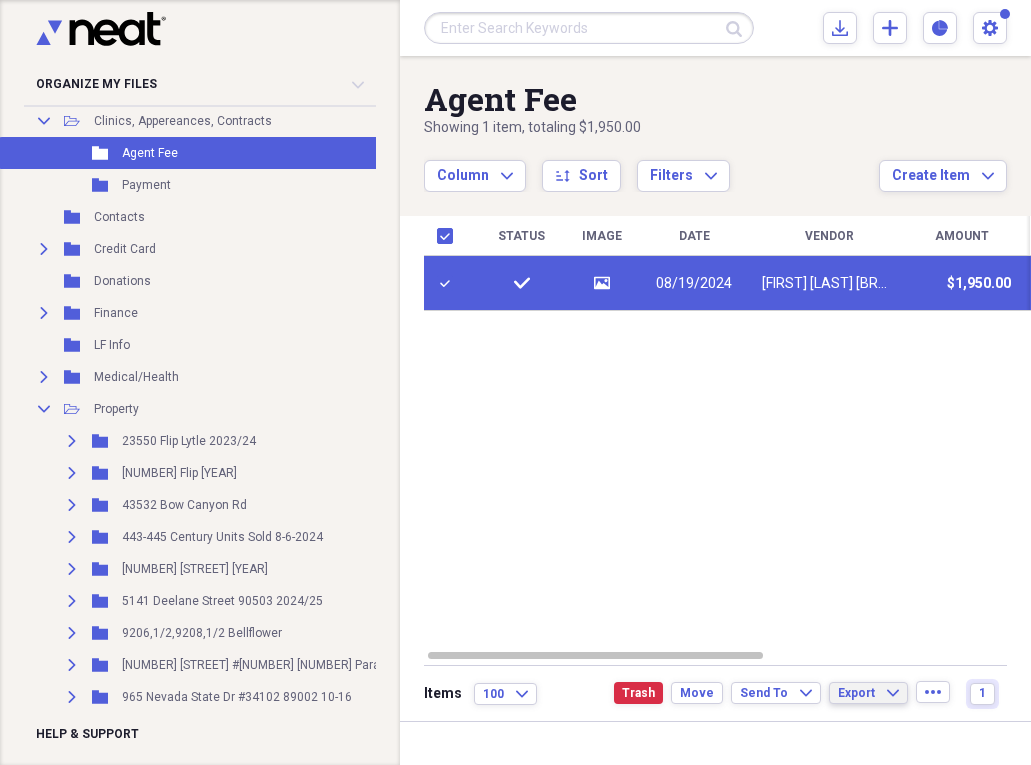 click on "Expand" 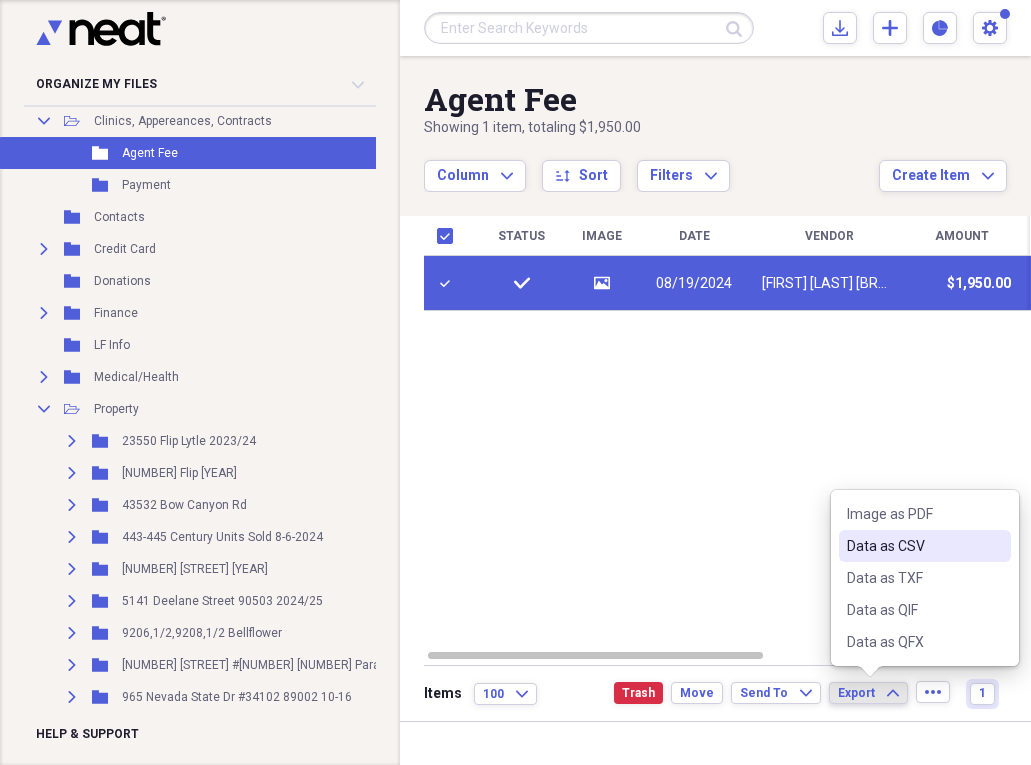 click on "Data as CSV" at bounding box center [913, 546] 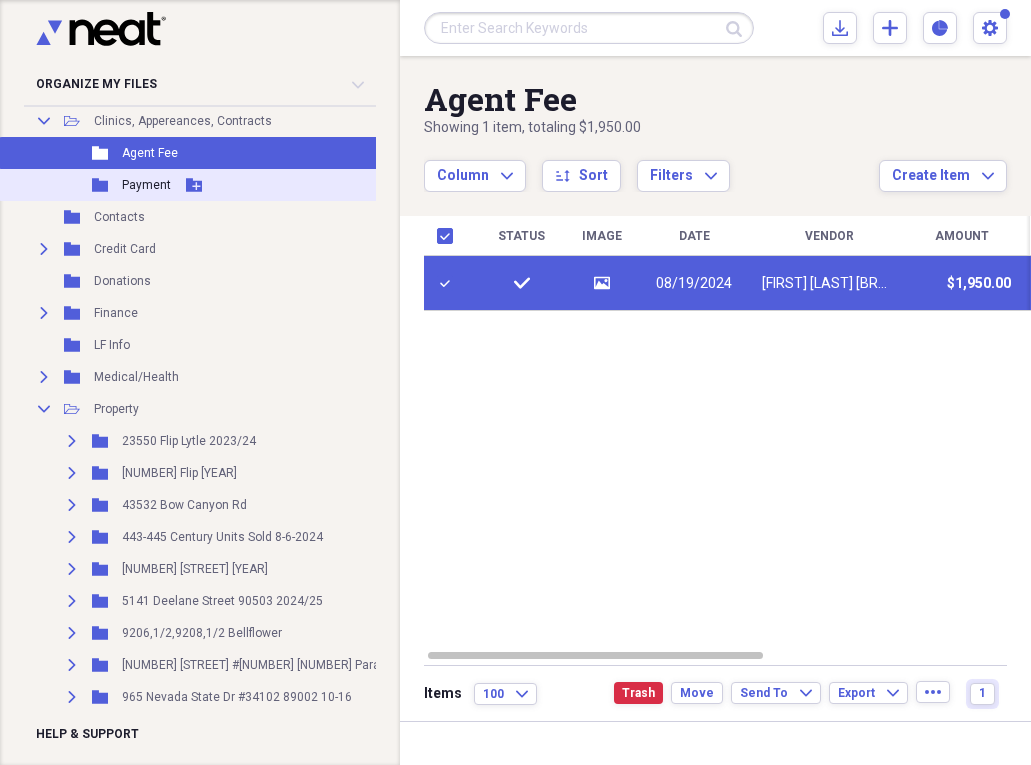 click on "Payment" at bounding box center (146, 185) 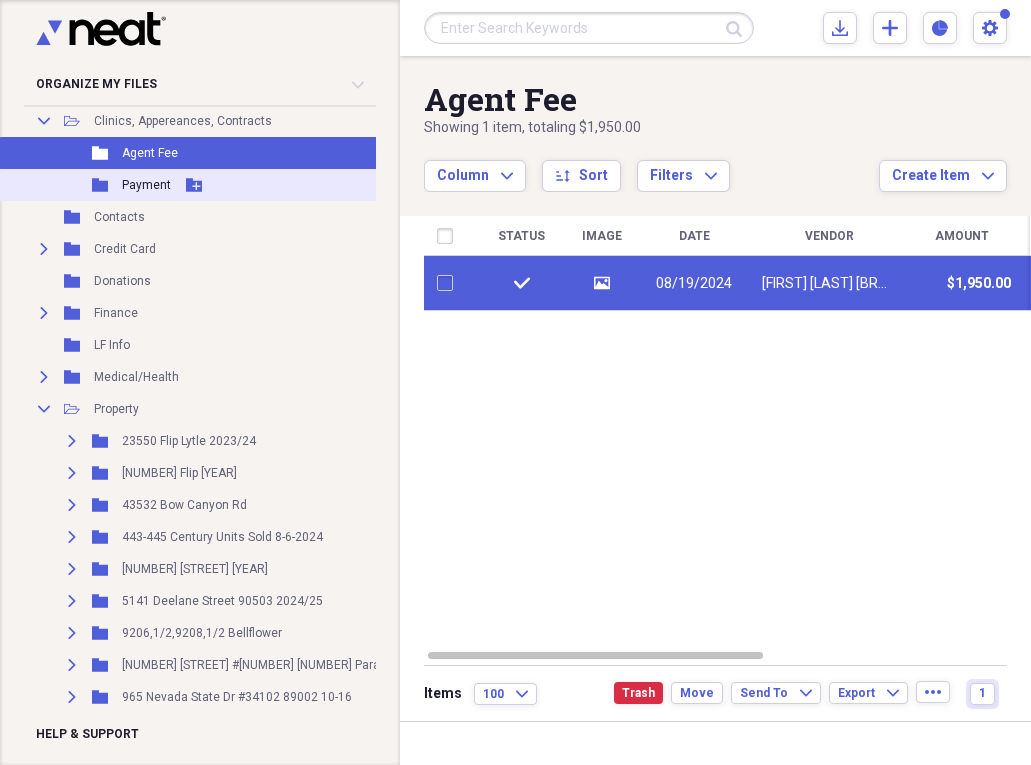 checkbox on "false" 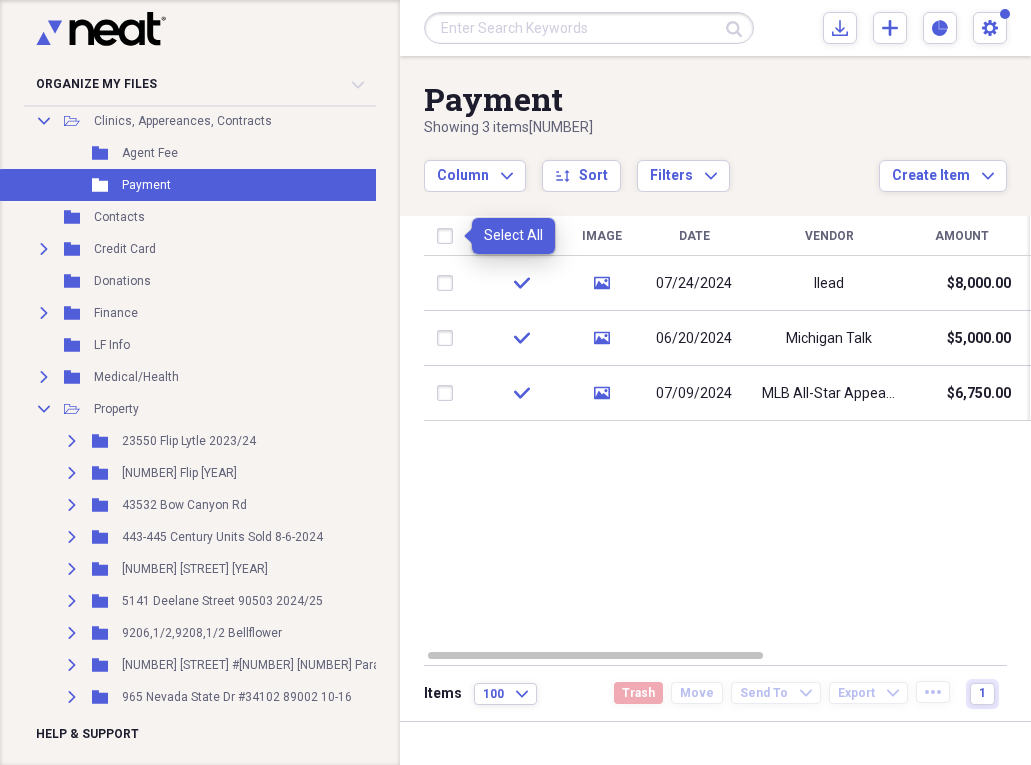 click at bounding box center (449, 236) 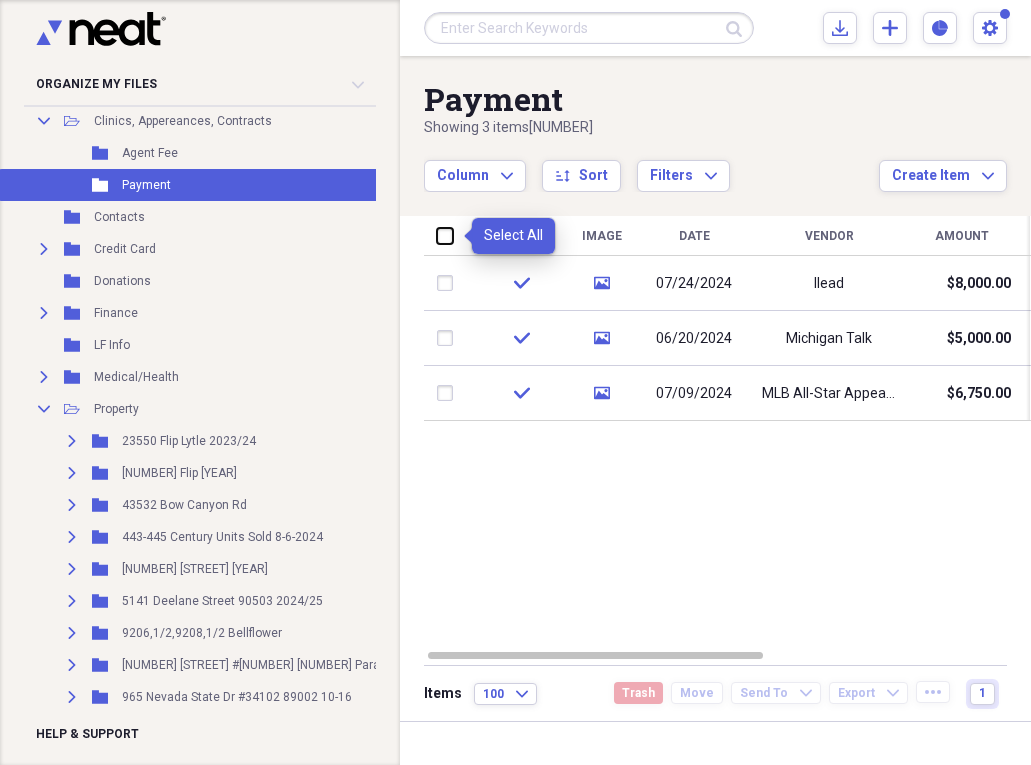 click at bounding box center [437, 235] 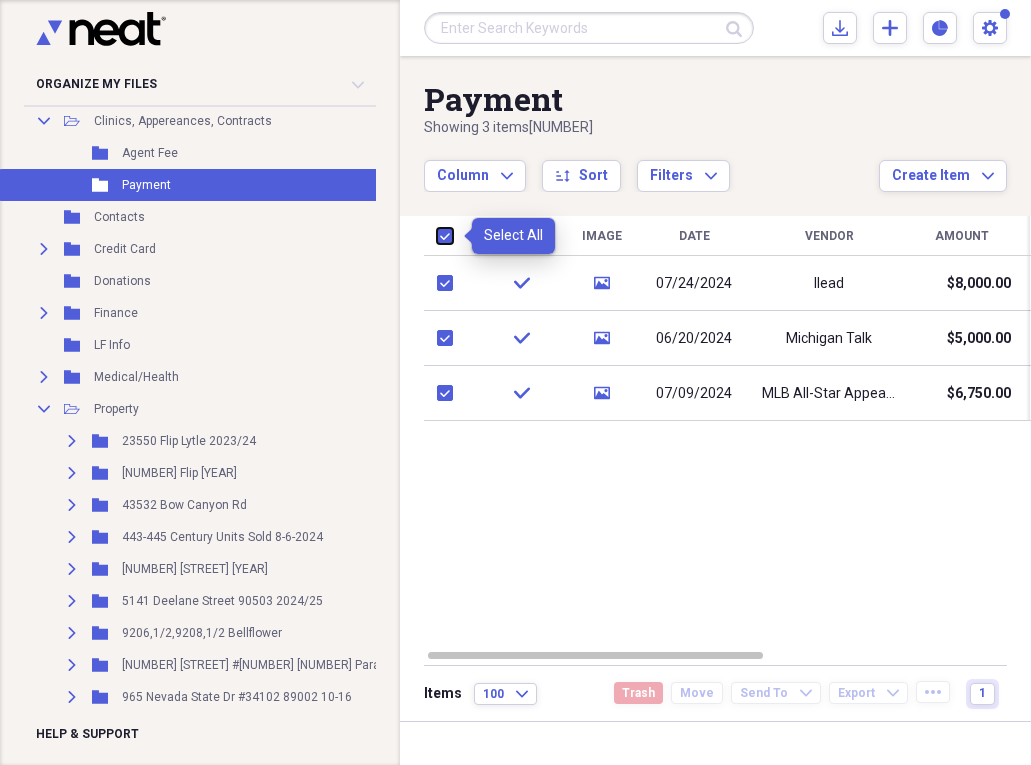 checkbox on "true" 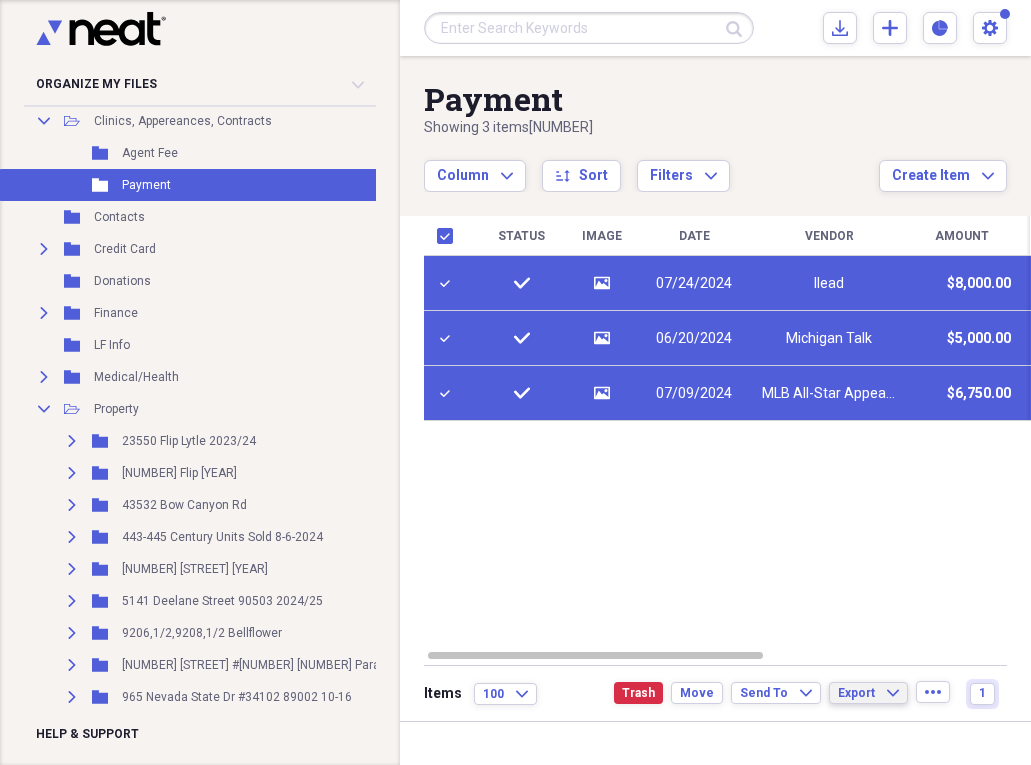 click on "Expand" 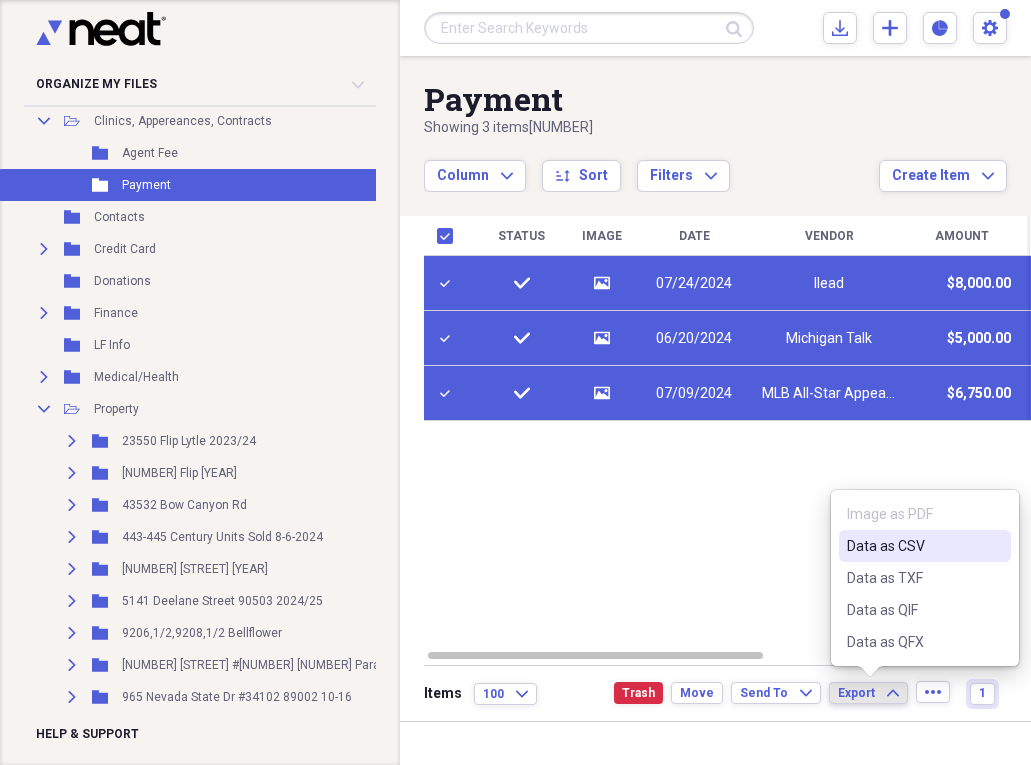 click on "Data as CSV" at bounding box center [913, 546] 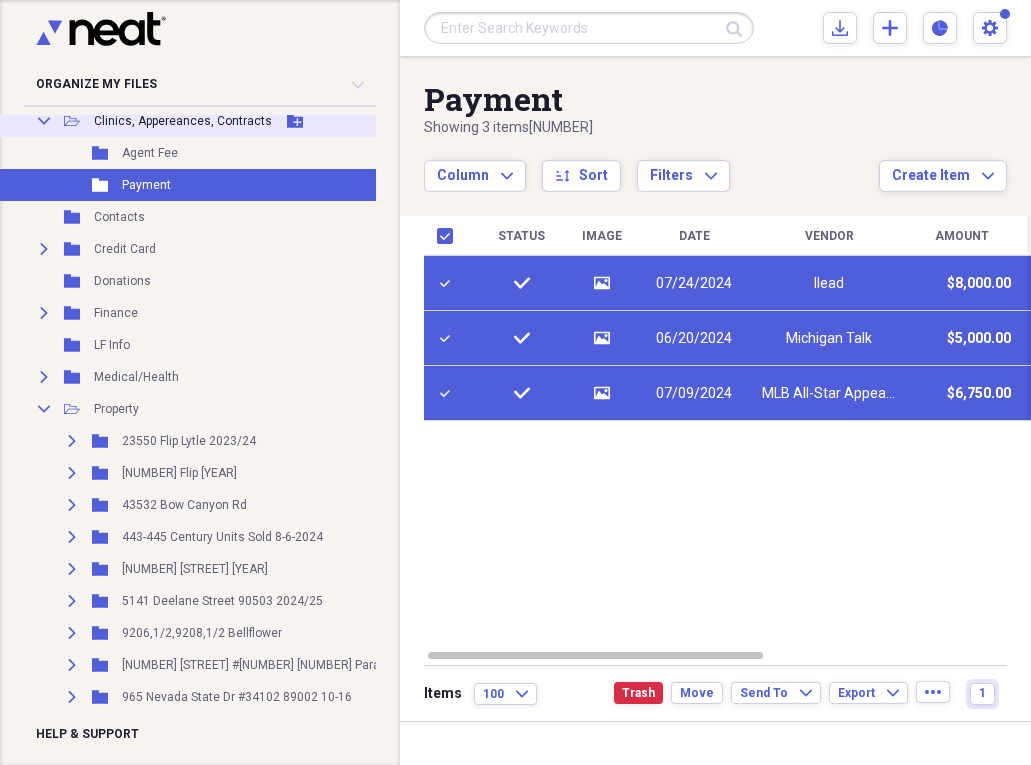 click 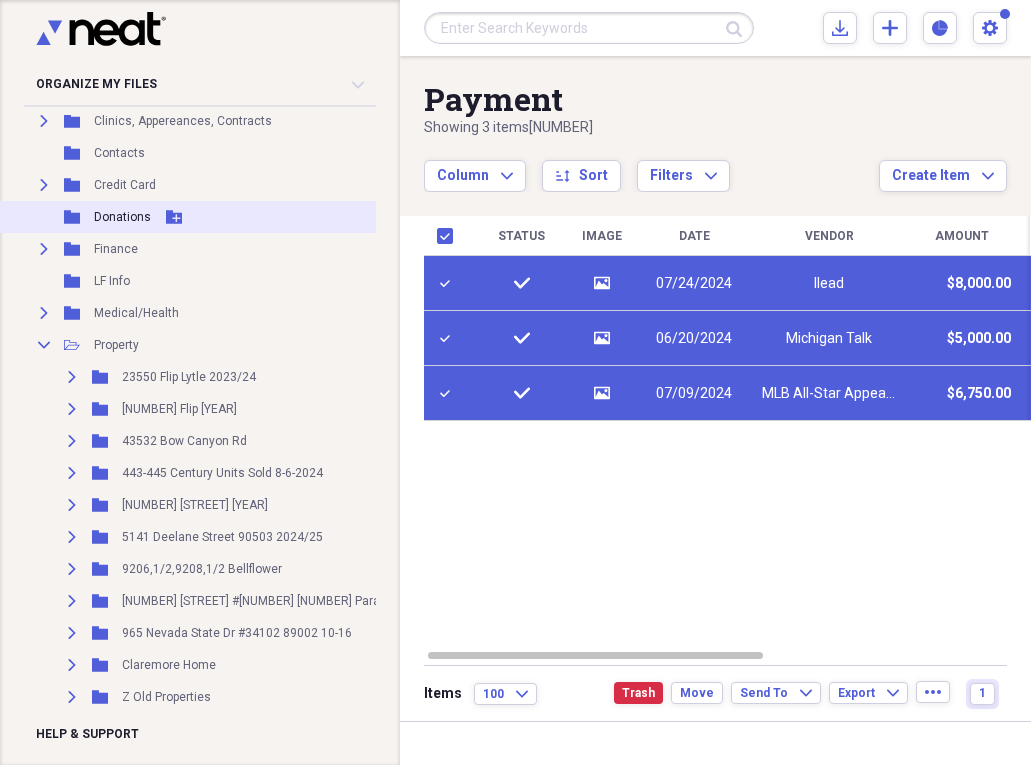 click on "Donations" at bounding box center [122, 217] 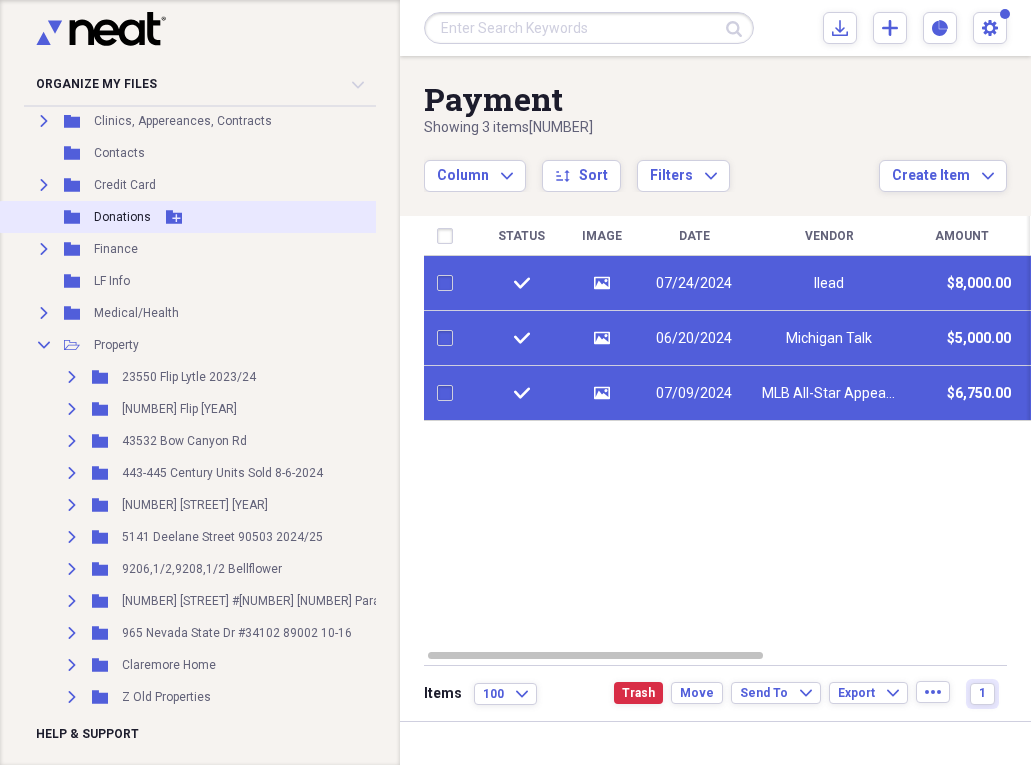 checkbox on "false" 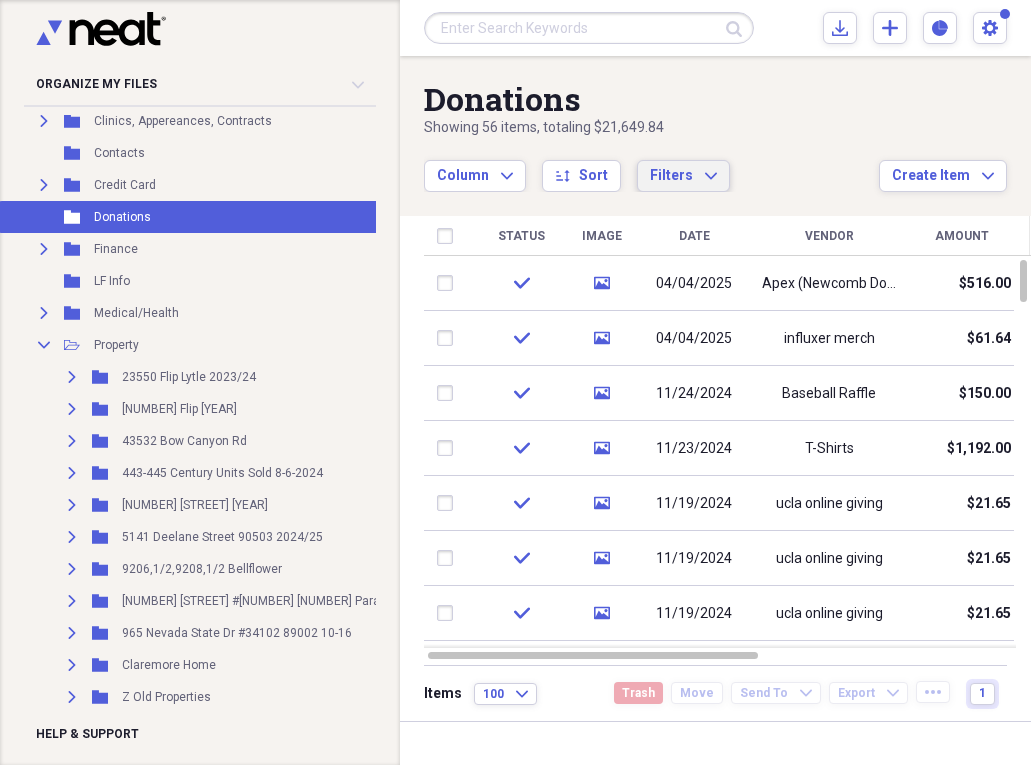 click on "Expand" 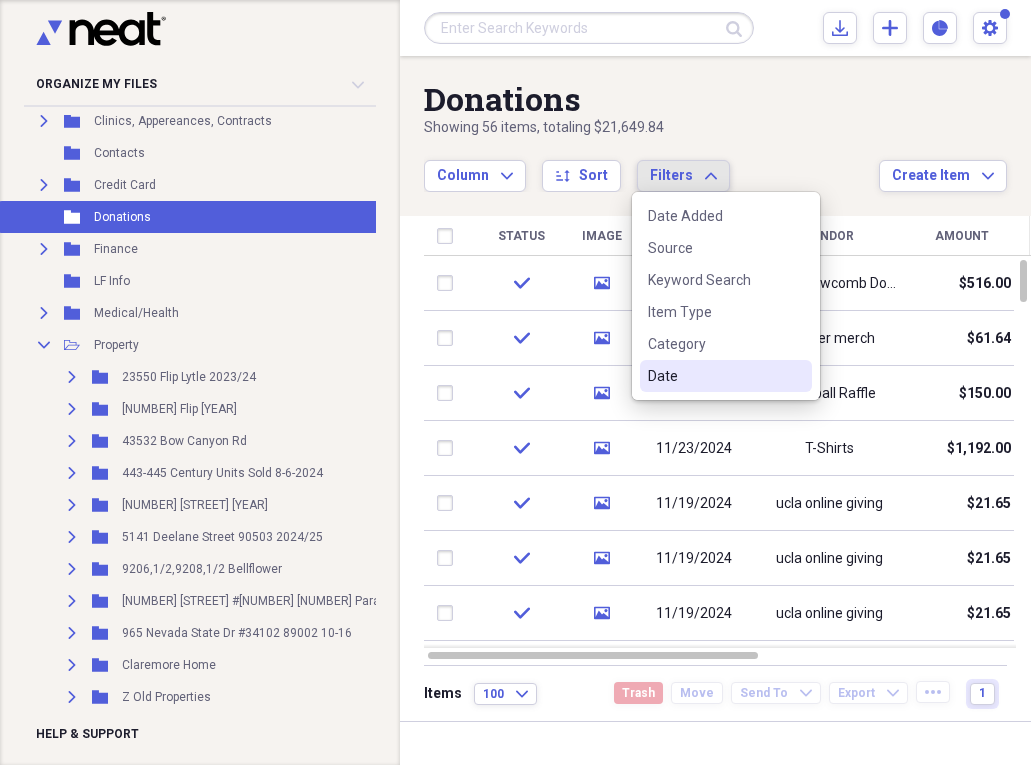 click on "Date" at bounding box center [714, 376] 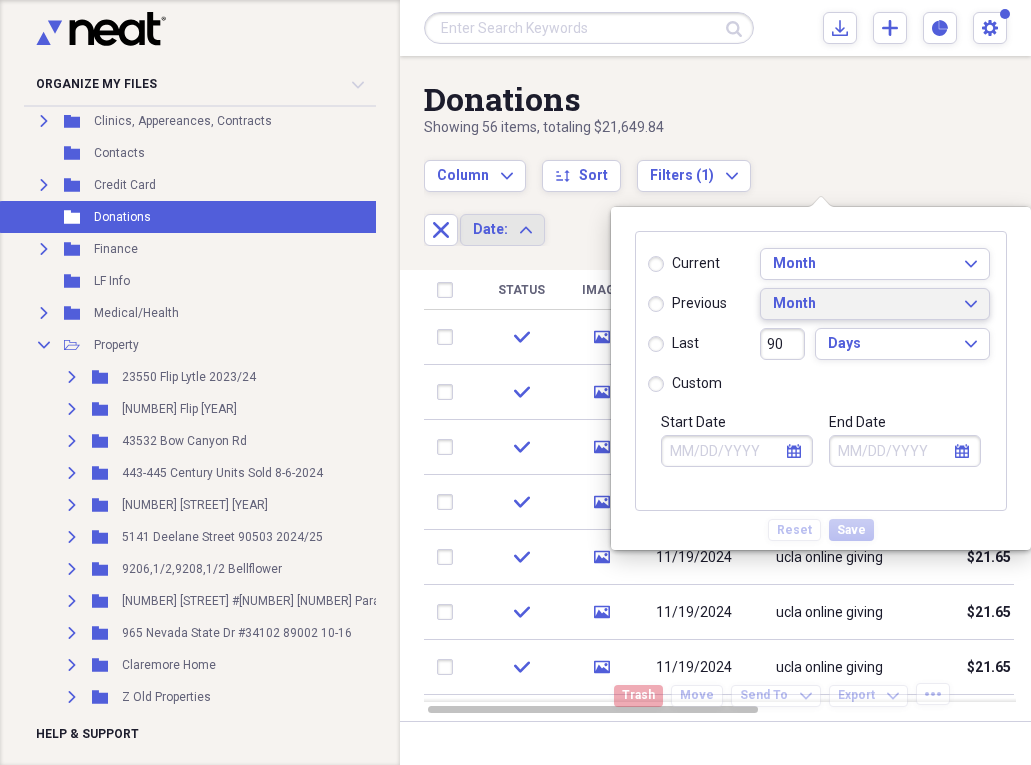 click on "Expand" 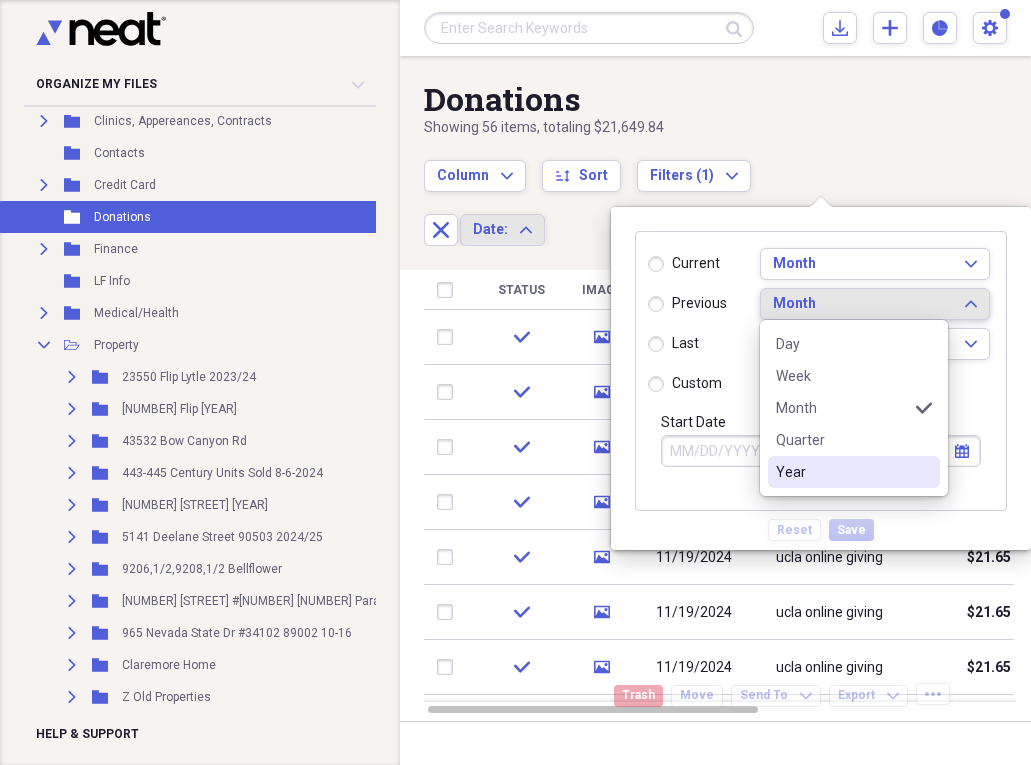 click on "Year" at bounding box center (842, 472) 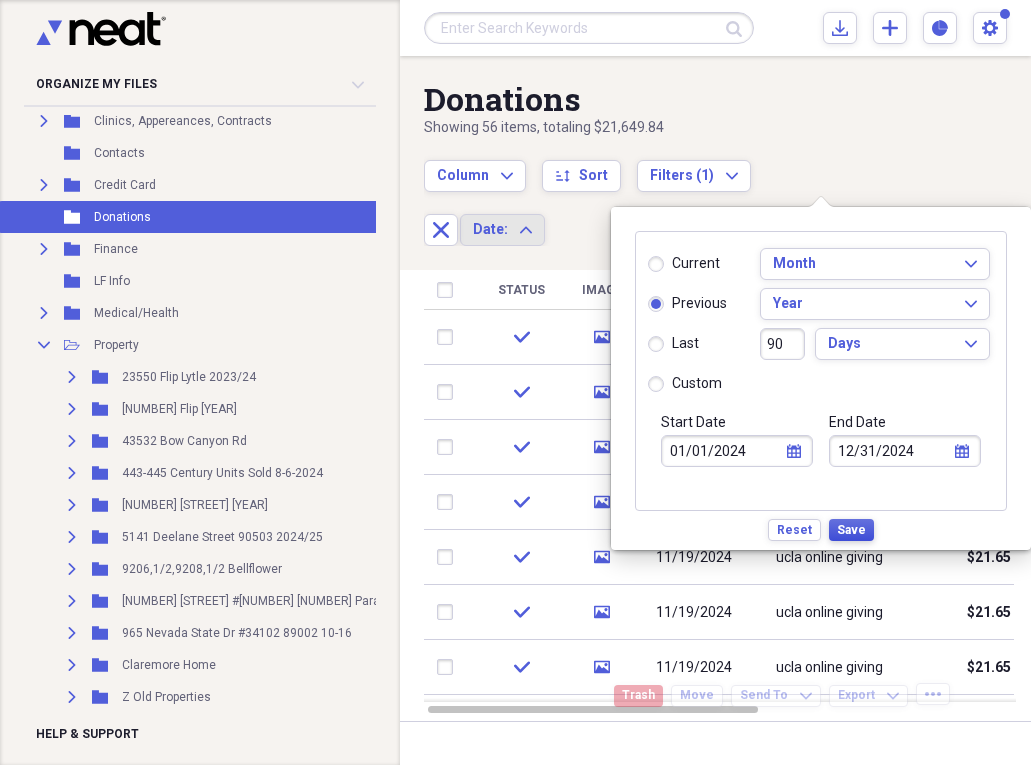 click on "Save" at bounding box center [851, 530] 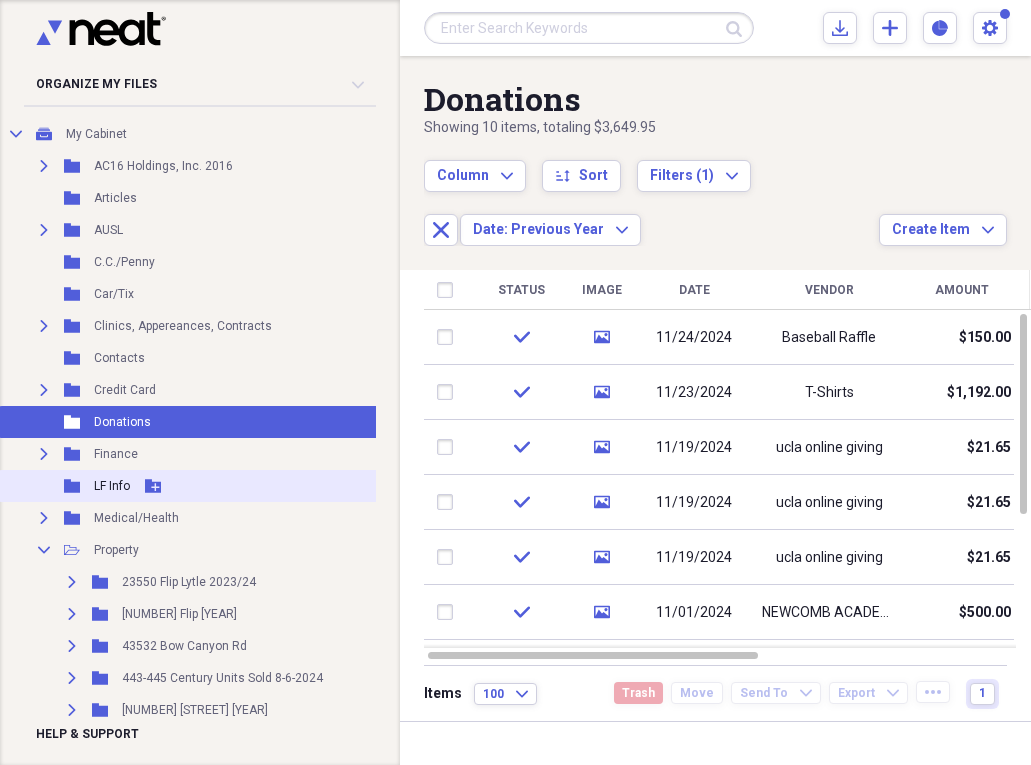 scroll, scrollTop: 121, scrollLeft: 0, axis: vertical 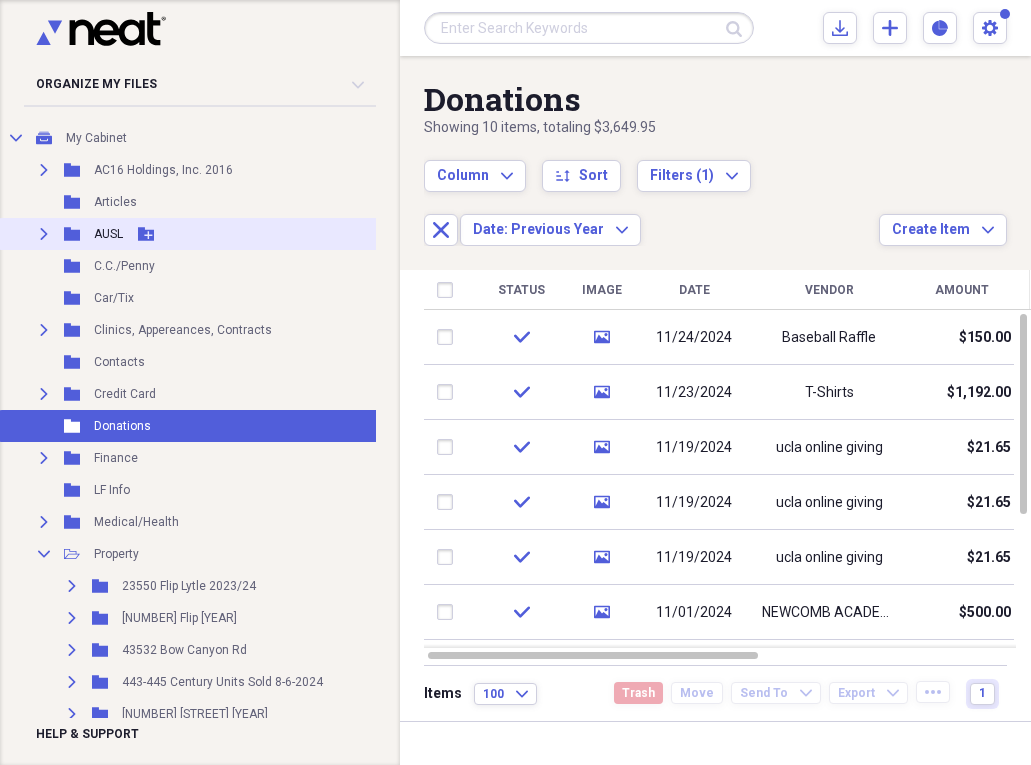 click on "Expand" 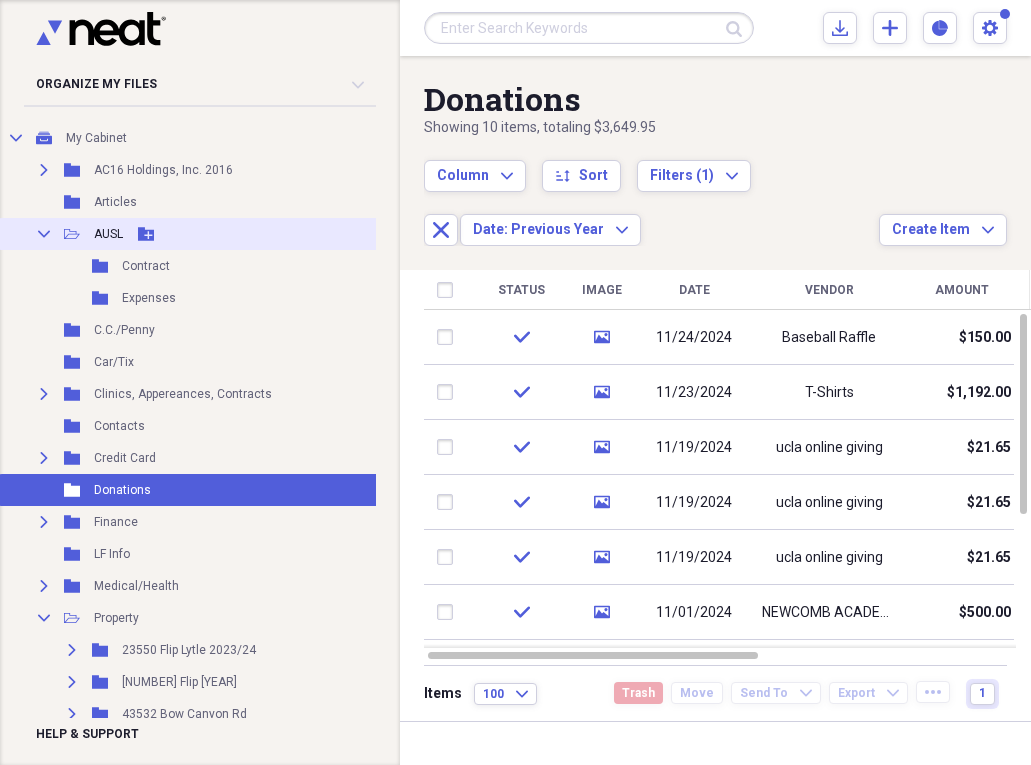 click on "Collapse" 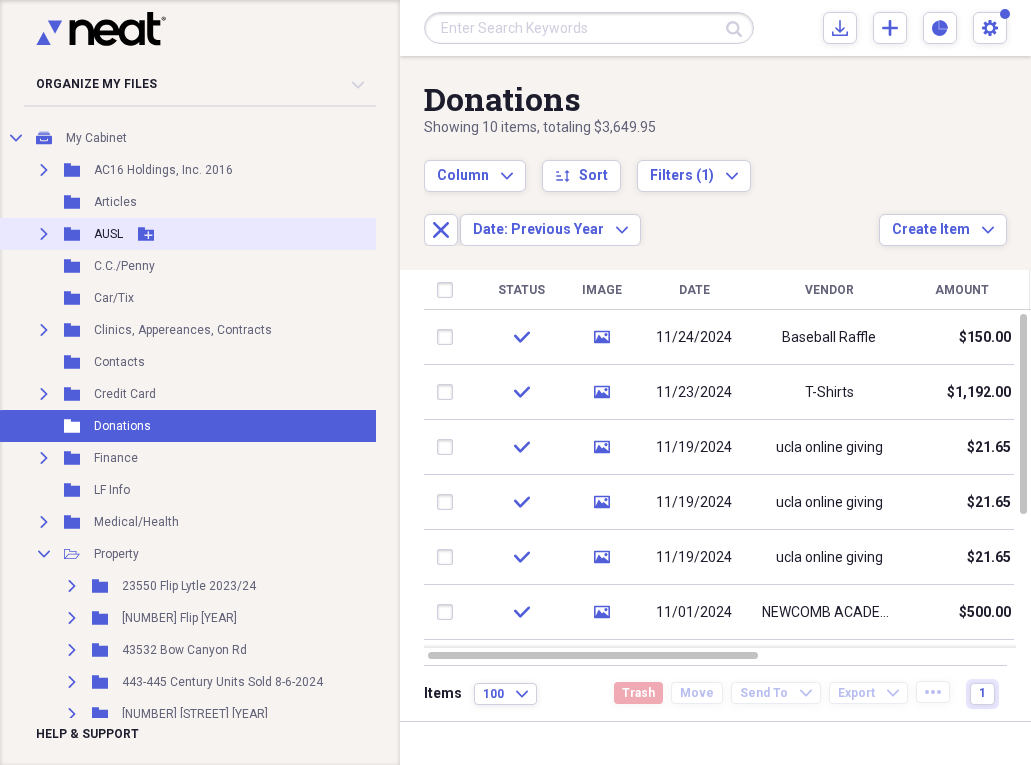 click on "Expand" 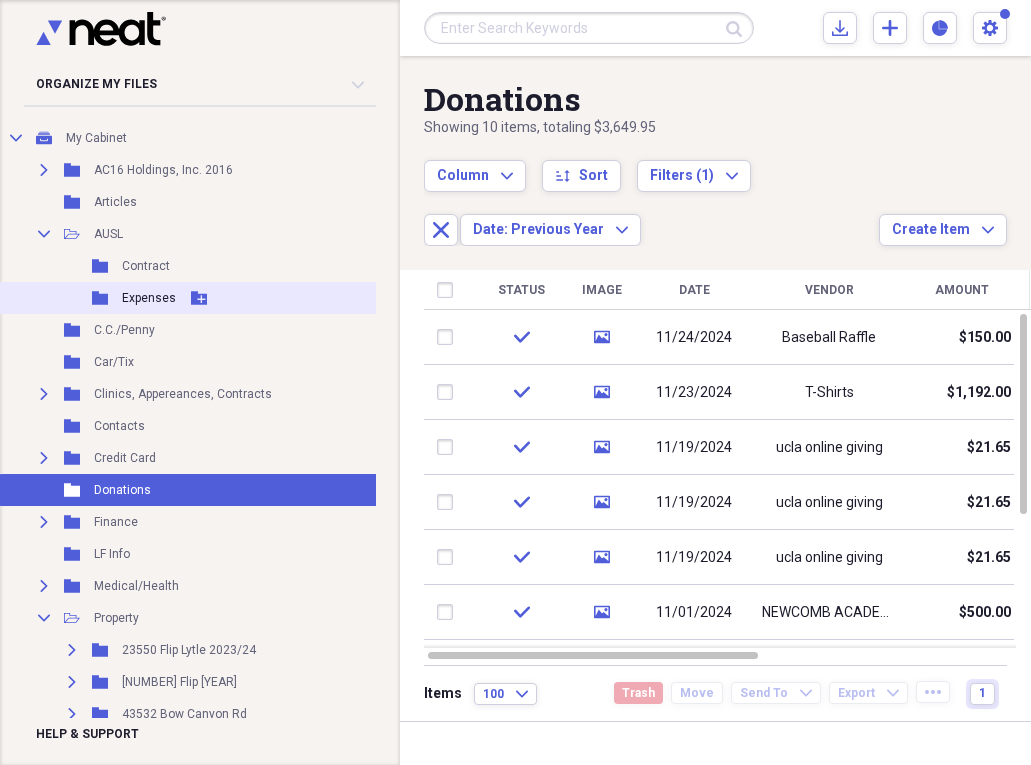 click on "Expenses" at bounding box center [149, 298] 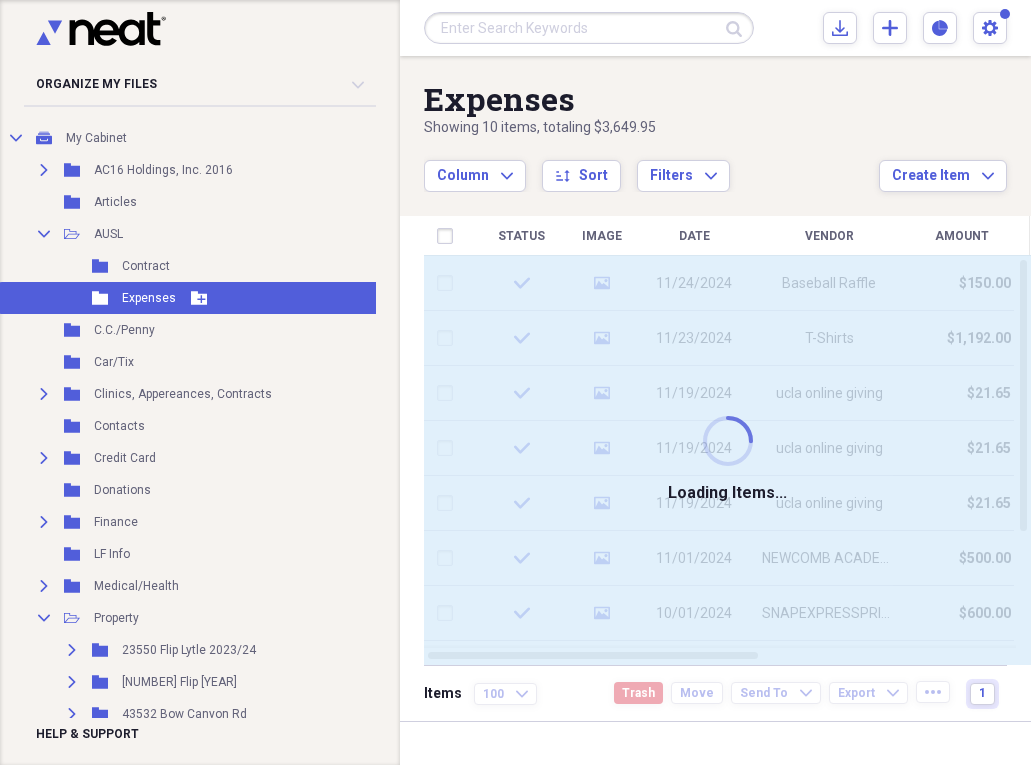 click on "Expenses" at bounding box center [149, 298] 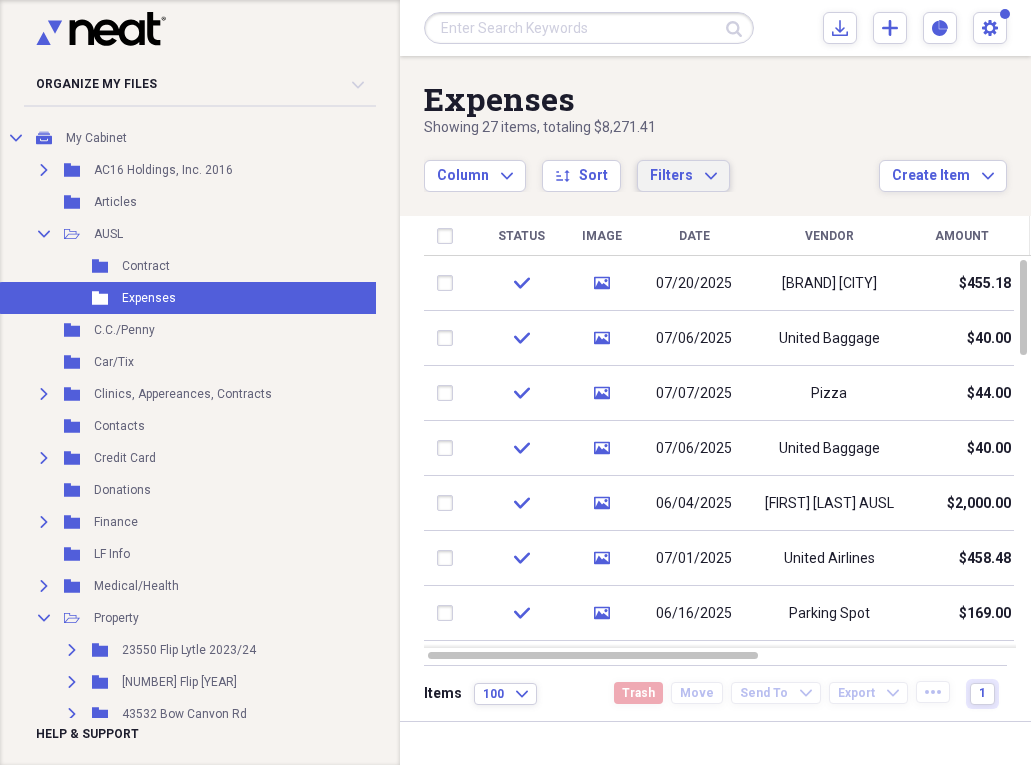 click on "Expand" 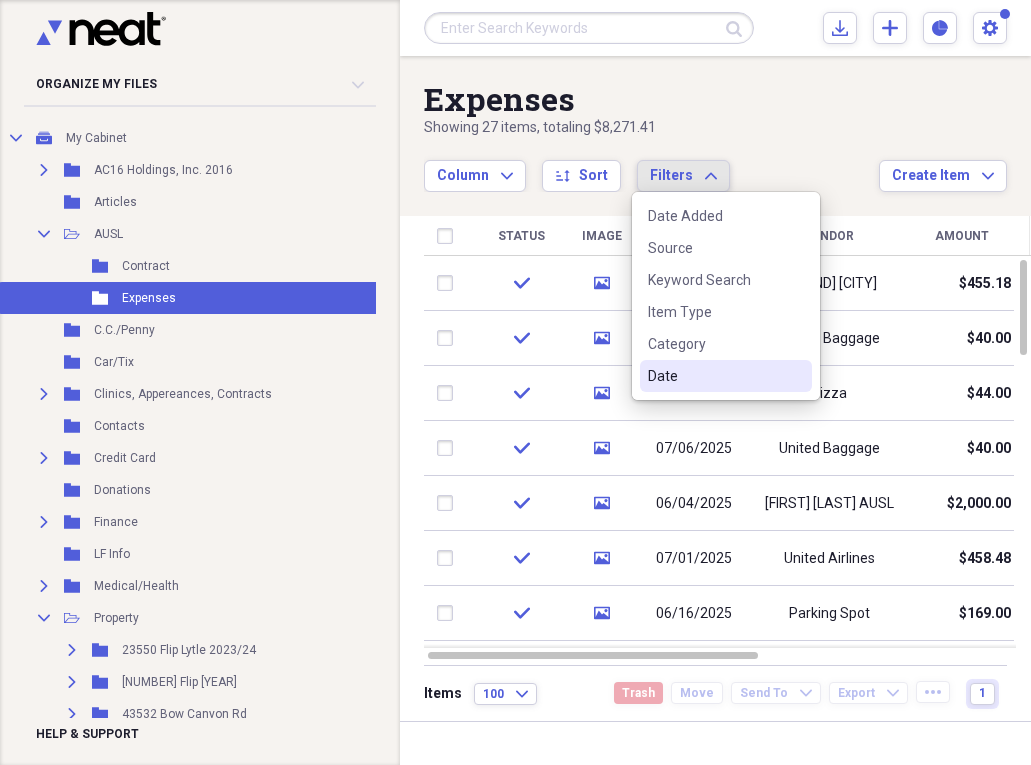 click on "Date" at bounding box center (714, 376) 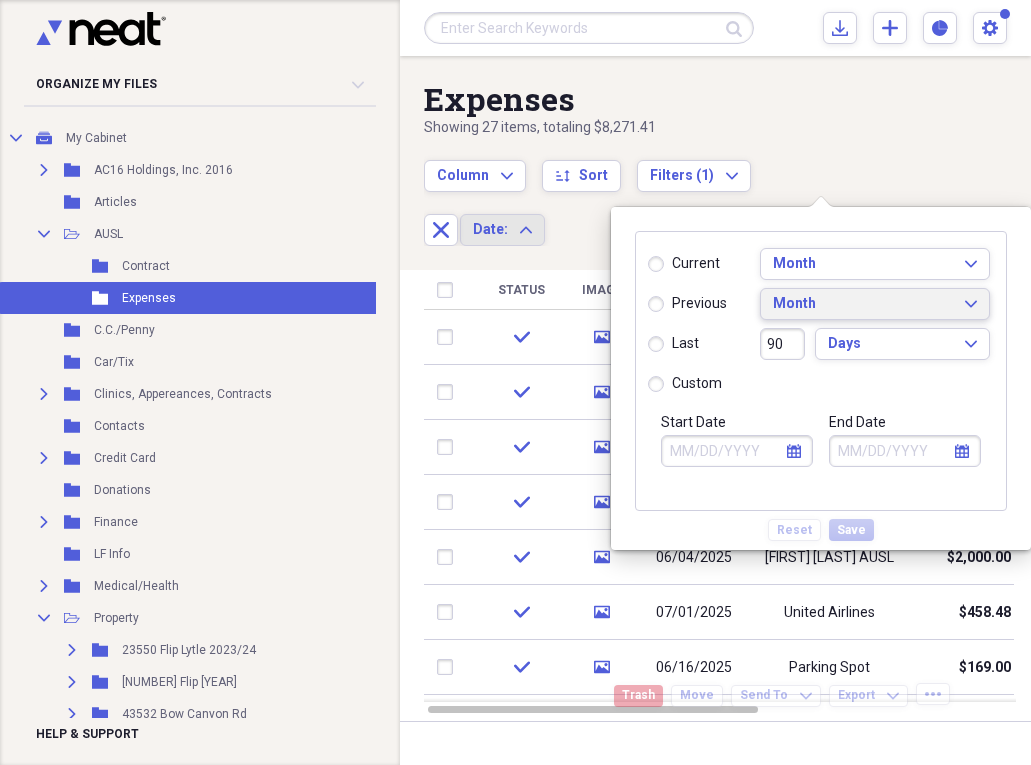 click on "Expand" 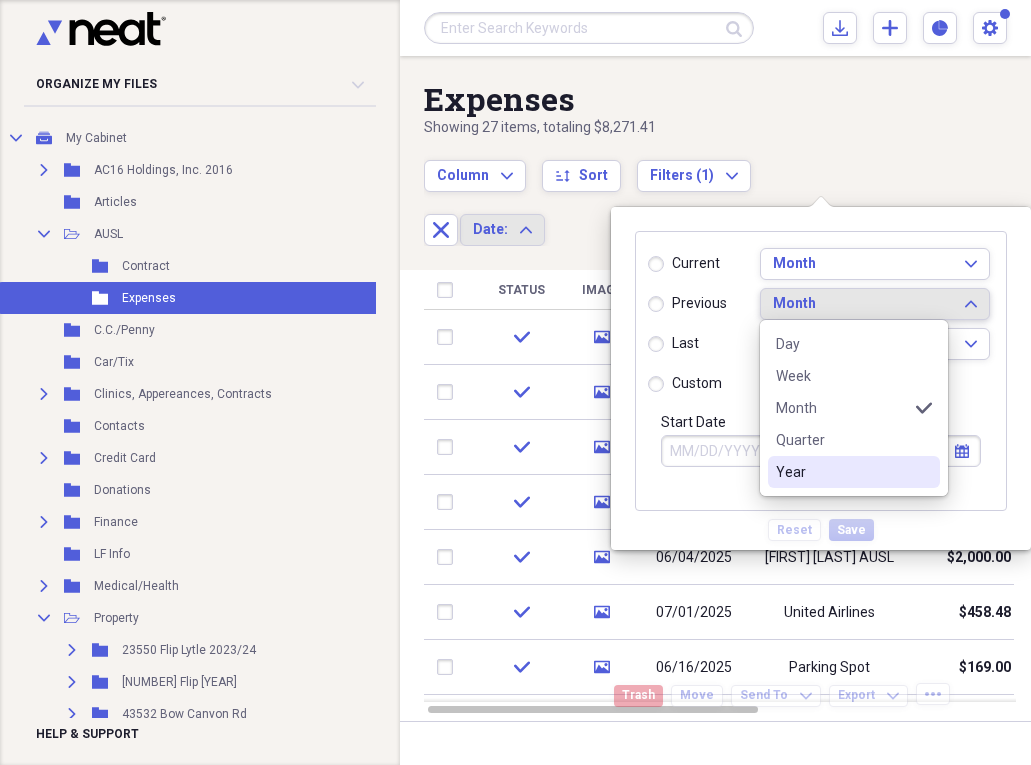 click on "Year" at bounding box center [854, 472] 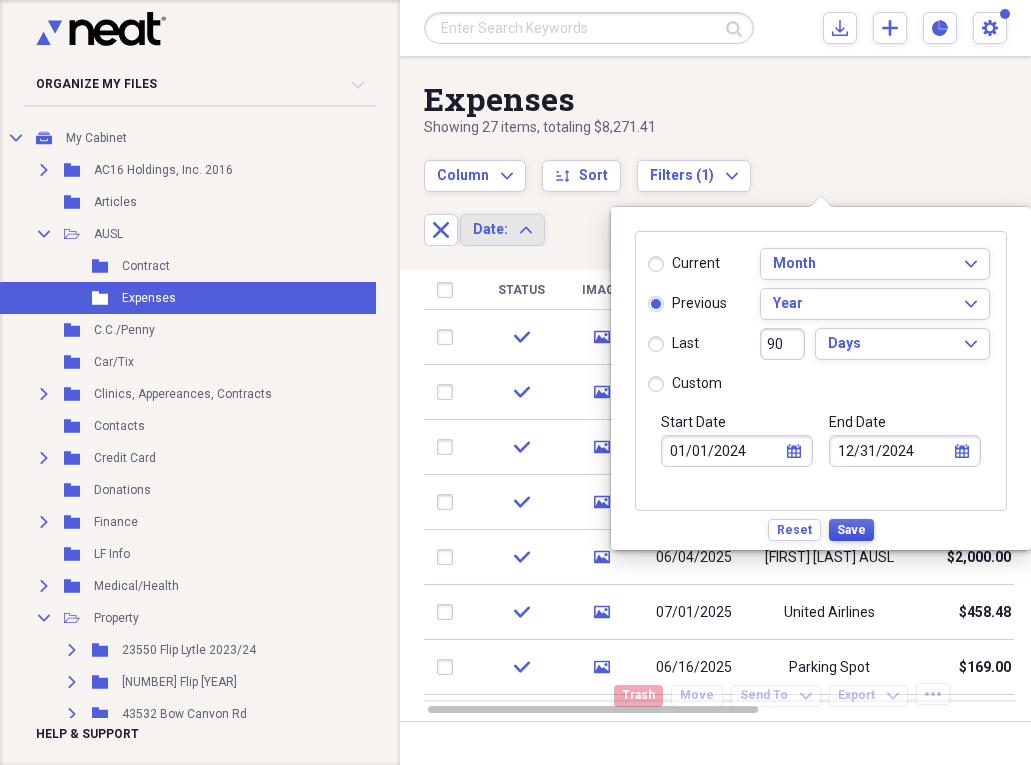 click on "Save" at bounding box center (851, 530) 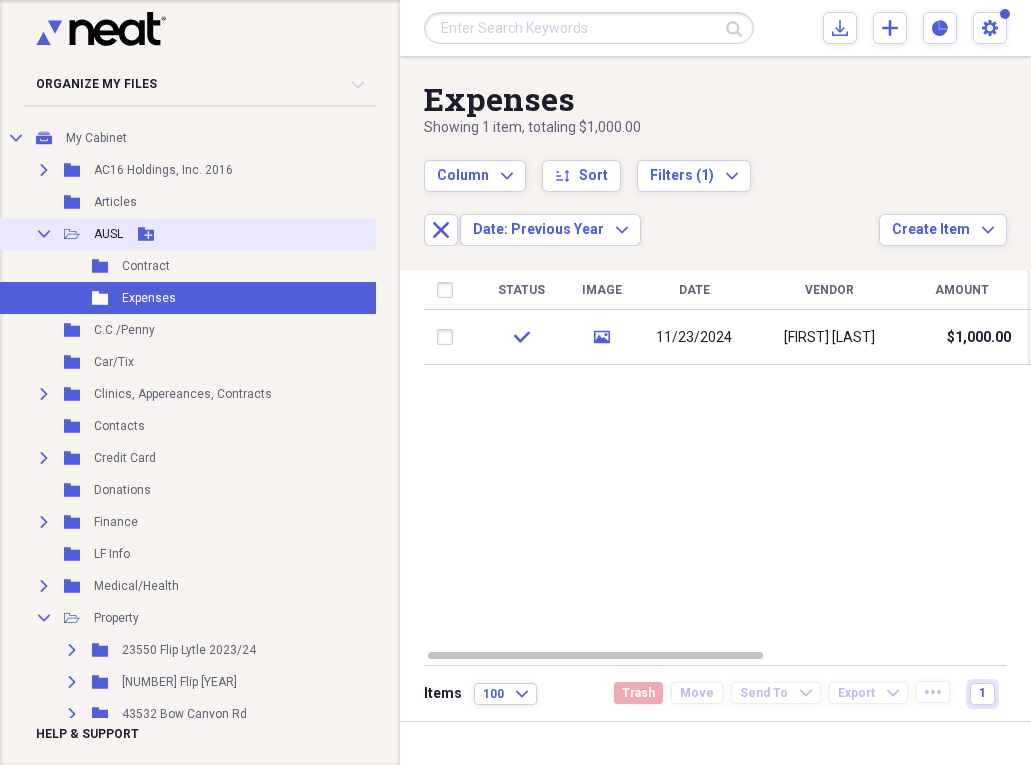 click on "Collapse" 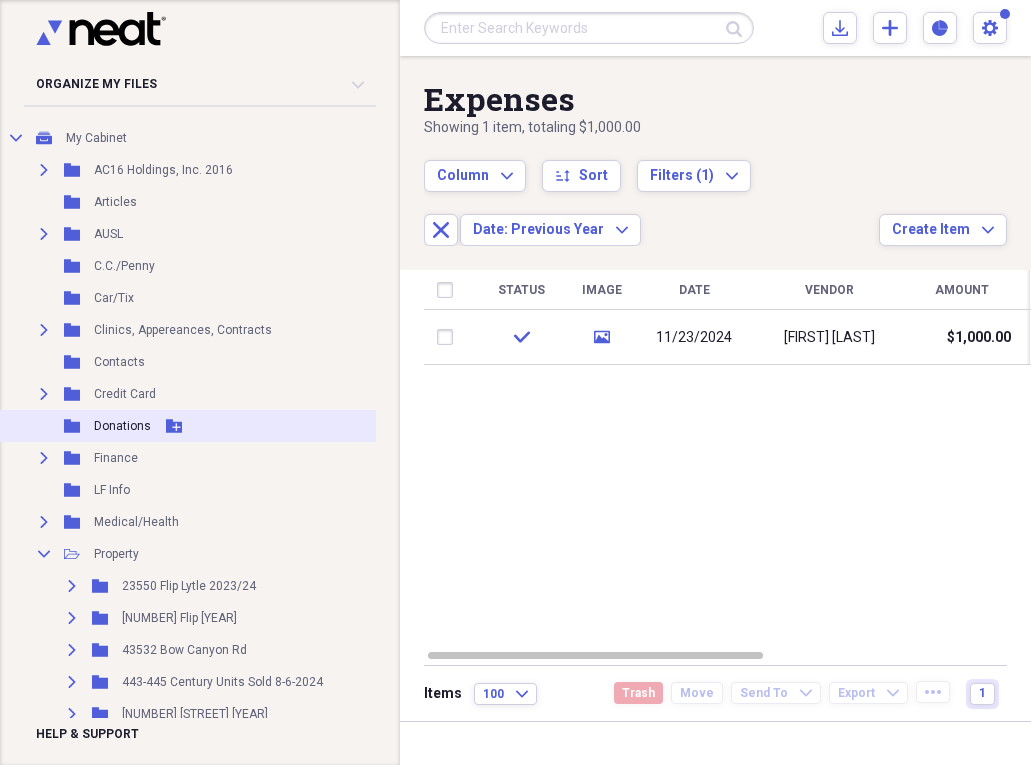 click on "Donations" at bounding box center [122, 426] 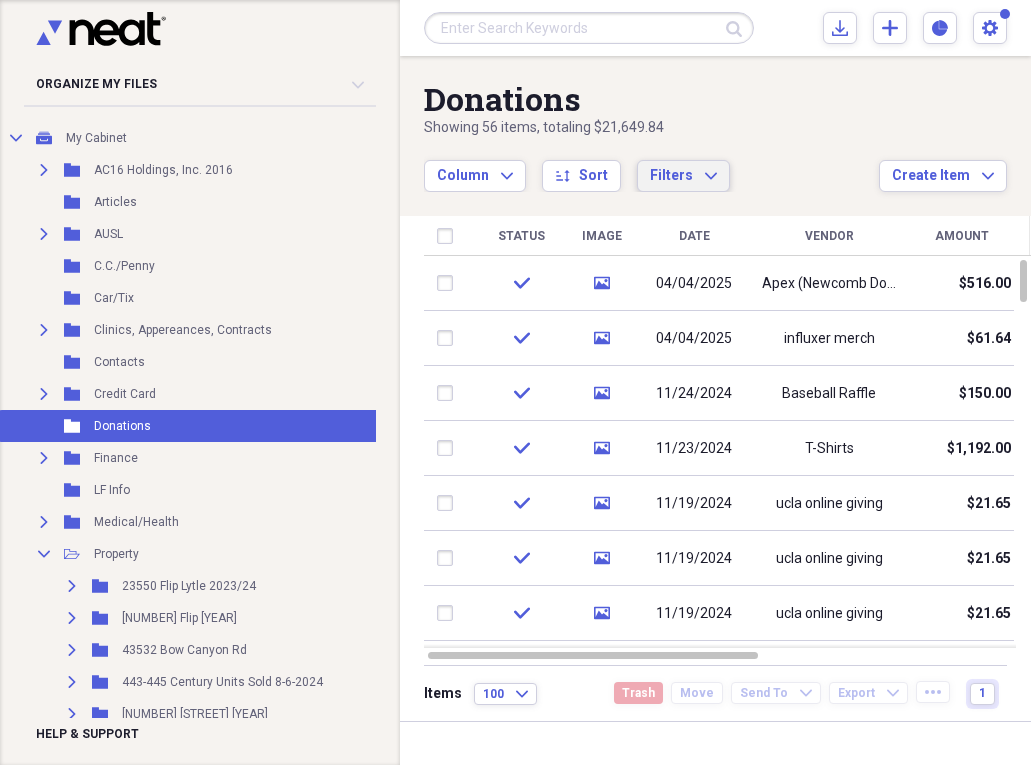 click on "Expand" 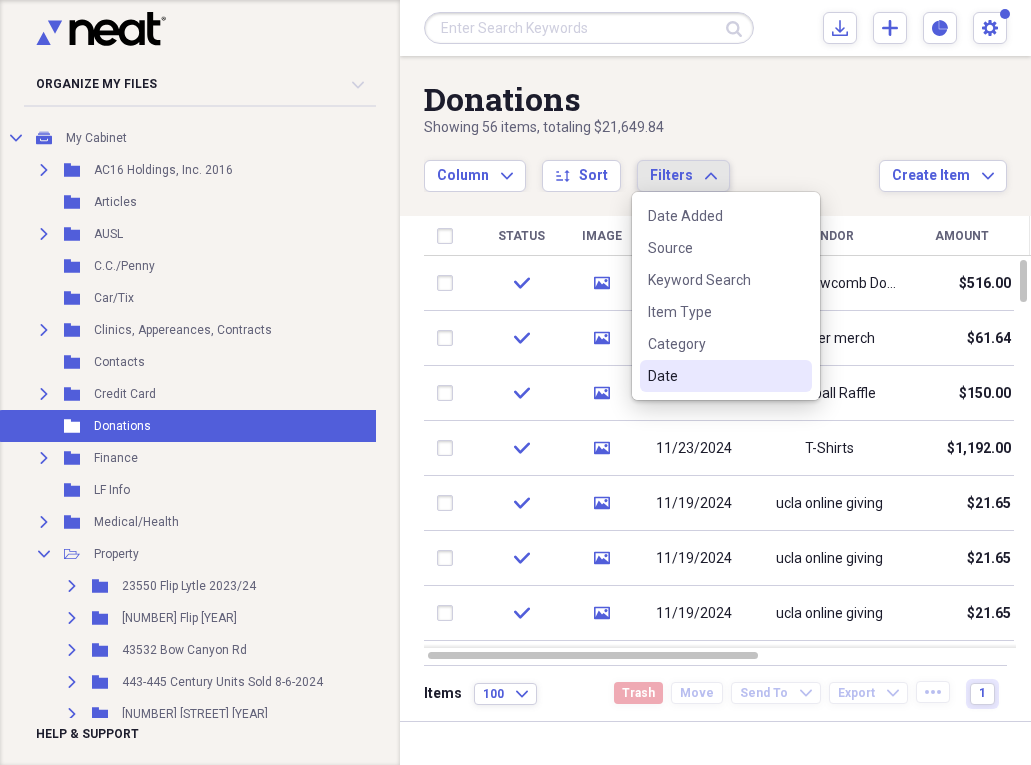 click on "Date" at bounding box center [714, 376] 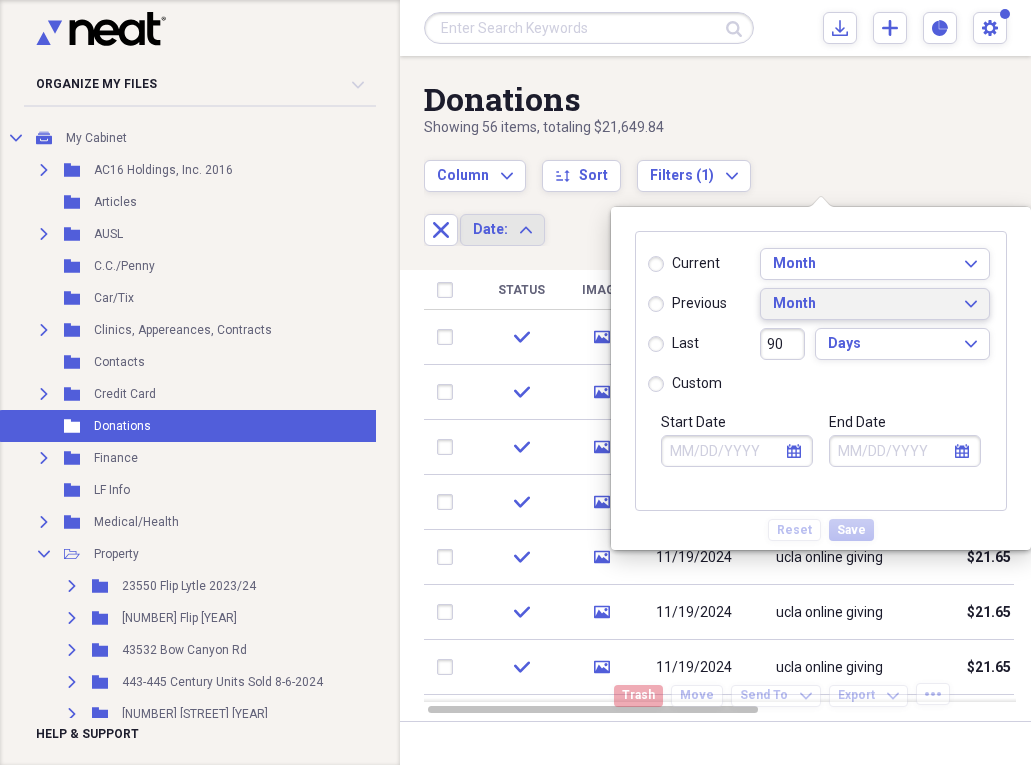 click on "Expand" 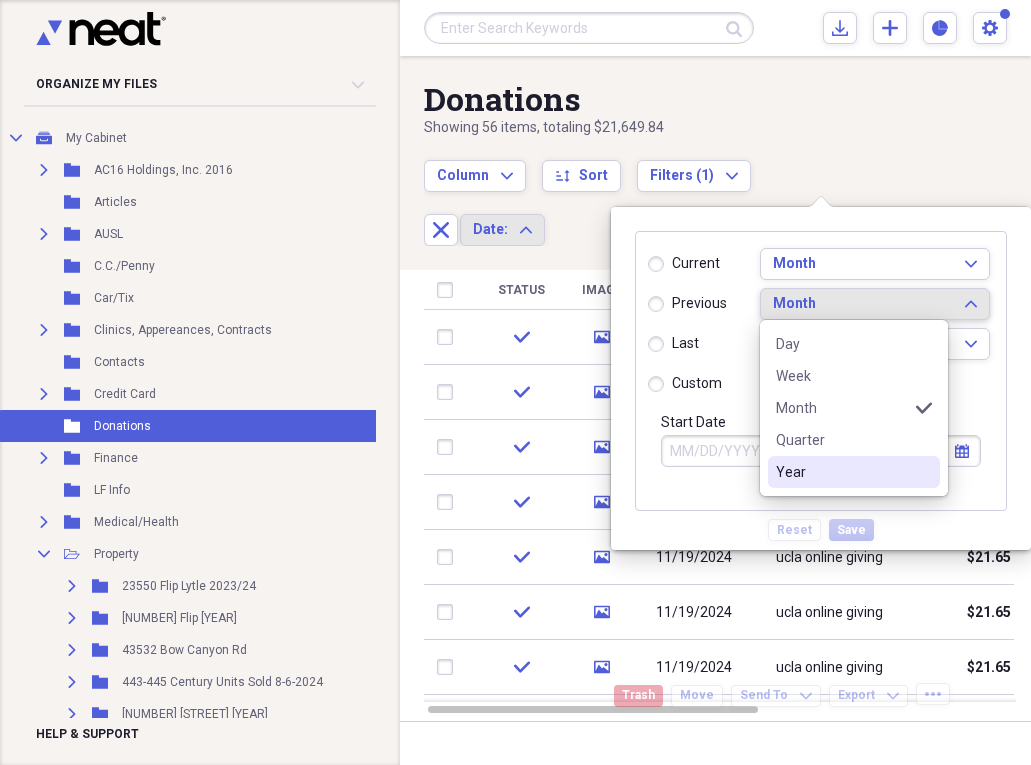 click on "Year" at bounding box center [842, 472] 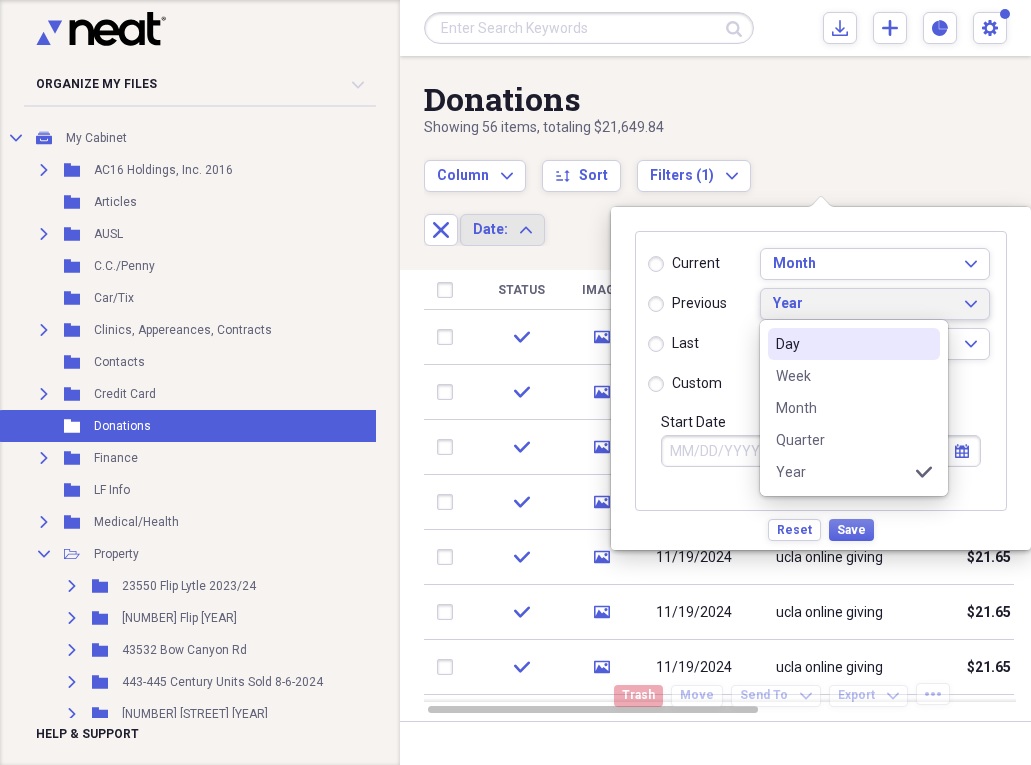radio on "true" 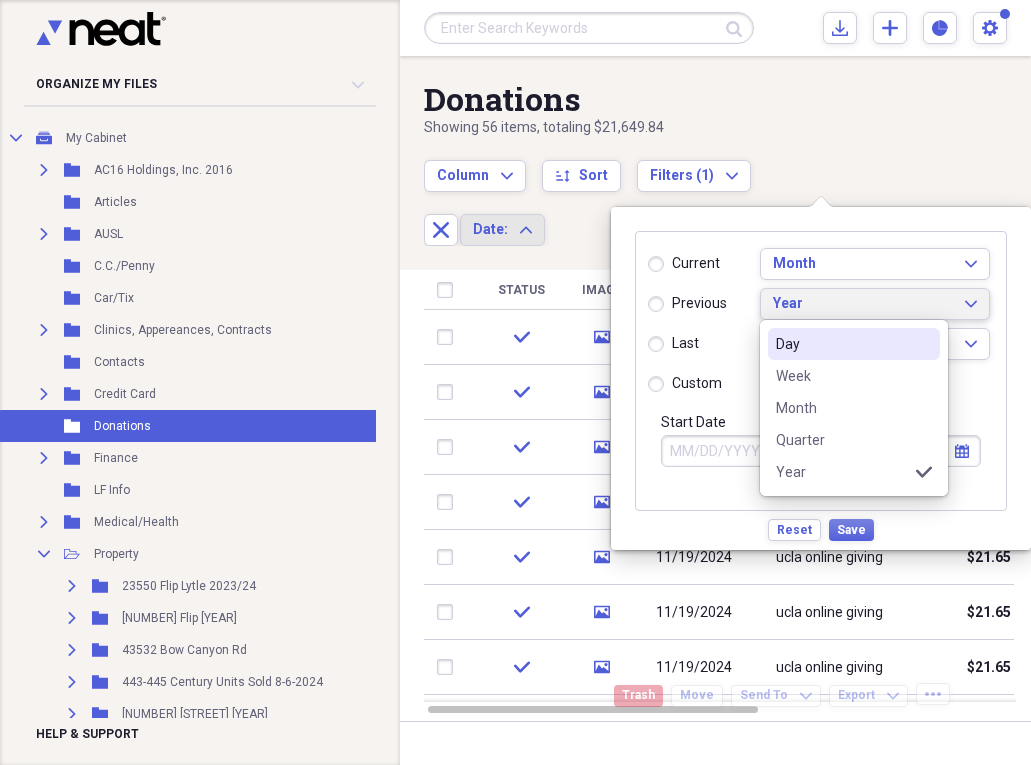 type on "01/01/2024" 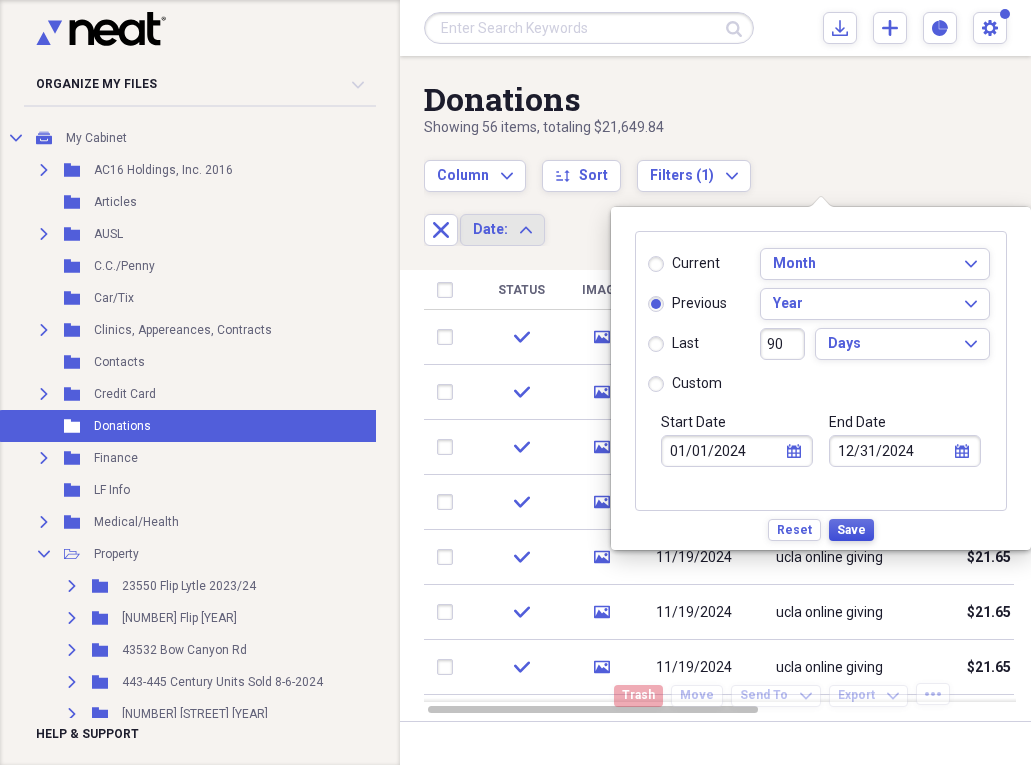 click on "Save" at bounding box center [851, 530] 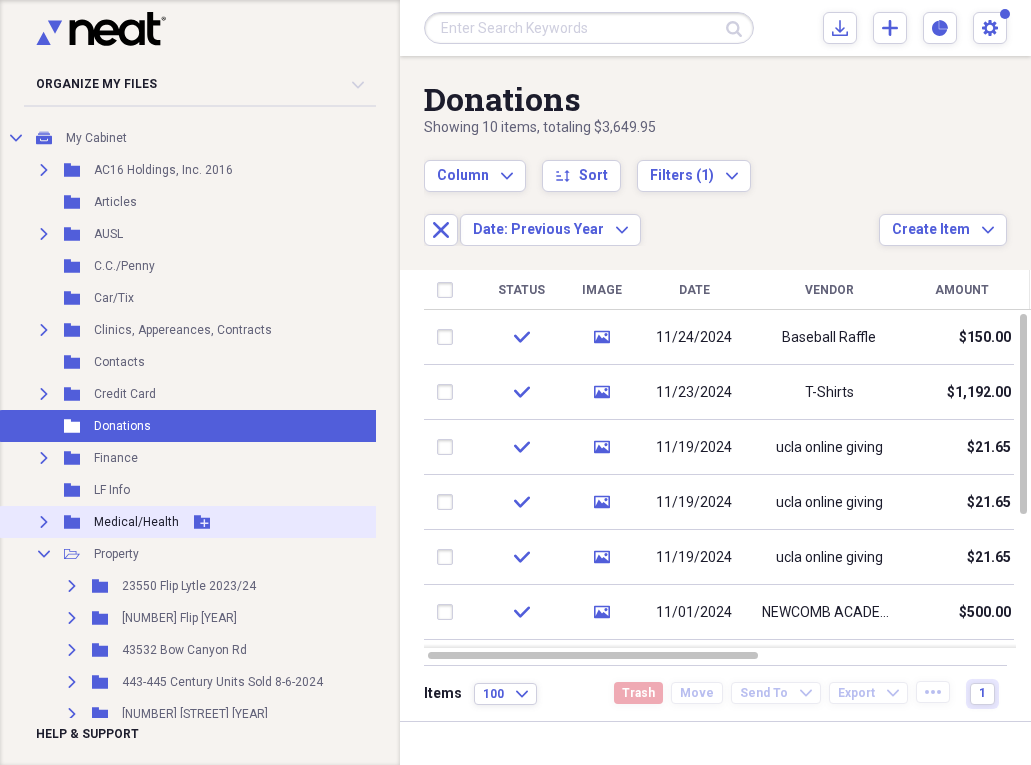 click on "Expand" 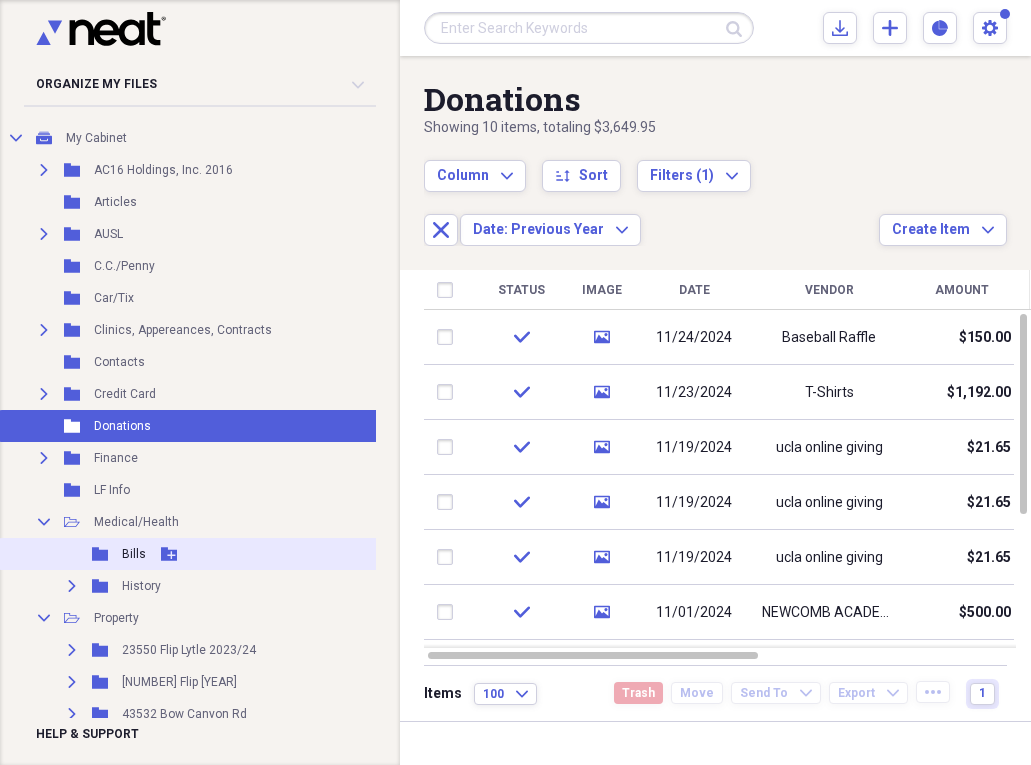 click on "Bills" at bounding box center (134, 554) 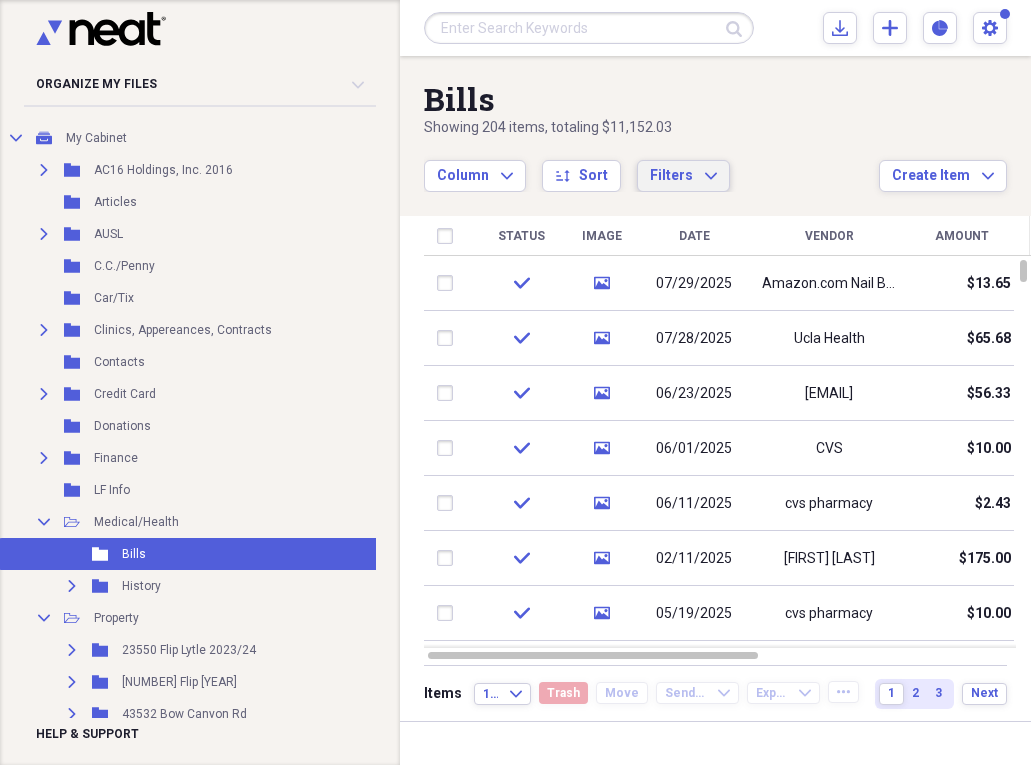 click on "Expand" 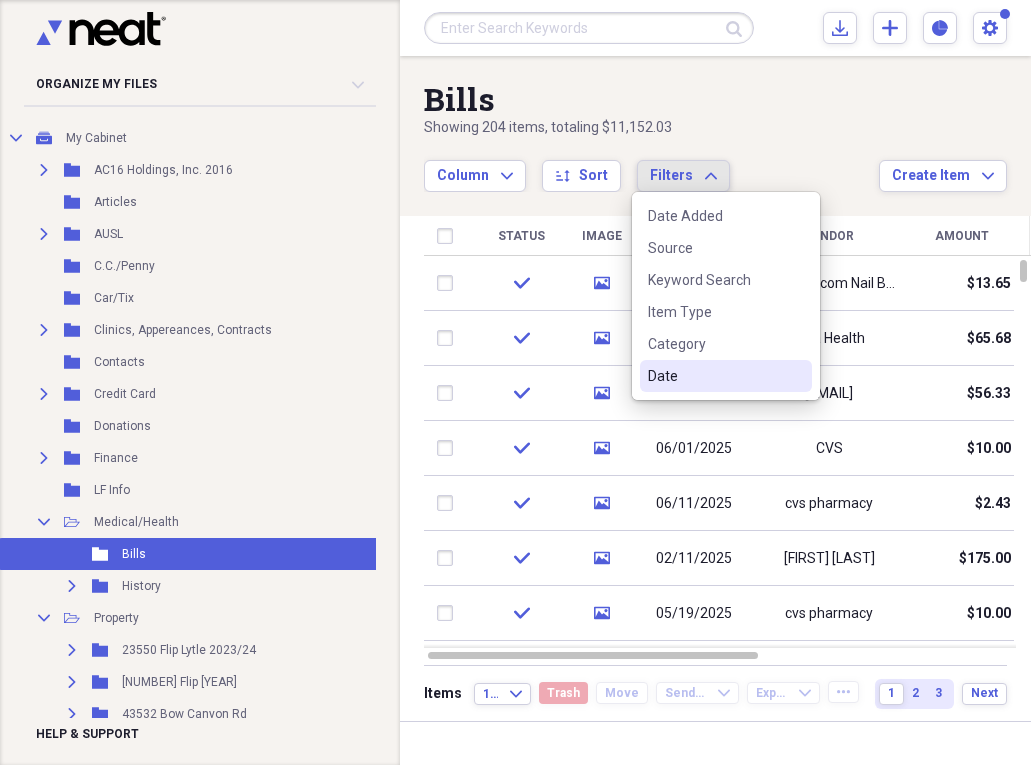click on "Date" at bounding box center (714, 376) 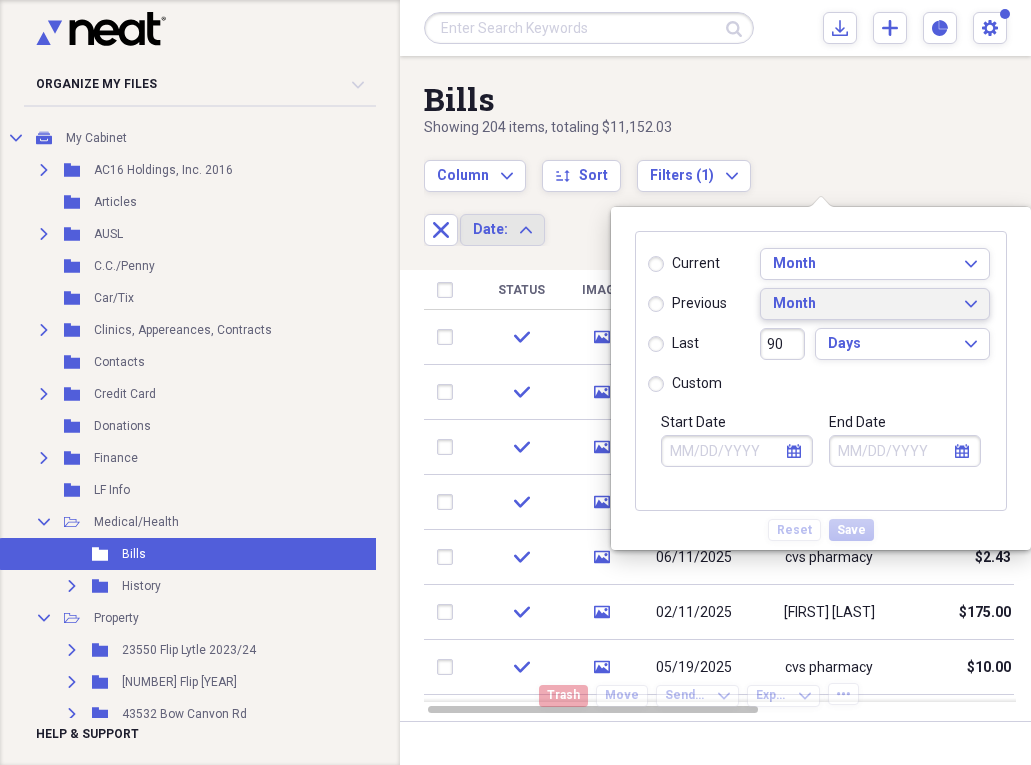 click on "Expand" 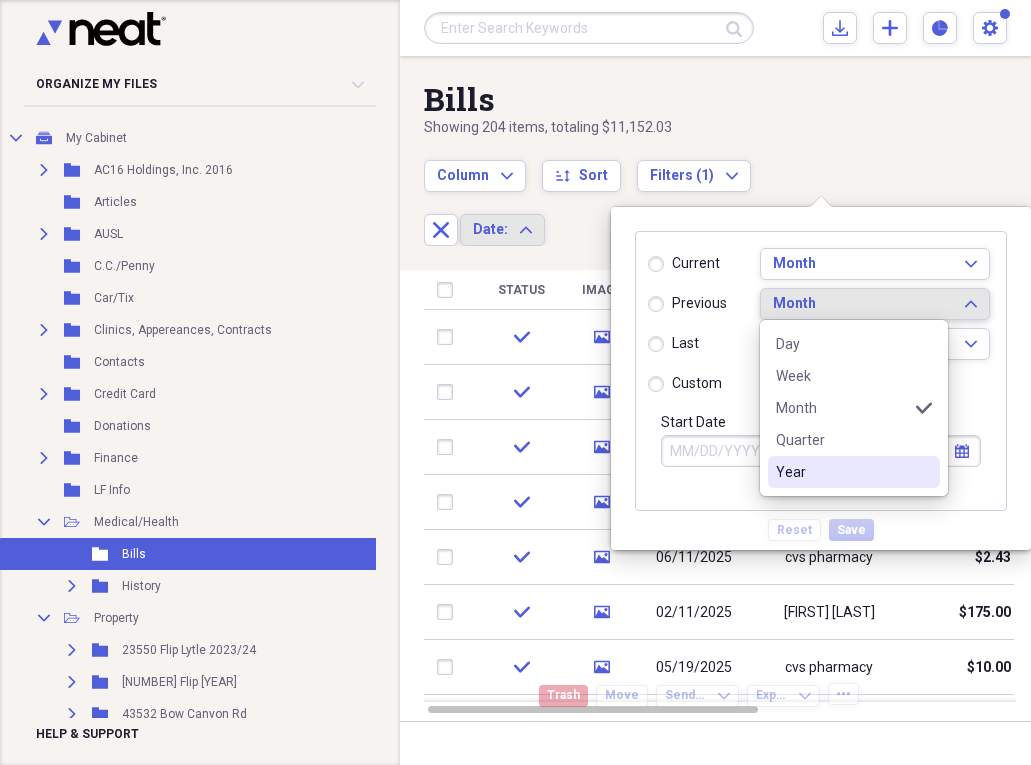 click on "Year" at bounding box center (842, 472) 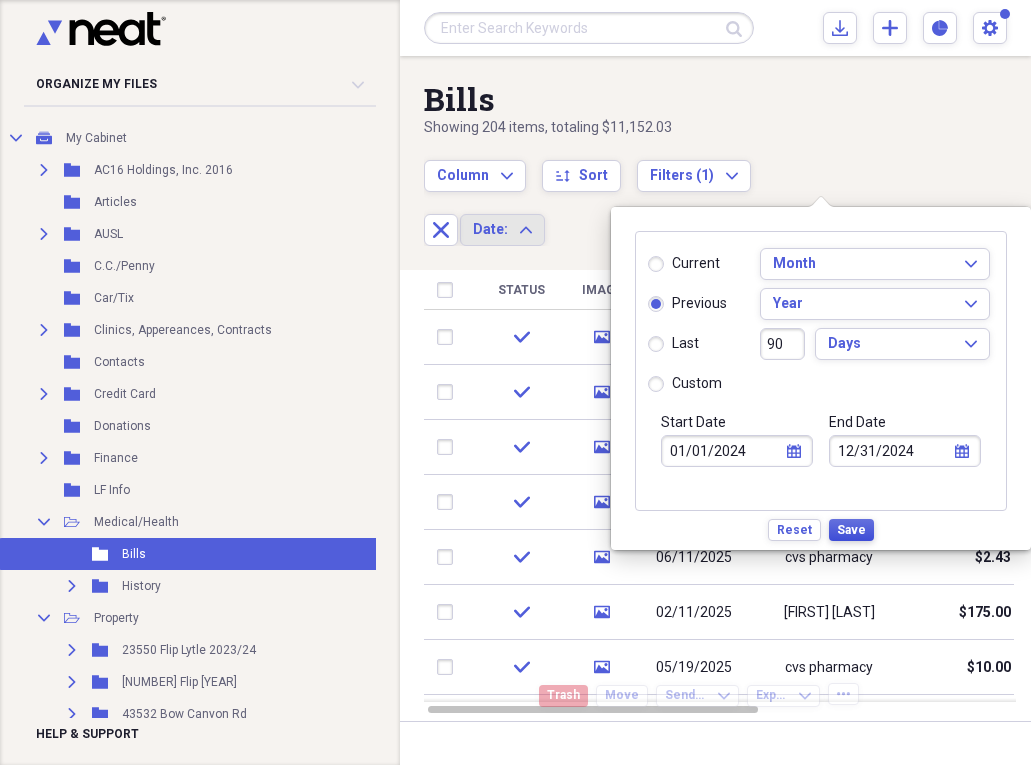 click on "Save" at bounding box center (851, 530) 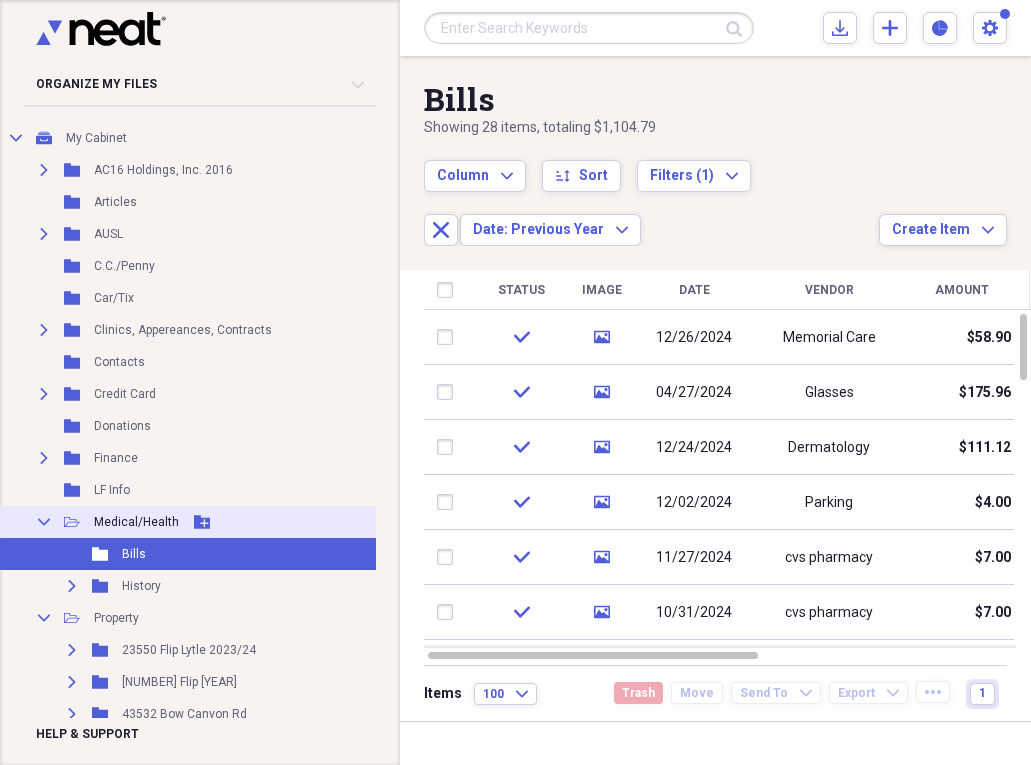 click 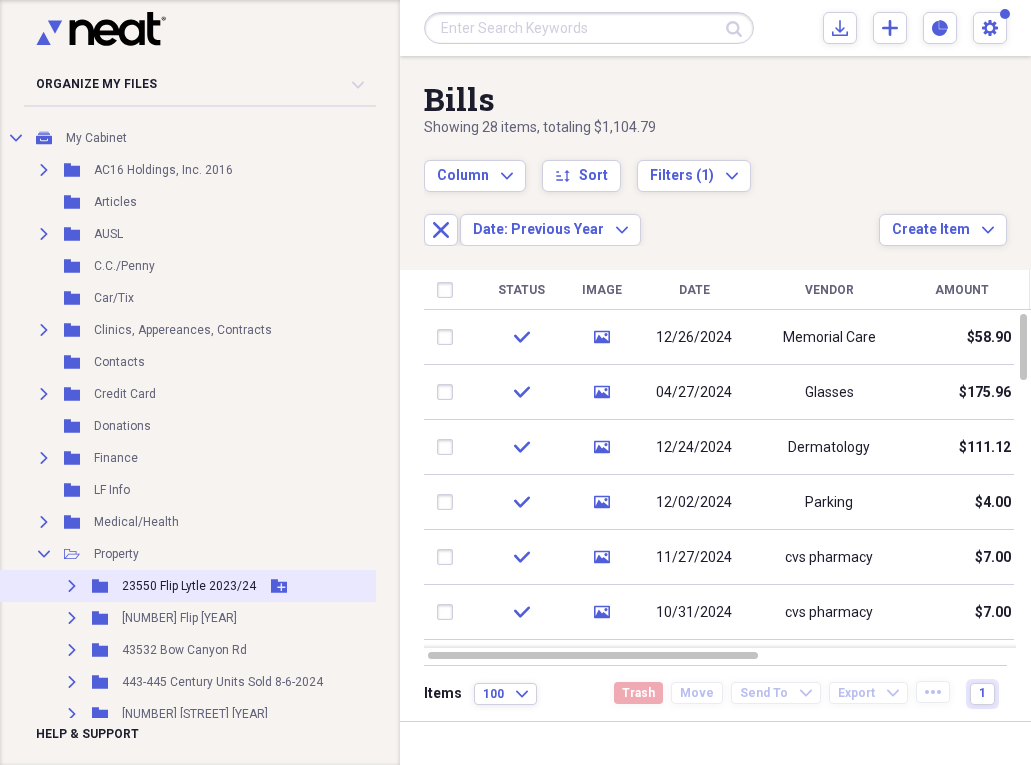 click 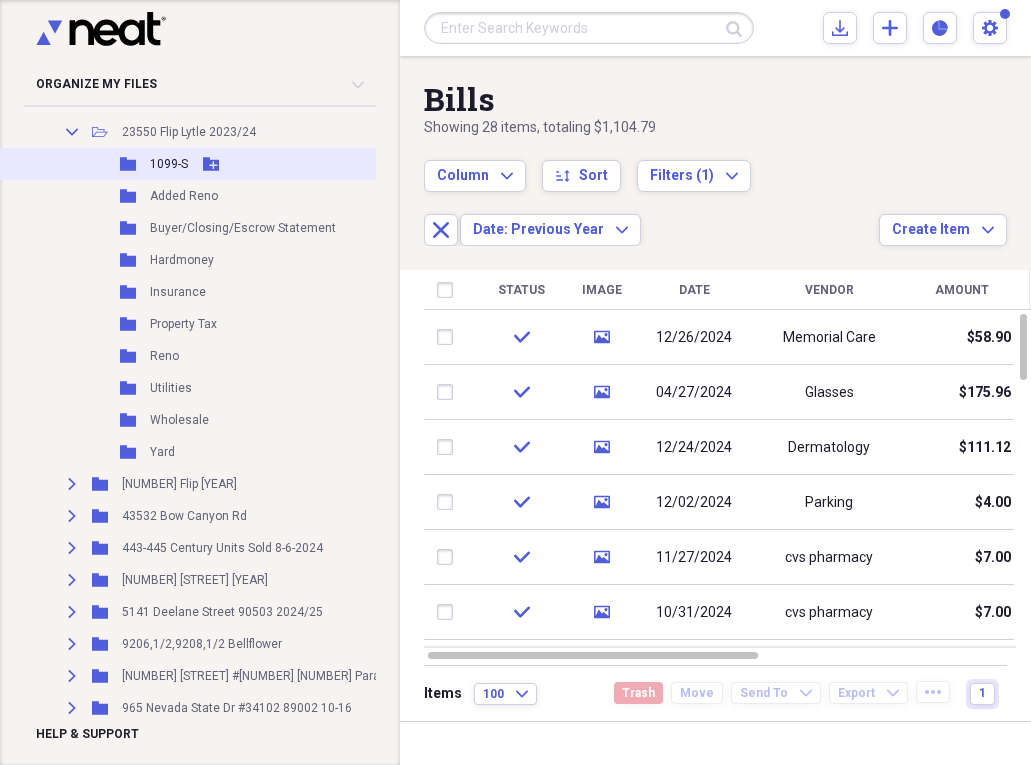 scroll, scrollTop: 581, scrollLeft: 0, axis: vertical 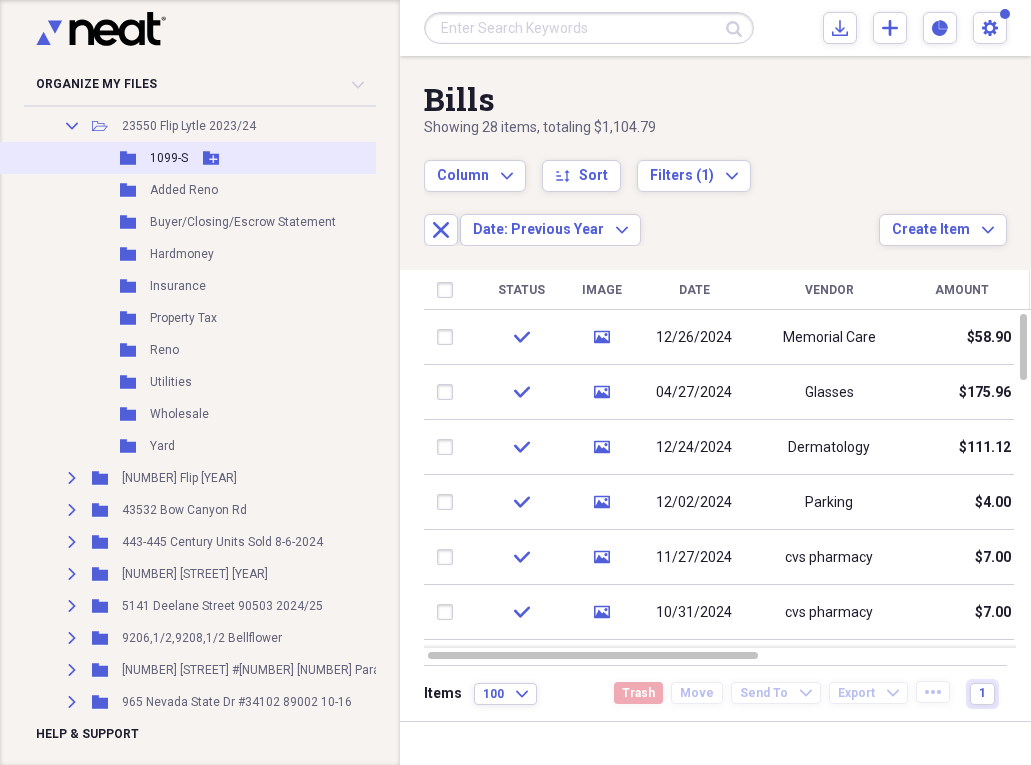 click on "1099-S" at bounding box center [169, 158] 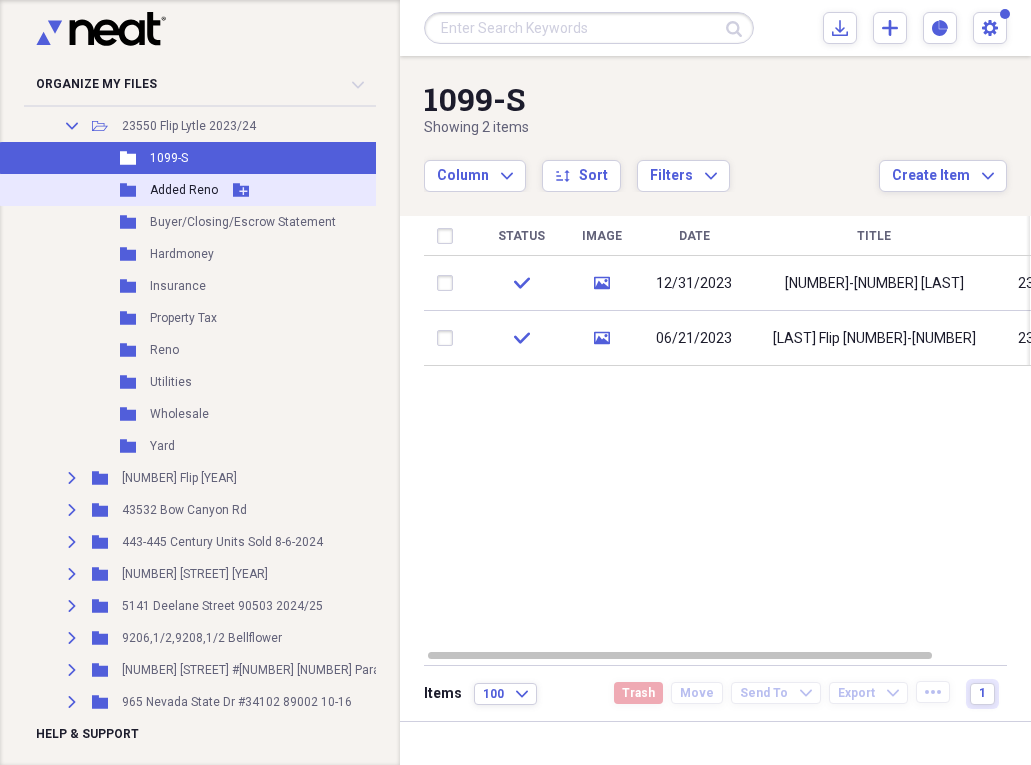 click on "Added Reno" at bounding box center [184, 190] 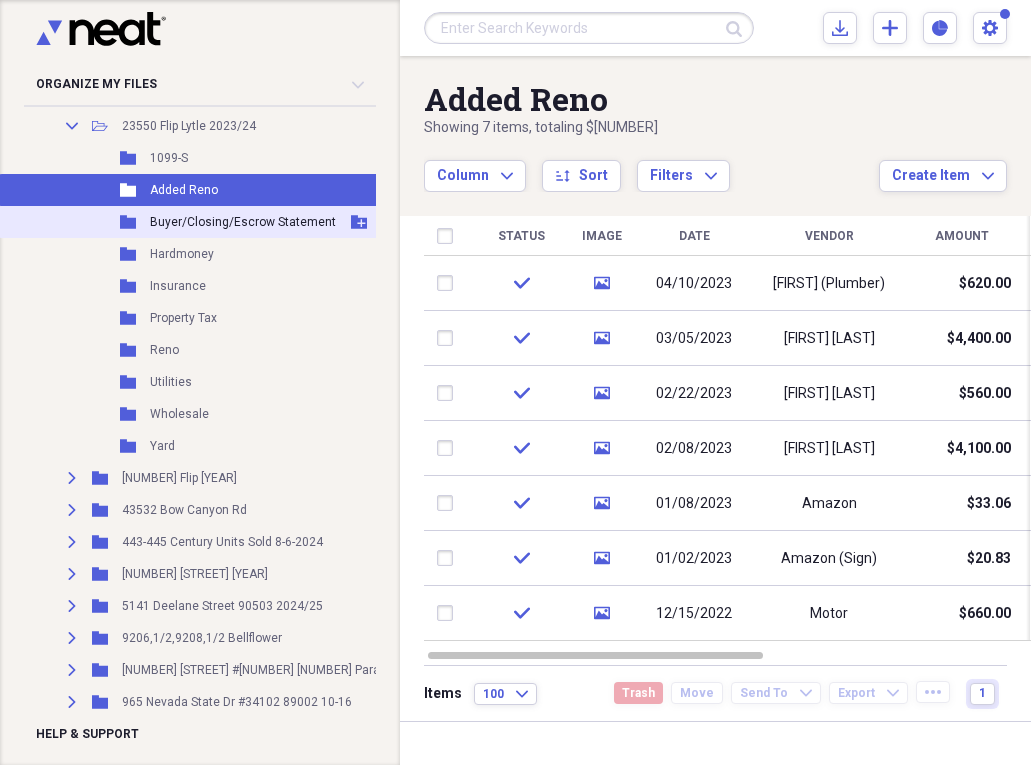 click on "Buyer/Closing/Escrow Statement" at bounding box center (243, 222) 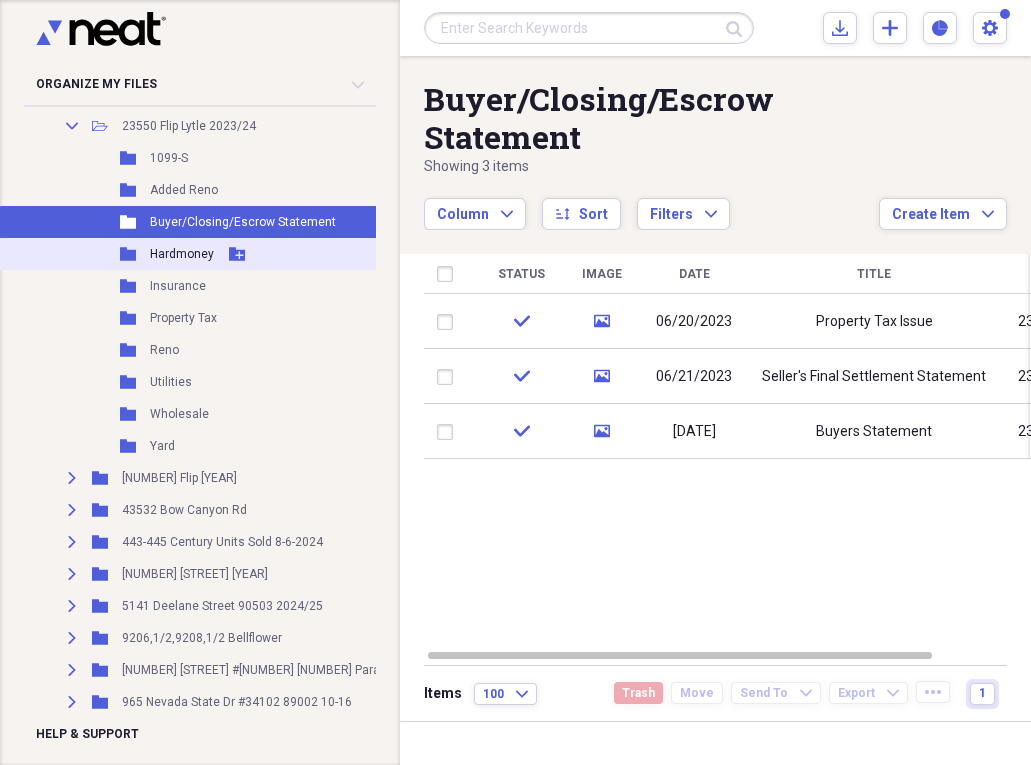 click on "Hardmoney" at bounding box center [182, 254] 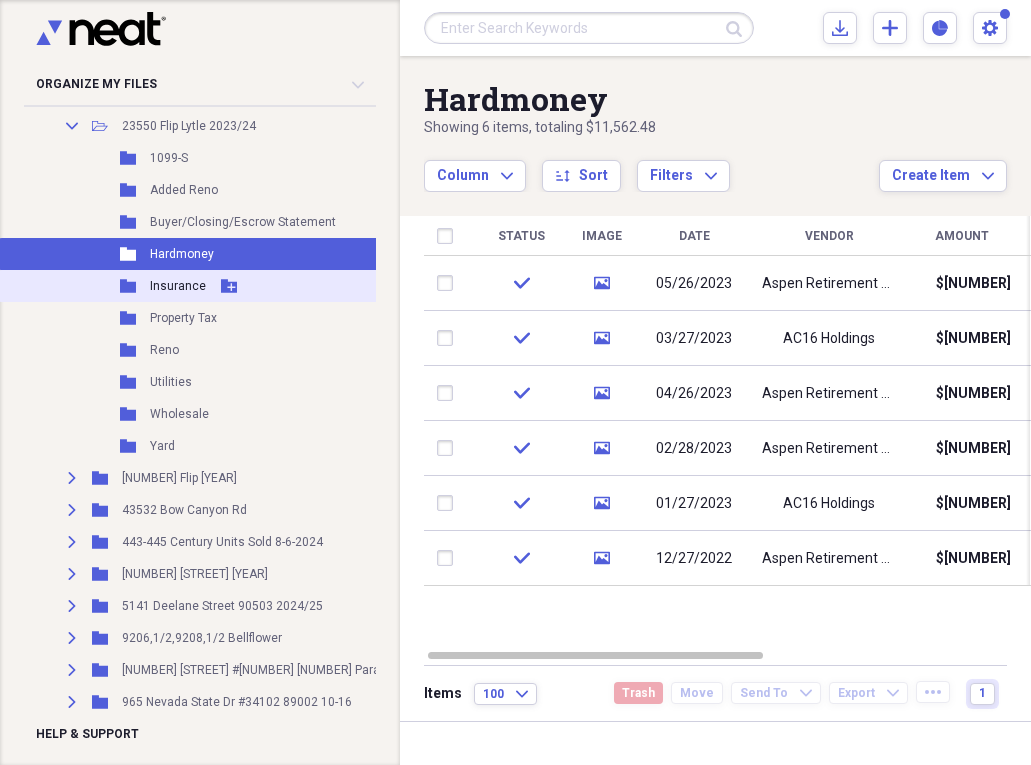 click on "Insurance" at bounding box center (178, 286) 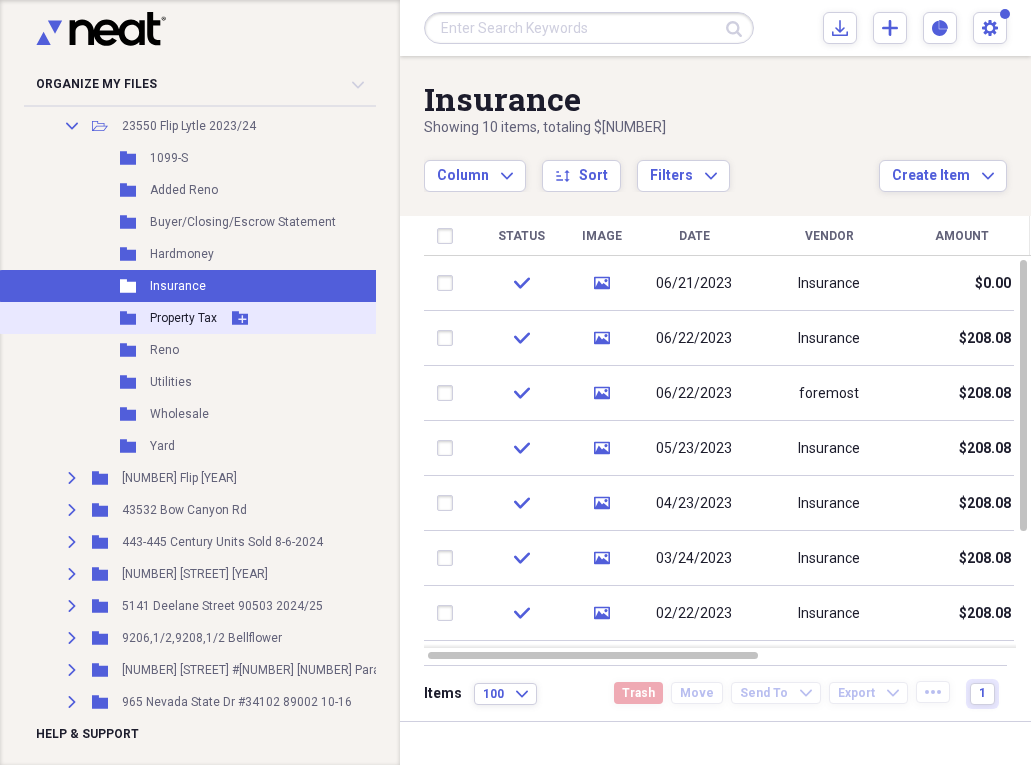 click on "Property Tax" at bounding box center (183, 318) 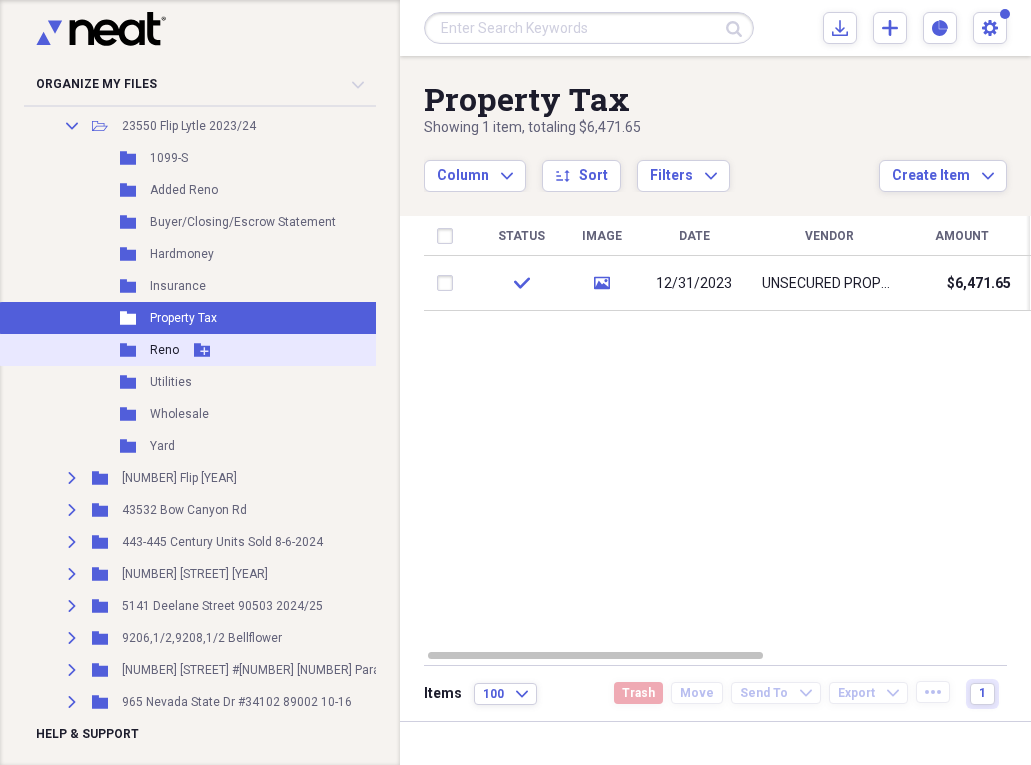 click on "Reno" at bounding box center (164, 350) 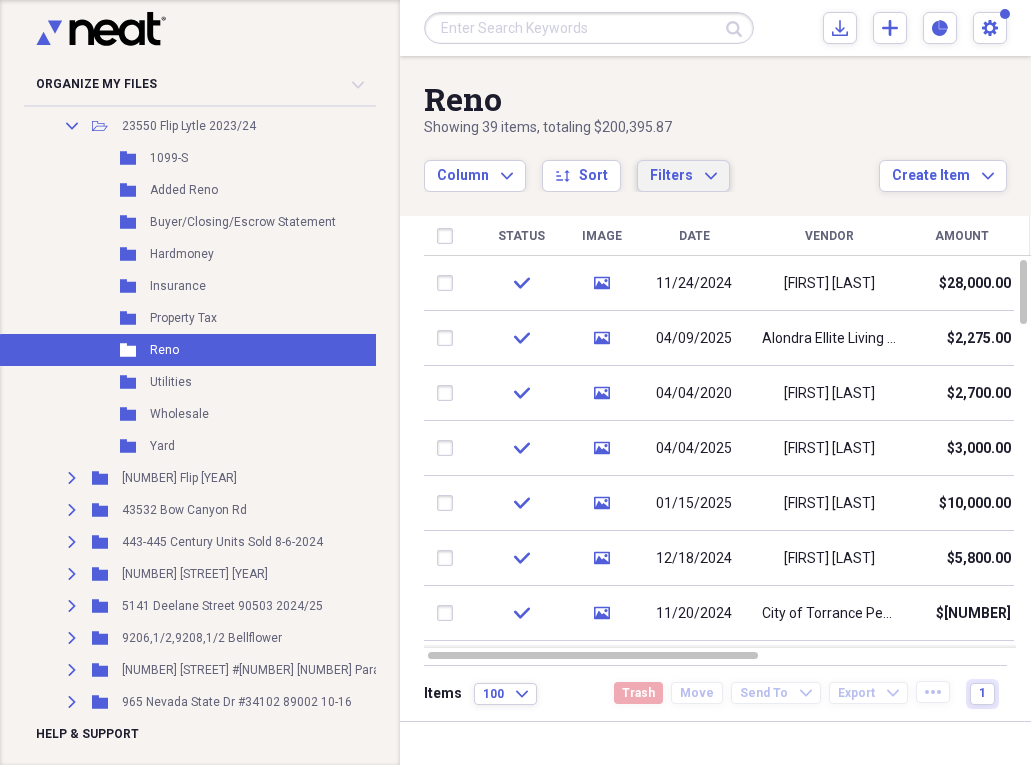 click on "Expand" 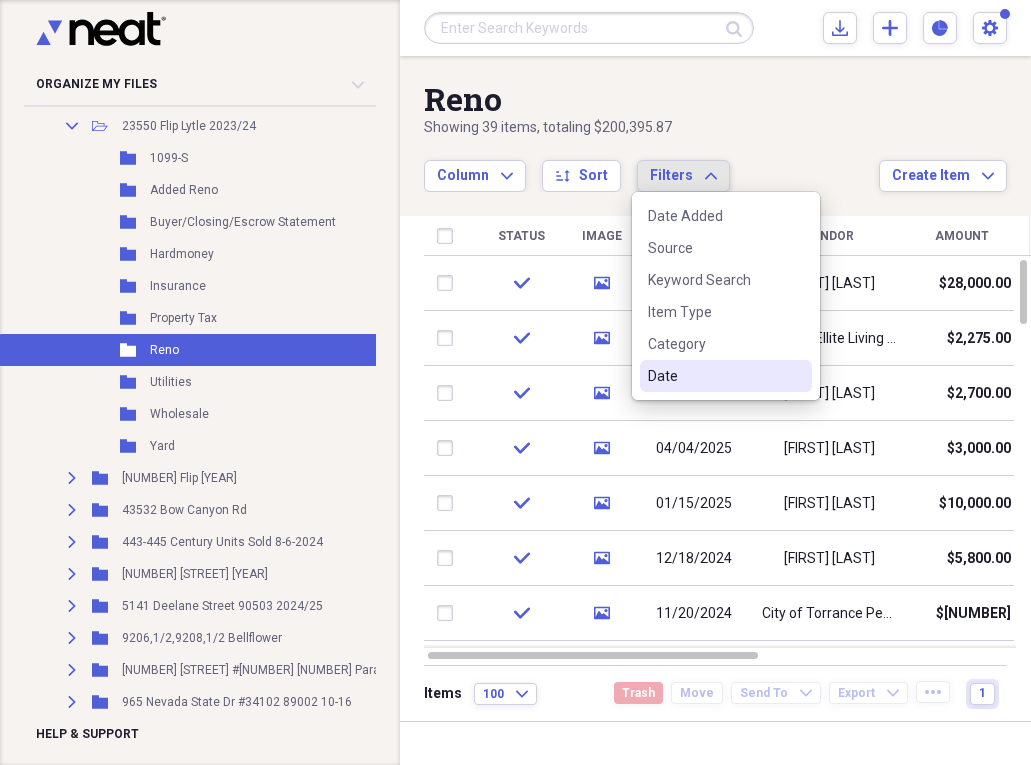 click on "Date" at bounding box center [714, 376] 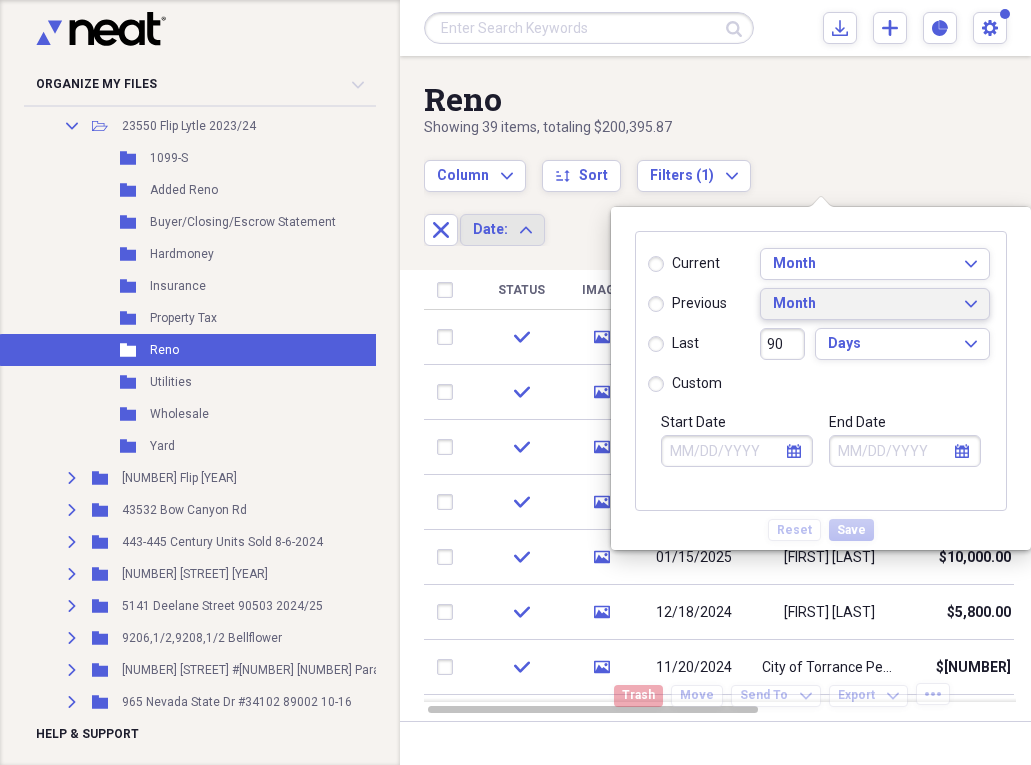 click on "Expand" 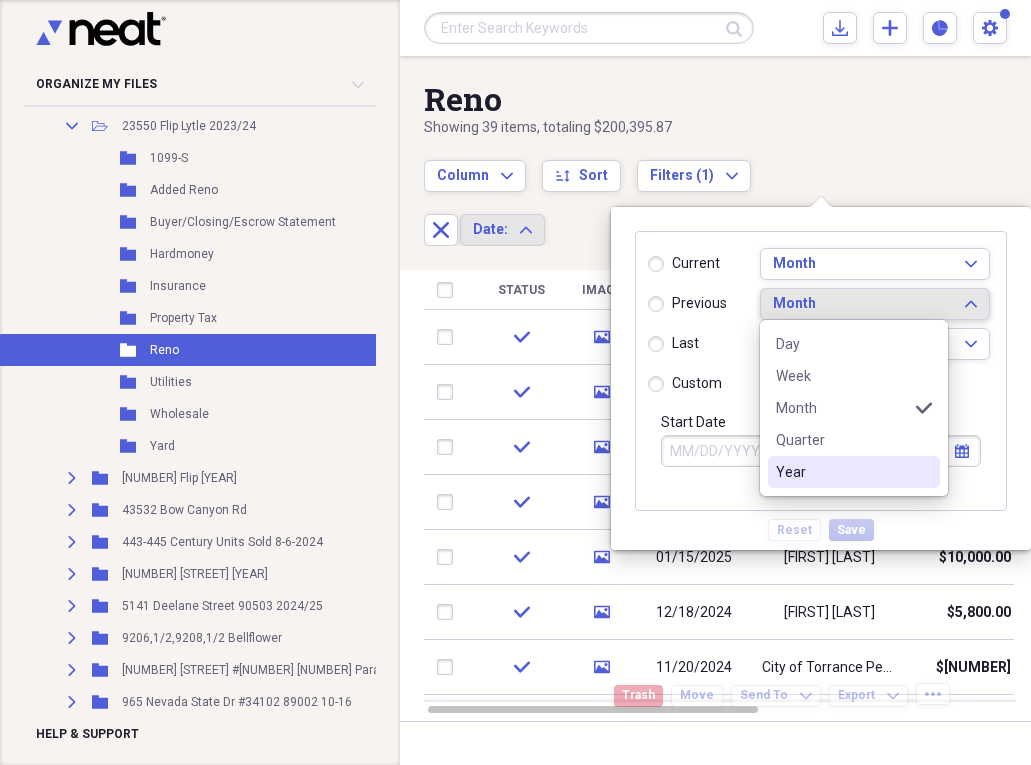 click on "Year" at bounding box center (842, 472) 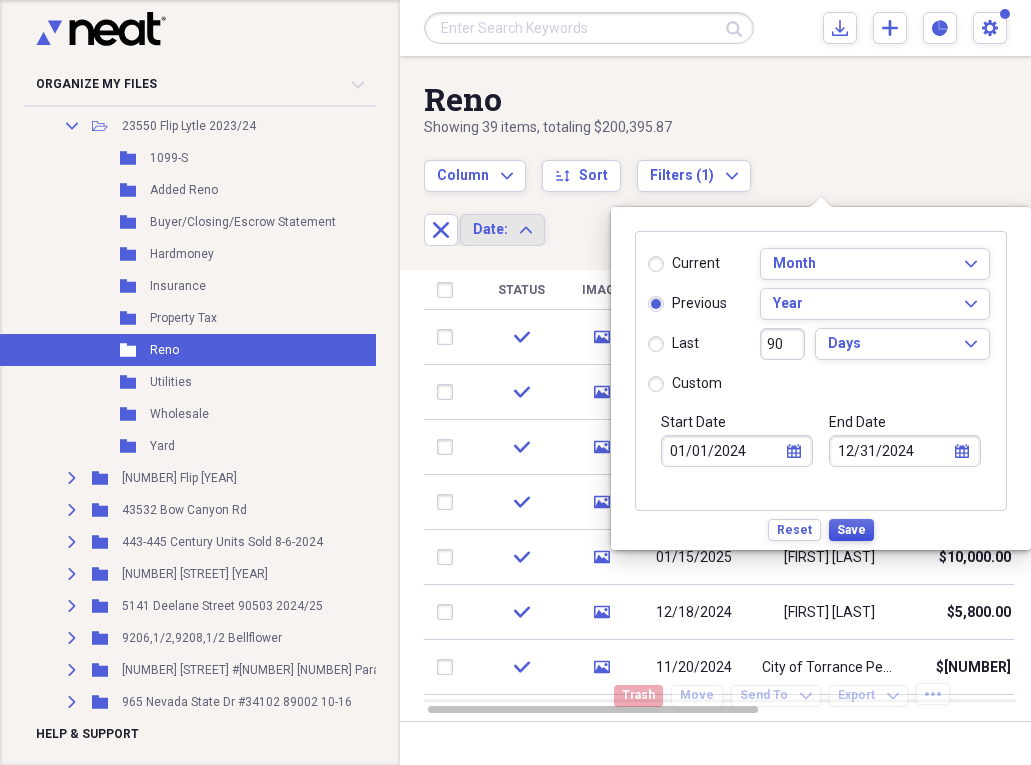 click on "Save" at bounding box center (851, 530) 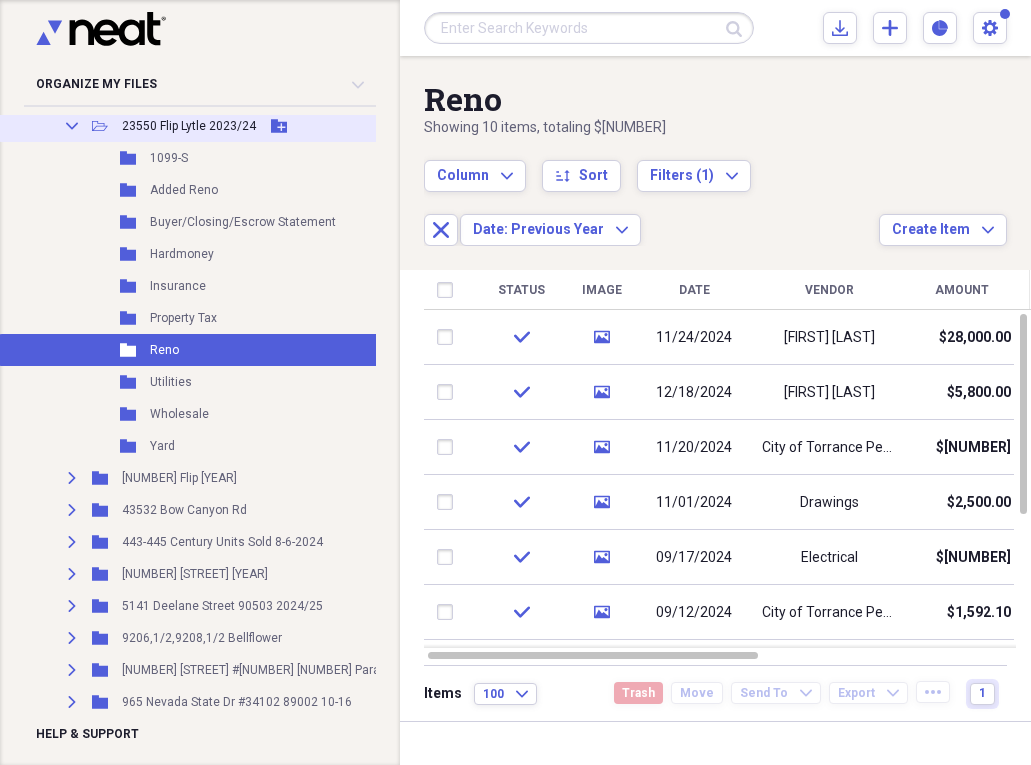 click 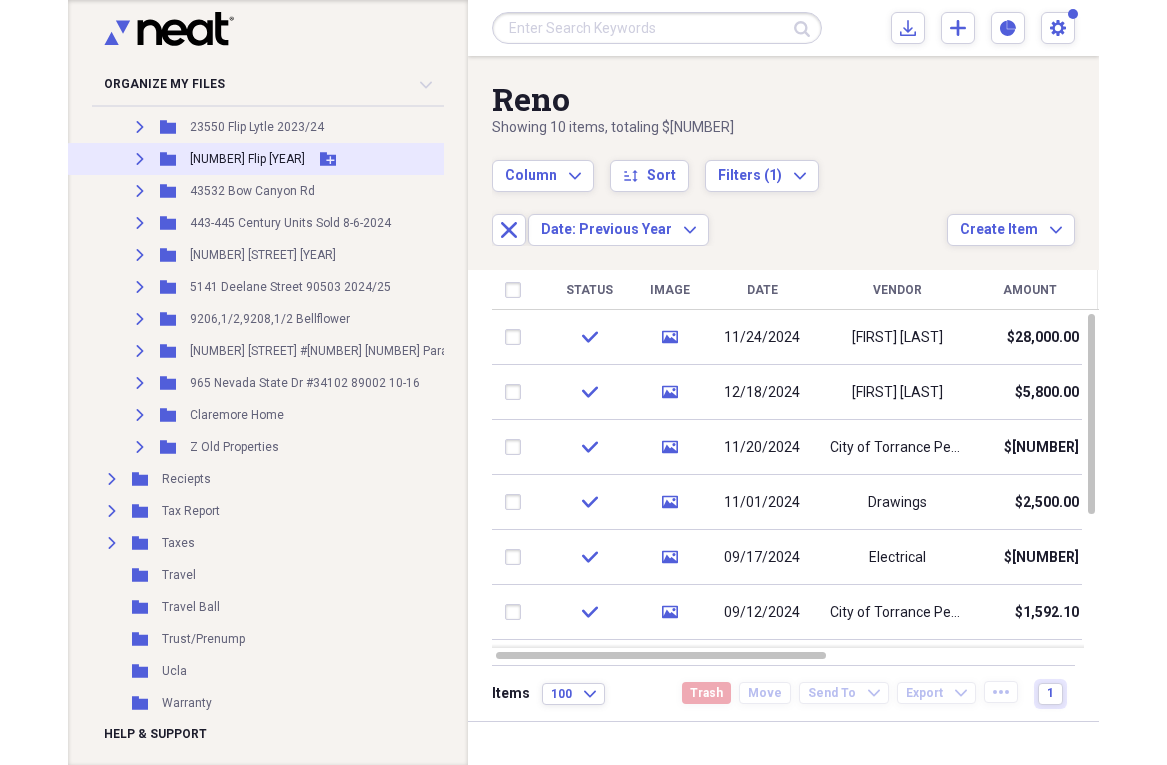 scroll, scrollTop: 581, scrollLeft: 0, axis: vertical 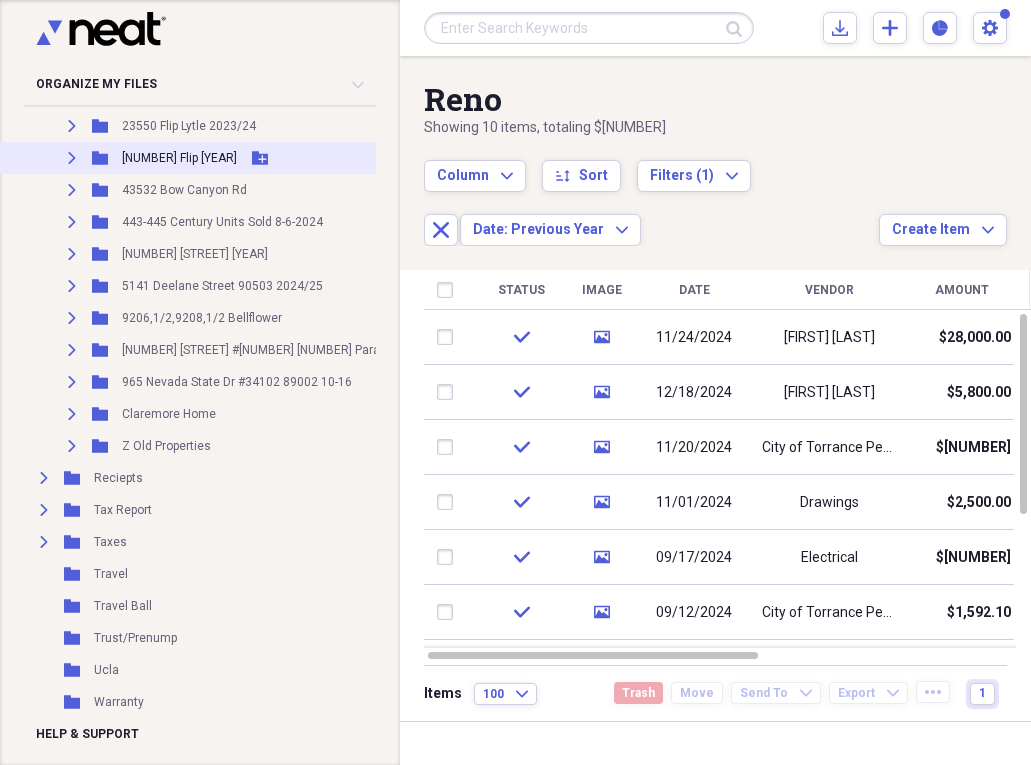 click on "Expand" 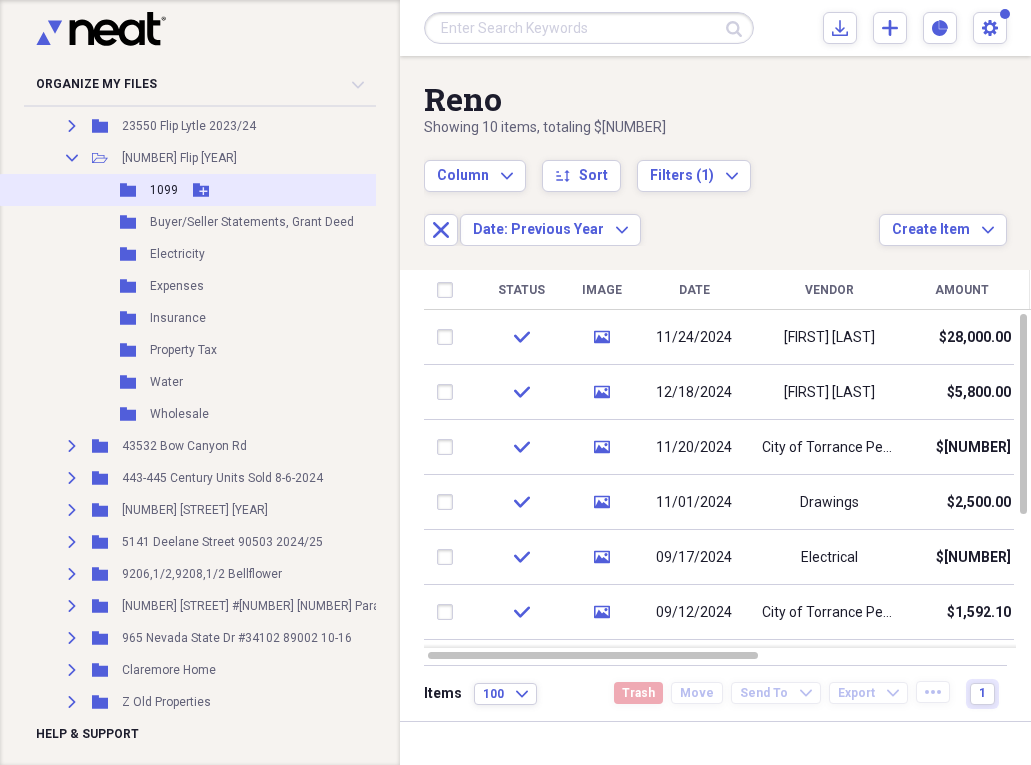 click on "1099" at bounding box center (164, 190) 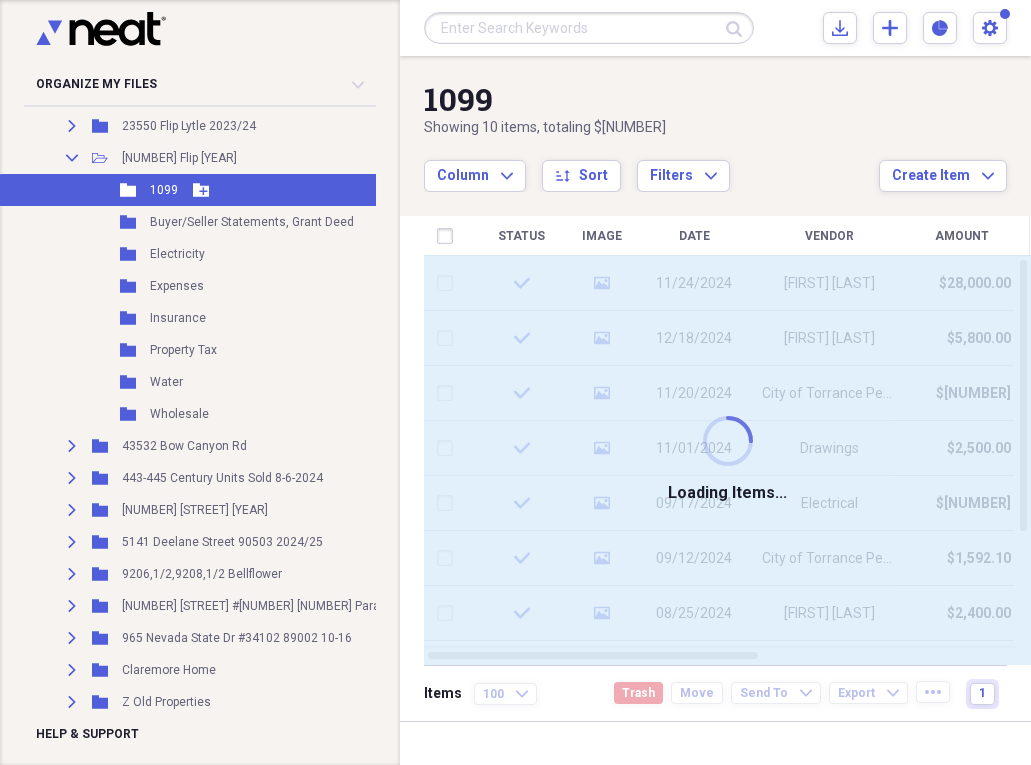 click on "1099" at bounding box center (164, 190) 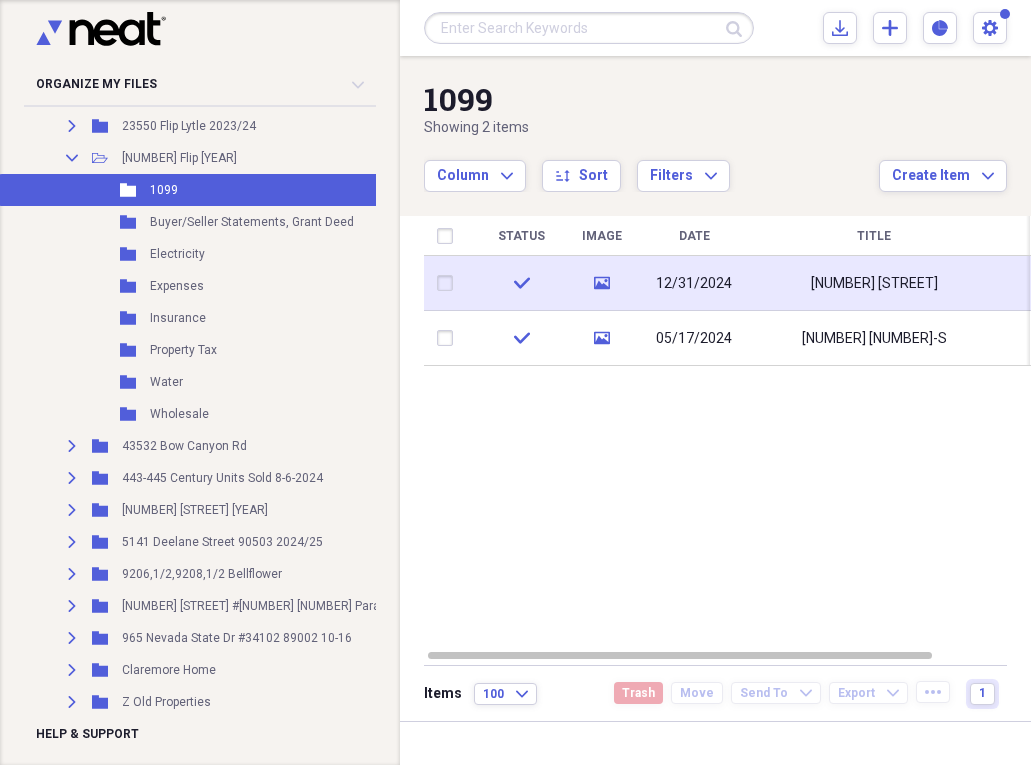 click on "[NUMBER] [STREET]" at bounding box center (874, 284) 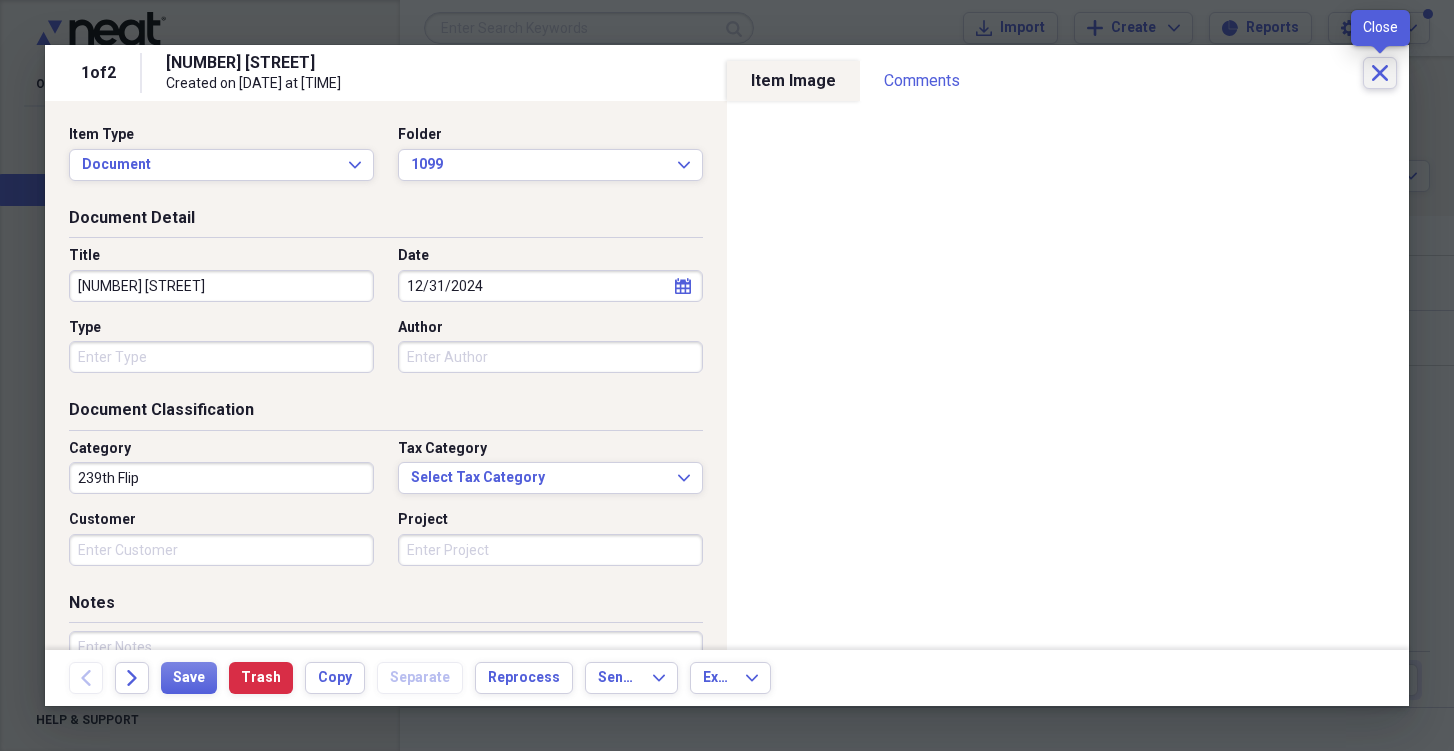 click 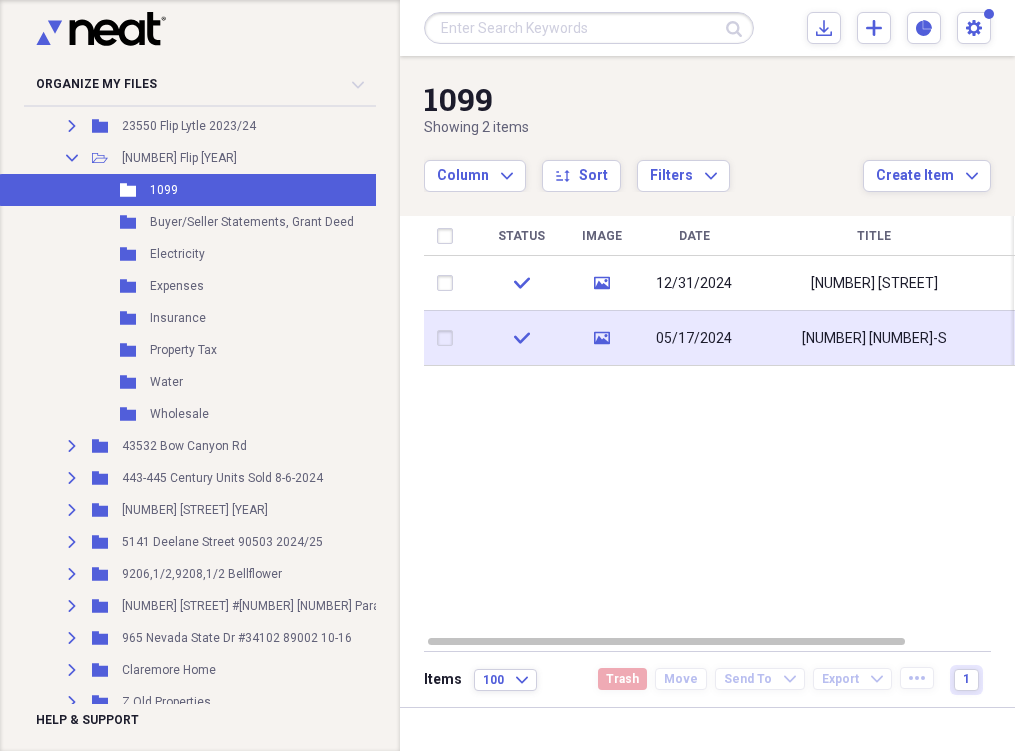 click on "[NUMBER] [NUMBER]-S" at bounding box center [874, 339] 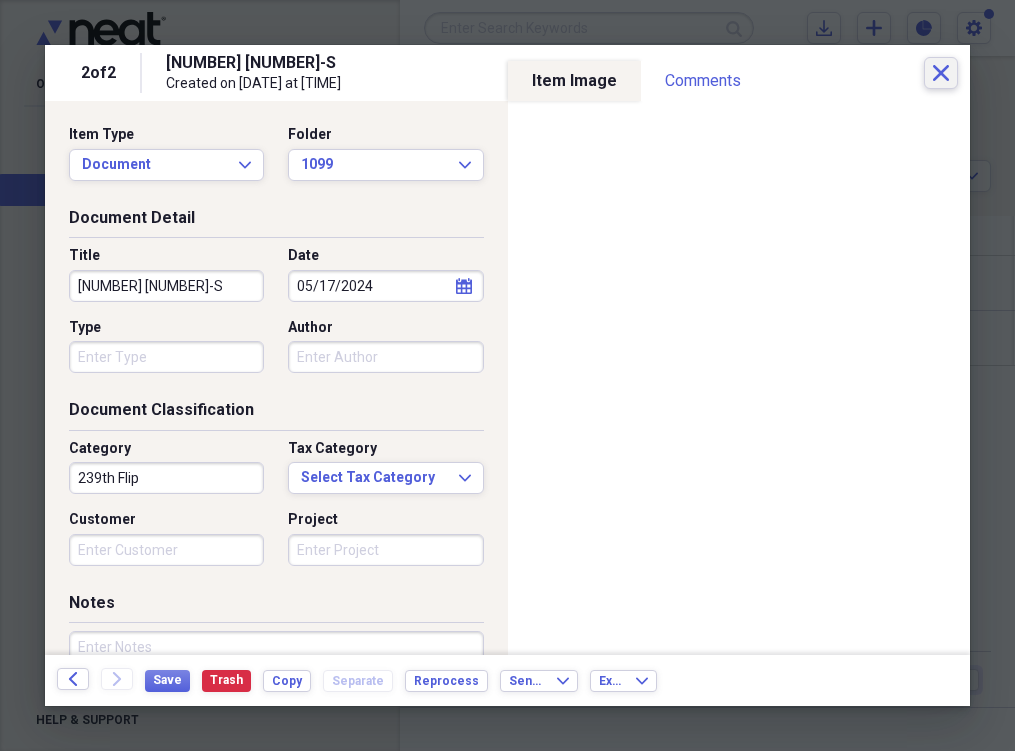click 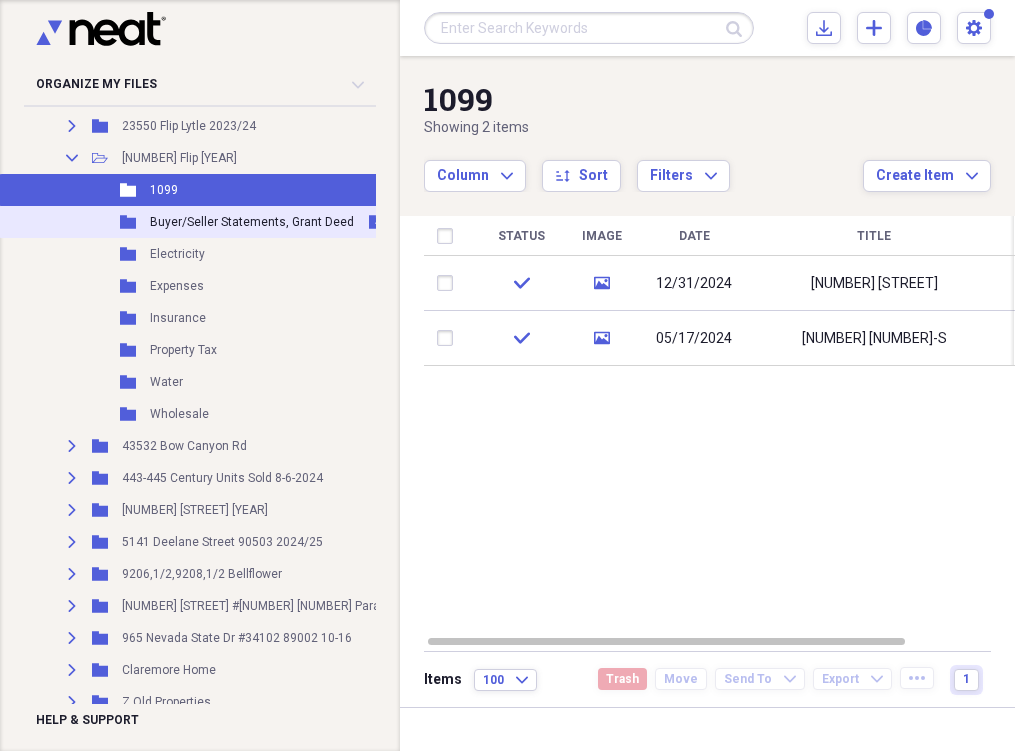 click on "Buyer/Seller Statements, Grant Deed" at bounding box center (252, 222) 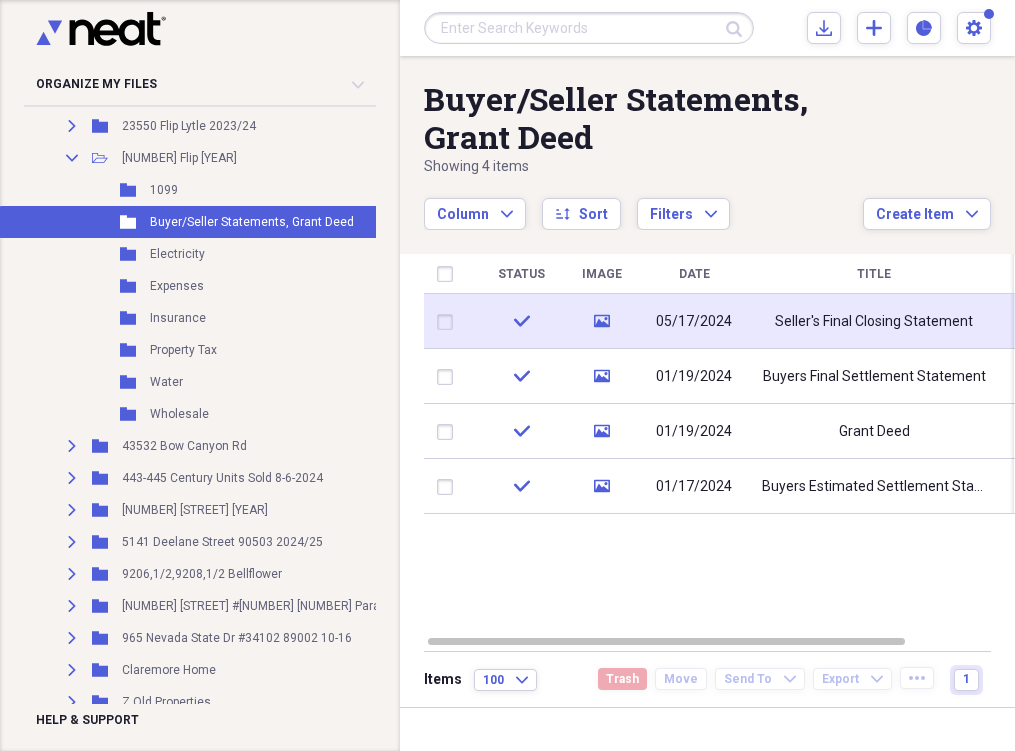 click on "Seller's Final Closing Statement" at bounding box center (874, 321) 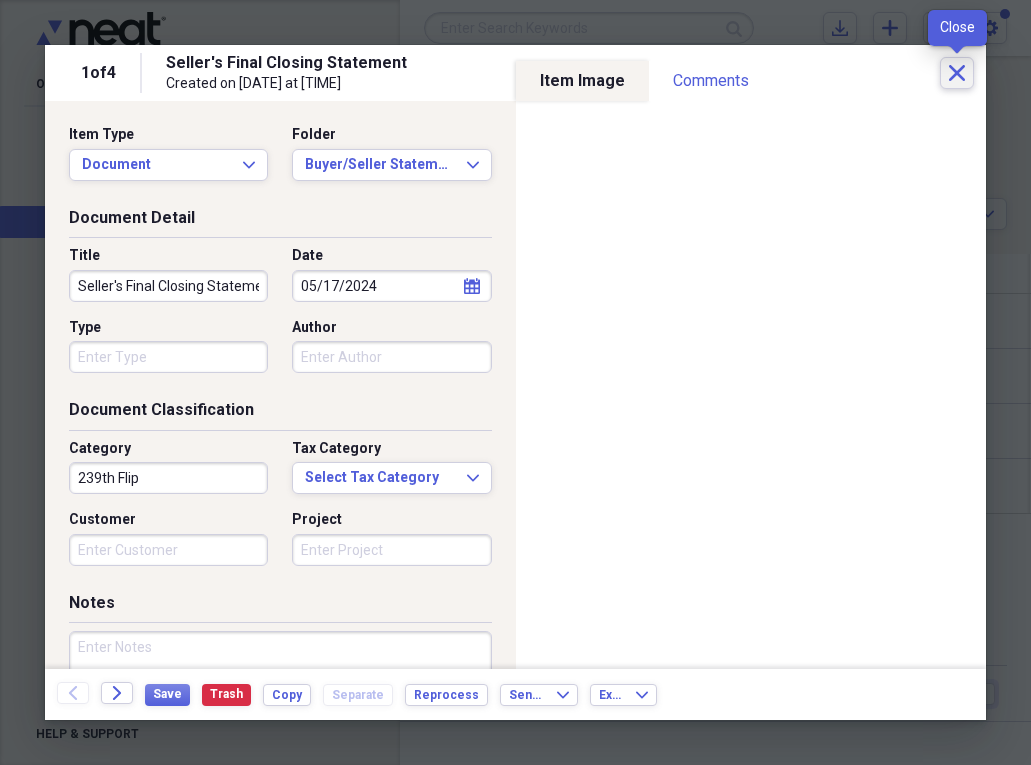 click 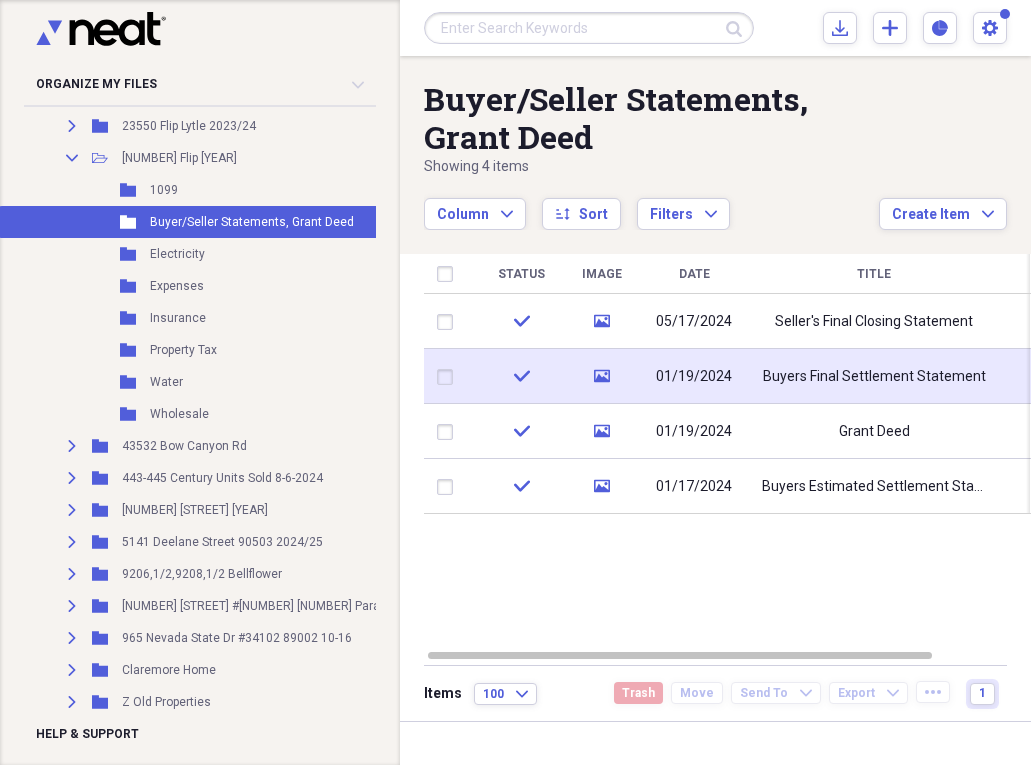 click on "Buyers Final Settlement Statement" at bounding box center [874, 377] 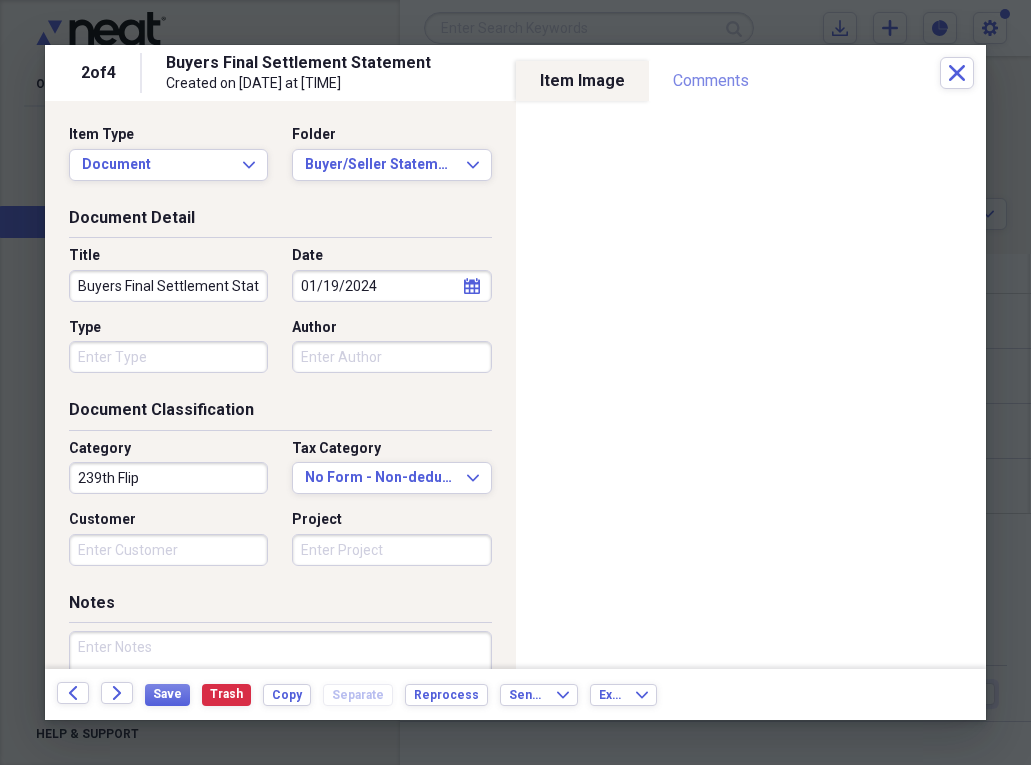 drag, startPoint x: 897, startPoint y: 79, endPoint x: 730, endPoint y: 79, distance: 167 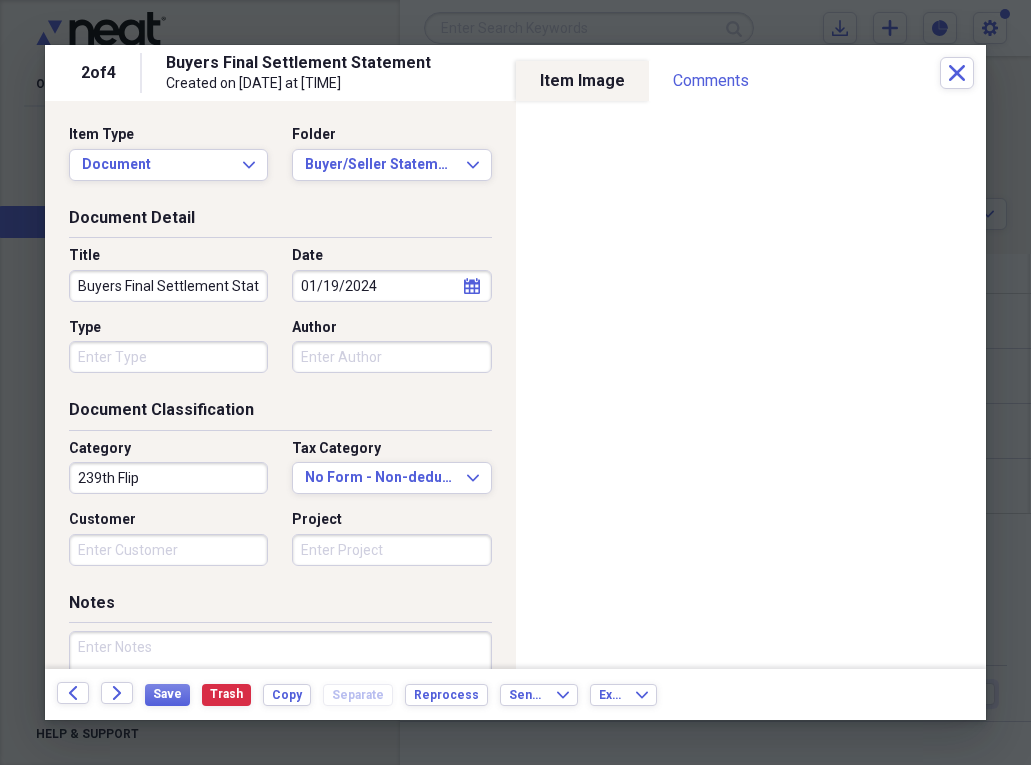 click on "Buyers Final Settlement Statement Created on [DATE] at [TIME]" at bounding box center [553, 73] 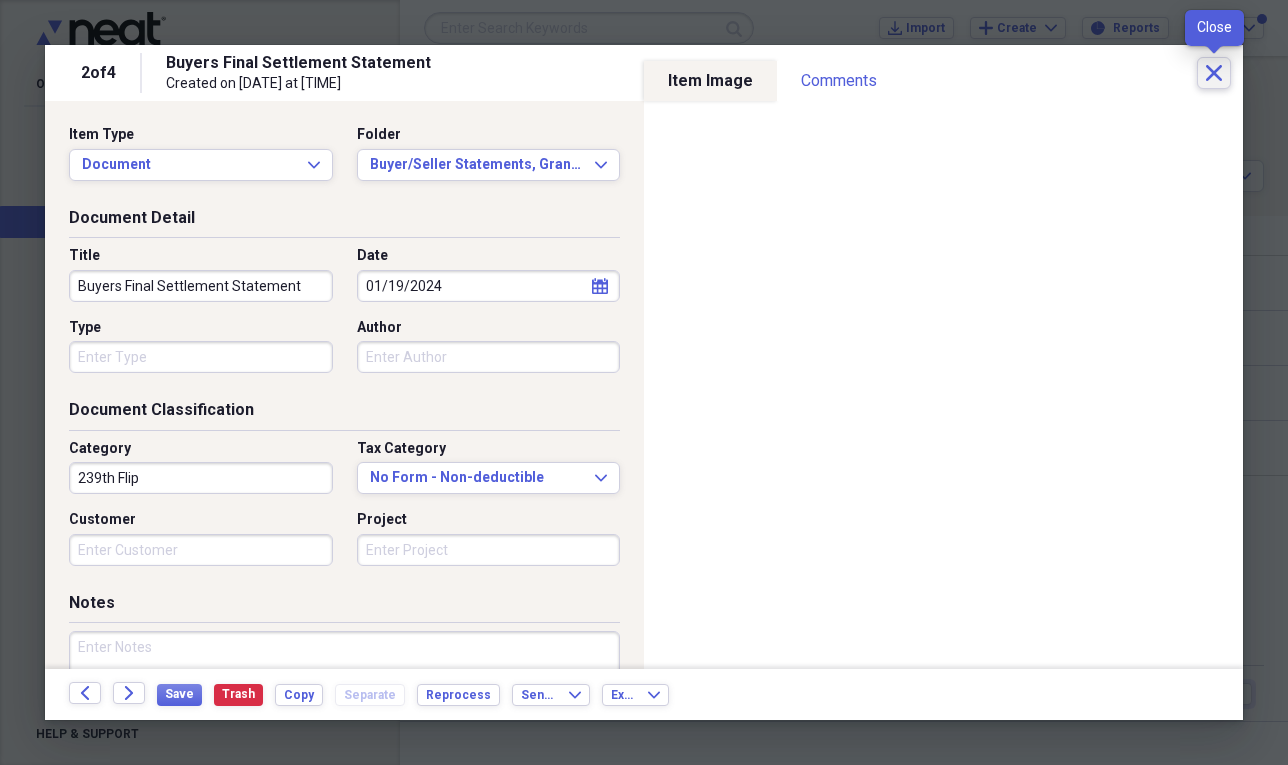 click 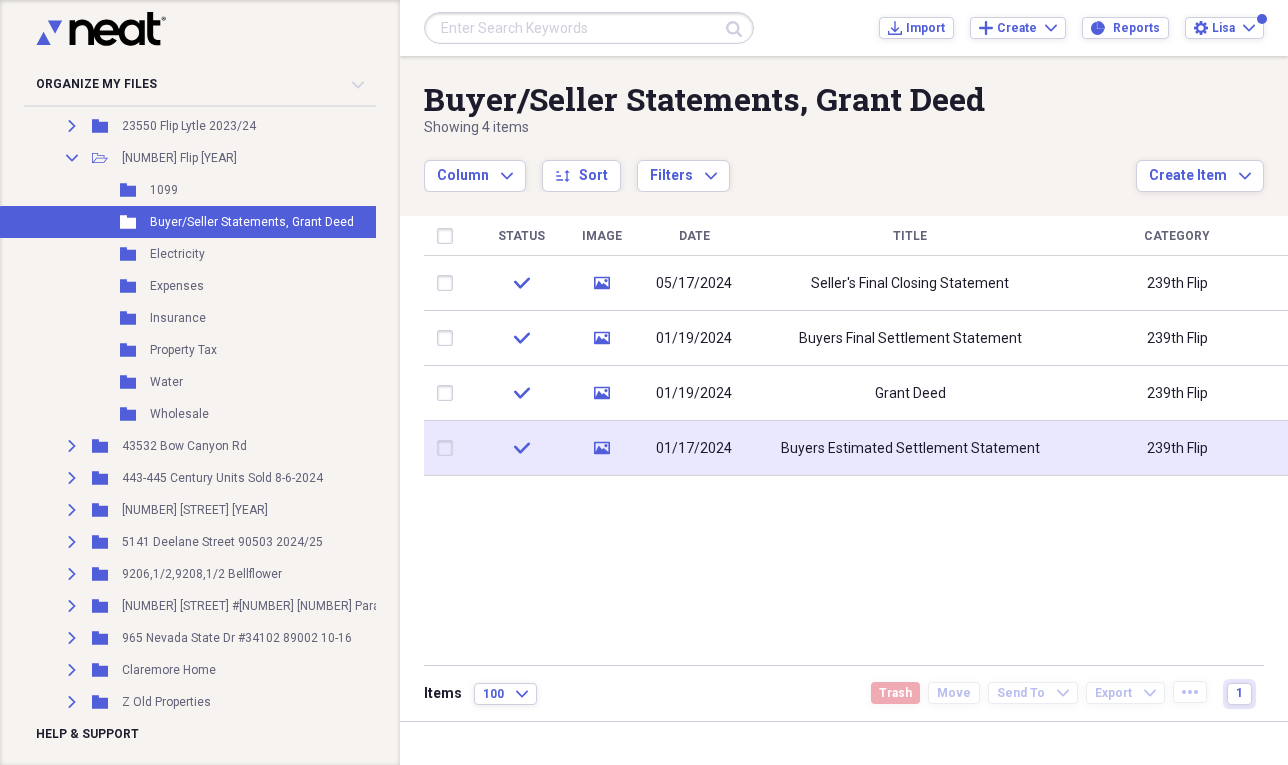 click on "Buyers Estimated Settlement Statement" at bounding box center (910, 449) 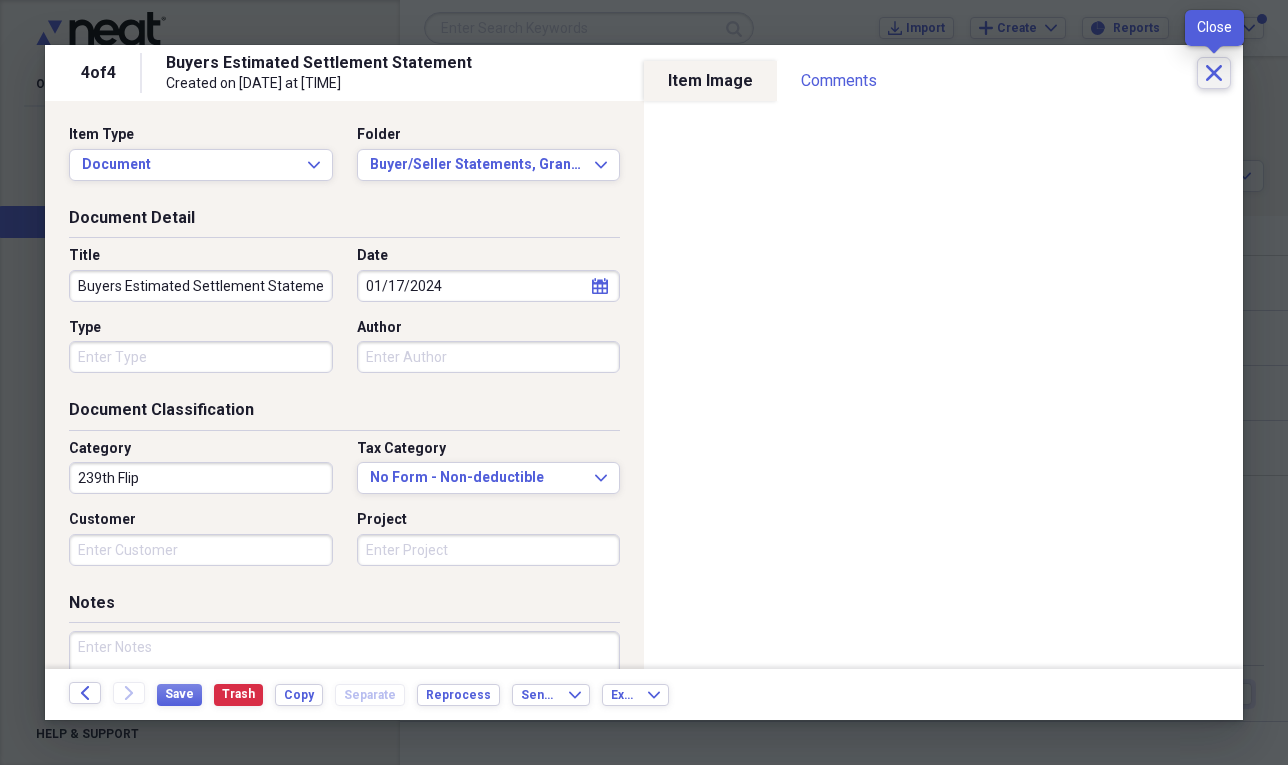 click 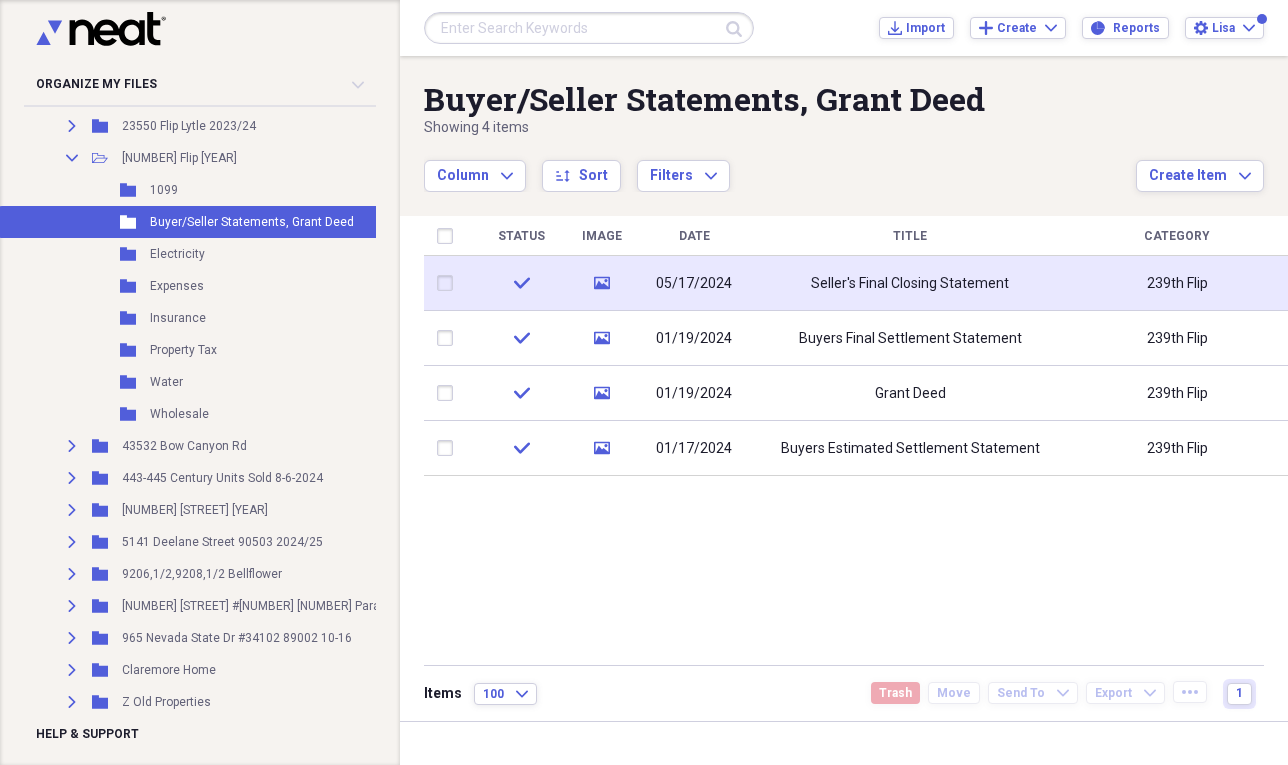 click on "Seller's Final Closing Statement" at bounding box center [910, 283] 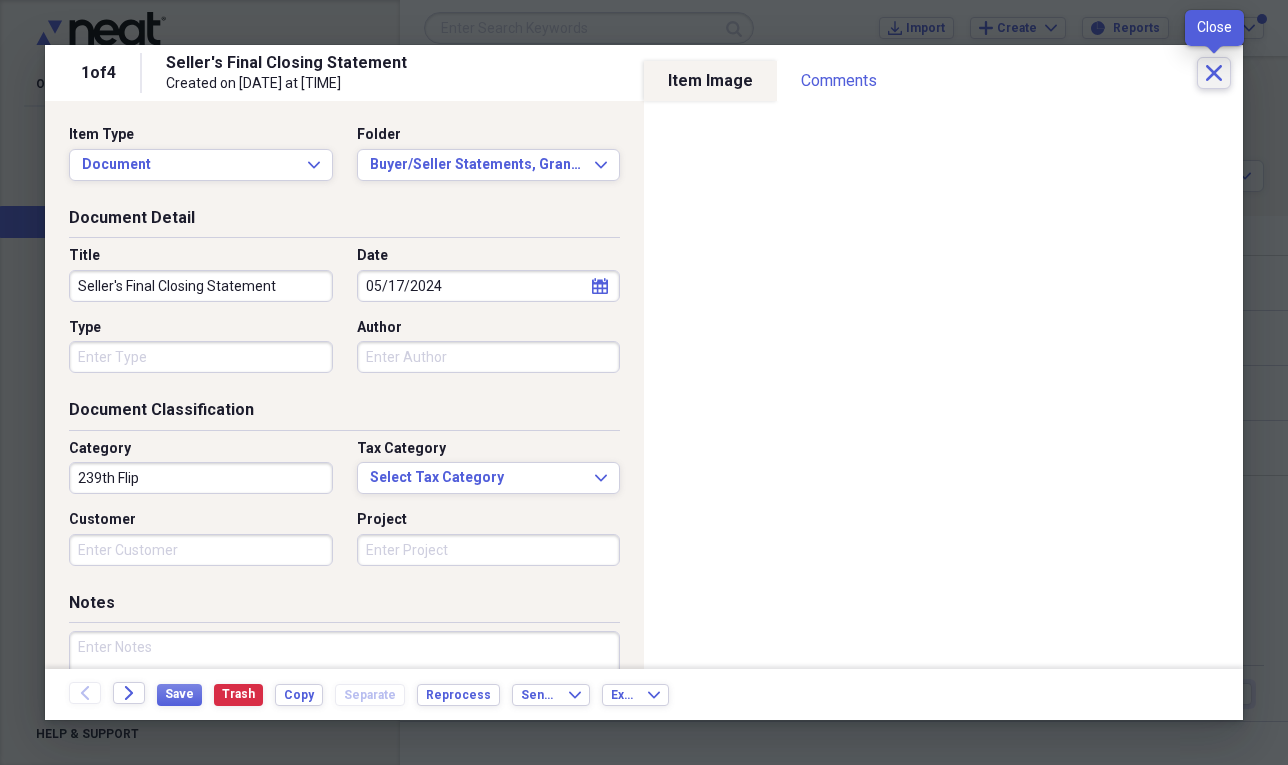 click 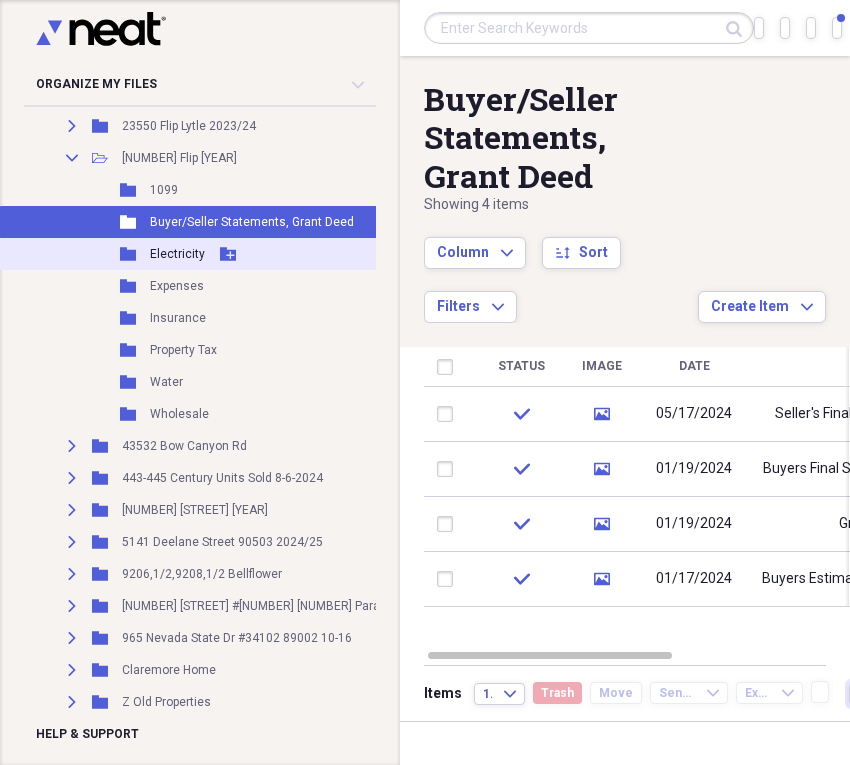 click on "Electricity" at bounding box center (177, 254) 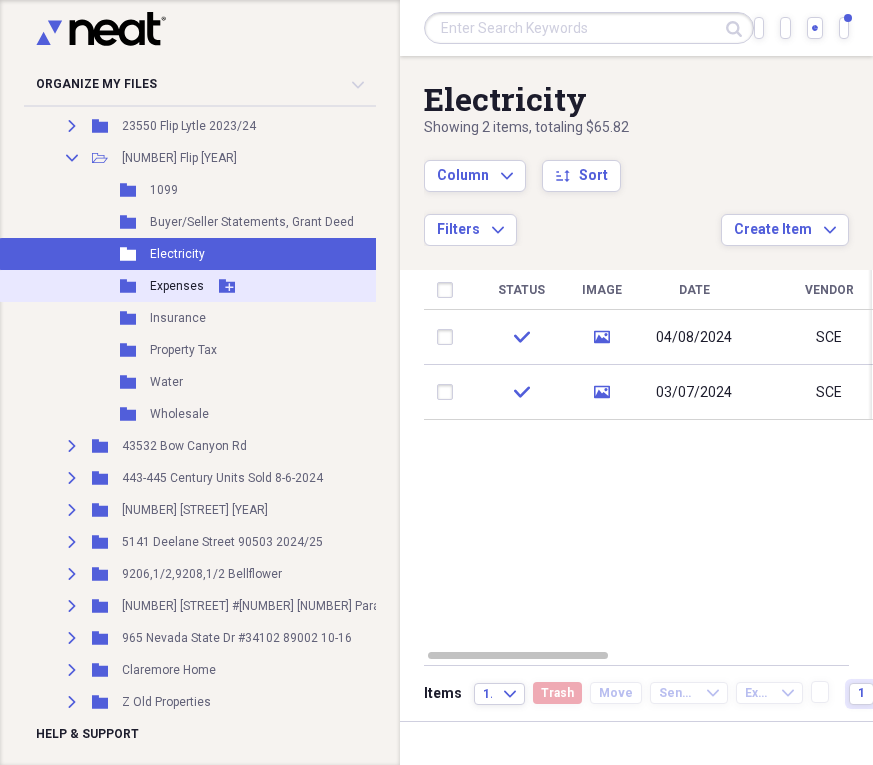 click on "Expenses" at bounding box center (177, 286) 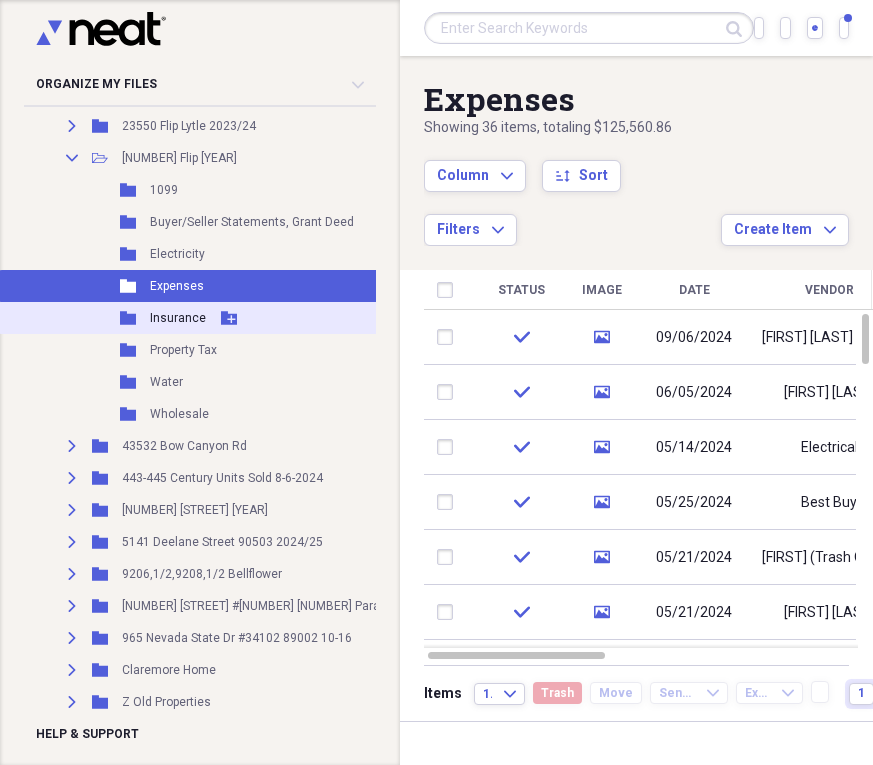 click on "Insurance" at bounding box center (178, 318) 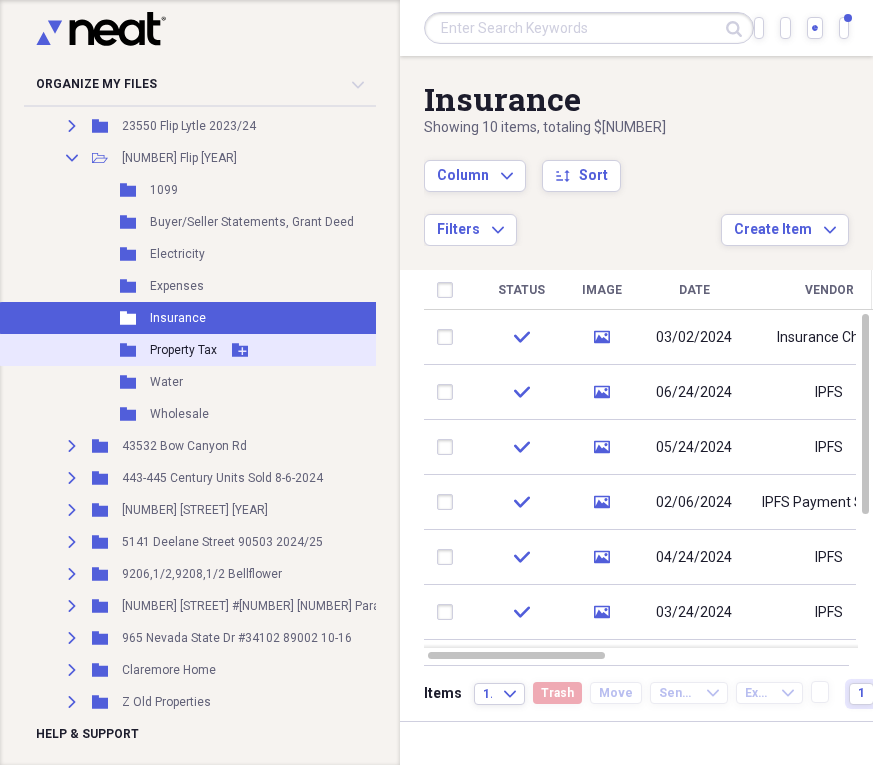 click on "Property Tax" at bounding box center (183, 350) 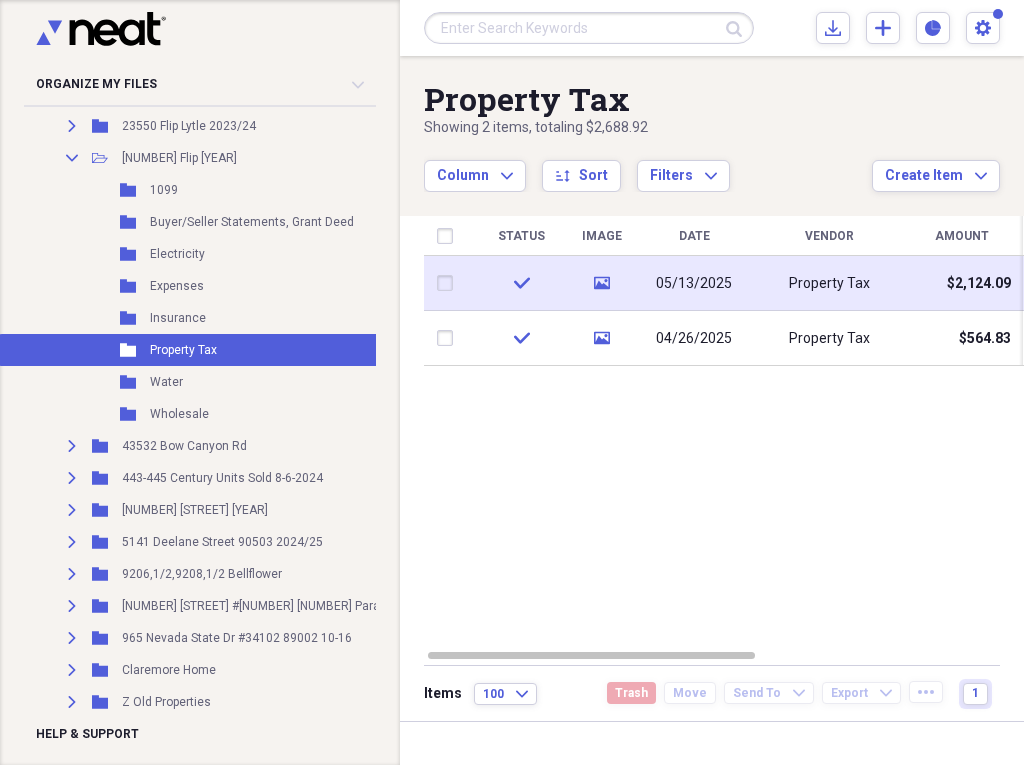 click on "Property Tax" at bounding box center (829, 283) 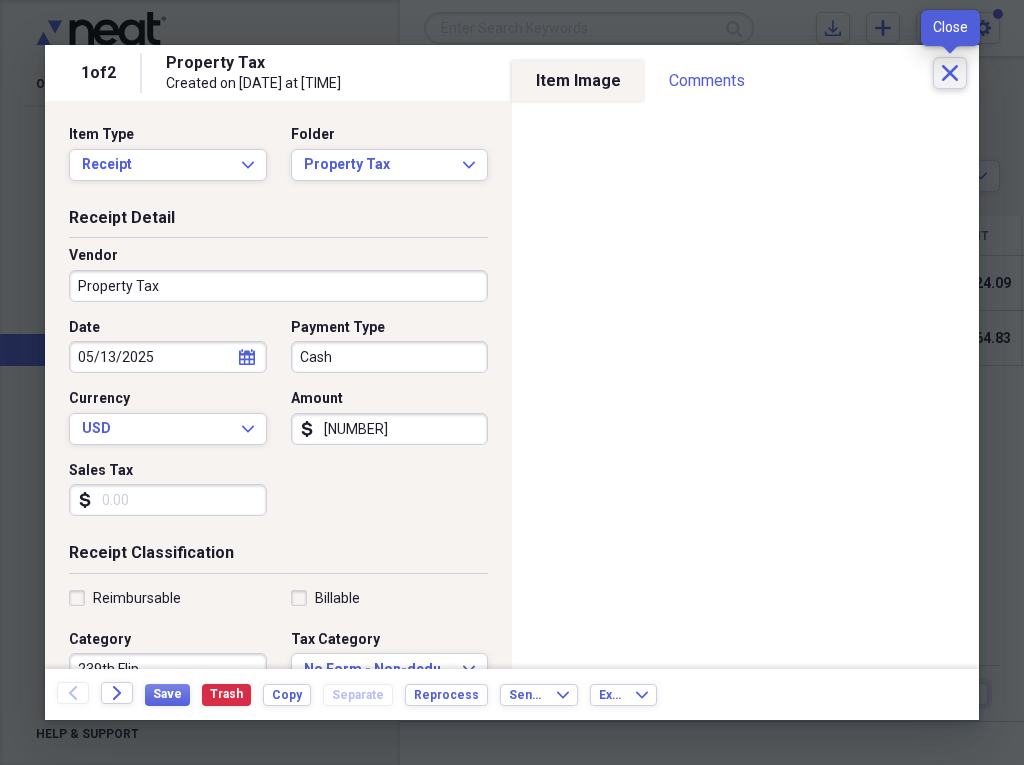 click 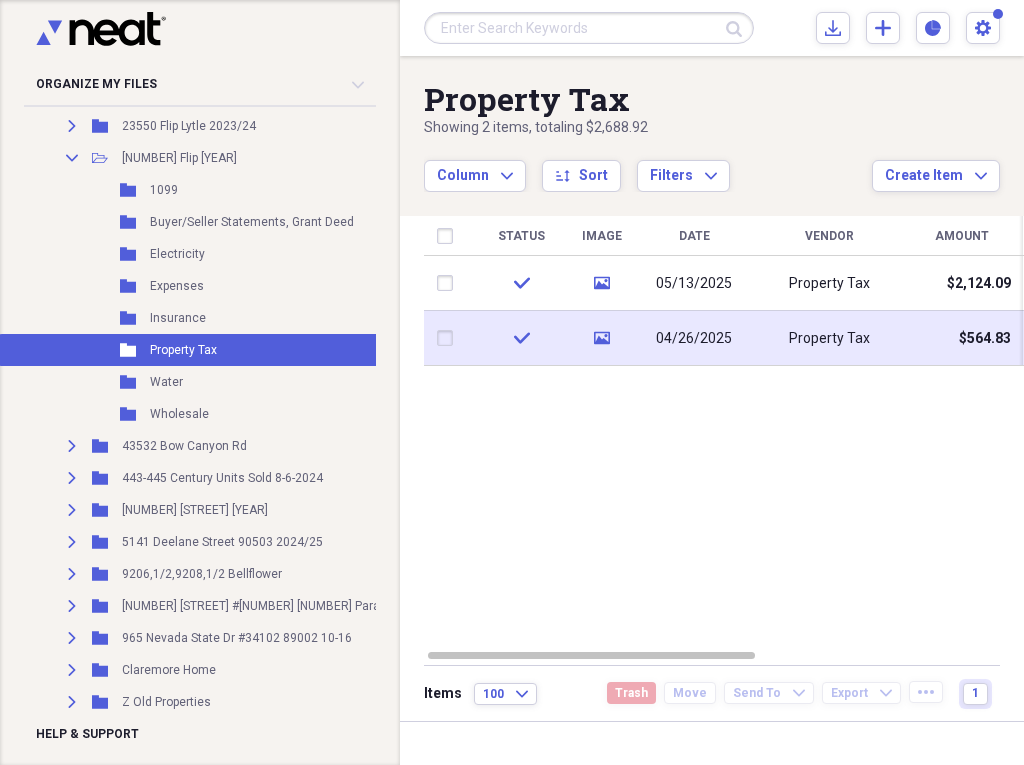 click on "04/26/2025" at bounding box center [694, 338] 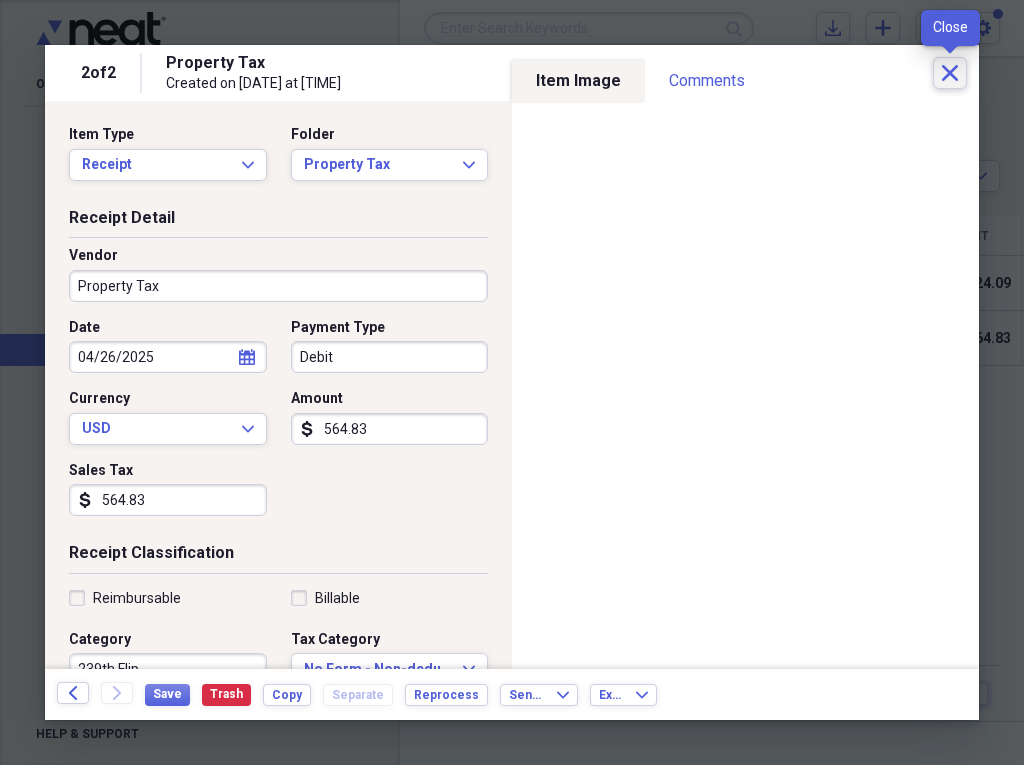 click on "Close" at bounding box center (950, 73) 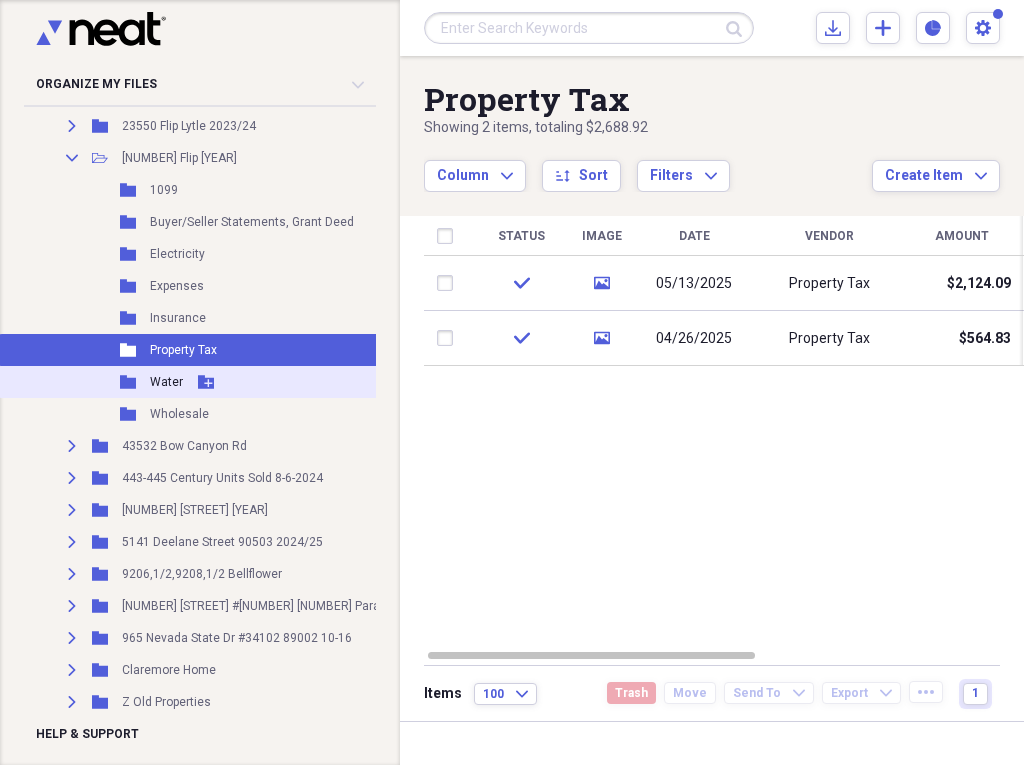 click on "Water" at bounding box center (166, 382) 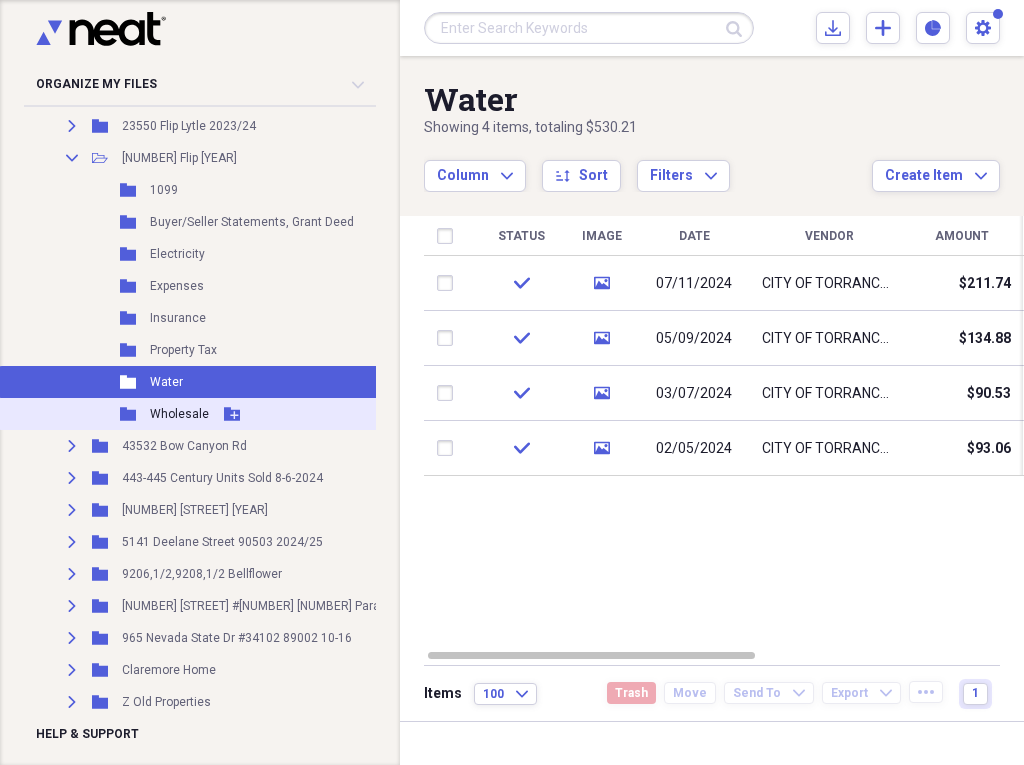 click on "Wholesale" at bounding box center (179, 414) 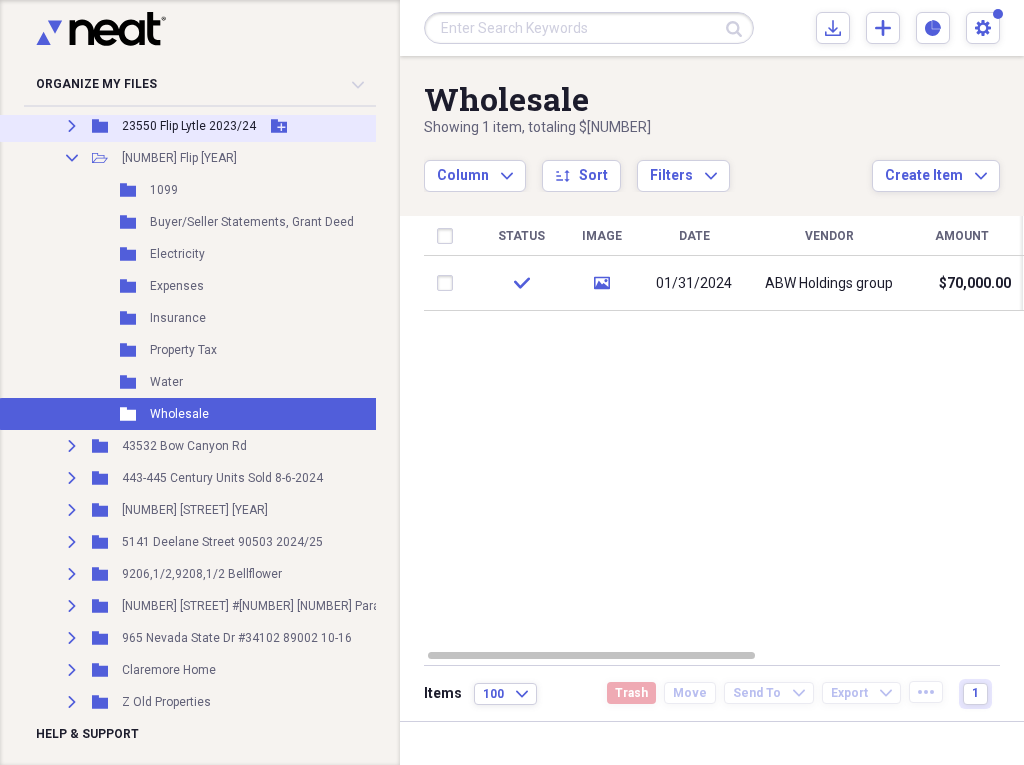 click on "Expand" 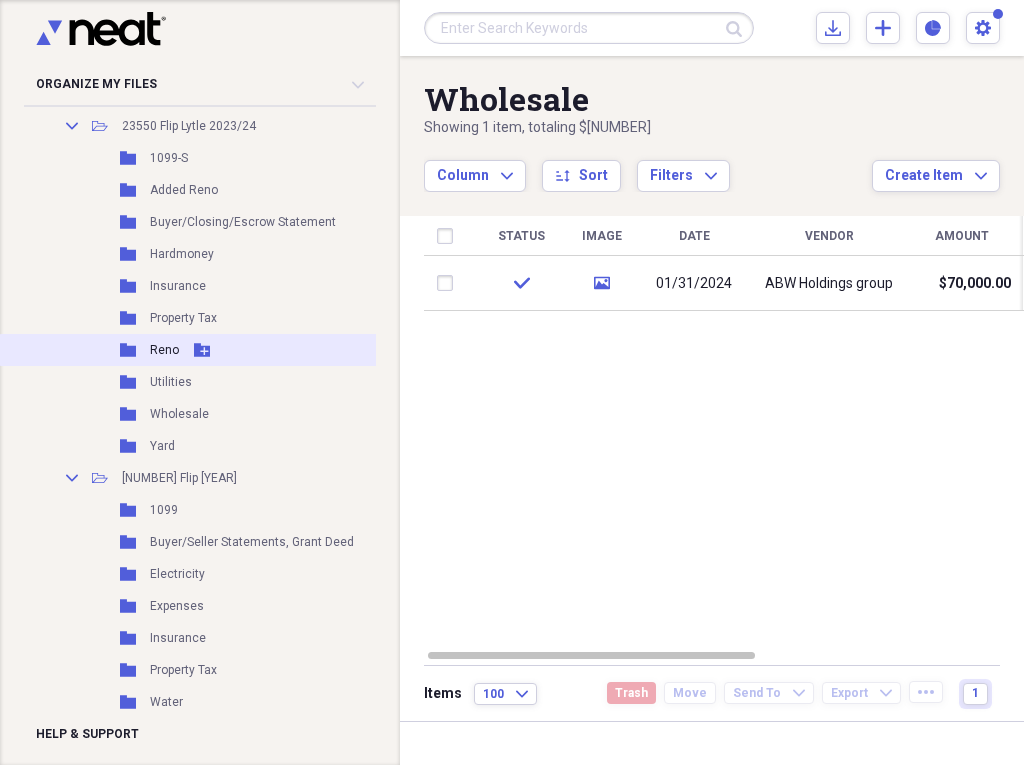 click on "Reno" at bounding box center (164, 350) 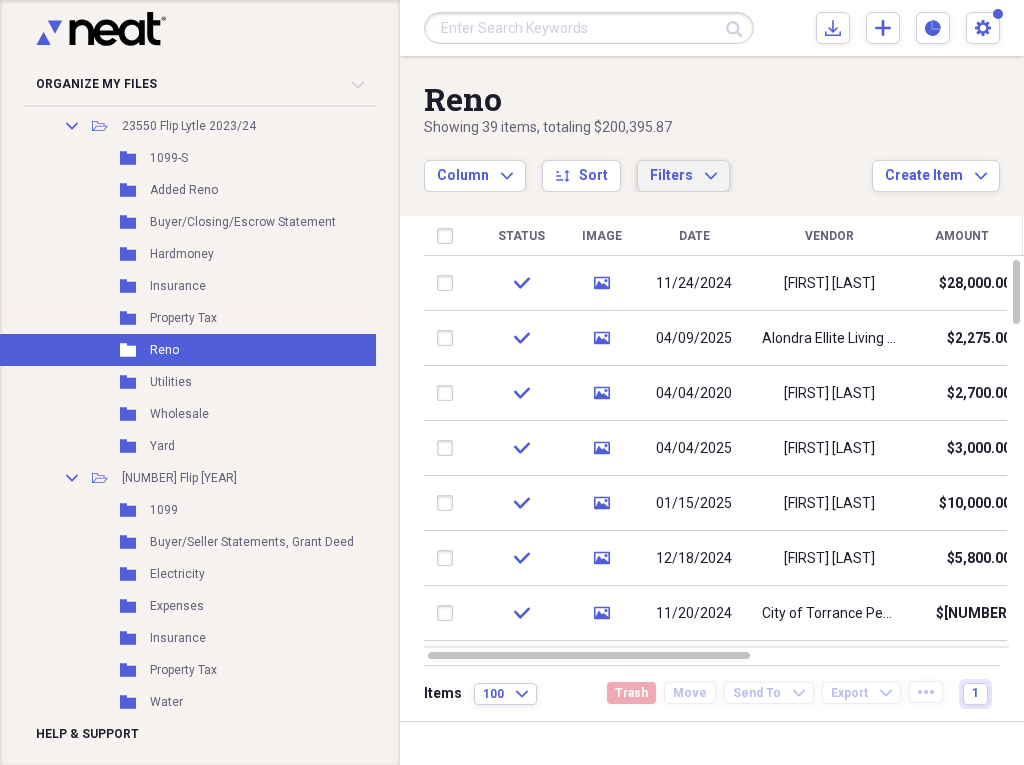 click on "Expand" 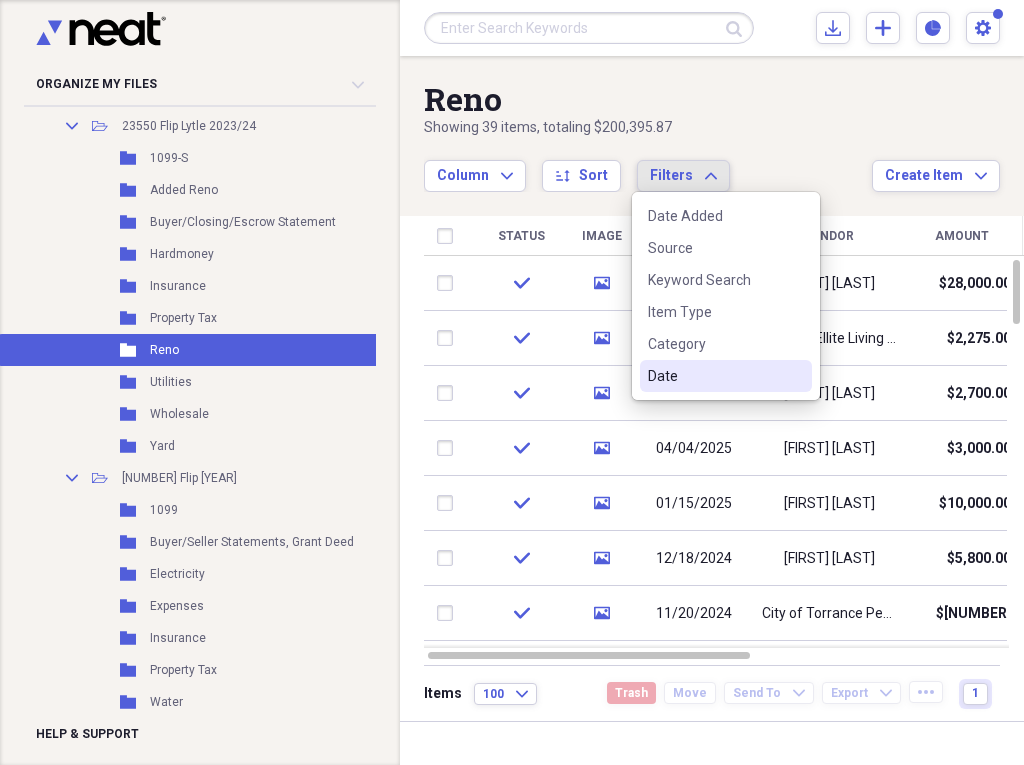 click on "Date" at bounding box center (714, 376) 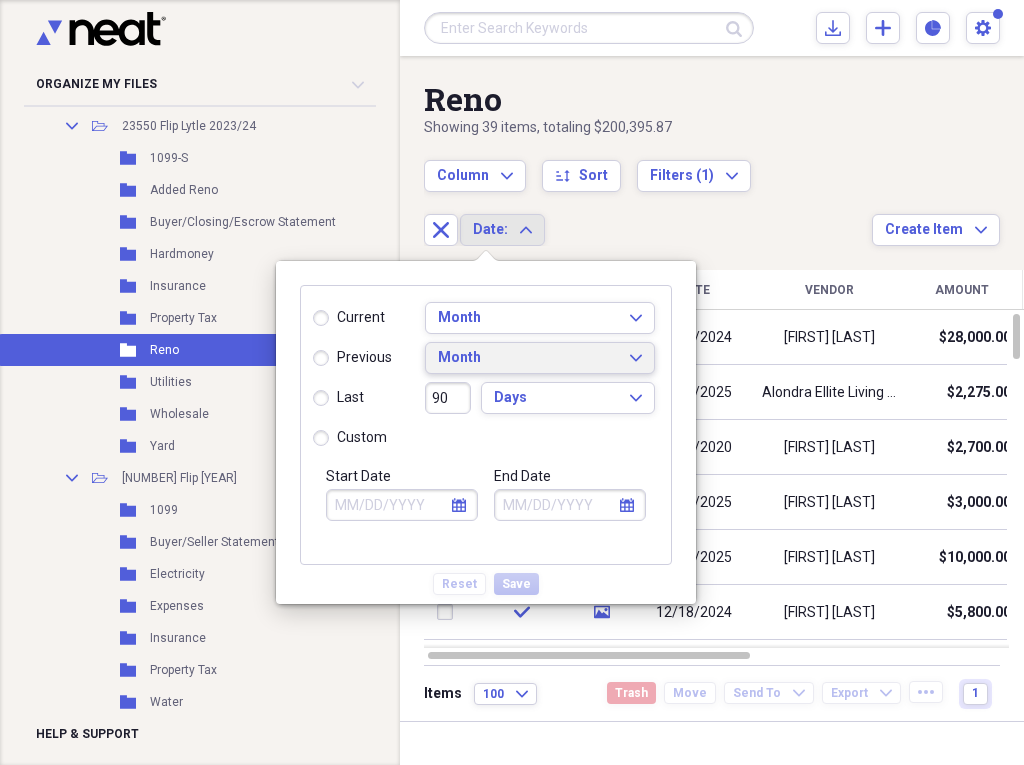 click on "Month Expand" at bounding box center (540, 358) 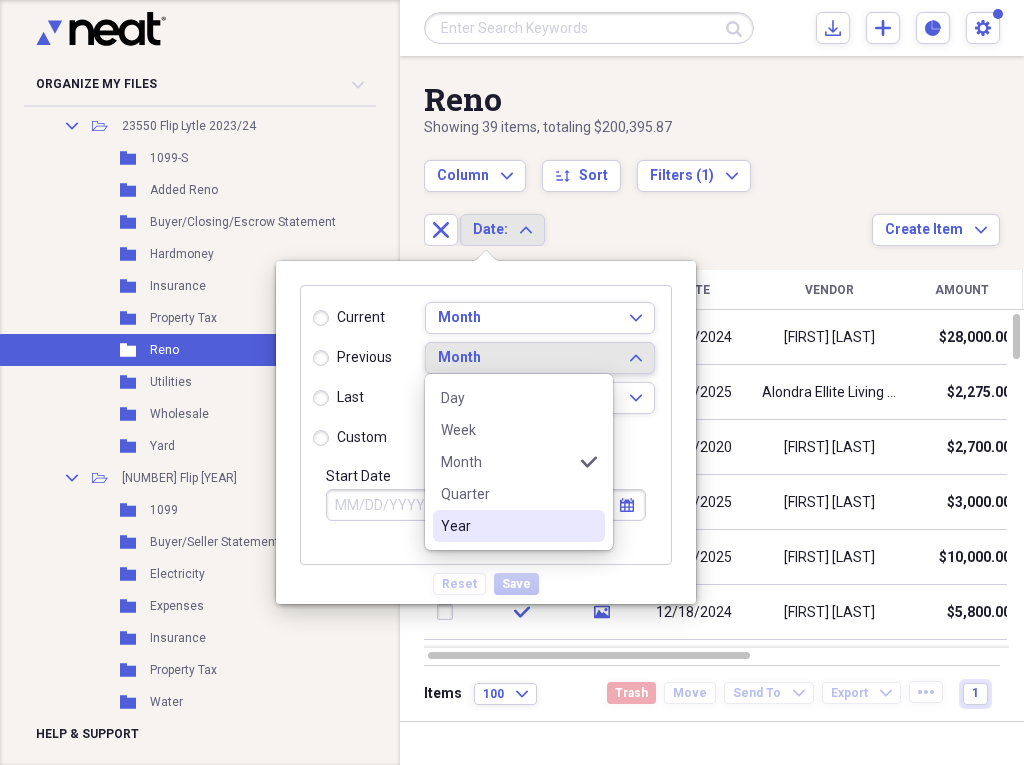 click on "Year" at bounding box center (507, 526) 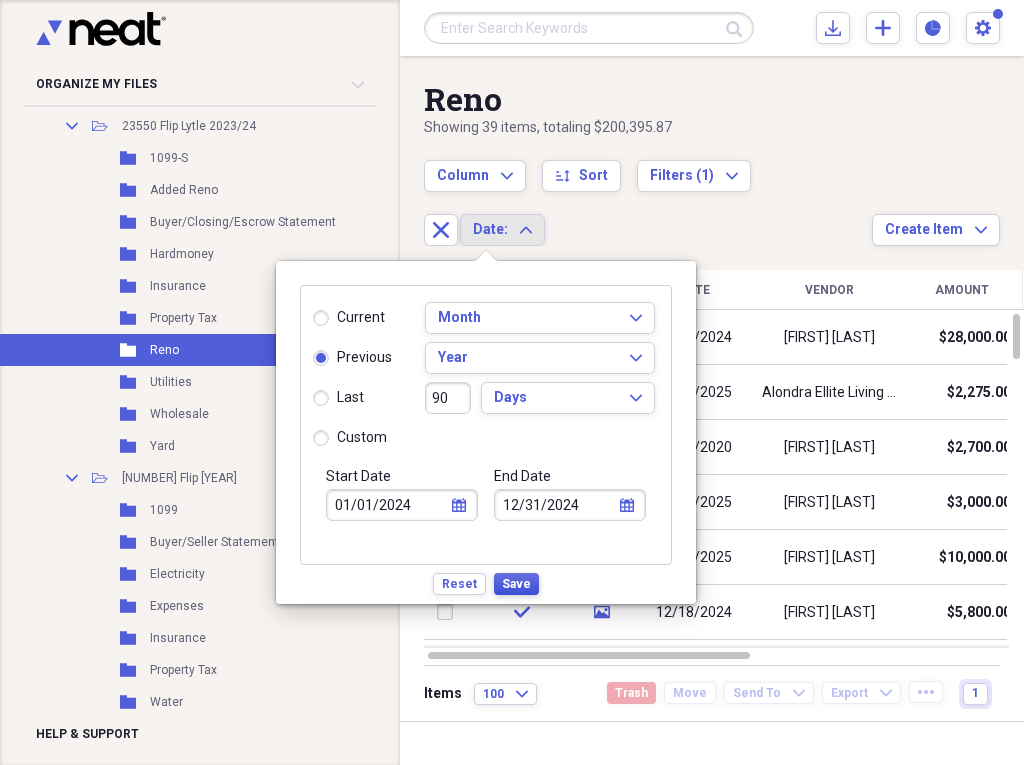 click on "Save" at bounding box center [516, 584] 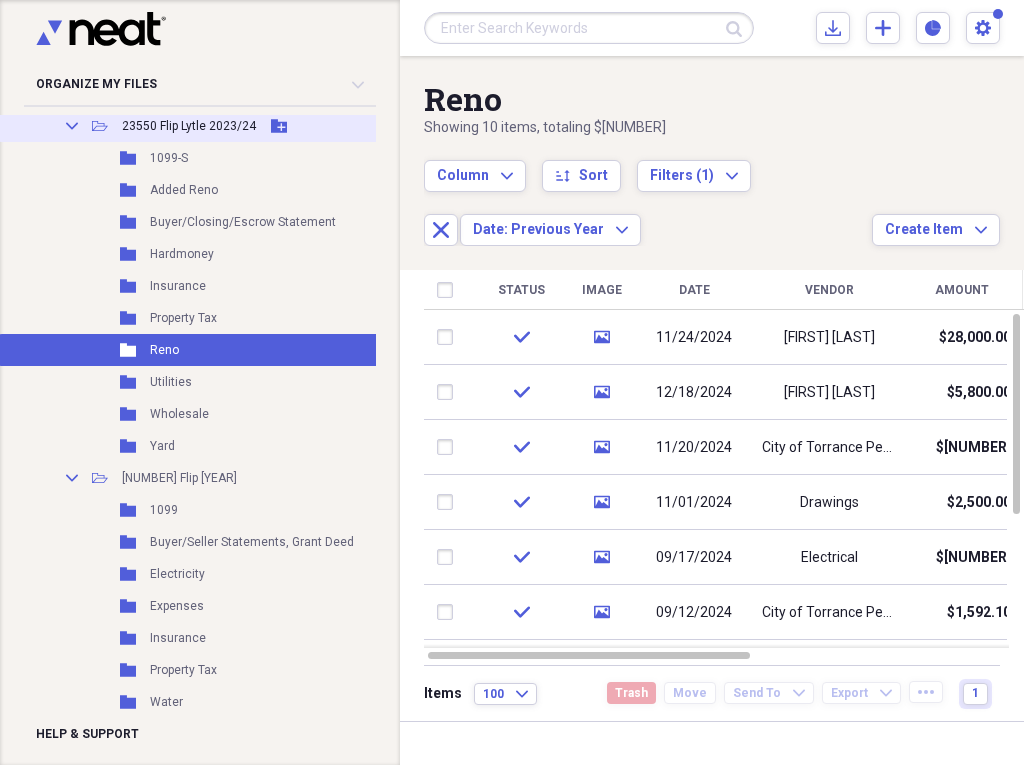 click on "Collapse" 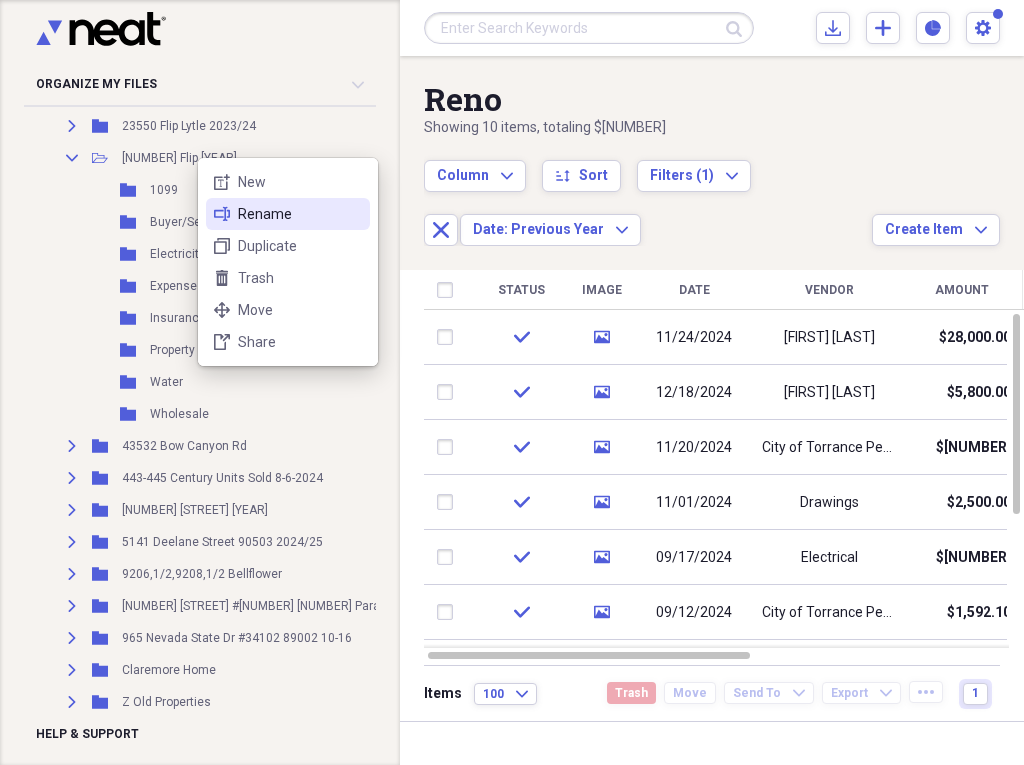click on "Rename" at bounding box center [300, 214] 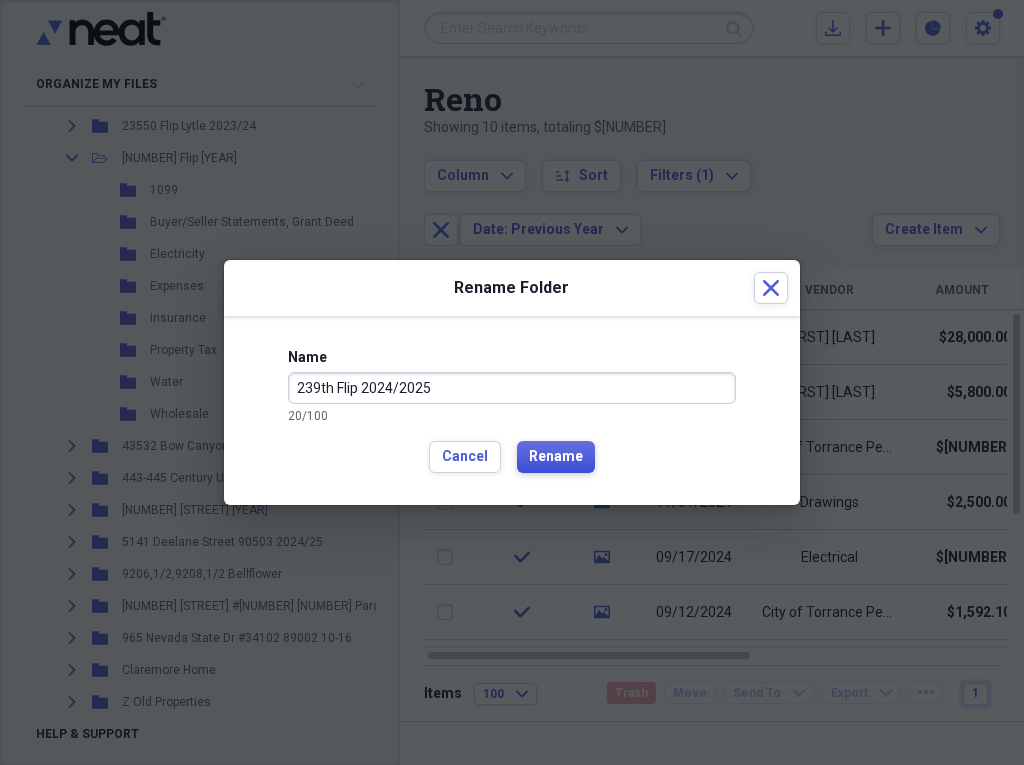 type on "239th Flip 2024/2025" 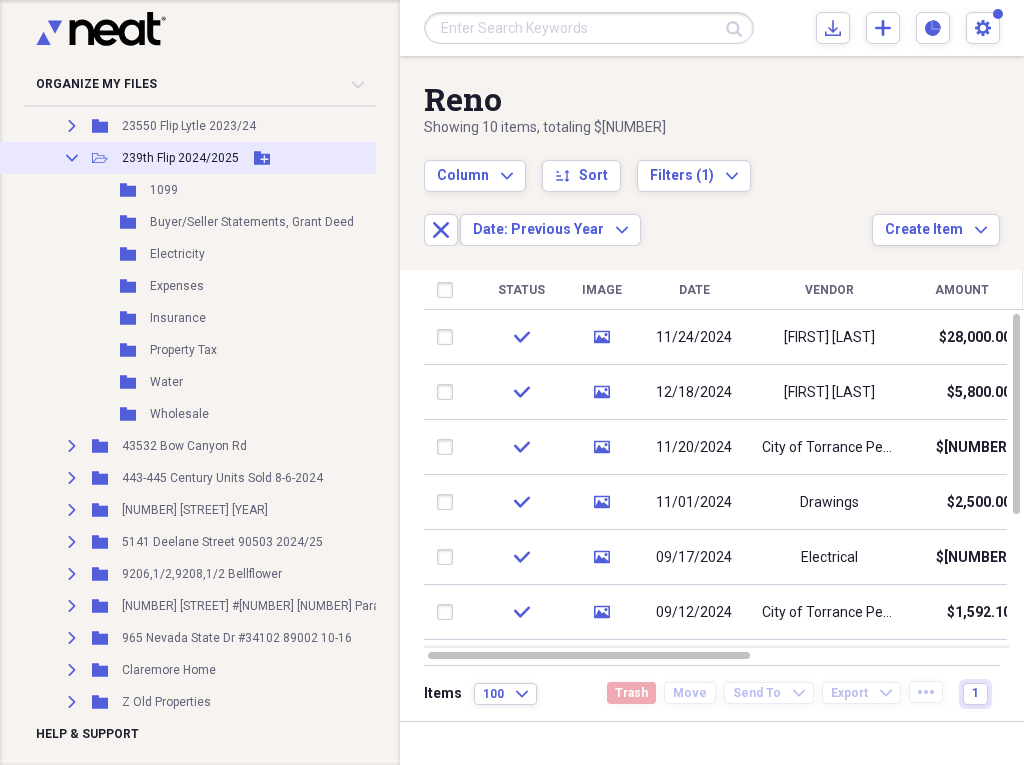 click on "Collapse" 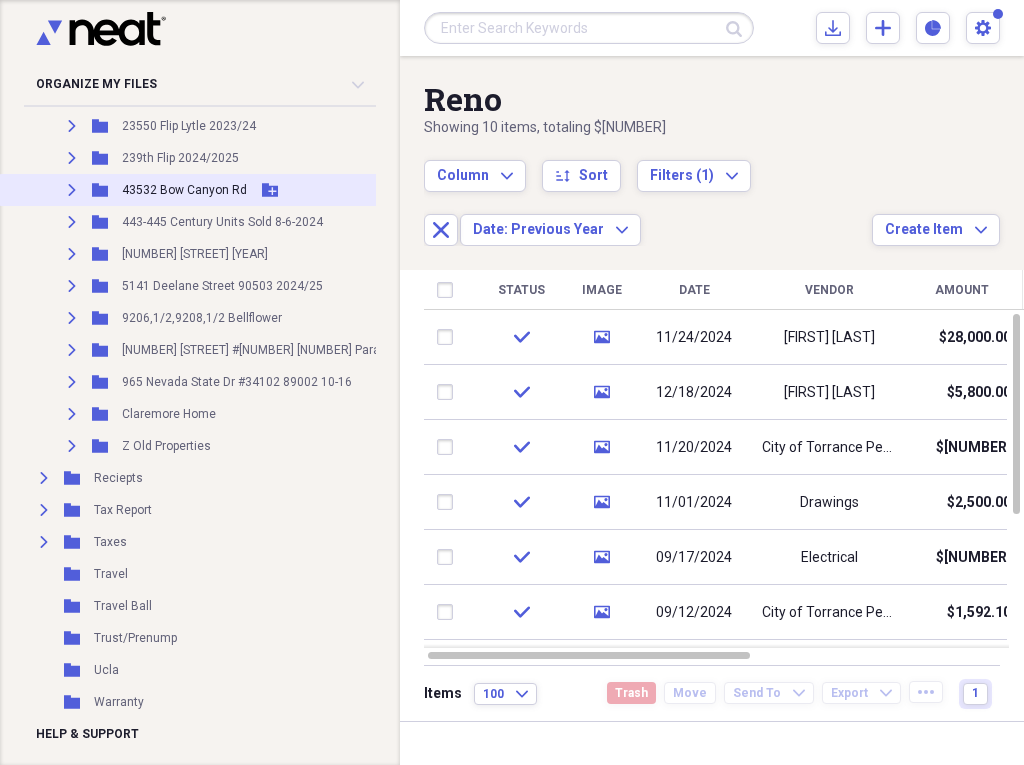 click on "Expand" 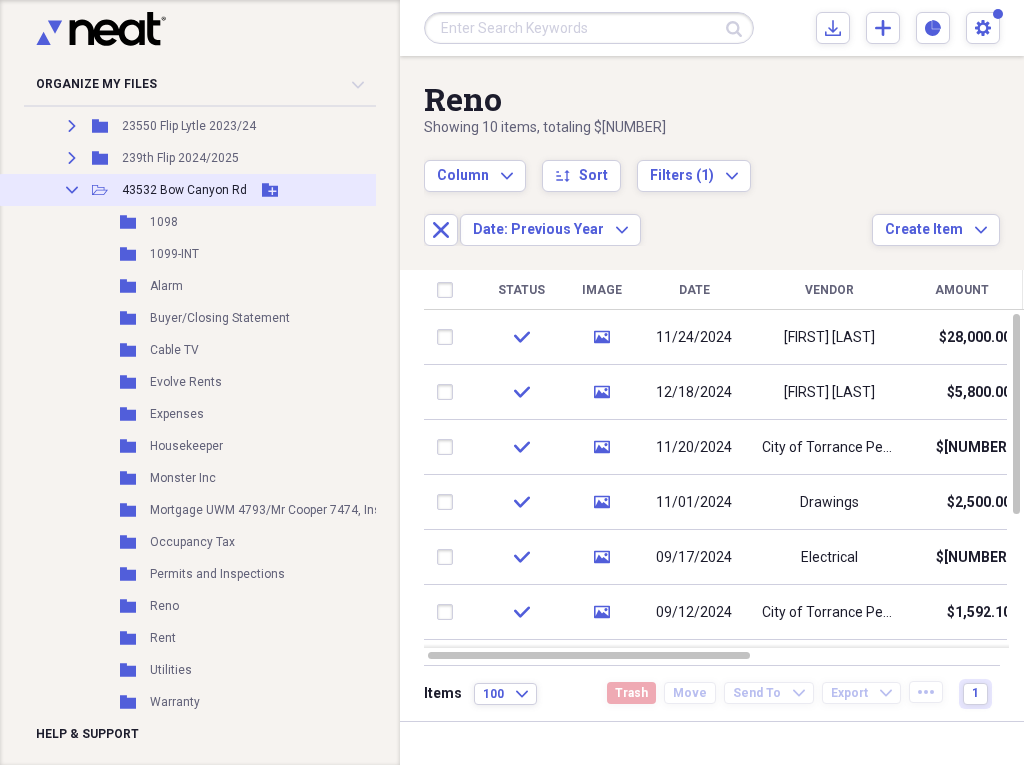 click 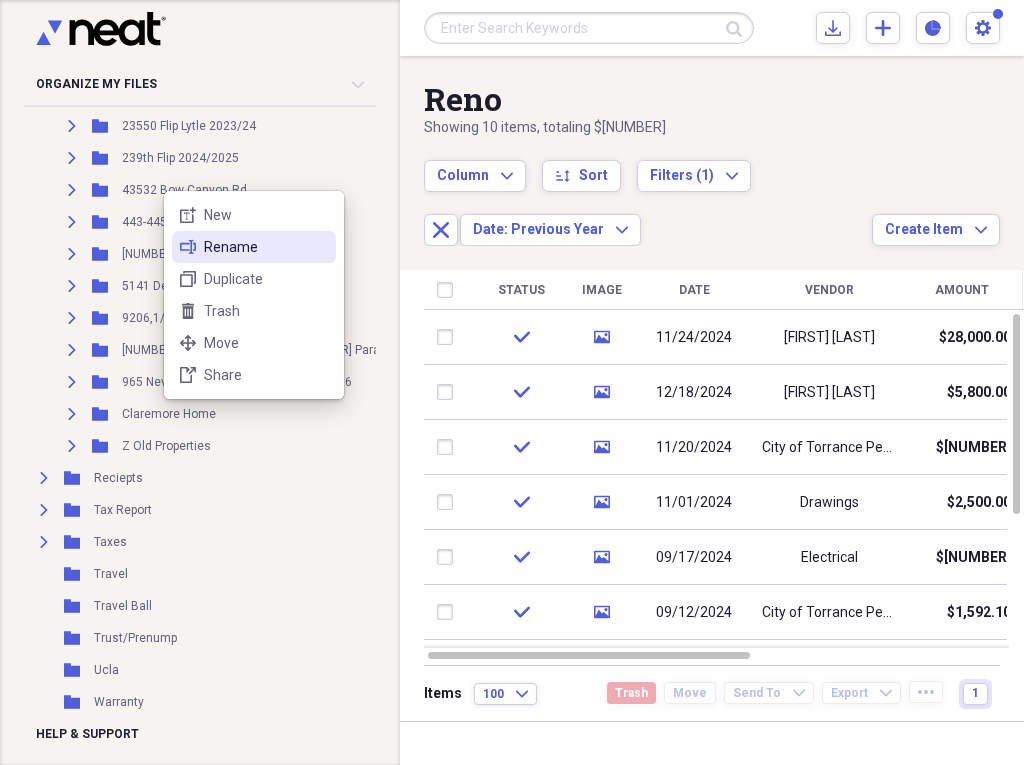 click on "Rename" at bounding box center [266, 247] 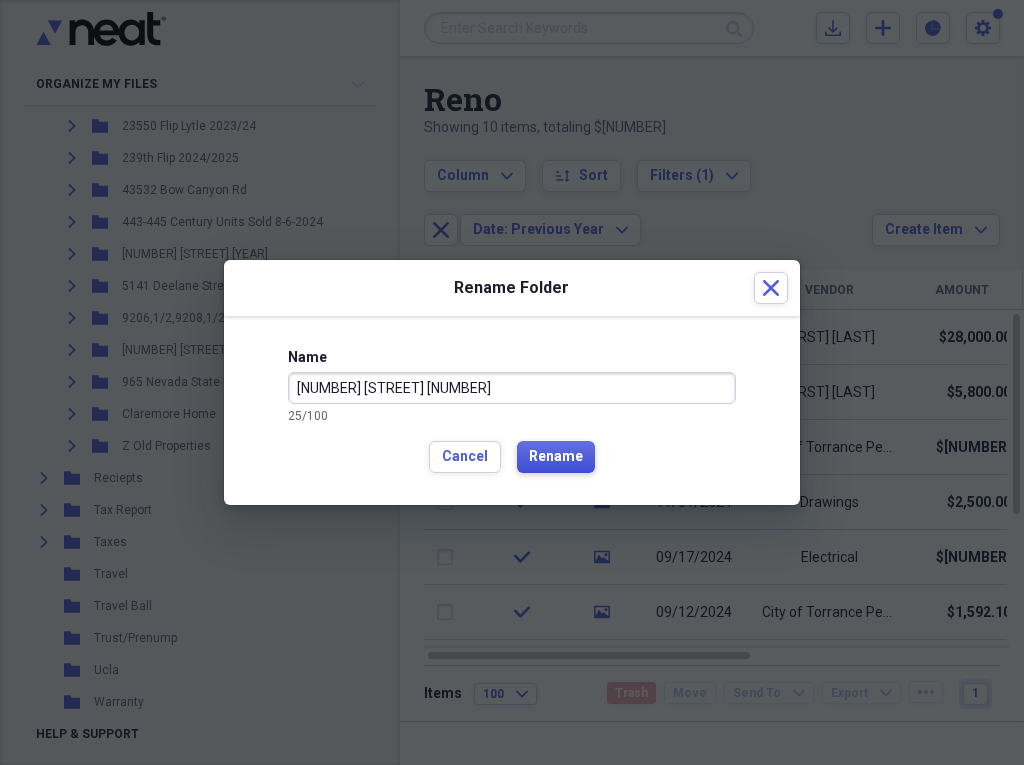 type on "[NUMBER] [STREET] [NUMBER]" 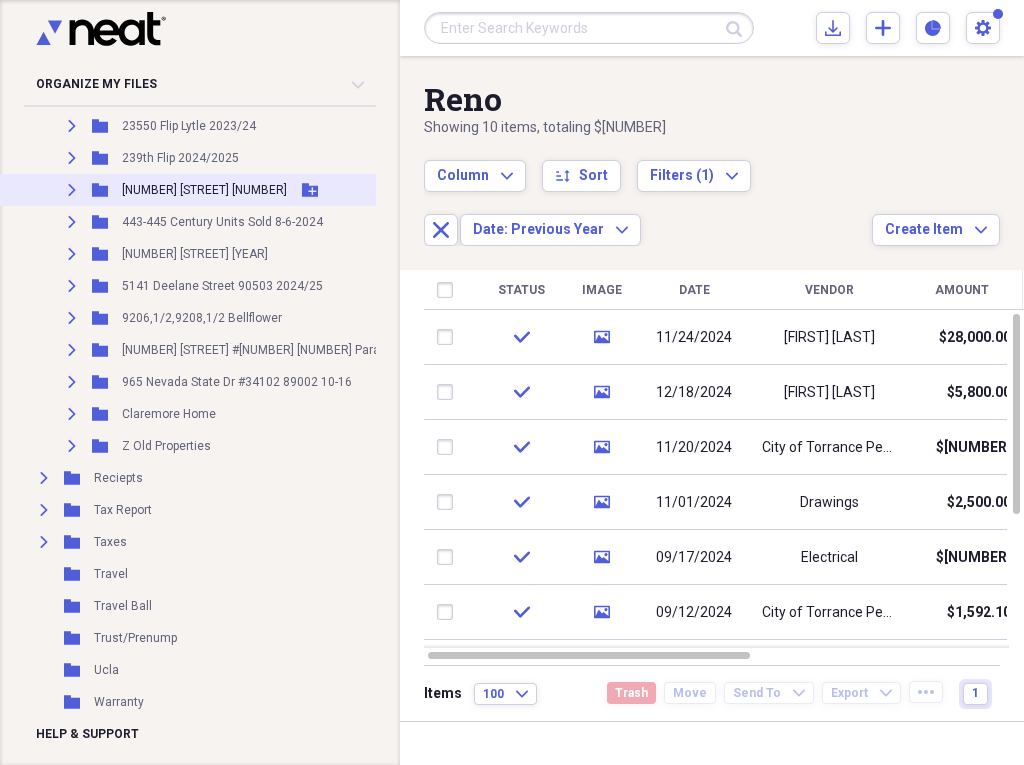 click on "[NUMBER] [STREET] [NUMBER]" at bounding box center (204, 190) 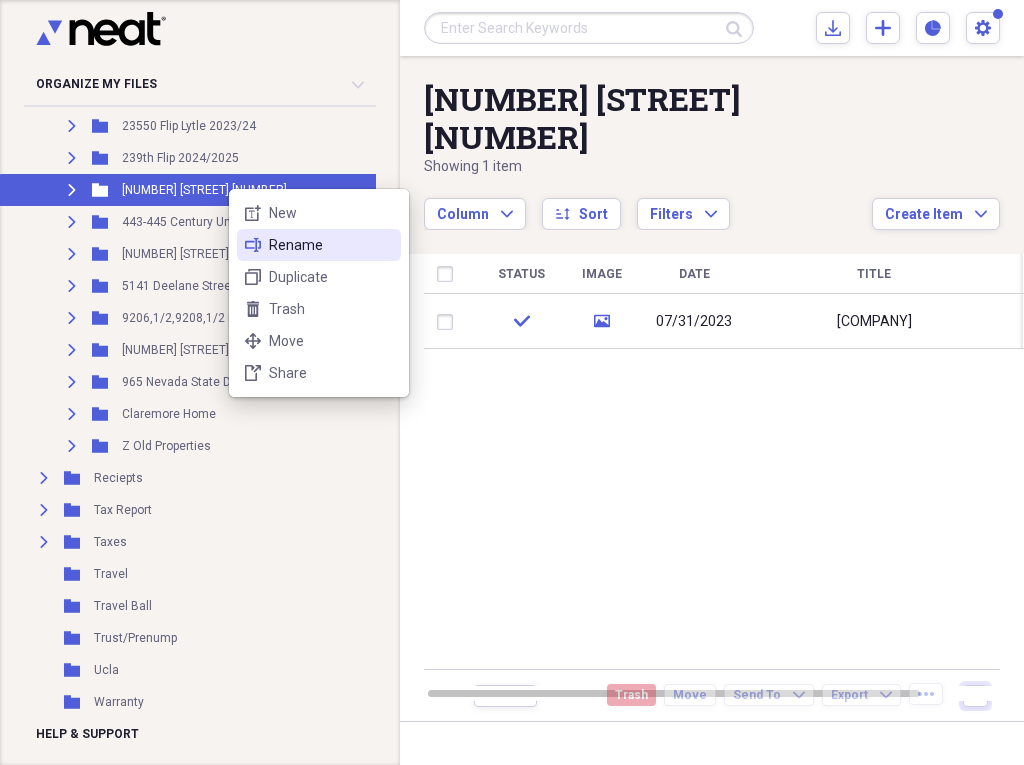 click on "Rename" at bounding box center (331, 245) 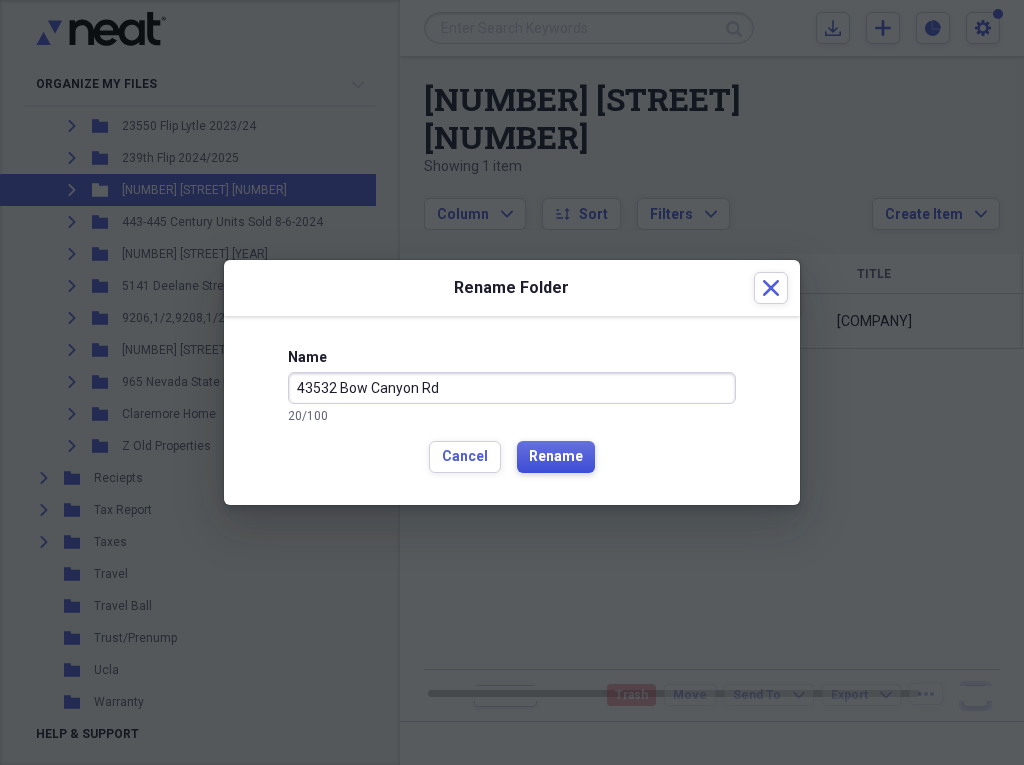 type on "43532 Bow Canyon Rd" 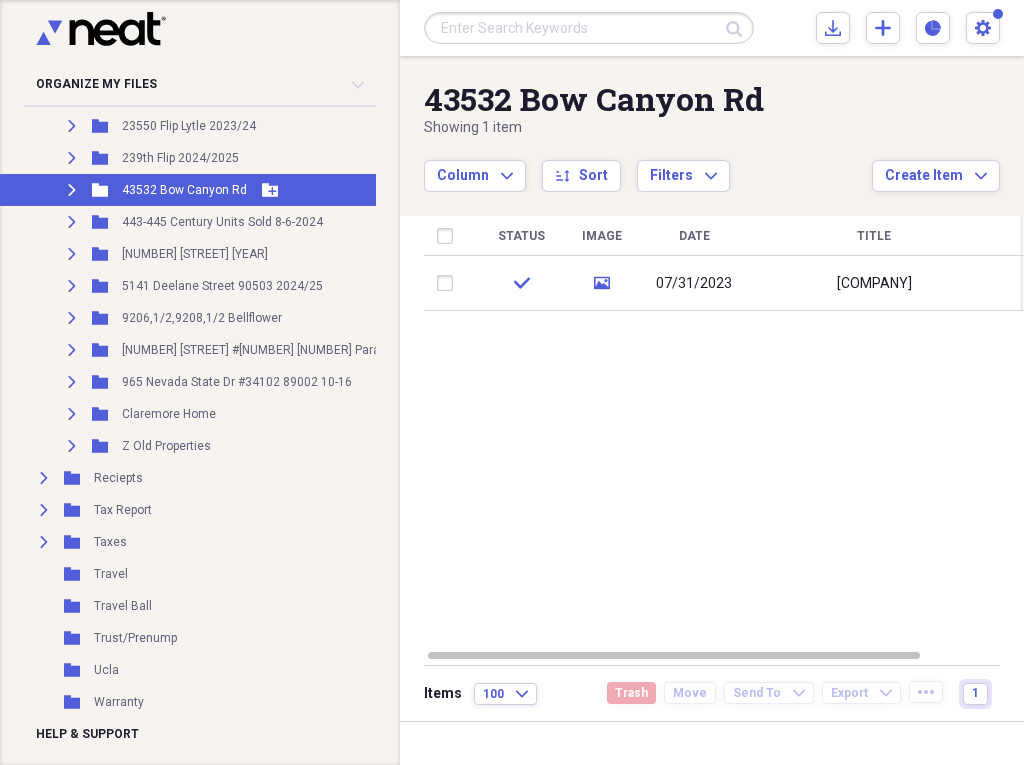 click on "Expand" 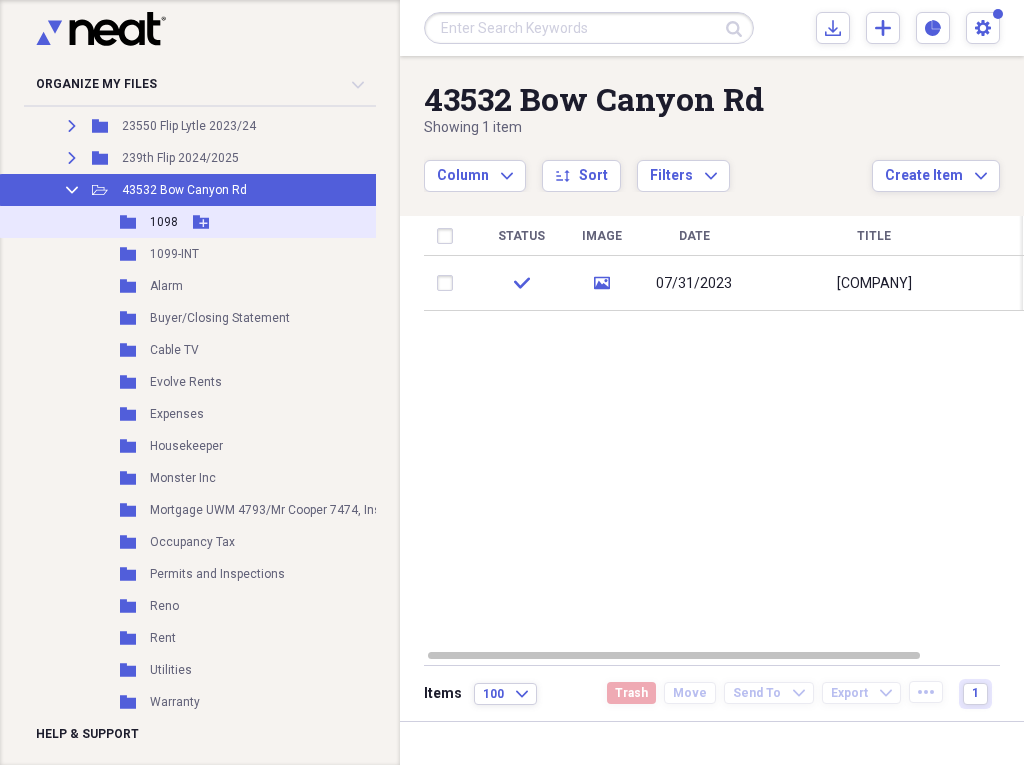 click on "1098" at bounding box center [164, 222] 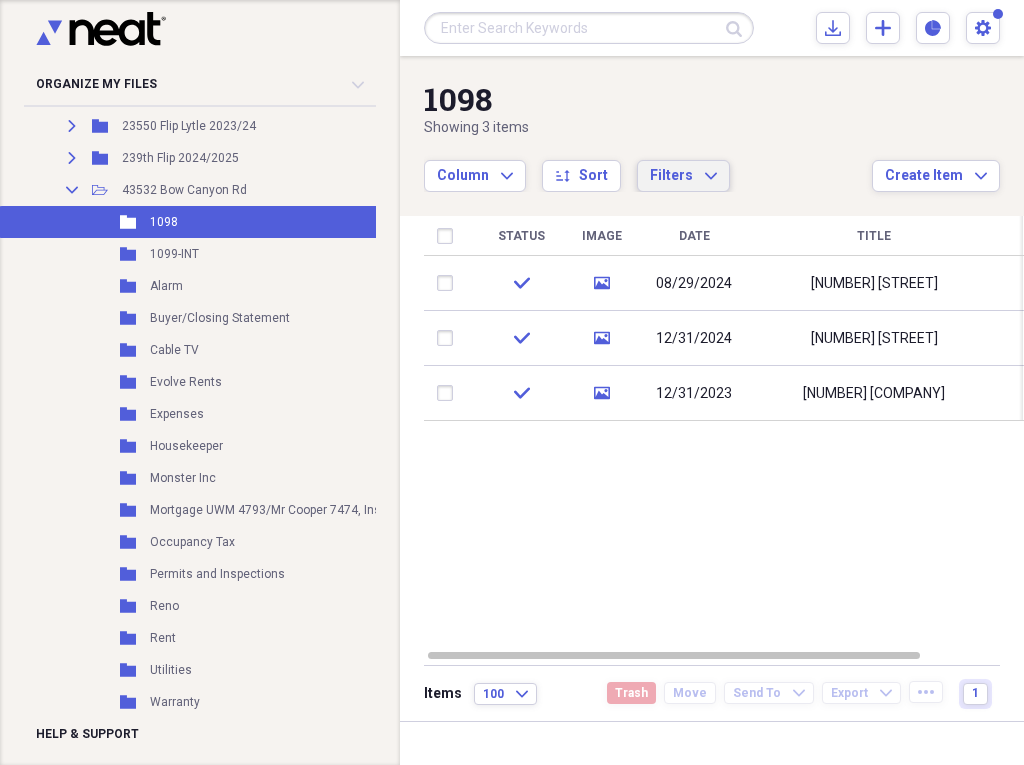 click on "Expand" 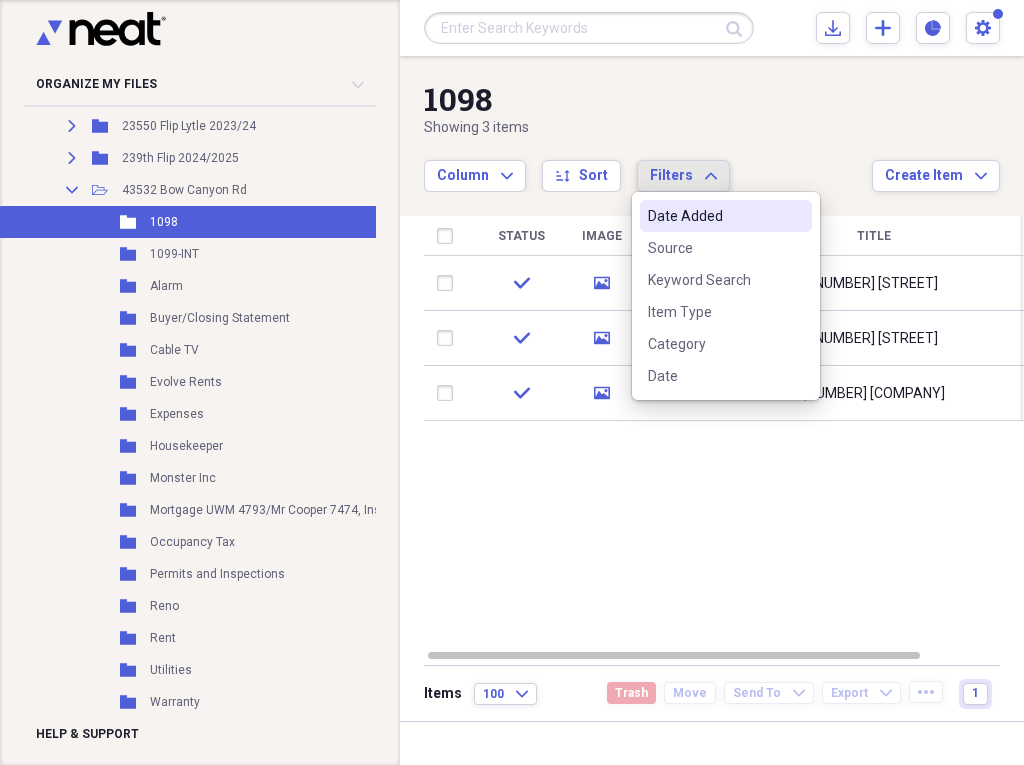 click on "Showing 3 items" at bounding box center [648, 128] 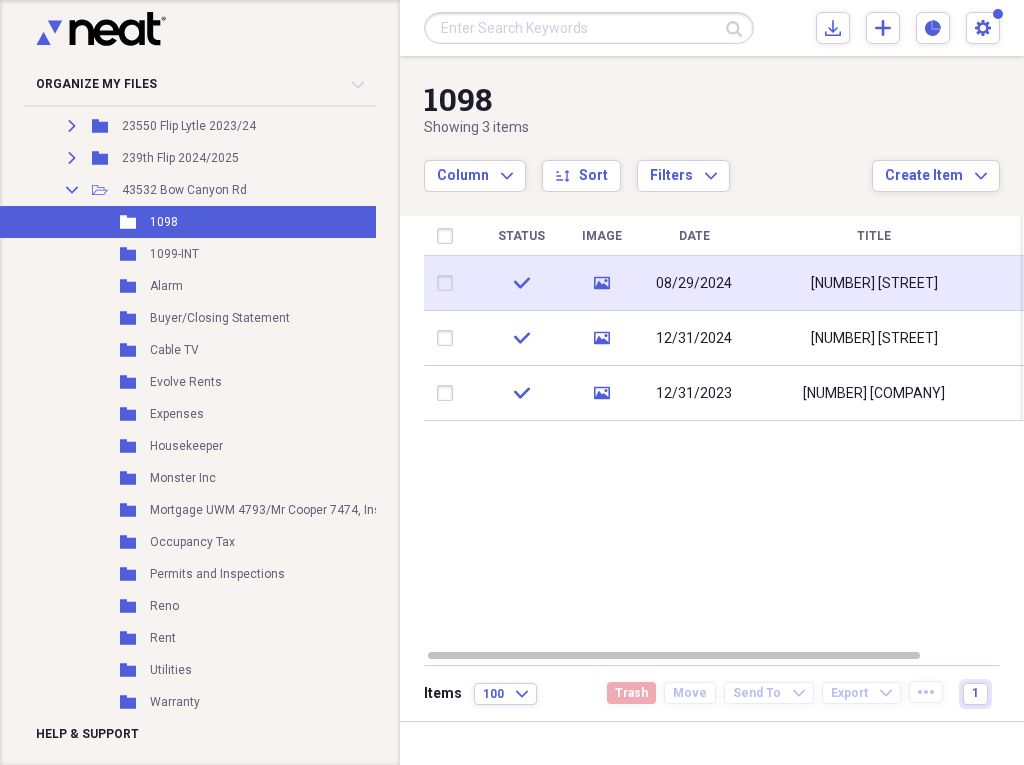 click on "08/29/2024" at bounding box center [694, 284] 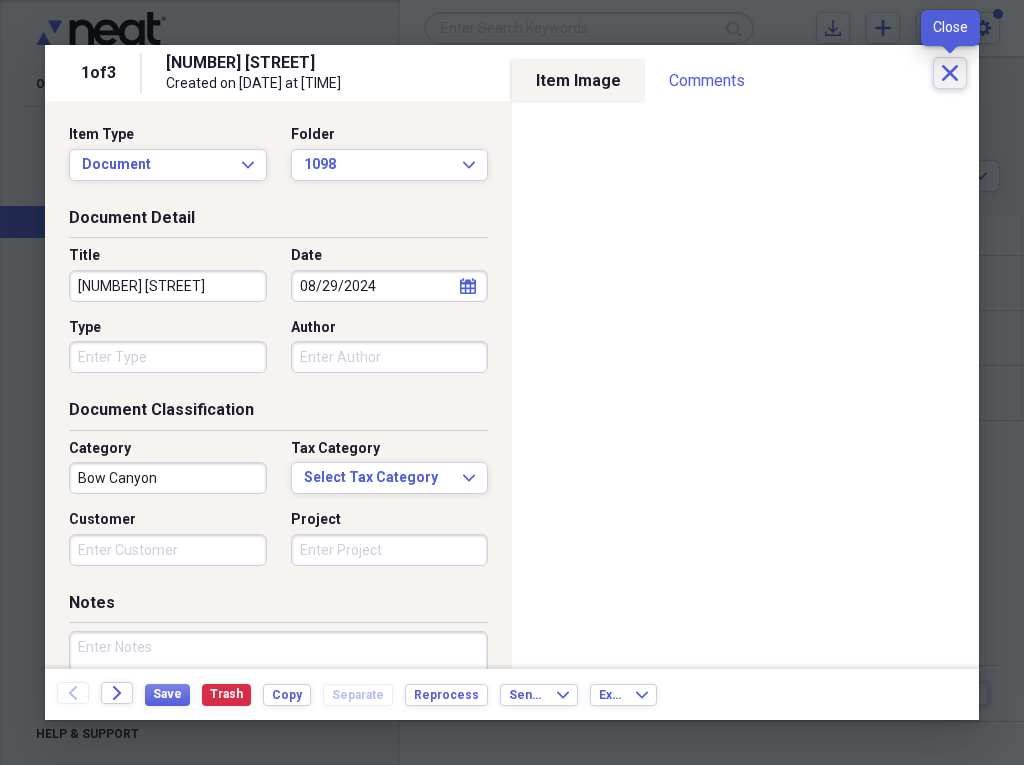 click on "Close" 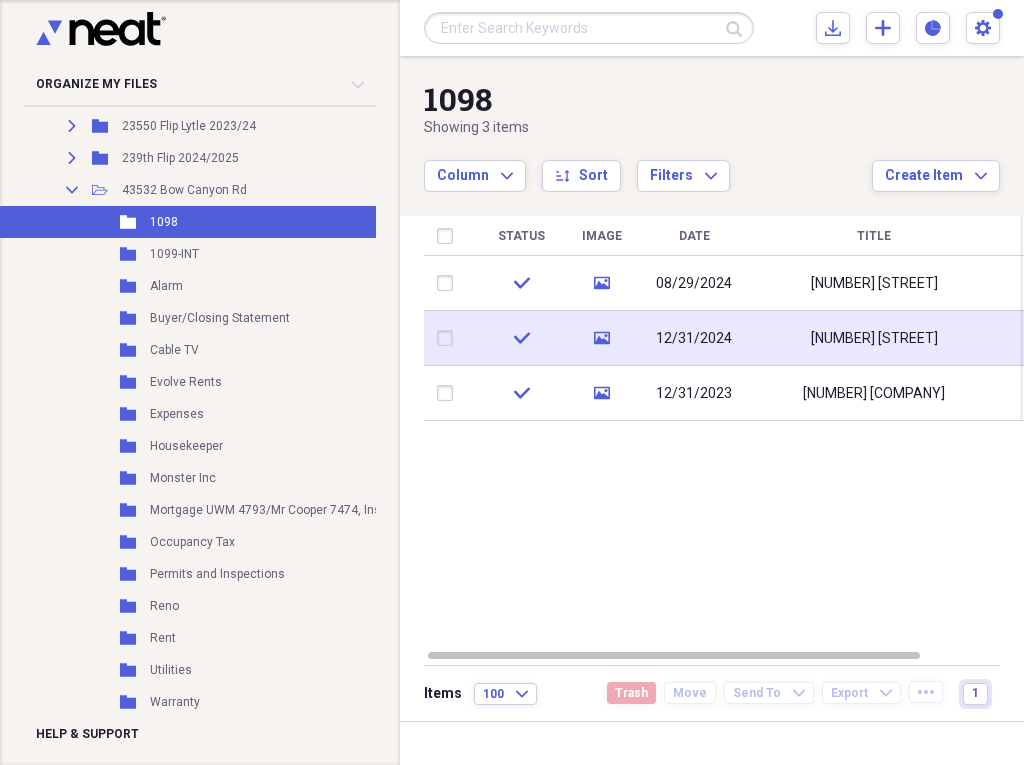 click on "[NUMBER] [STREET]" at bounding box center [874, 338] 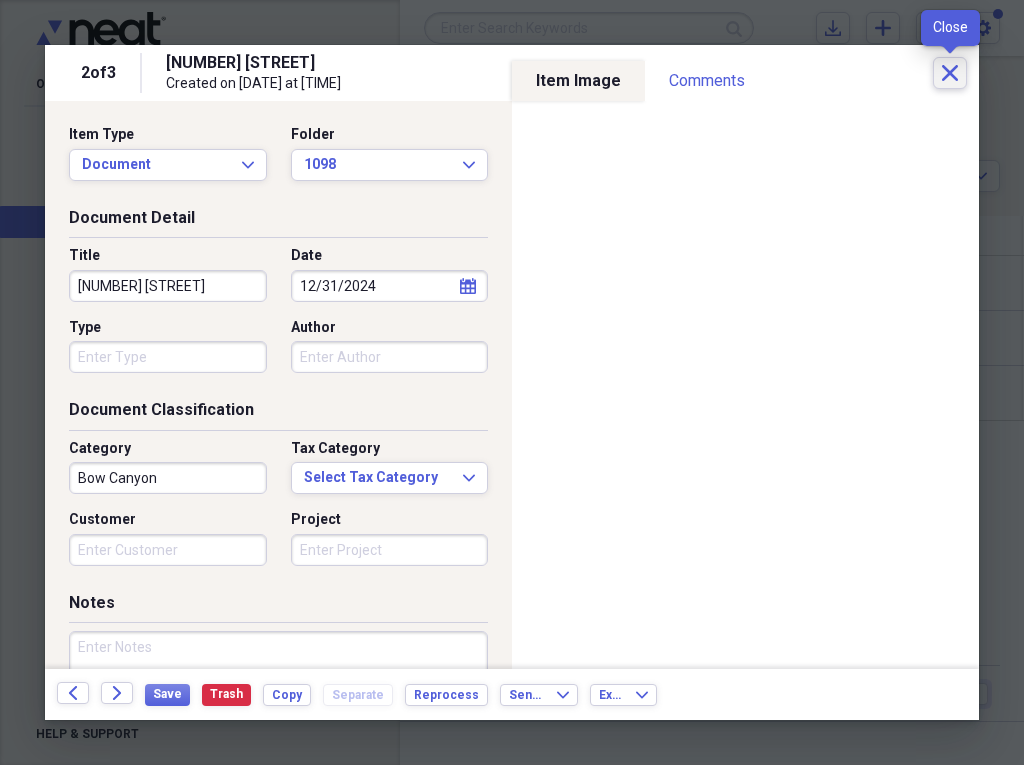 click on "Close" at bounding box center (950, 73) 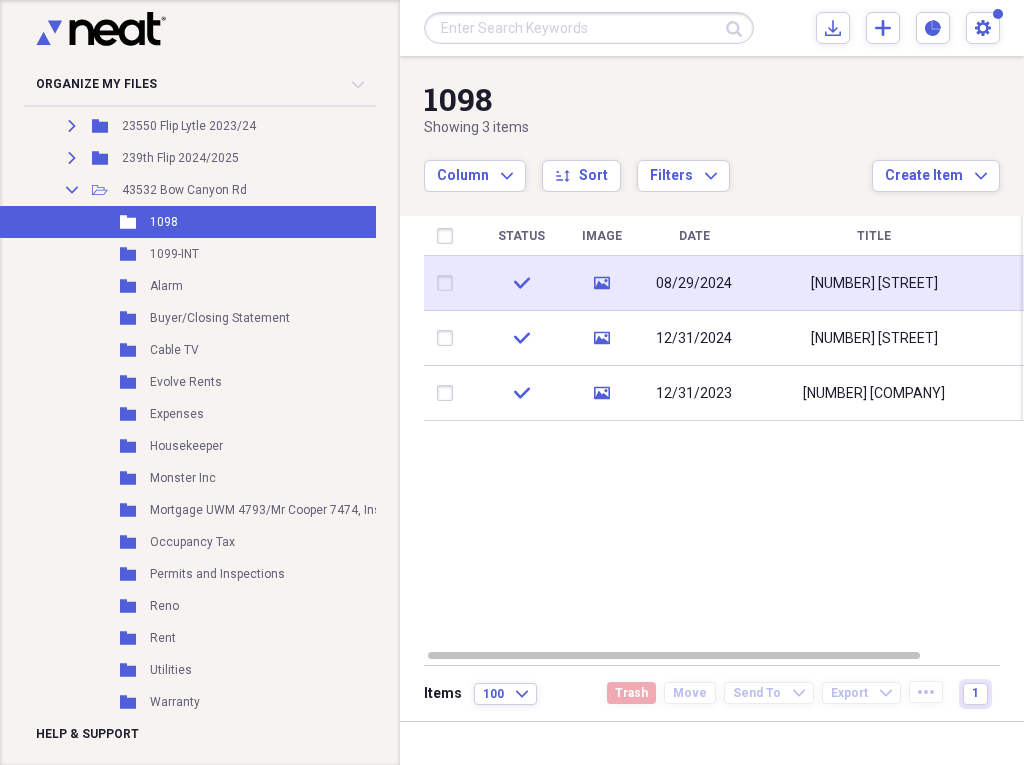 click on "[NUMBER] [STREET]" at bounding box center (874, 284) 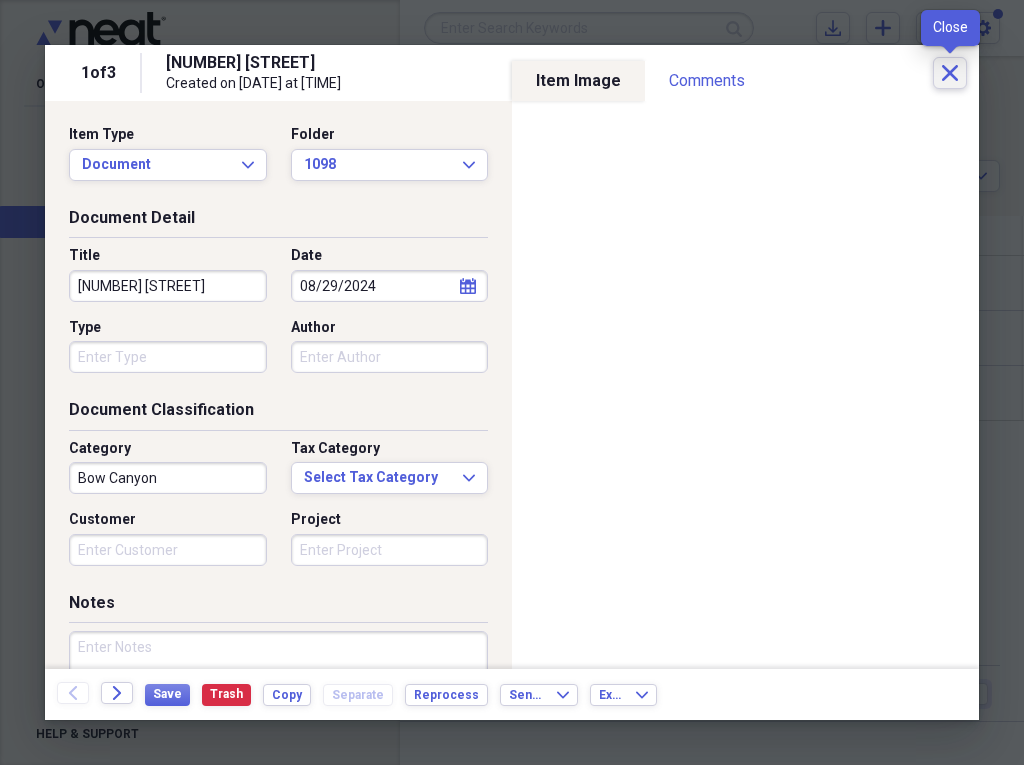 click on "Close" 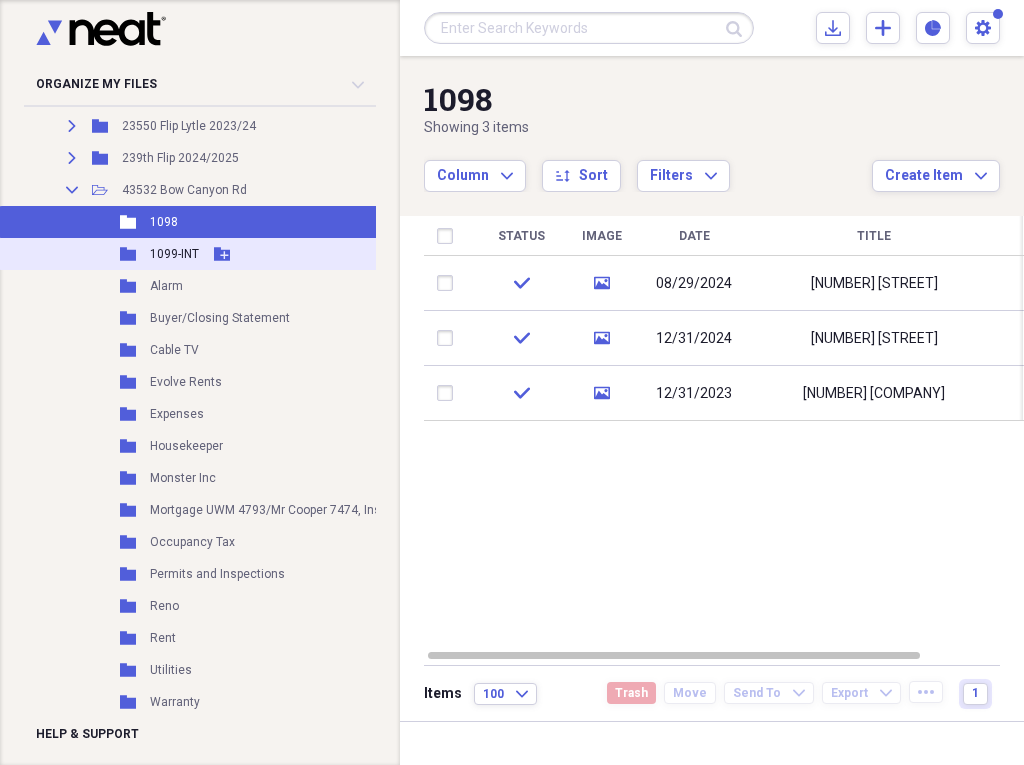 click on "1099-INT" at bounding box center (174, 254) 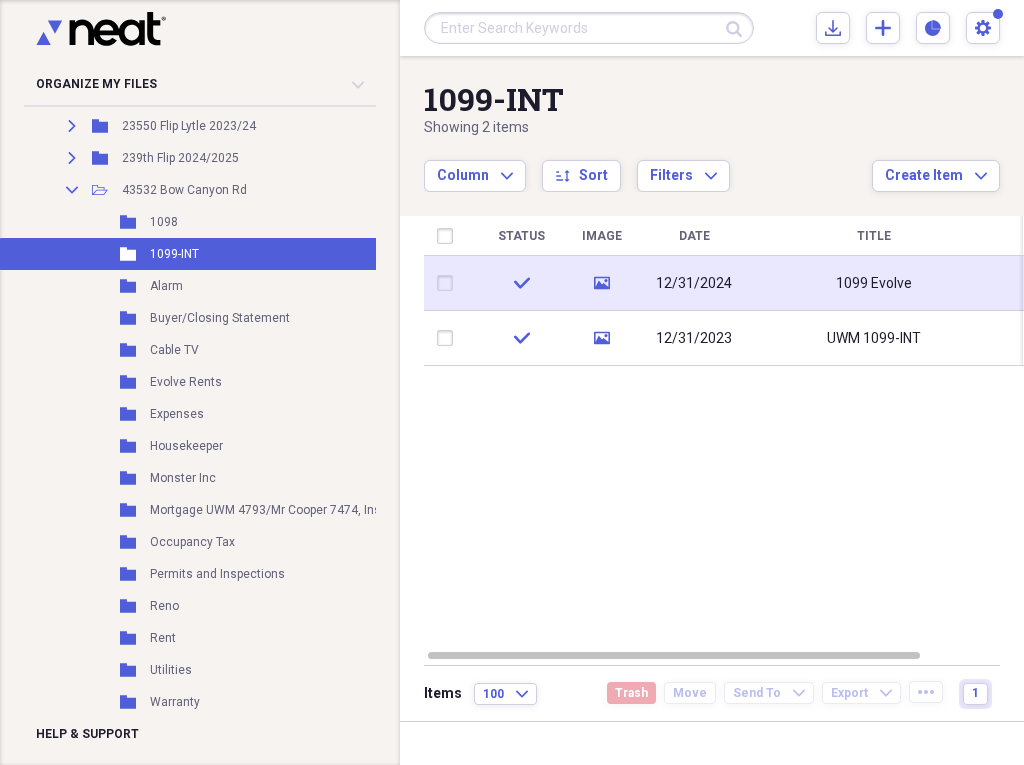 click on "12/31/2024" at bounding box center (694, 284) 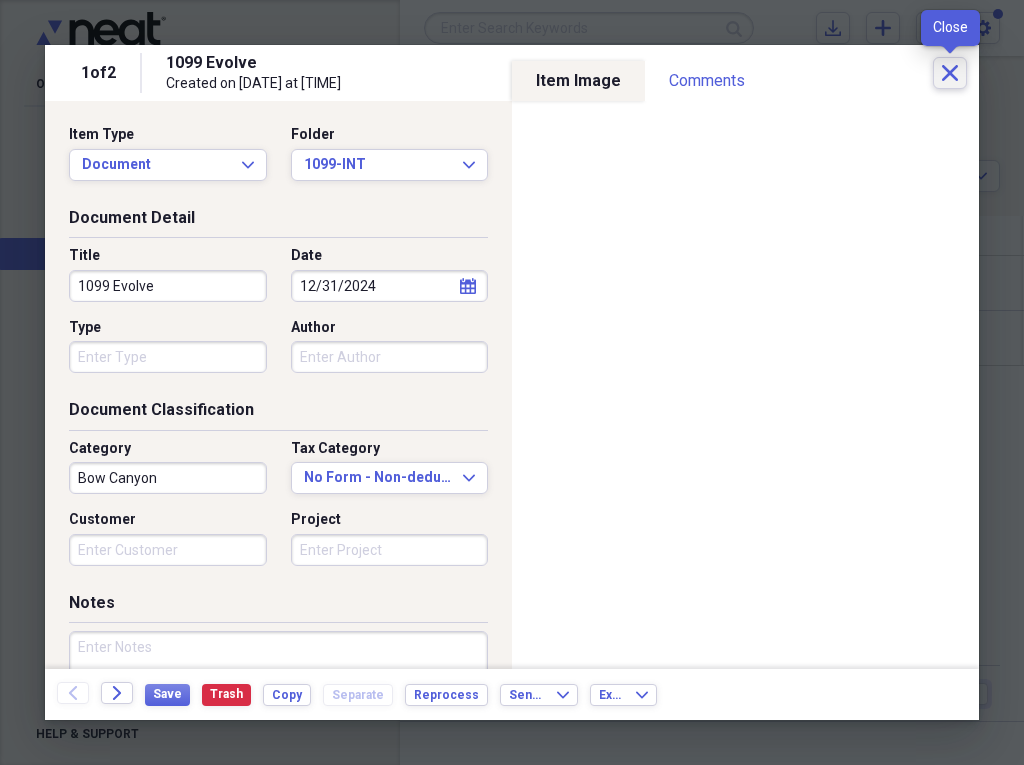 click on "Close" at bounding box center [950, 73] 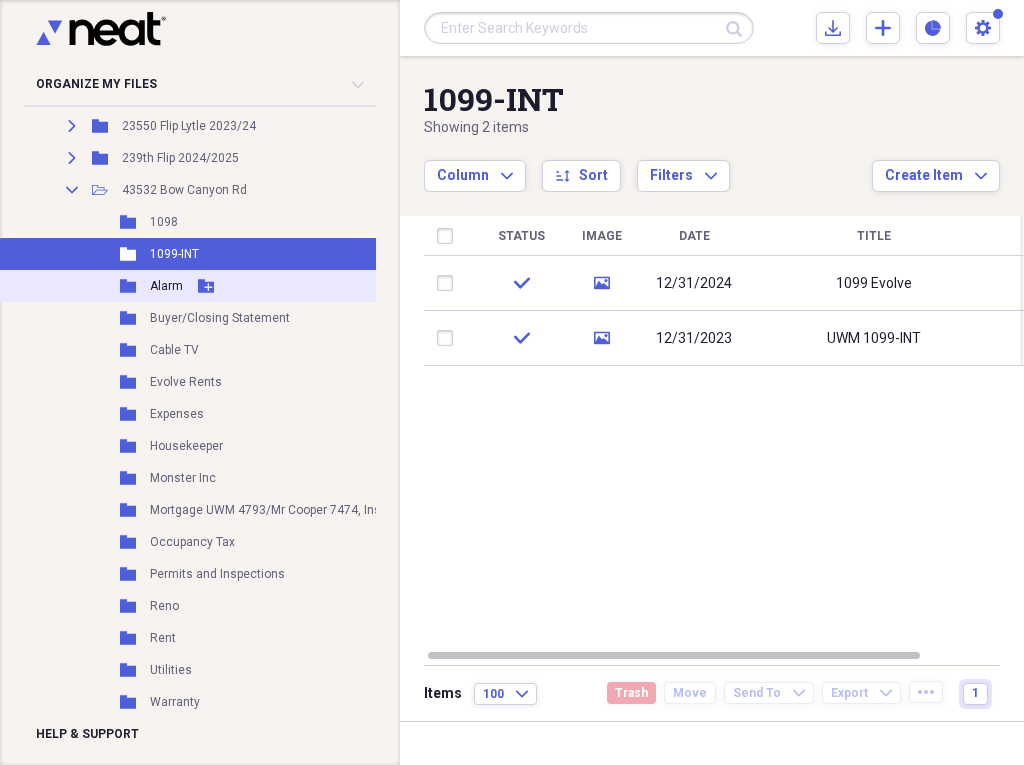 click on "Alarm" at bounding box center [166, 286] 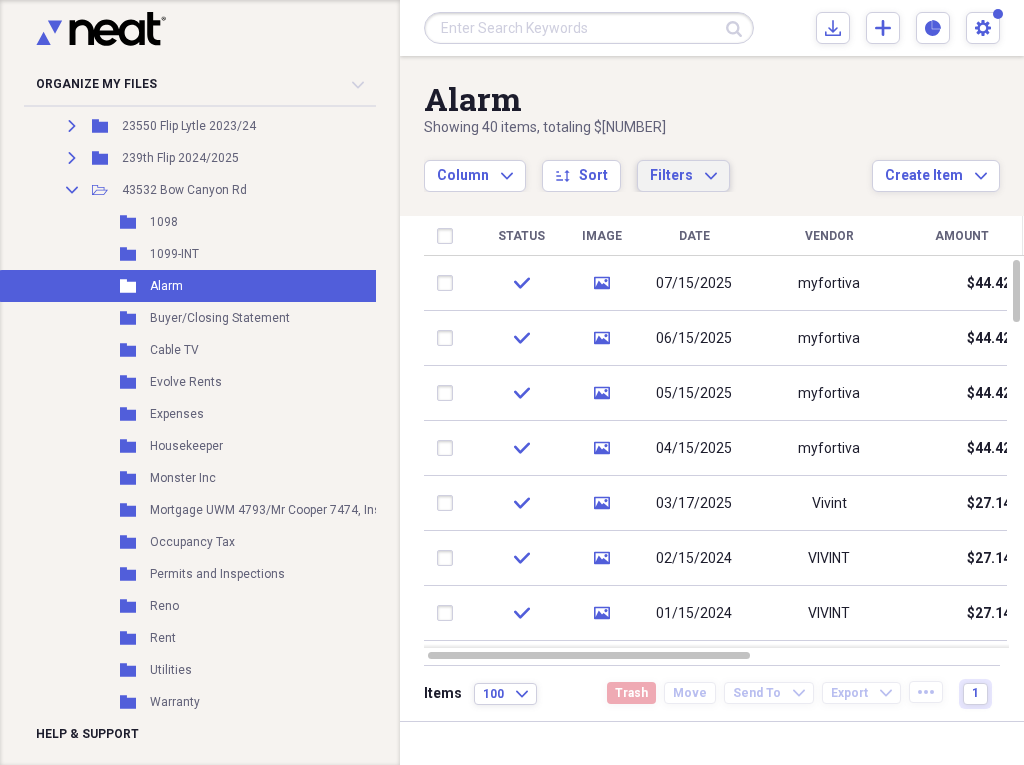 click on "Expand" 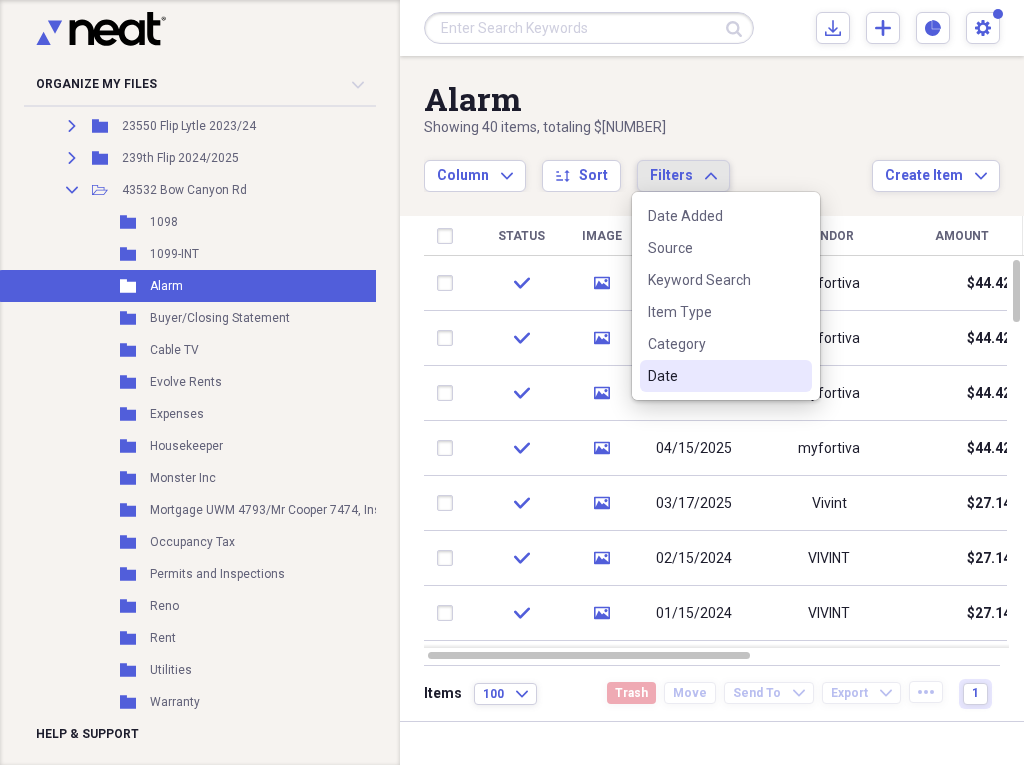 click on "Date" at bounding box center [714, 376] 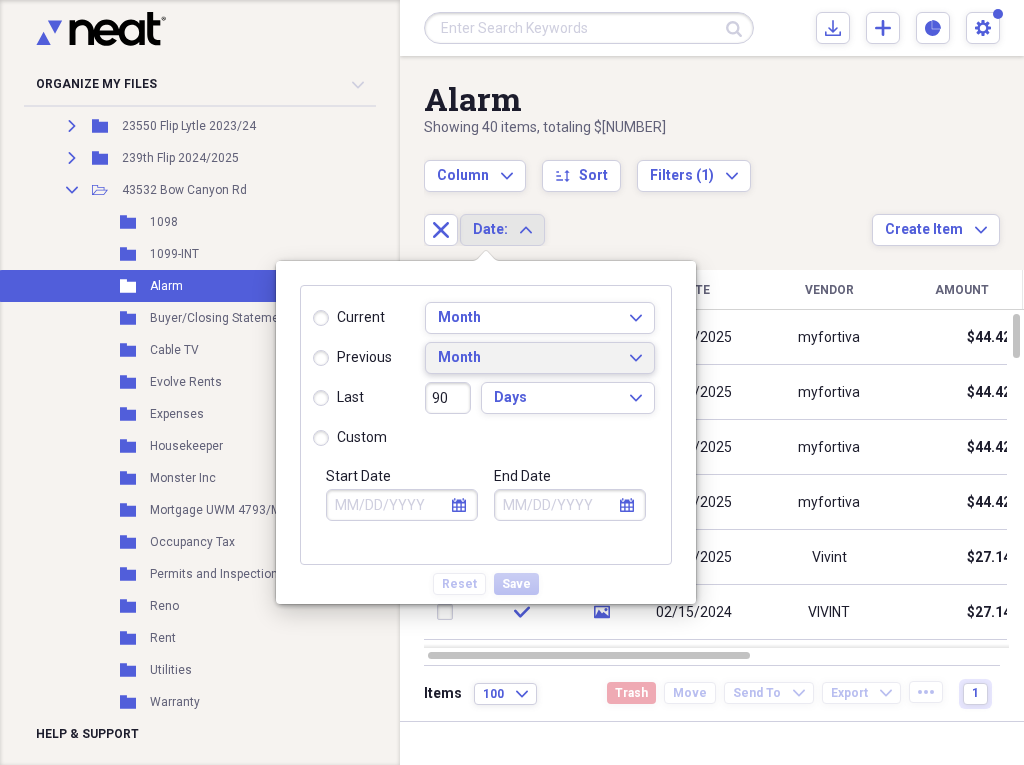 click on "Expand" 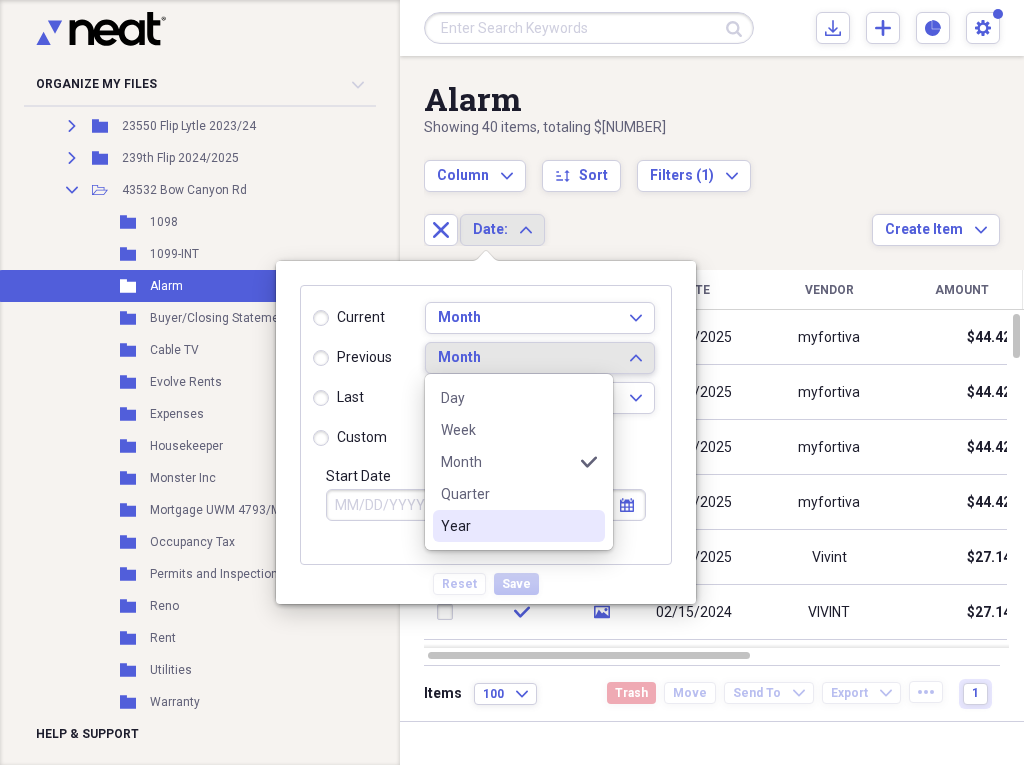 click on "Year" at bounding box center [507, 526] 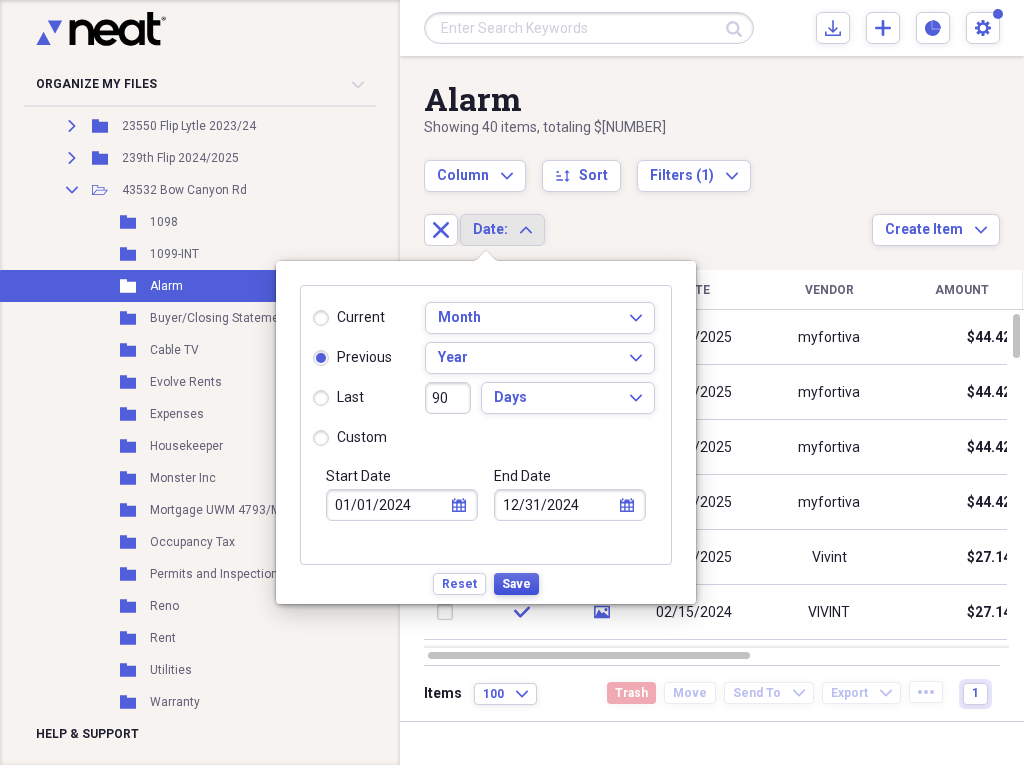 click on "Save" at bounding box center [516, 584] 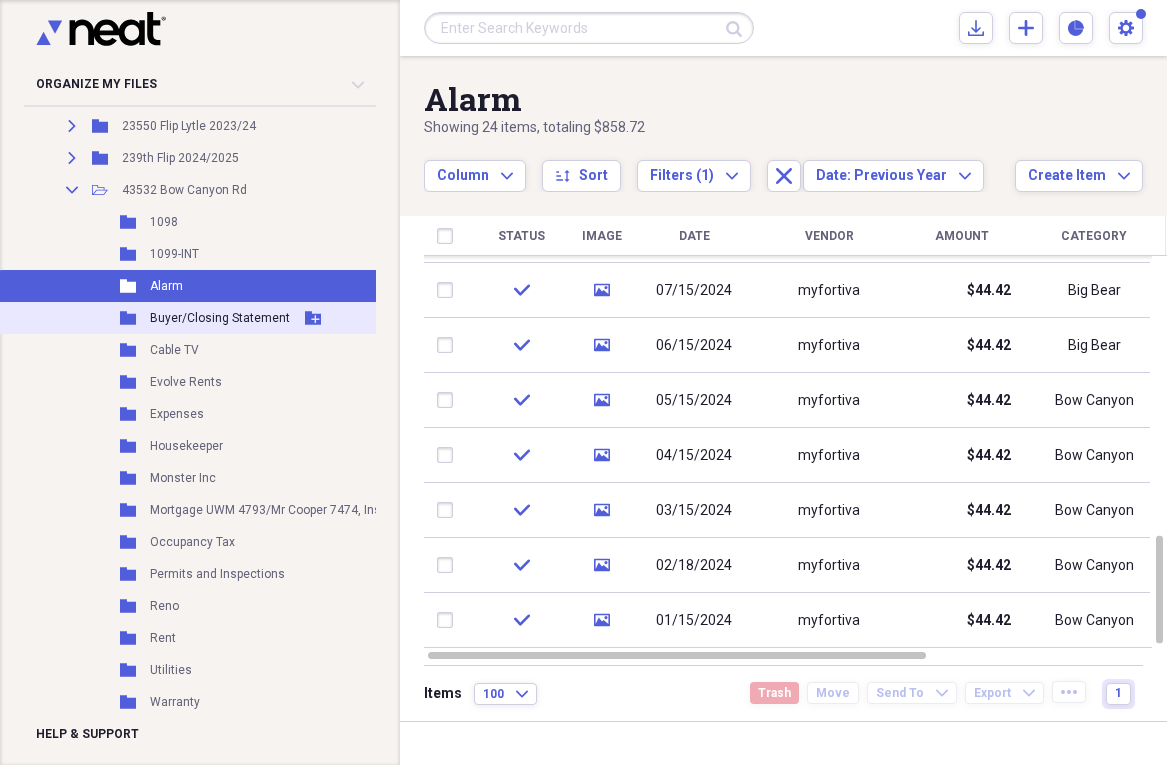 click on "Buyer/Closing Statement" at bounding box center [220, 318] 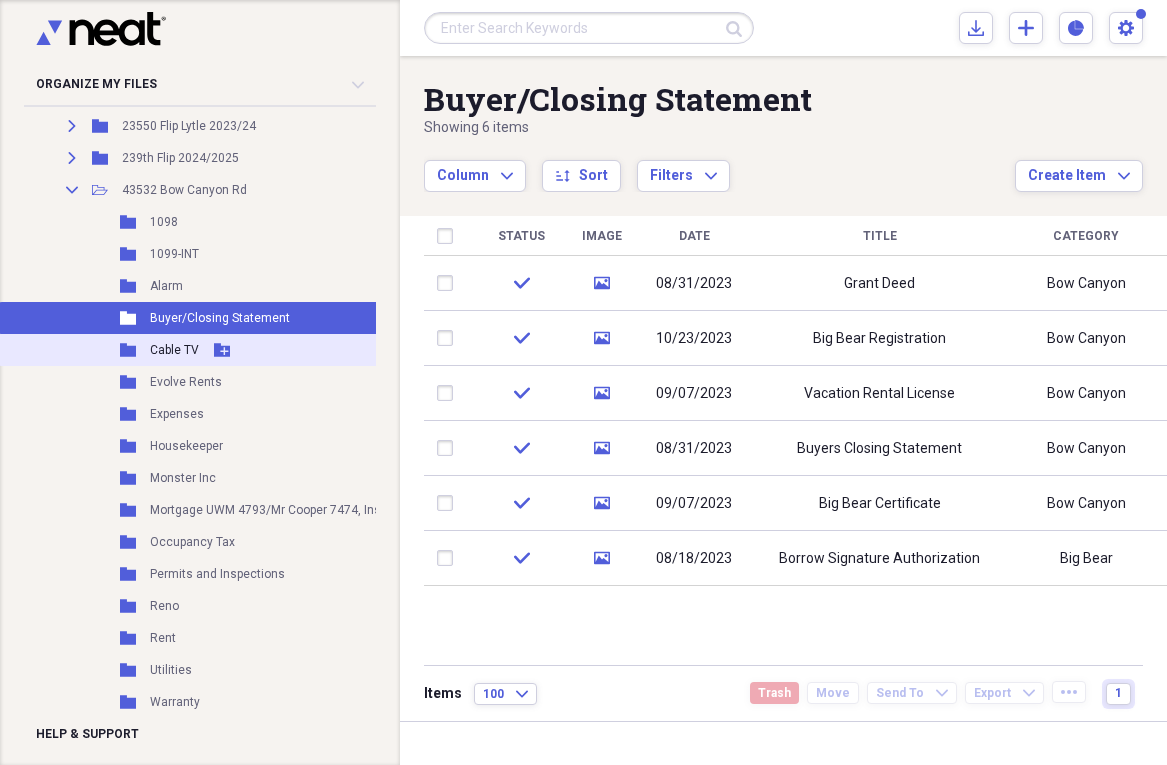 click on "Cable TV" at bounding box center [174, 350] 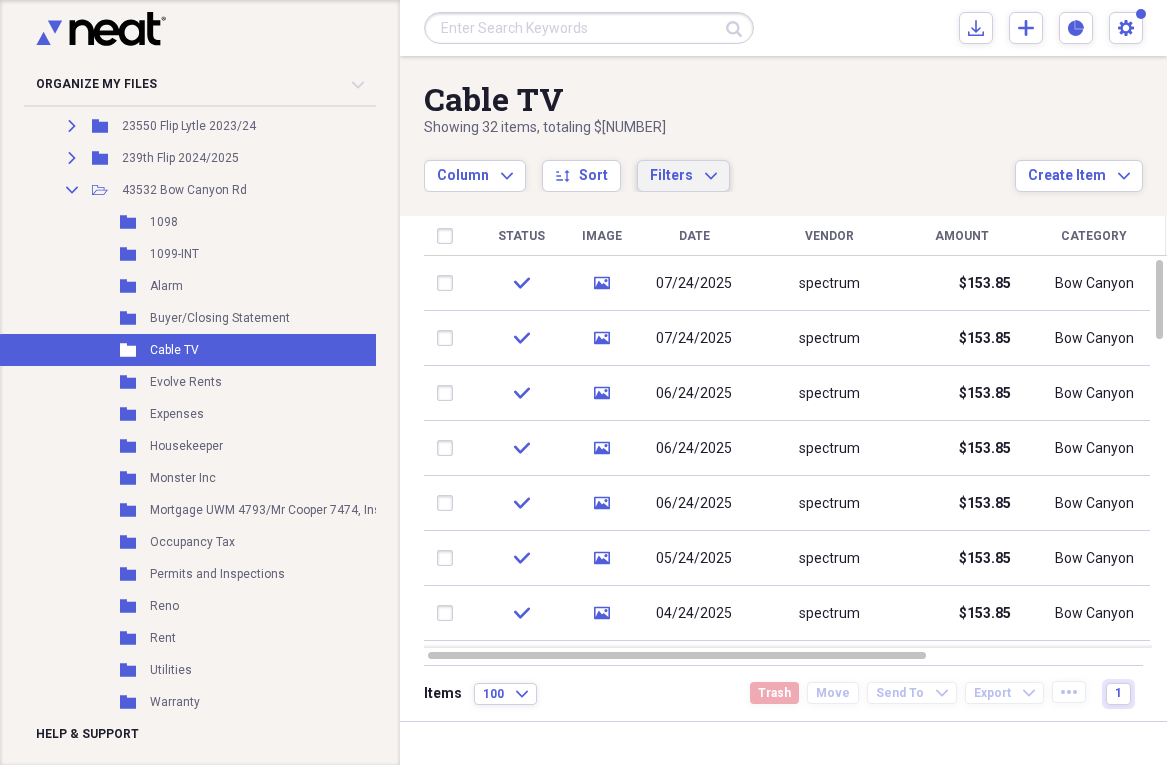 click on "Expand" 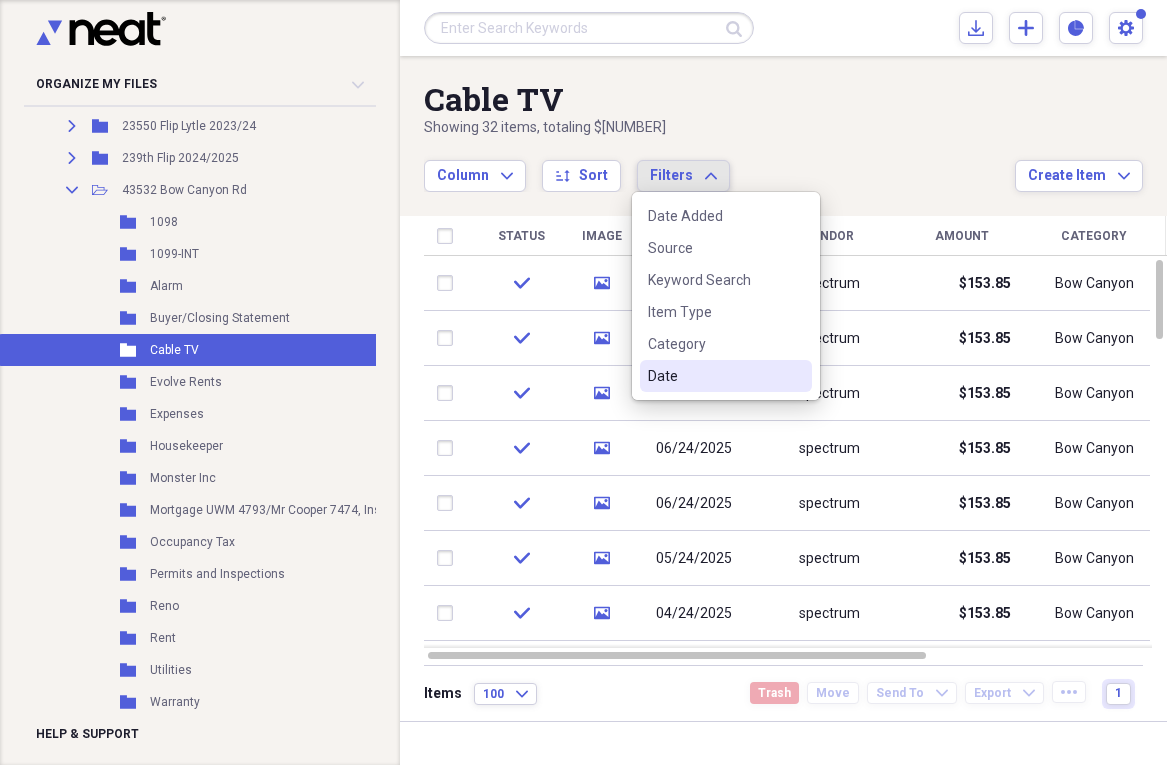 click on "Date" at bounding box center (714, 376) 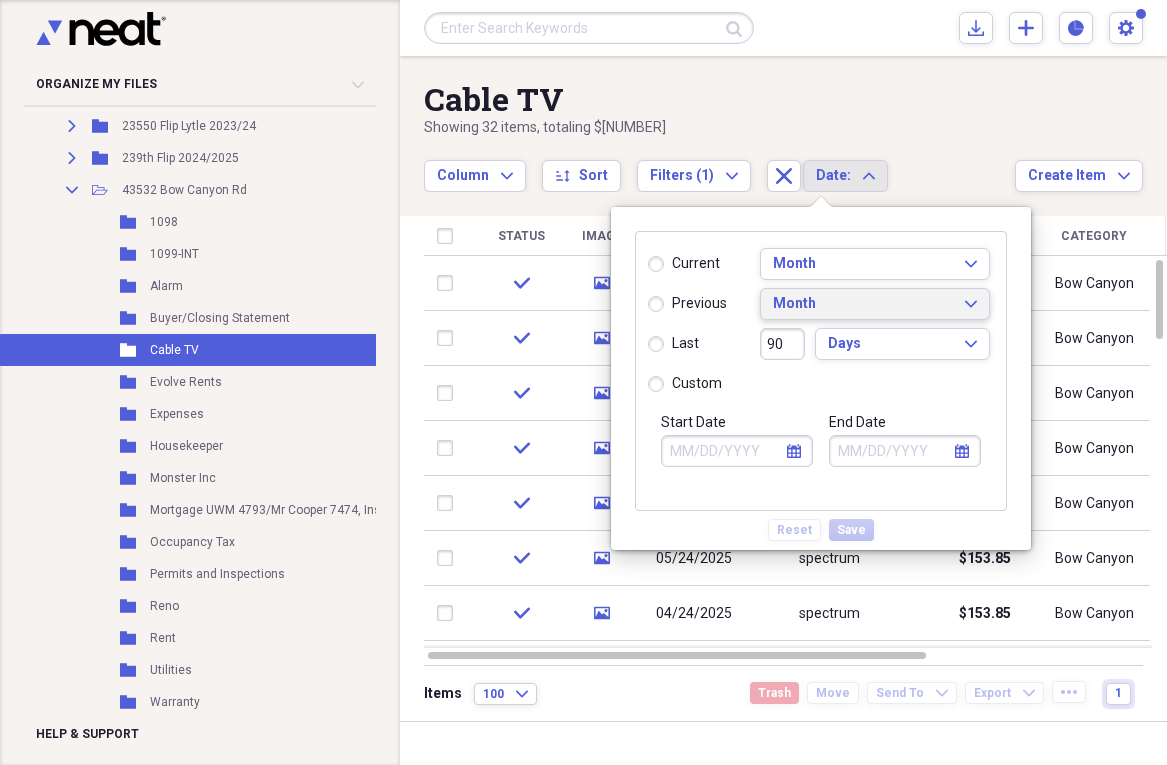 click on "Month Expand" at bounding box center (875, 304) 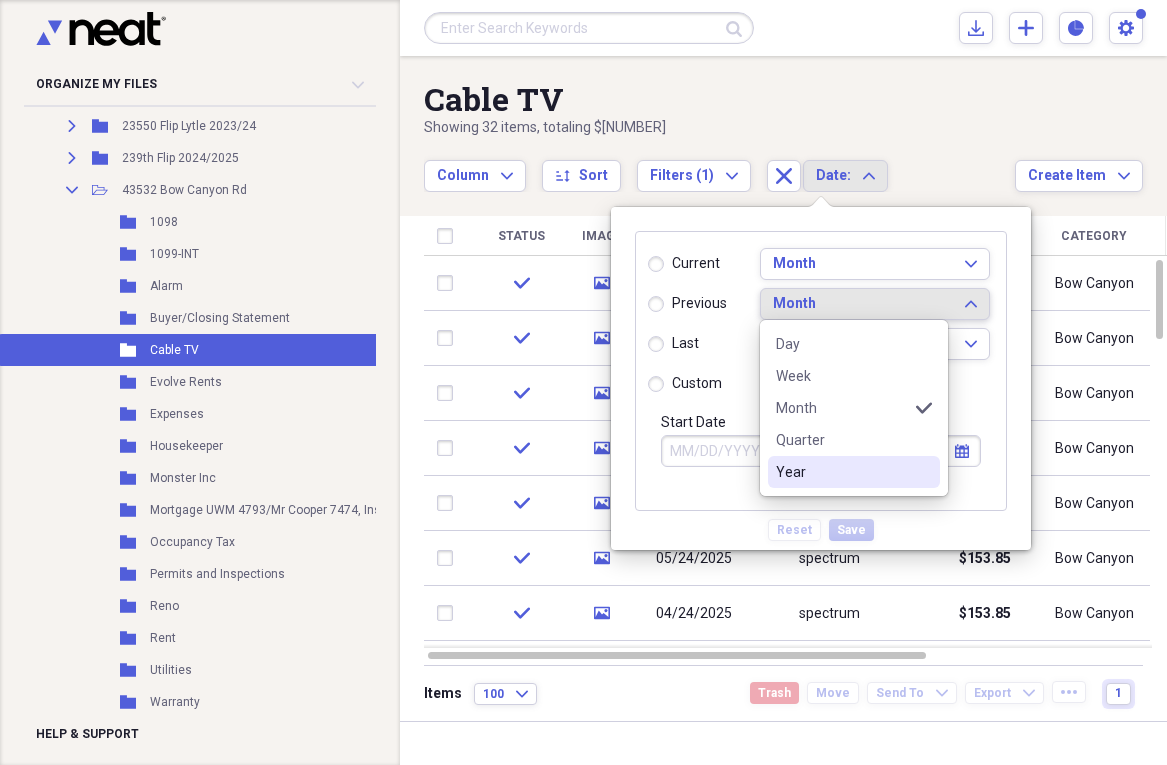 click on "Year" at bounding box center [842, 472] 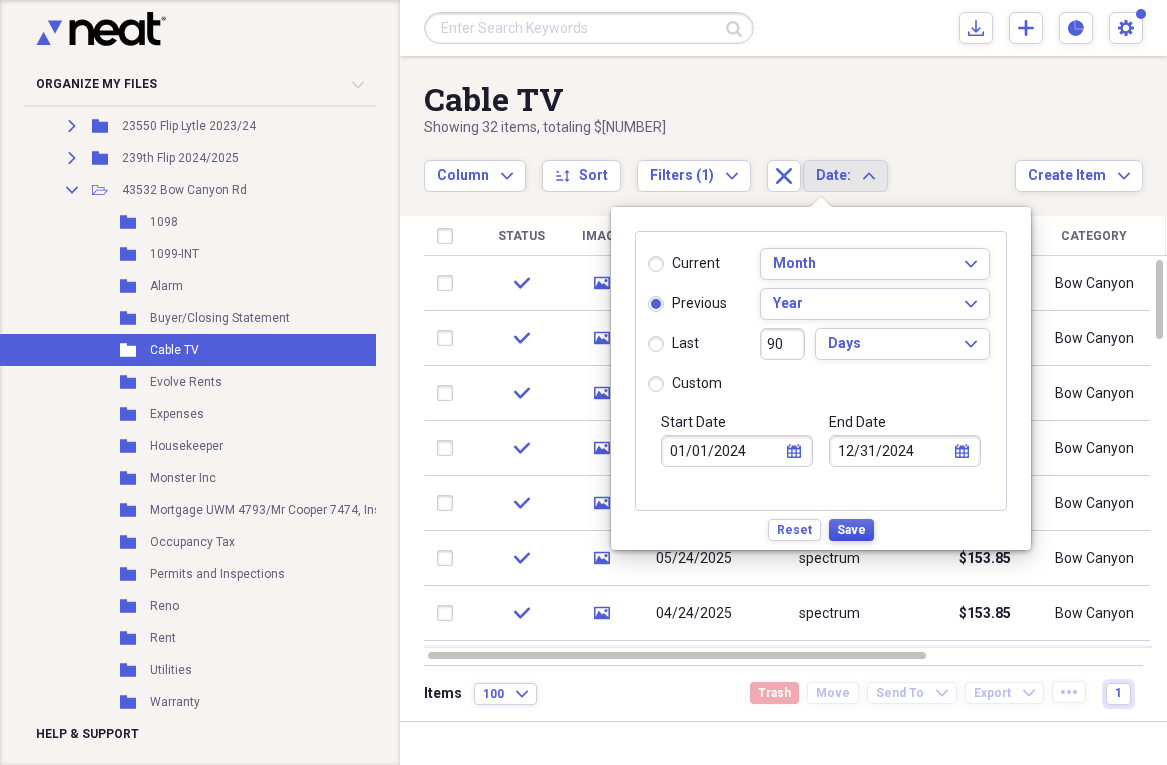 click on "Save" at bounding box center [851, 530] 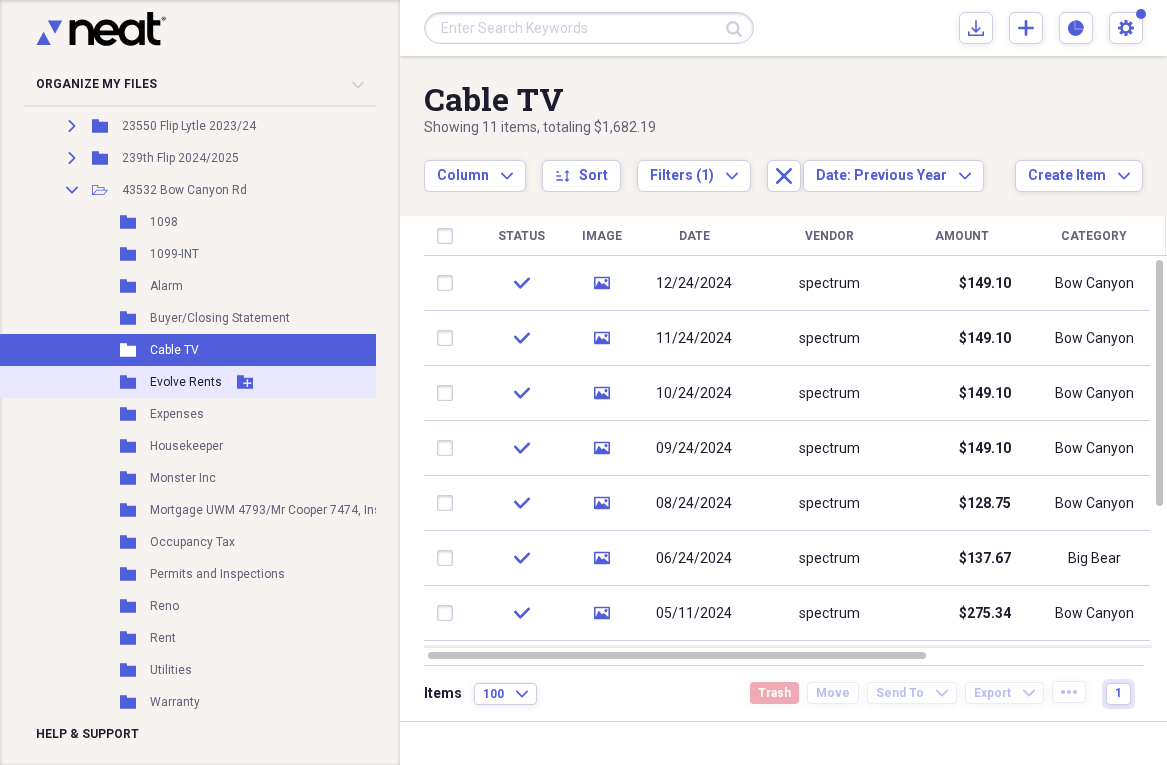click on "Evolve Rents" at bounding box center [186, 382] 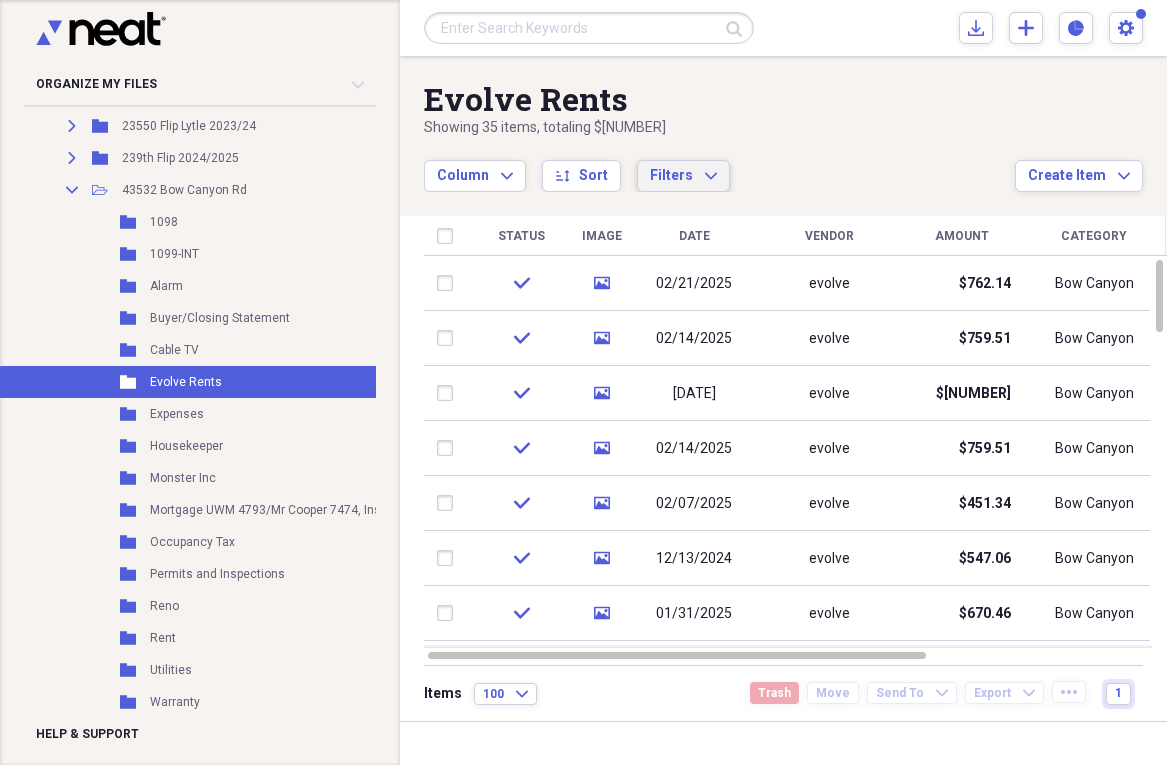 click on "Filters  Expand" at bounding box center [683, 176] 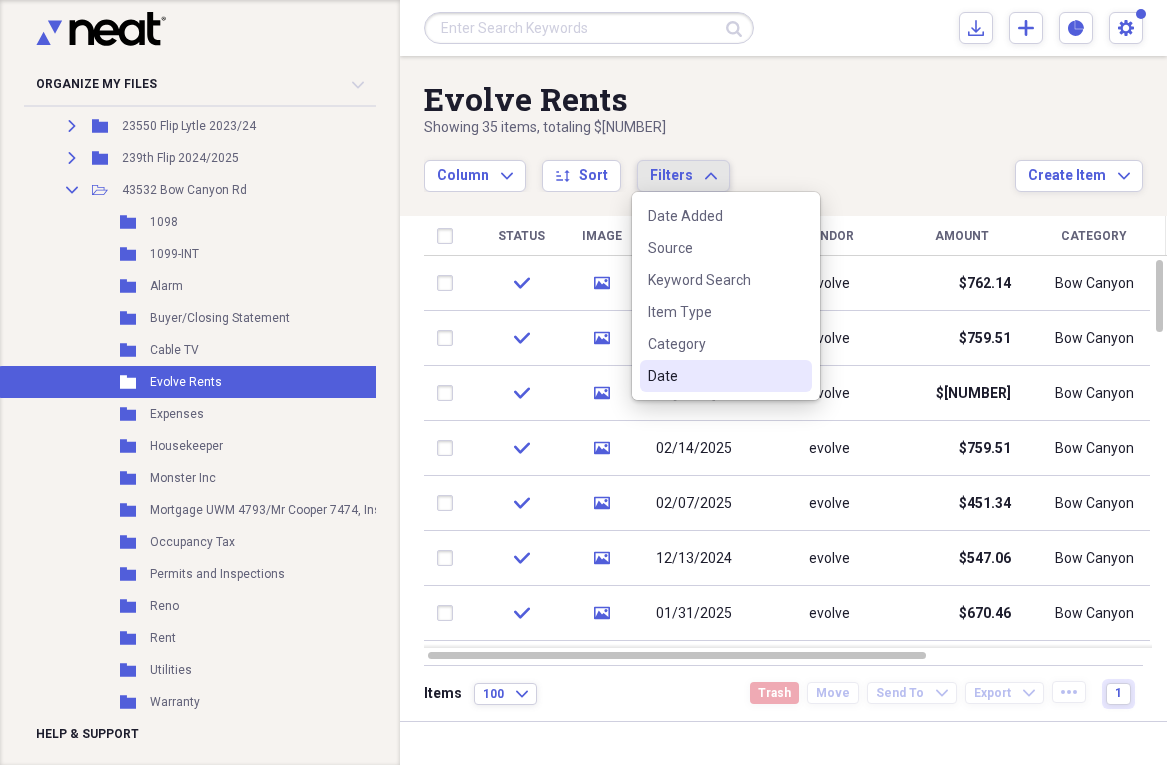 click on "Date" at bounding box center [714, 376] 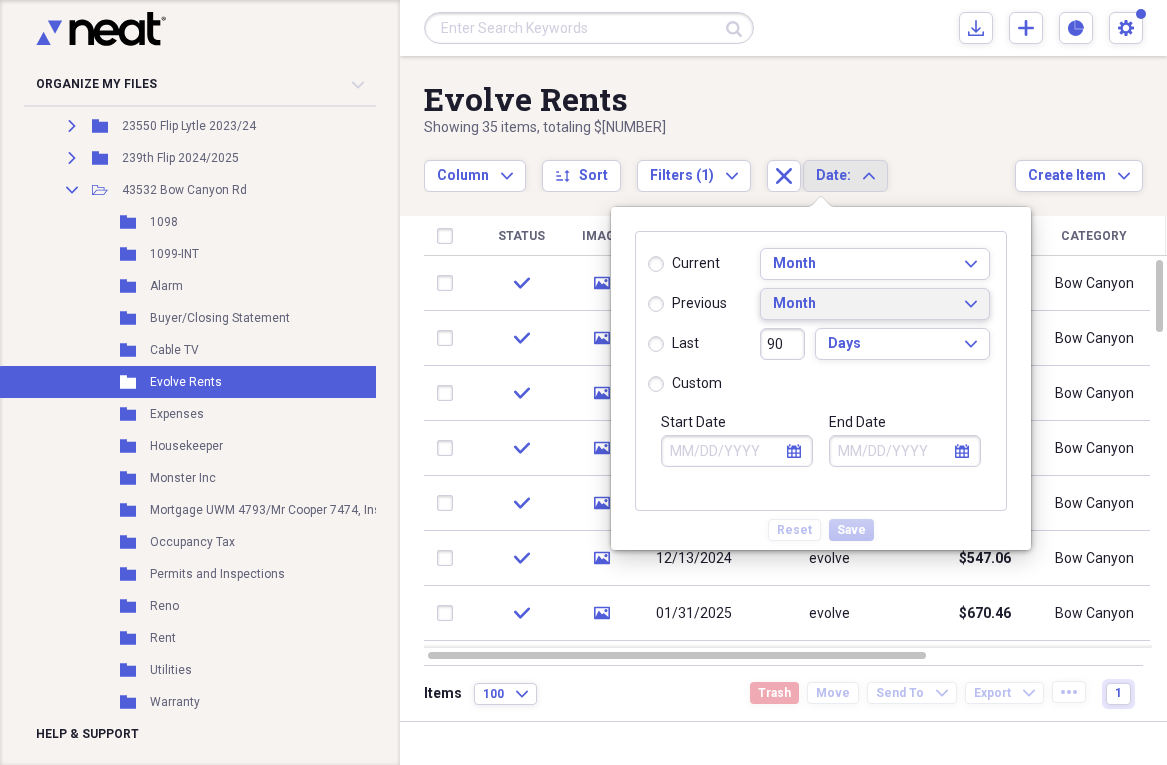 click on "Expand" 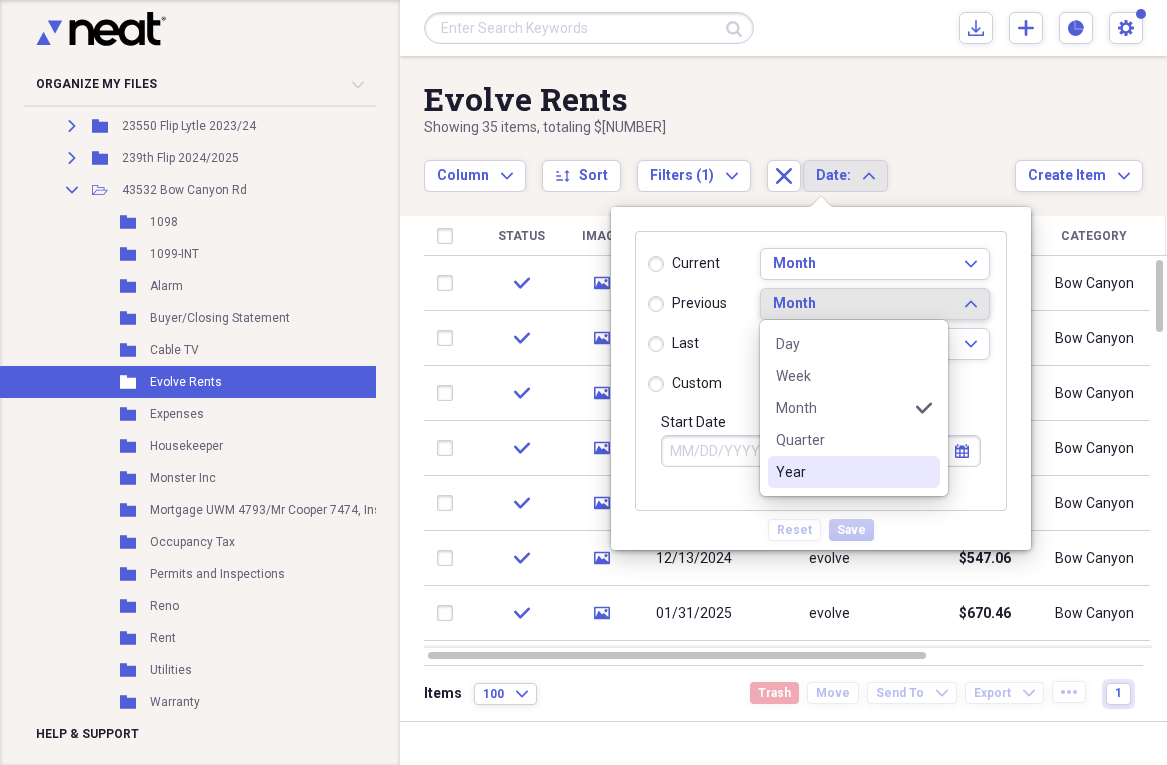 click on "Year" at bounding box center (842, 472) 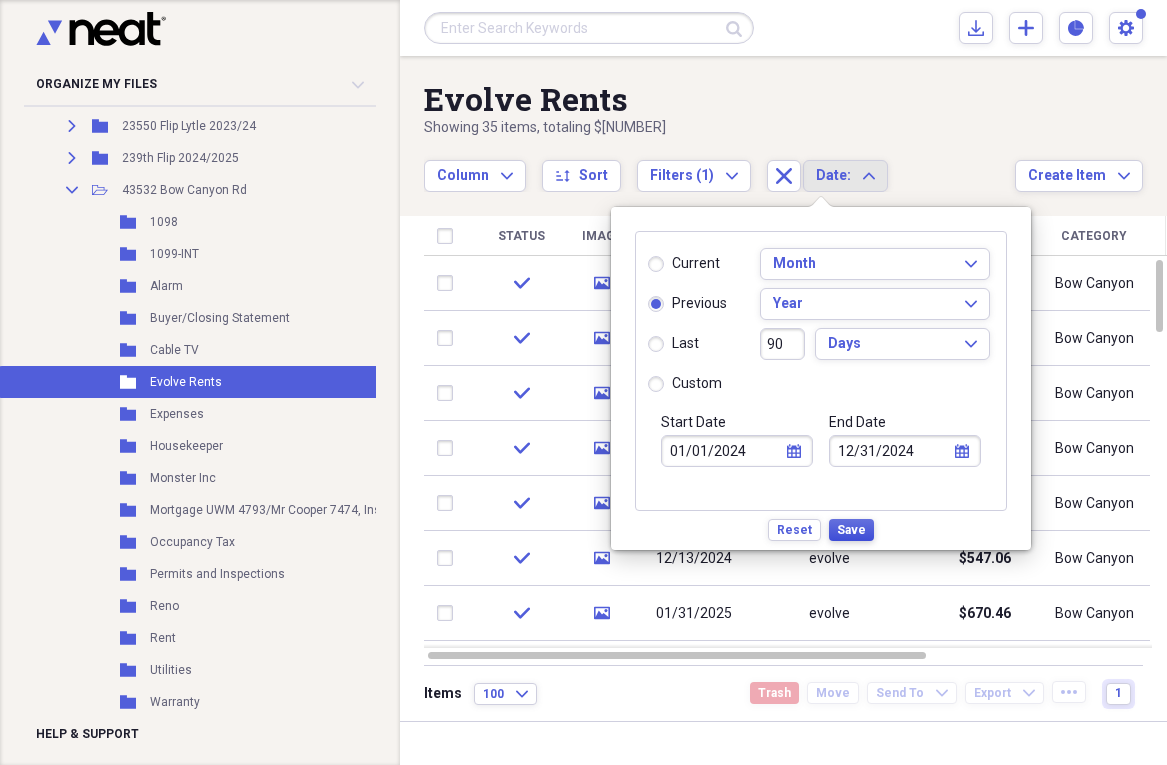 click on "Save" at bounding box center [851, 530] 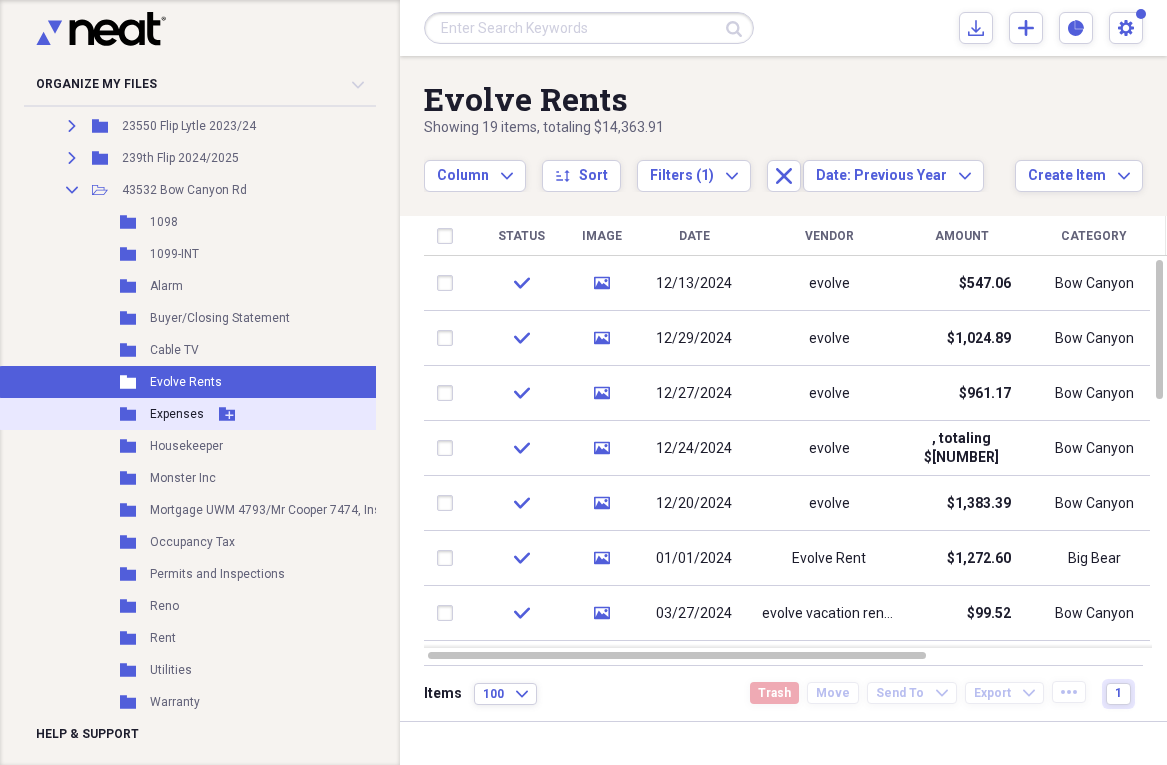 click on "Expenses" at bounding box center [177, 414] 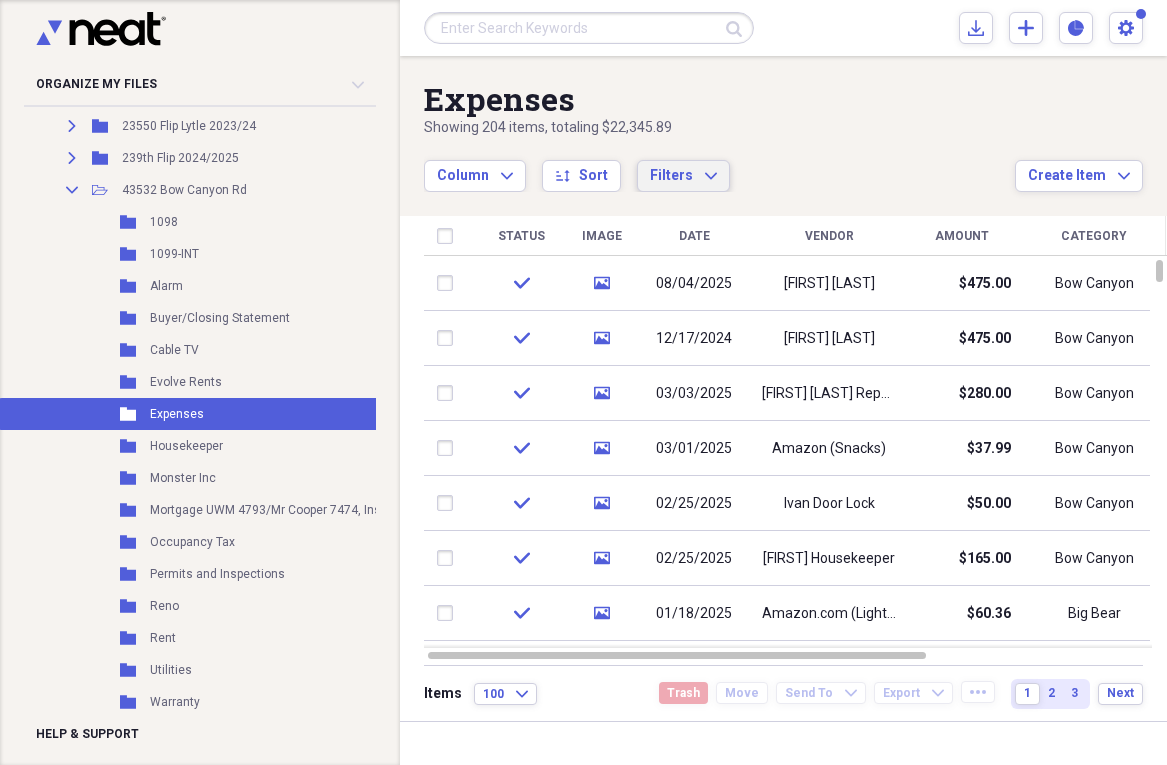 click on "Expand" 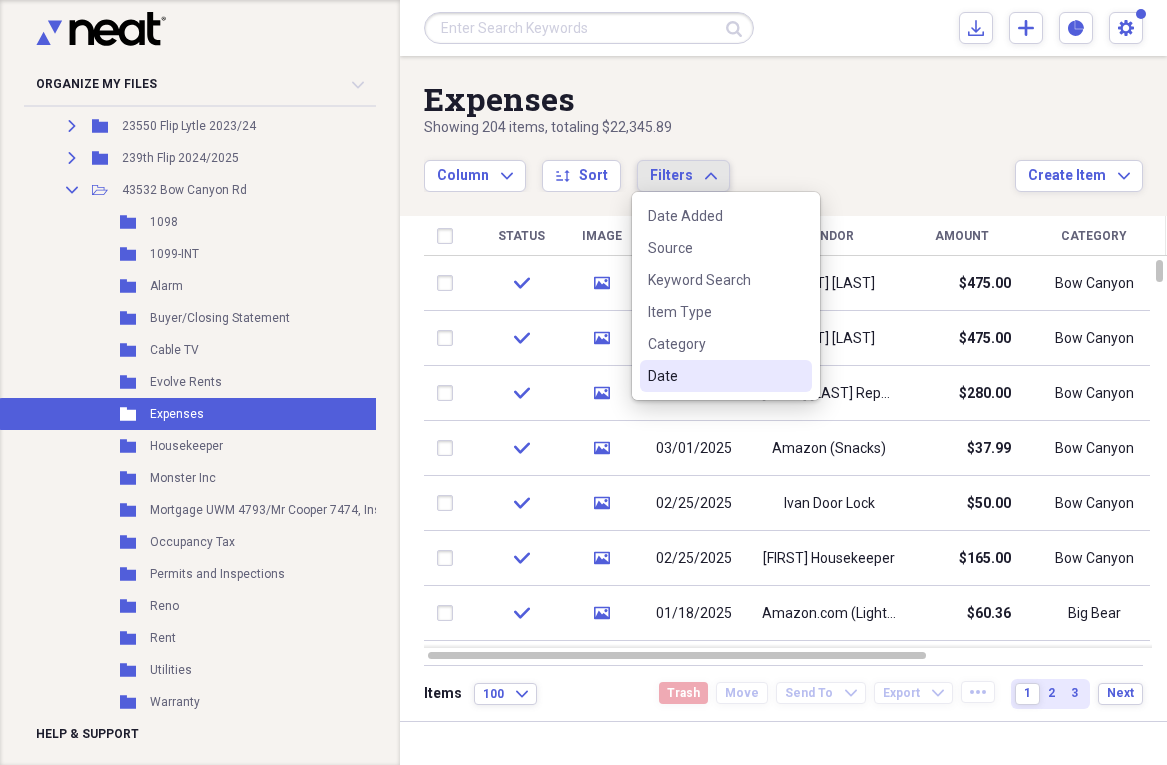 click on "Date" at bounding box center [714, 376] 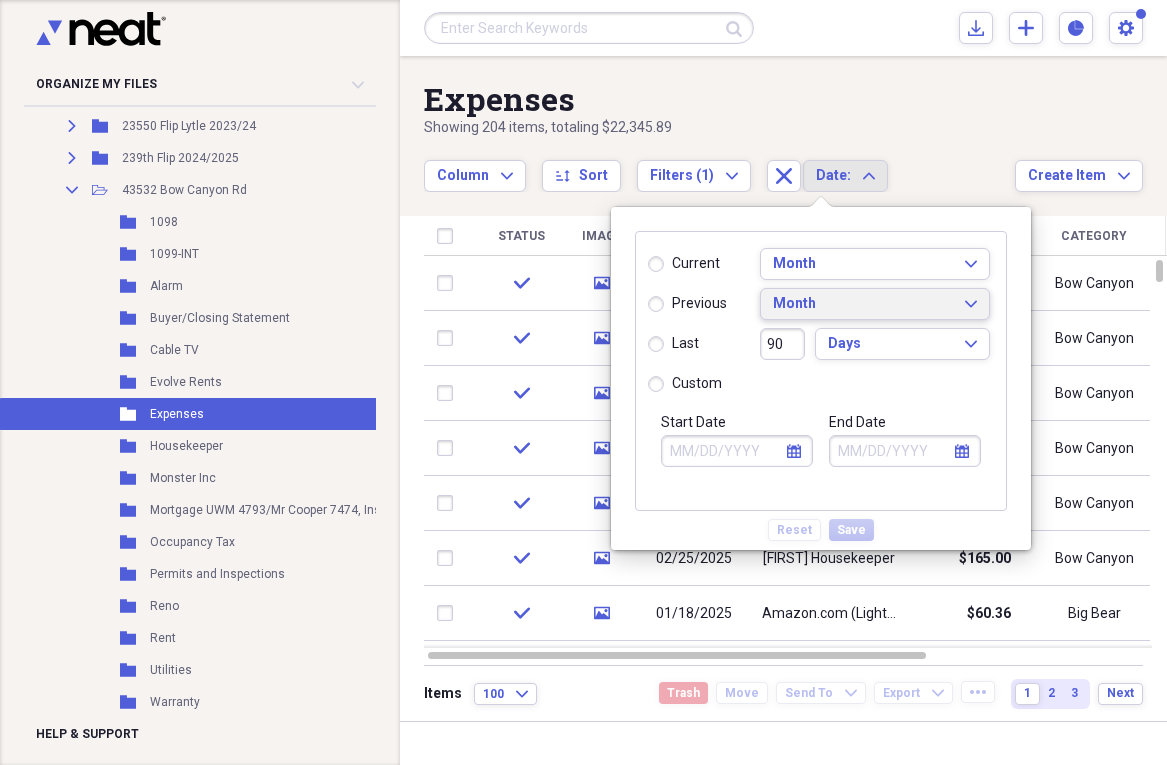 click on "Month Expand" at bounding box center (875, 304) 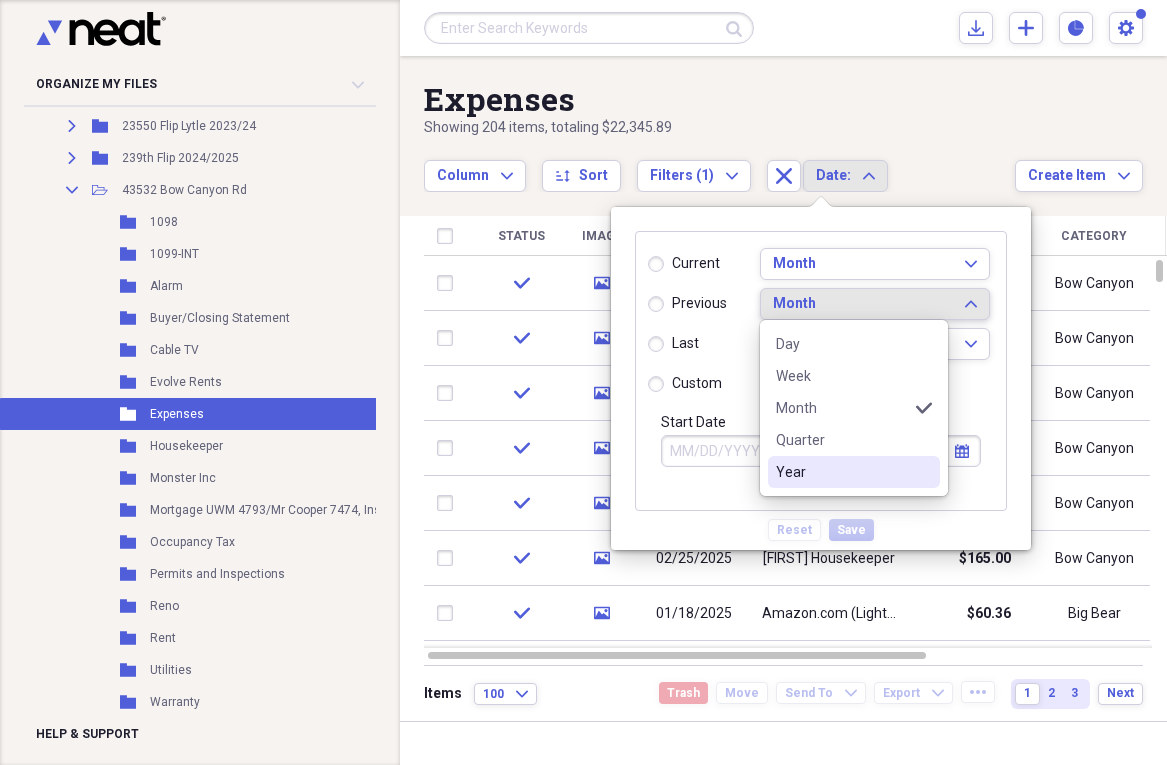 click on "Year" at bounding box center [854, 472] 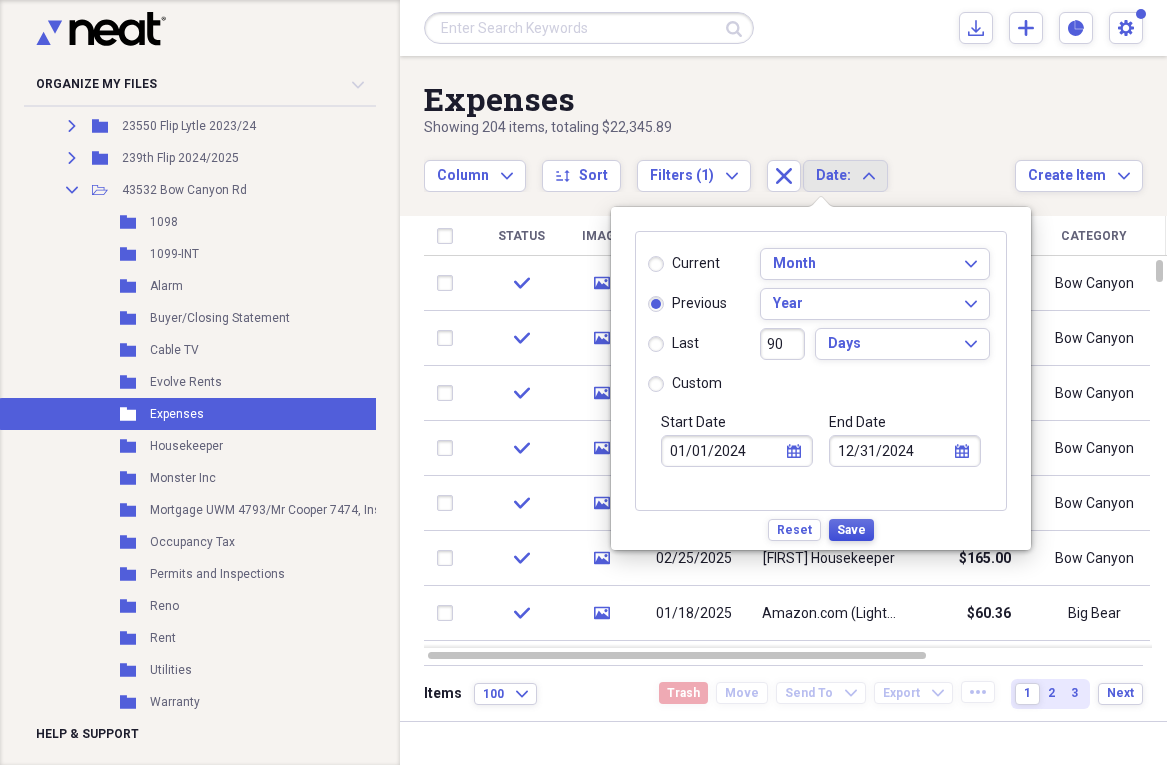 click on "Save" at bounding box center [851, 530] 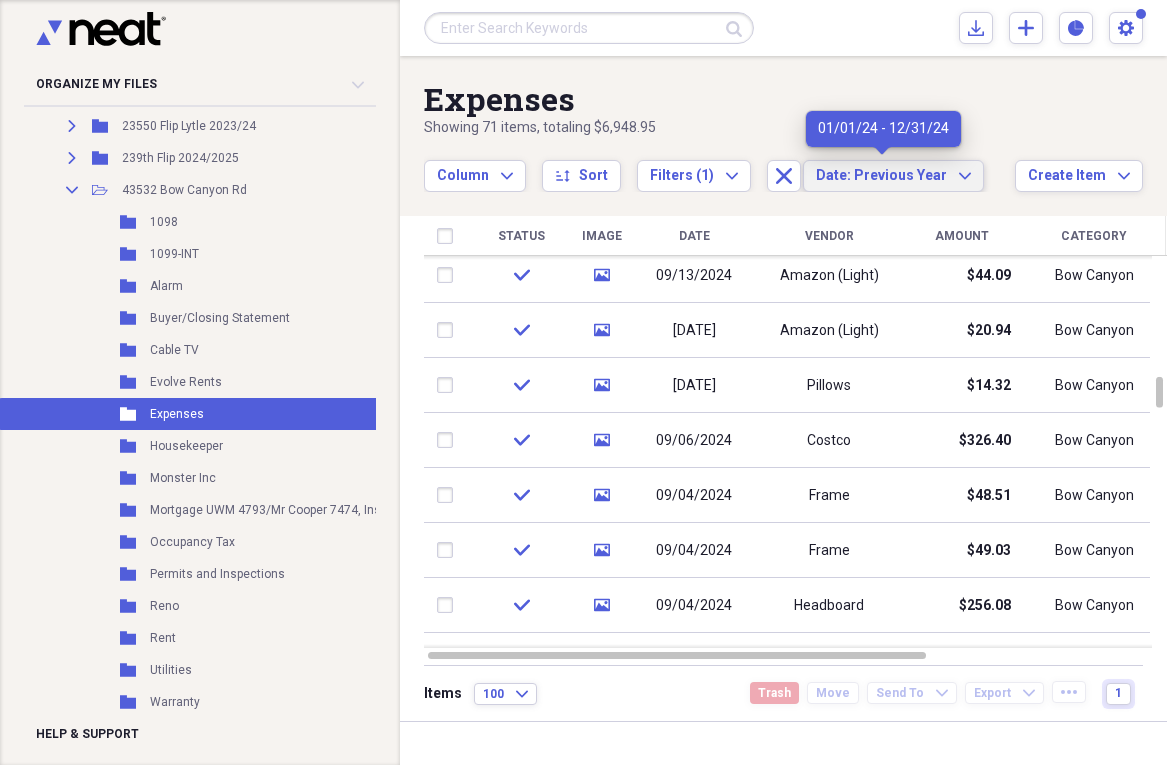 click on "Expand" 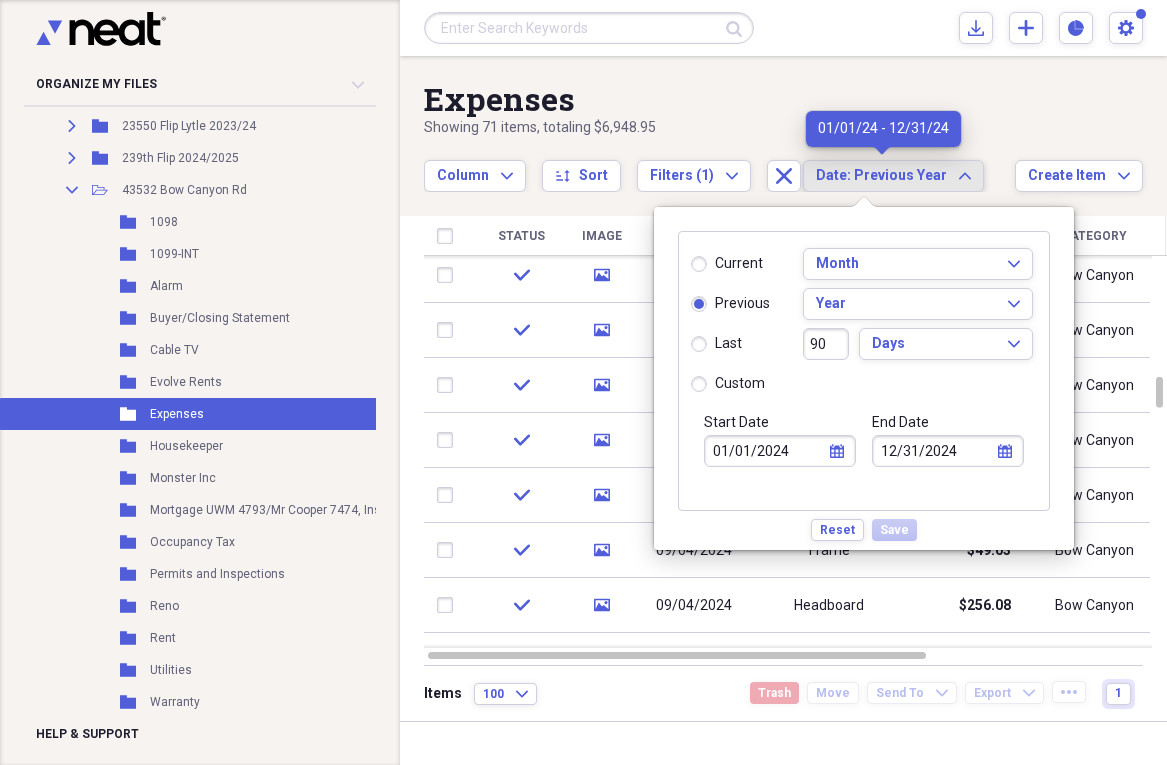 click on "Expand" 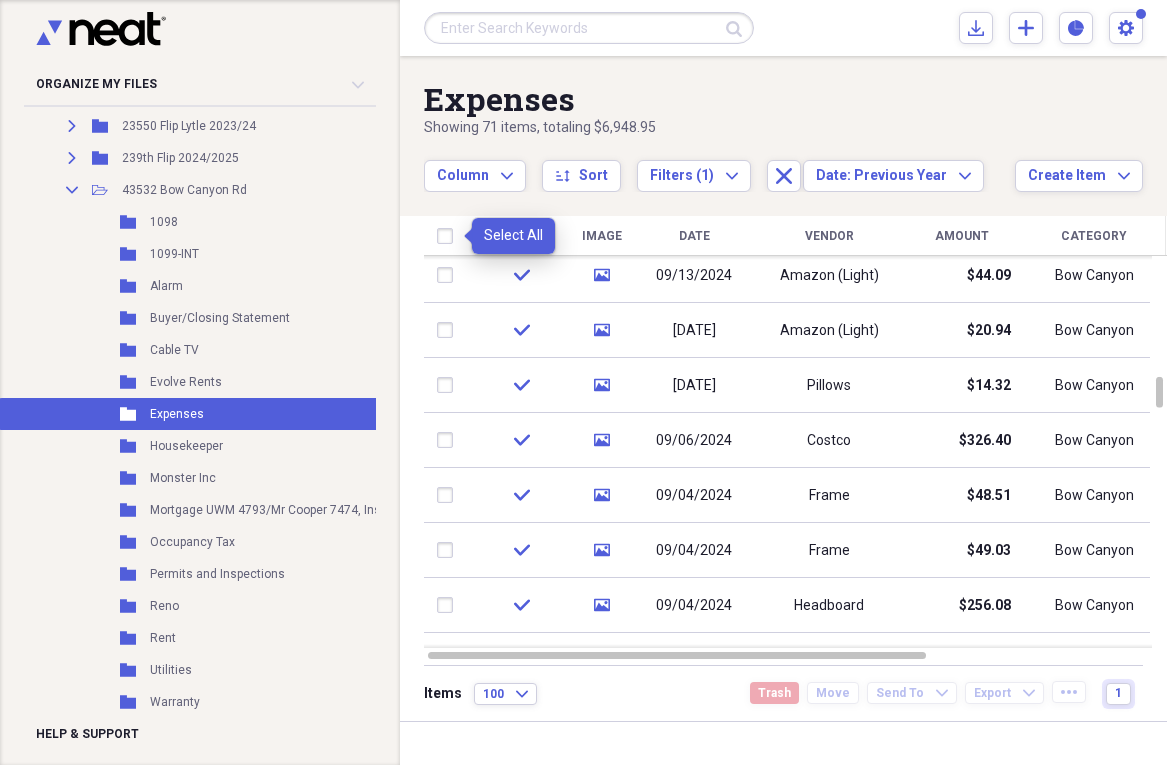 click at bounding box center [449, 236] 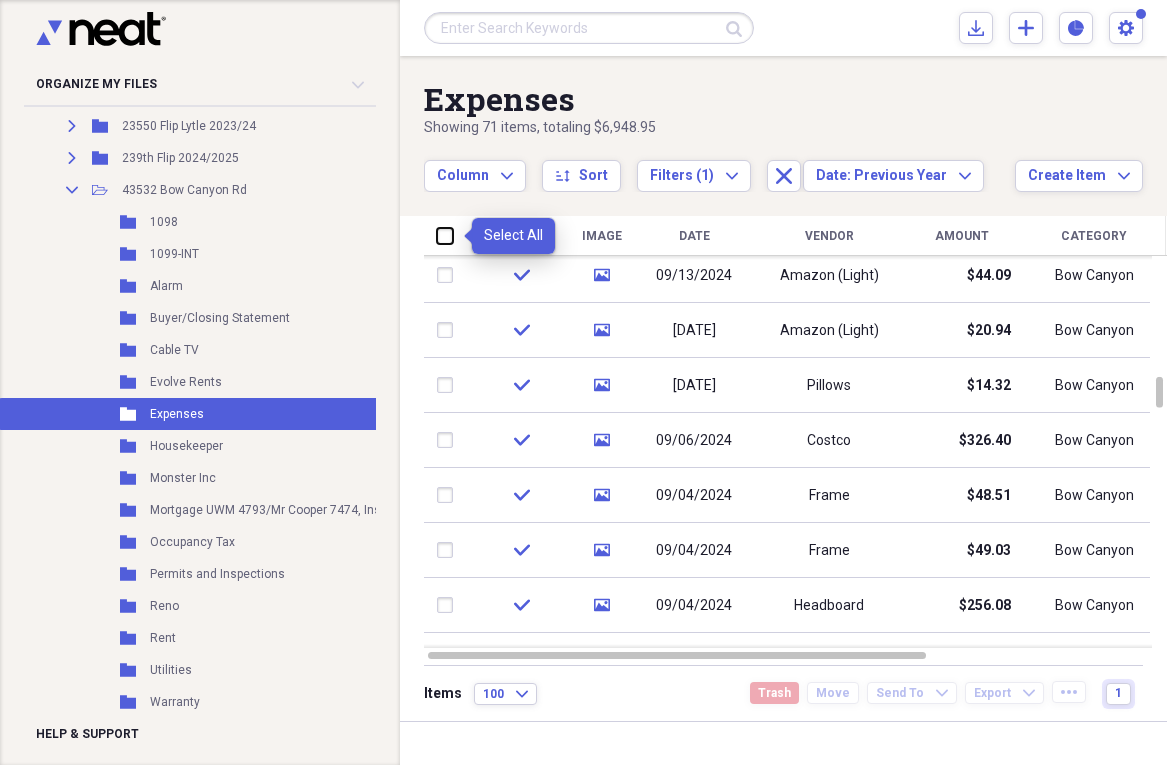 click at bounding box center (437, 235) 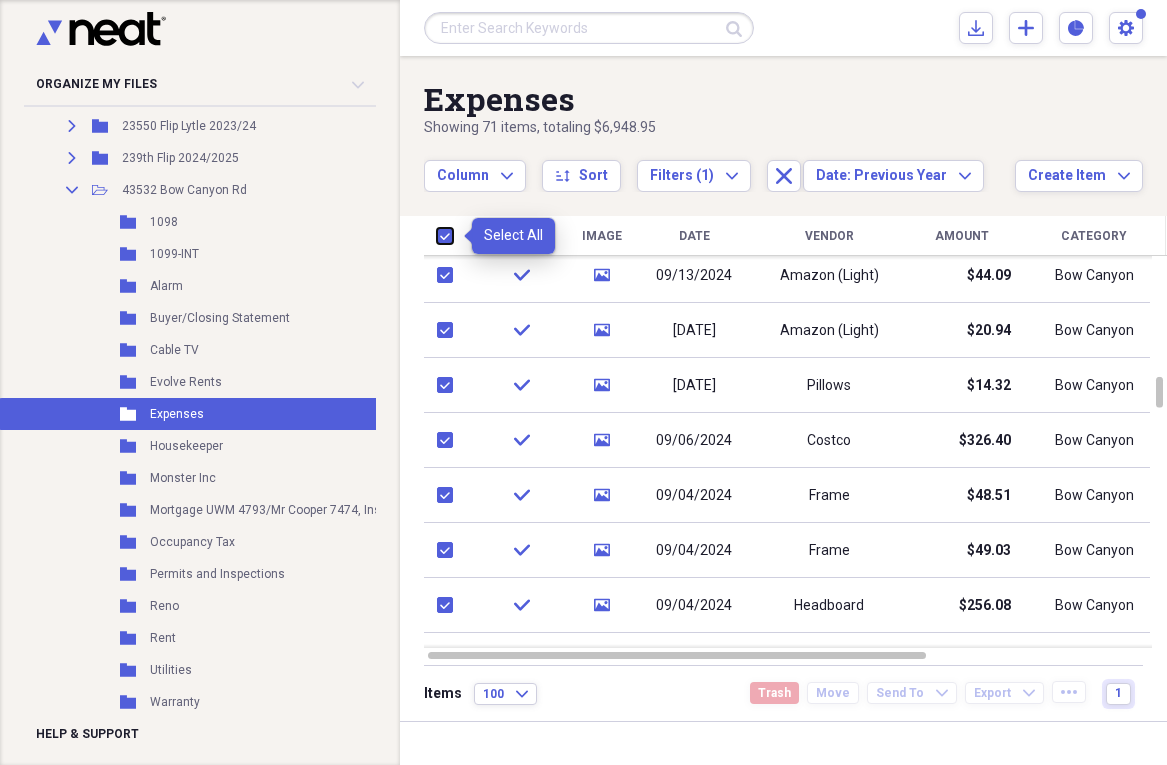 checkbox on "true" 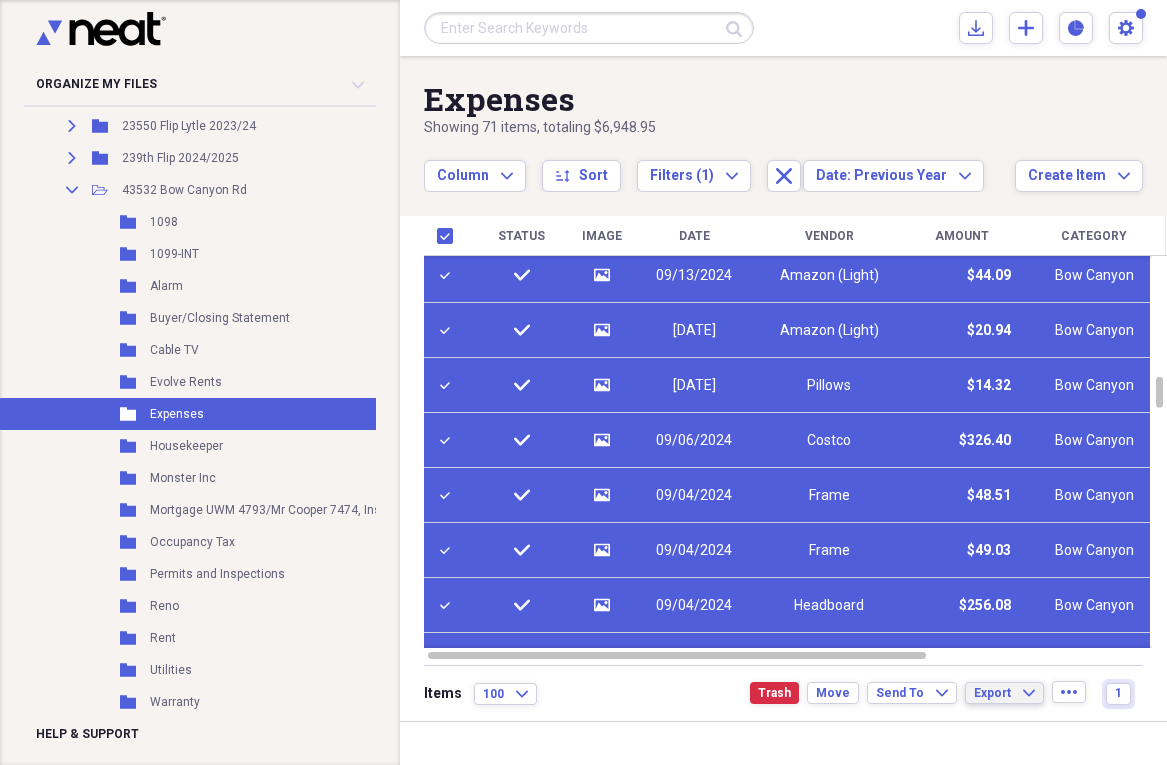 click on "Expand" 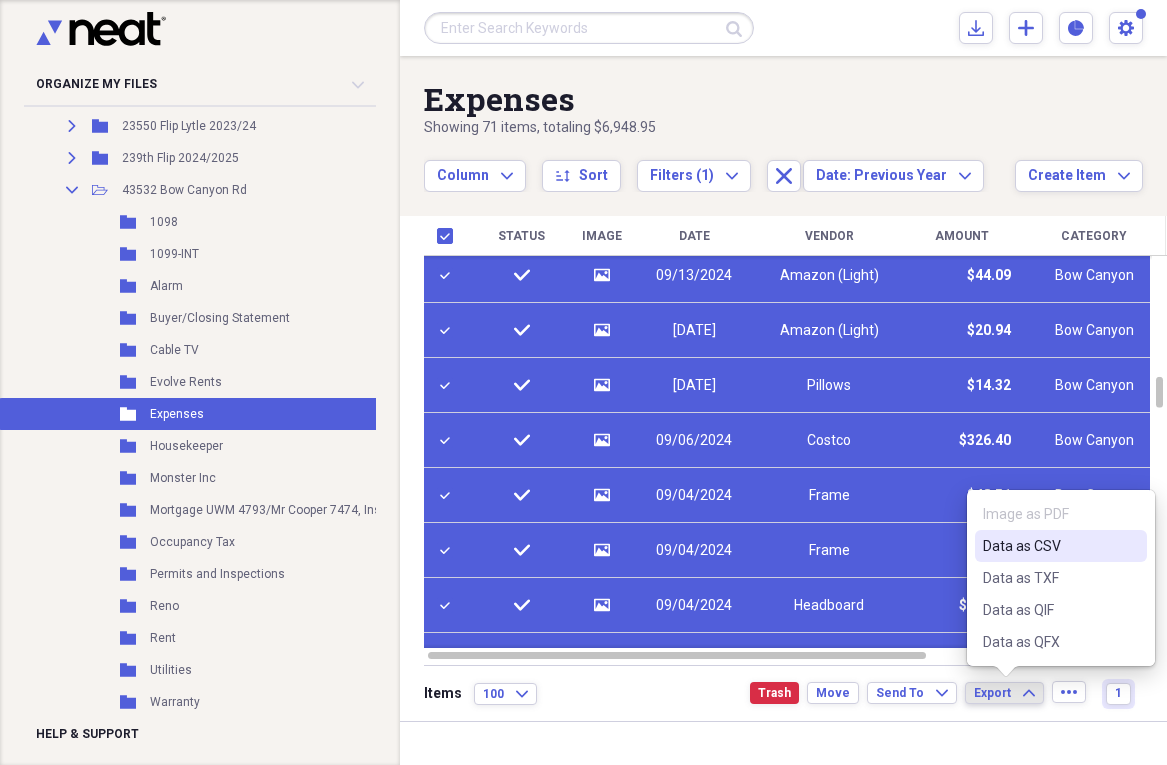 click on "Data as CSV" at bounding box center [1049, 546] 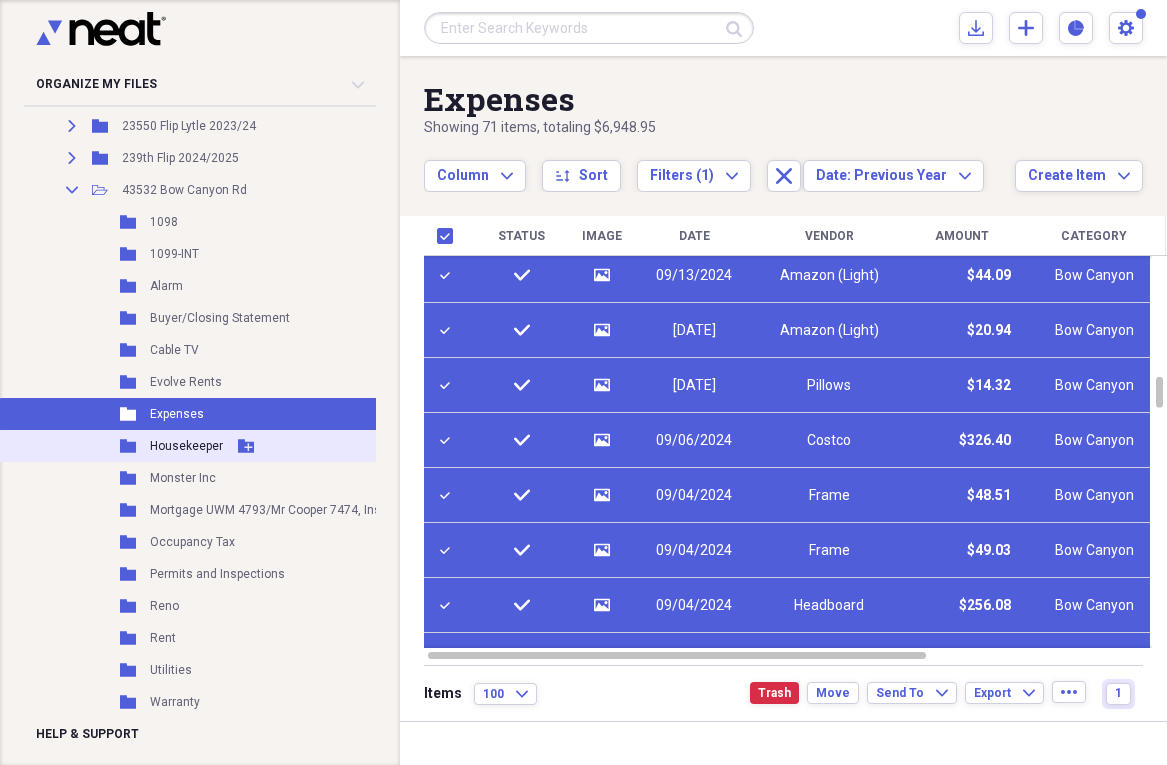 click on "Housekeeper" at bounding box center (186, 446) 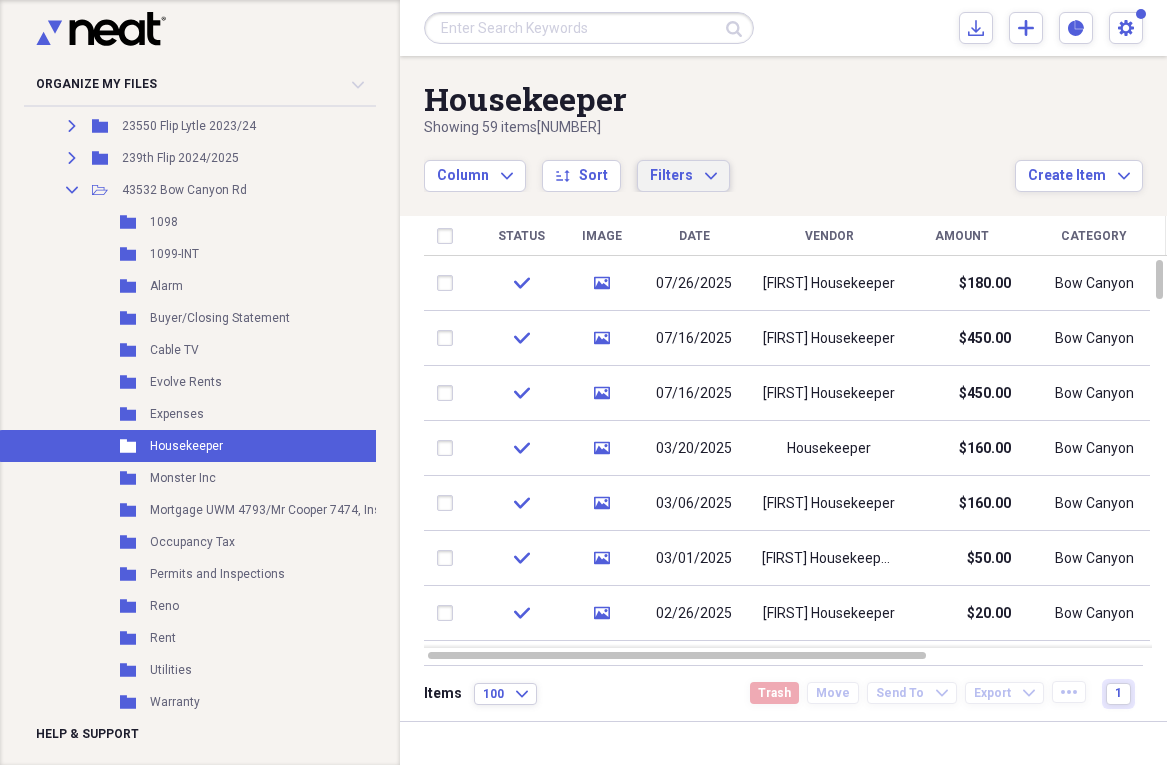 click 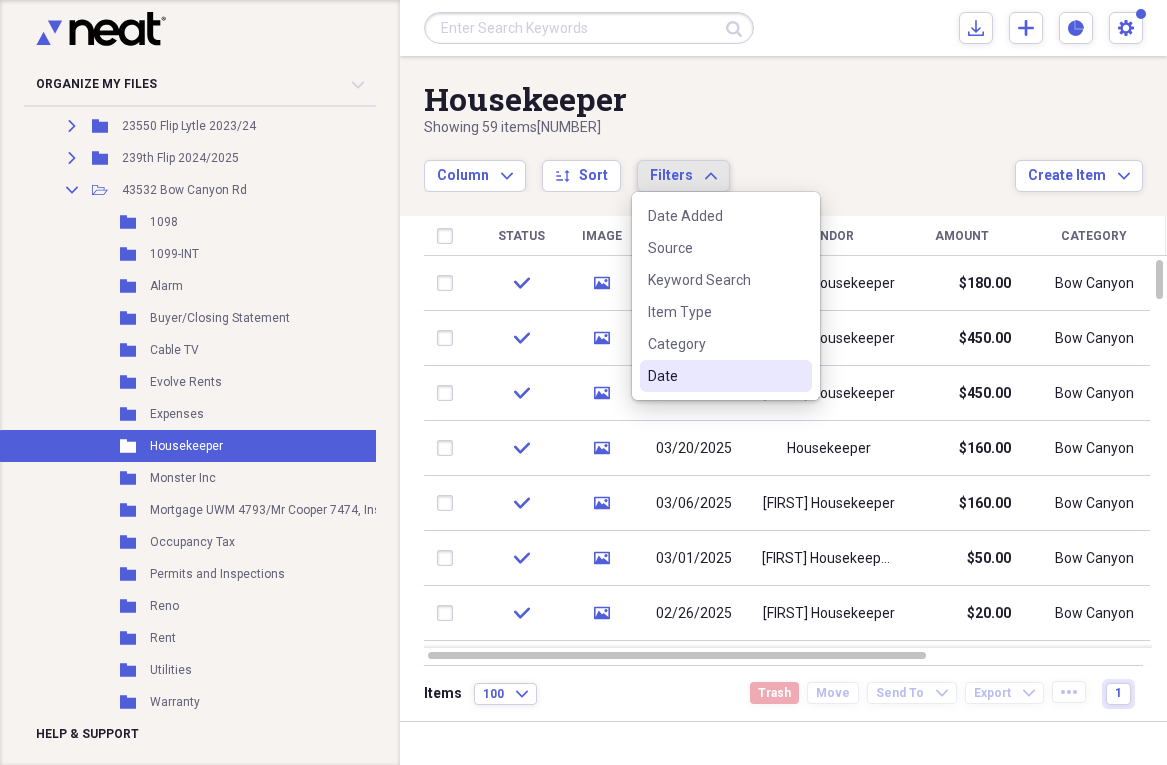 click on "Date" at bounding box center [714, 376] 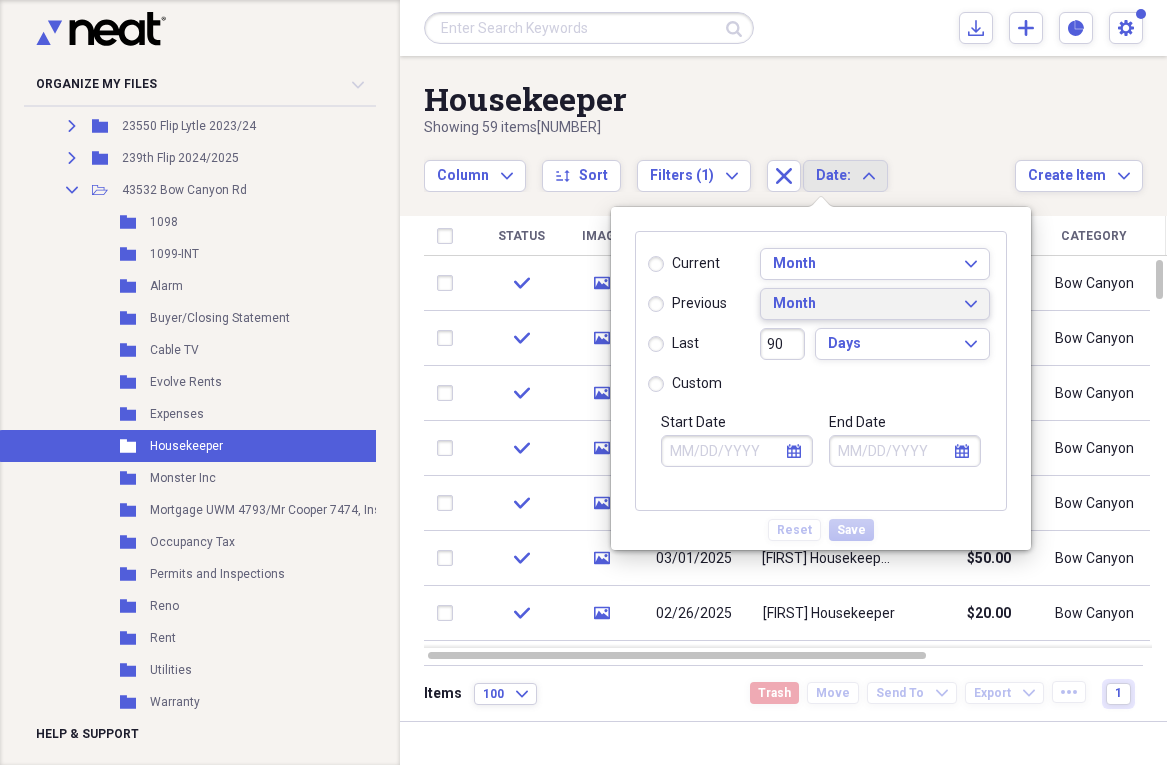click on "Expand" 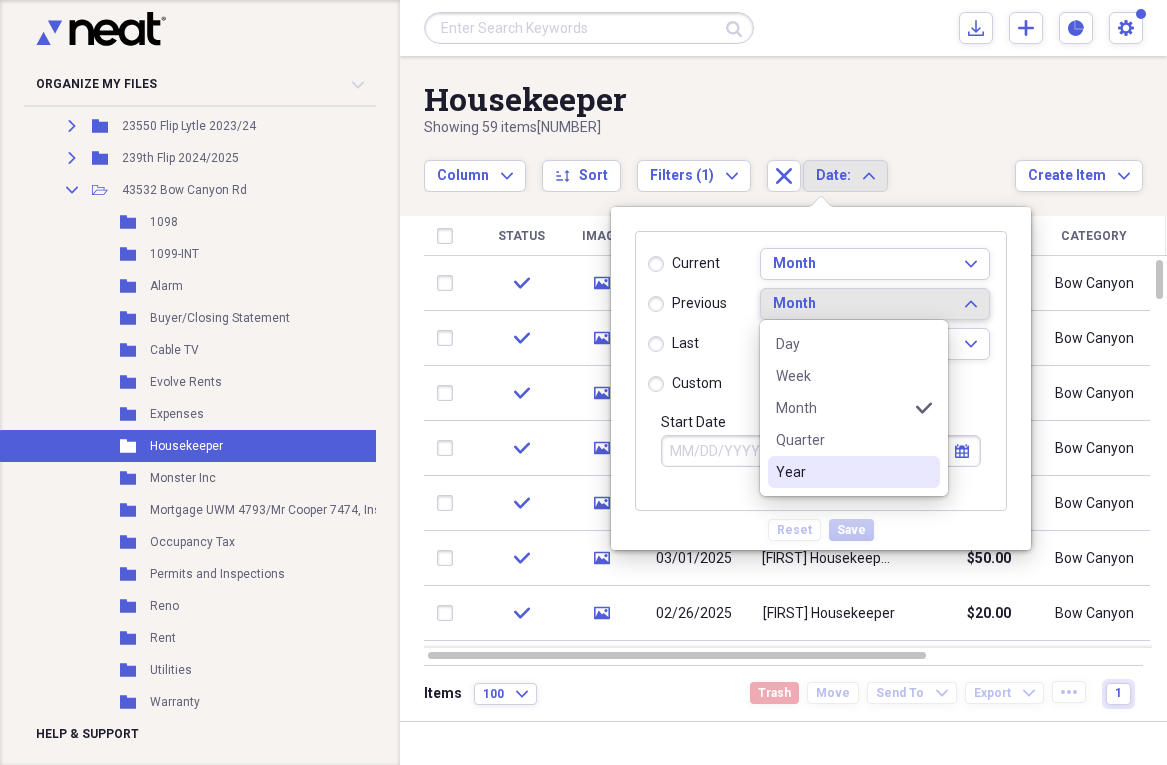 click on "Year" at bounding box center [854, 472] 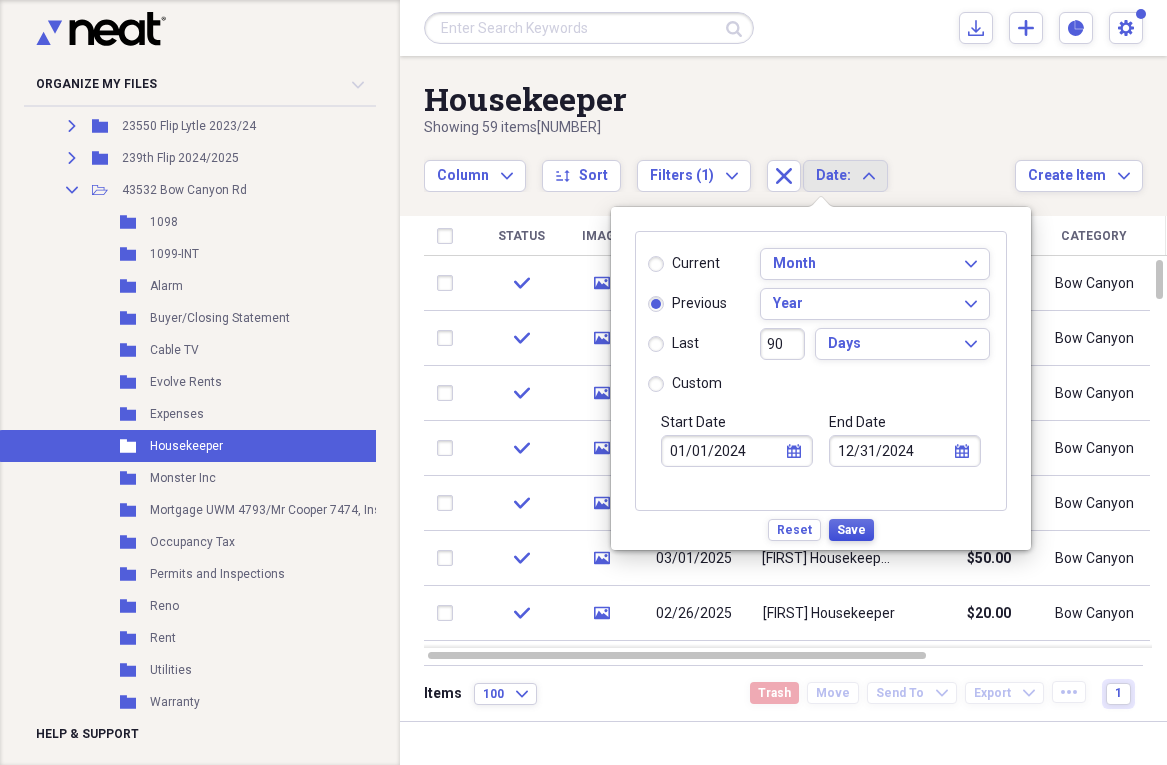 click on "Save" at bounding box center [851, 530] 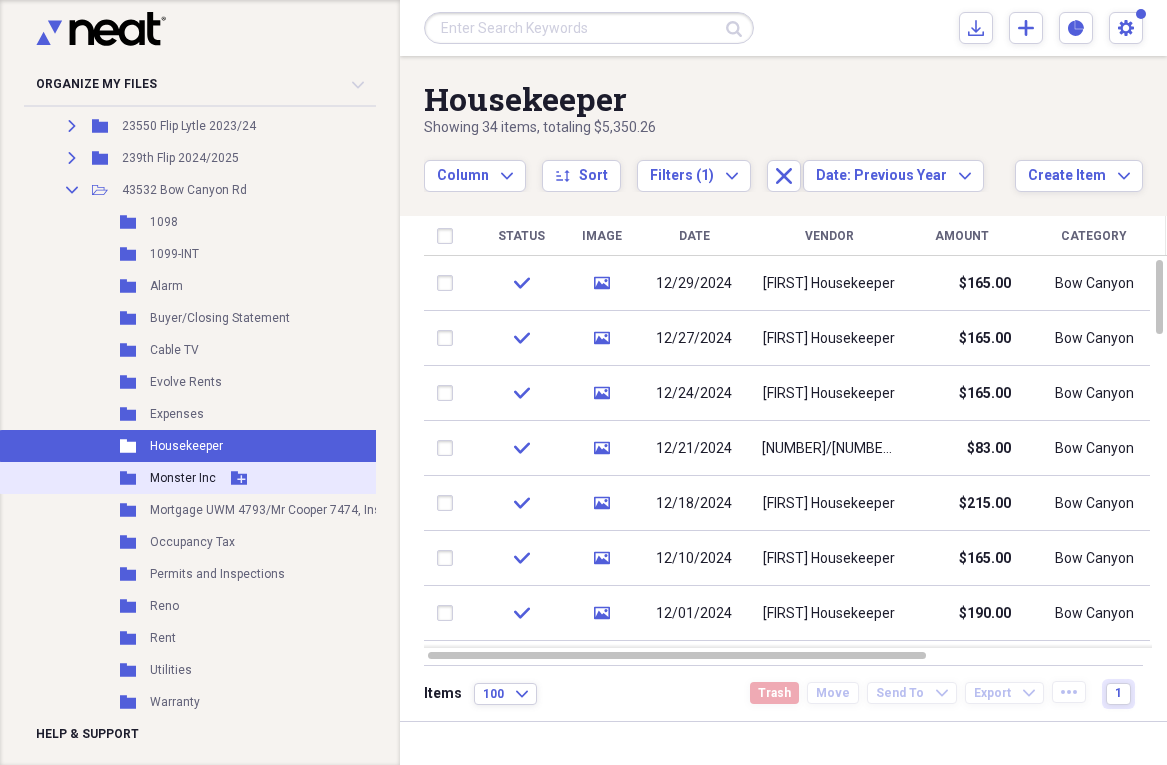 click on "Monster Inc" at bounding box center (183, 478) 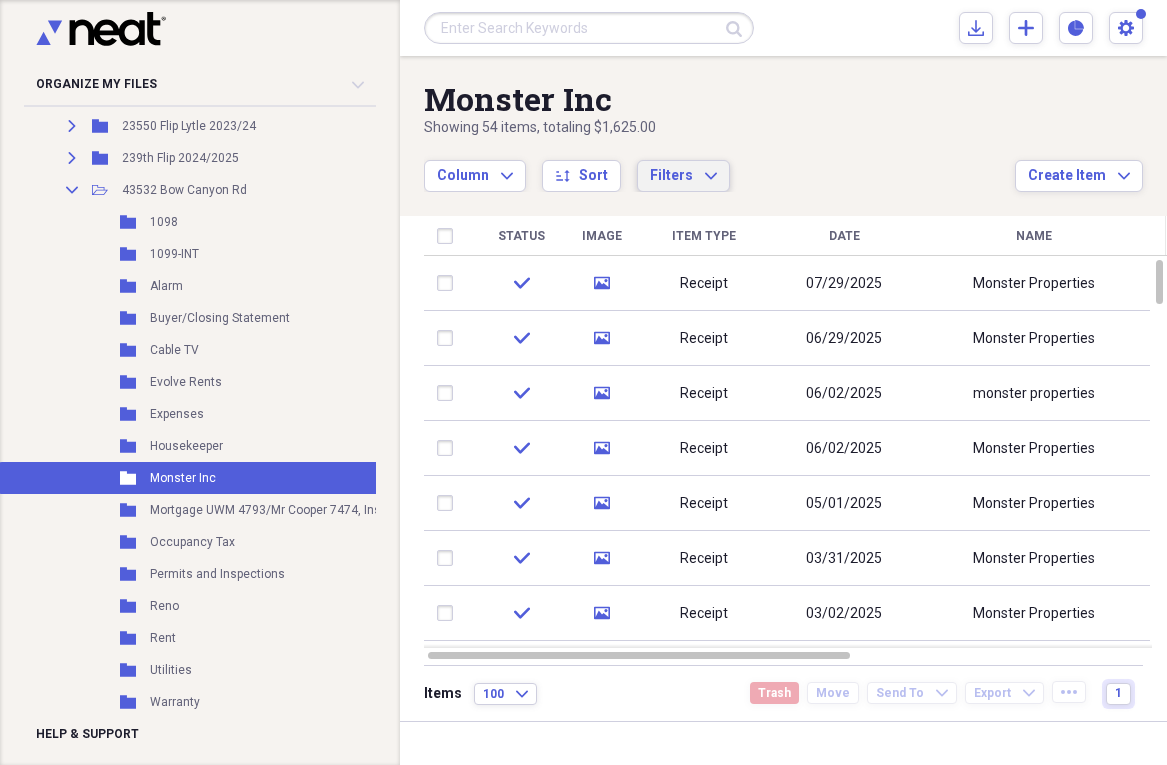 click on "Expand" 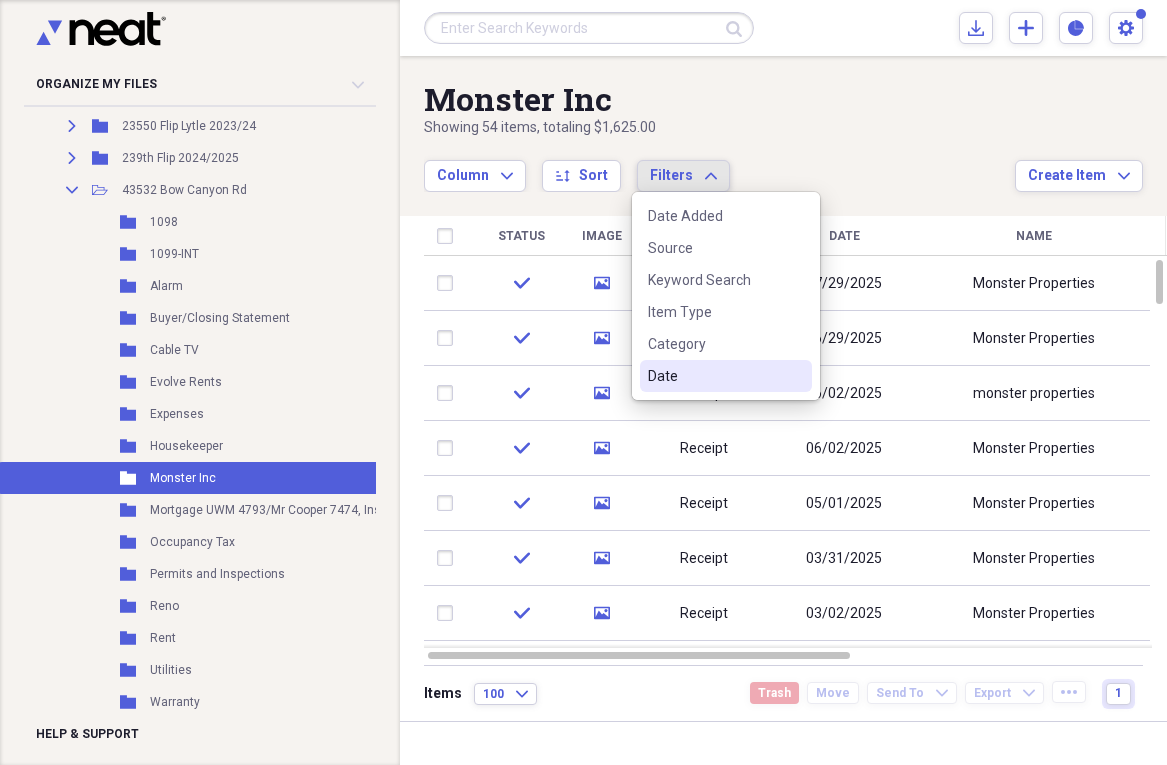 click on "Date" at bounding box center (714, 376) 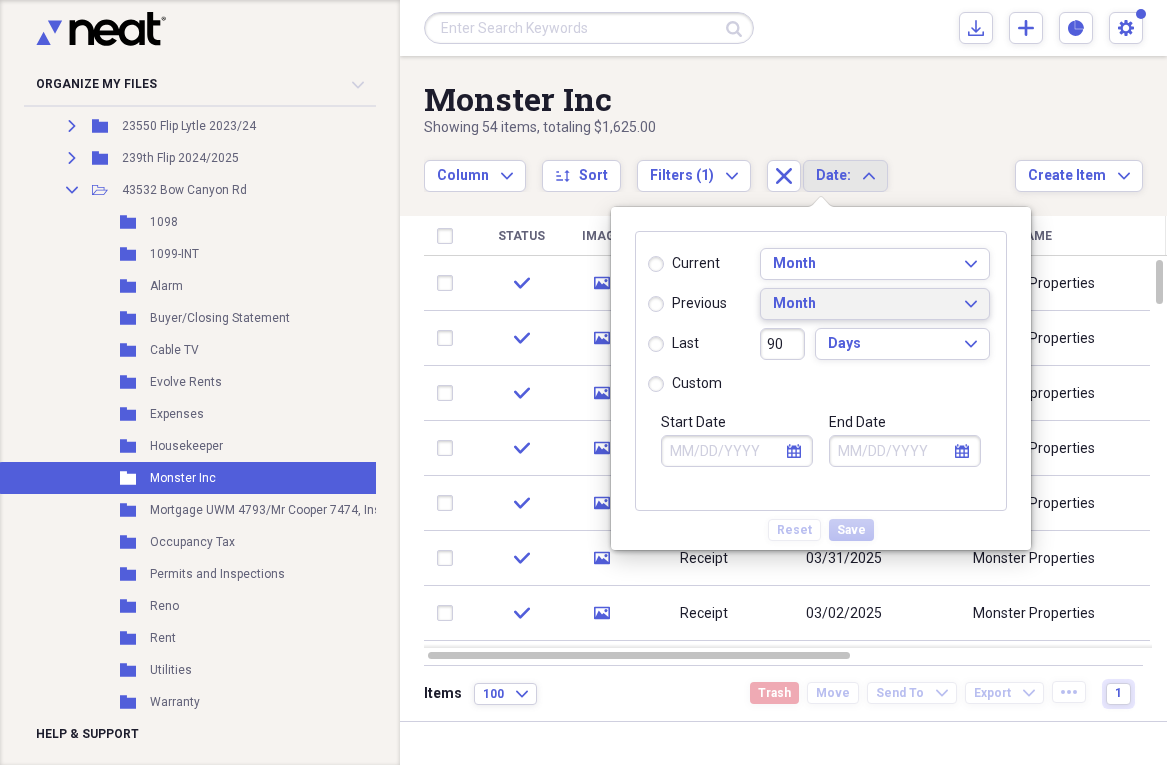 click on "Expand" 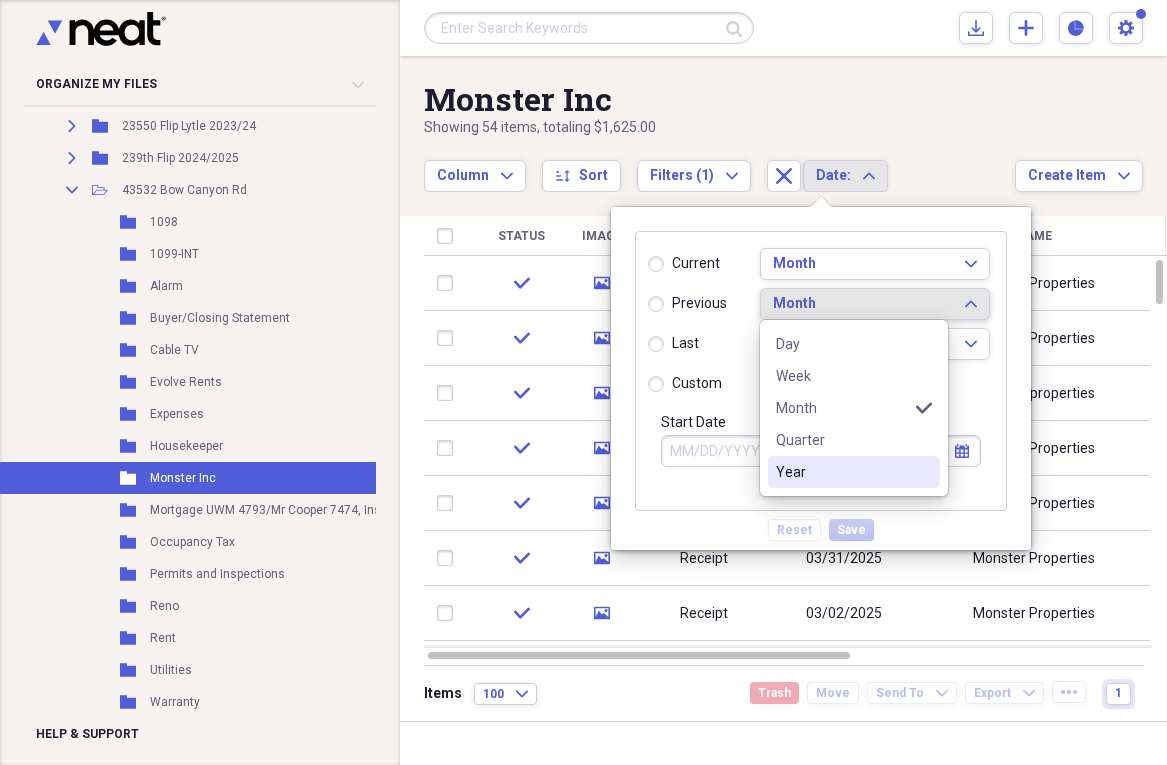 click on "Year" at bounding box center (854, 472) 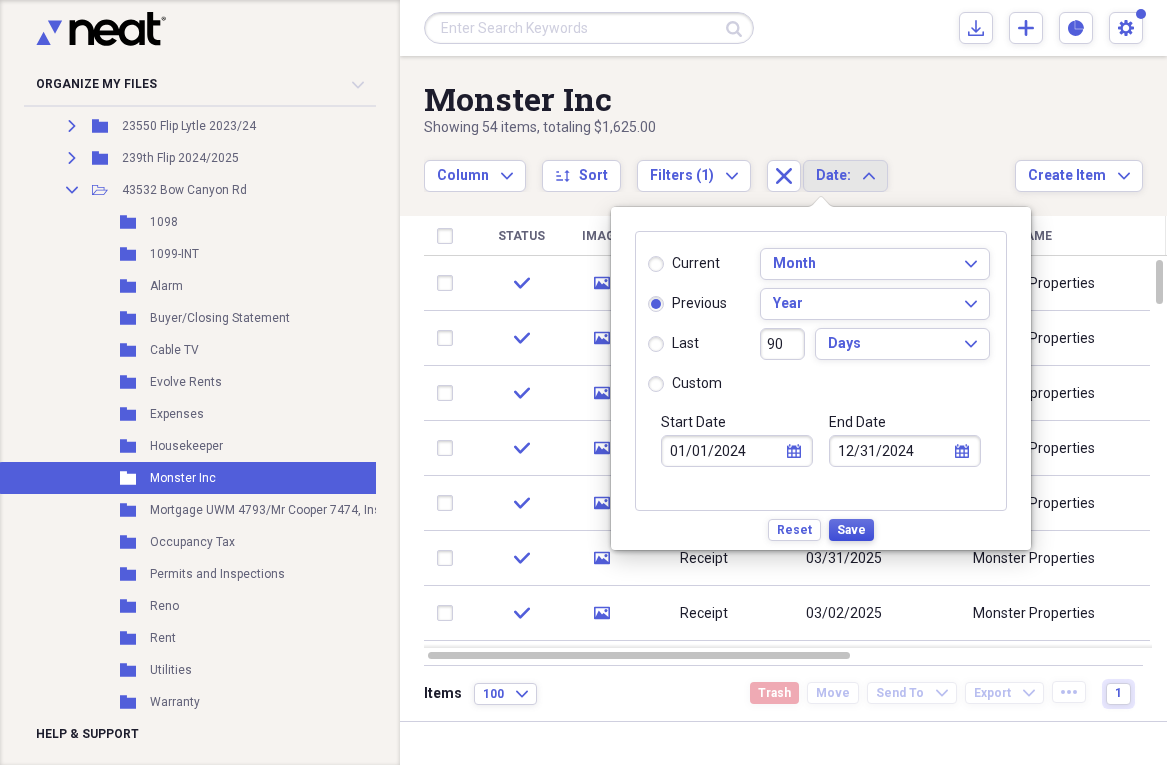 click on "Save" at bounding box center (851, 530) 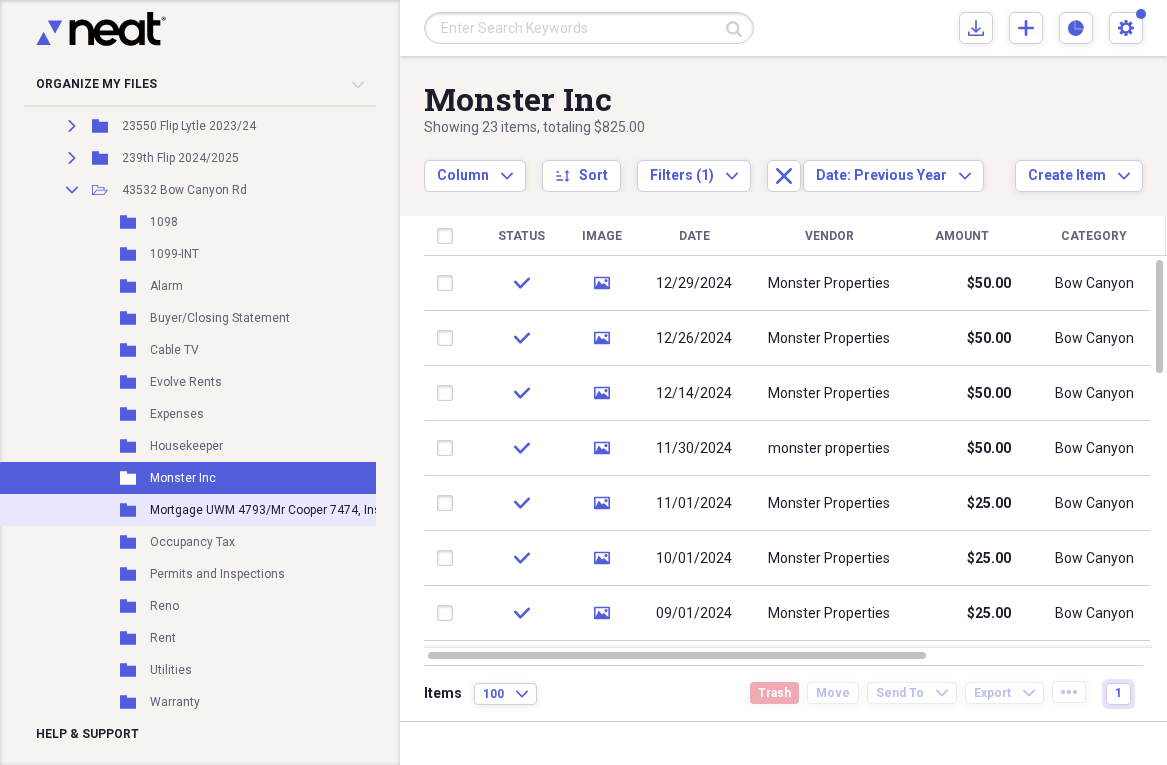 click on "Mortgage UWM 4793/Mr Cooper 7474, Insurance, Property Tax" at bounding box center [321, 510] 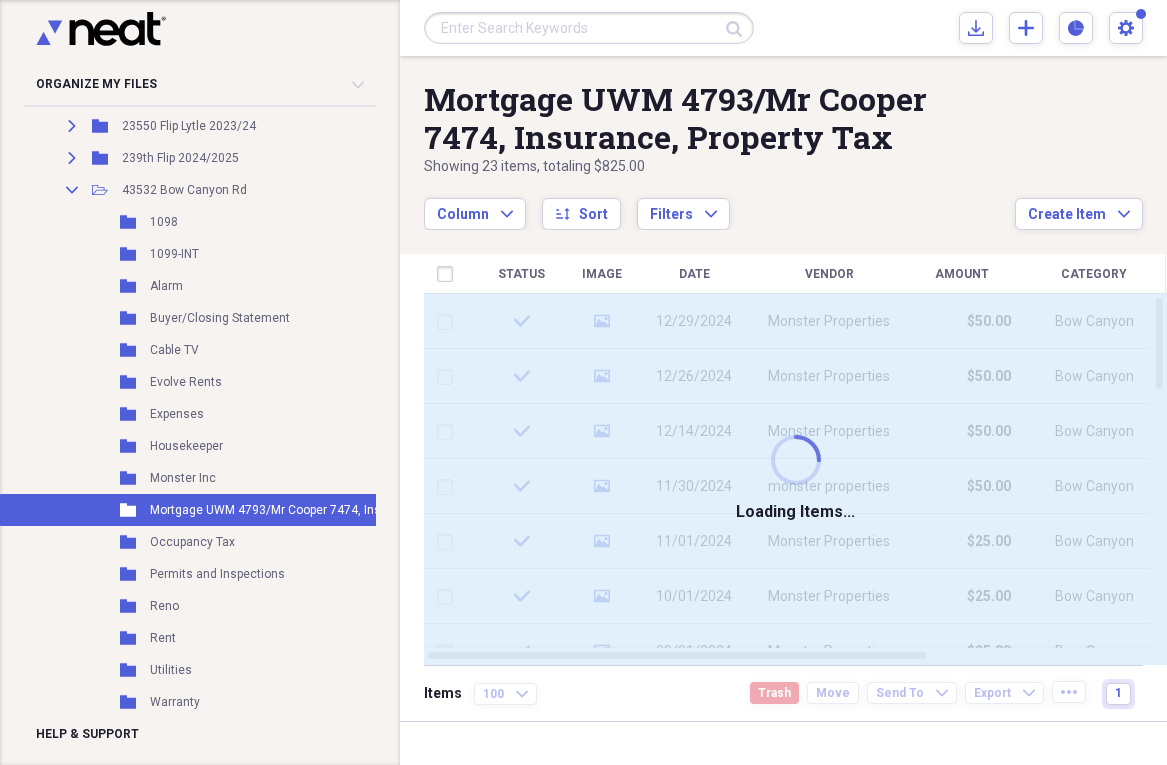 click on "Mortgage UWM 4793/Mr Cooper 7474, Insurance, Property Tax" at bounding box center [321, 510] 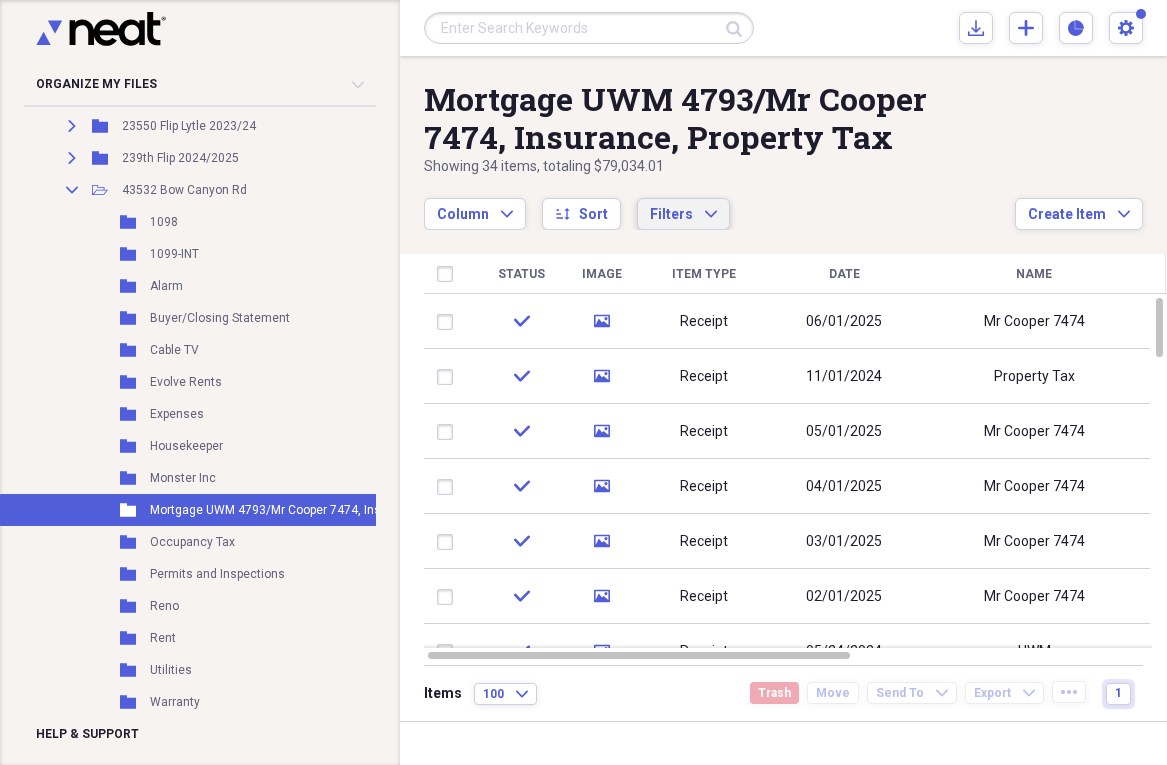 click on "Filters  Expand" at bounding box center (683, 215) 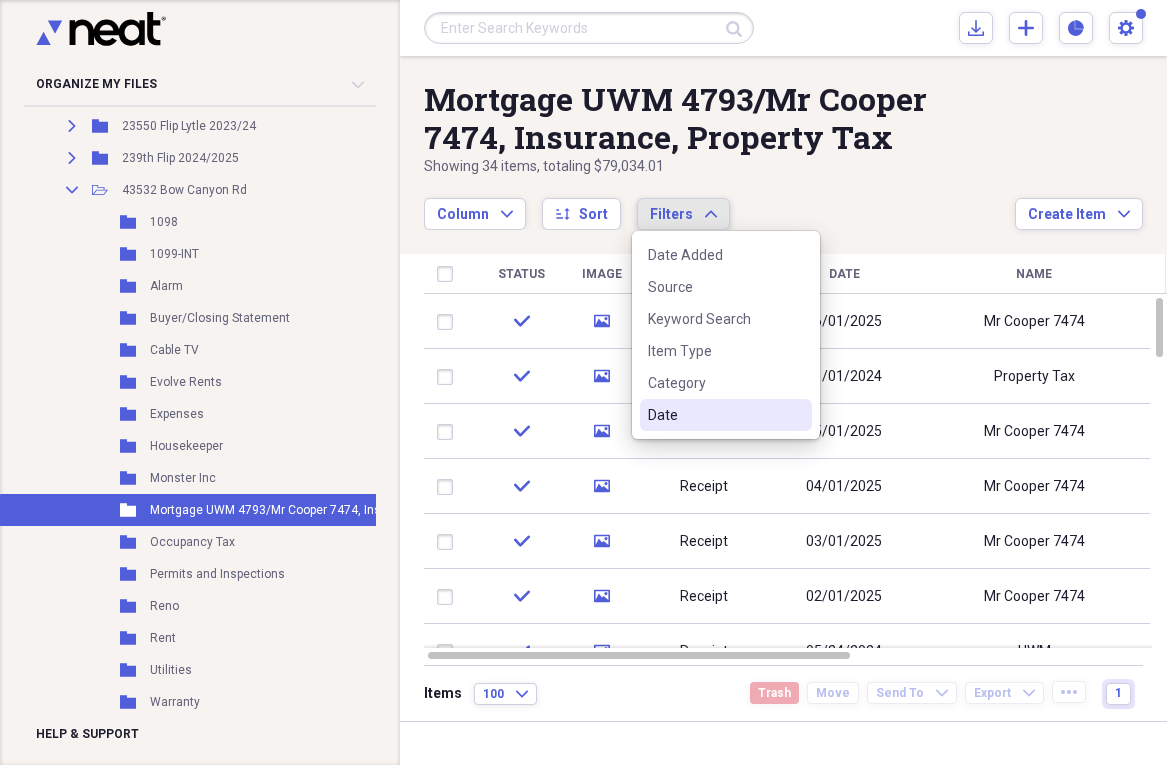 click on "Date" at bounding box center [714, 415] 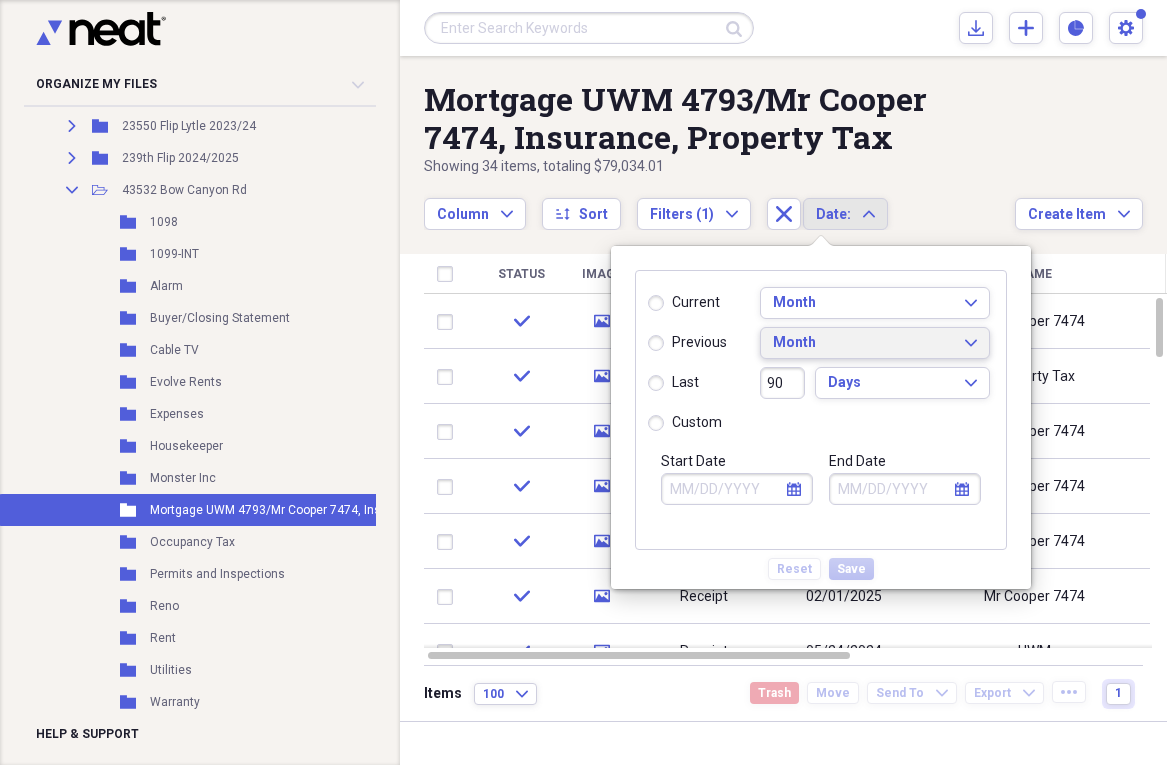 click on "Expand" 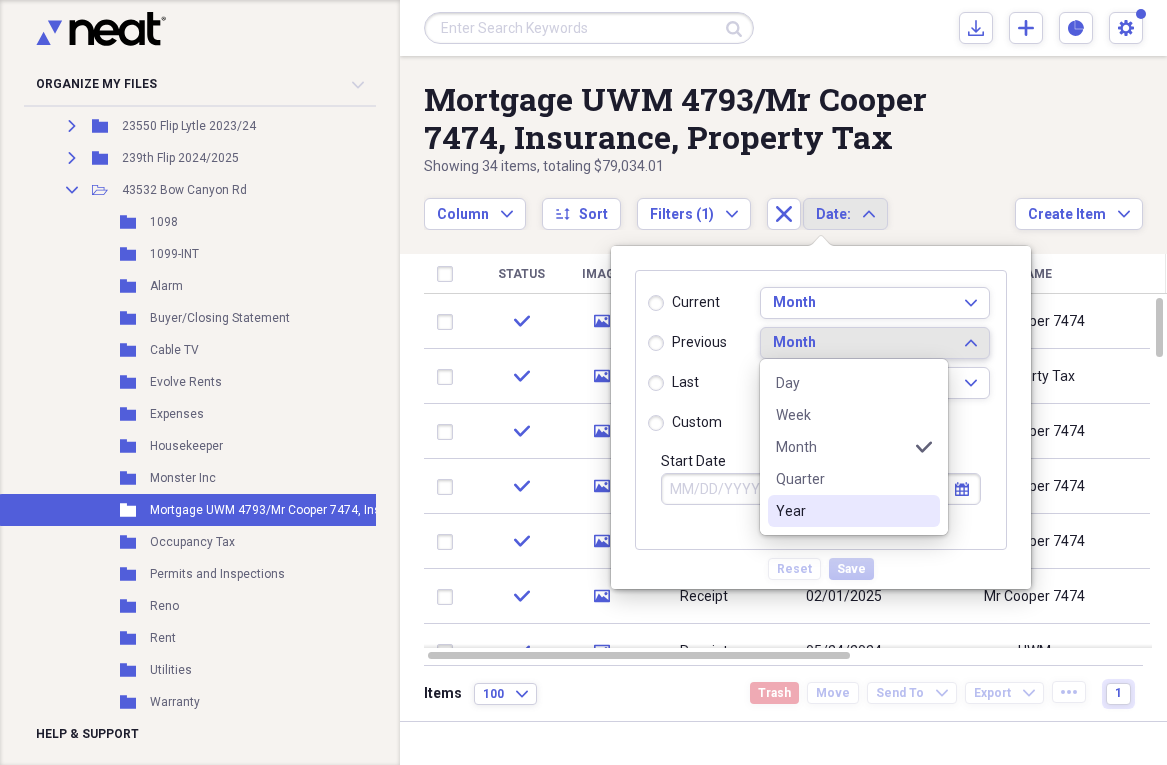 click on "Year" at bounding box center [854, 511] 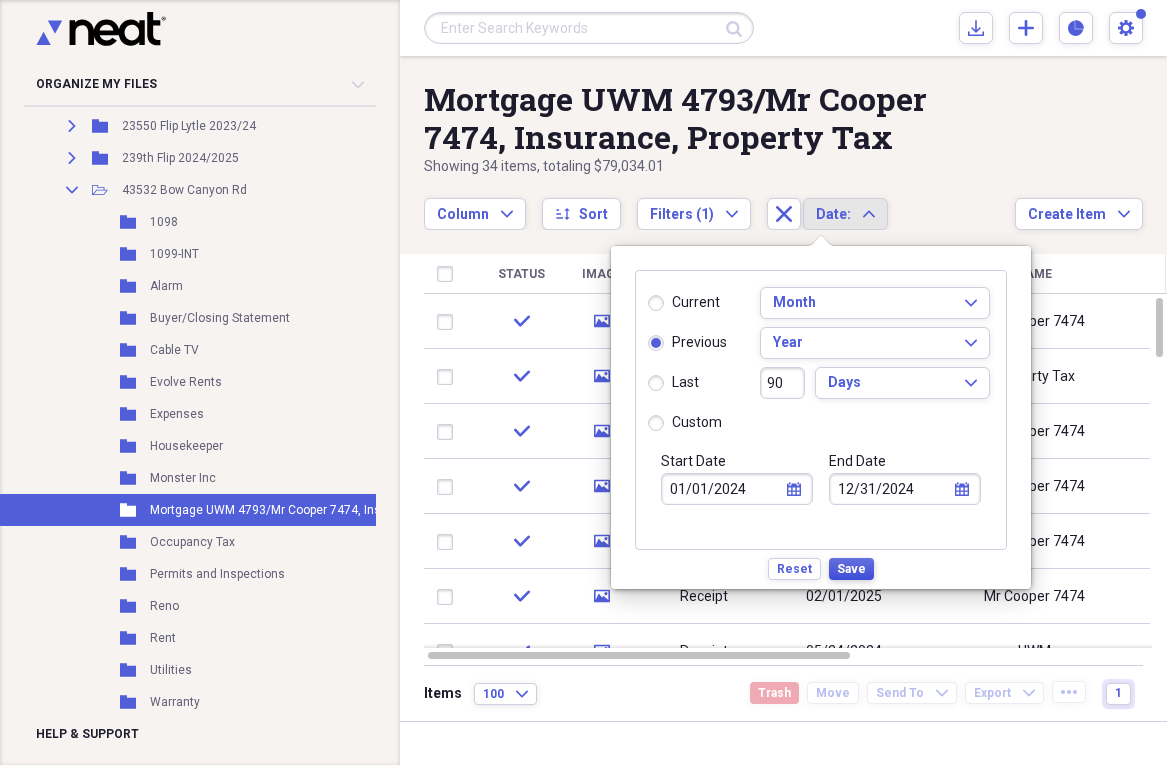 click on "Save" at bounding box center [851, 569] 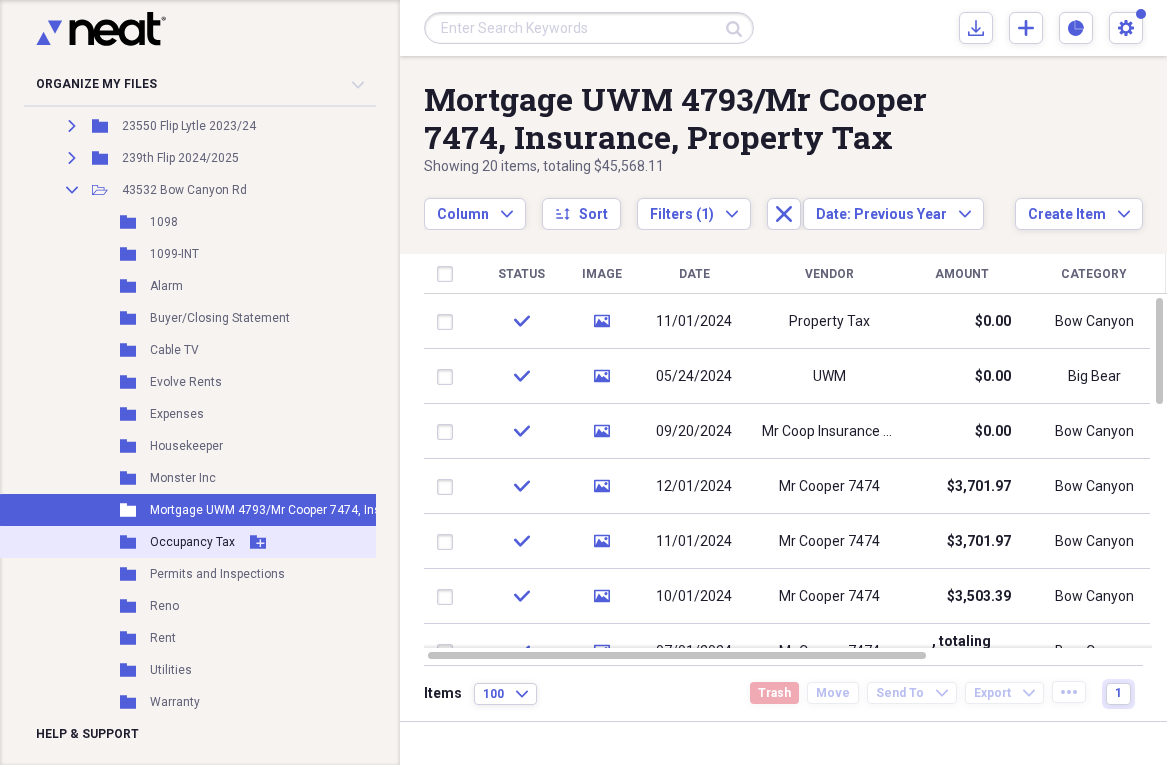click on "Occupancy Tax" at bounding box center [192, 542] 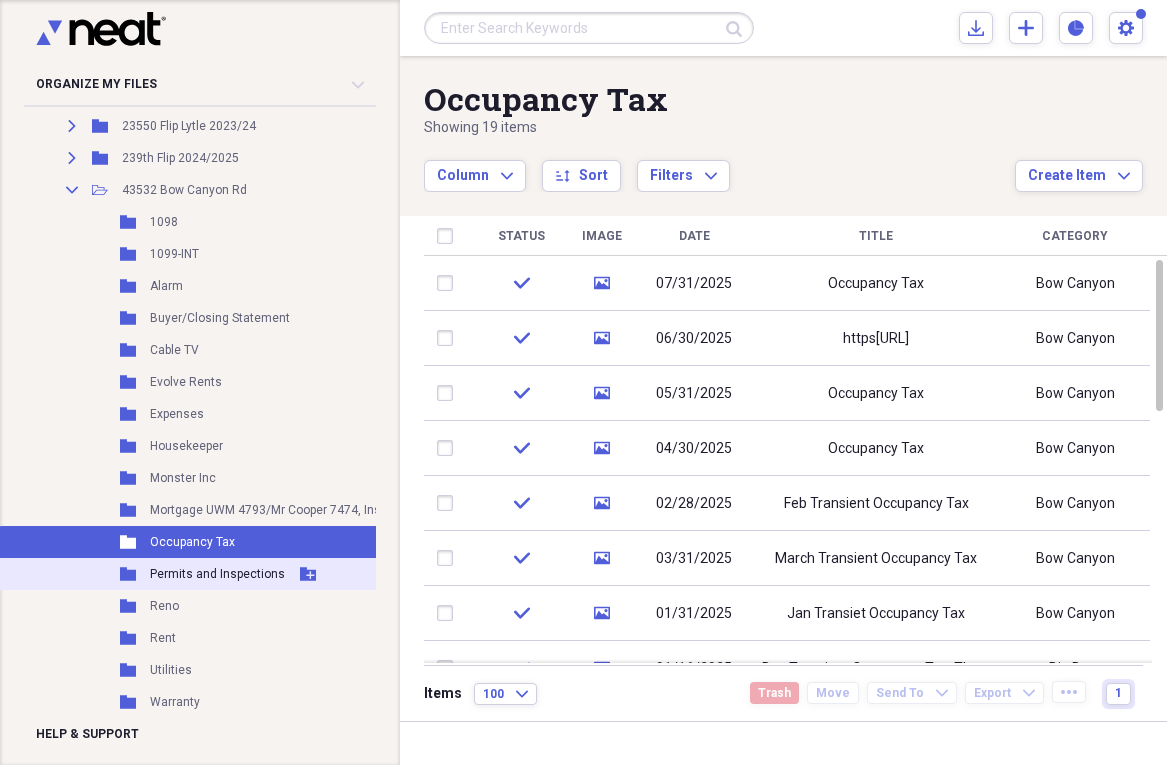 click on "Permits and Inspections" at bounding box center (217, 574) 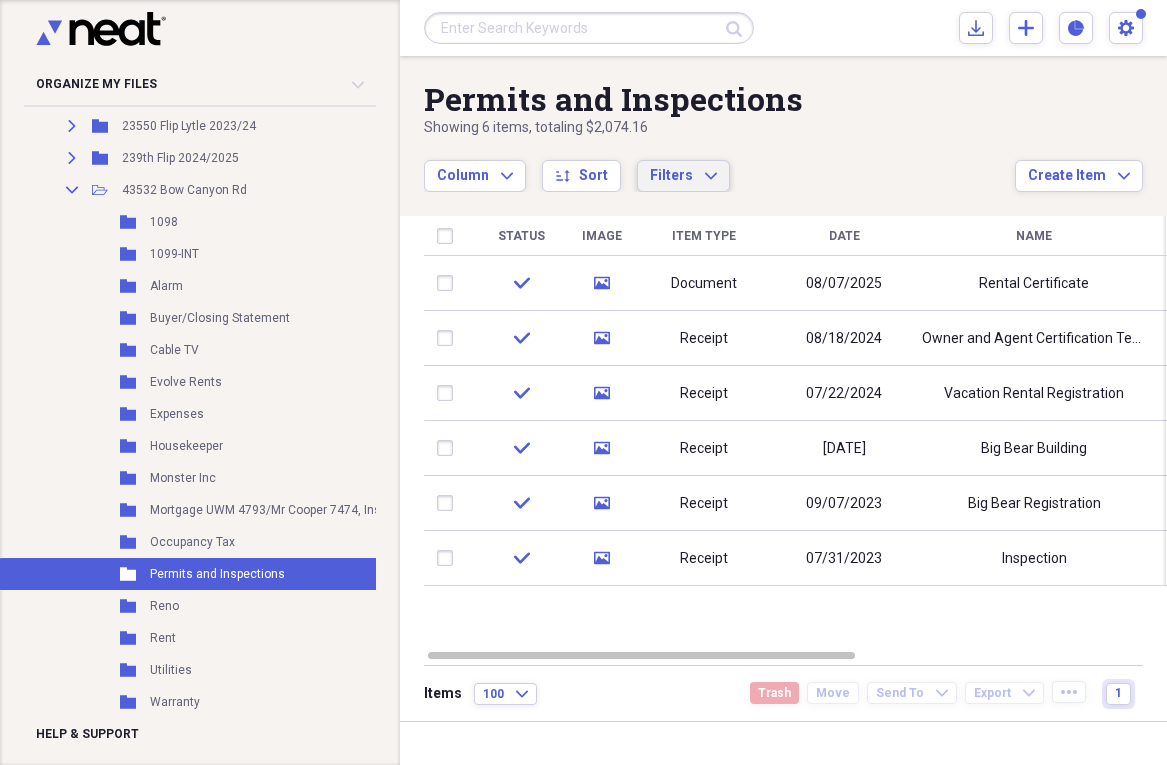 click on "Filters  Expand" at bounding box center [683, 176] 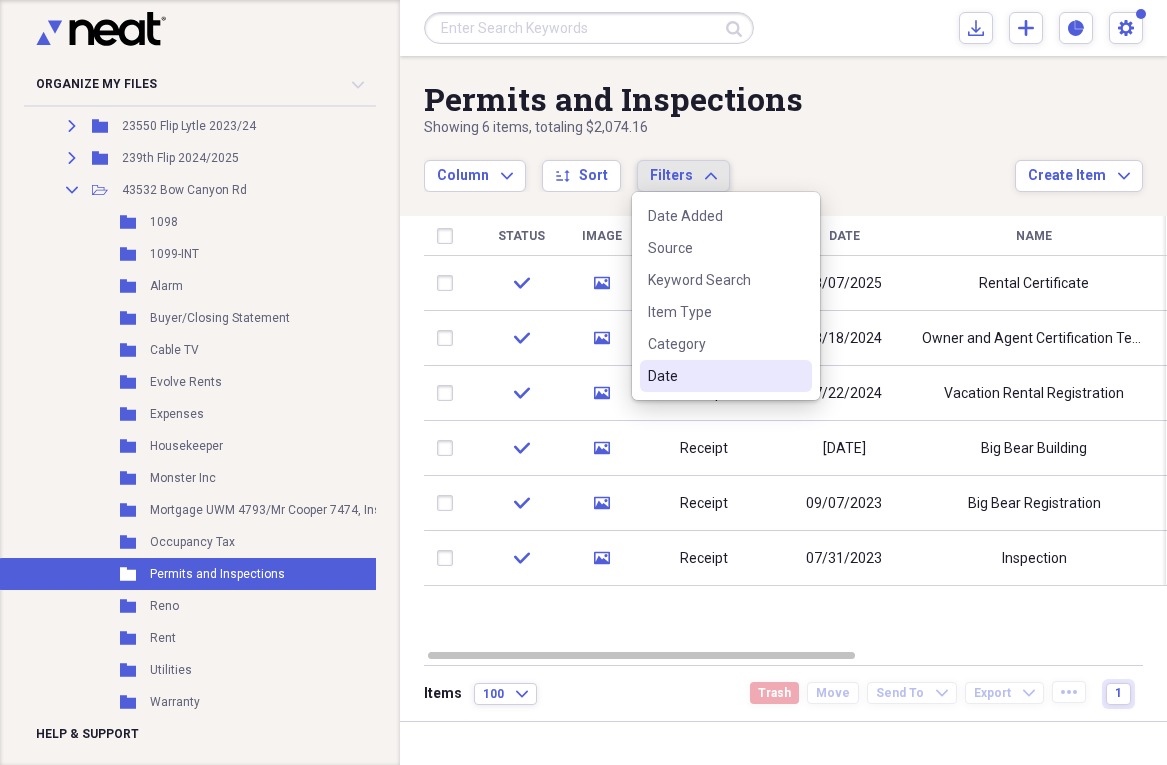 click on "Date" at bounding box center (714, 376) 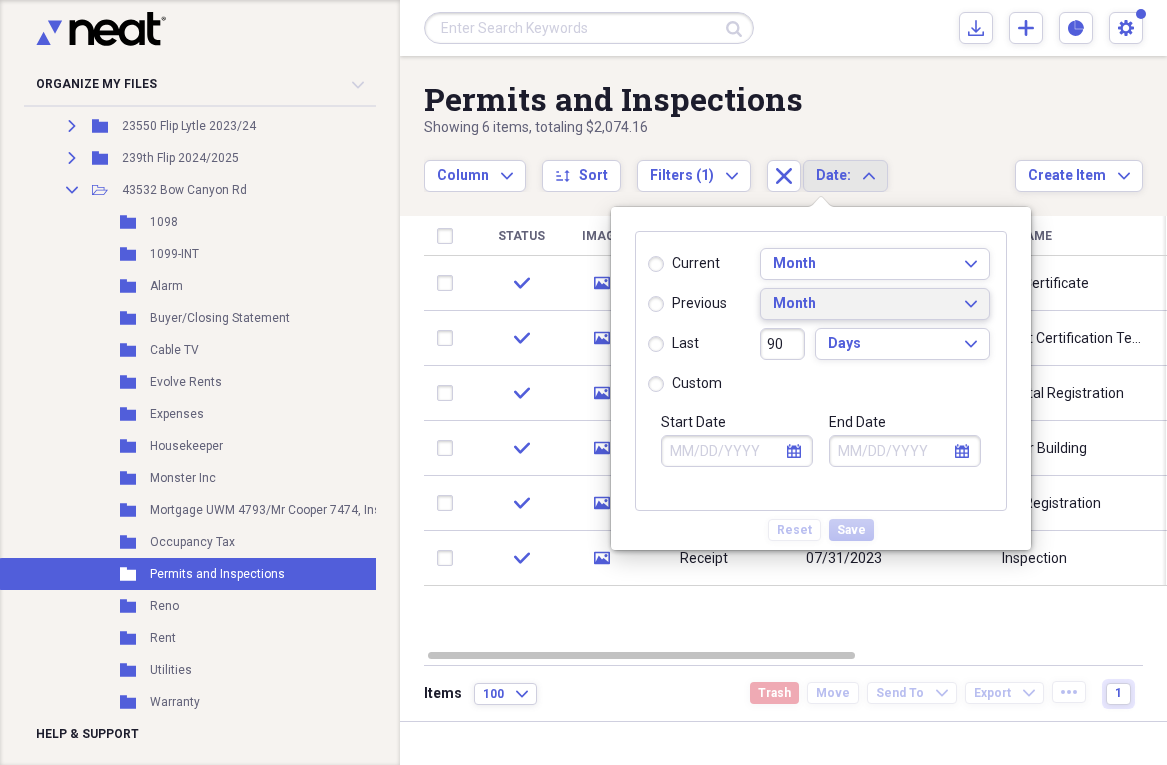 click on "Expand" 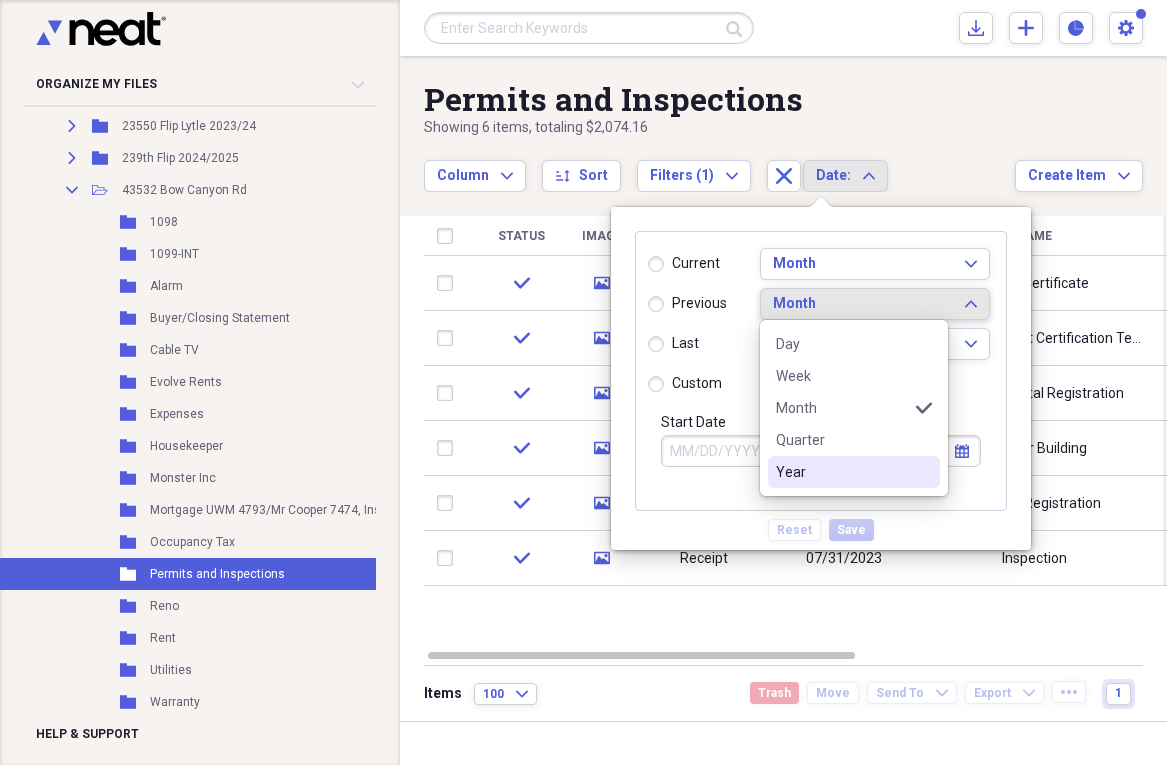 click on "Year" at bounding box center [842, 472] 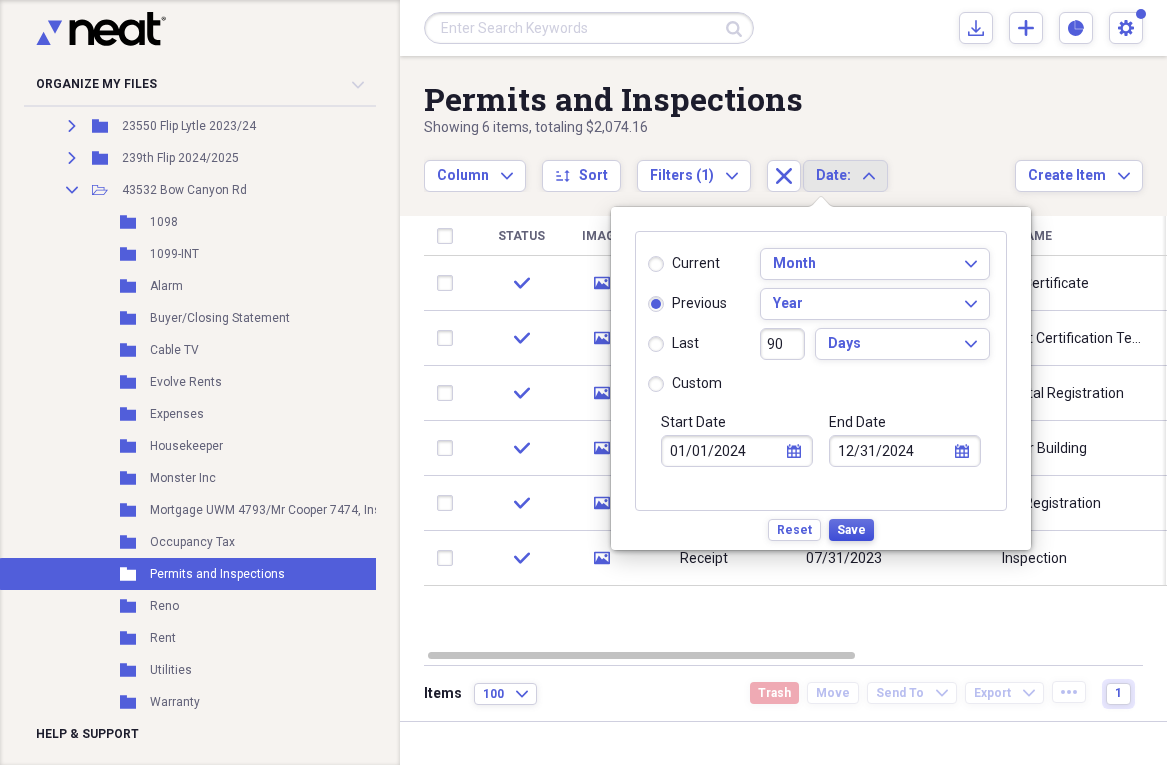 click on "Save" at bounding box center [851, 530] 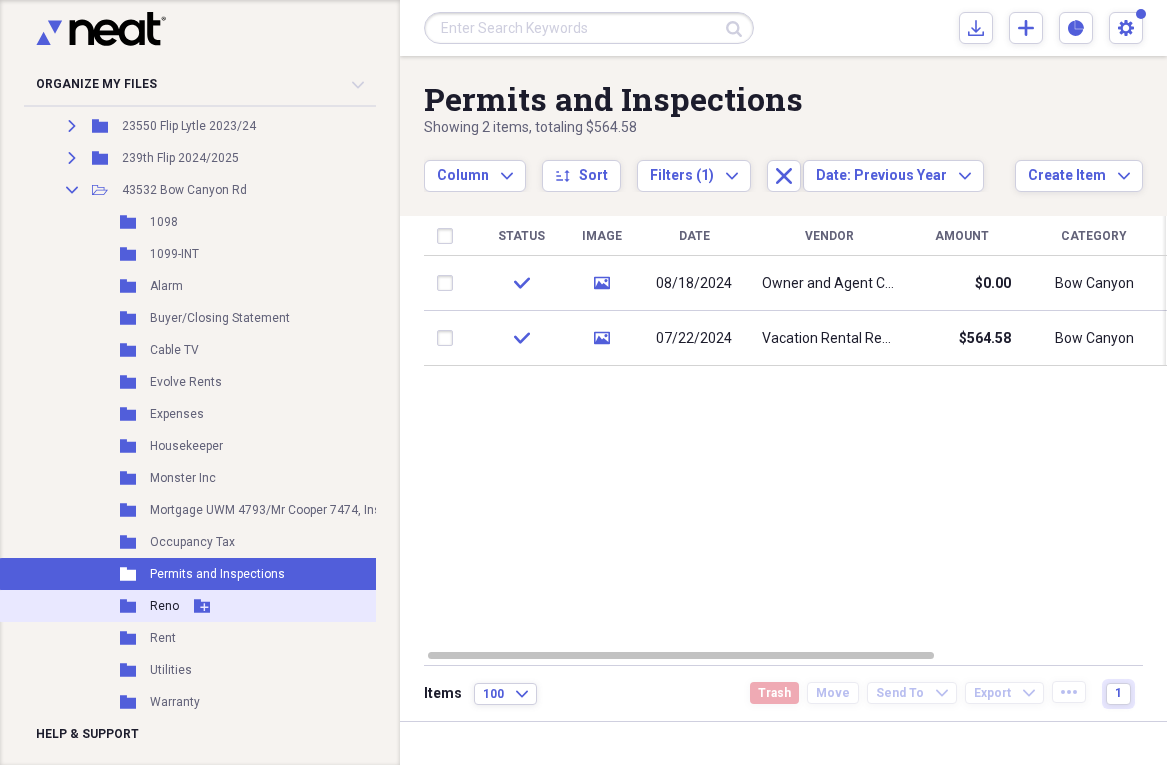 click on "Reno" at bounding box center [164, 606] 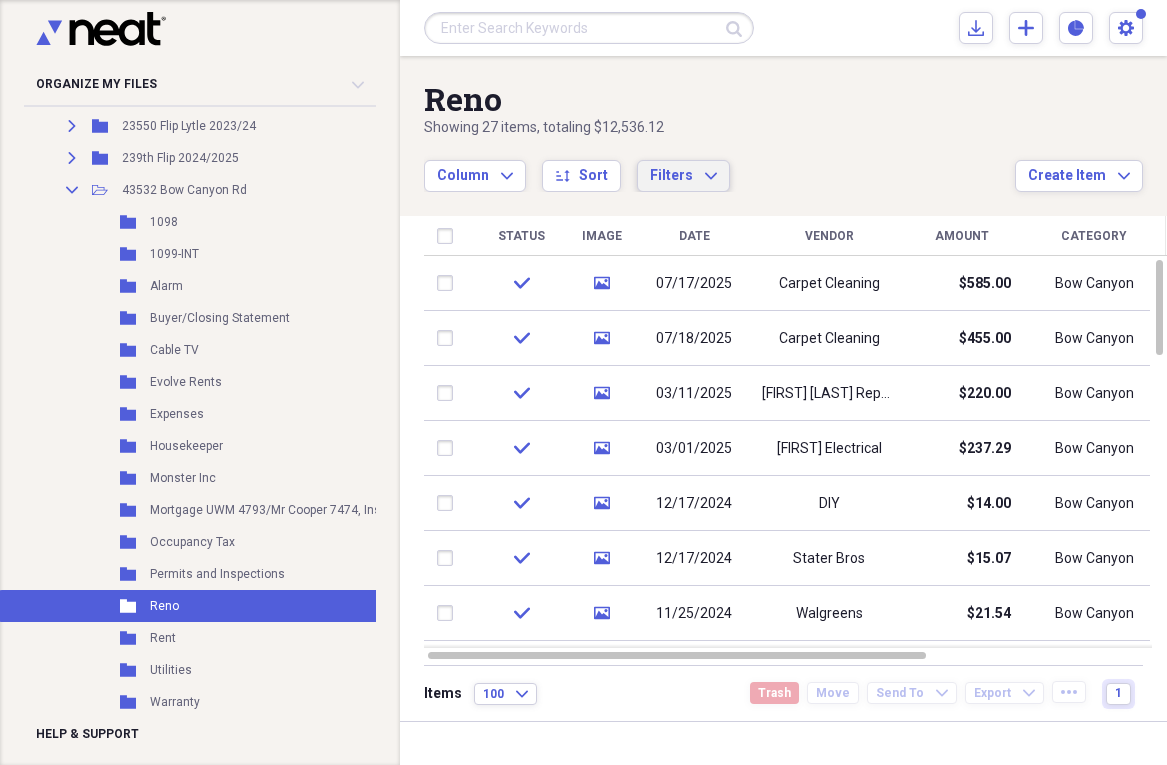 click on "Expand" 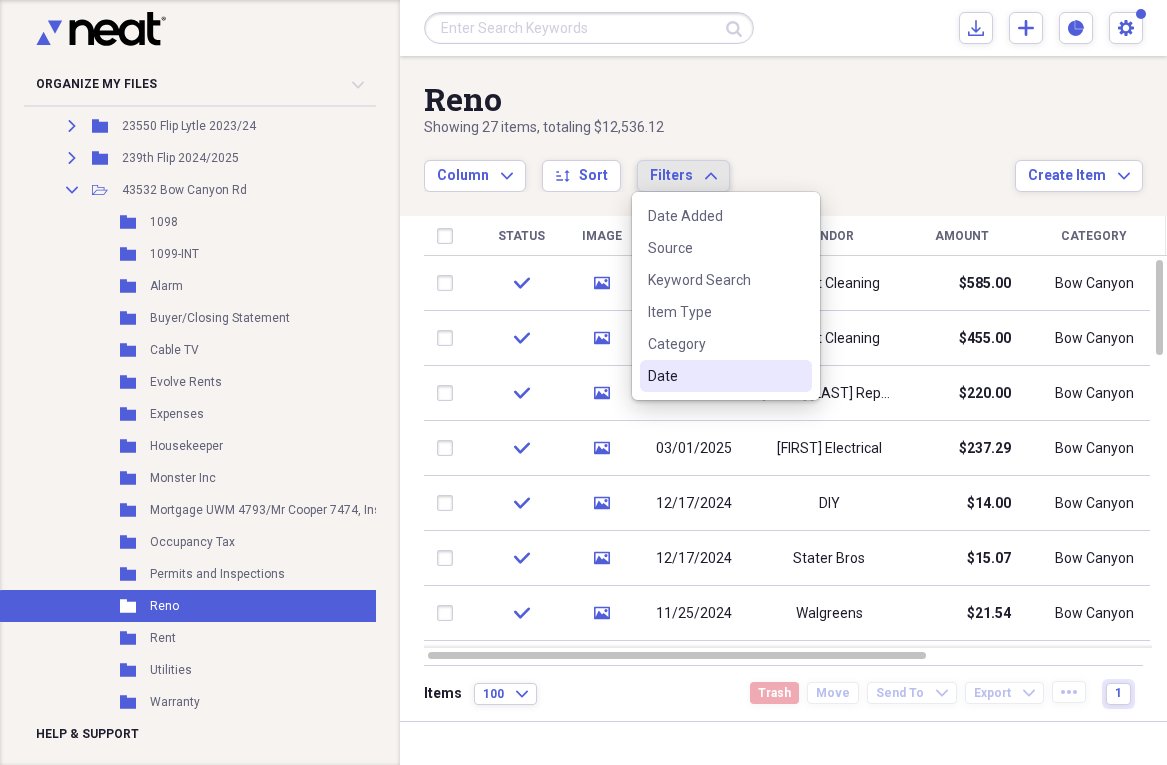 click on "Date" at bounding box center [714, 376] 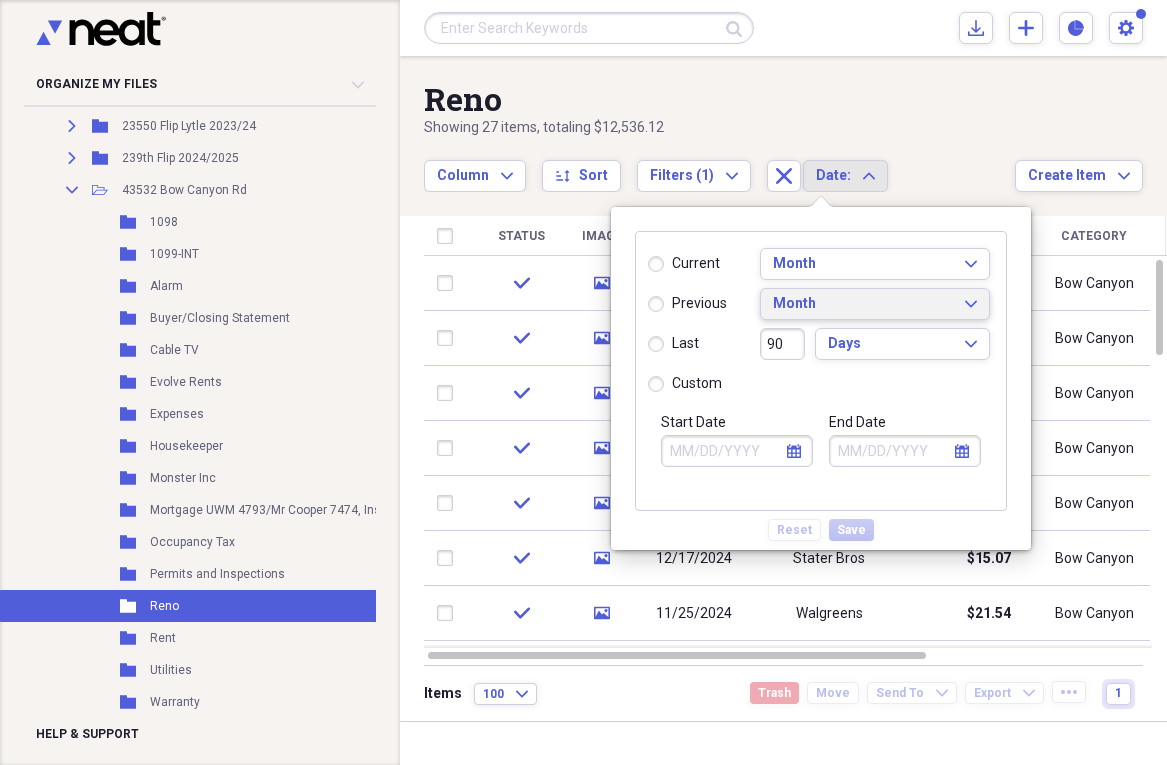 click on "Expand" 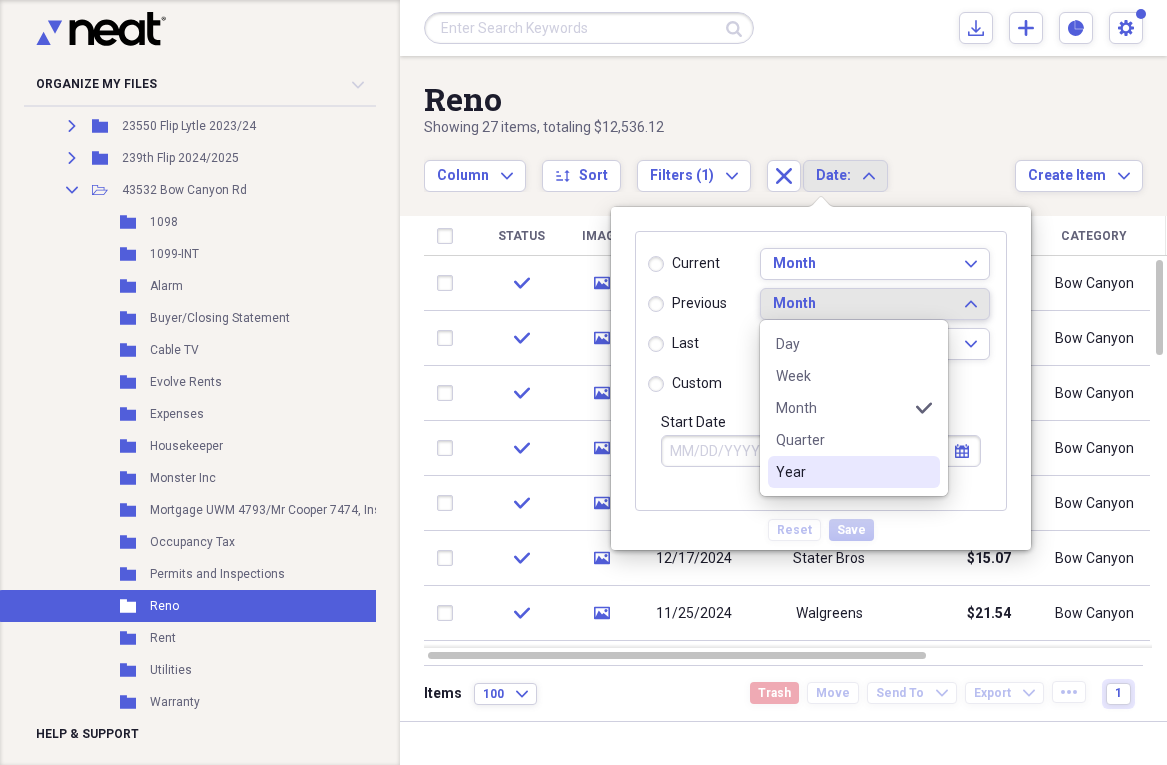 click on "Year" at bounding box center (842, 472) 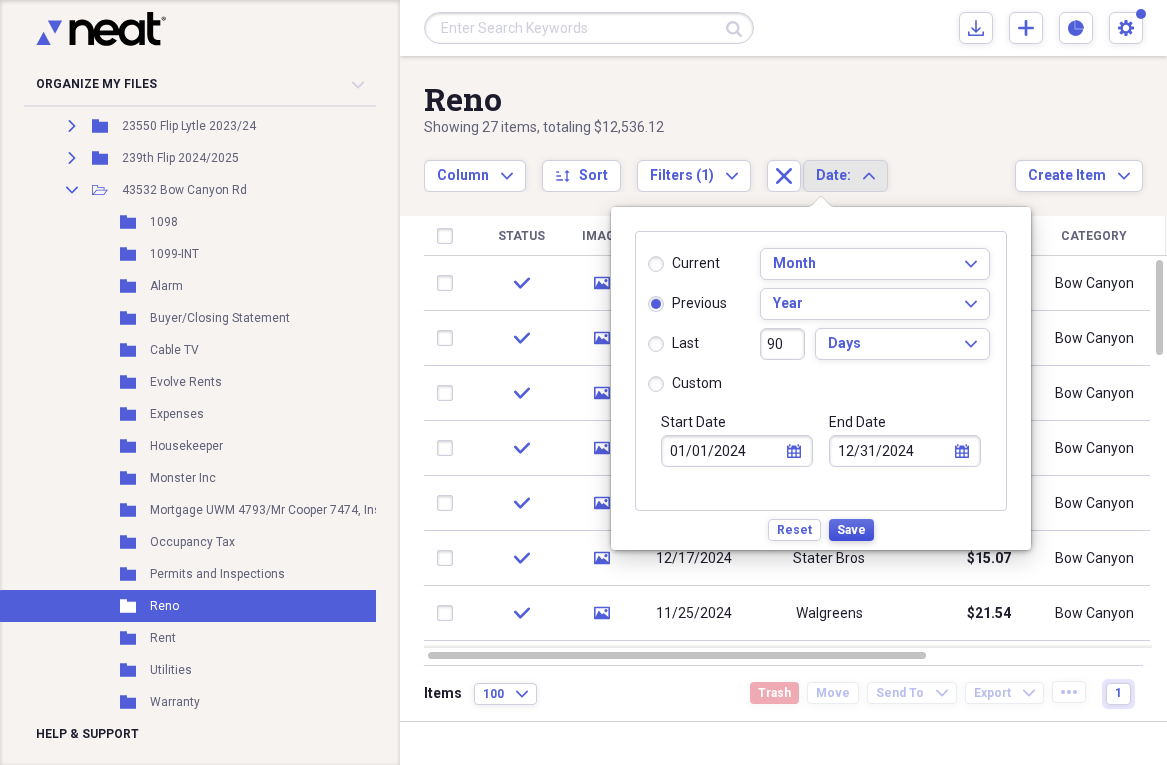click on "Save" at bounding box center (851, 530) 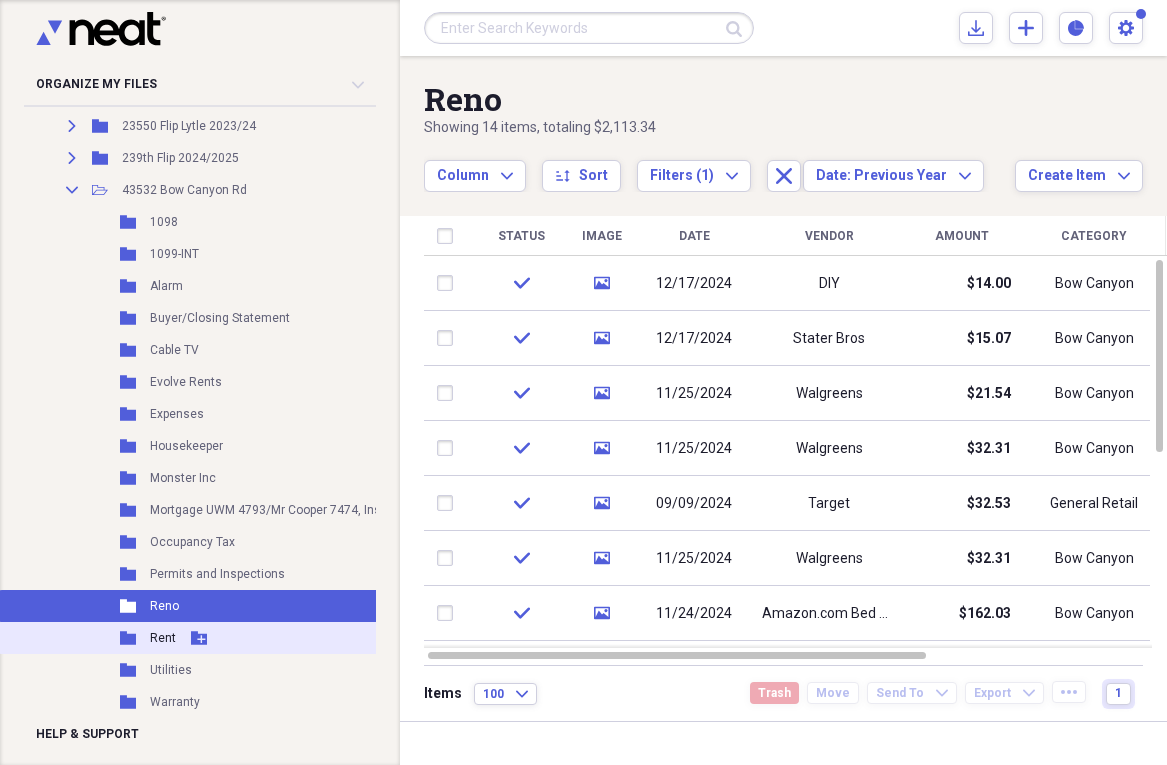 click on "Rent" at bounding box center (163, 638) 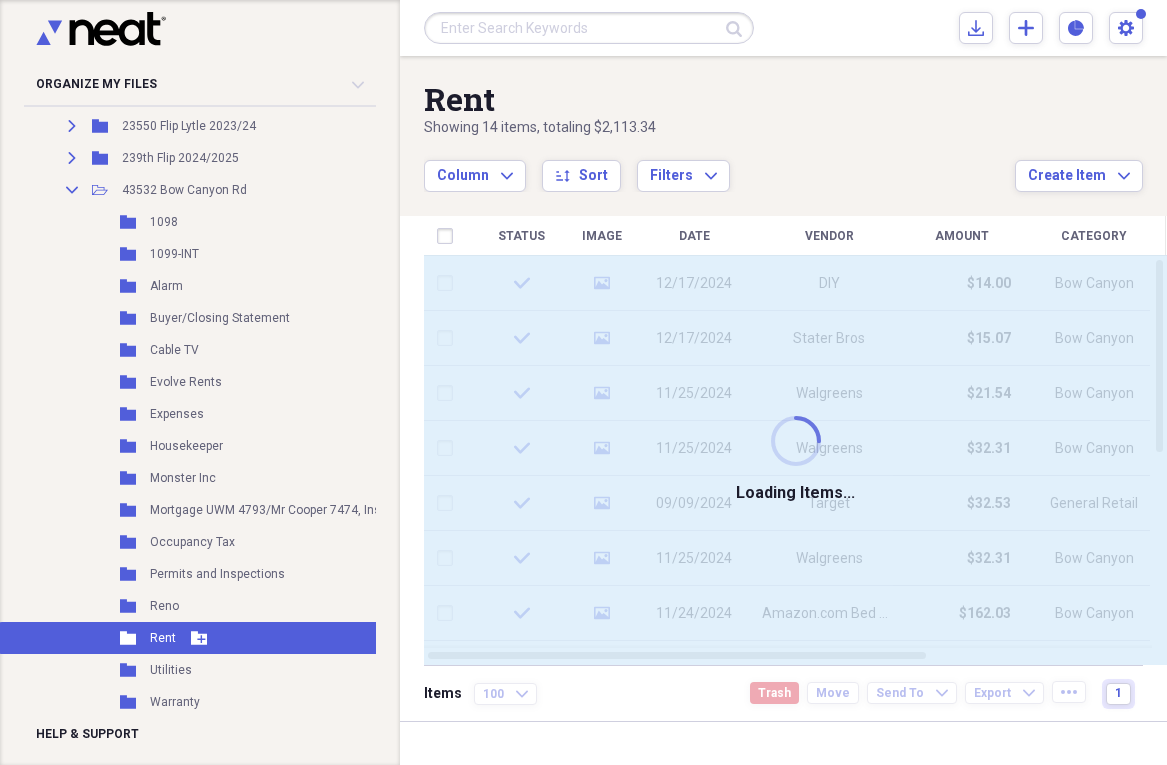 click on "Rent" at bounding box center (163, 638) 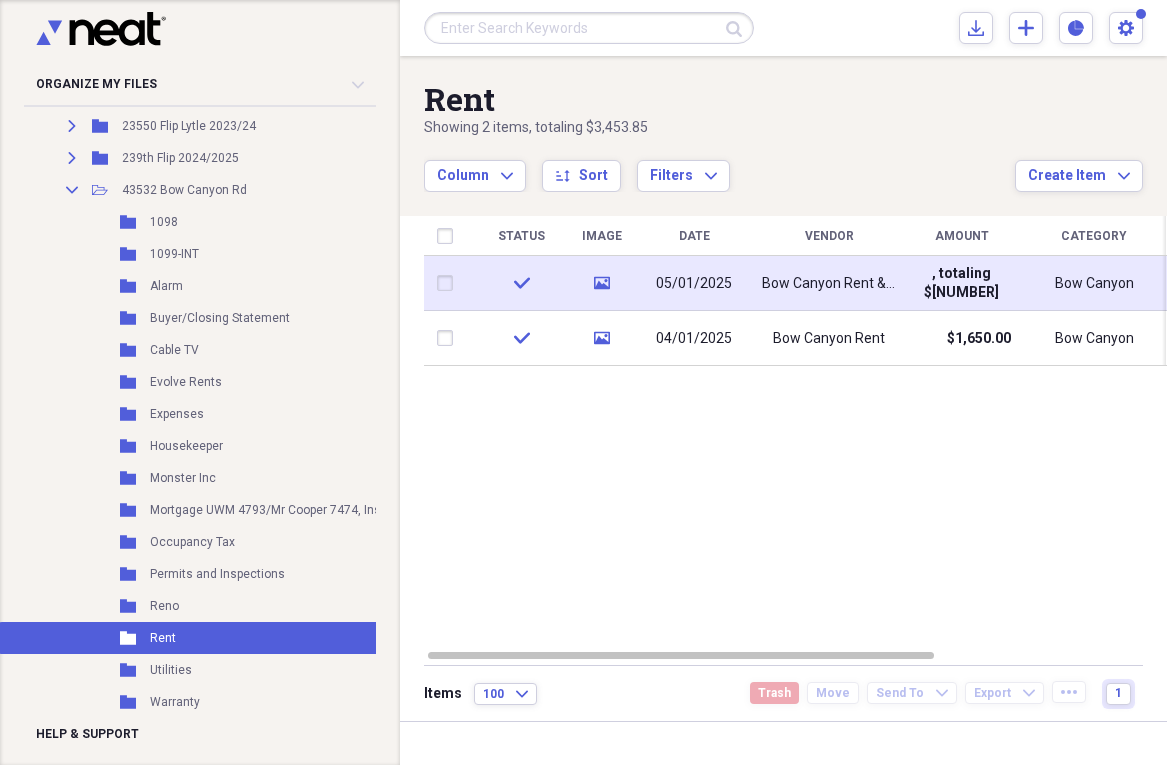 click on "Bow Canyon Rent & Cable" at bounding box center [829, 283] 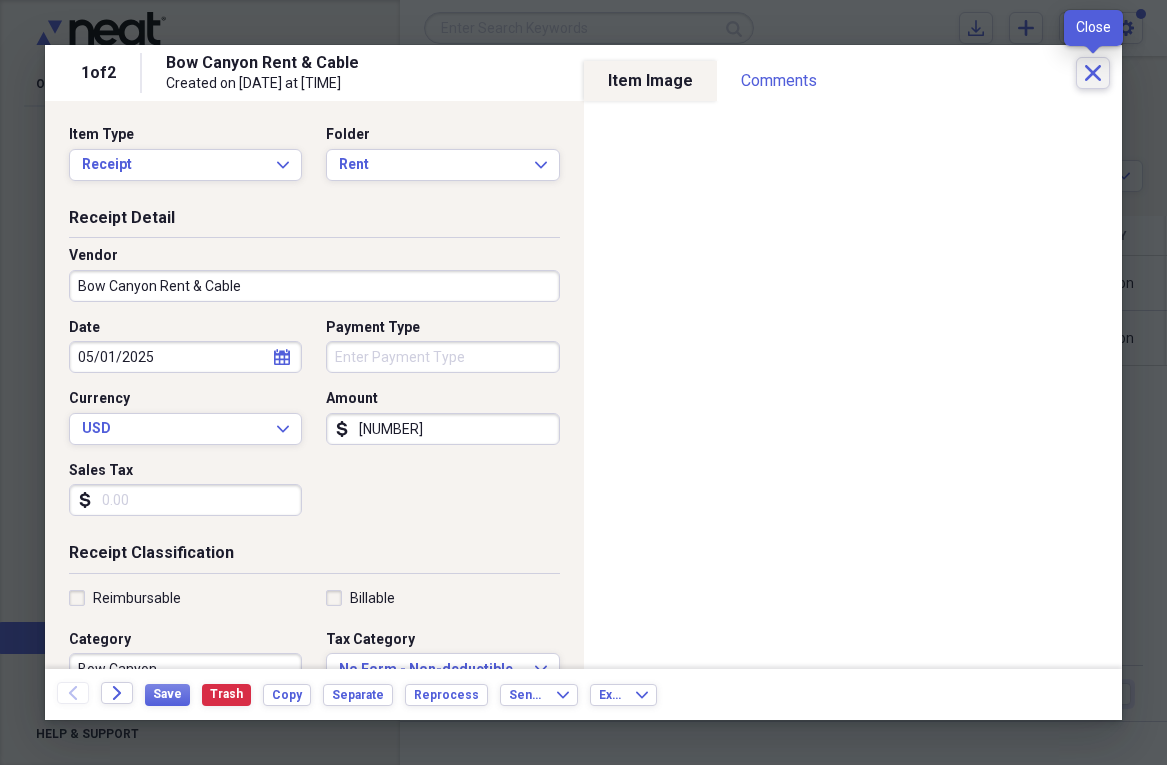 click on "Close" 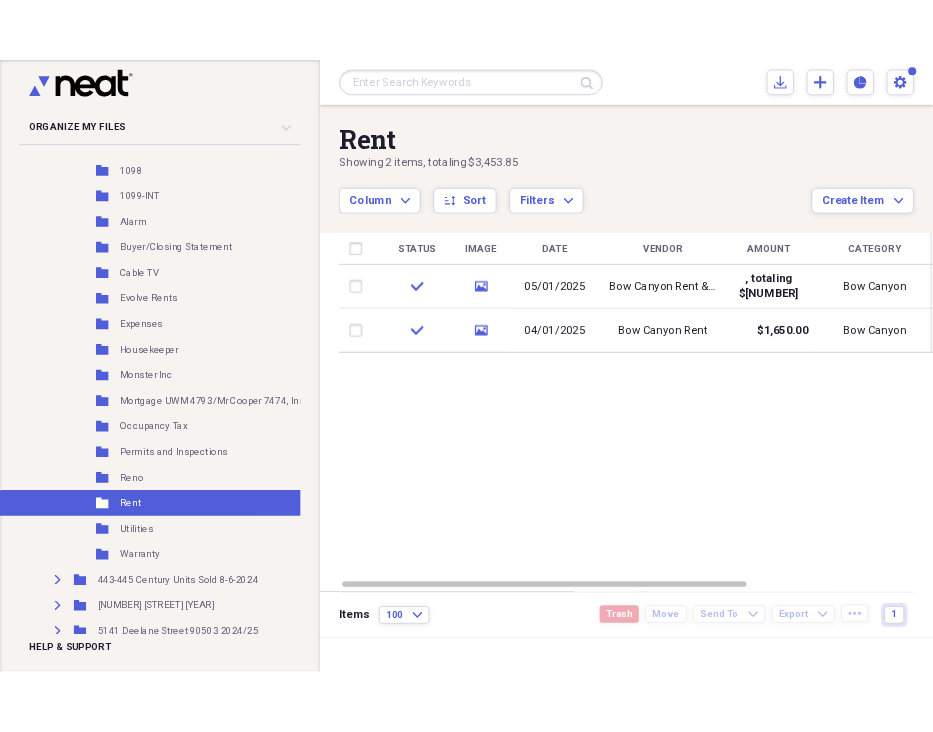scroll, scrollTop: 675, scrollLeft: 0, axis: vertical 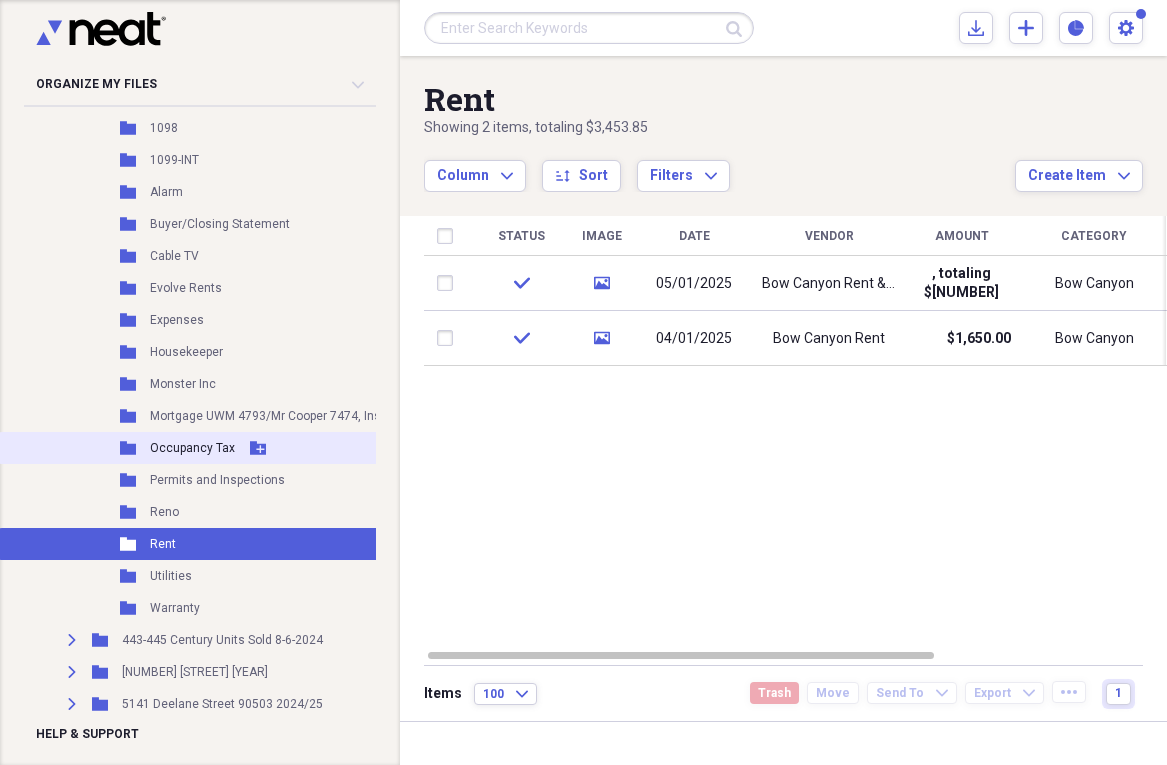 click on "Occupancy Tax" at bounding box center [192, 448] 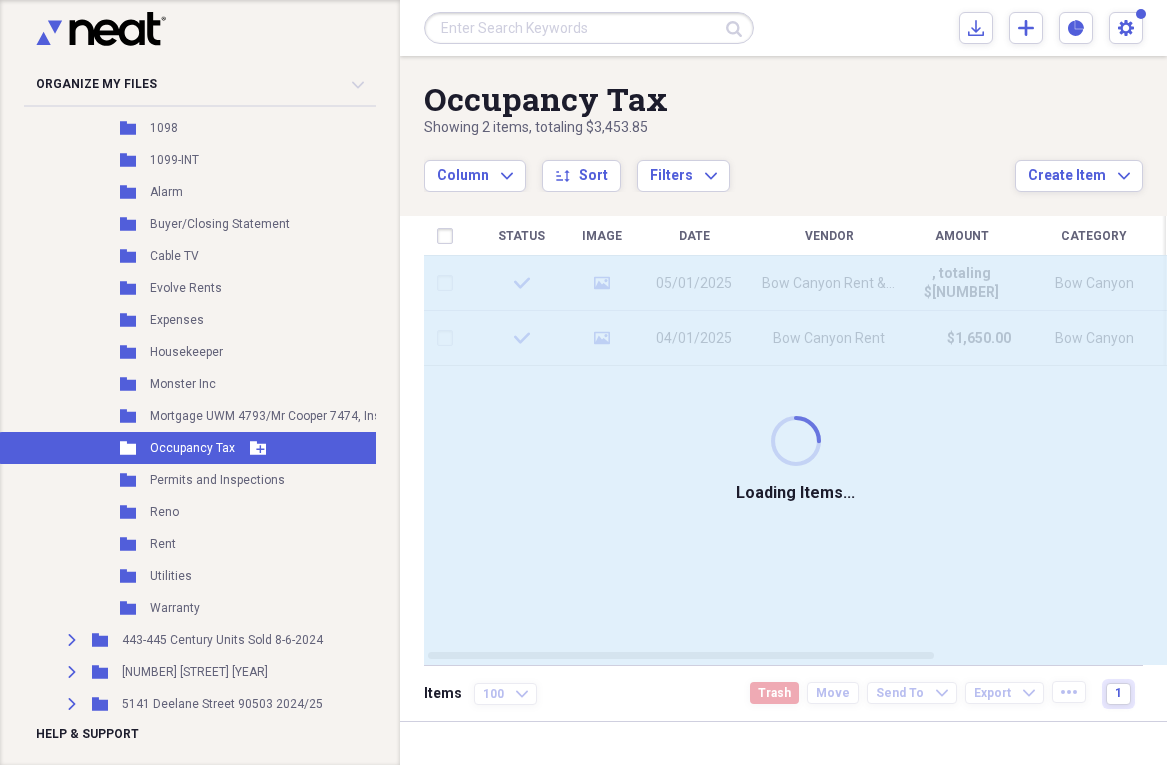 click on "Occupancy Tax" at bounding box center (192, 448) 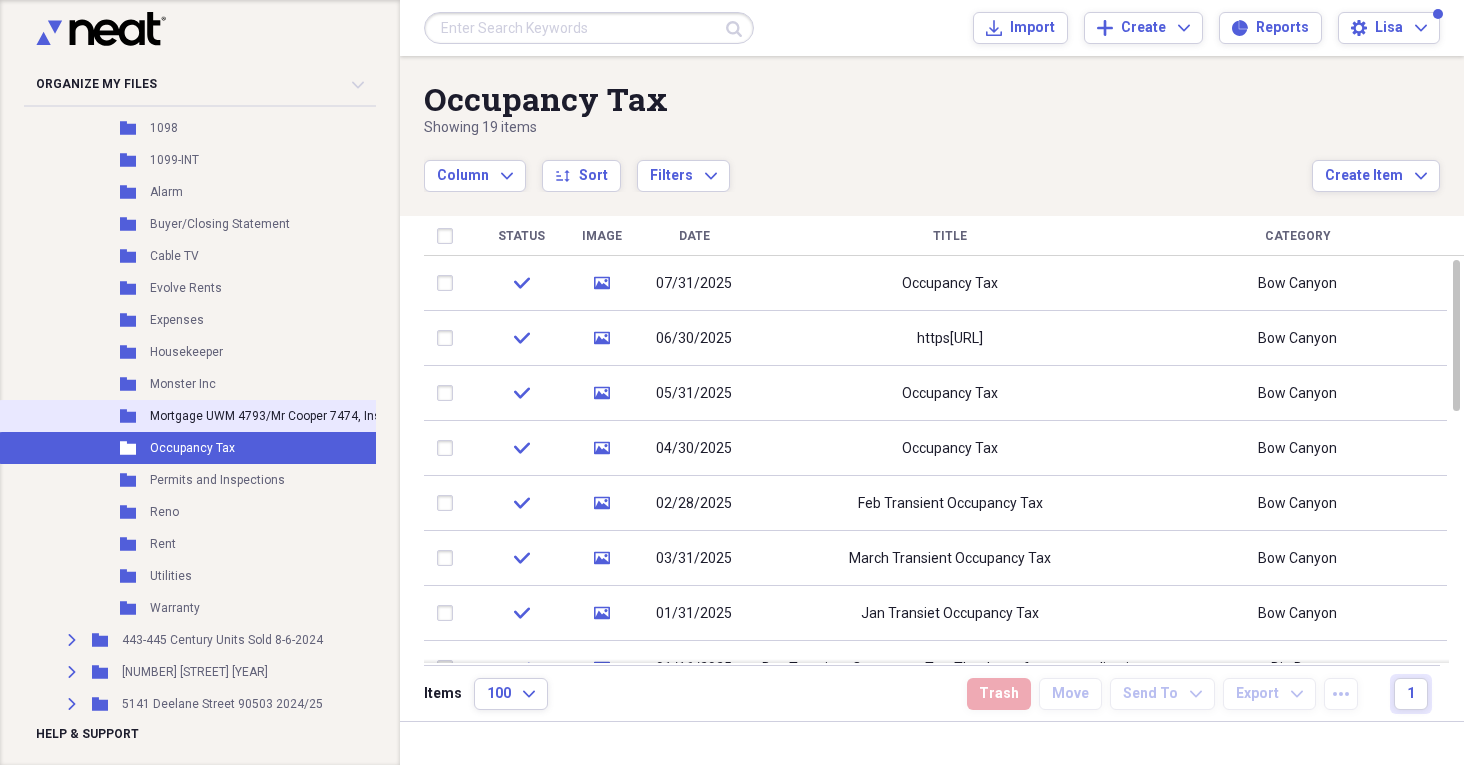 click on "Mortgage UWM 4793/Mr Cooper 7474, Insurance, Property Tax" at bounding box center (321, 416) 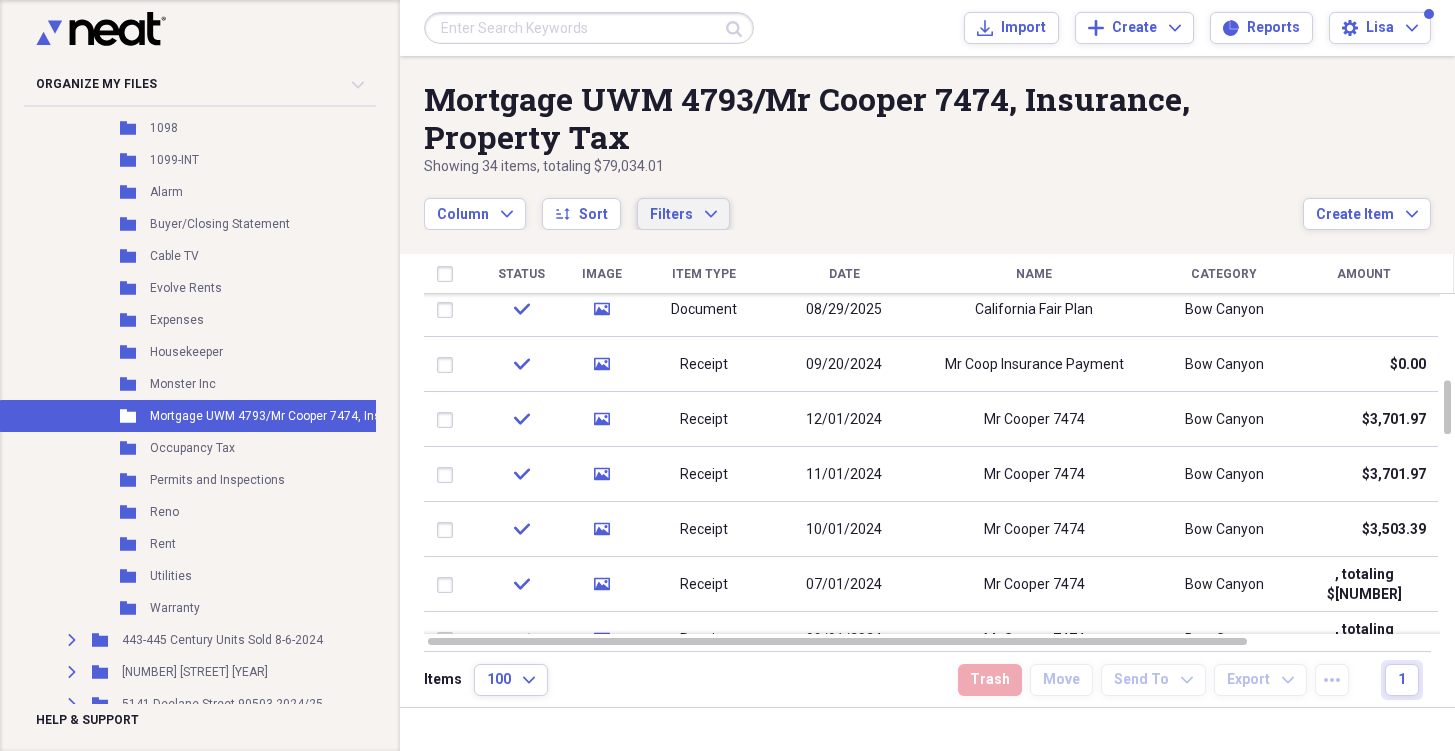 click on "Filters  Expand" at bounding box center (683, 215) 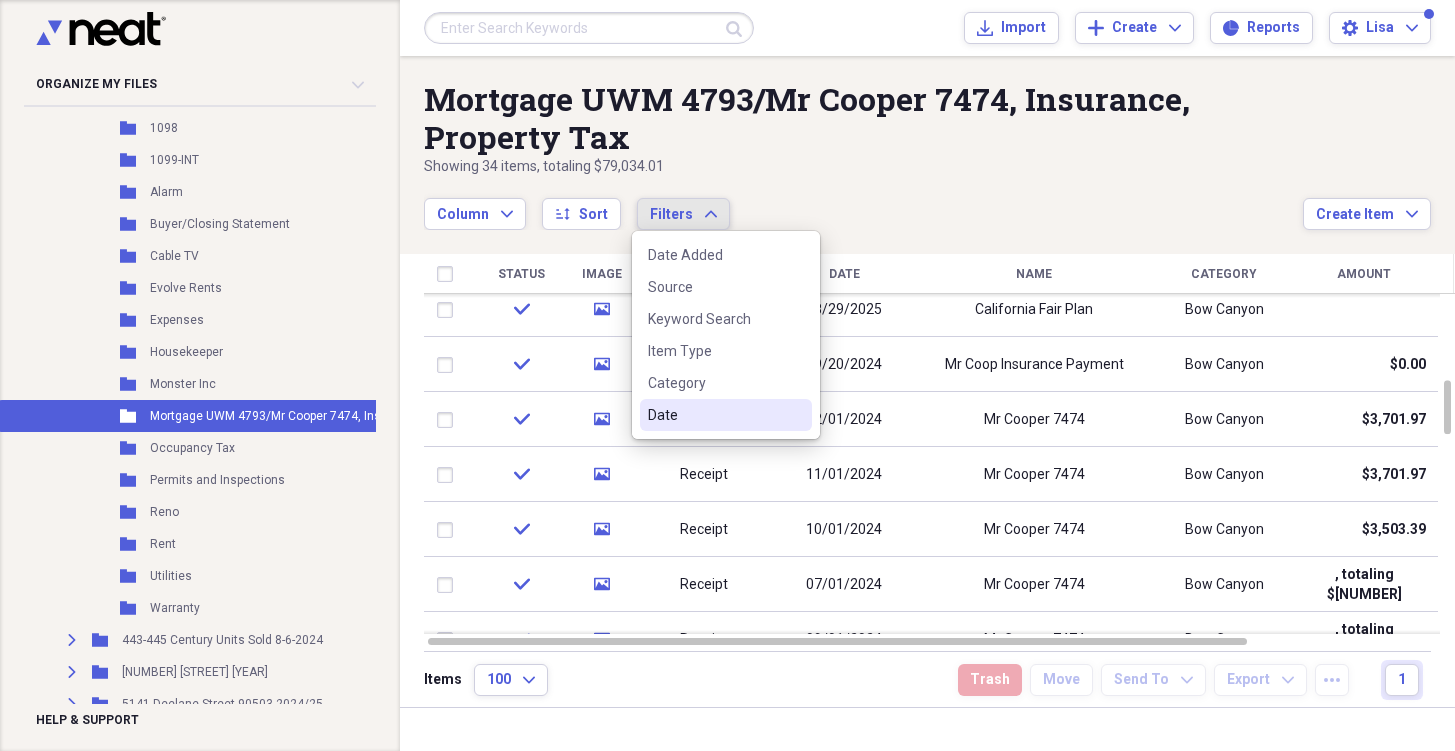 click on "Date" at bounding box center [714, 415] 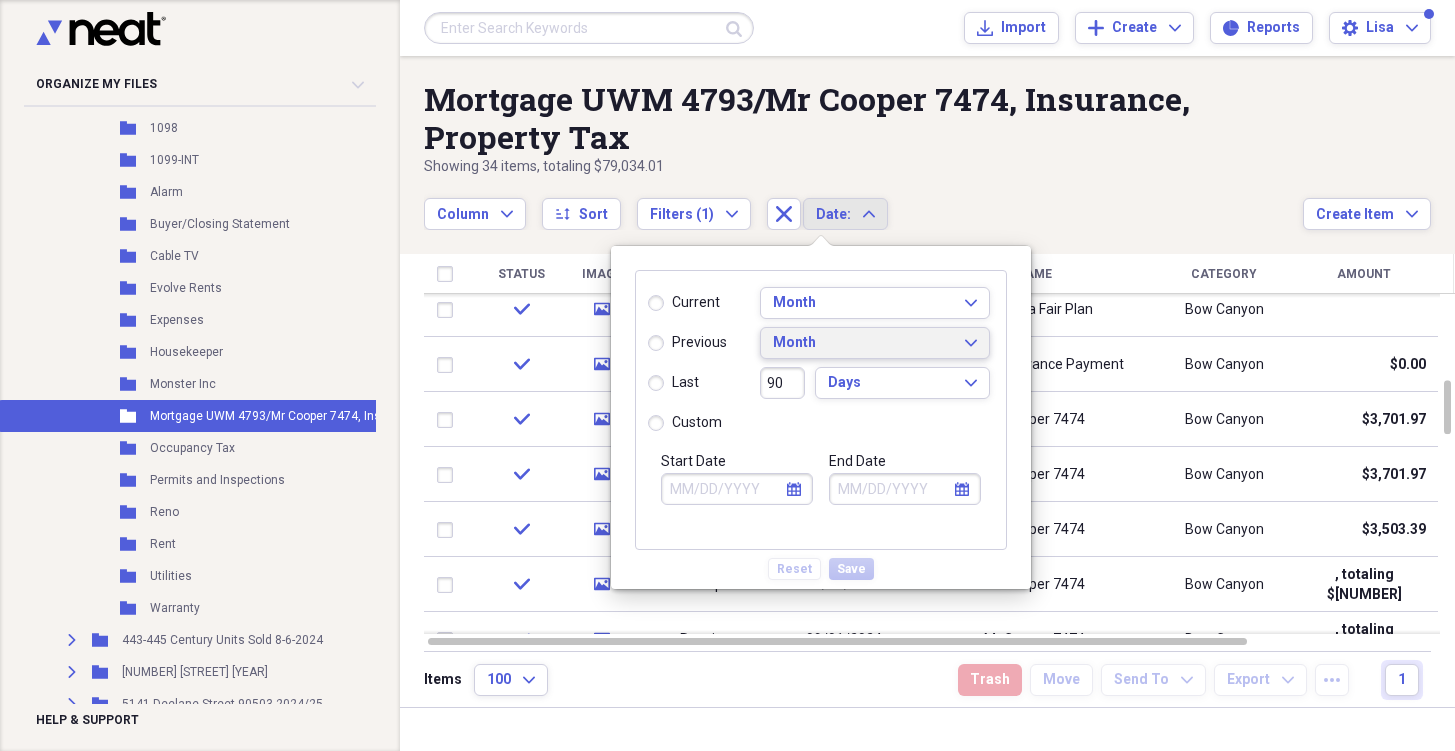 click on "Expand" 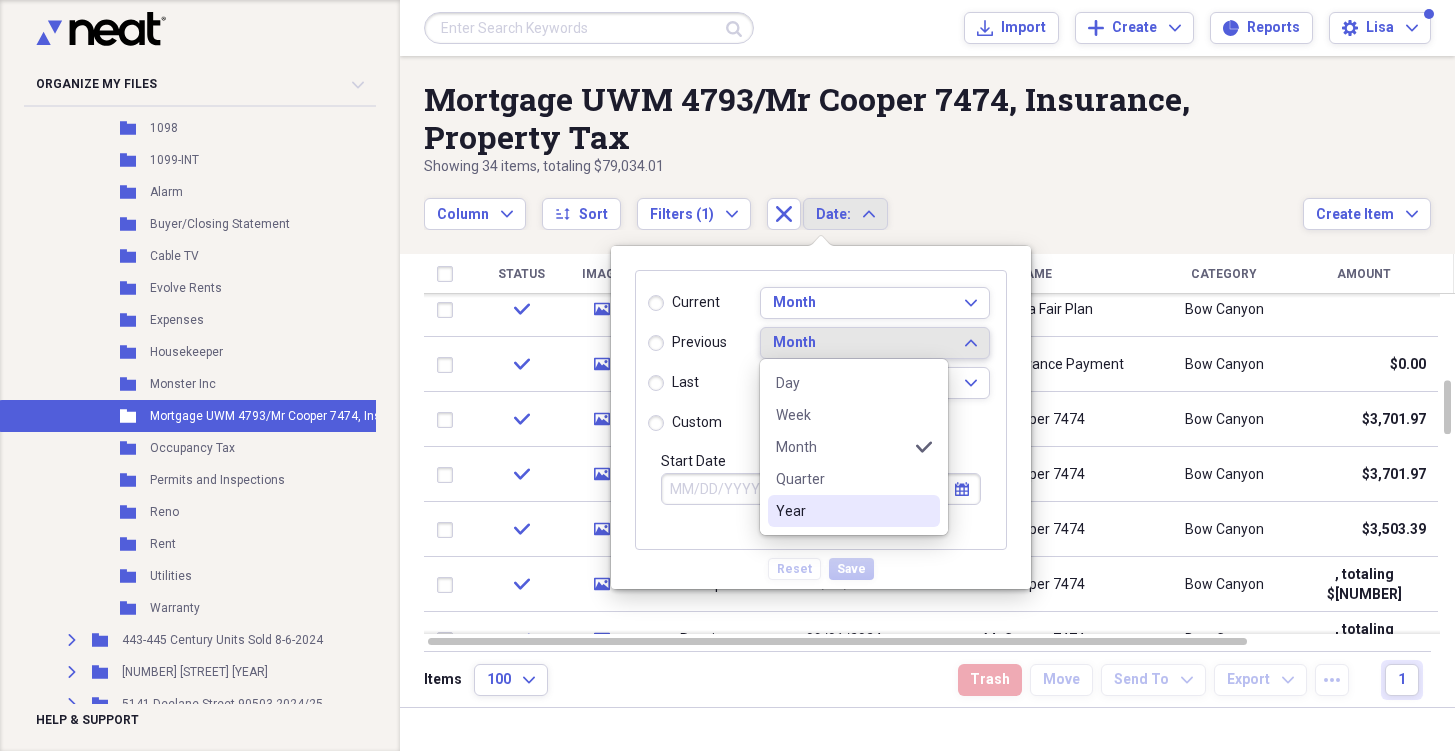 click on "Year" at bounding box center (854, 511) 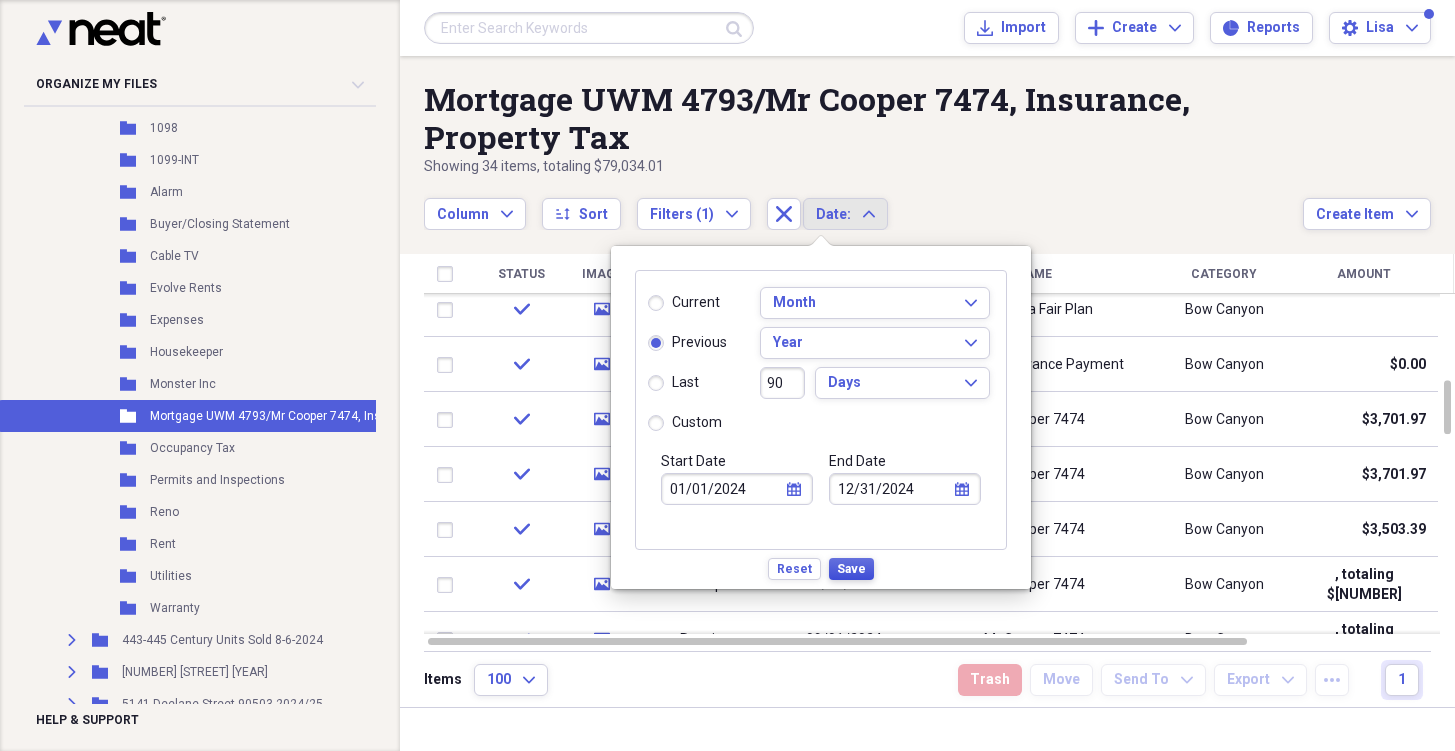 click on "Save" at bounding box center (851, 569) 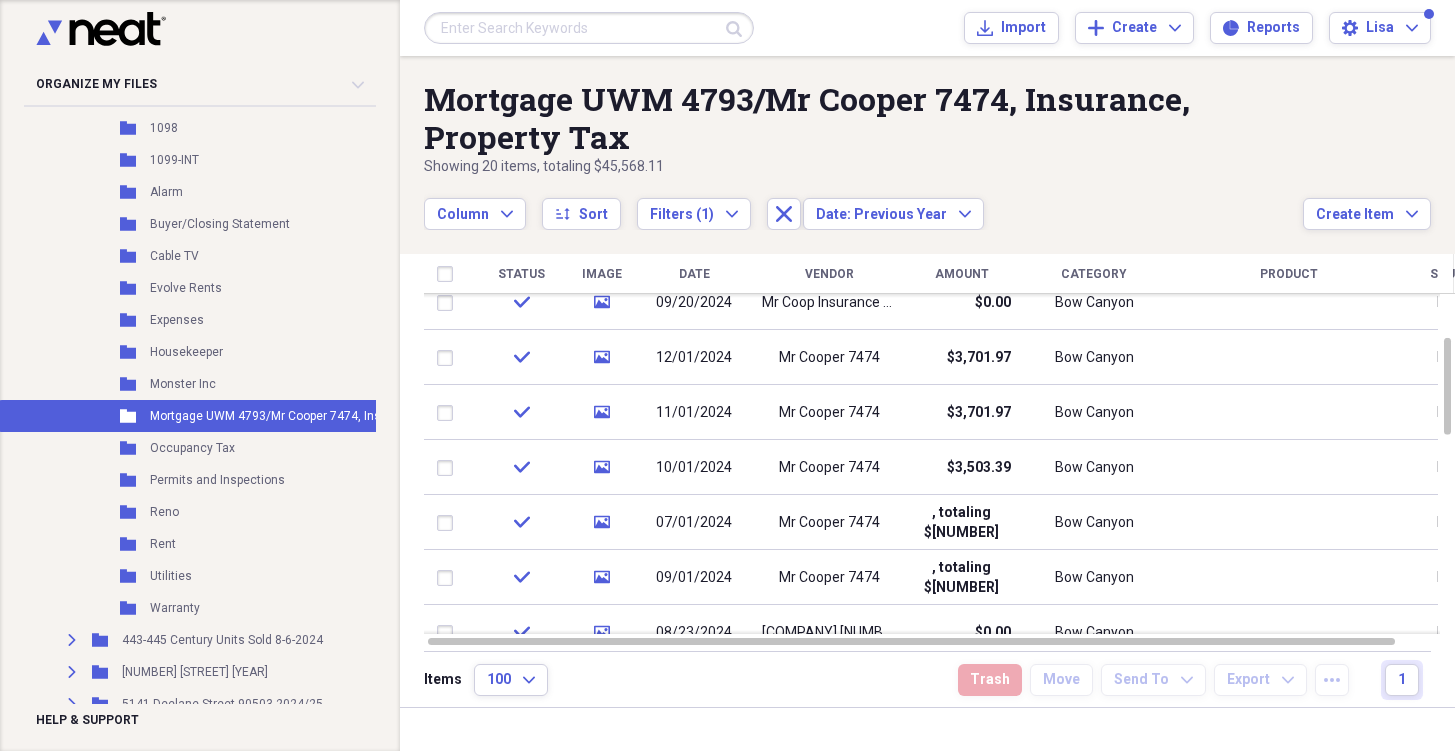 click on "Mr Cooper 7474" at bounding box center (829, 578) 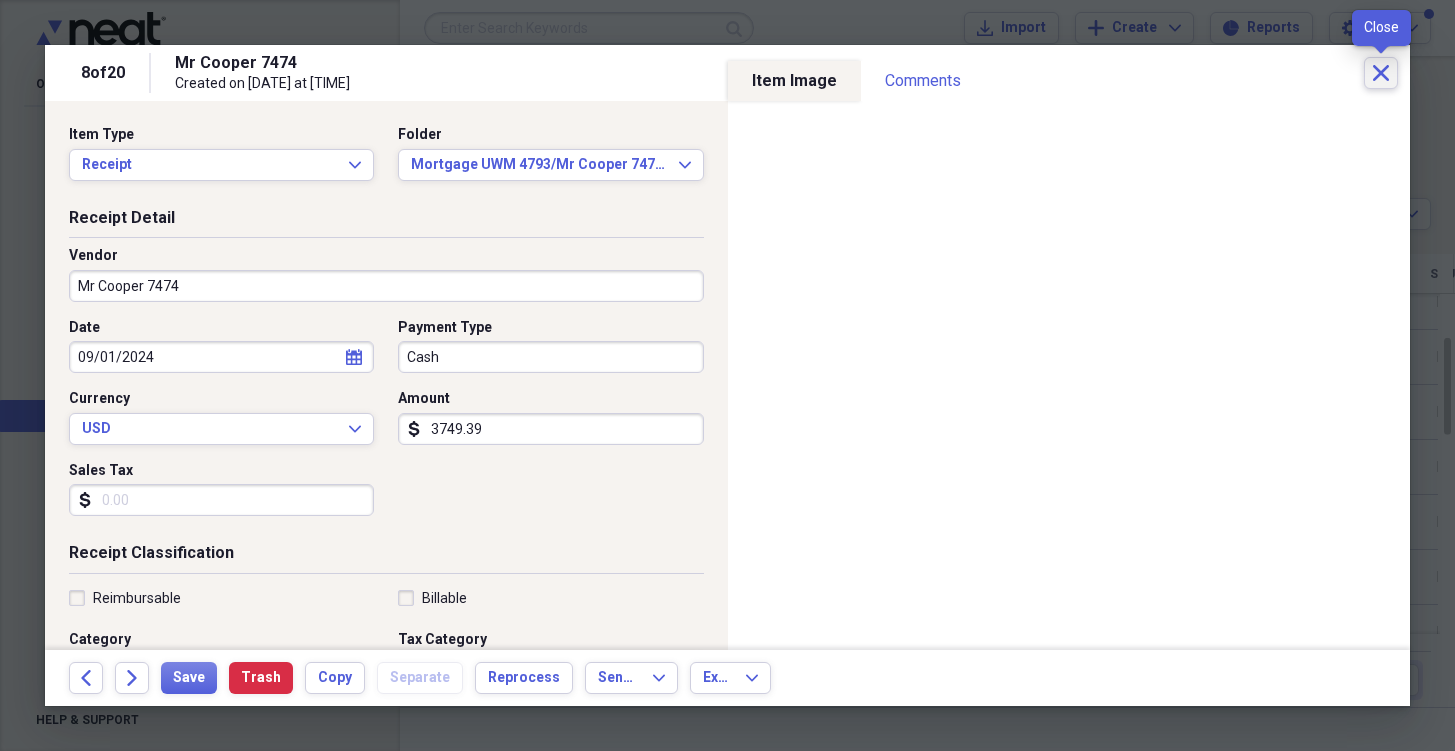 click 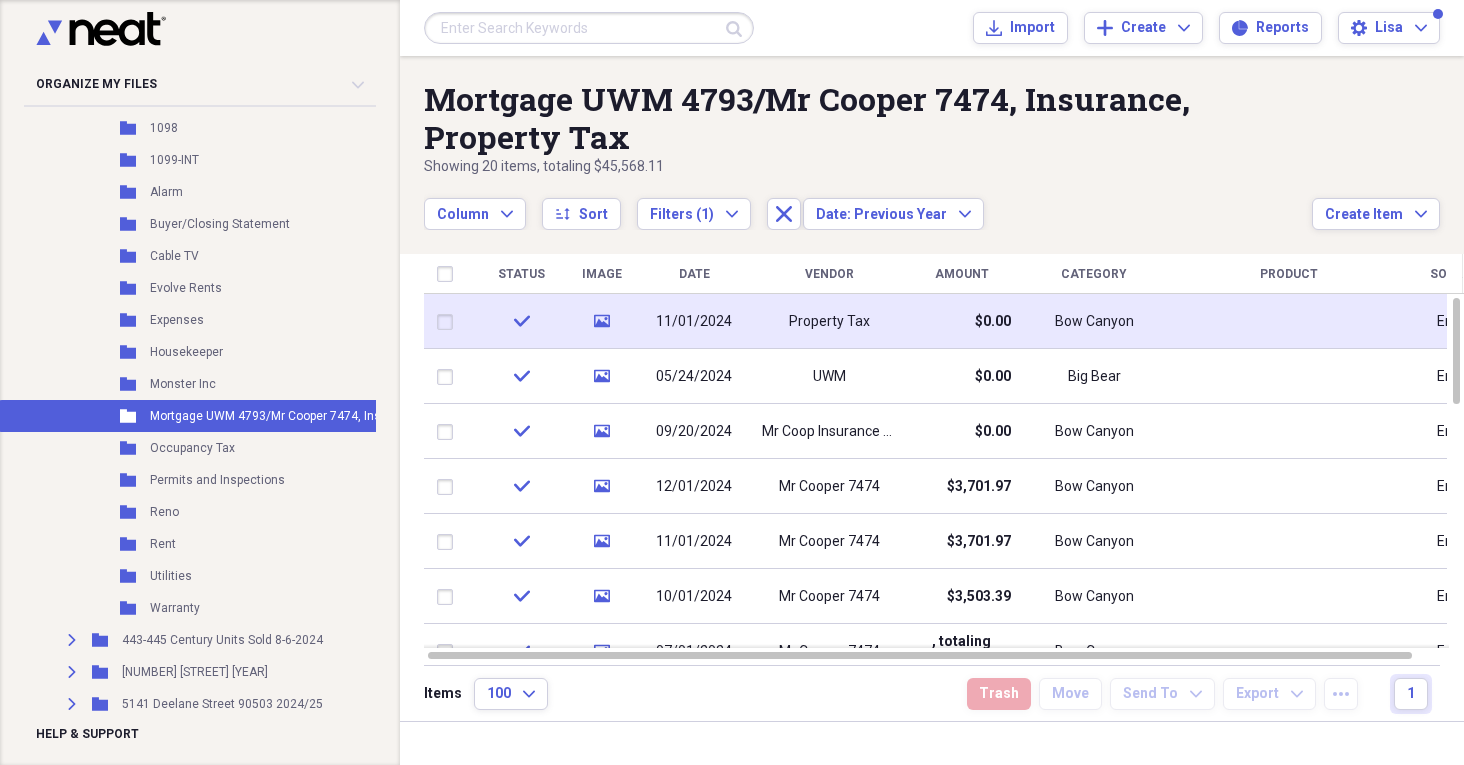 click on "$0.00" at bounding box center [961, 321] 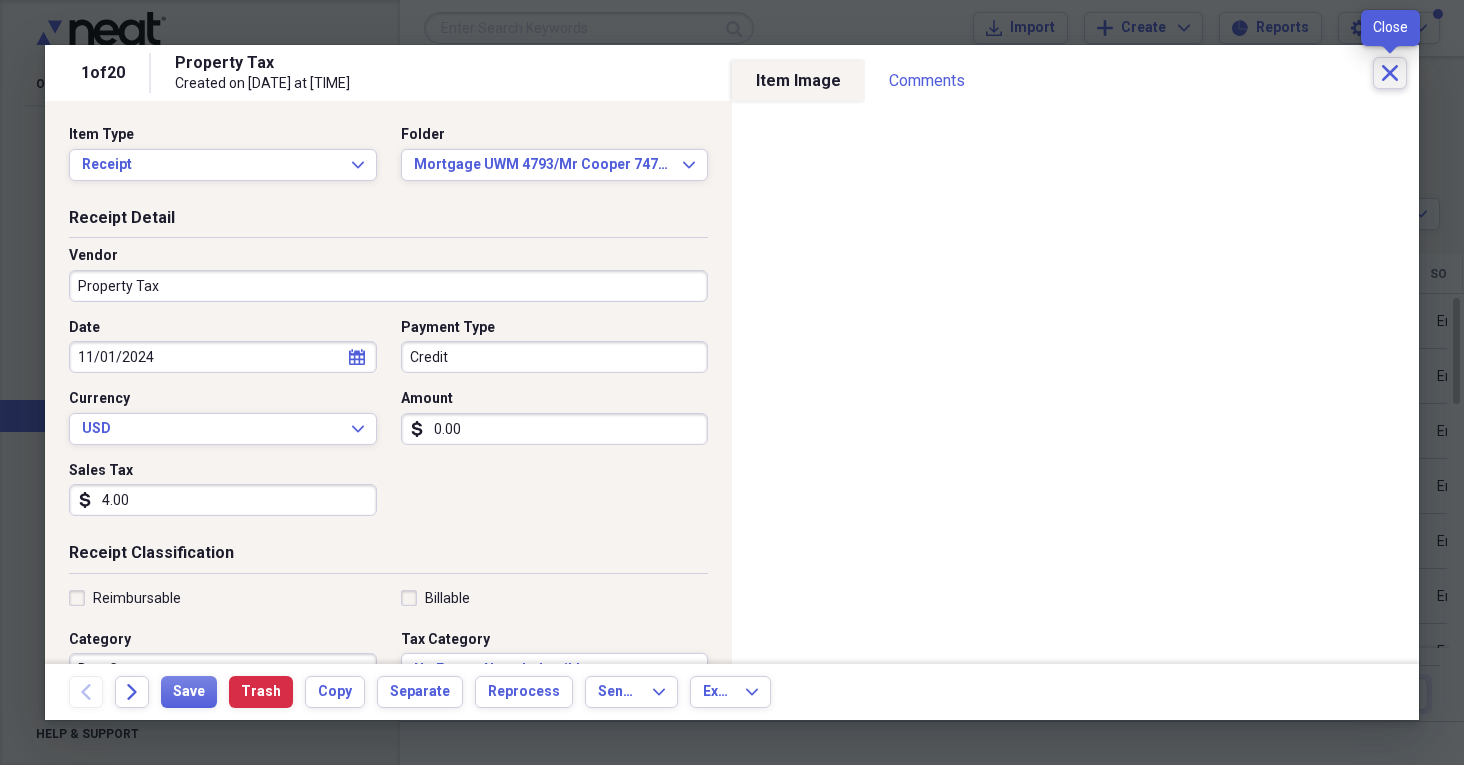 click 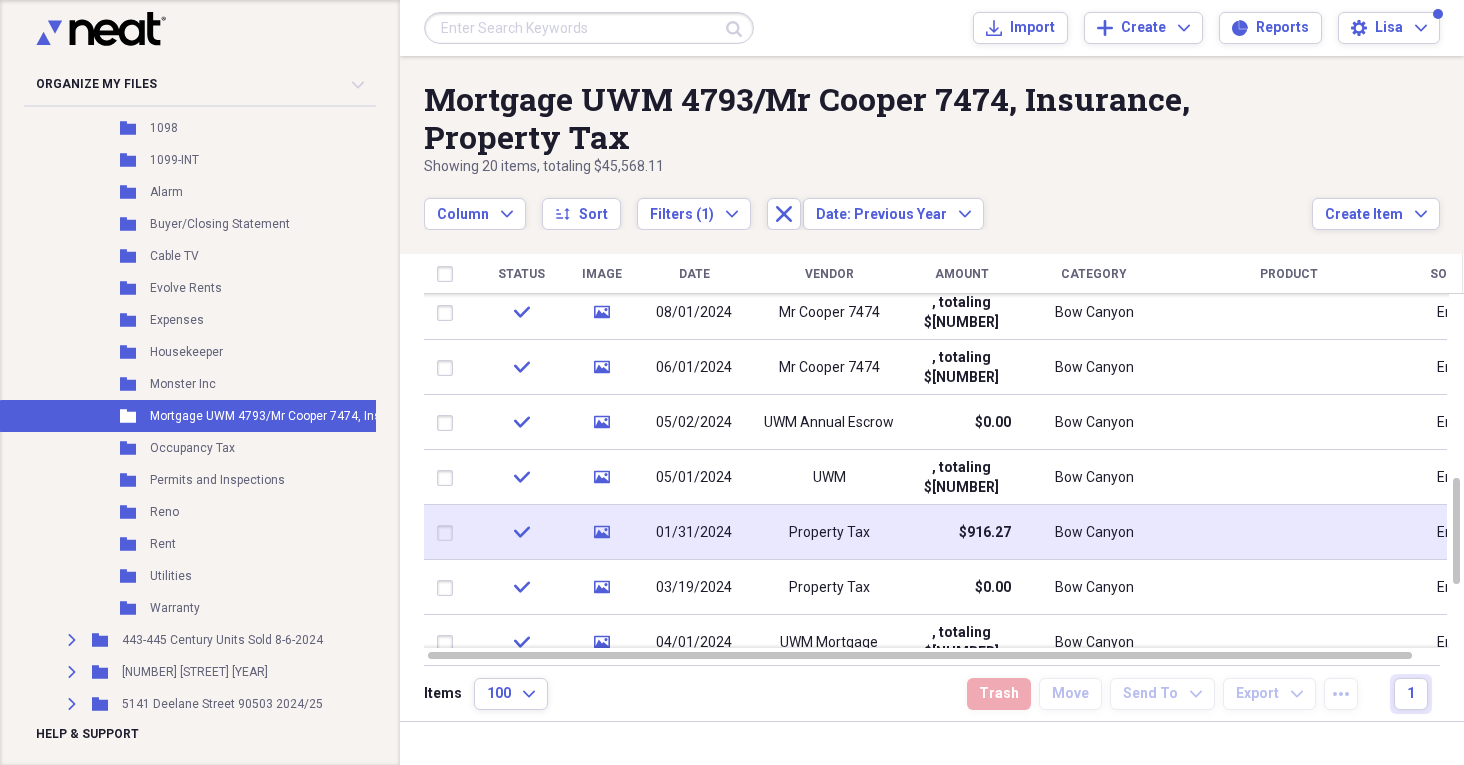 click on "Bow Canyon" at bounding box center [1094, 533] 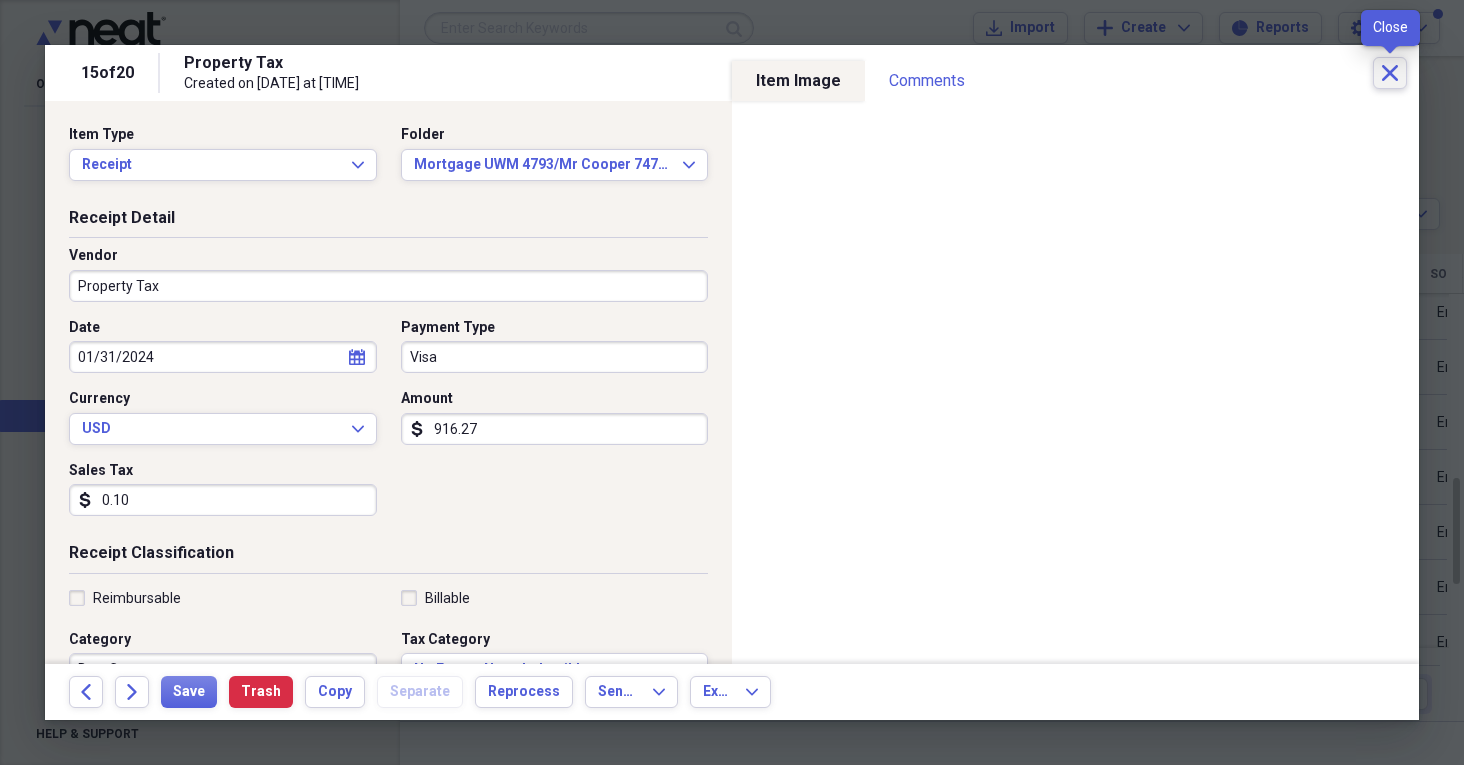 click on "Close" 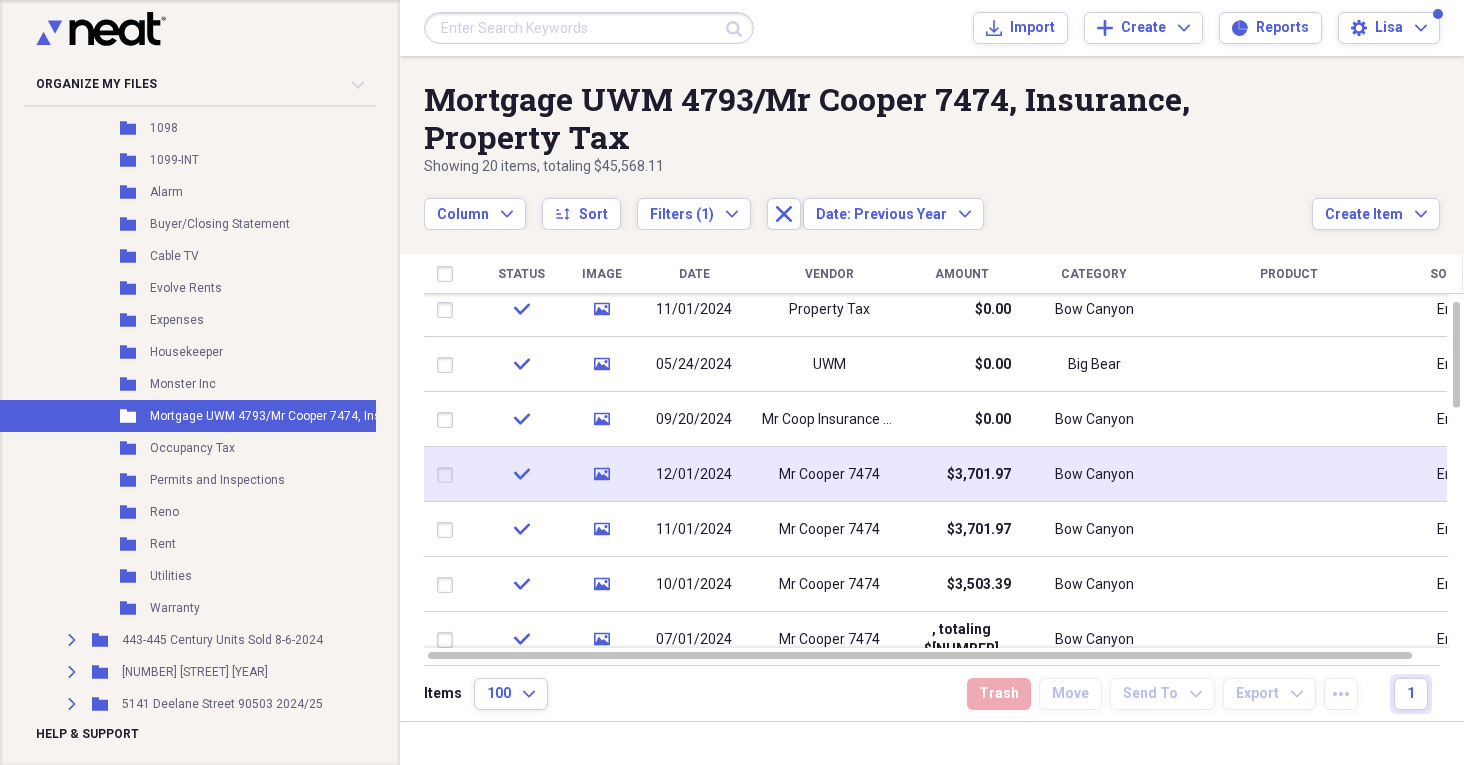 click on "$3,701.97" at bounding box center (979, 475) 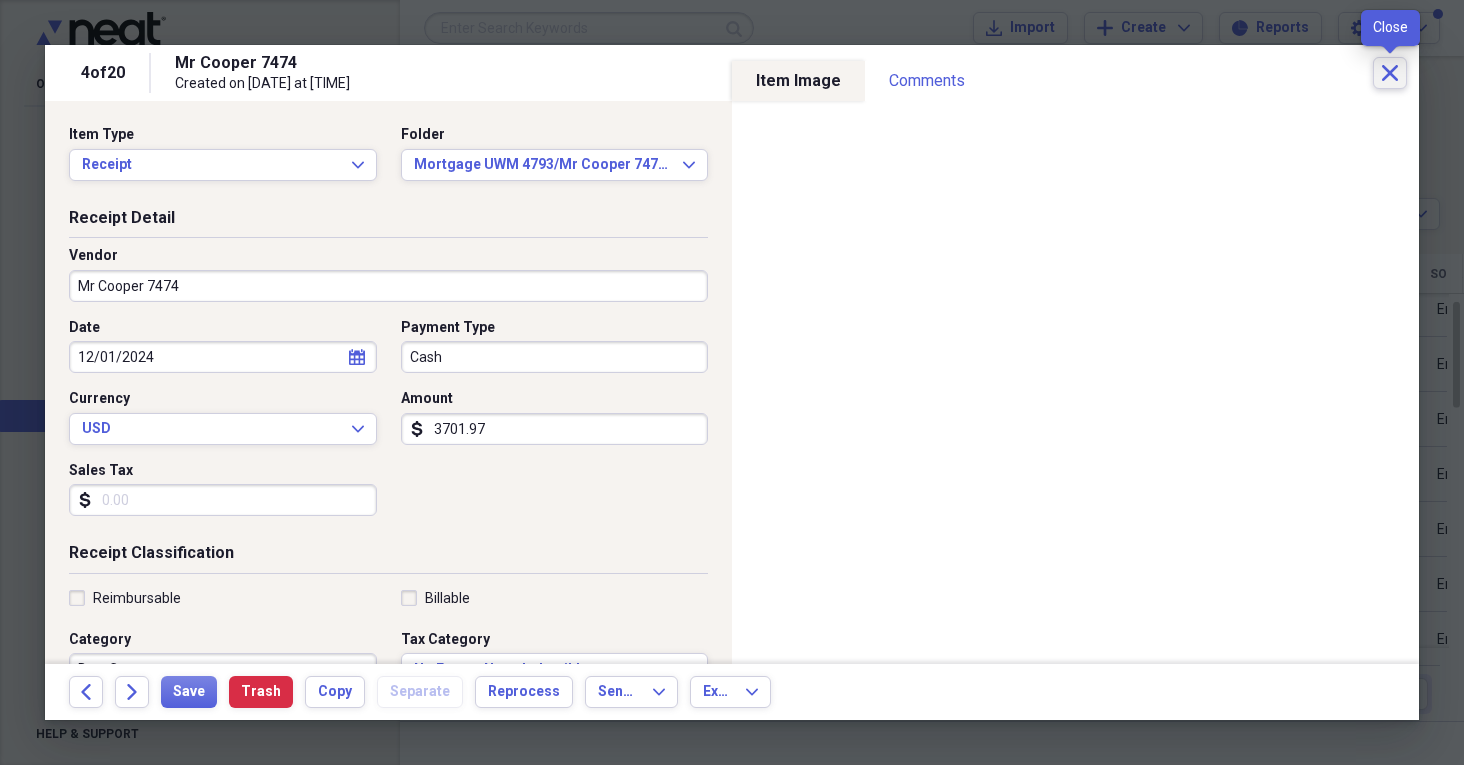 click 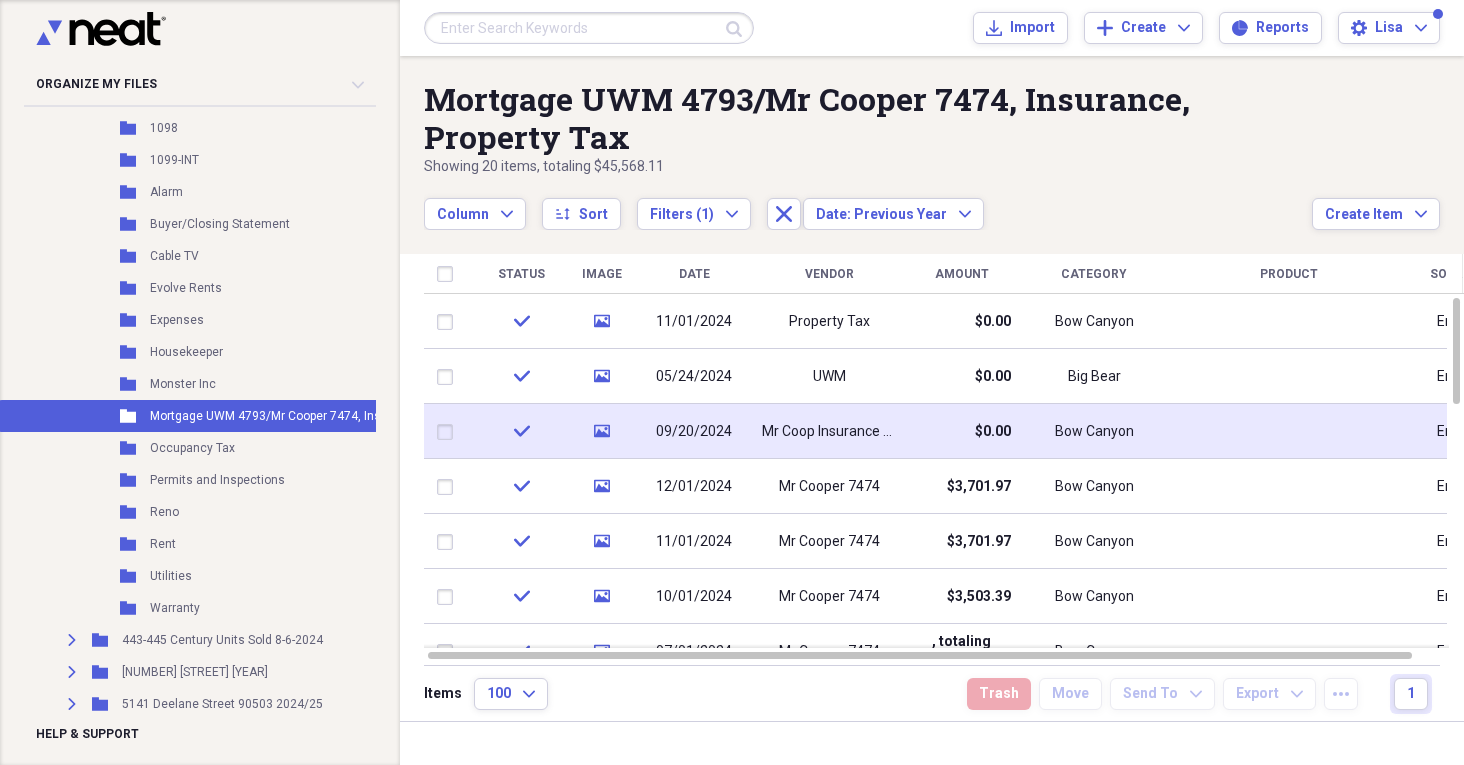 click on "Property Tax" at bounding box center [829, 321] 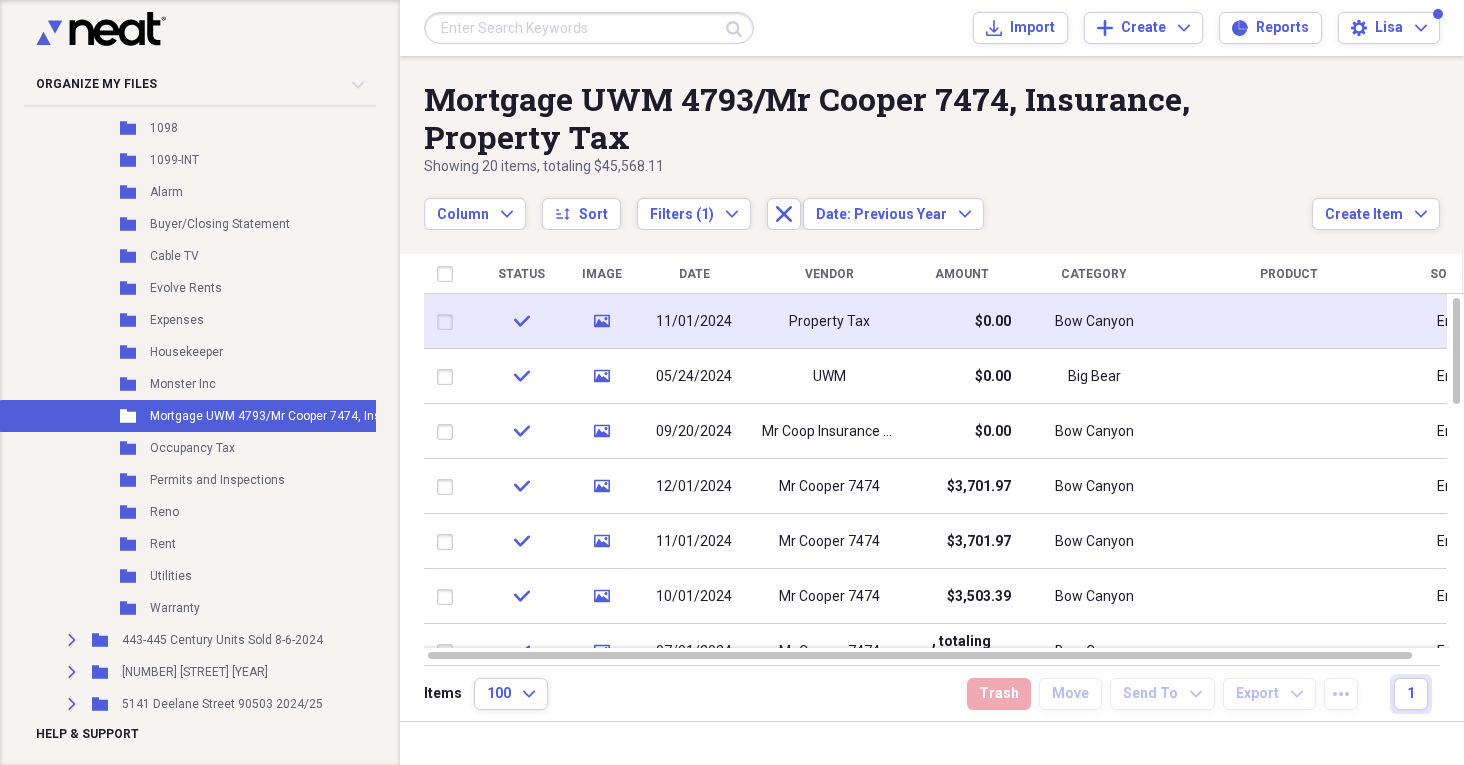 click on "$0.00" at bounding box center (961, 321) 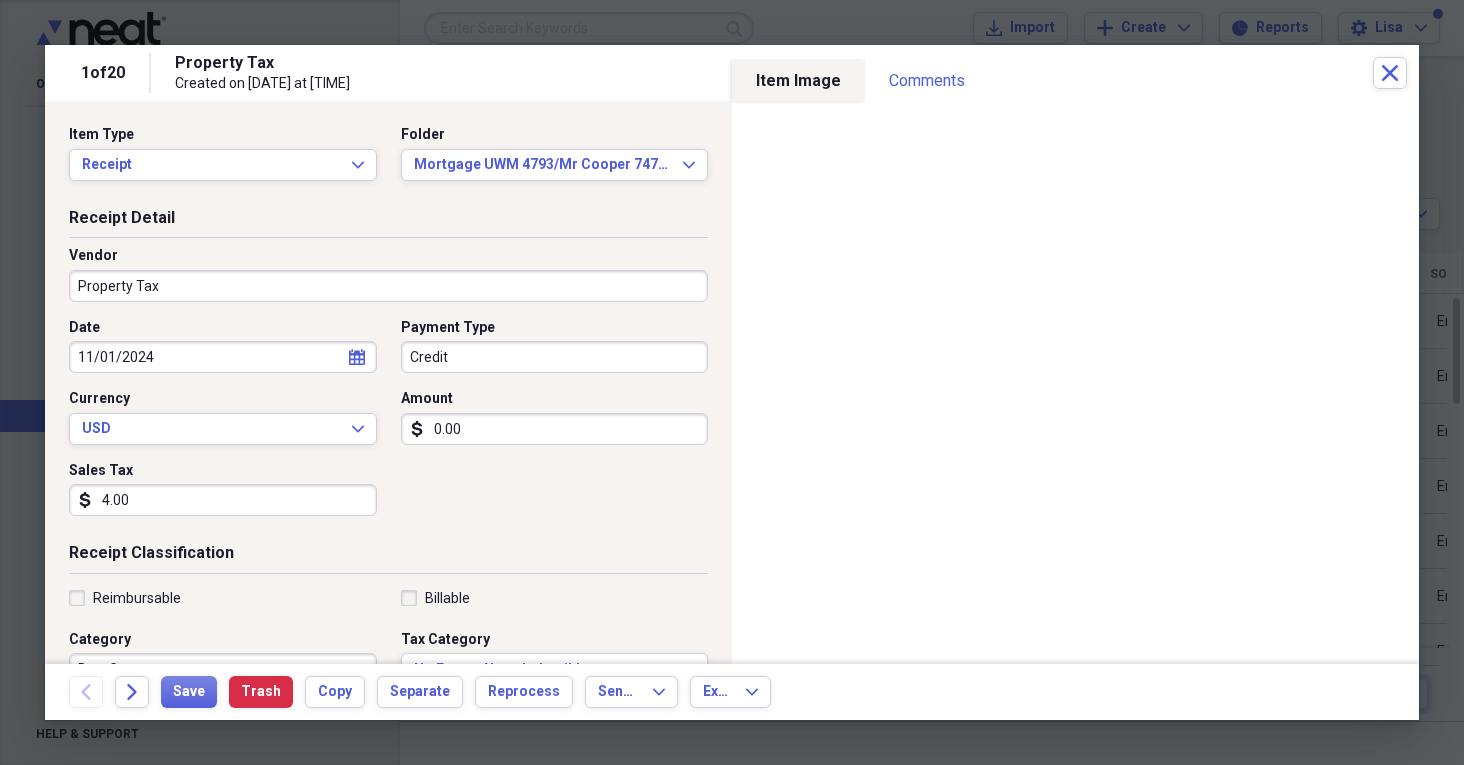 click on "0.00" at bounding box center (555, 429) 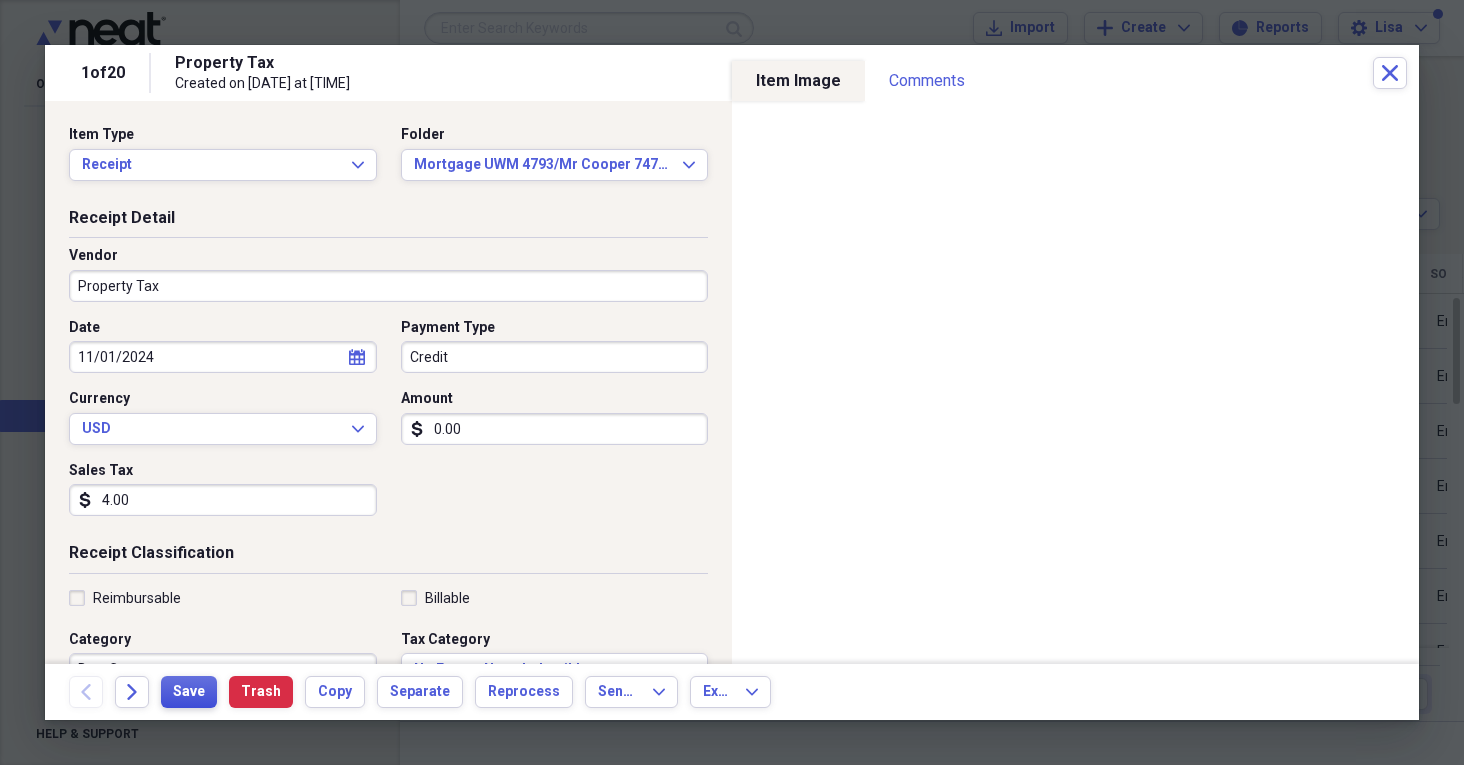 click on "Save" at bounding box center [189, 692] 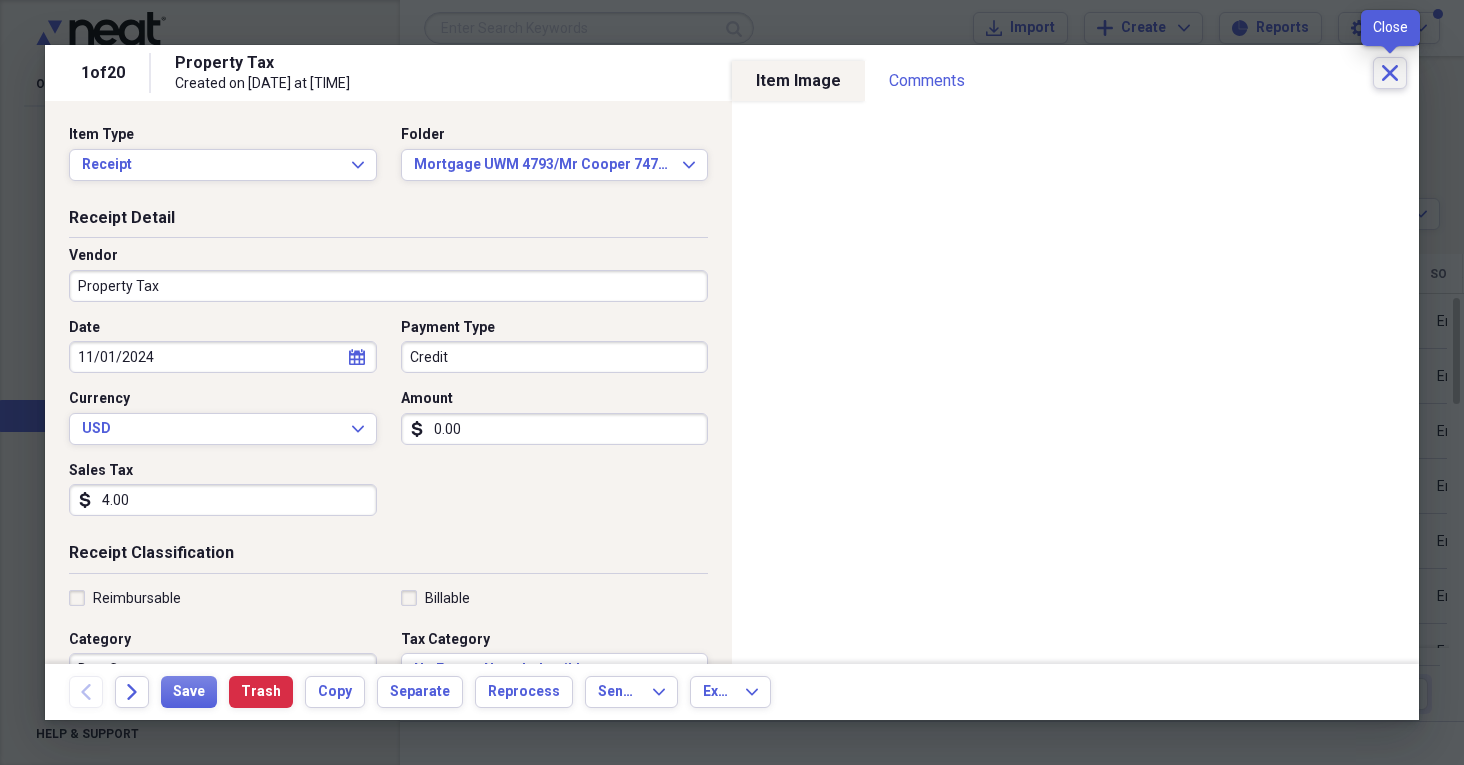 click 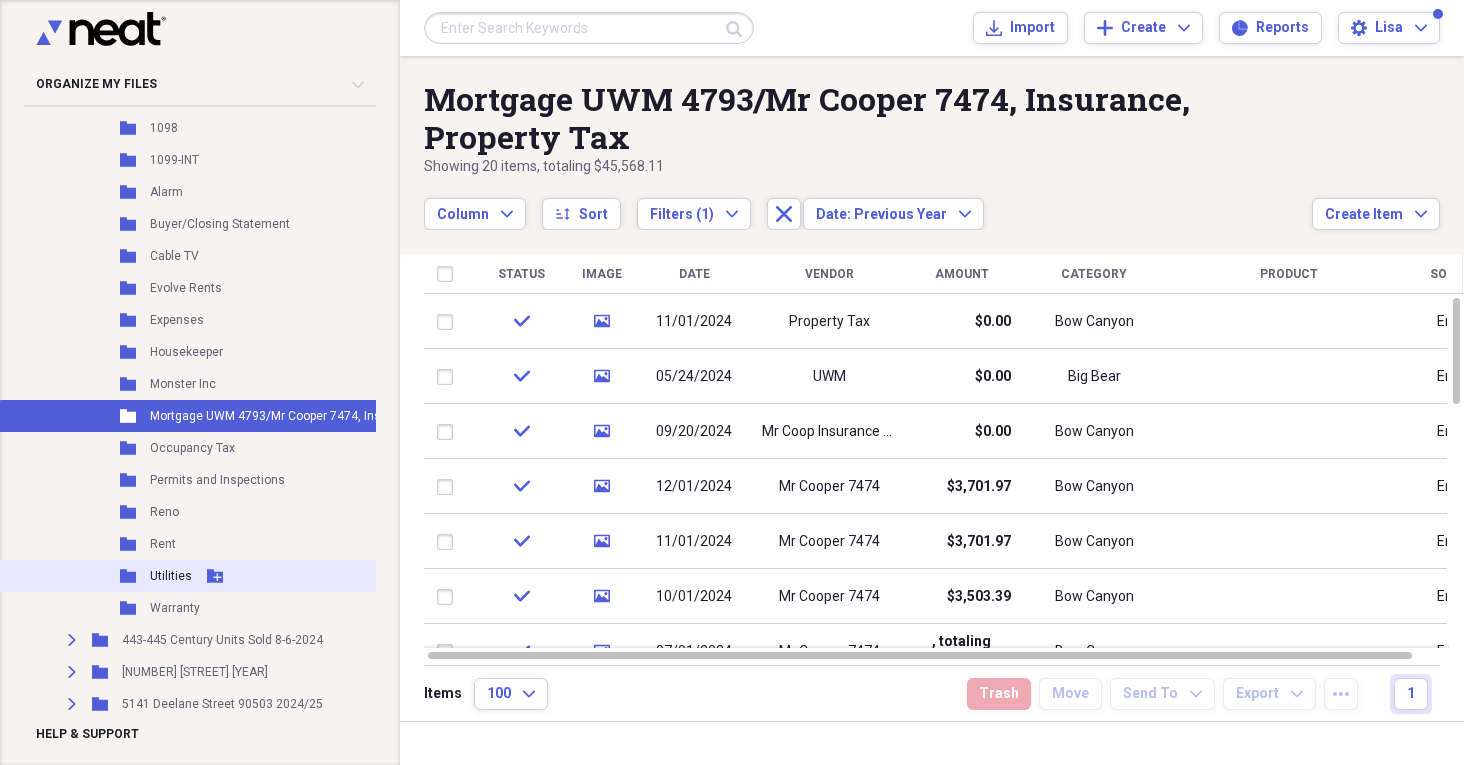 click on "Folder Utilities Add Folder" at bounding box center [303, 576] 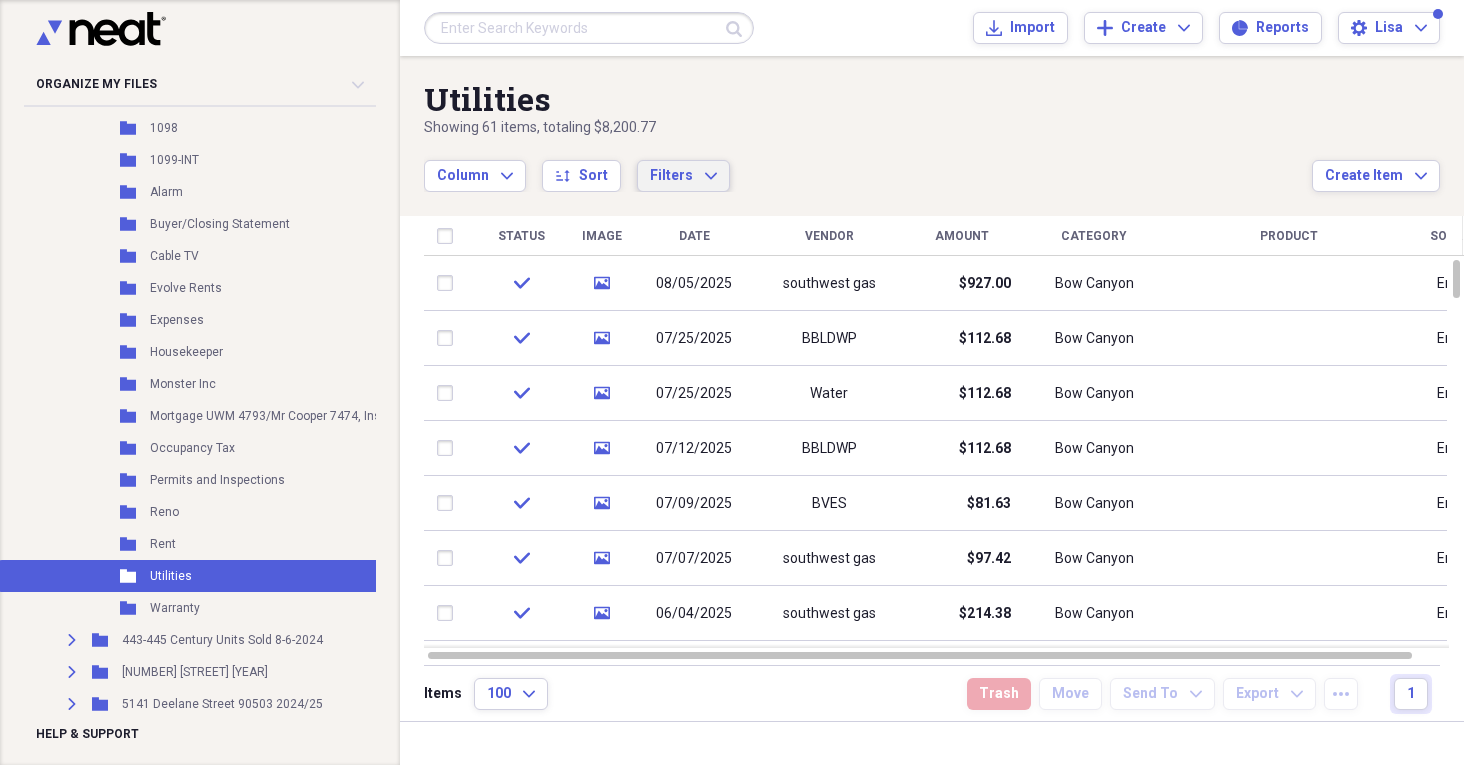 click on "Expand" 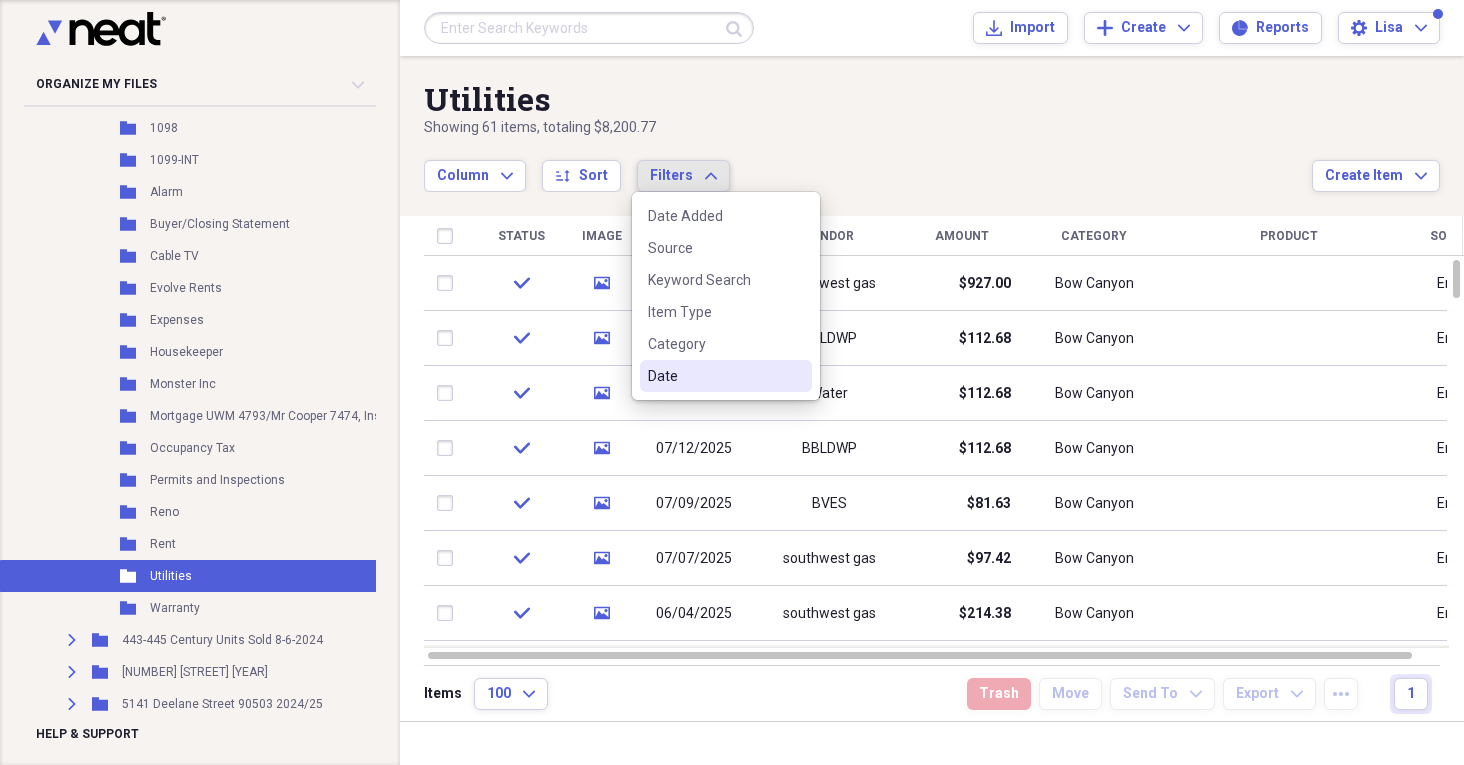 click on "Date" at bounding box center (726, 376) 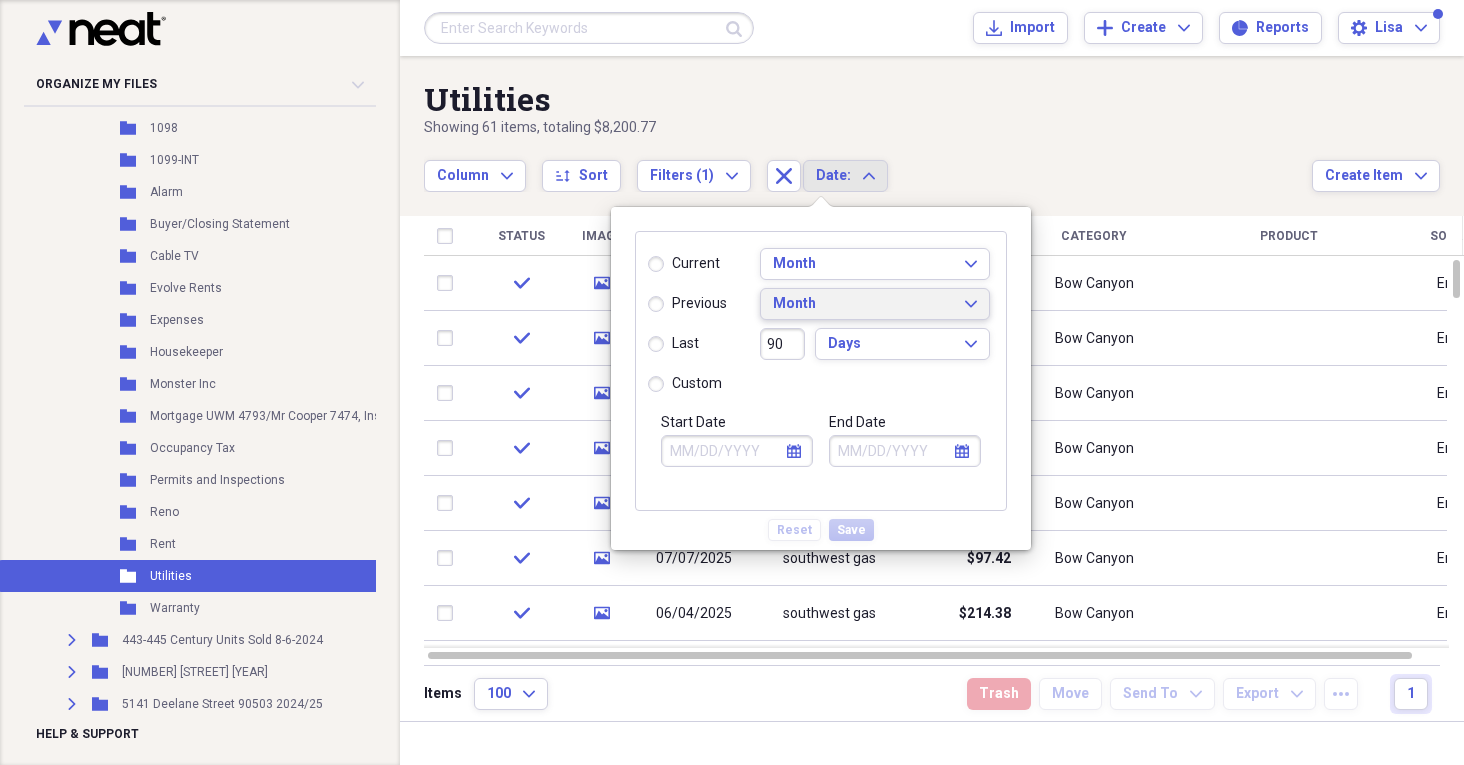 click on "Month Expand" at bounding box center [875, 304] 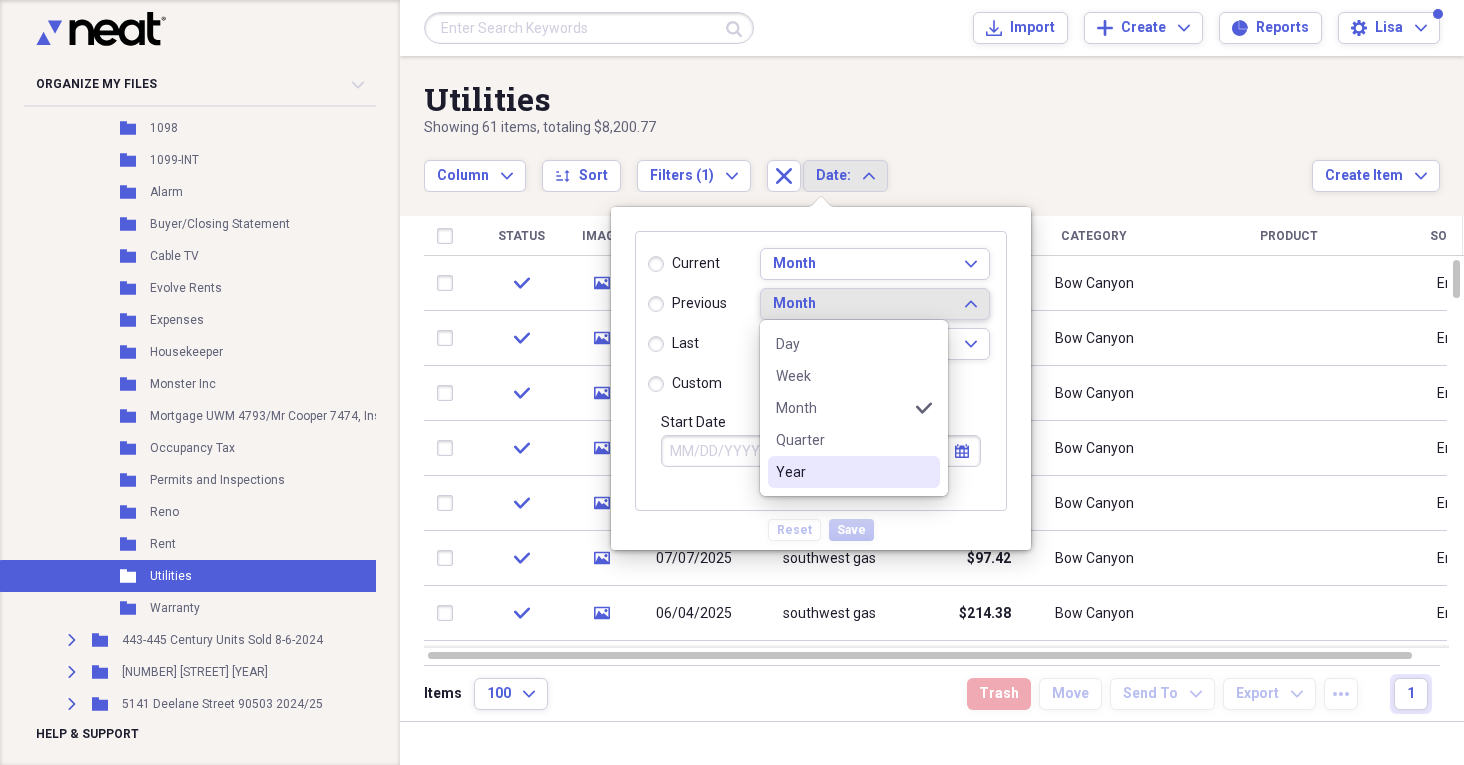 click on "Year" at bounding box center [842, 472] 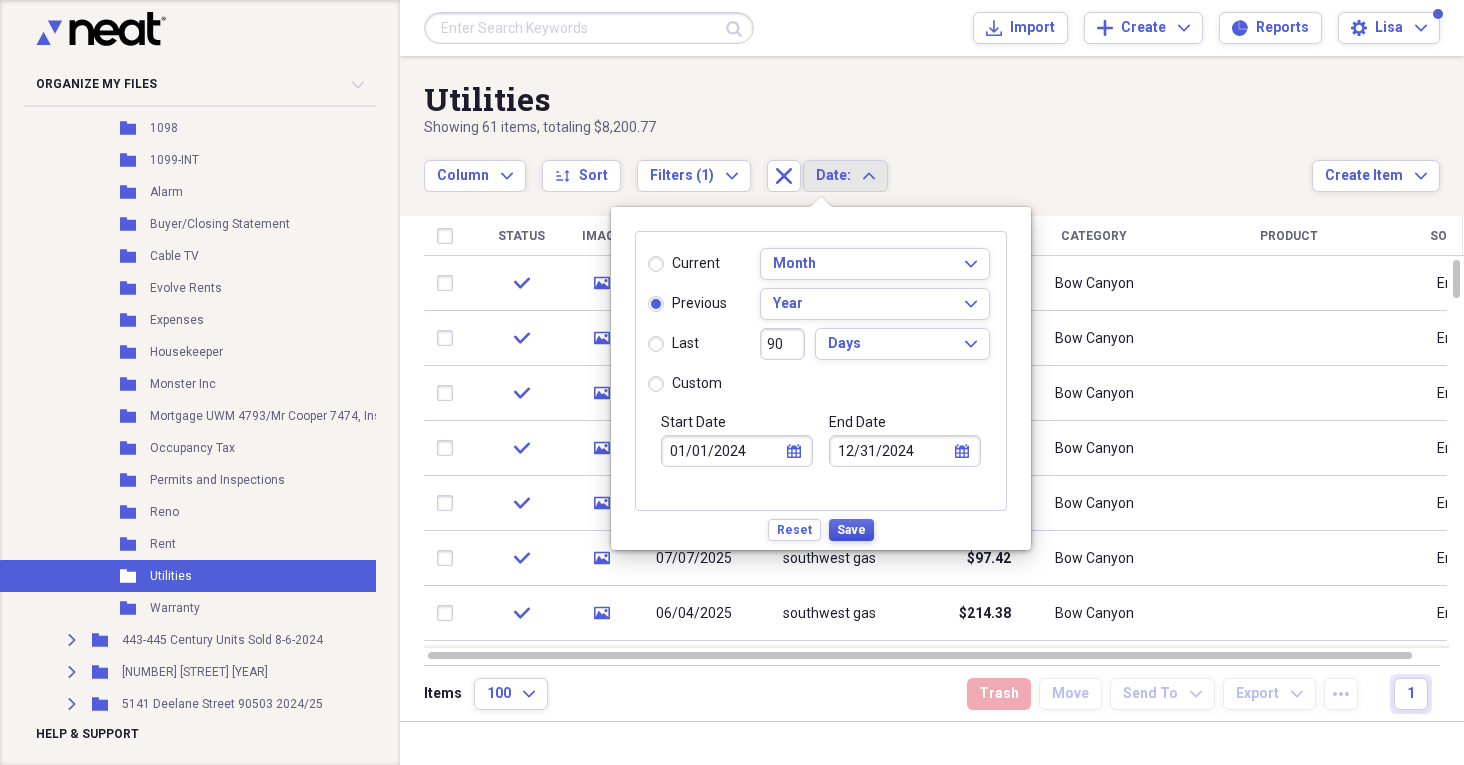 click on "Save" at bounding box center (851, 530) 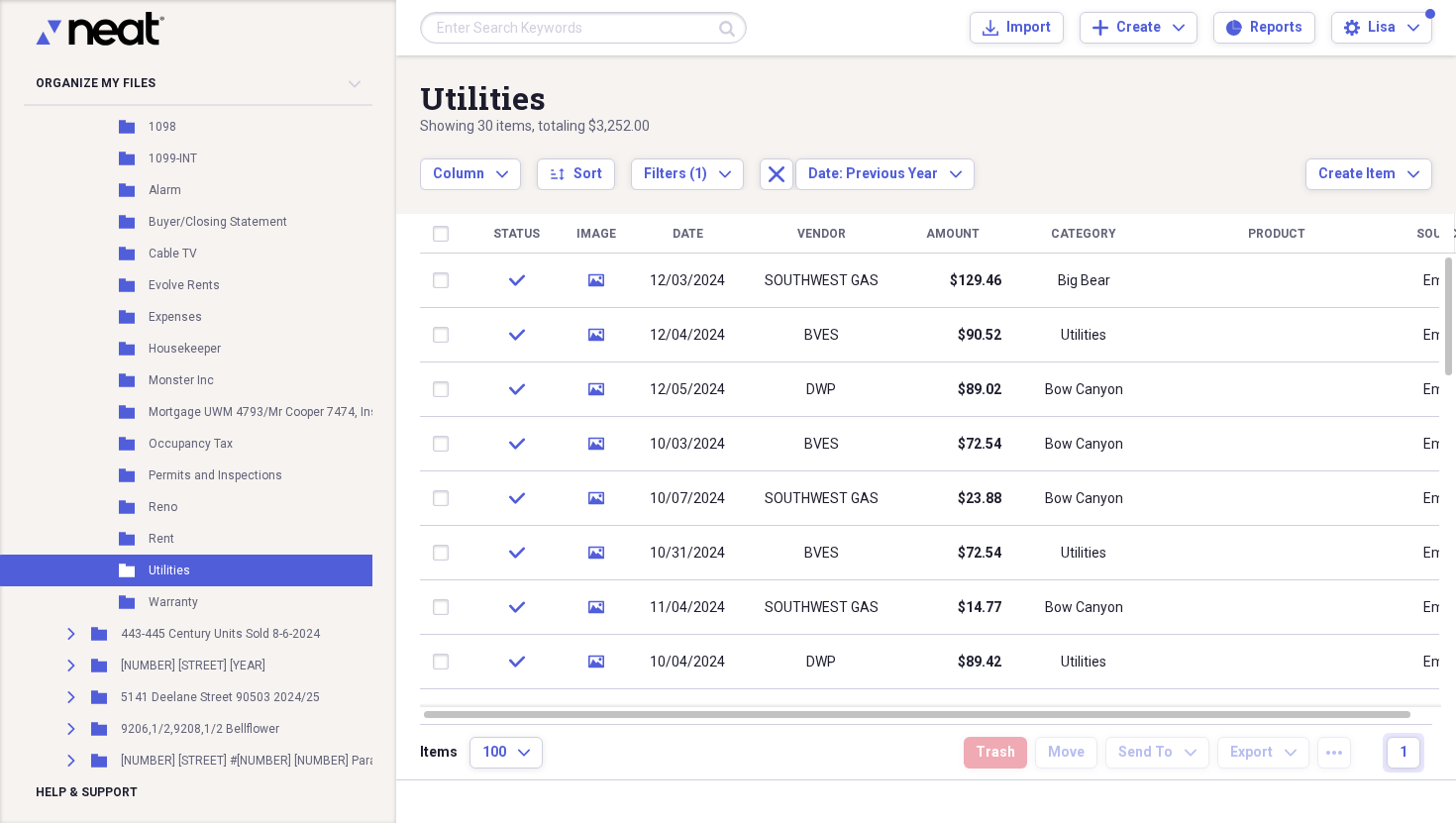 click on "Utilities" at bounding box center [863, 98] 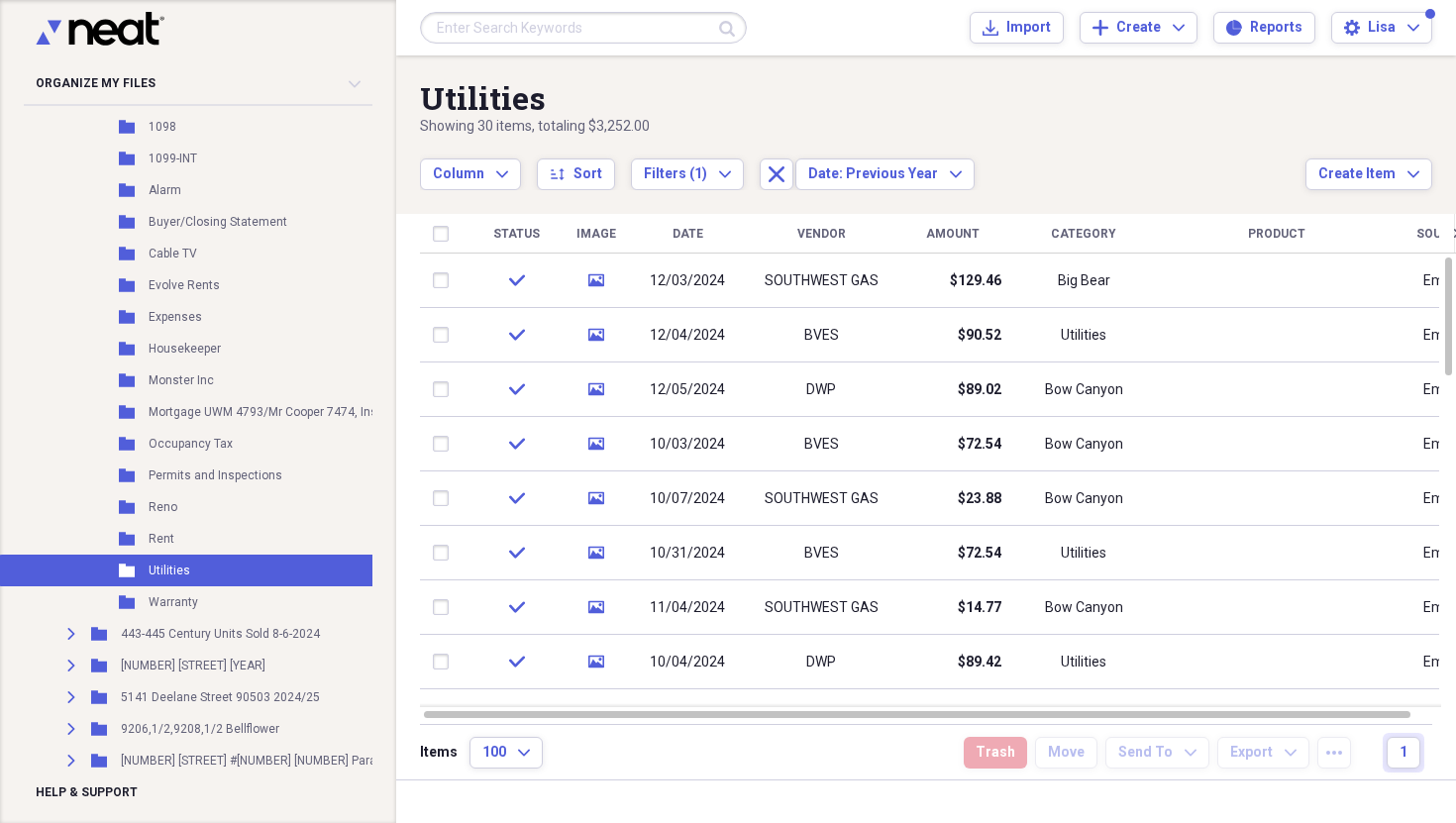 click on "Column Expand sort Sort Filters (1) Expand Close Date: Previous Year Expand" at bounding box center (863, 163) 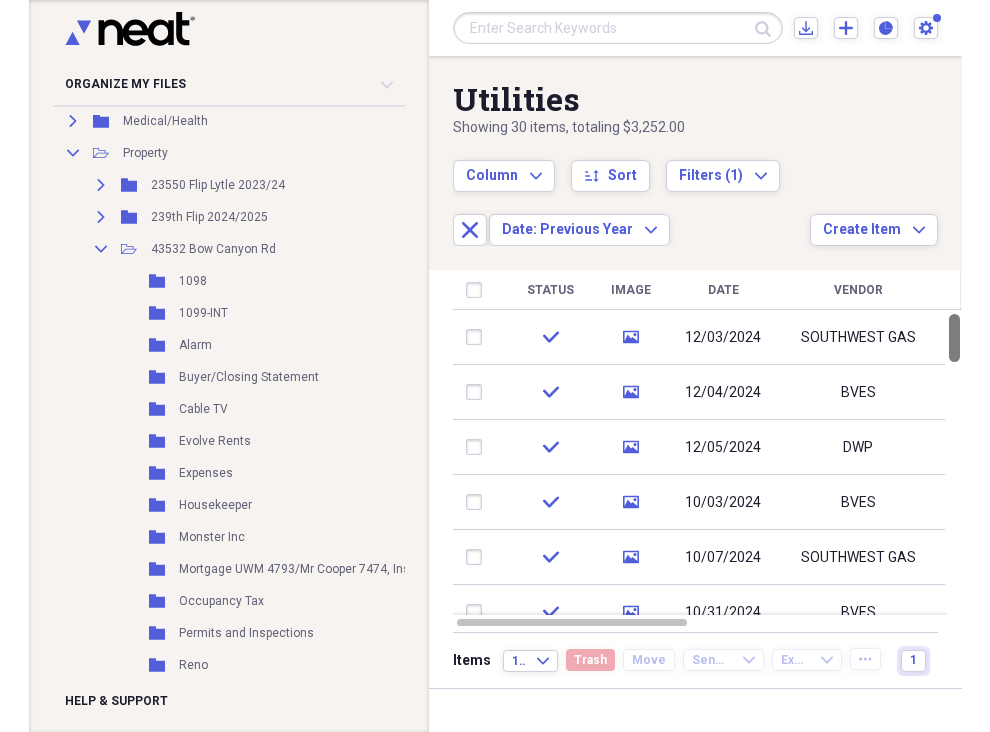 scroll, scrollTop: 520, scrollLeft: 0, axis: vertical 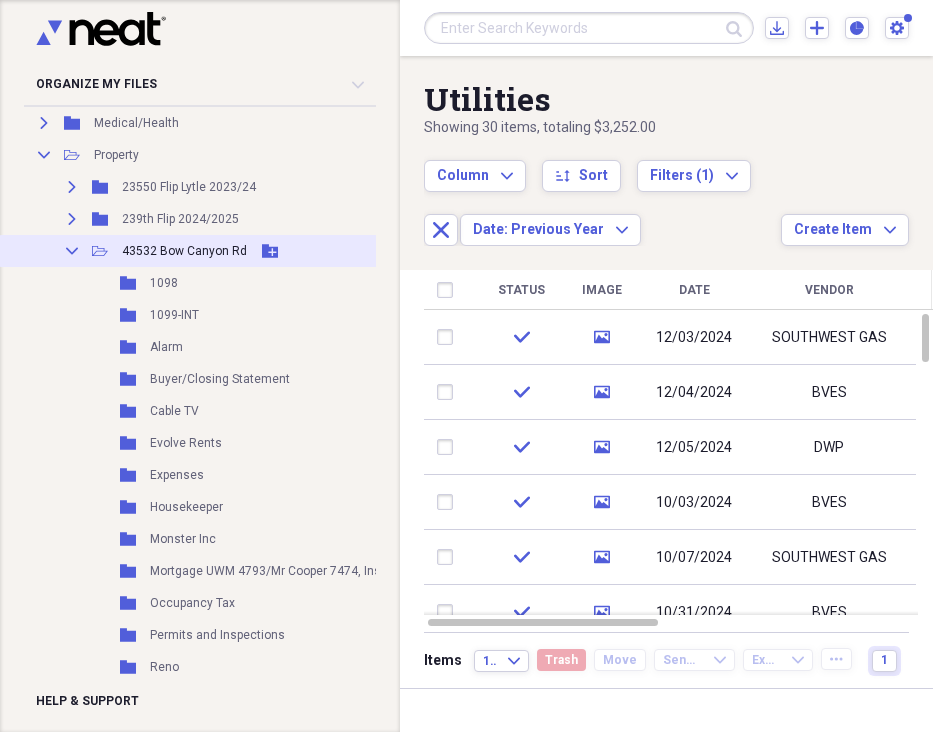 click on "Collapse" 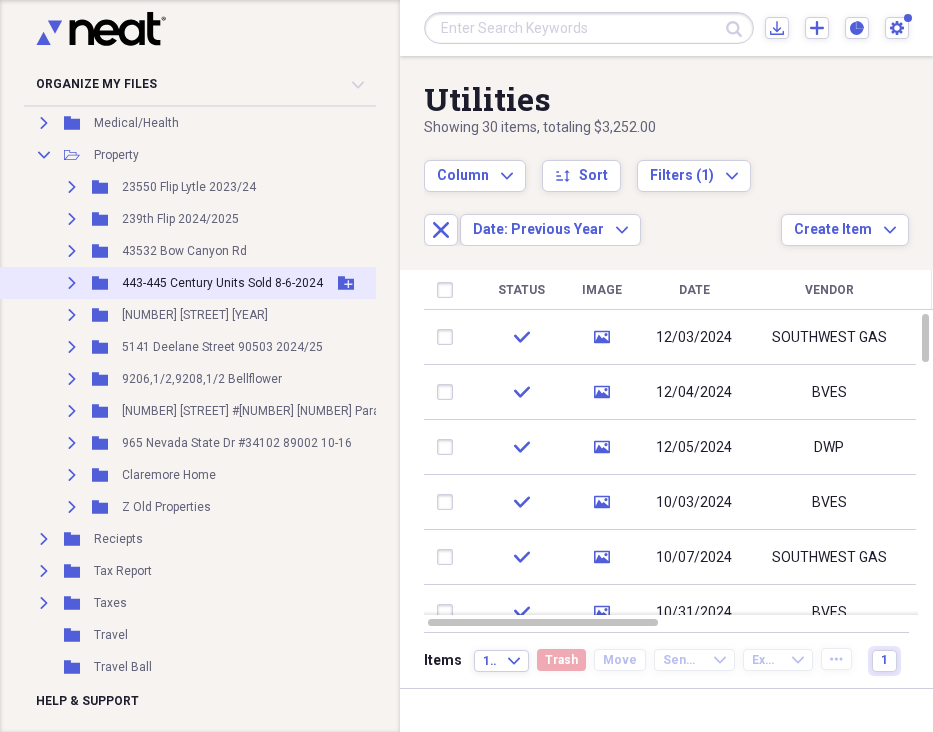 click 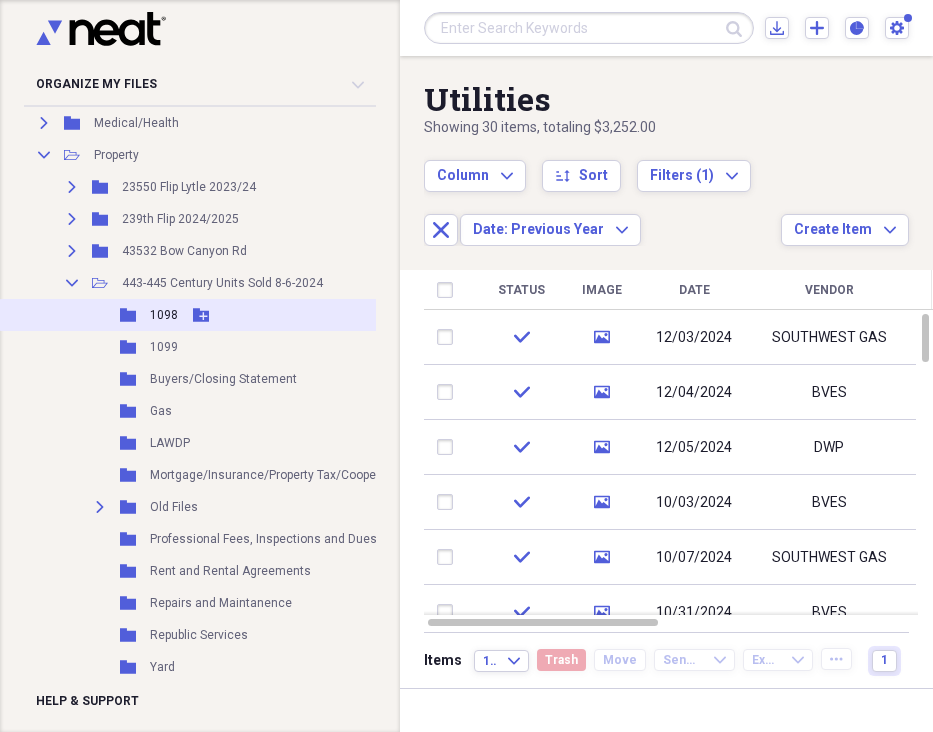 click on "1098" at bounding box center (164, 315) 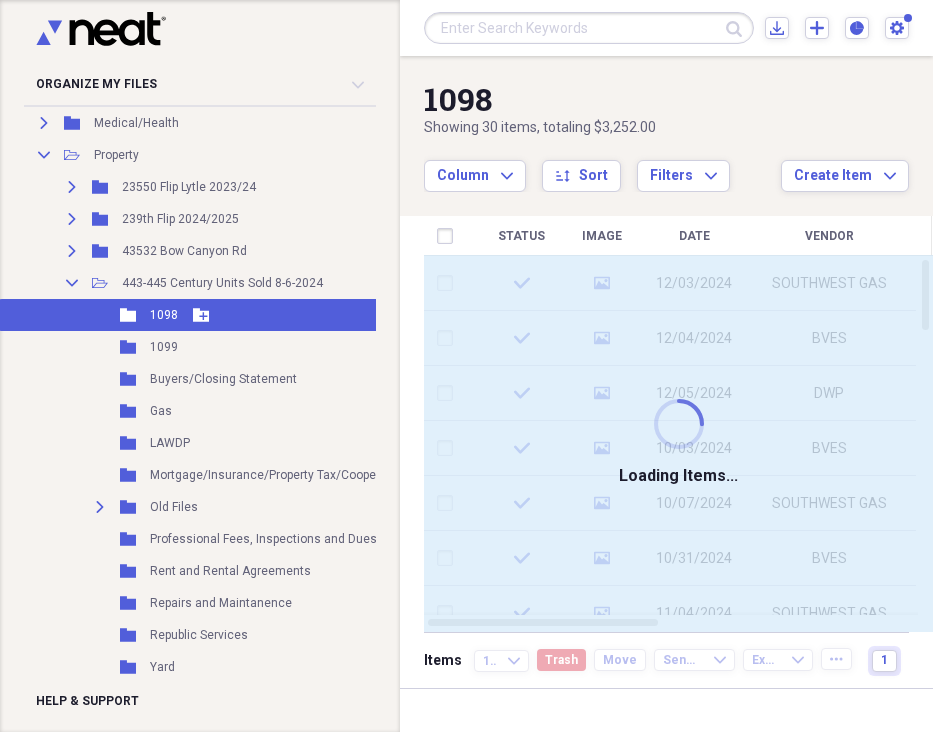 click on "1098" at bounding box center [164, 315] 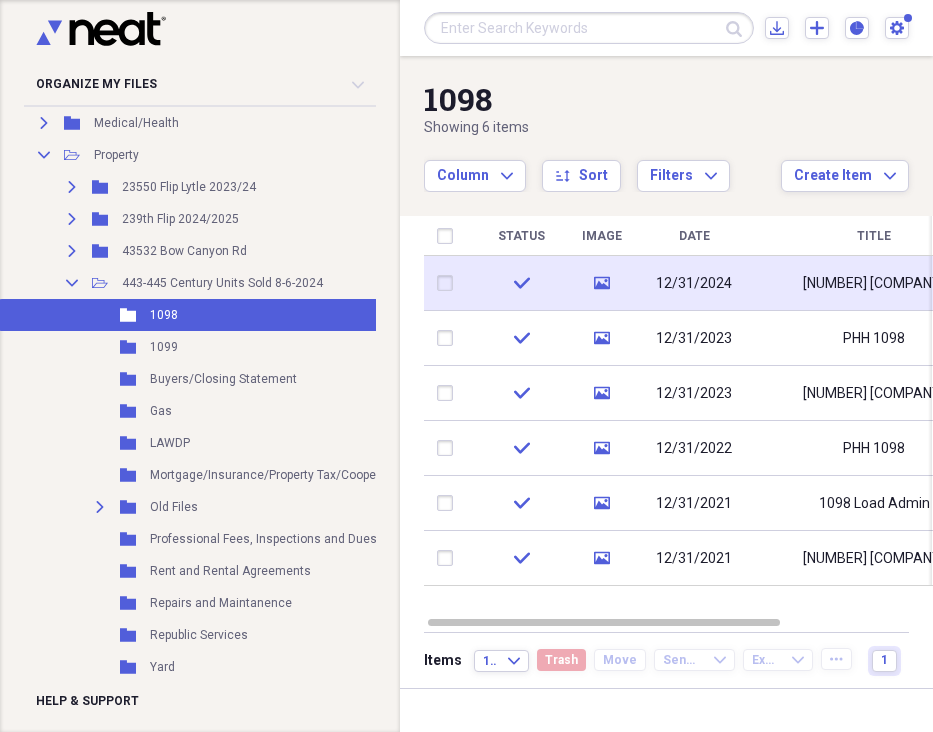 click on "12/31/2024" at bounding box center (694, 283) 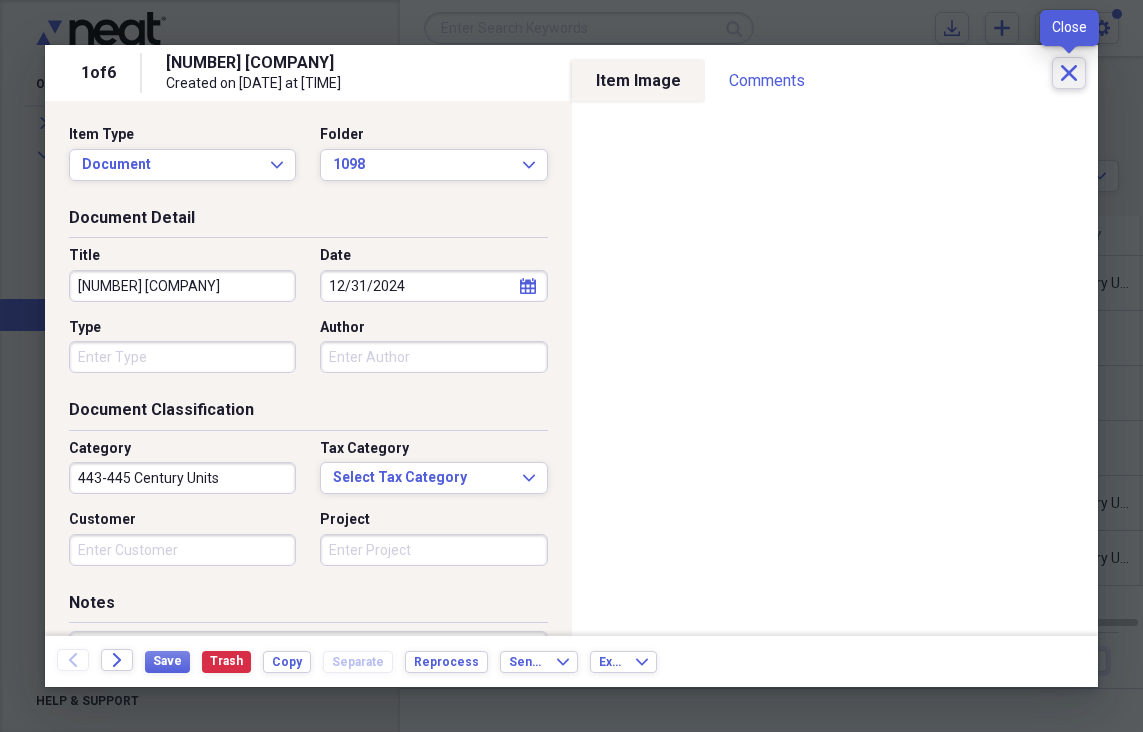 click on "Close" at bounding box center [1069, 73] 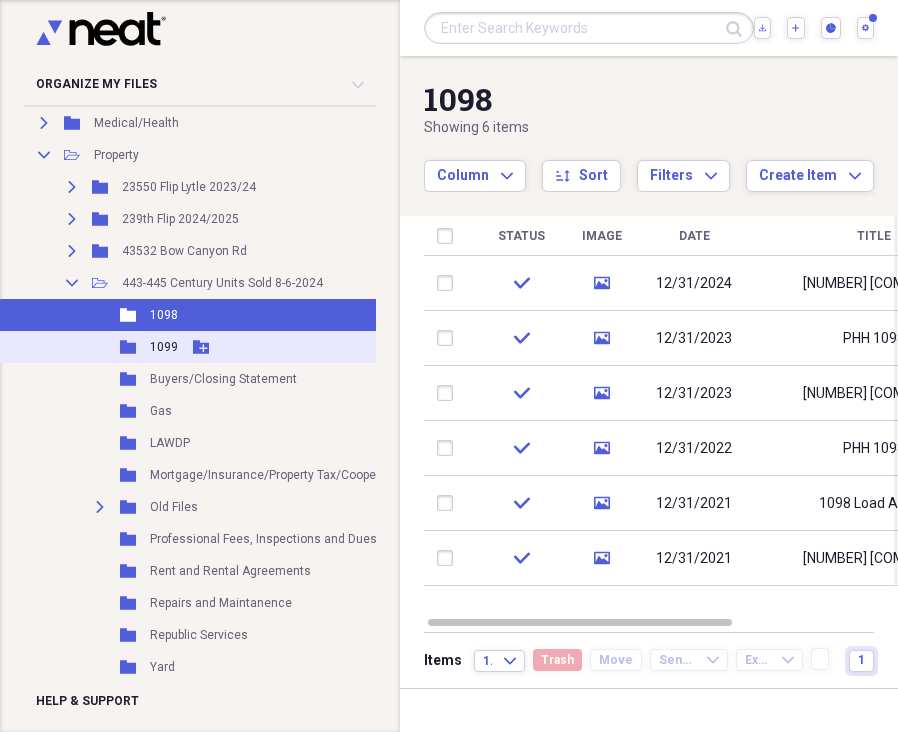 click on "1099" at bounding box center [164, 347] 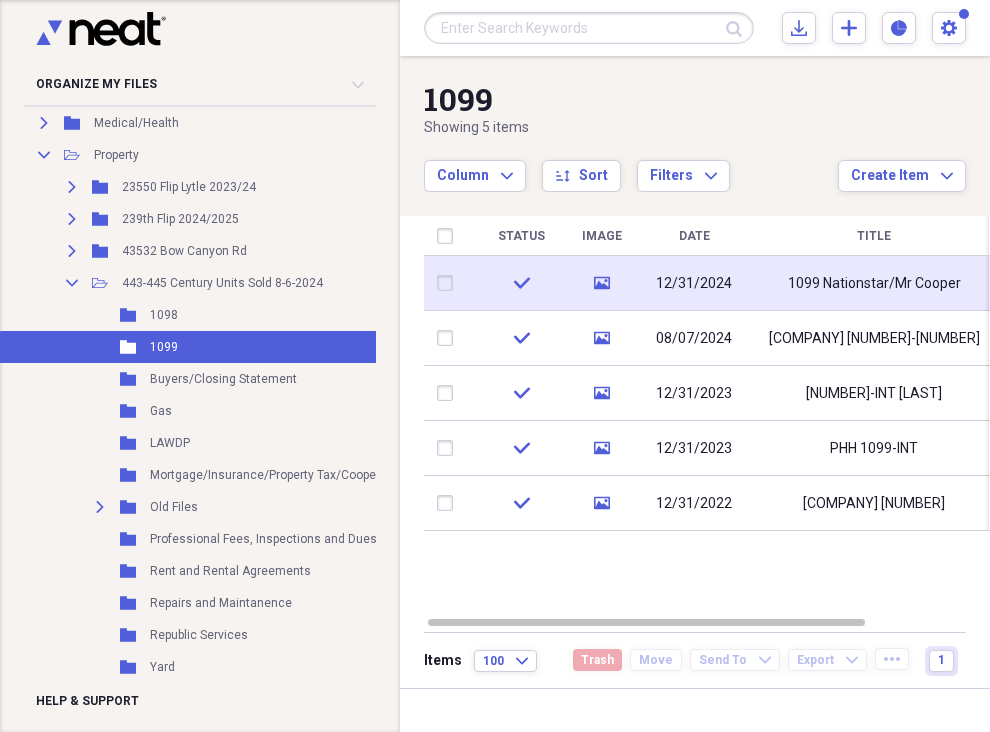 click on "1099 Nationstar/Mr Cooper" at bounding box center [874, 284] 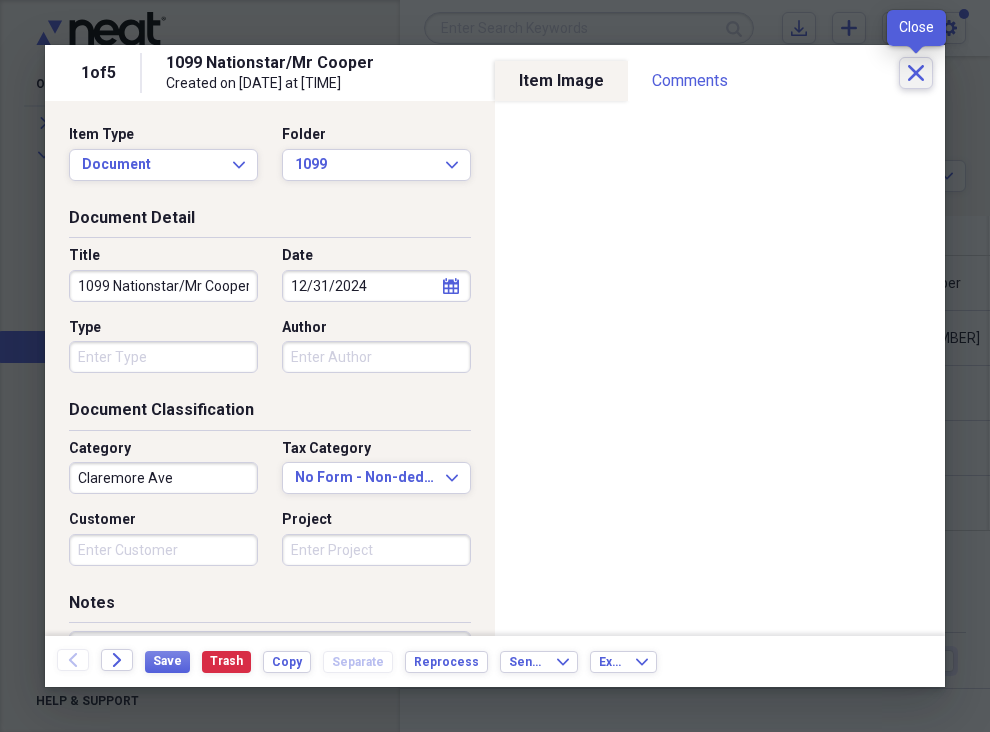 click on "Close" at bounding box center [916, 73] 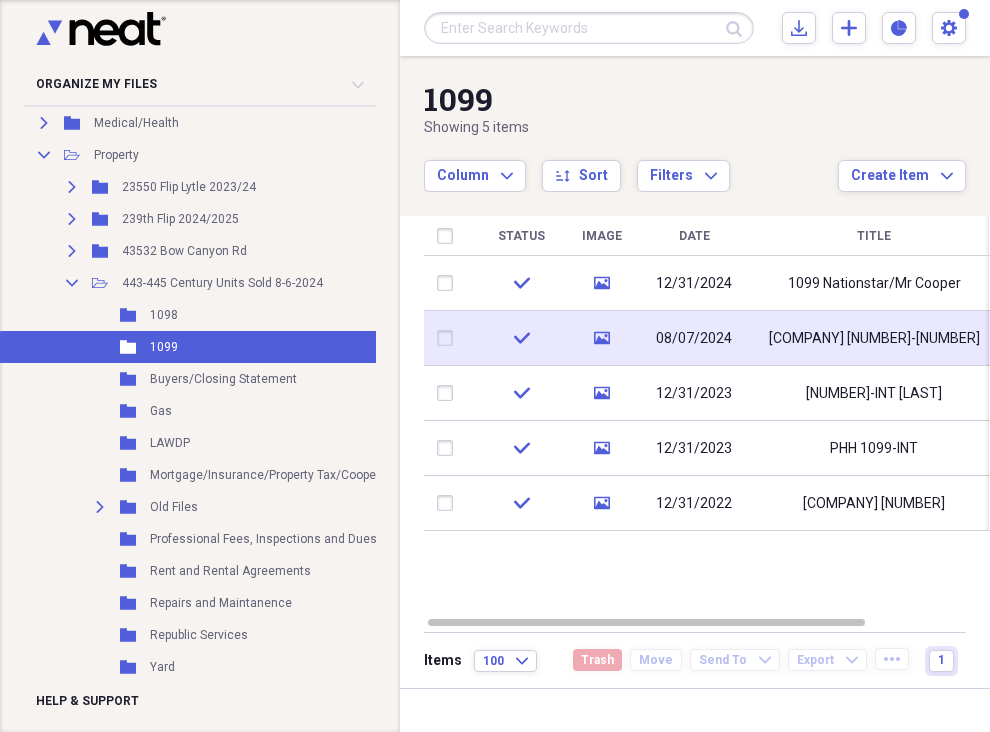 click on "08/07/2024" at bounding box center (694, 339) 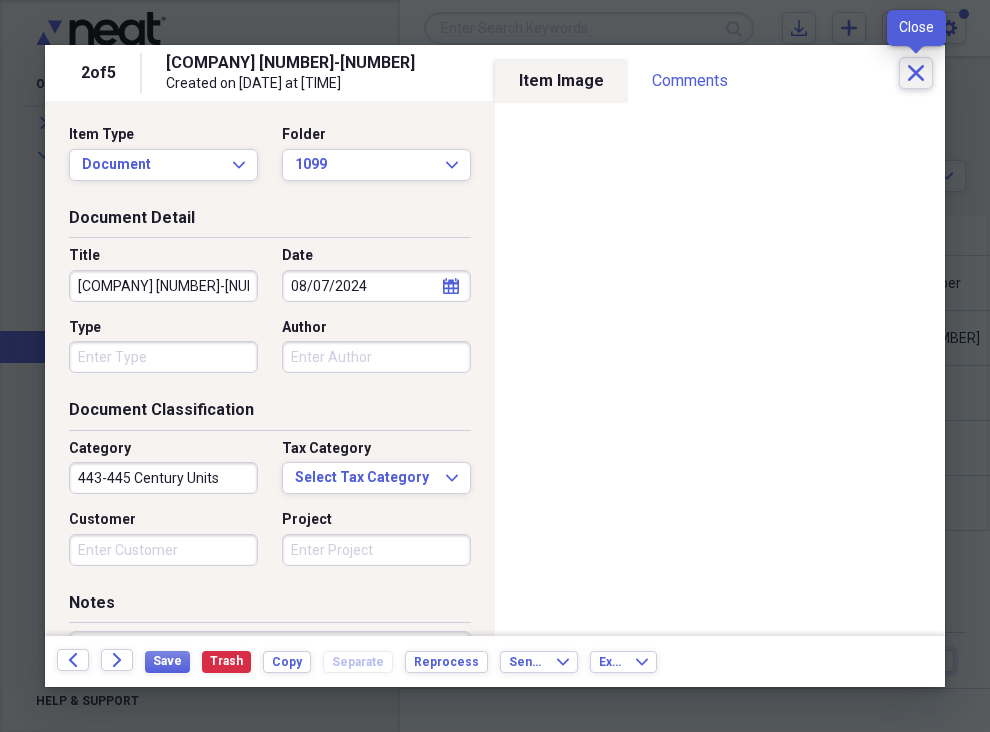 click on "Close" 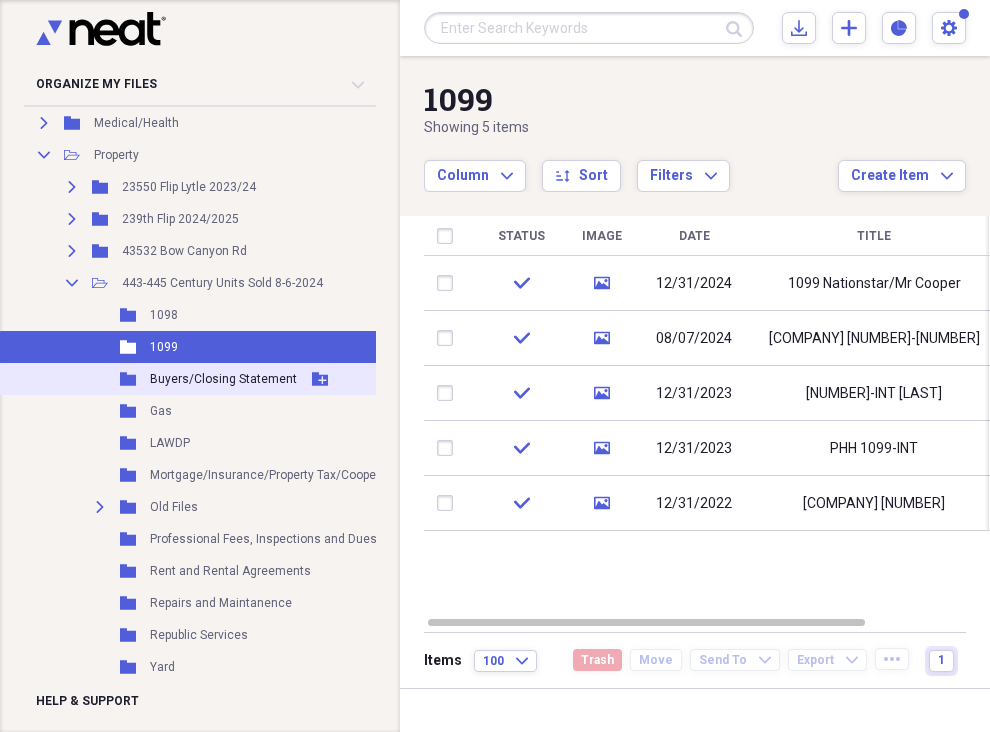 click on "Buyers/Closing Statement" at bounding box center [223, 379] 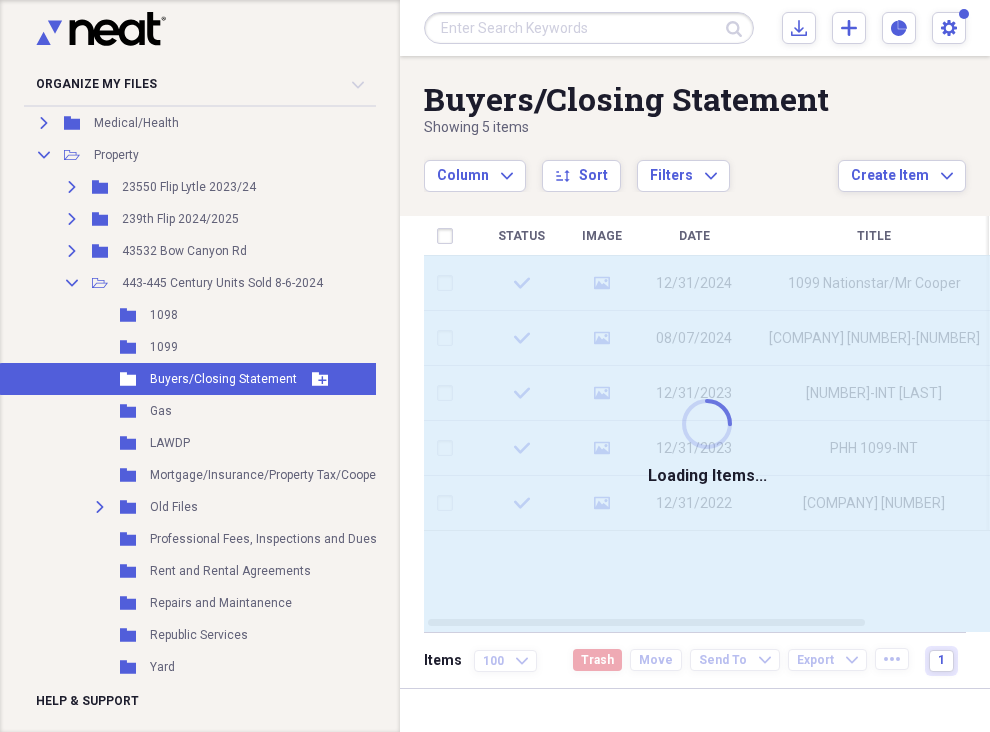 click on "Buyers/Closing Statement" at bounding box center [223, 379] 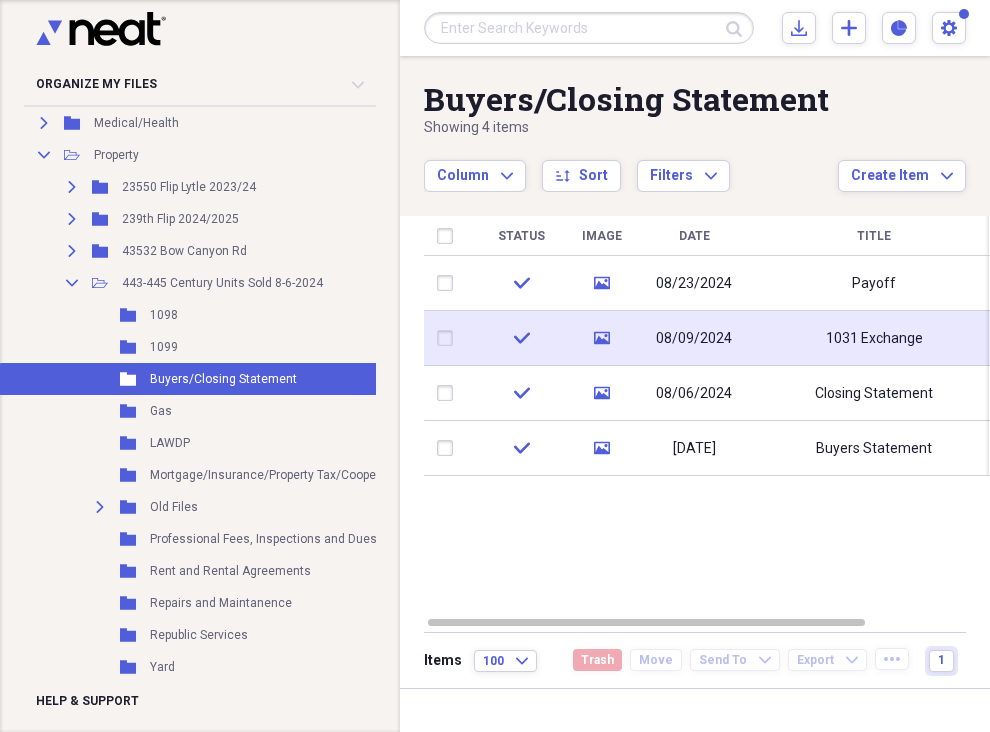 click on "1031 Exchange" at bounding box center (874, 339) 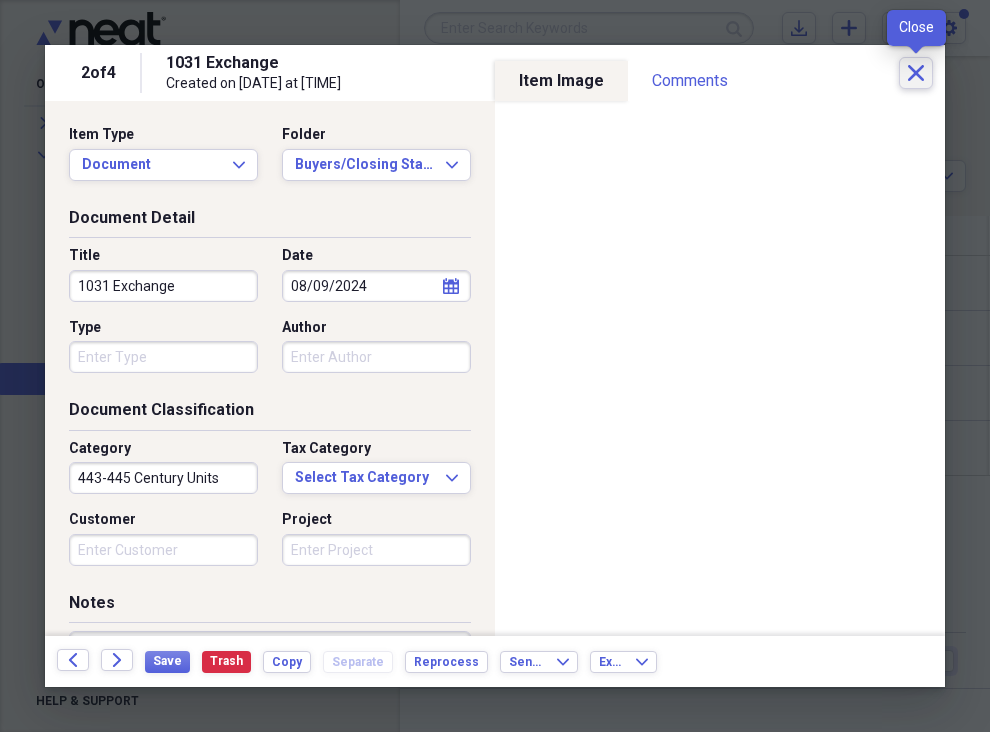 click 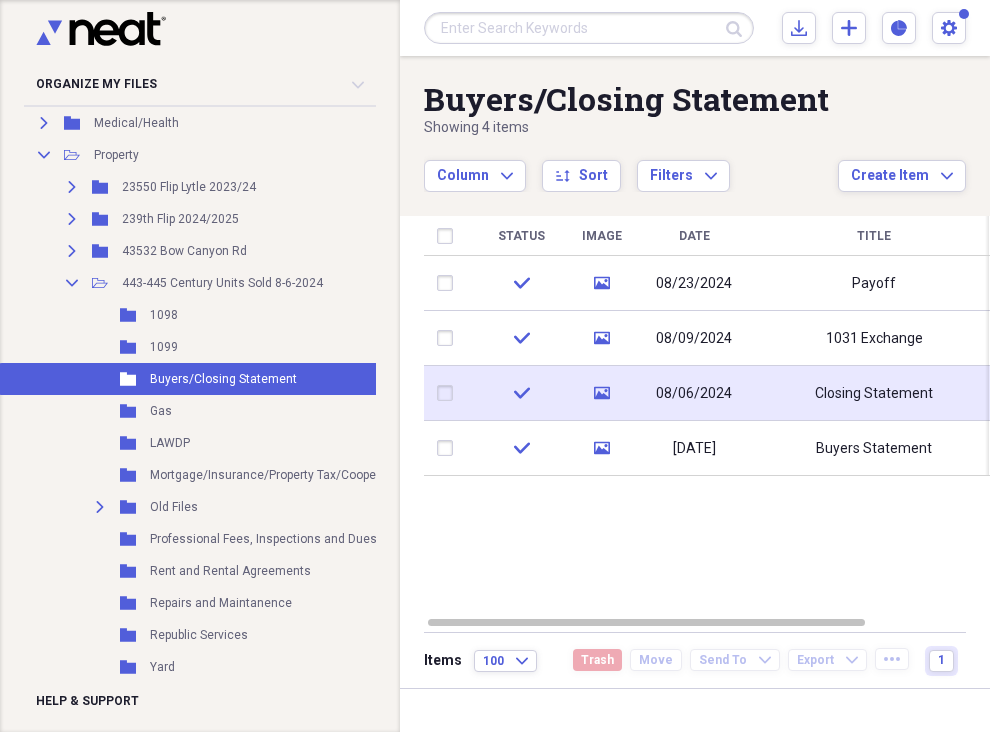 click on "Closing Statement" at bounding box center [874, 394] 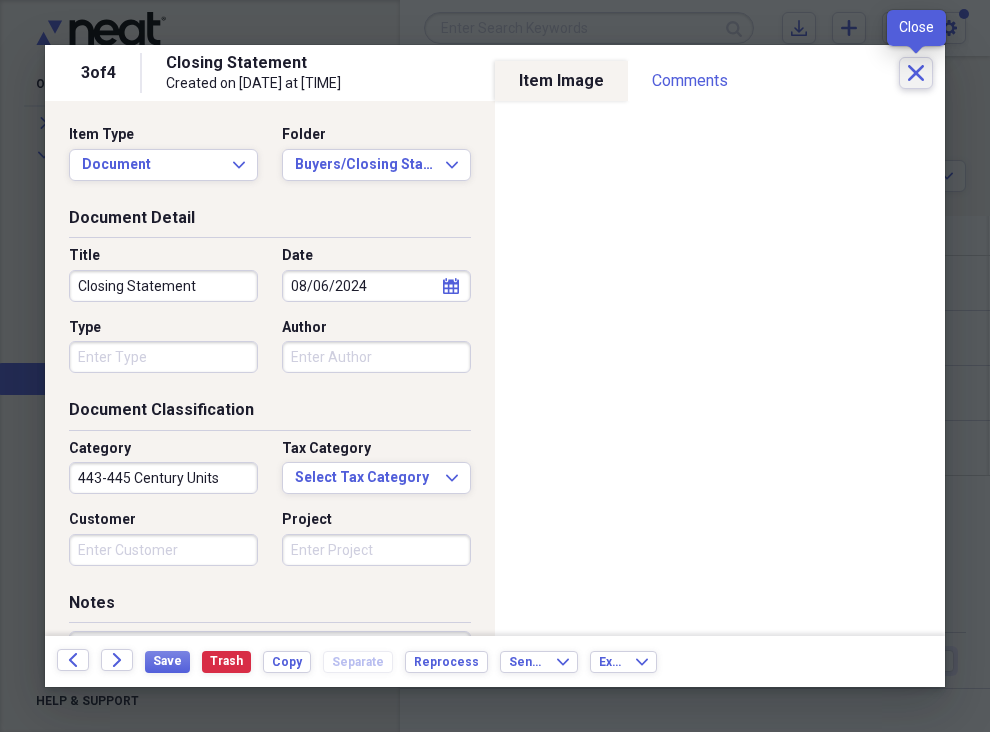 click on "Close" 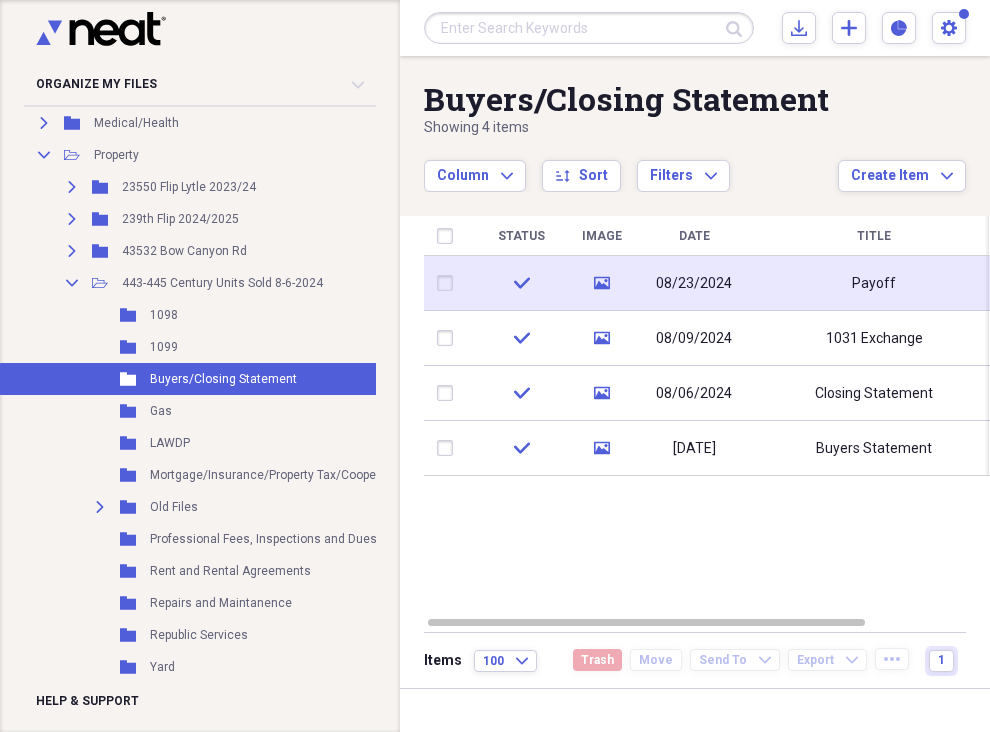 click on "Payoff" at bounding box center [874, 283] 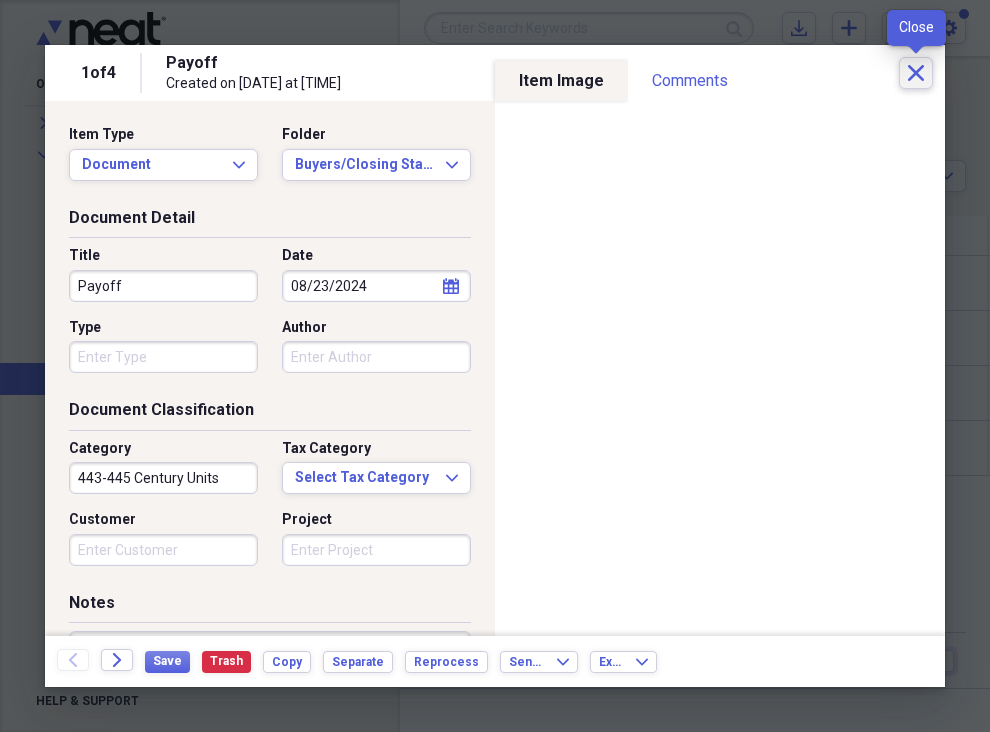 click 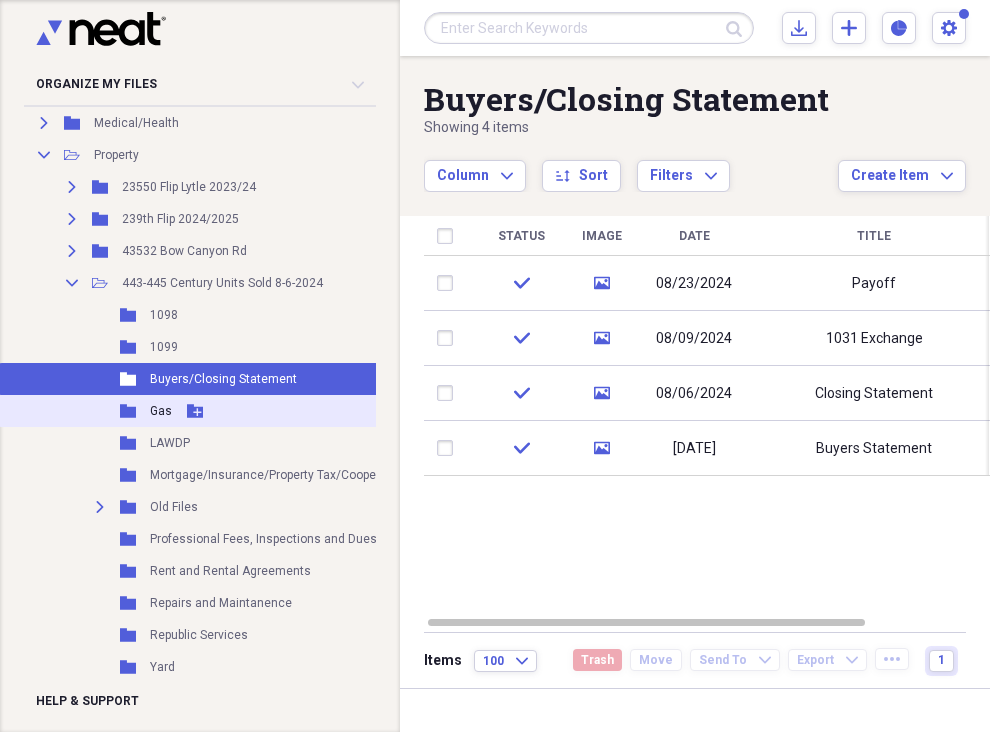 click on "Gas" at bounding box center [161, 411] 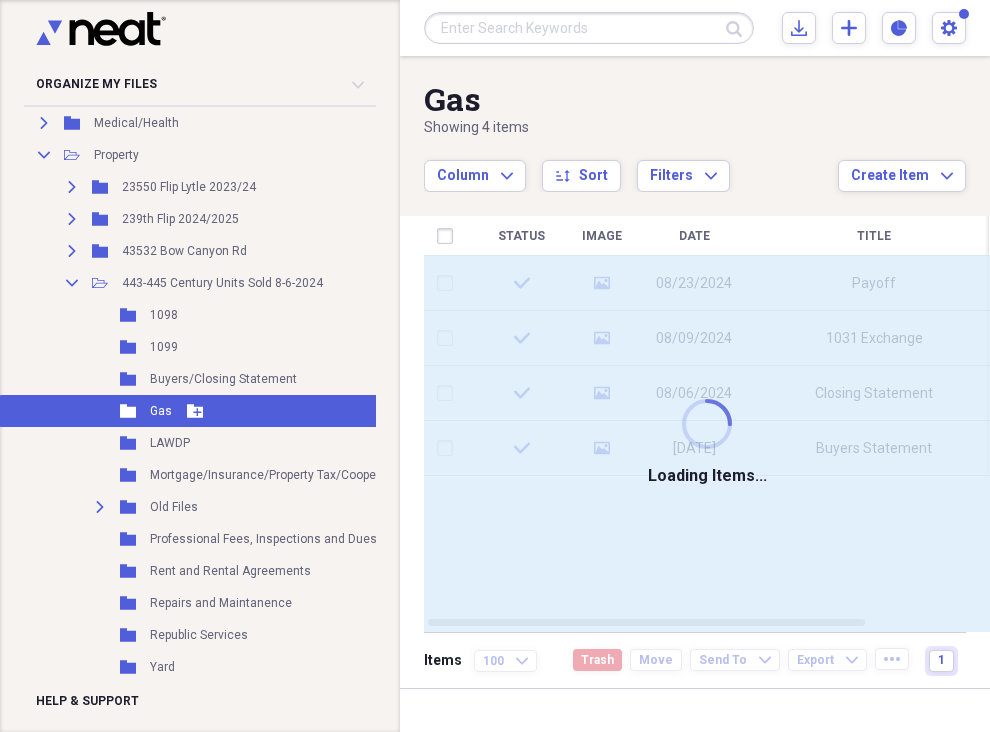 click on "Gas" at bounding box center (161, 411) 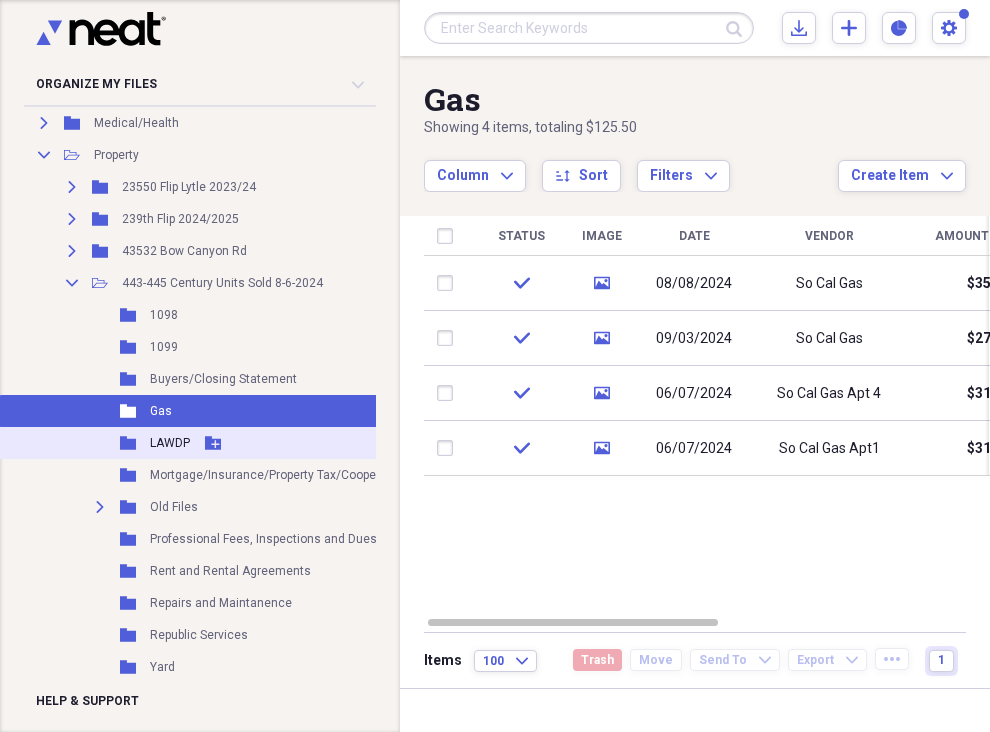click on "LAWDP" at bounding box center [170, 443] 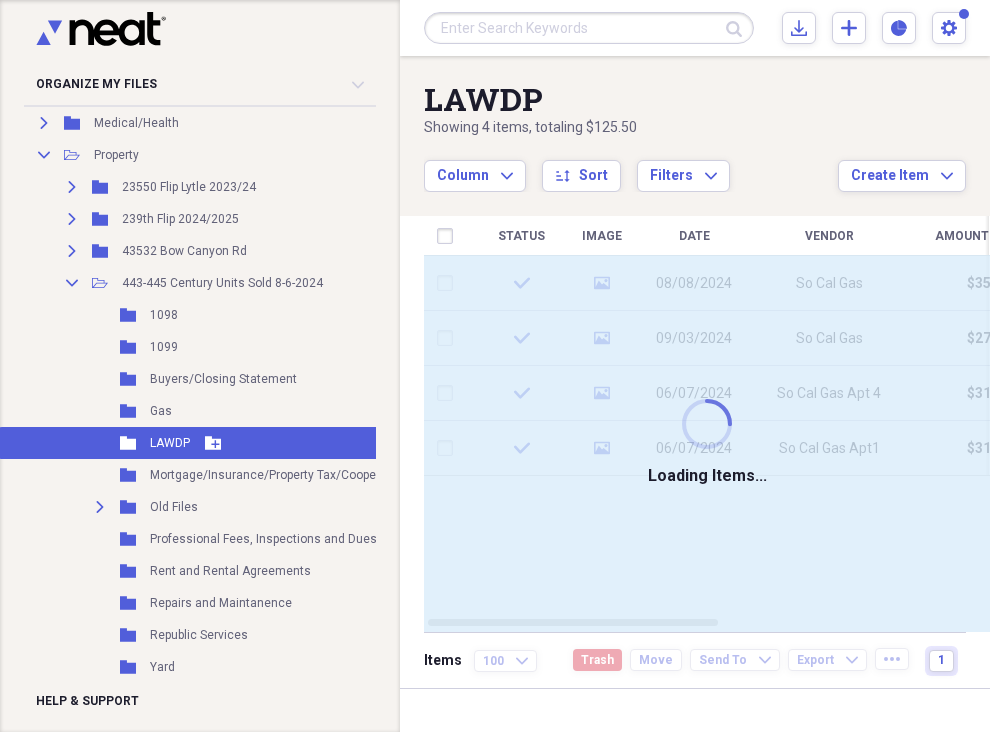 click on "LAWDP" at bounding box center [170, 443] 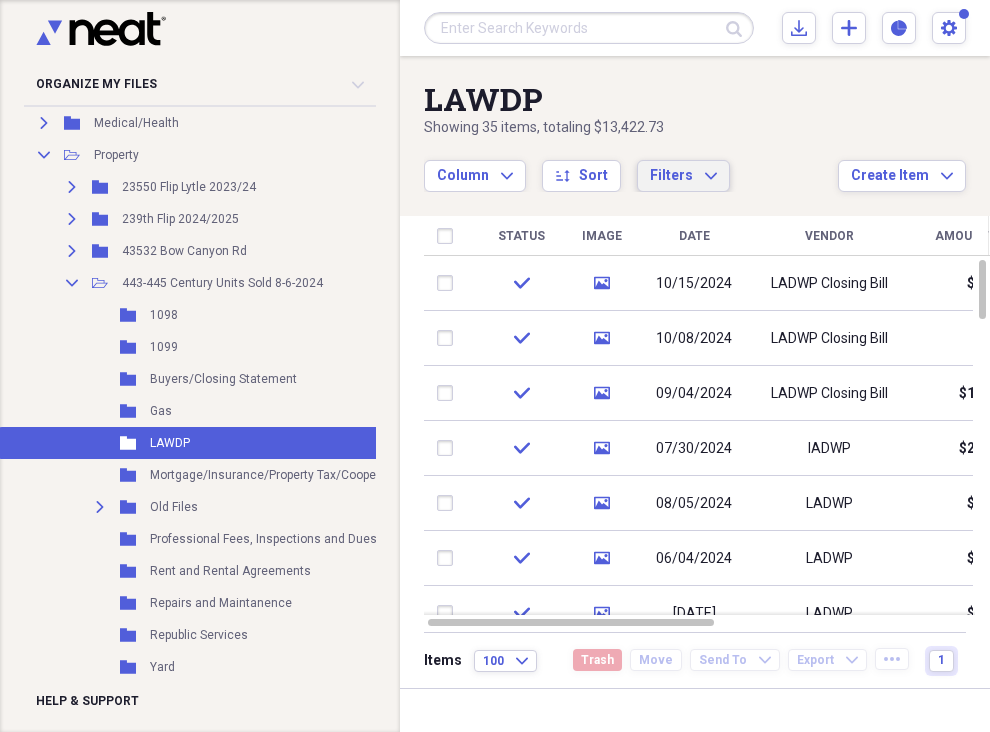 click on "Filters  Expand" at bounding box center (683, 176) 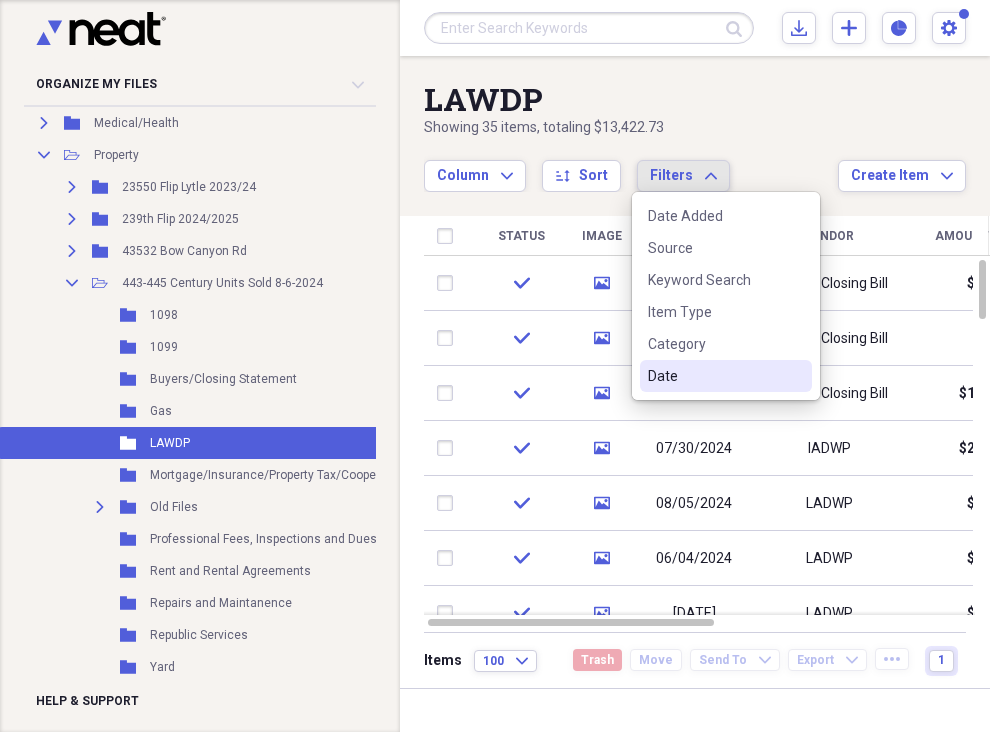 click on "Date" at bounding box center [726, 376] 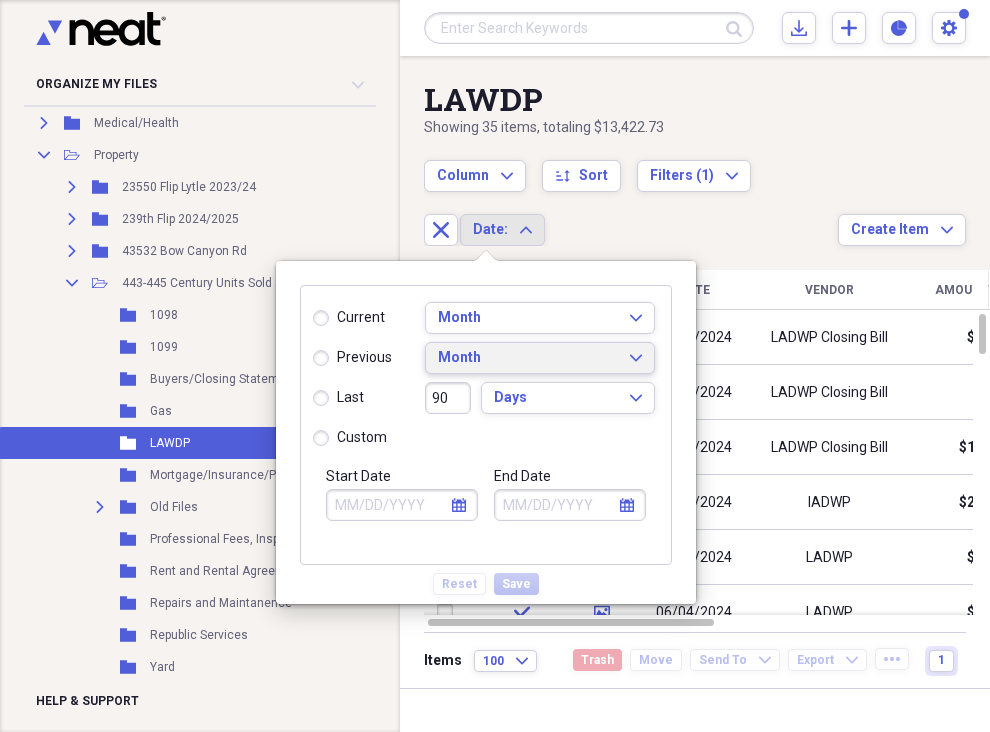 click on "Expand" 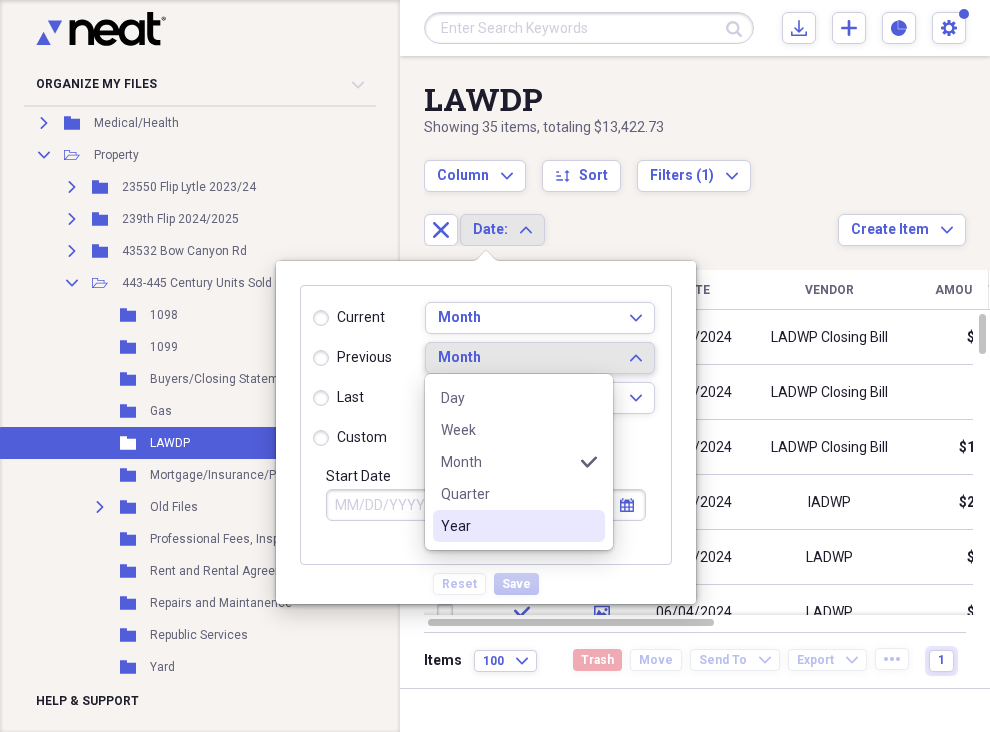 click on "Year" at bounding box center [507, 526] 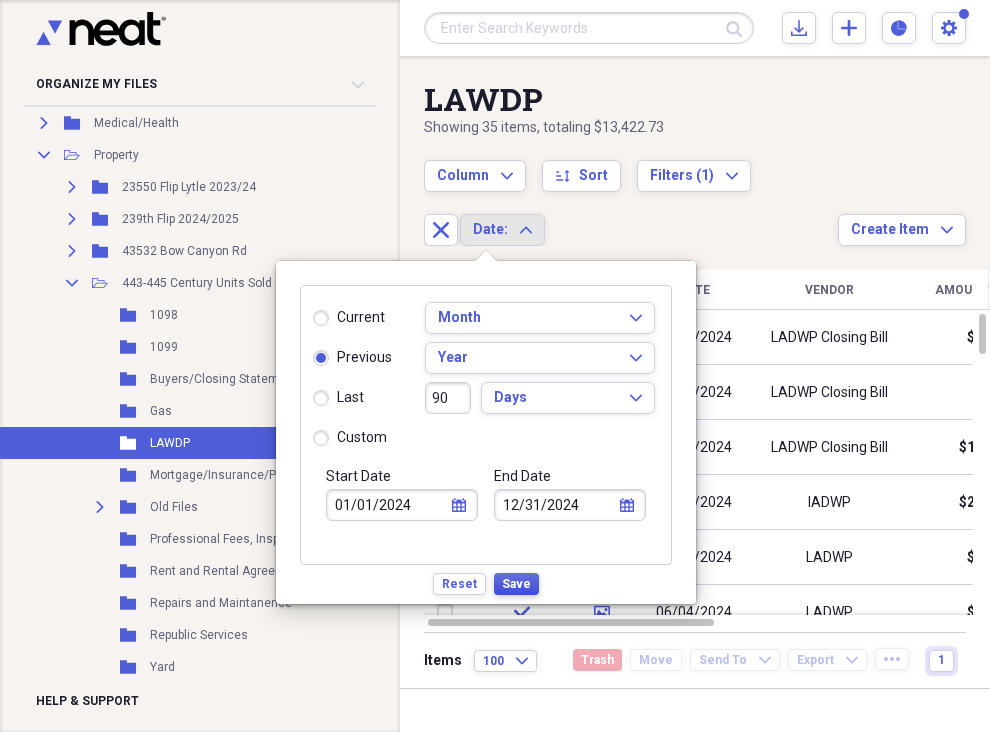 click on "Save" at bounding box center (516, 584) 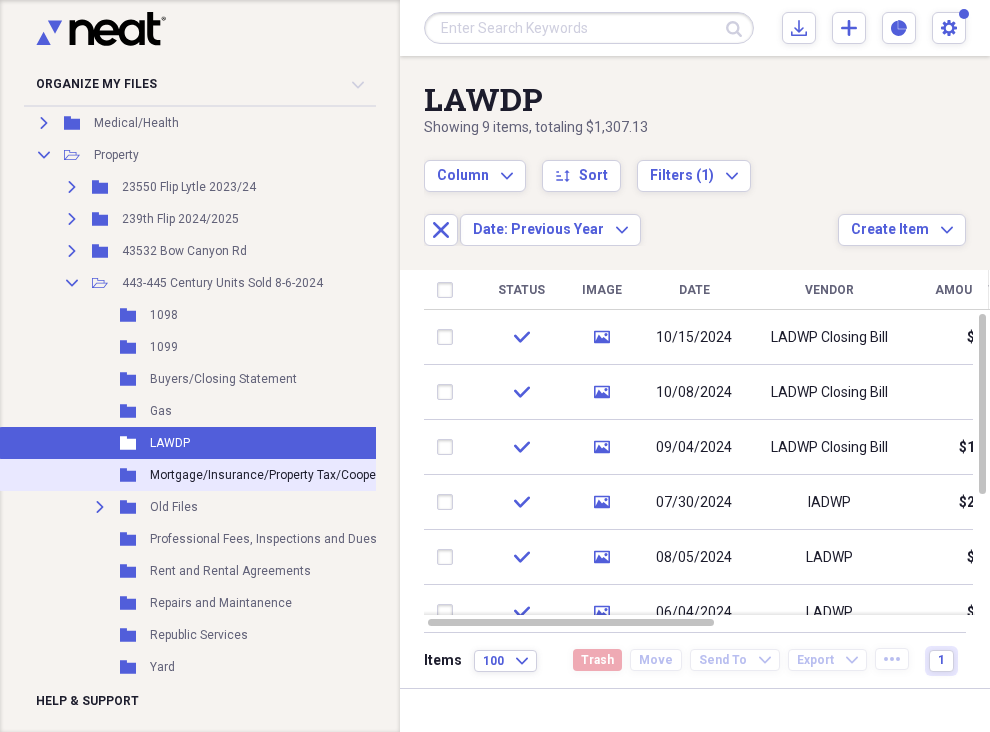 click on "Mortgage/Insurance/Property Tax/Cooper 4051" at bounding box center (280, 475) 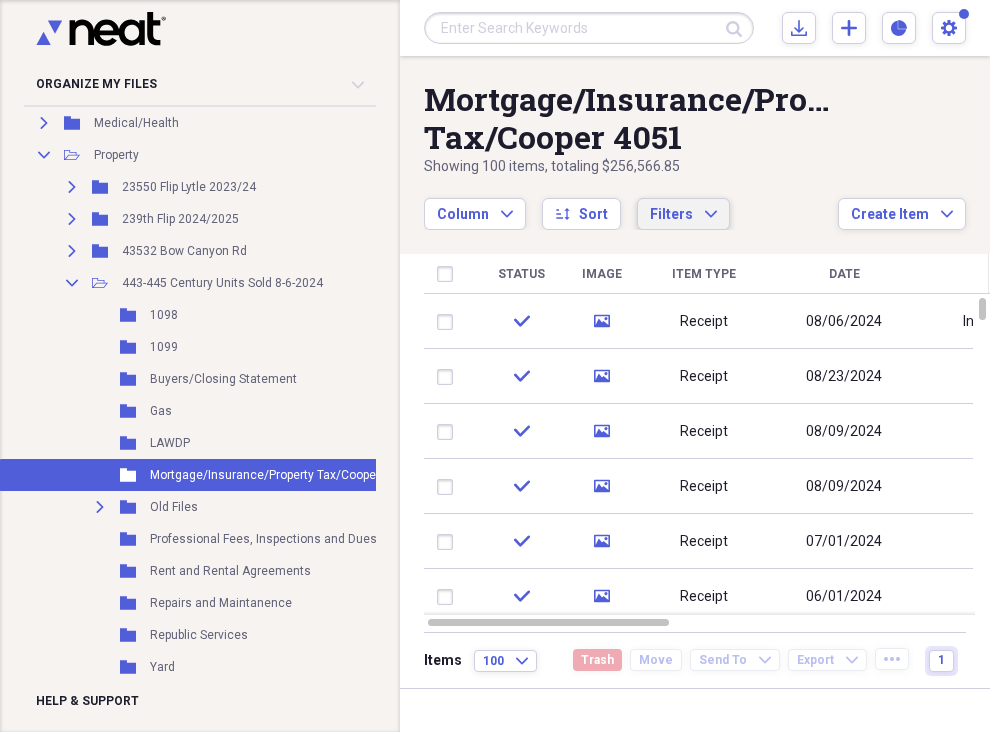 click on "Expand" 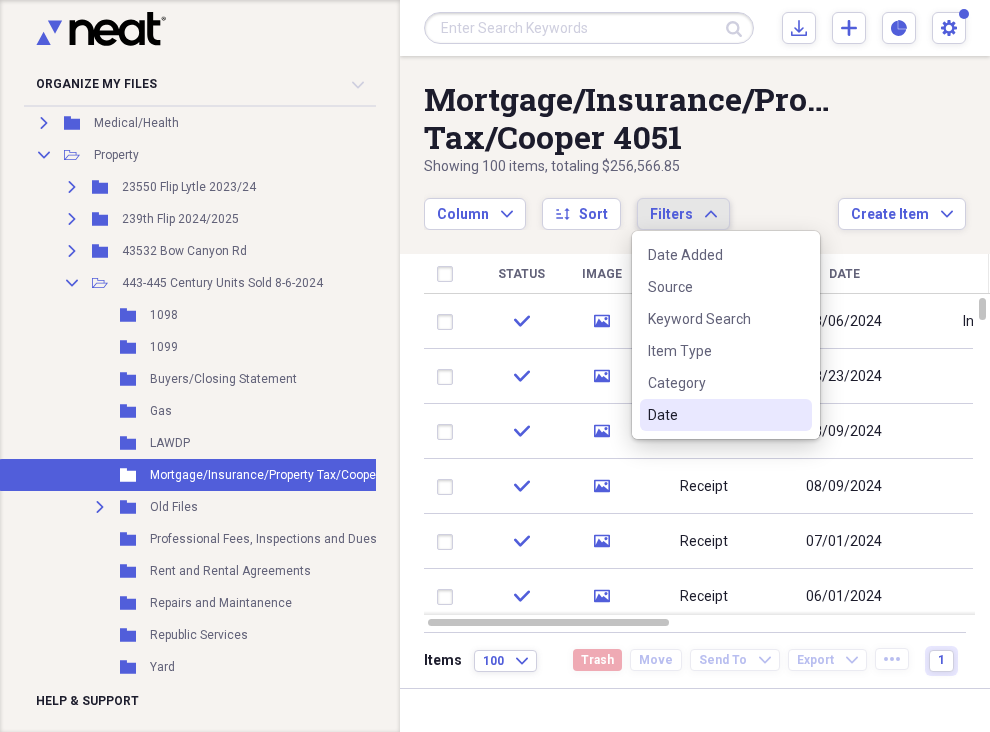 click on "Date" at bounding box center (714, 415) 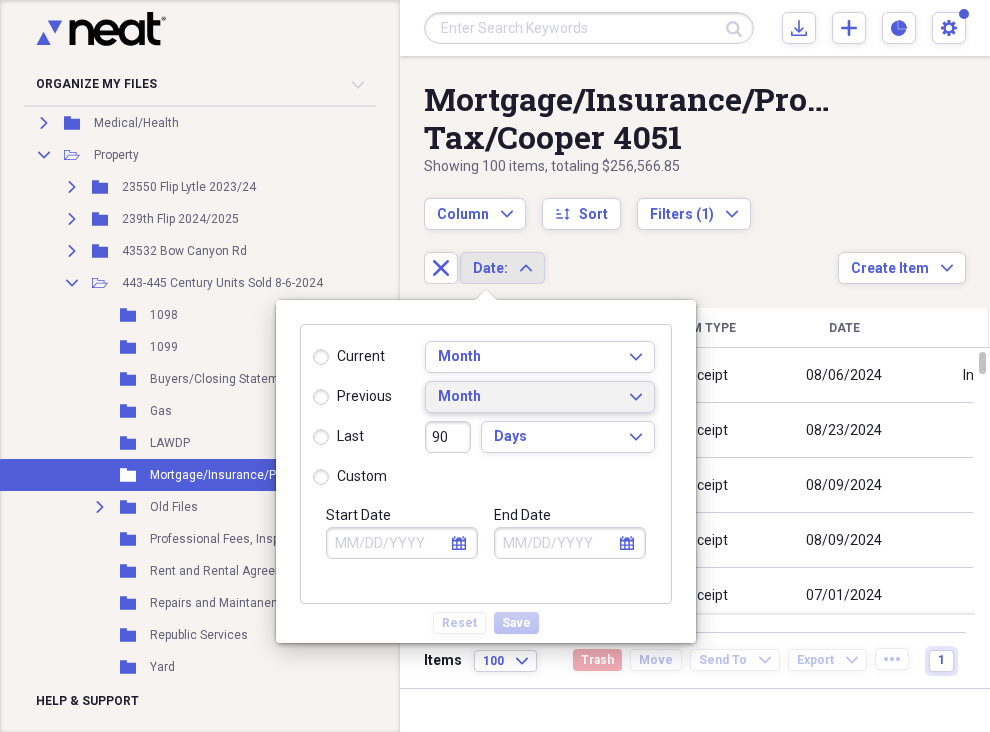 click on "Expand" 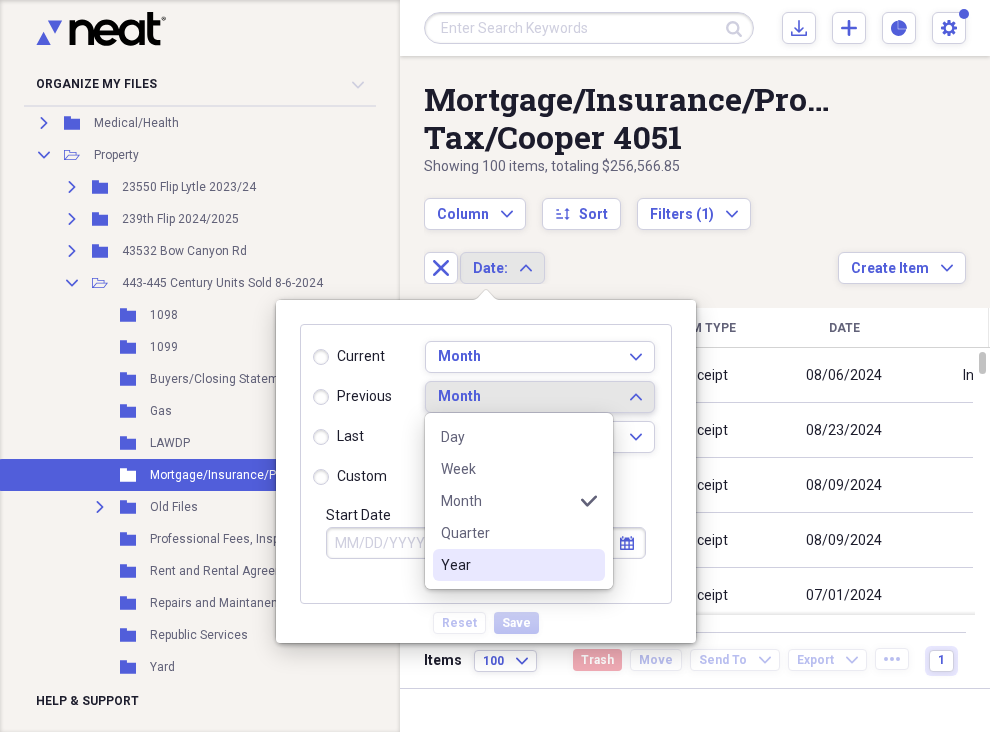 click at bounding box center [589, 565] 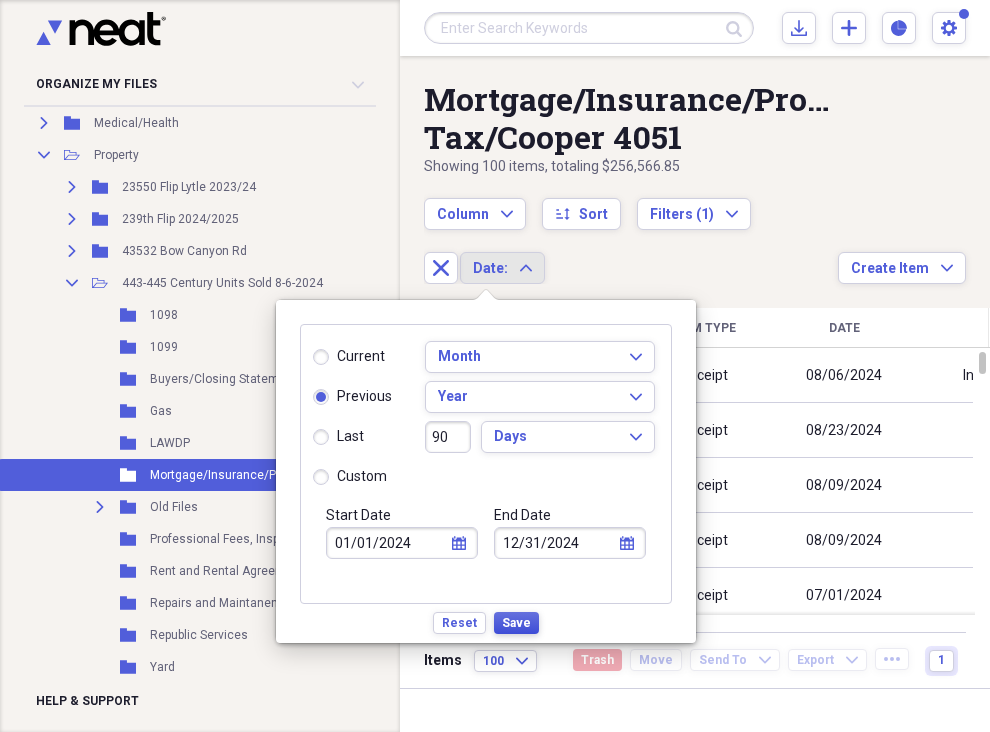 click on "Save" at bounding box center (516, 623) 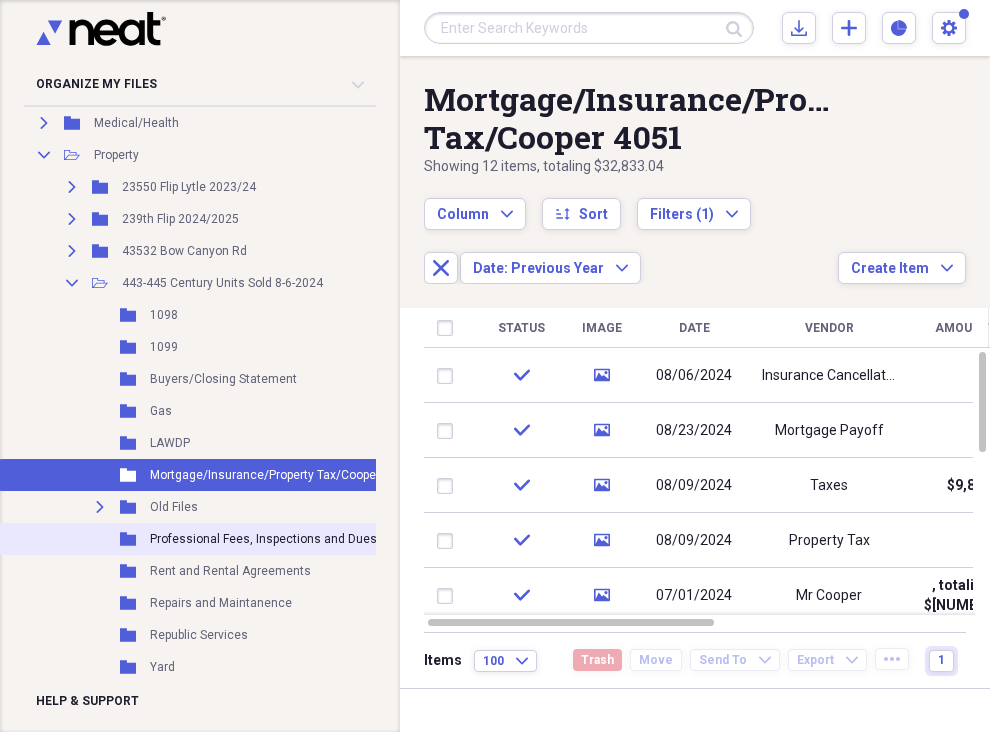 click on "Professional Fees, Inspections and Dues" at bounding box center (263, 539) 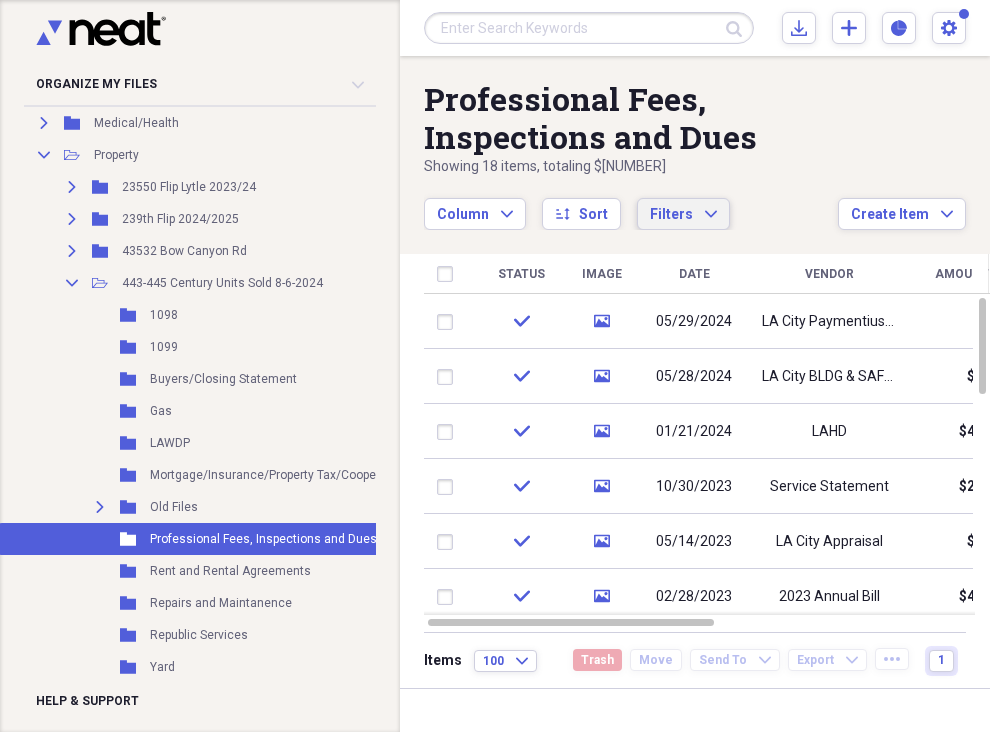 click 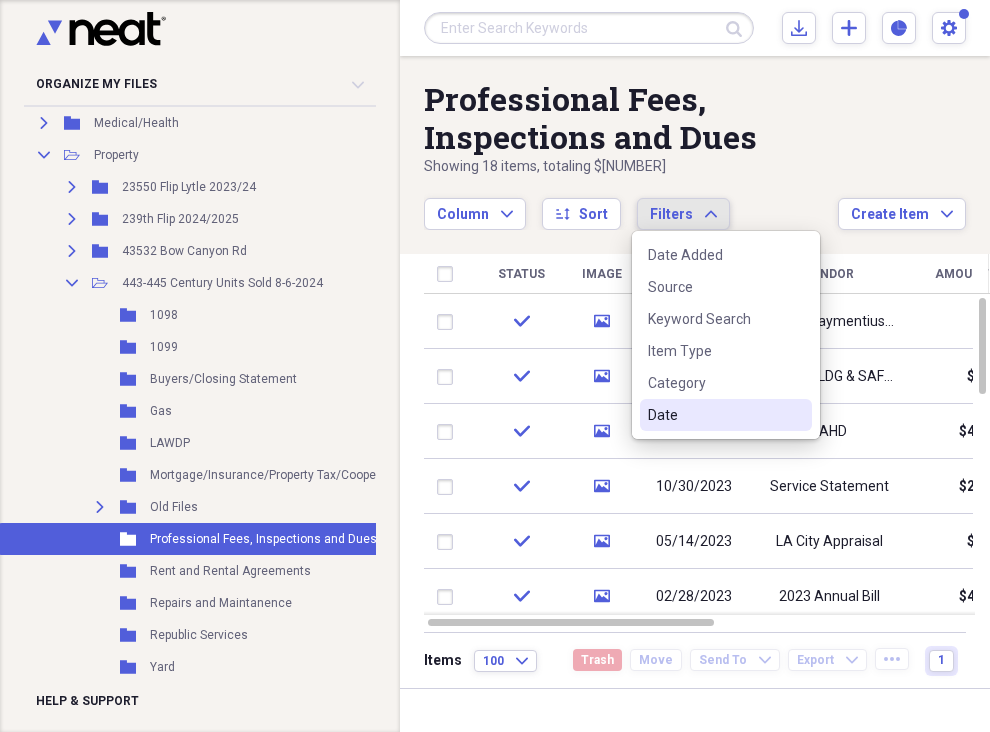 click on "Date" at bounding box center [714, 415] 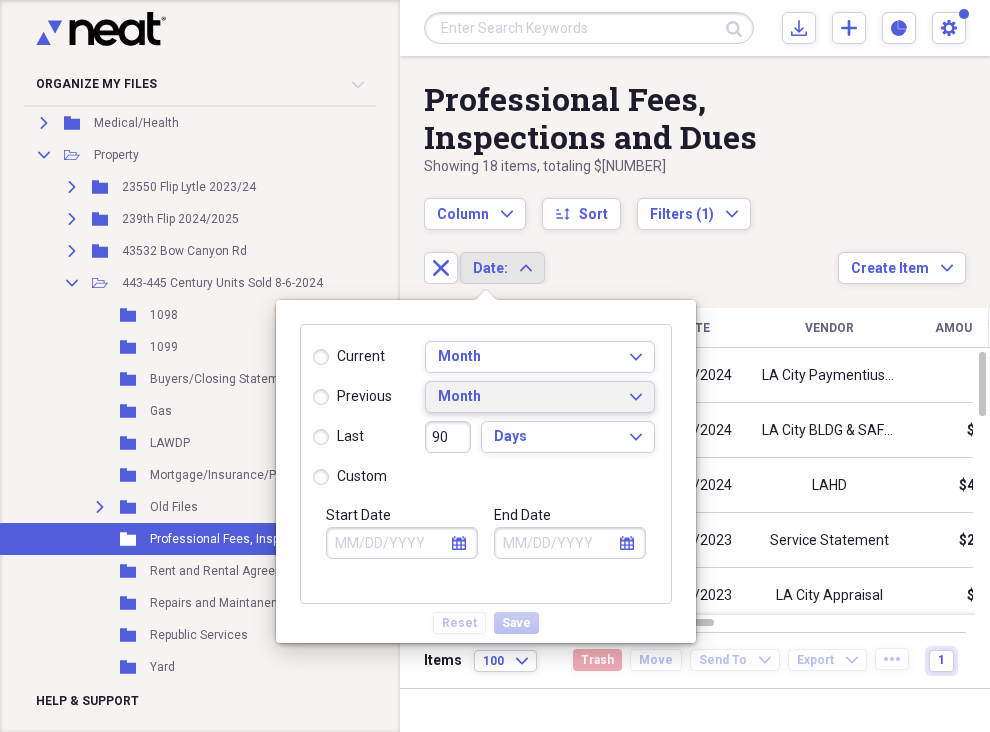 click on "Expand" 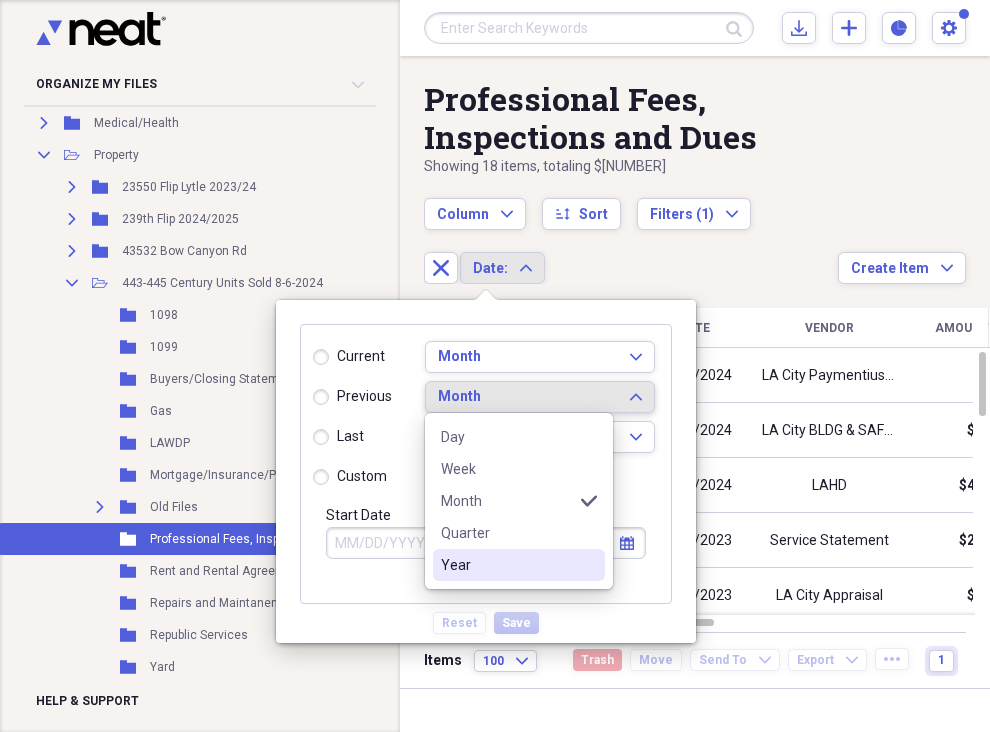 click on "Year" at bounding box center (507, 565) 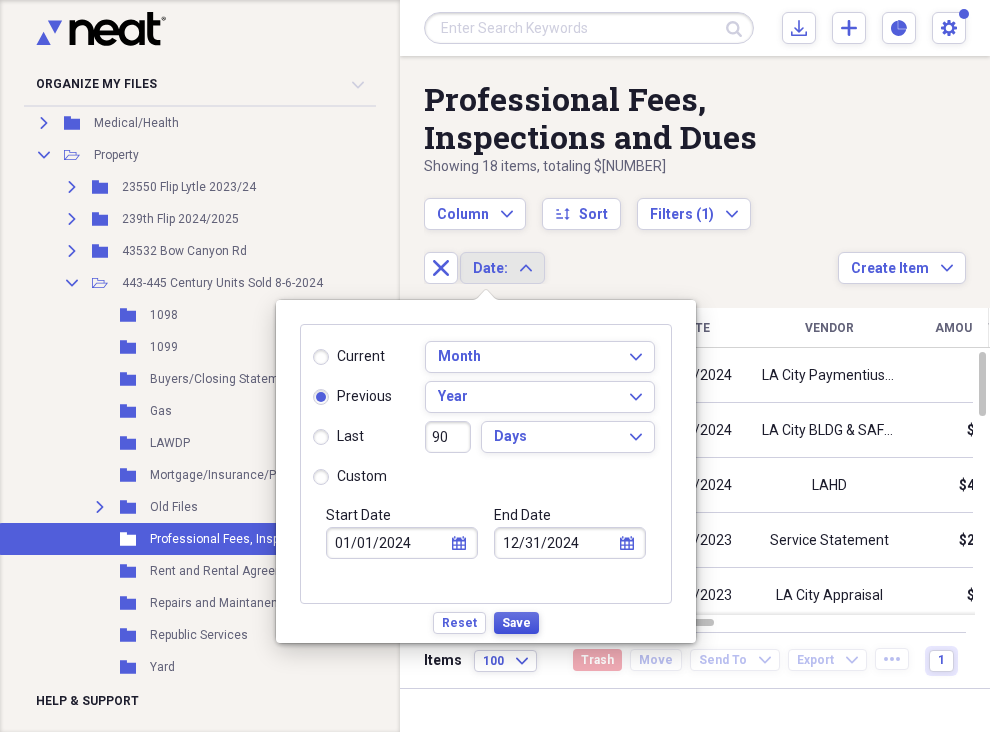 click on "Save" at bounding box center (516, 623) 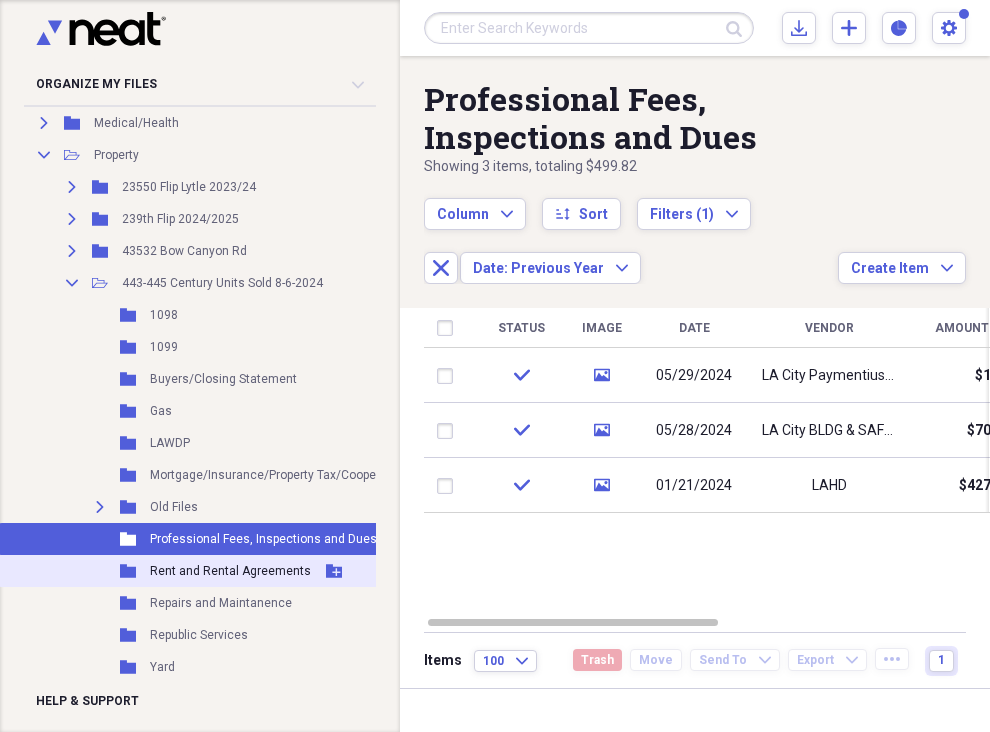 click on "Rent and Rental Agreements" at bounding box center [230, 571] 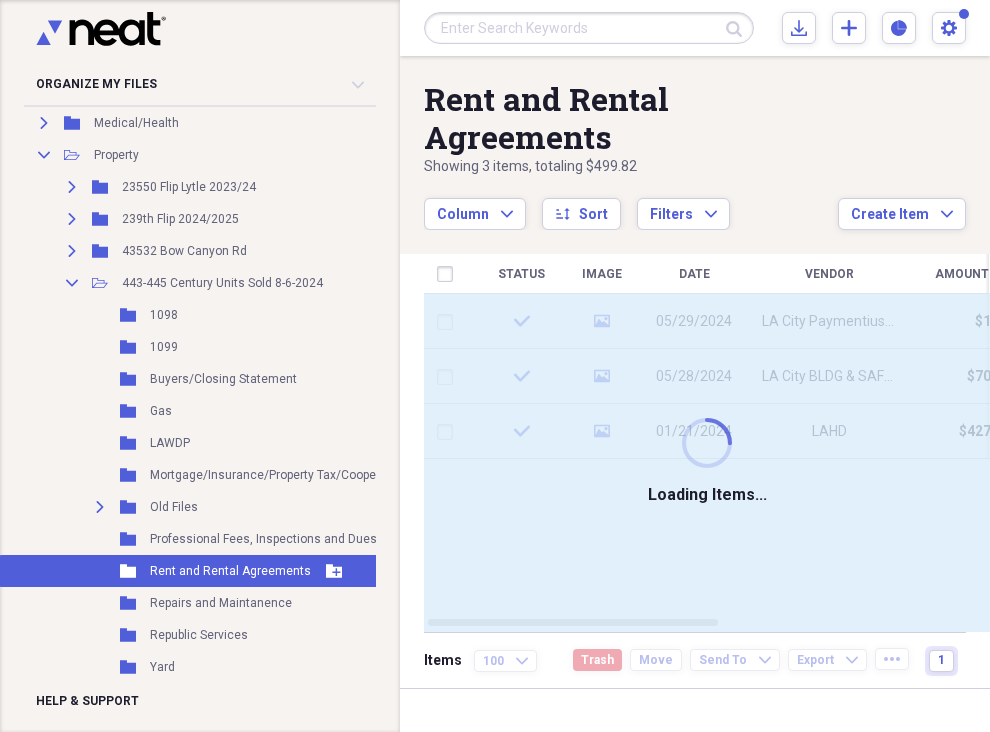 click on "Rent and Rental Agreements" at bounding box center (230, 571) 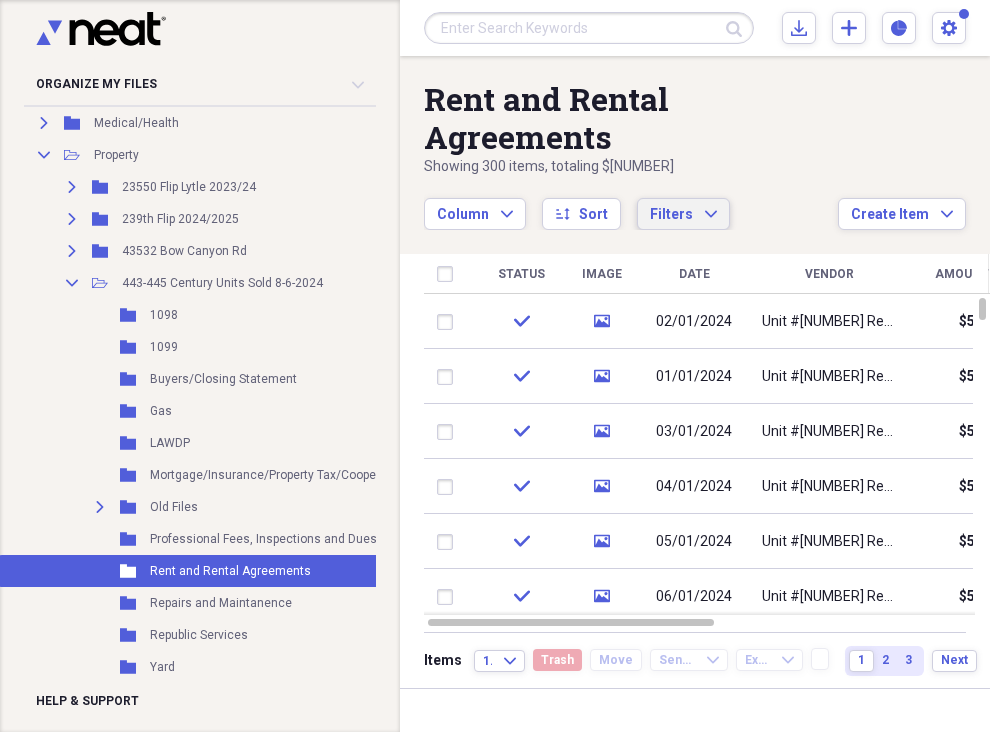 click on "Expand" 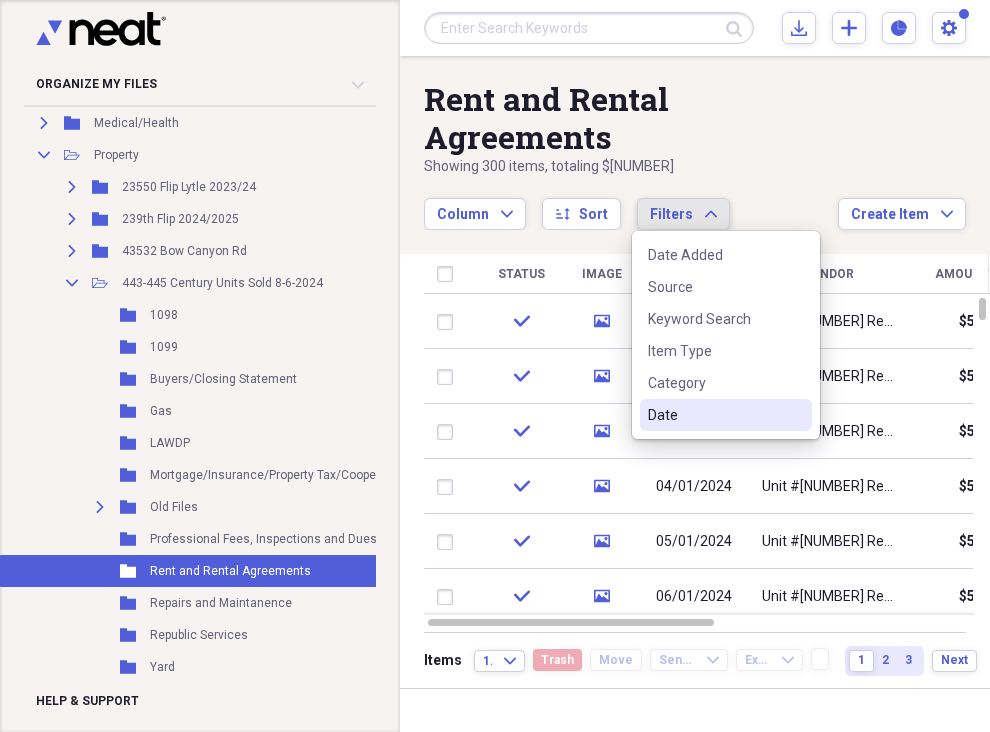 click on "Date" at bounding box center [714, 415] 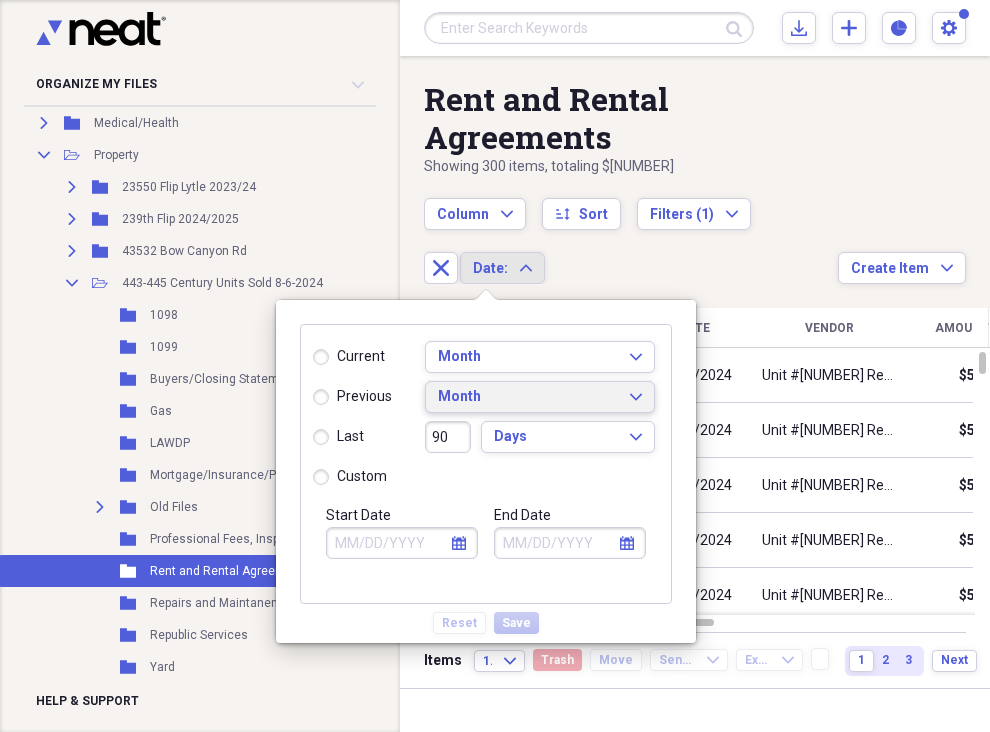 click on "Expand" 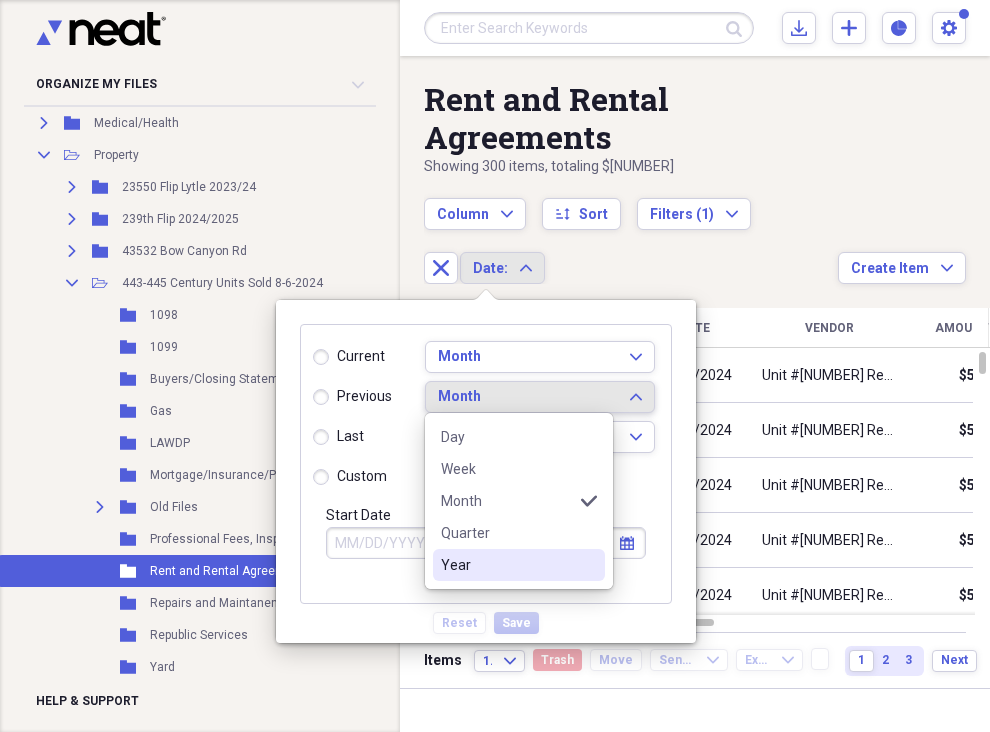 click on "Year" at bounding box center (507, 565) 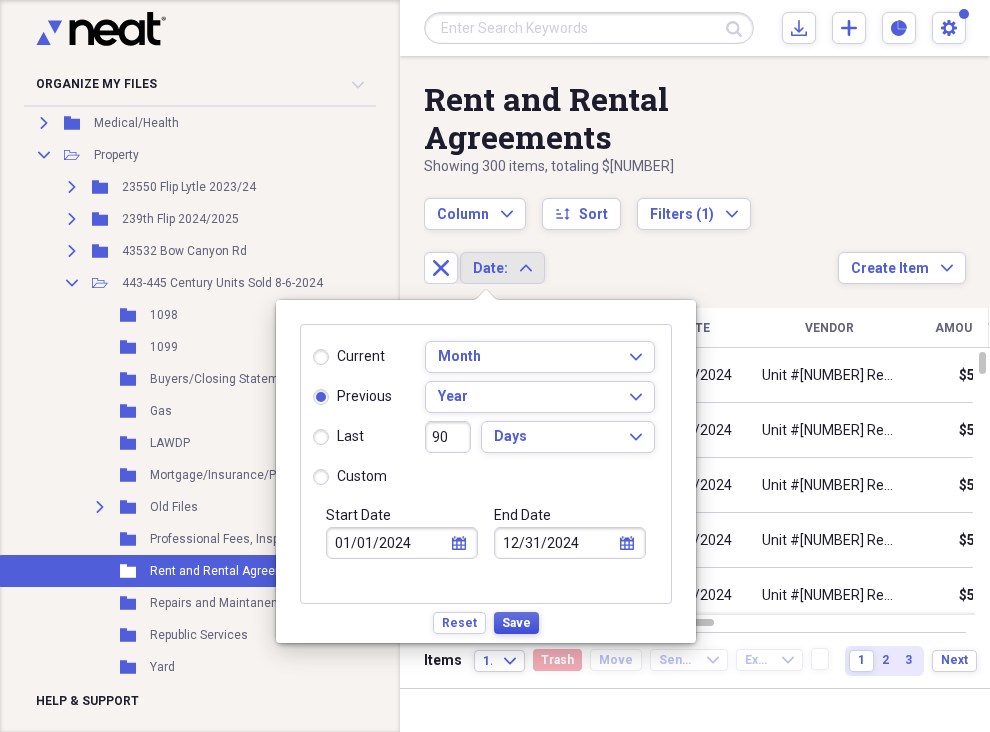 click on "Save" at bounding box center [516, 623] 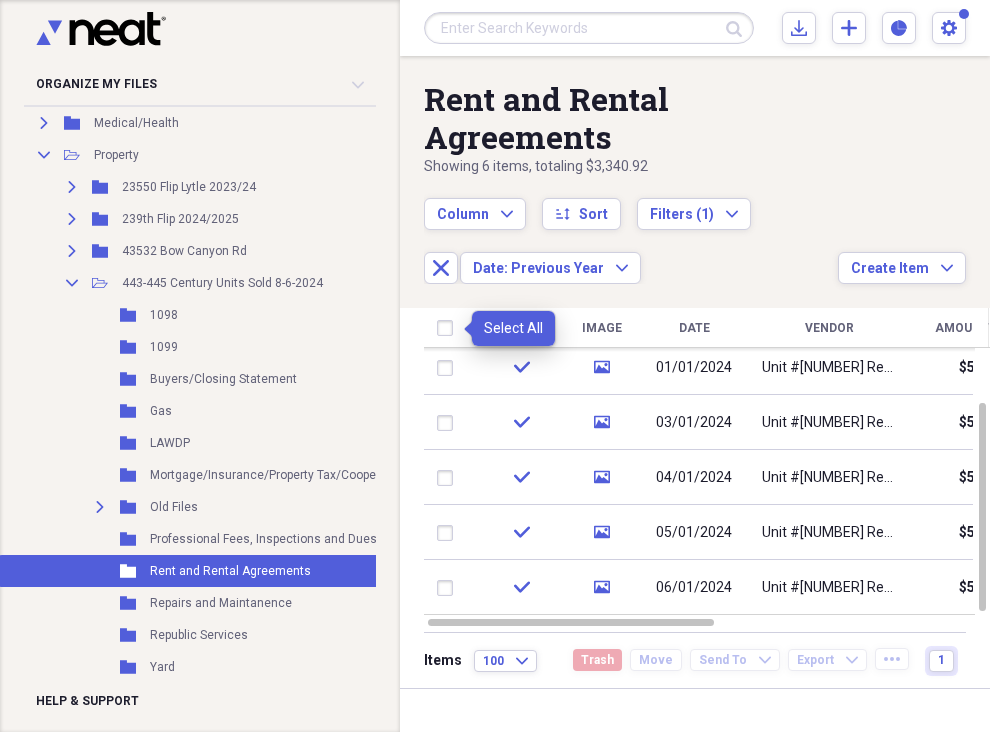 click at bounding box center (449, 328) 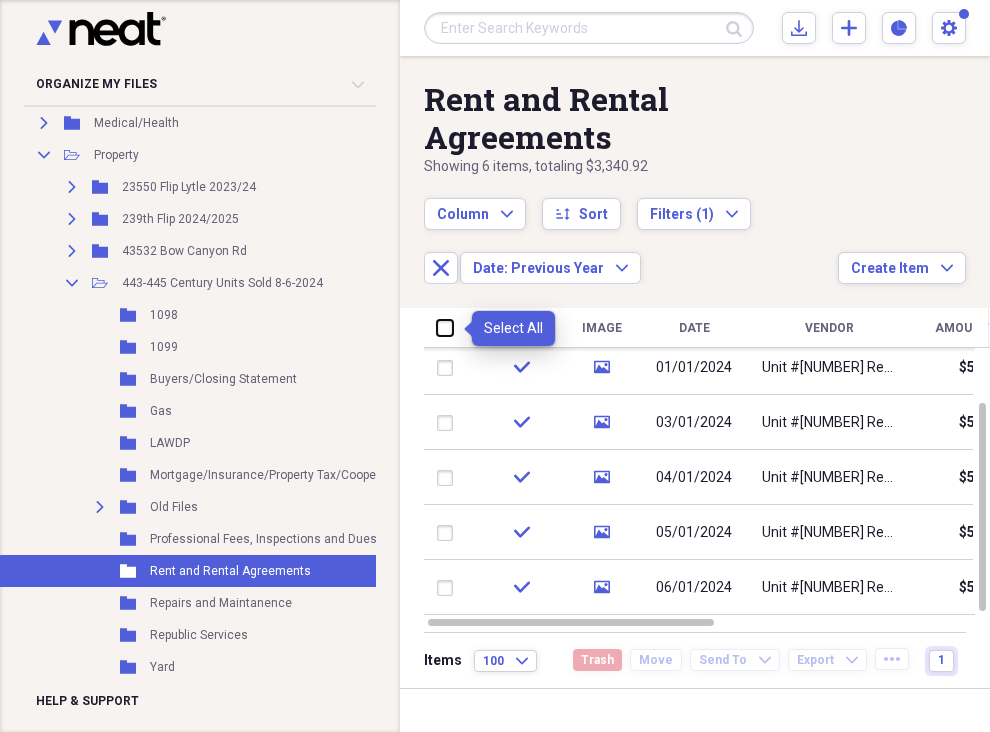 click at bounding box center [437, 328] 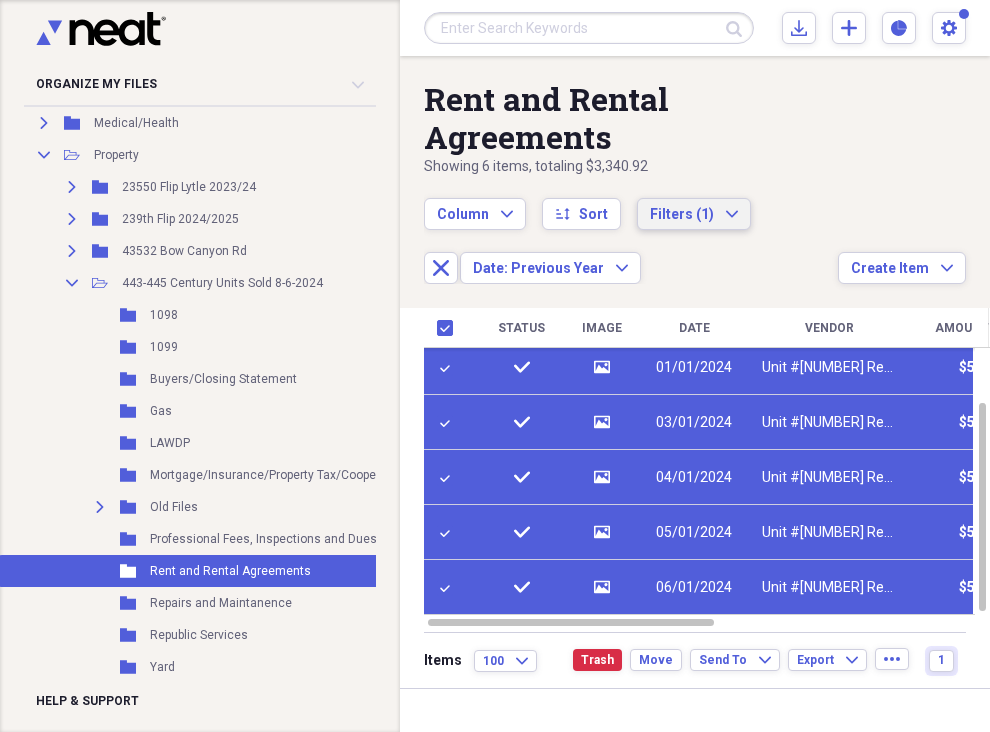 click on "Expand" 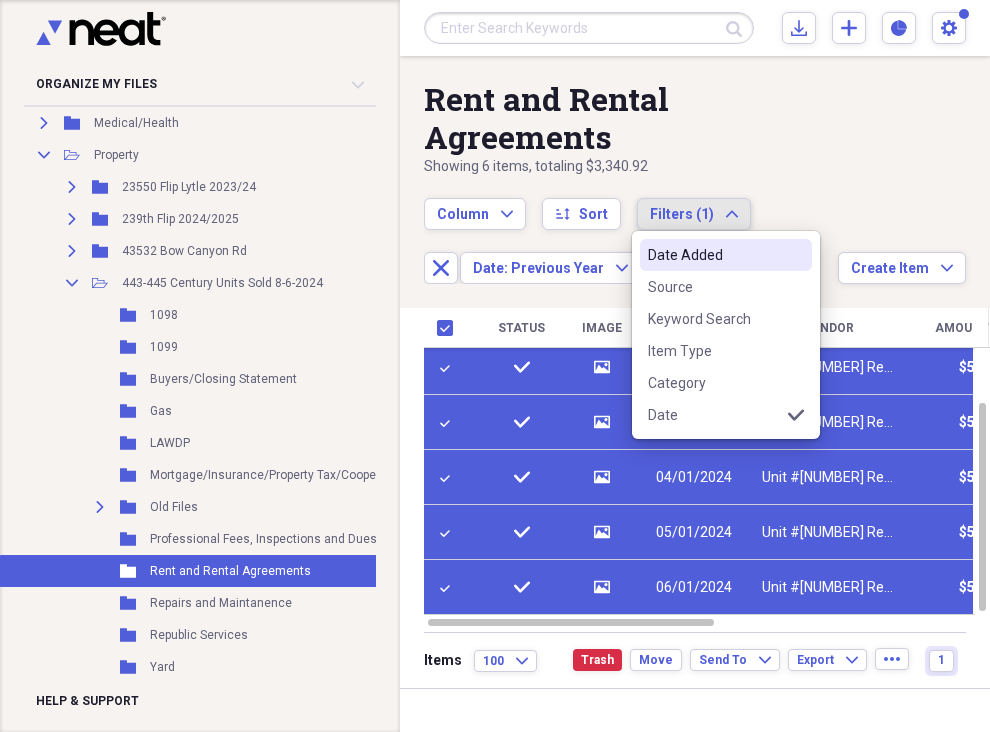 click on "Filters (1)" at bounding box center [682, 214] 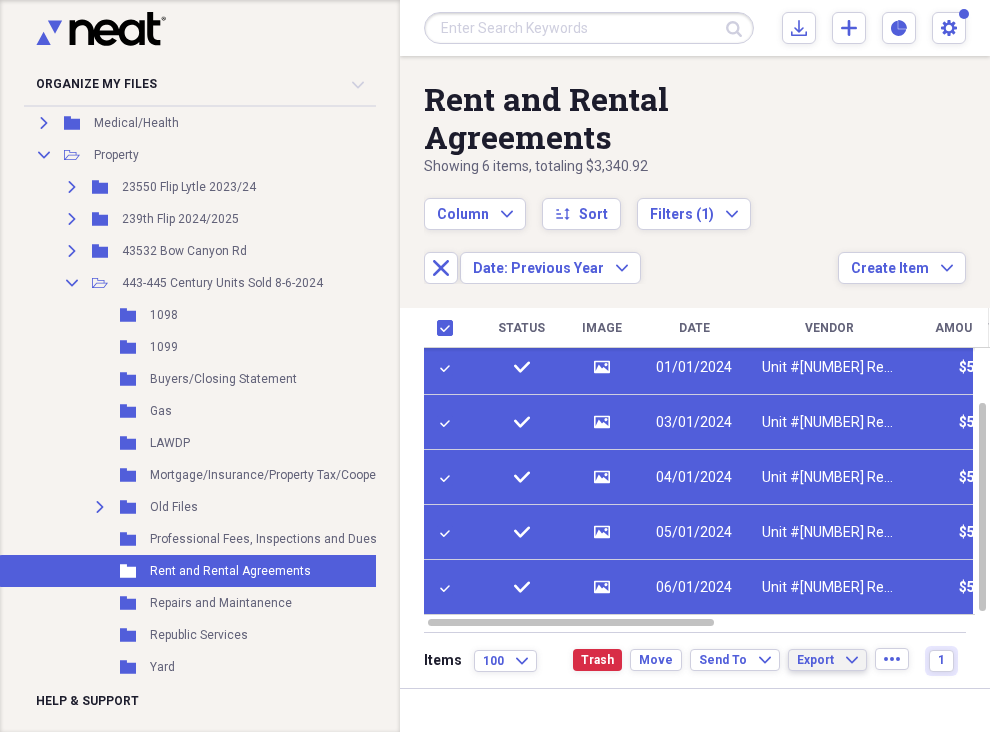 click on "Expand" 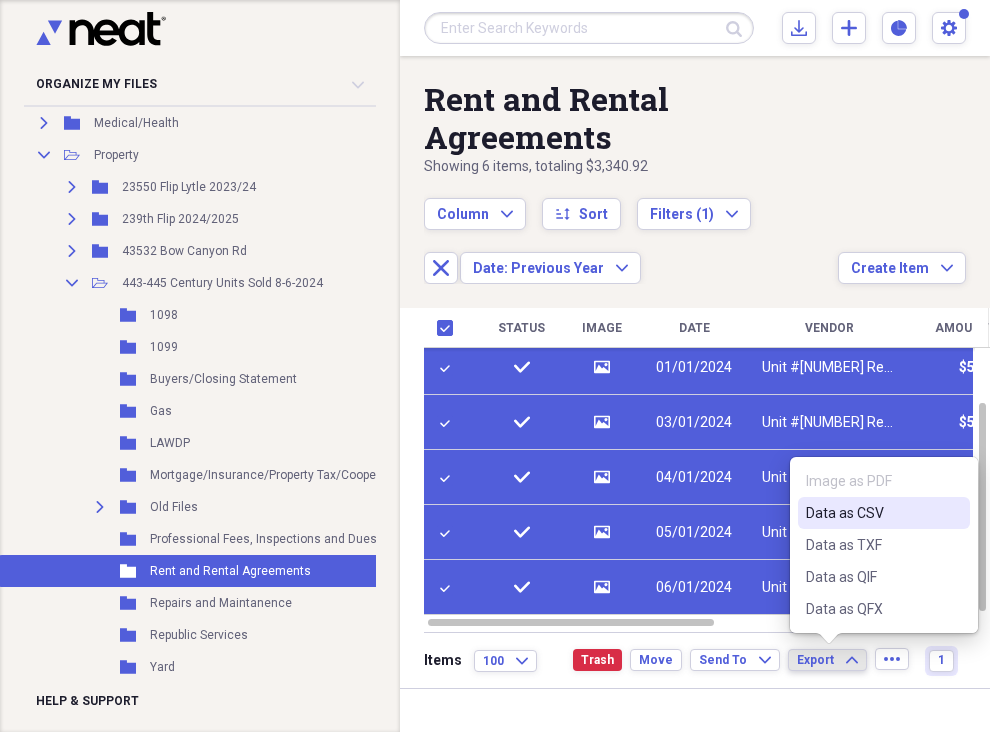 click on "Data as CSV" at bounding box center [872, 513] 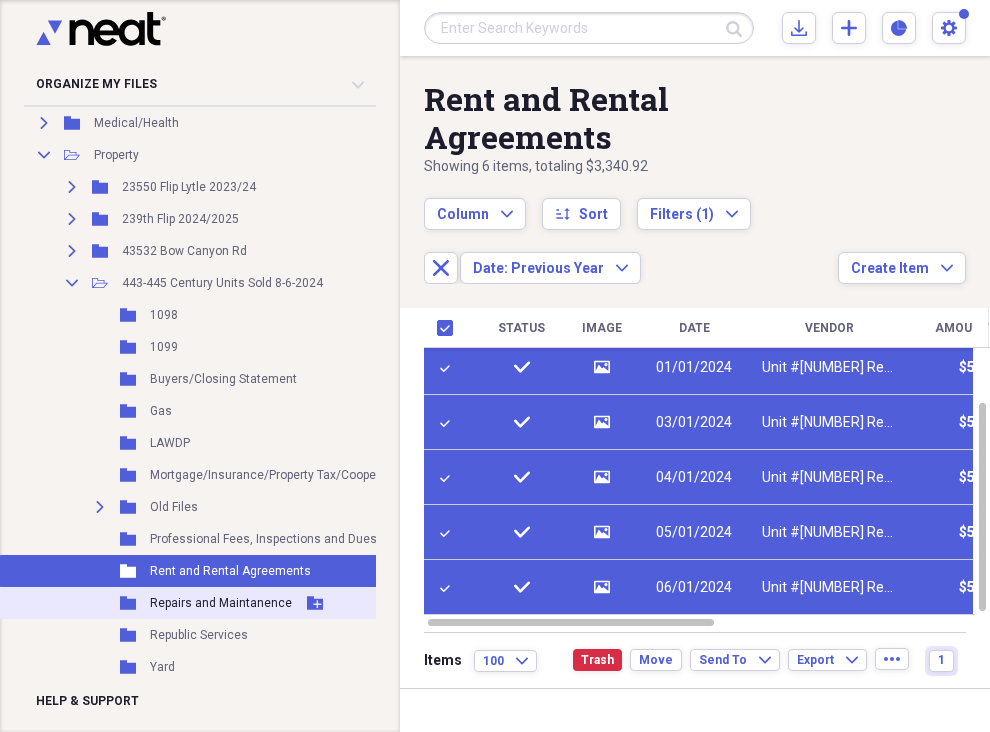 click on "Repairs and Maintanence" at bounding box center [221, 603] 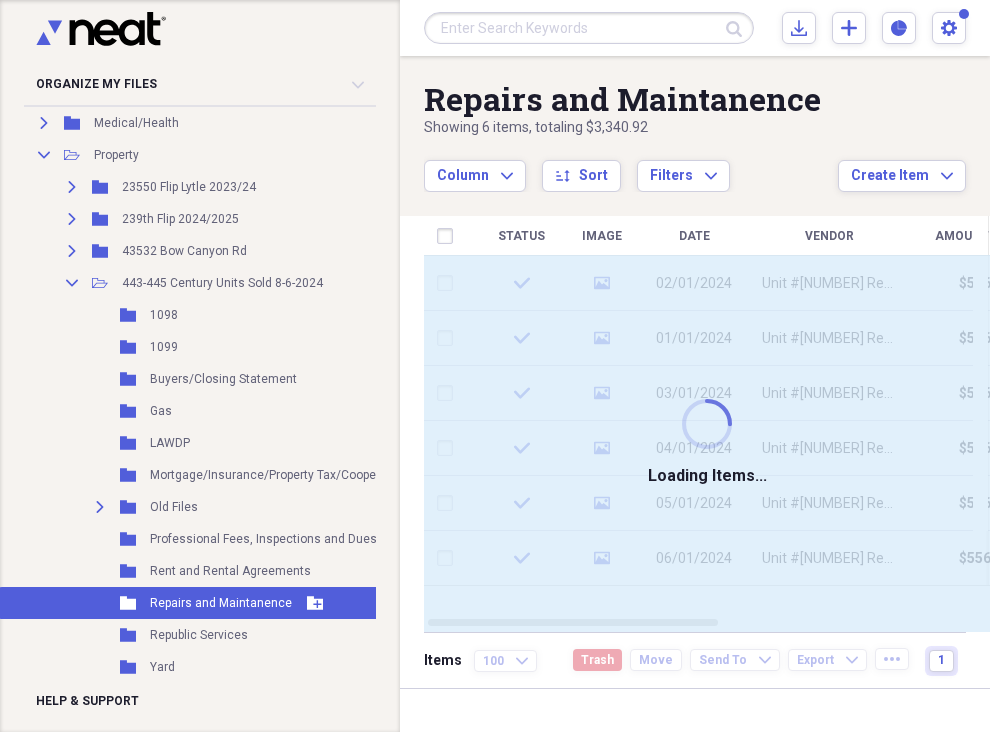 click on "Repairs and Maintanence" at bounding box center [221, 603] 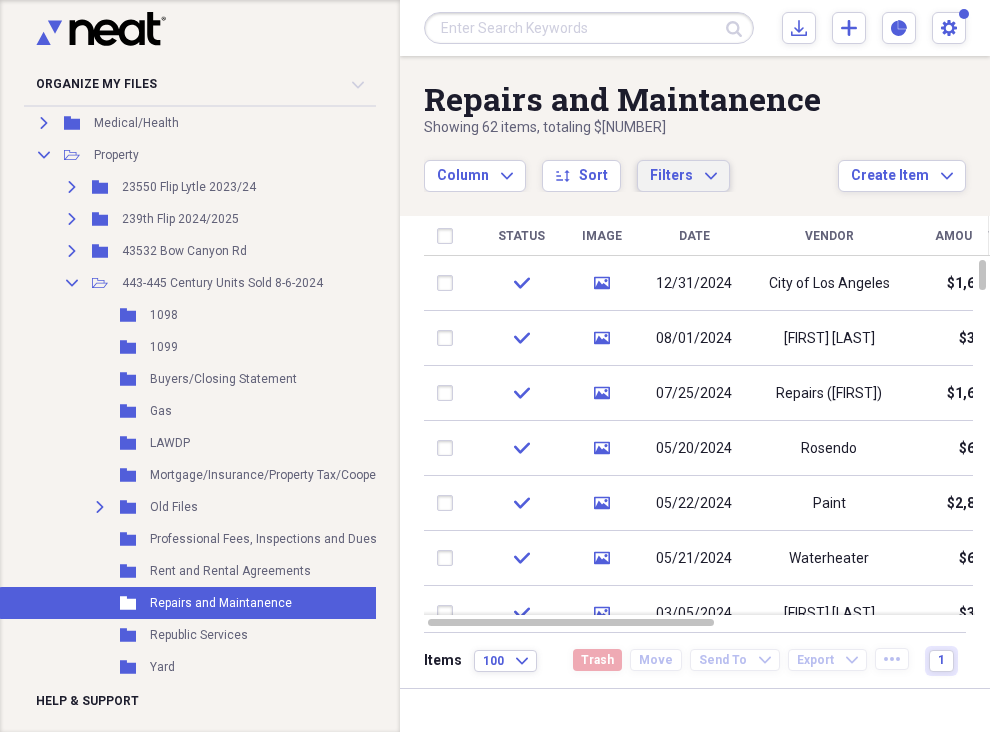 click on "Filters  Expand" at bounding box center (683, 176) 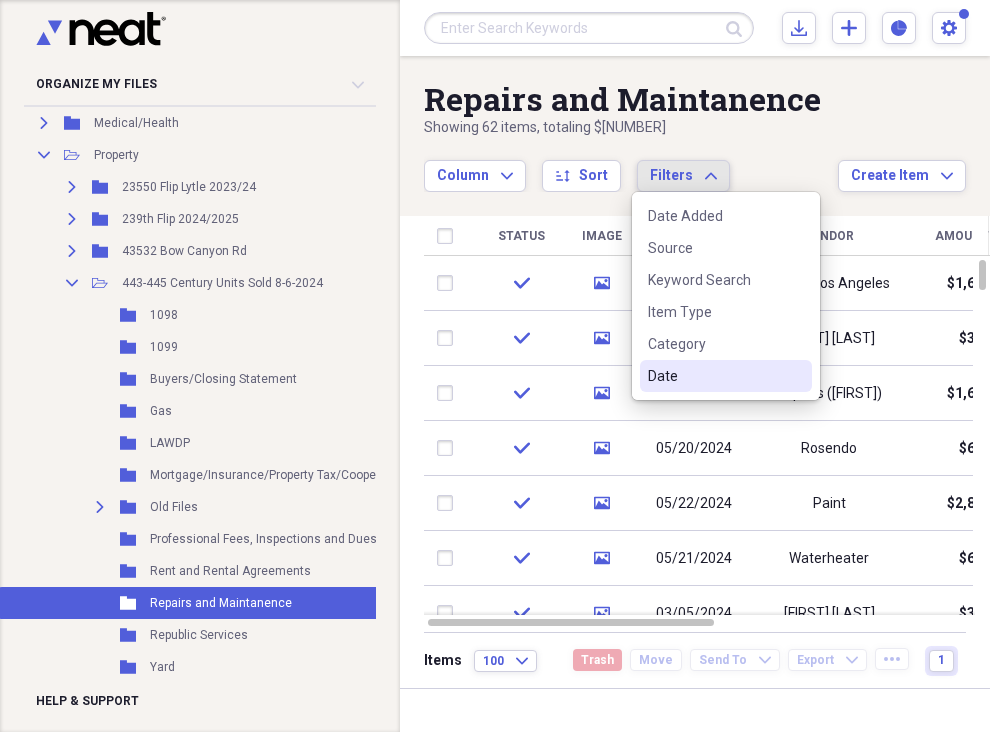 click on "Date" at bounding box center [714, 376] 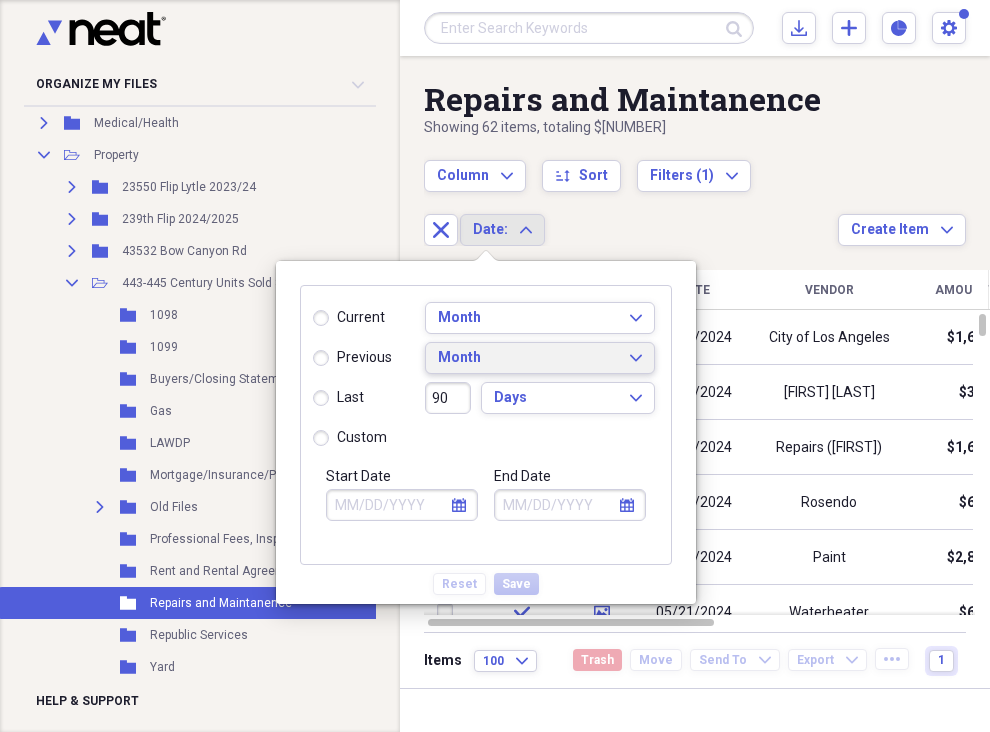 click on "Expand" 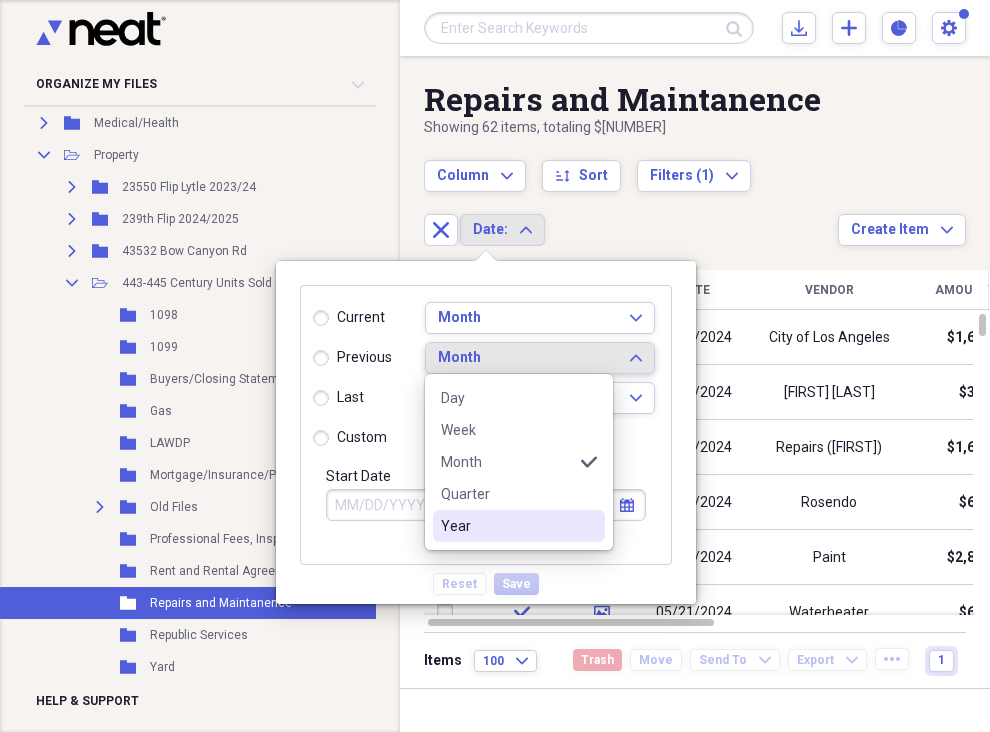 click on "Year" at bounding box center [507, 526] 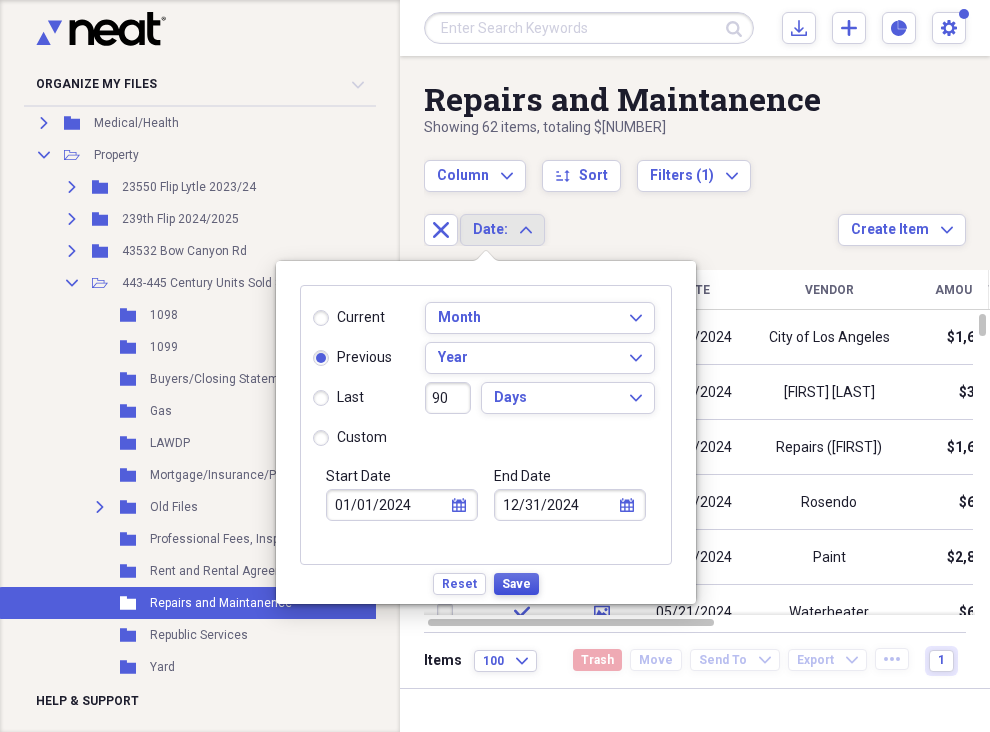 click on "Save" at bounding box center (516, 584) 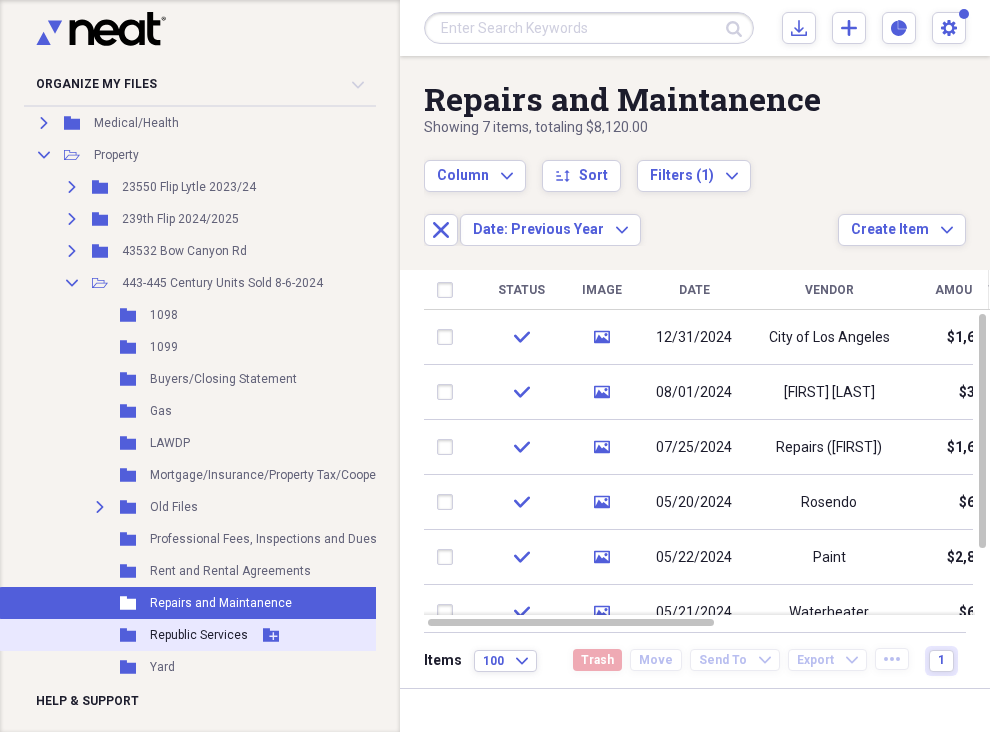 click on "Republic Services" at bounding box center (199, 635) 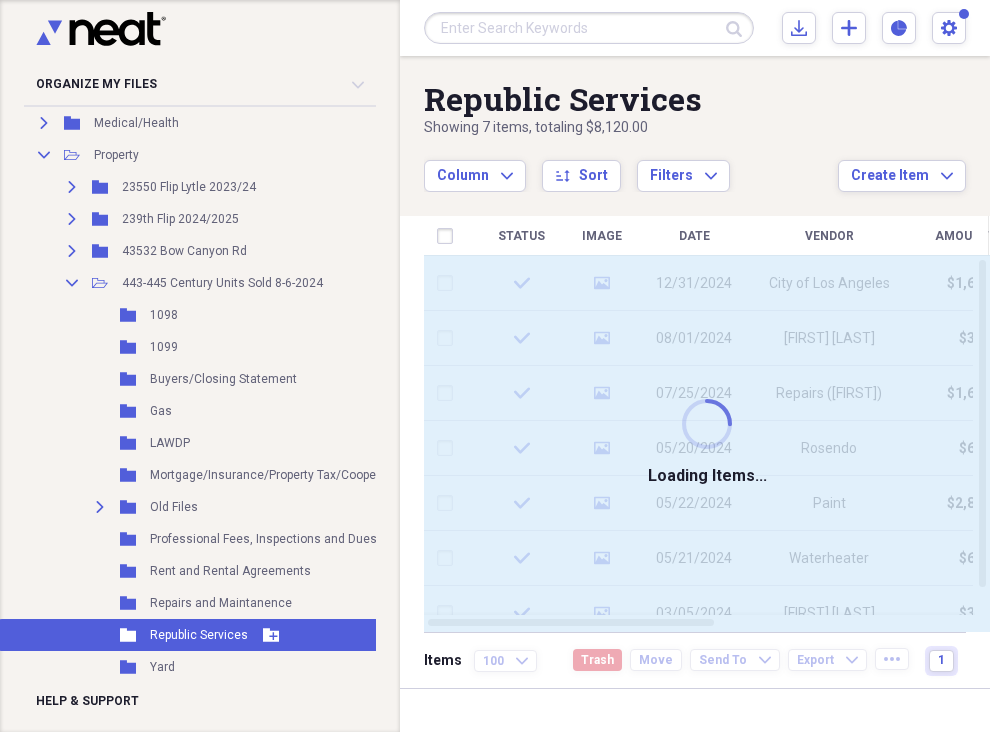 click on "Republic Services" at bounding box center (199, 635) 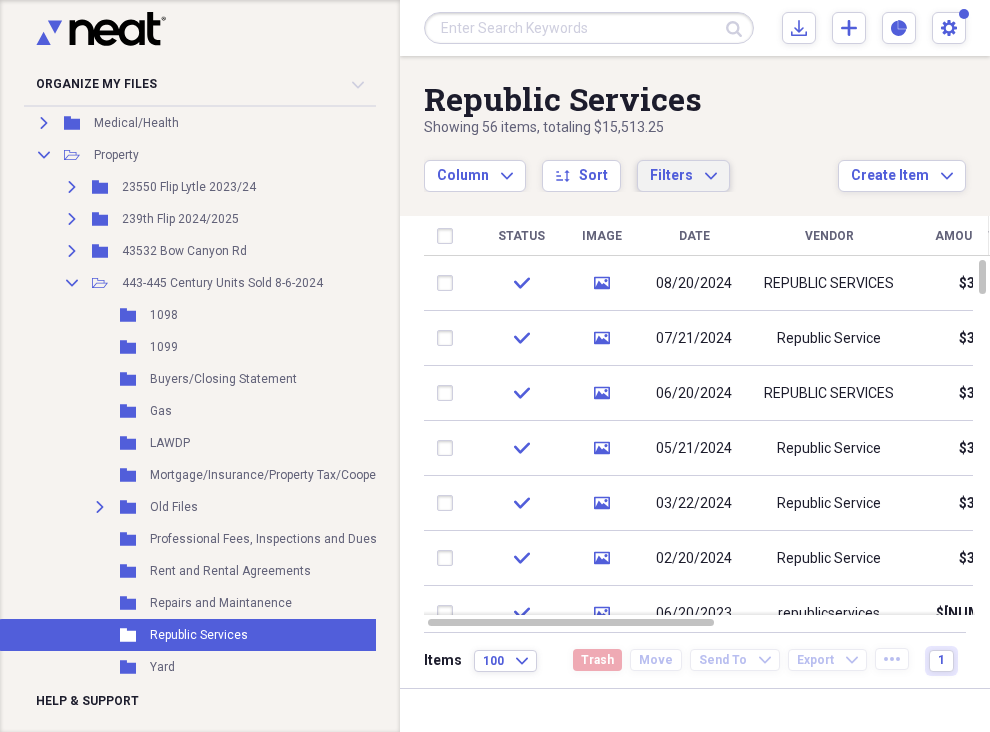 click on "Expand" 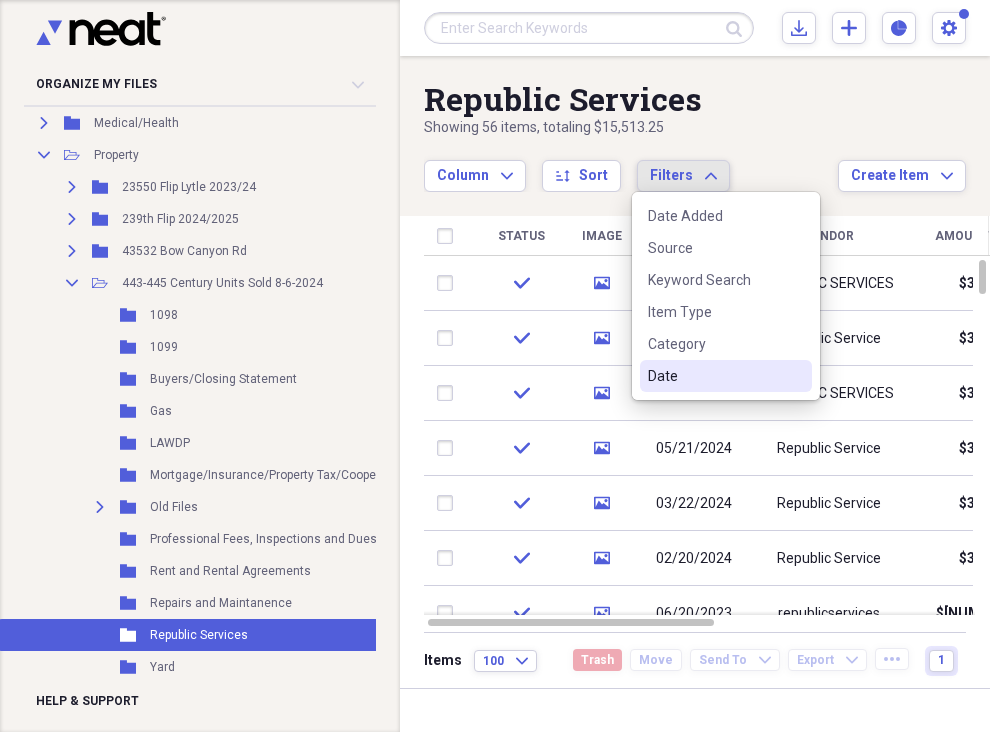 click on "Date" at bounding box center [714, 376] 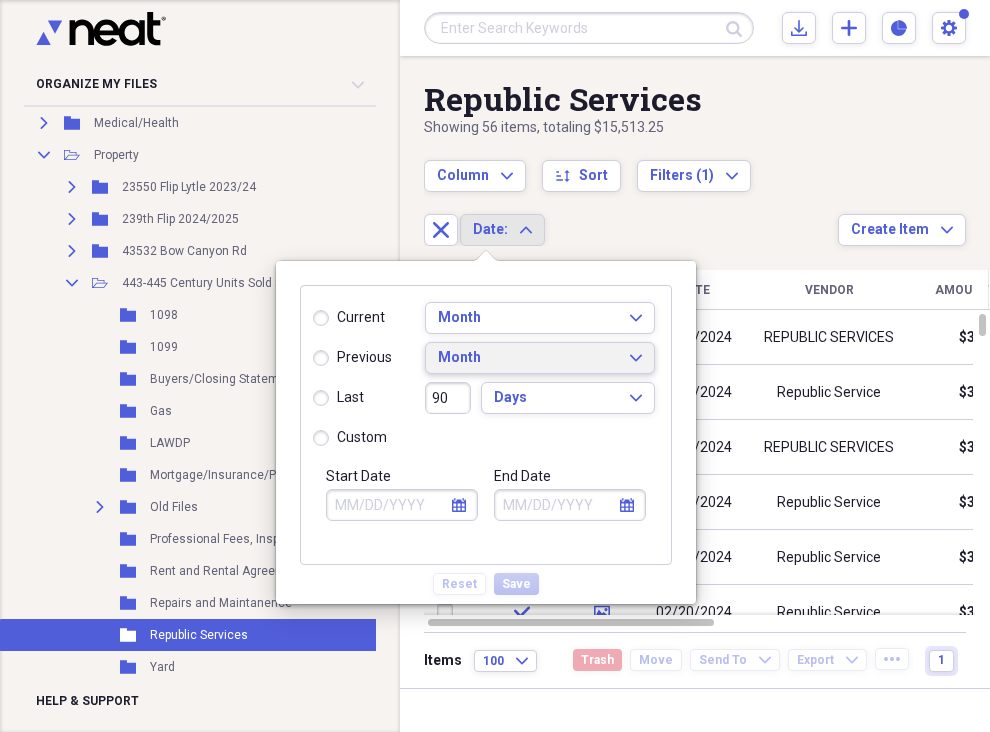 click on "Expand" 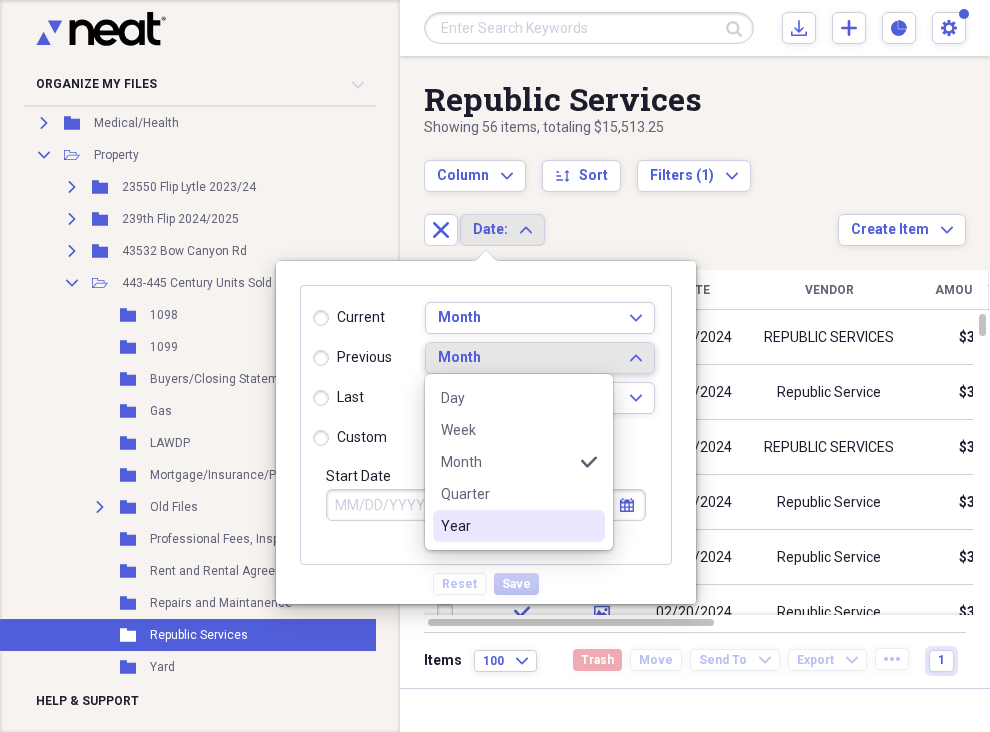 click on "Year" at bounding box center (507, 526) 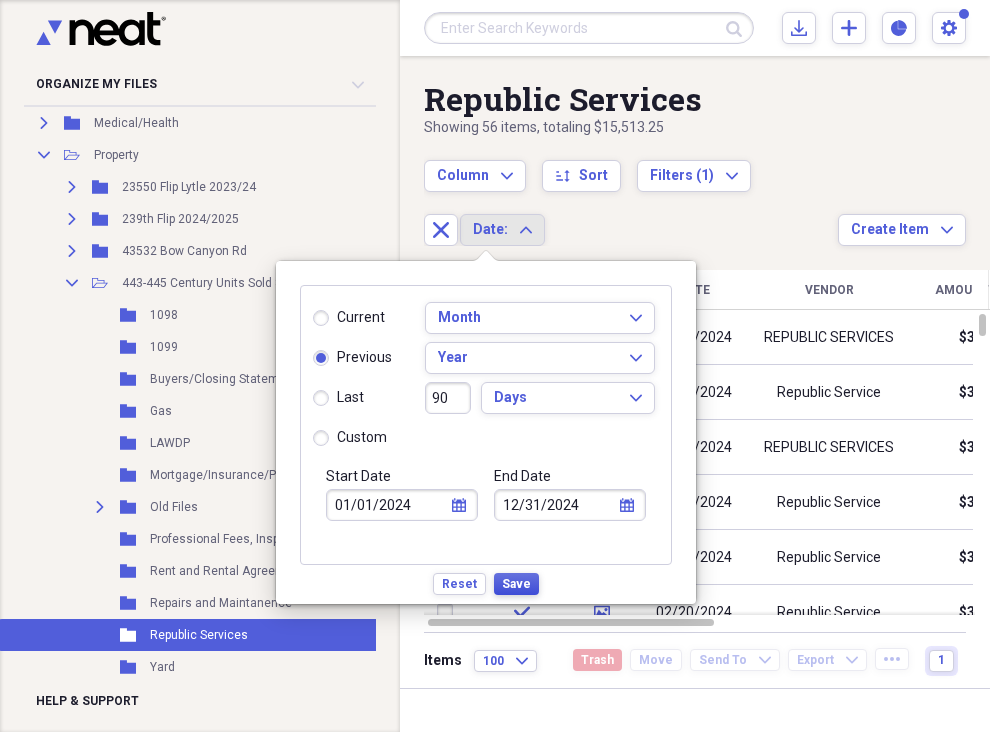 click on "Save" at bounding box center [516, 584] 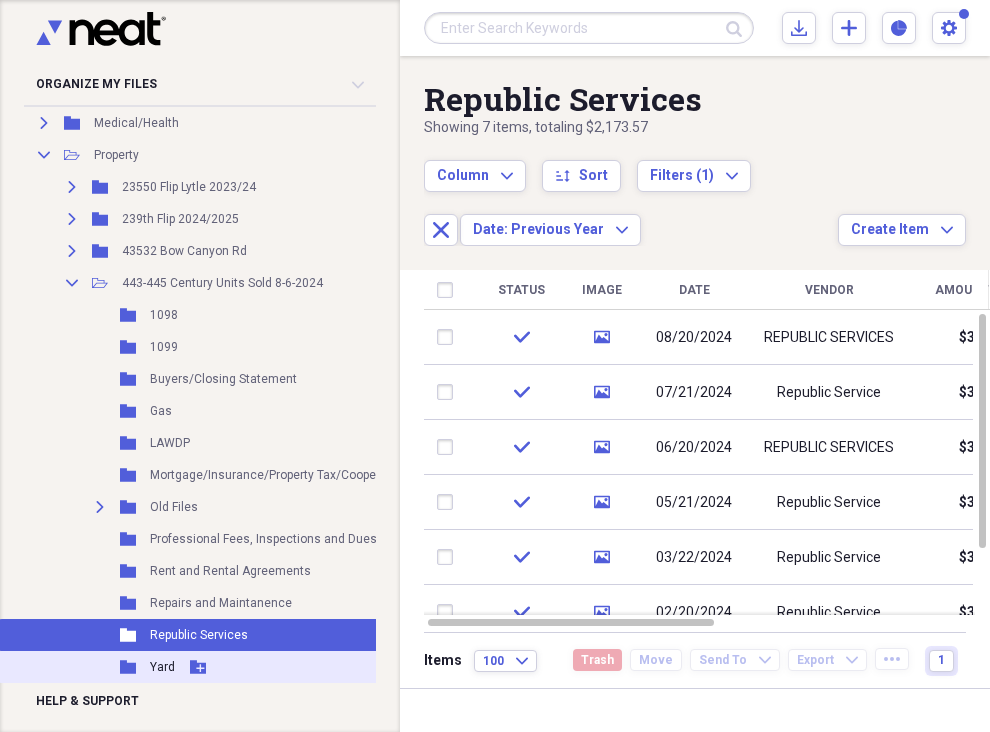 click on "Yard" at bounding box center (162, 667) 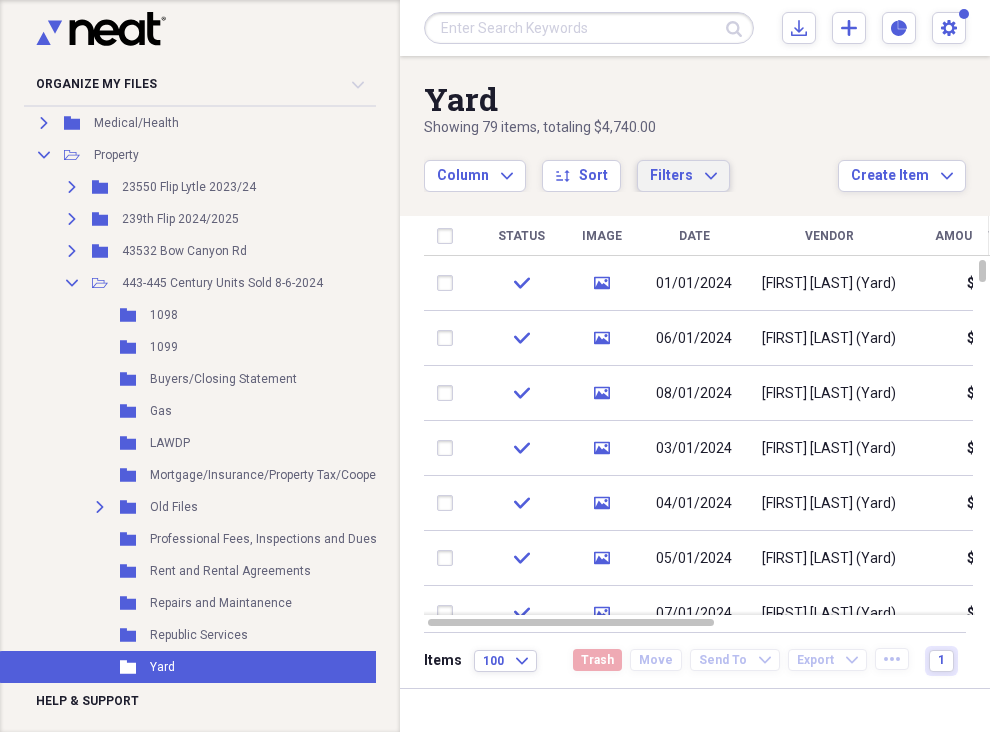 click on "Expand" 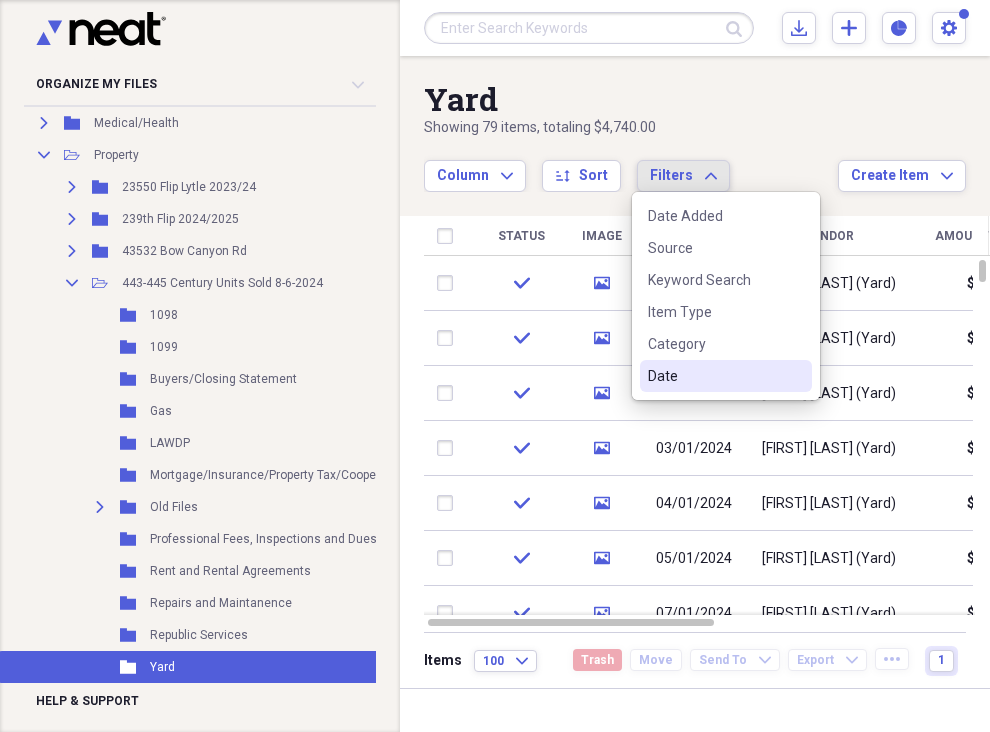 click on "Date" at bounding box center (714, 376) 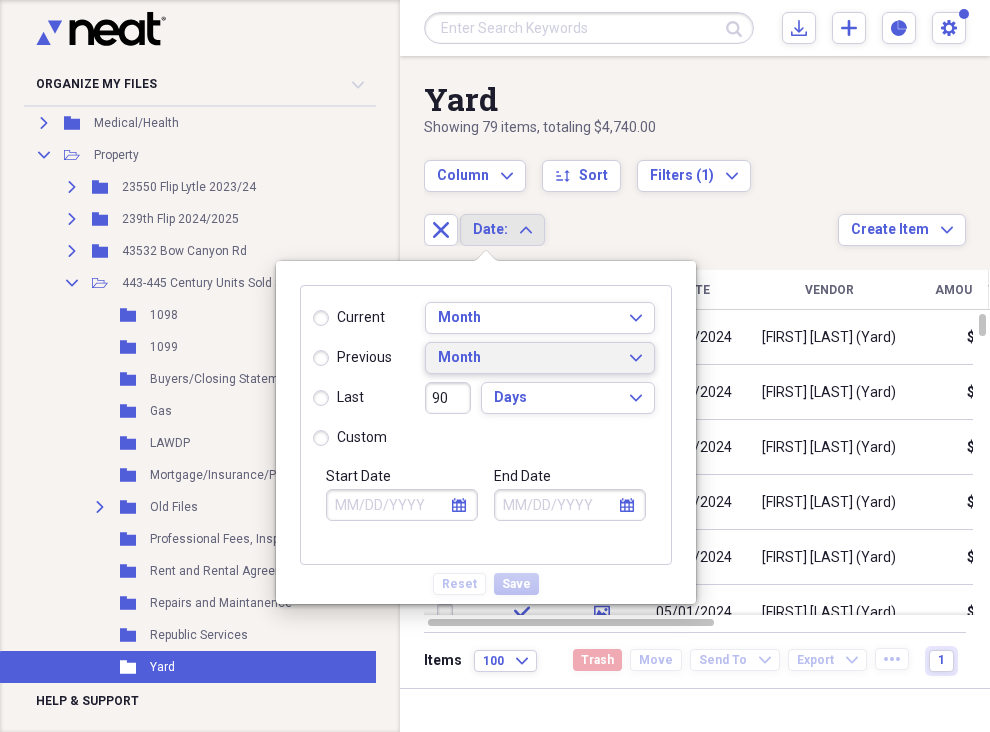 click on "Expand" 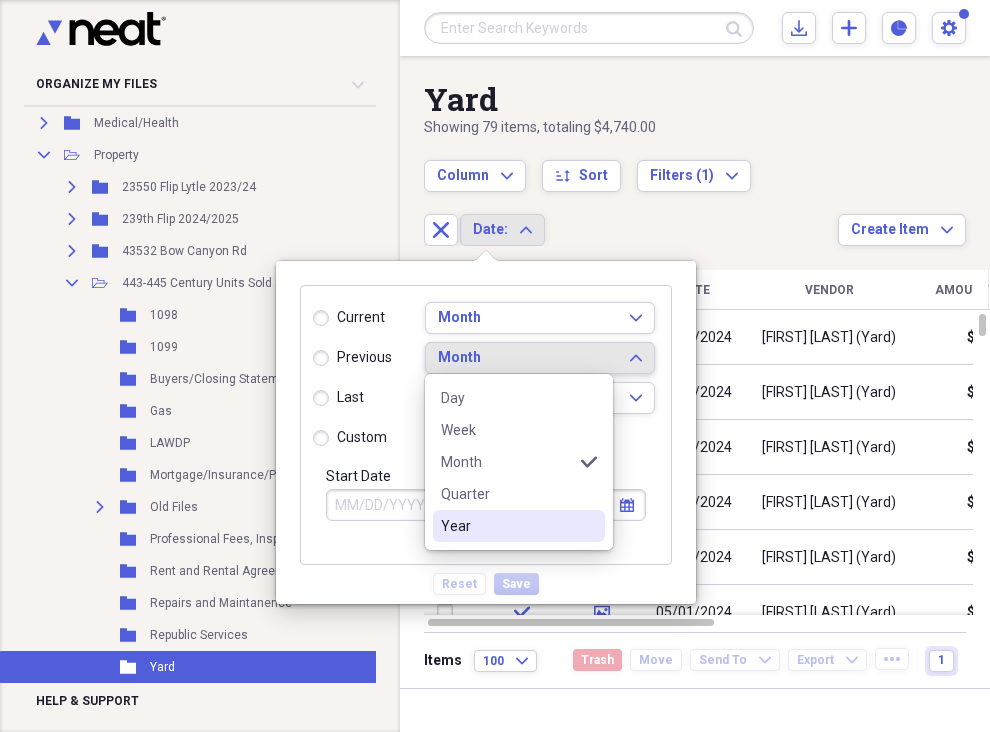 click on "Year" at bounding box center [507, 526] 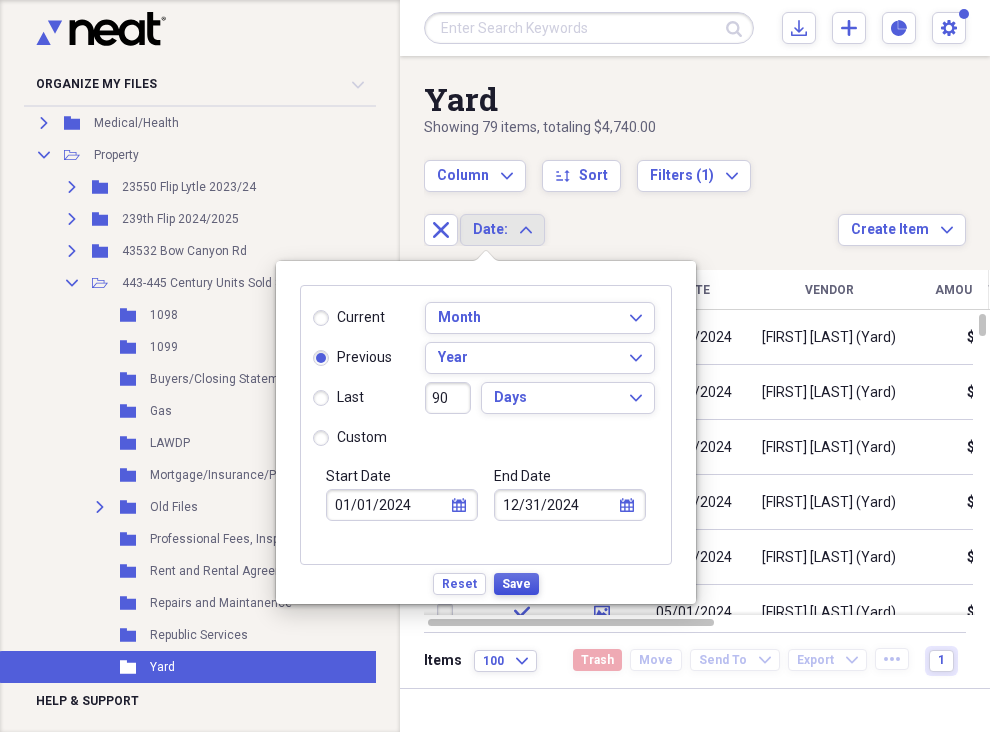 click on "Save" at bounding box center [516, 584] 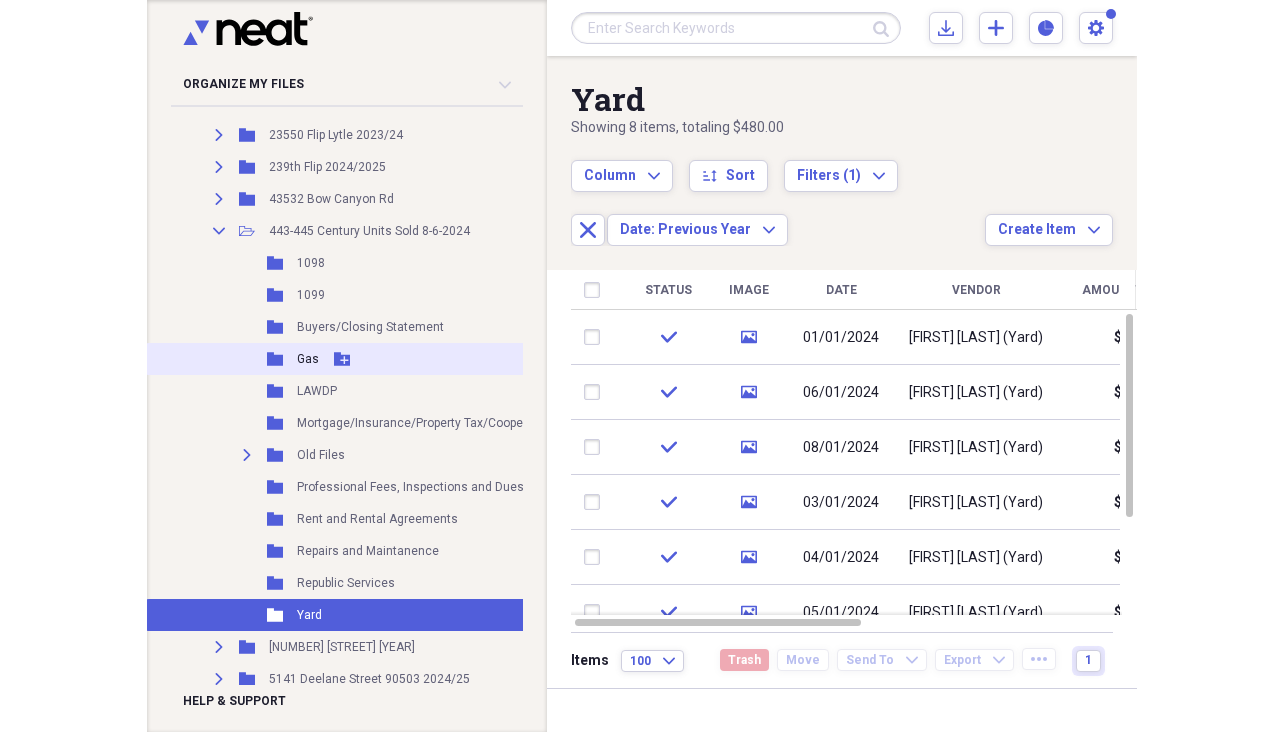 scroll, scrollTop: 586, scrollLeft: 0, axis: vertical 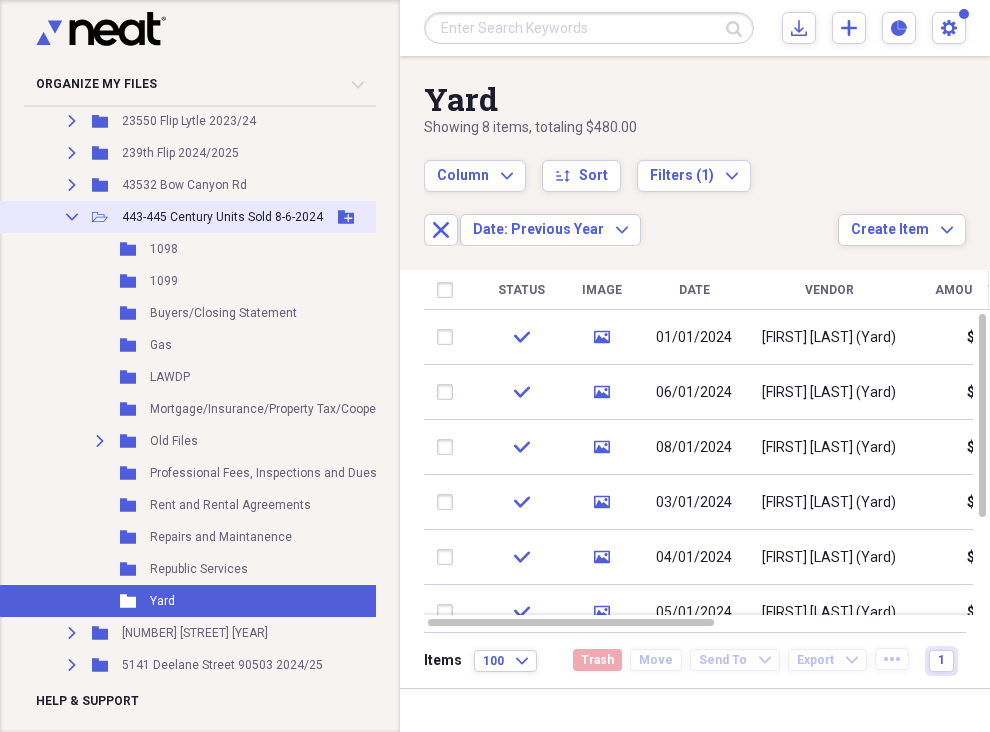 click on "Collapse" 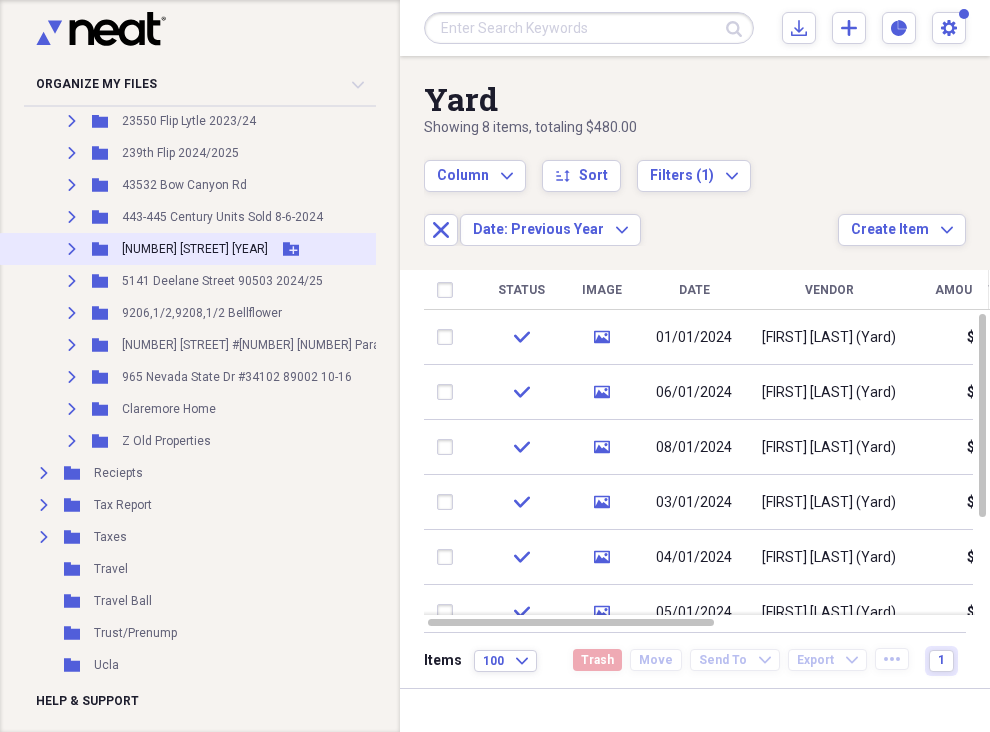 click on "[NUMBER] [STREET] [YEAR]" at bounding box center [195, 249] 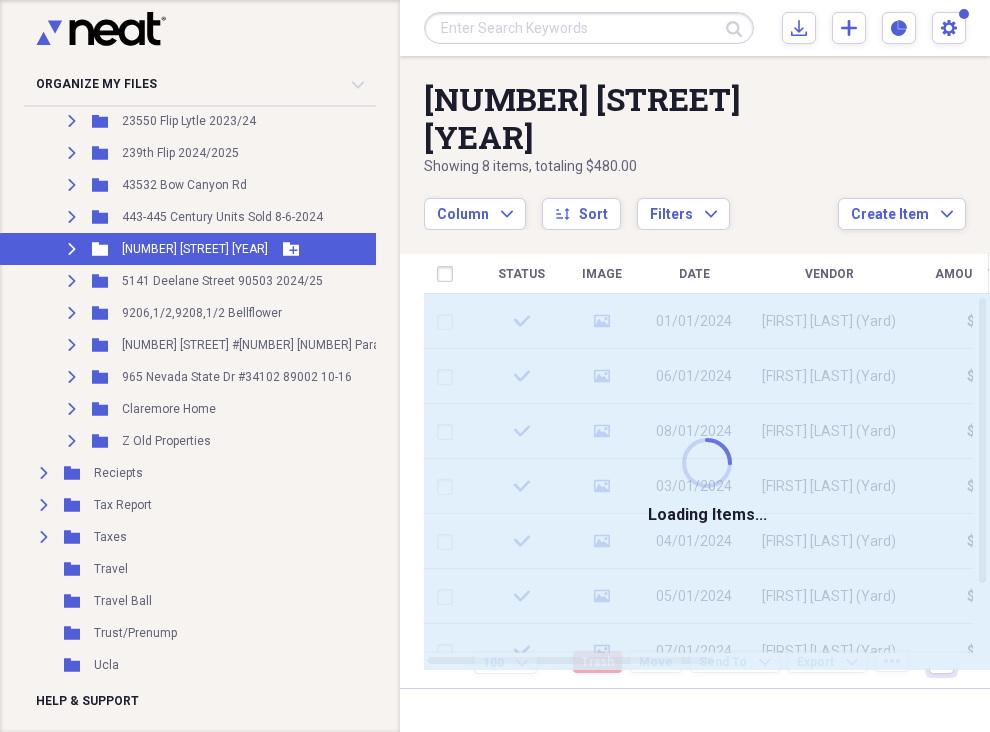 click on "[NUMBER] [STREET] [YEAR]" at bounding box center (195, 249) 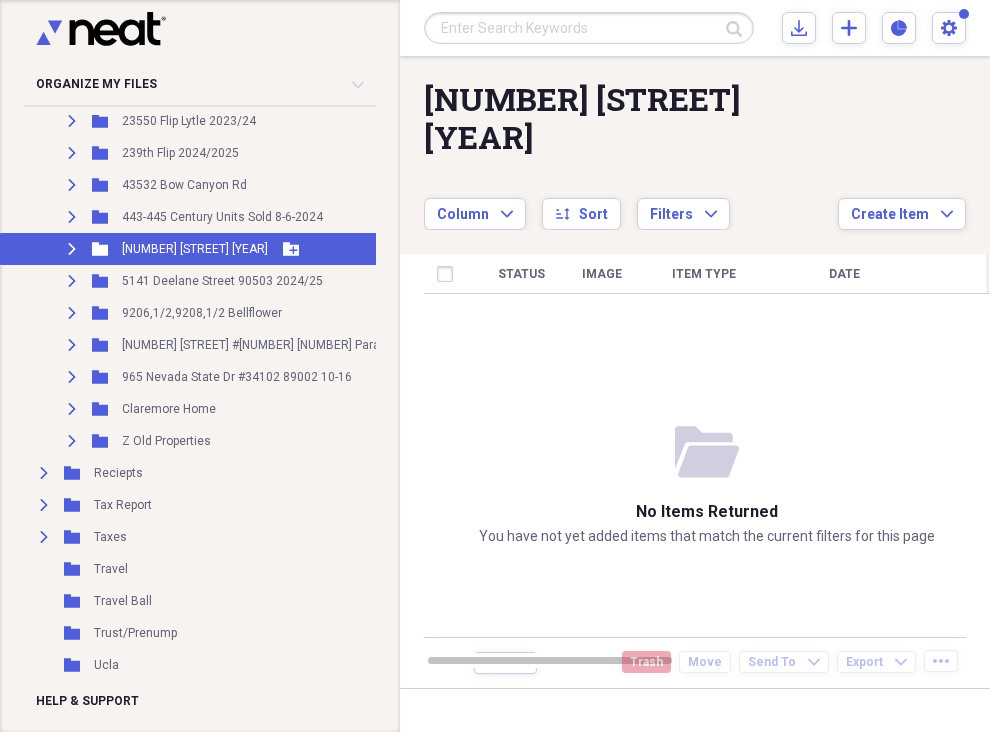 click on "Expand" 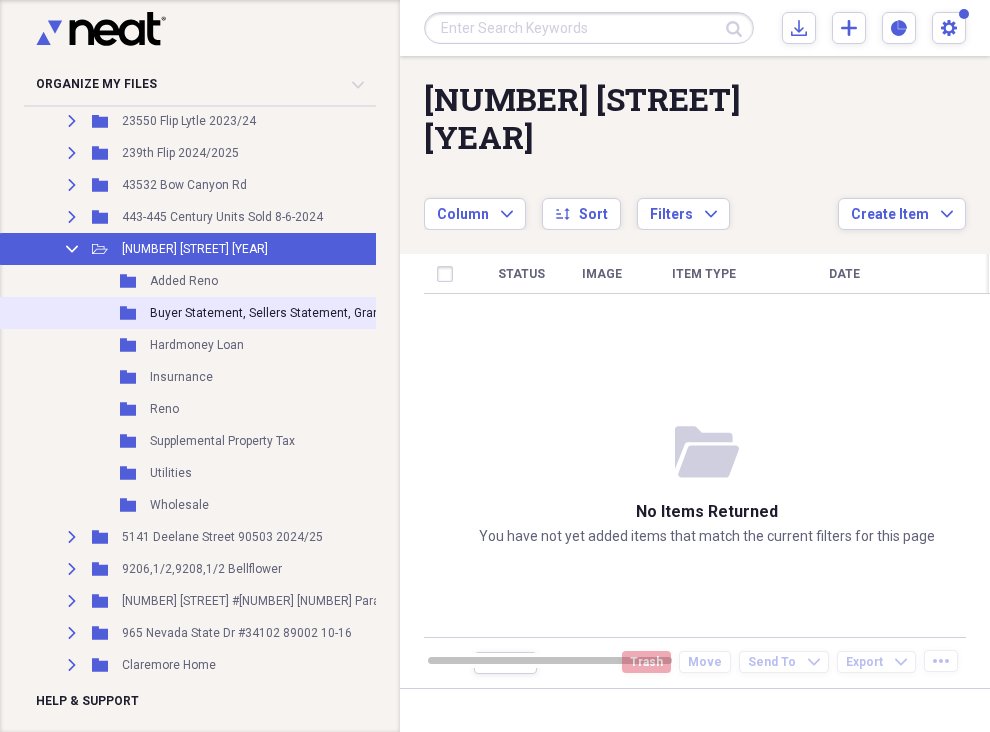 click on "Buyer Statement, Sellers Statement, Grant Deed" at bounding box center (283, 313) 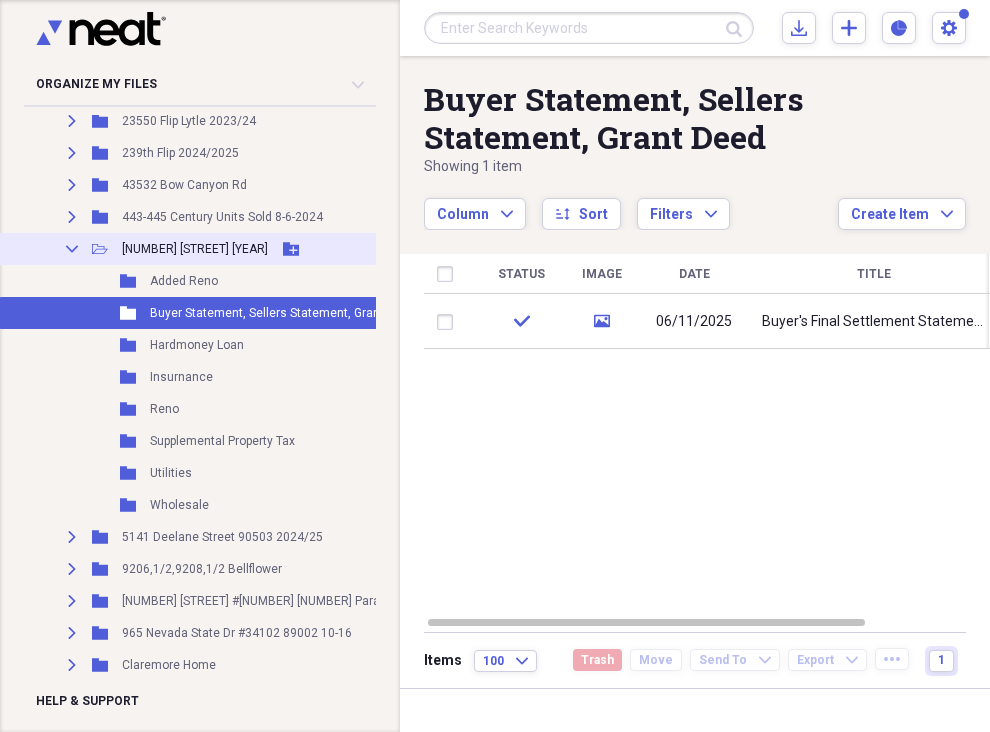 click 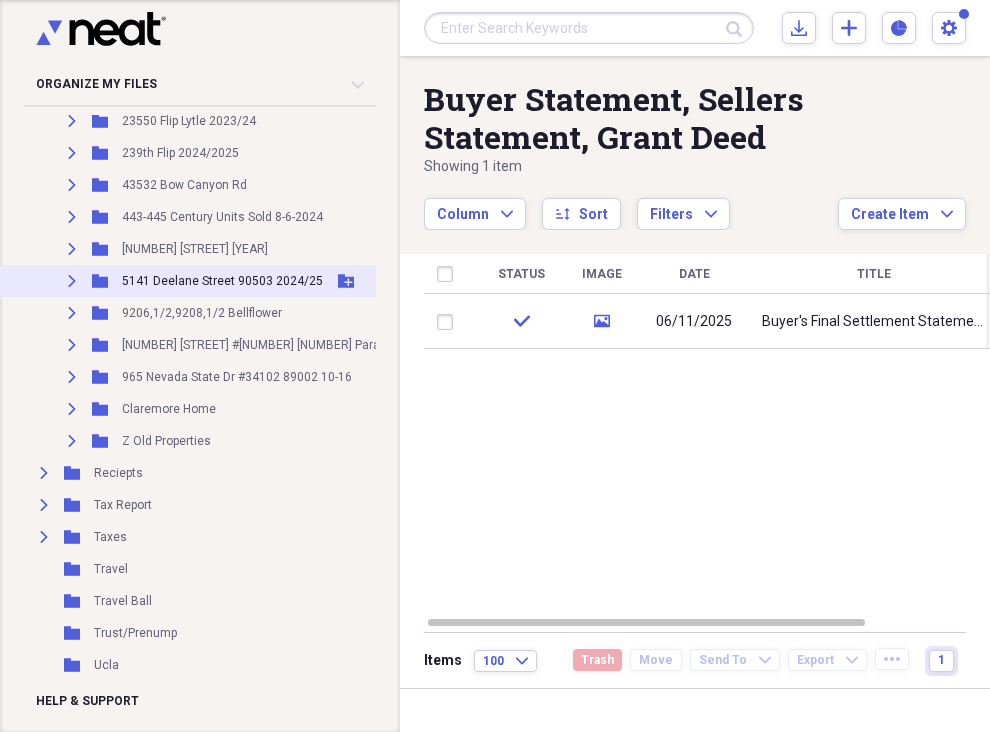 click on "Expand" 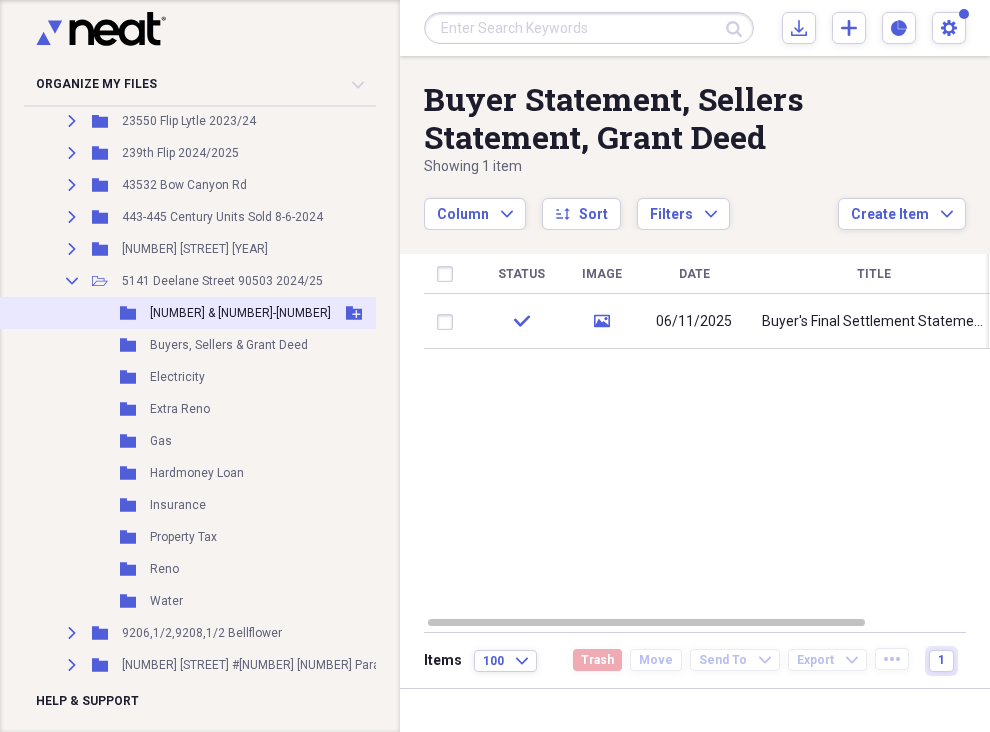 click on "[NUMBER] & [NUMBER]-[NUMBER]" at bounding box center (240, 313) 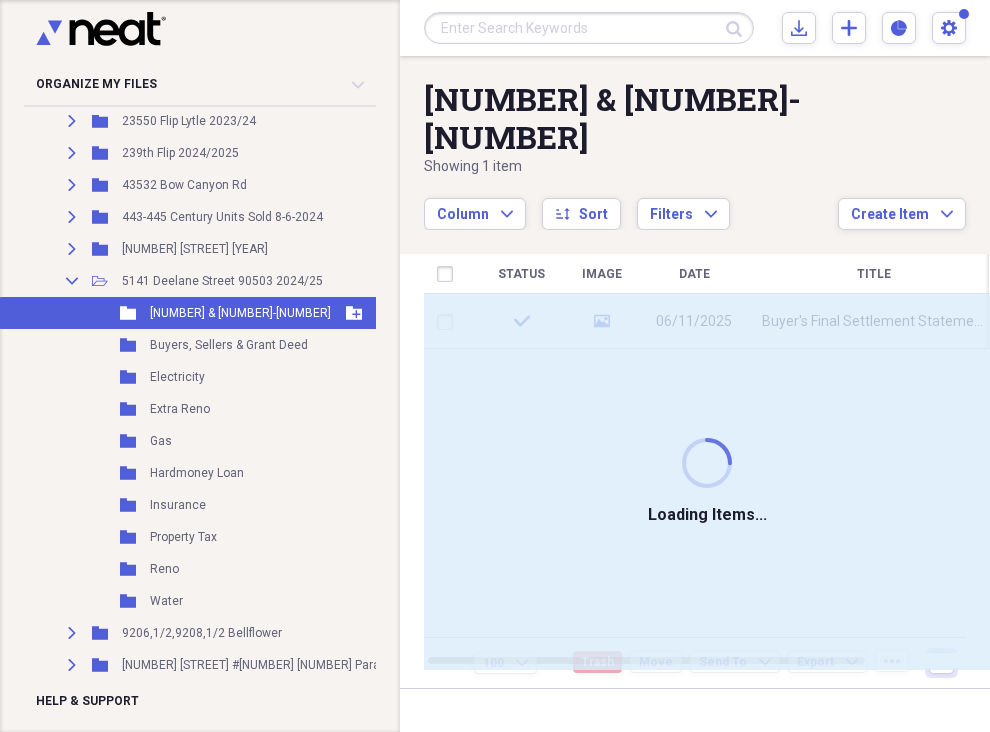 click on "[NUMBER] & [NUMBER]-[NUMBER]" at bounding box center [240, 313] 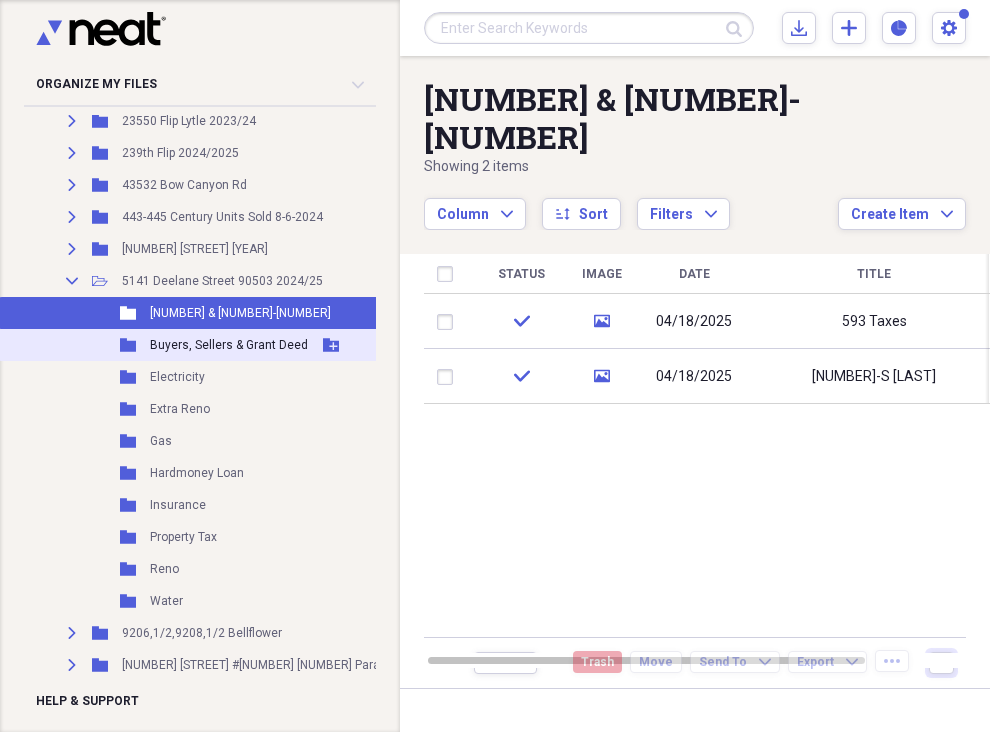 click on "Buyers, Sellers & Grant Deed" at bounding box center (229, 345) 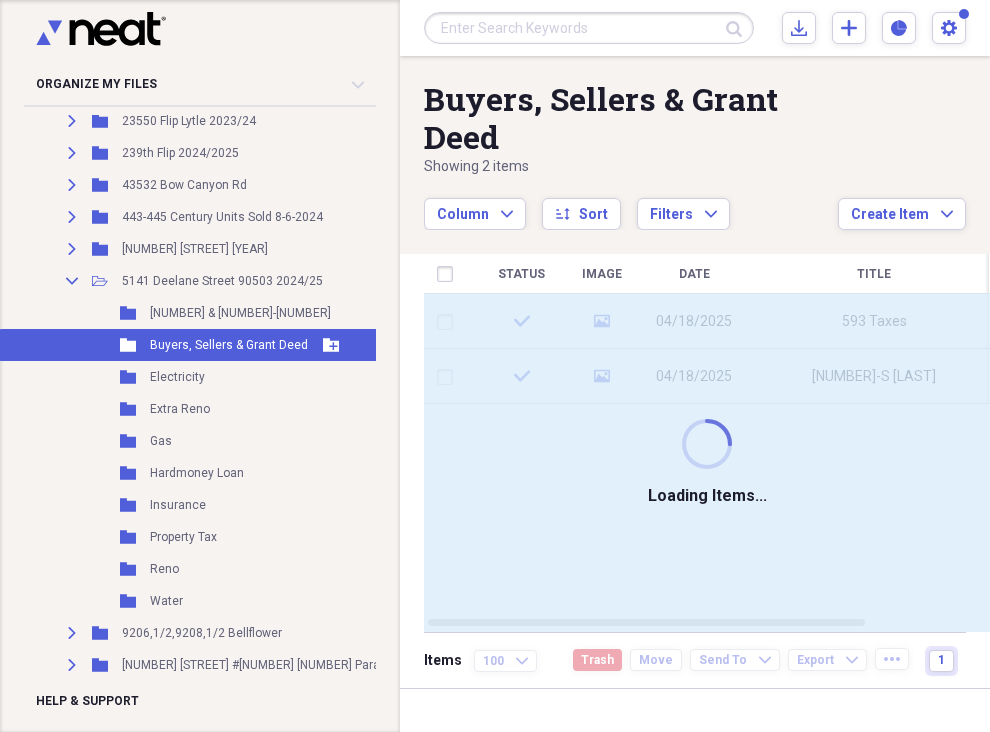 click on "Buyers, Sellers & Grant Deed" at bounding box center [229, 345] 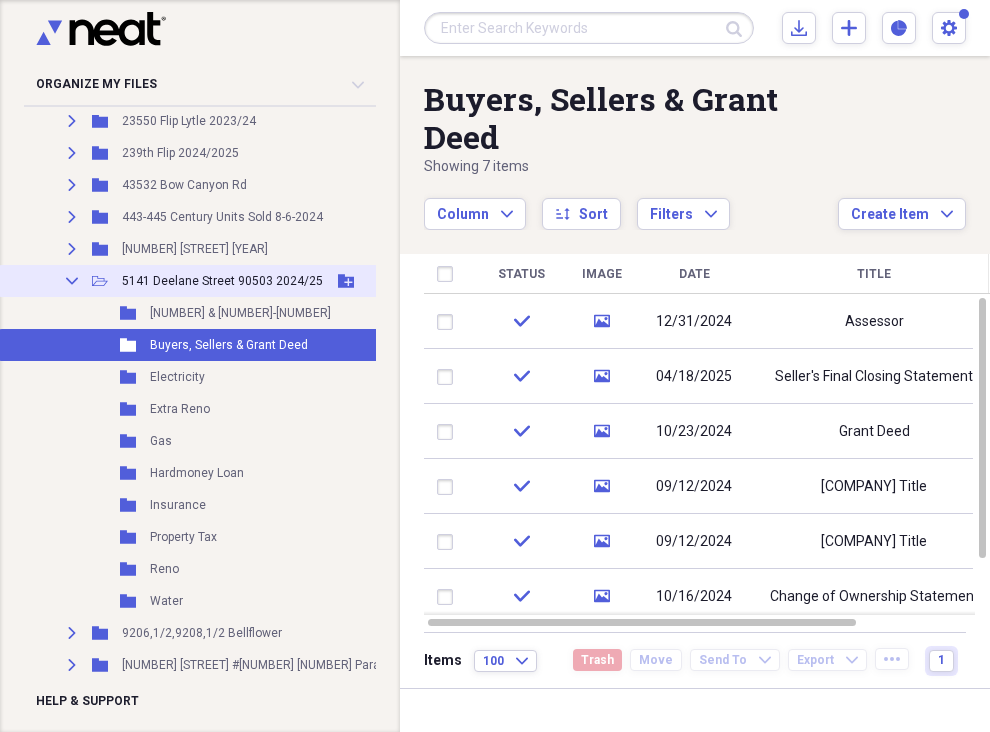 click on "Collapse" 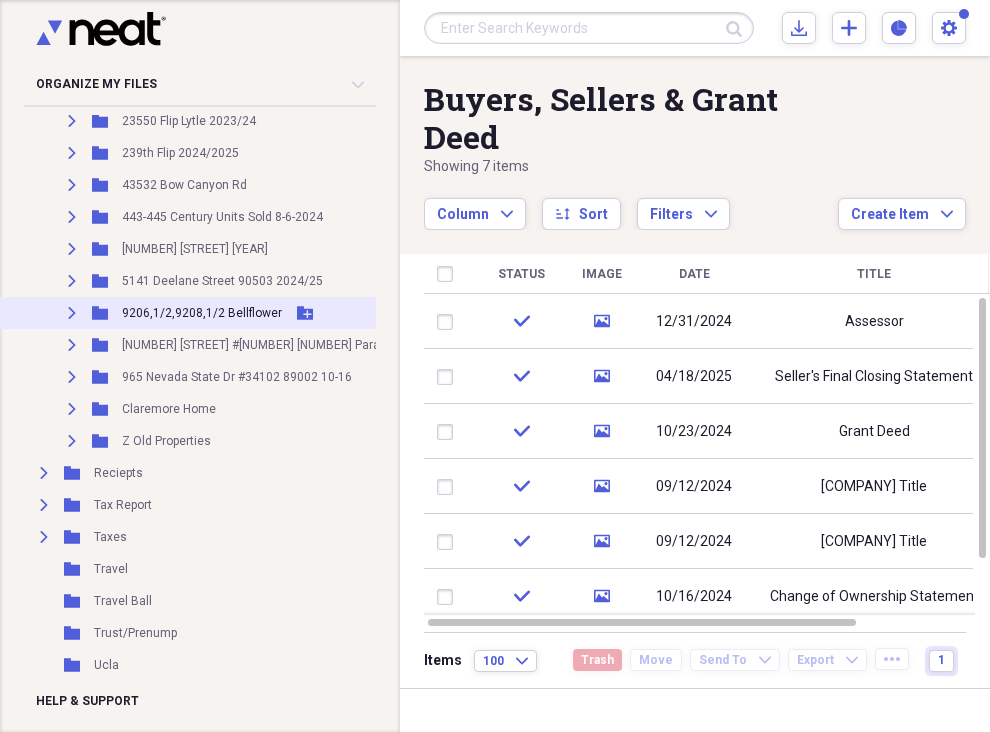 click on "9206,1/2,9208,1/2 Bellflower" at bounding box center [202, 313] 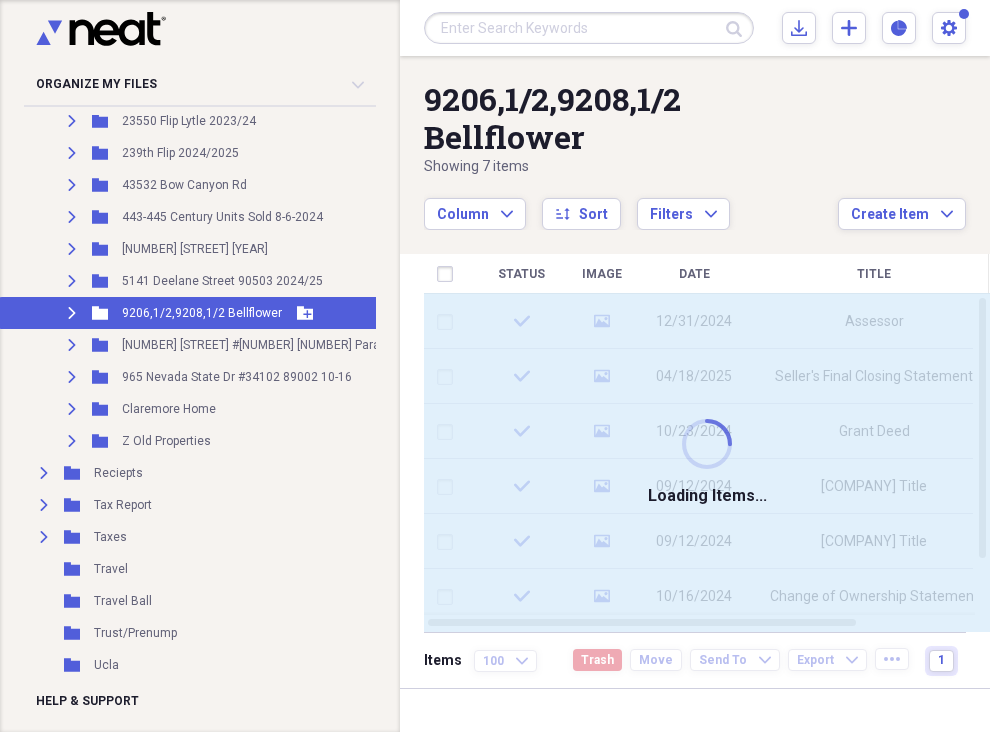 click on "9206,1/2,9208,1/2 Bellflower" at bounding box center (202, 313) 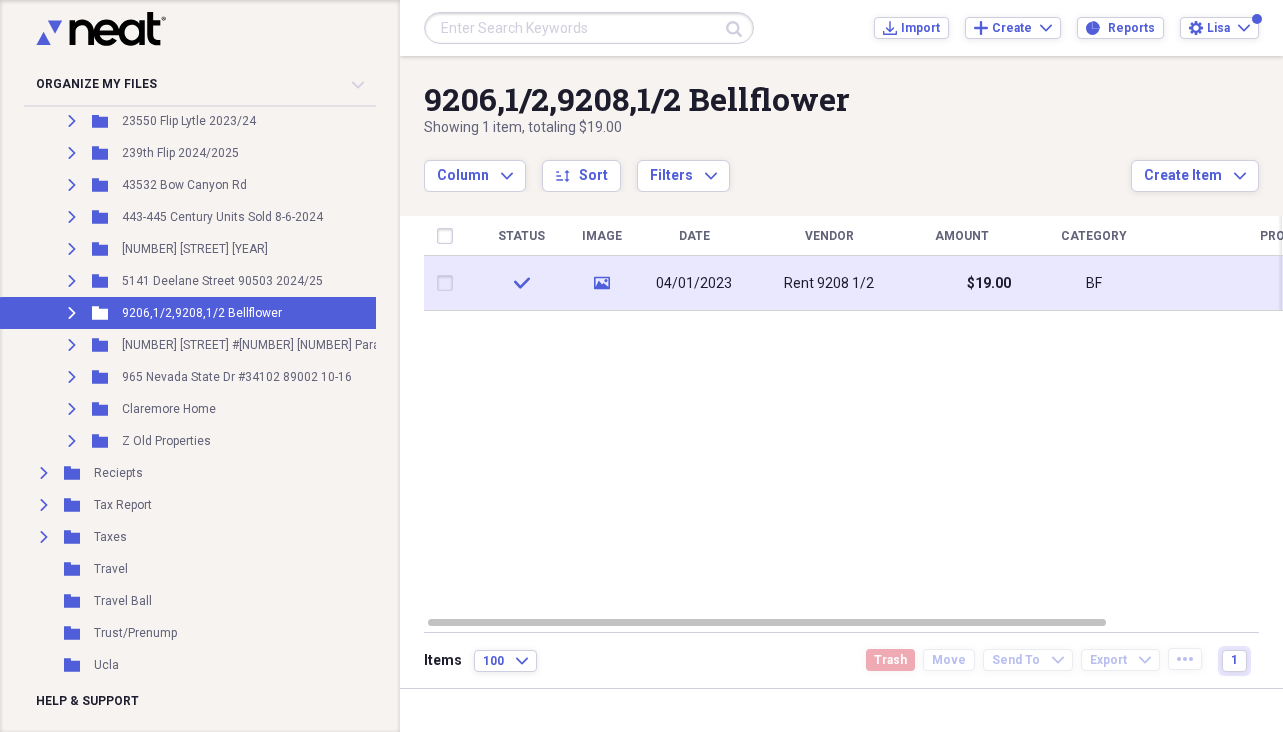 click on "Rent 9208 1/2" at bounding box center (829, 284) 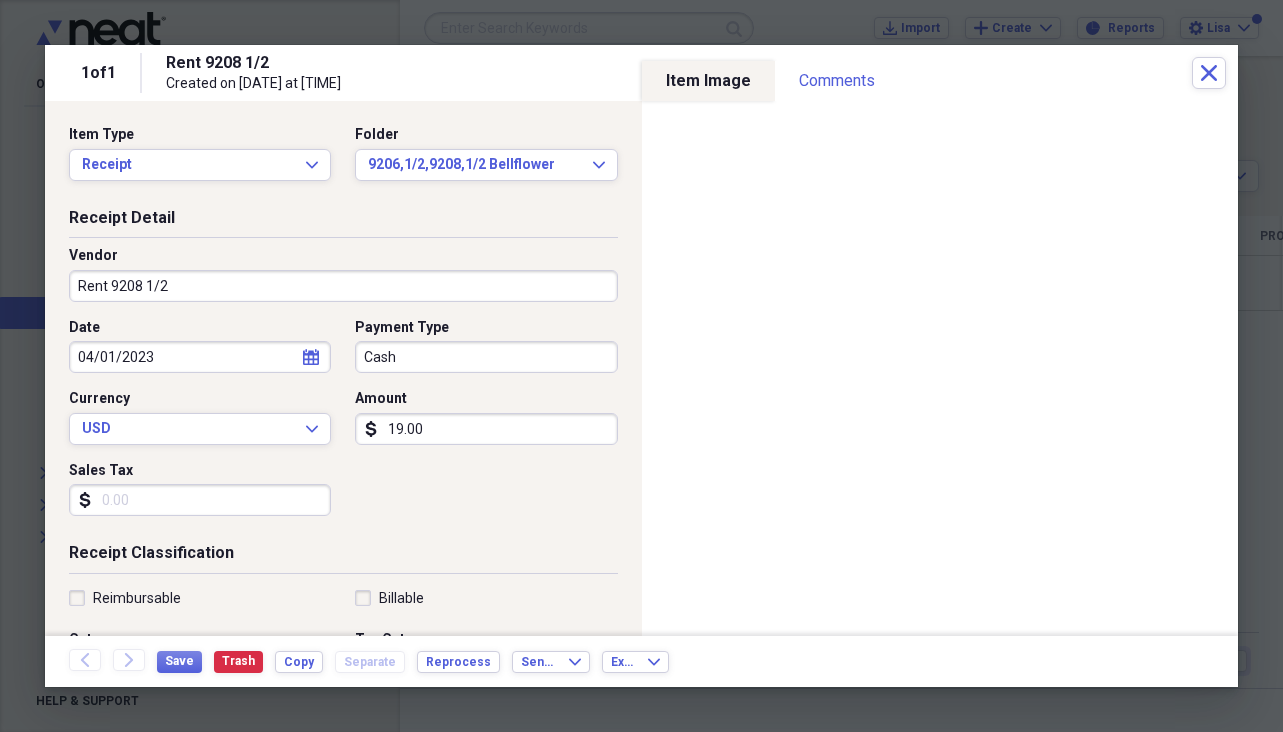 click on "19.00" at bounding box center (486, 429) 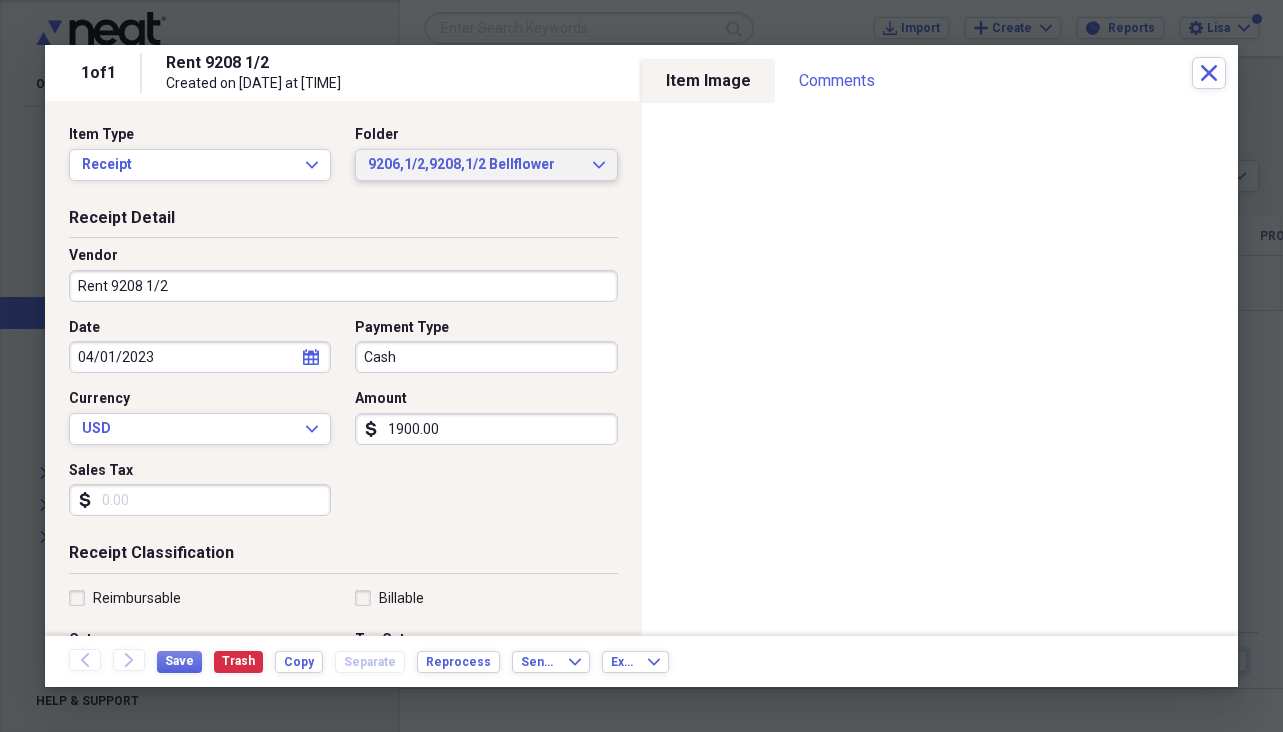 click on "Expand" 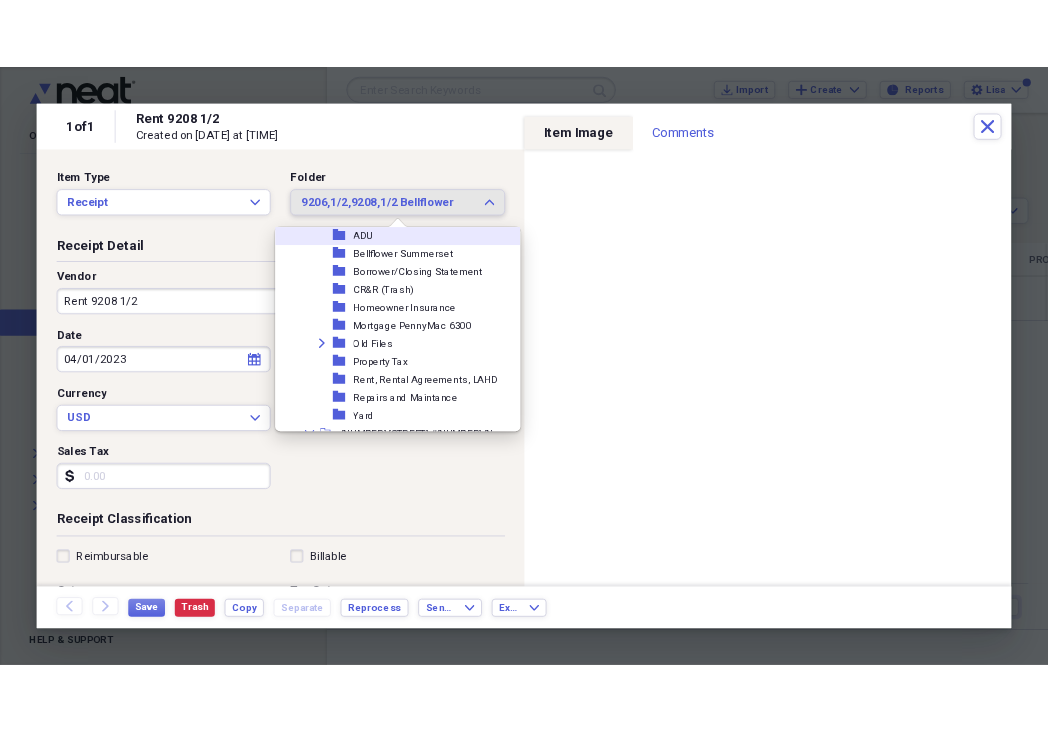 scroll, scrollTop: 2131, scrollLeft: 0, axis: vertical 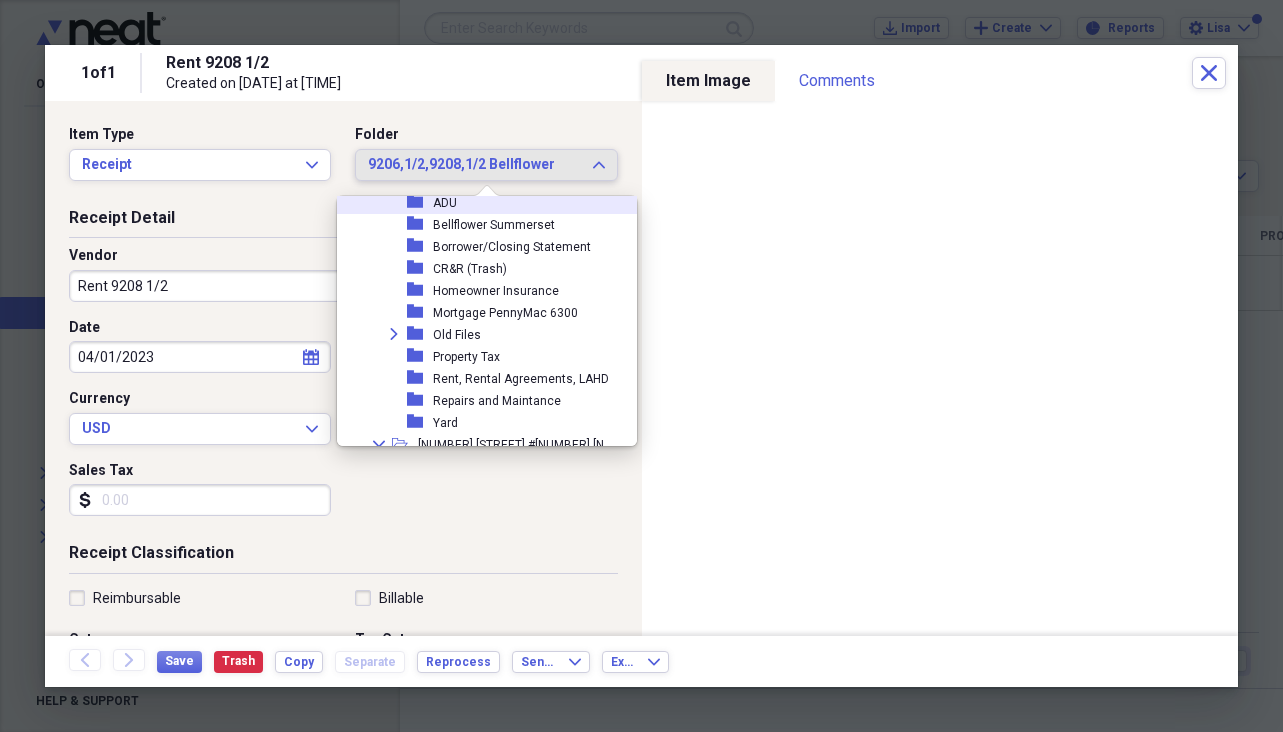 click on "Rent, Rental Agreements, LAHD" at bounding box center [521, 379] 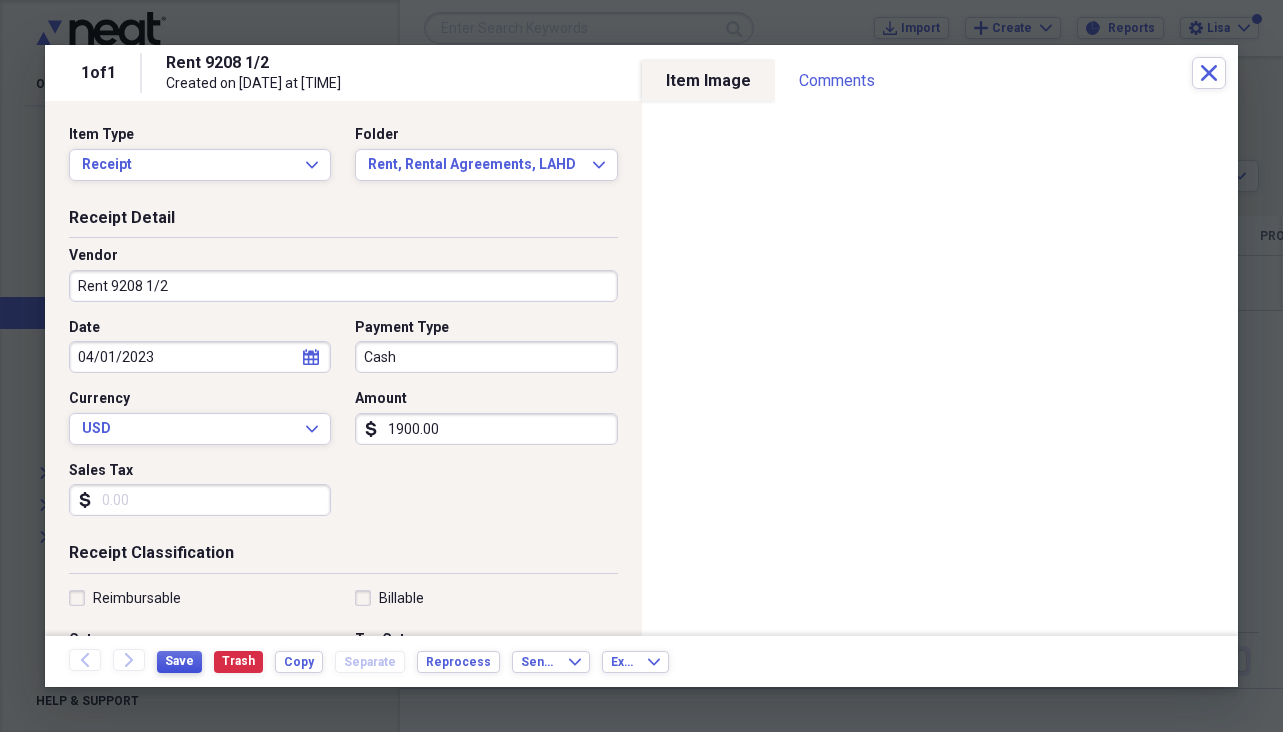 click on "Save" at bounding box center [179, 661] 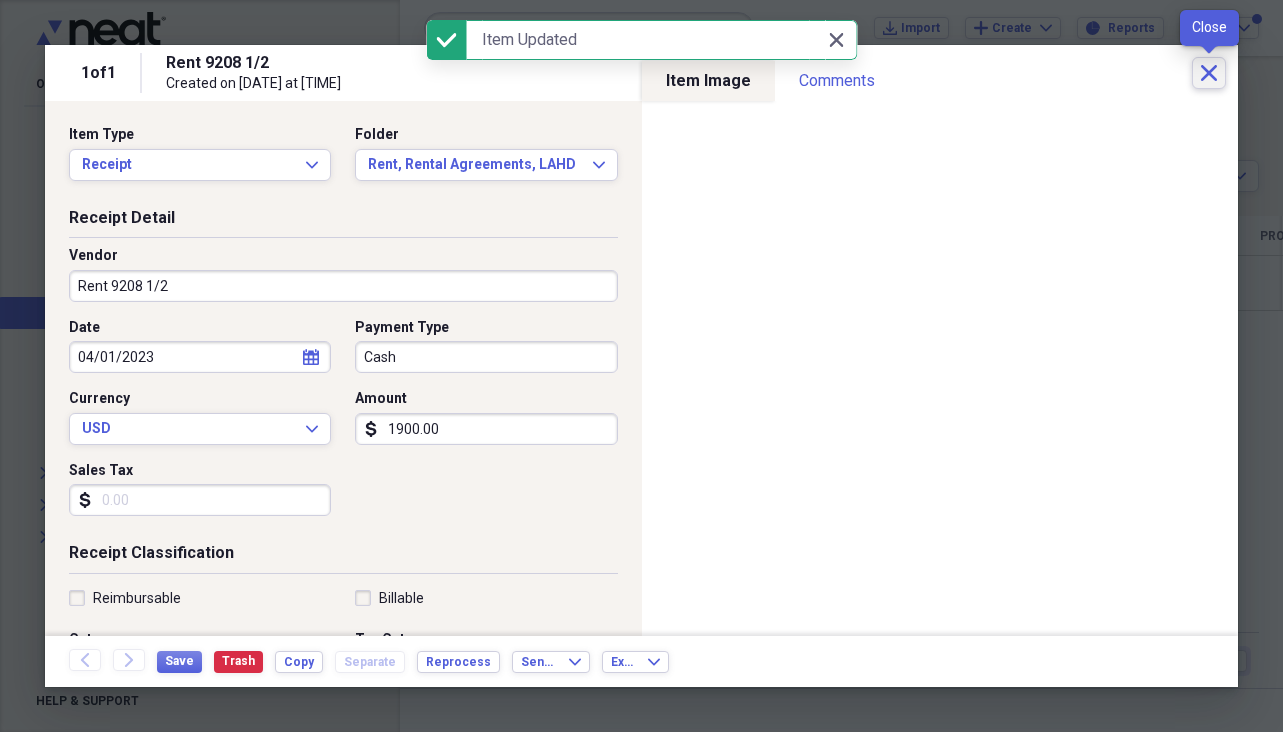 click 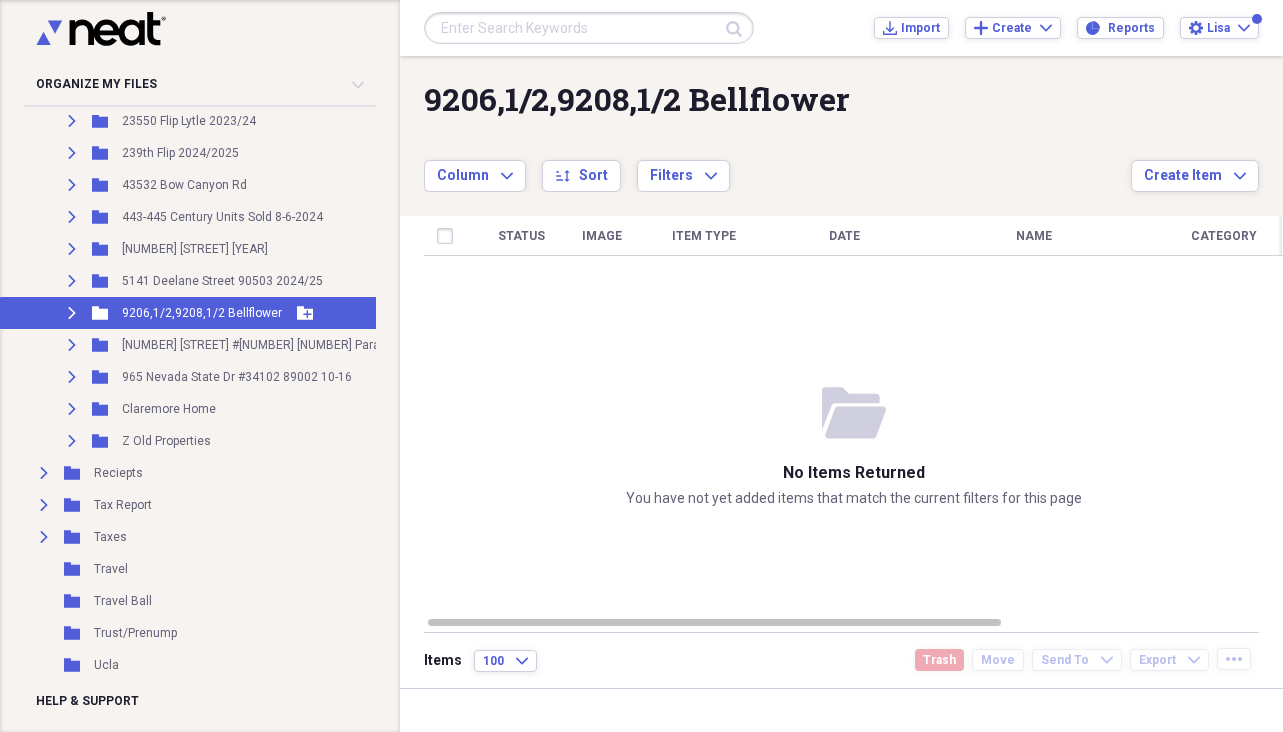 click on "Expand" 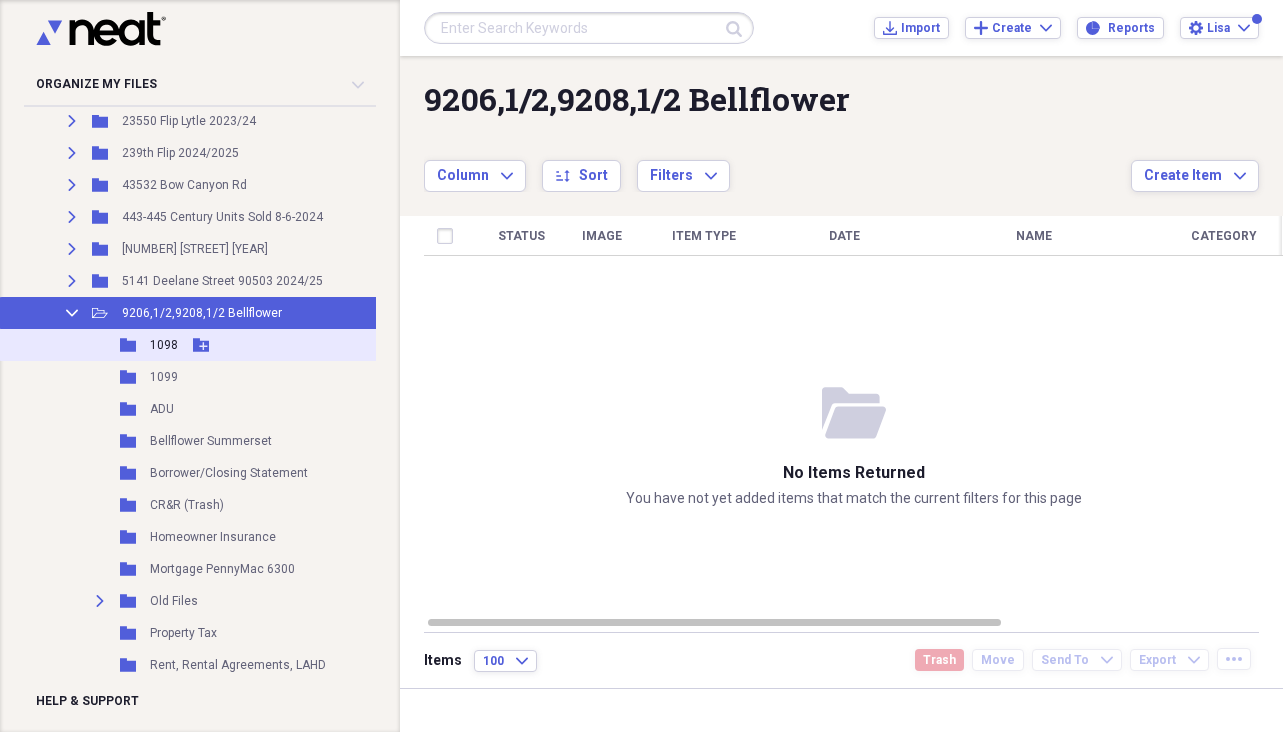 click on "1098" at bounding box center (164, 345) 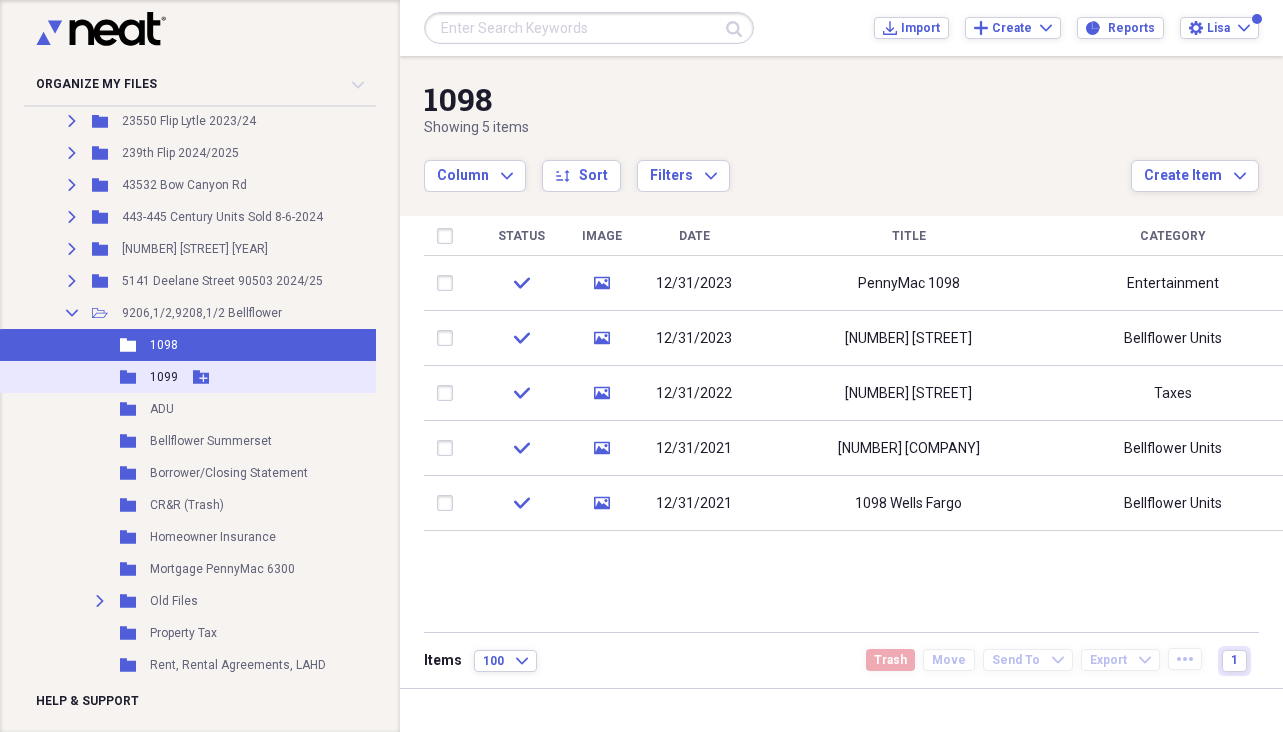 click on "1099" at bounding box center (164, 377) 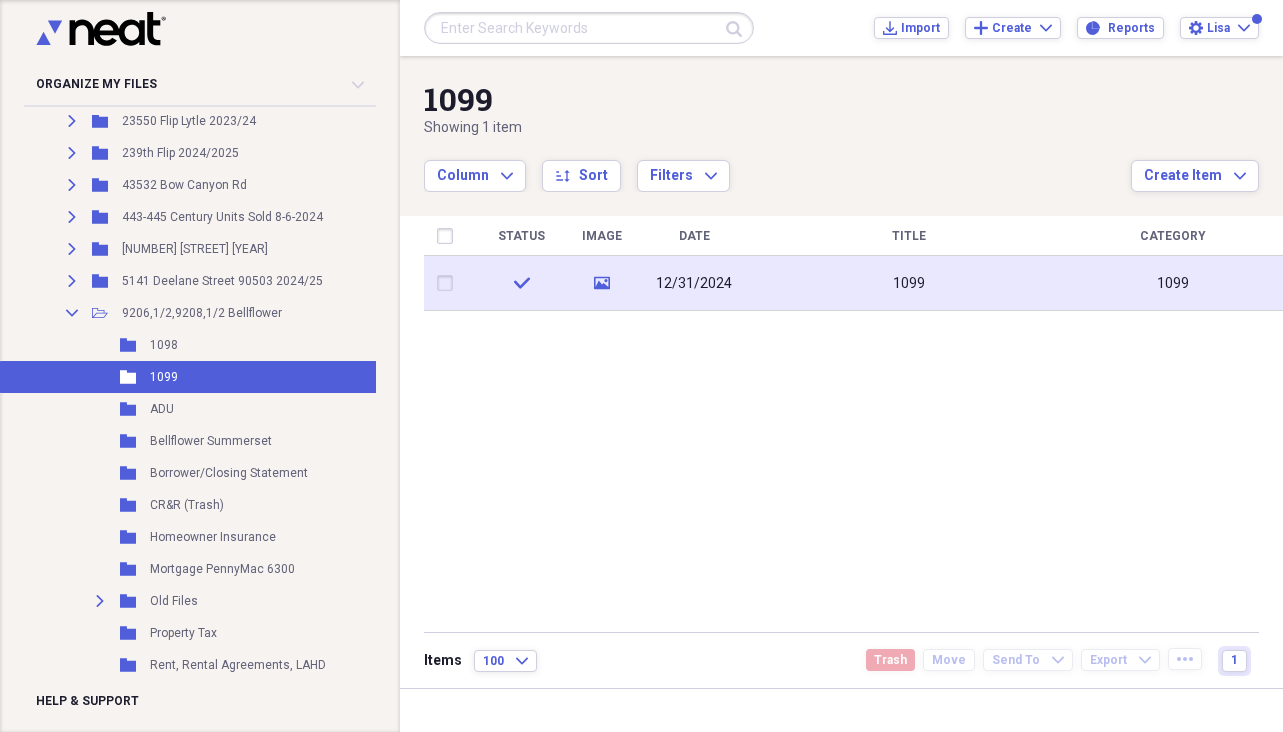 click on "1099" at bounding box center [908, 283] 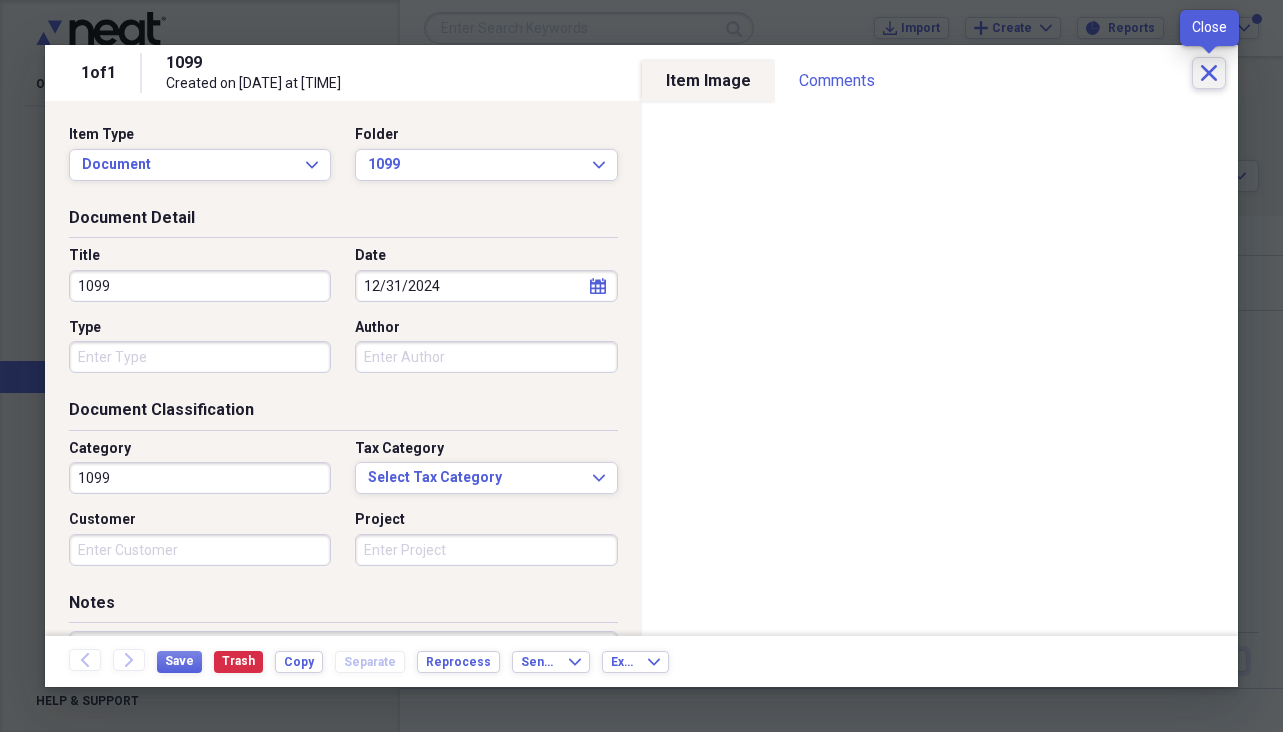 click 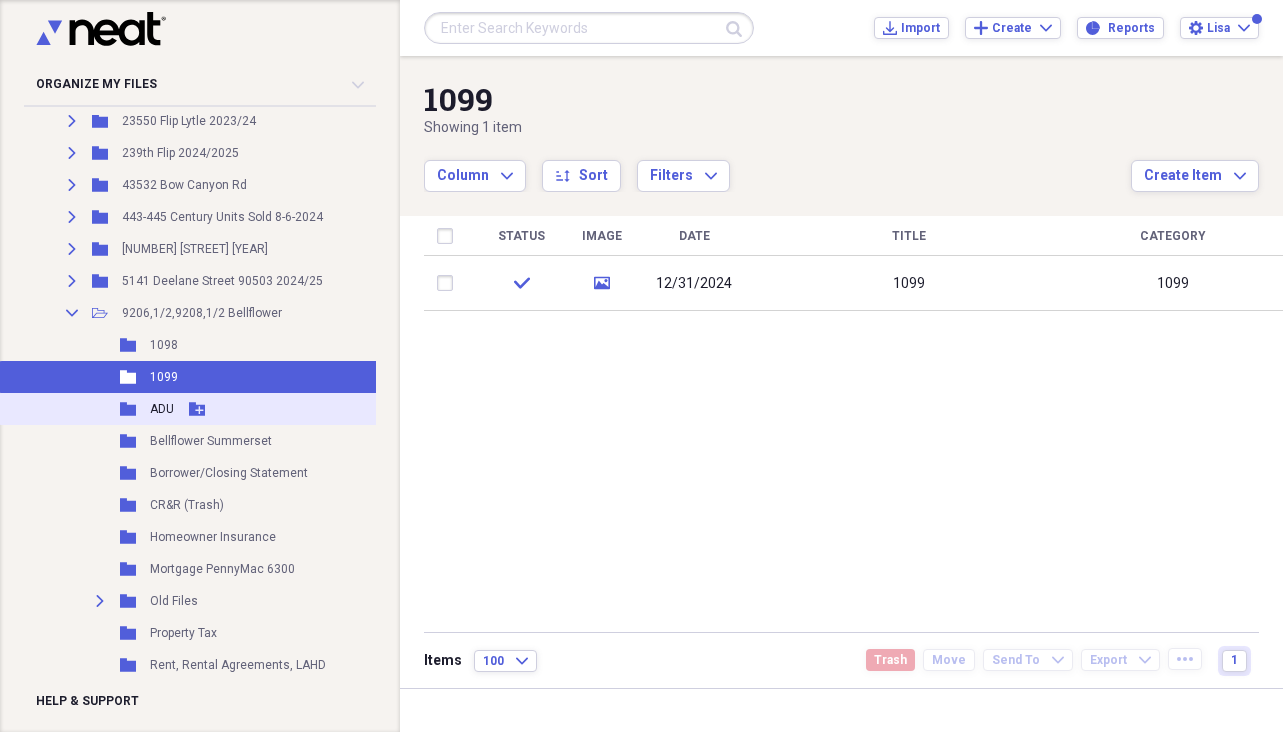 click on "ADU" at bounding box center (162, 409) 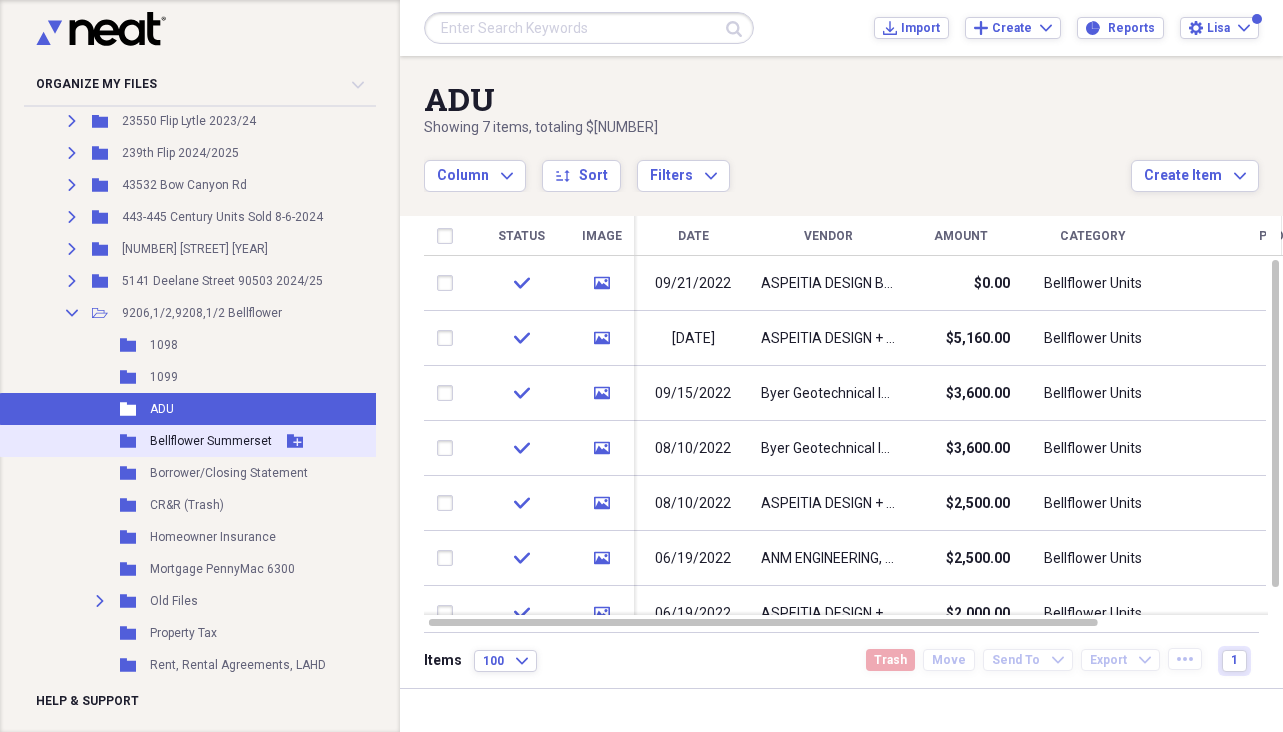 click on "Bellflower Summerset" at bounding box center [211, 441] 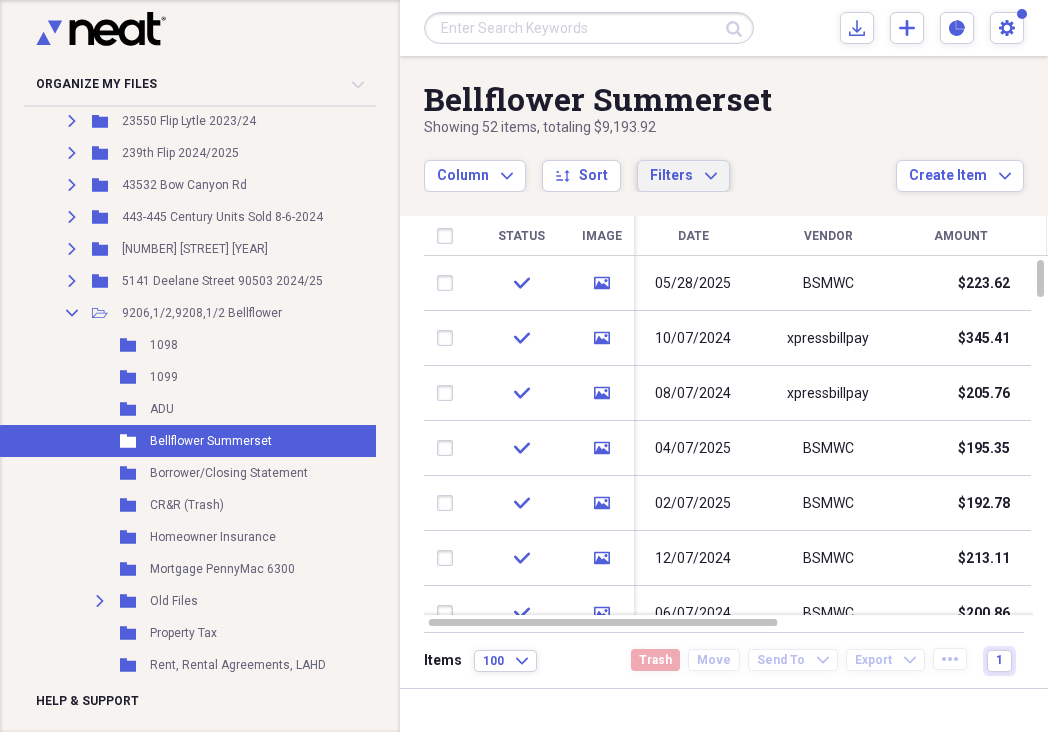 click on "Expand" 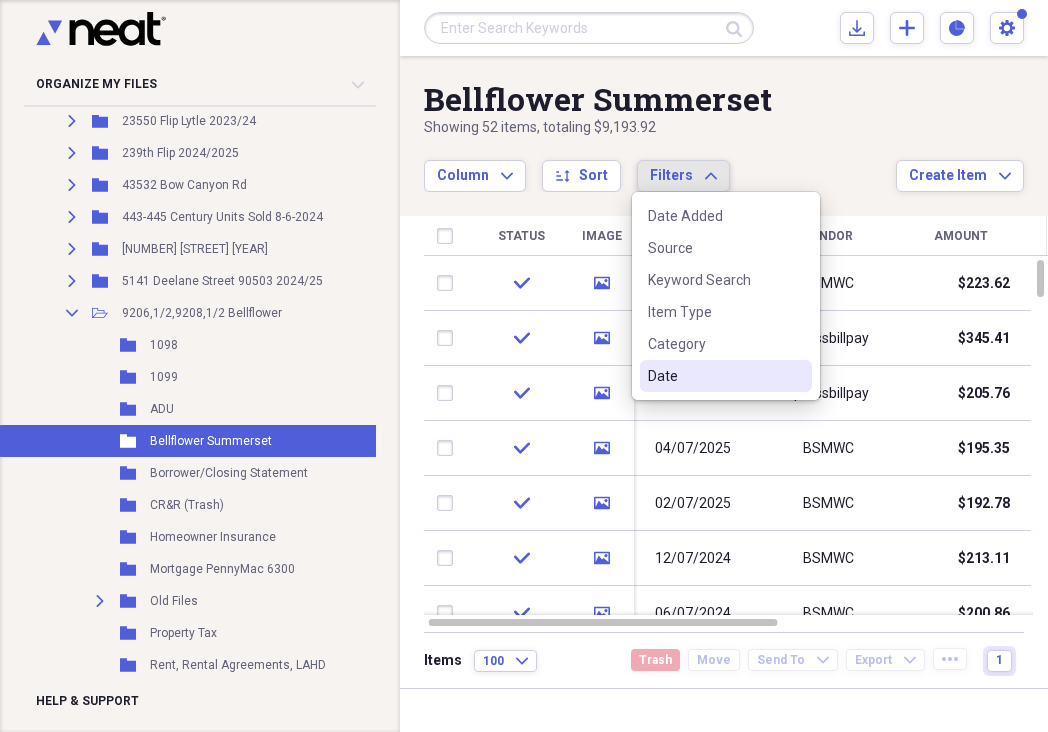 click on "Date" at bounding box center [714, 376] 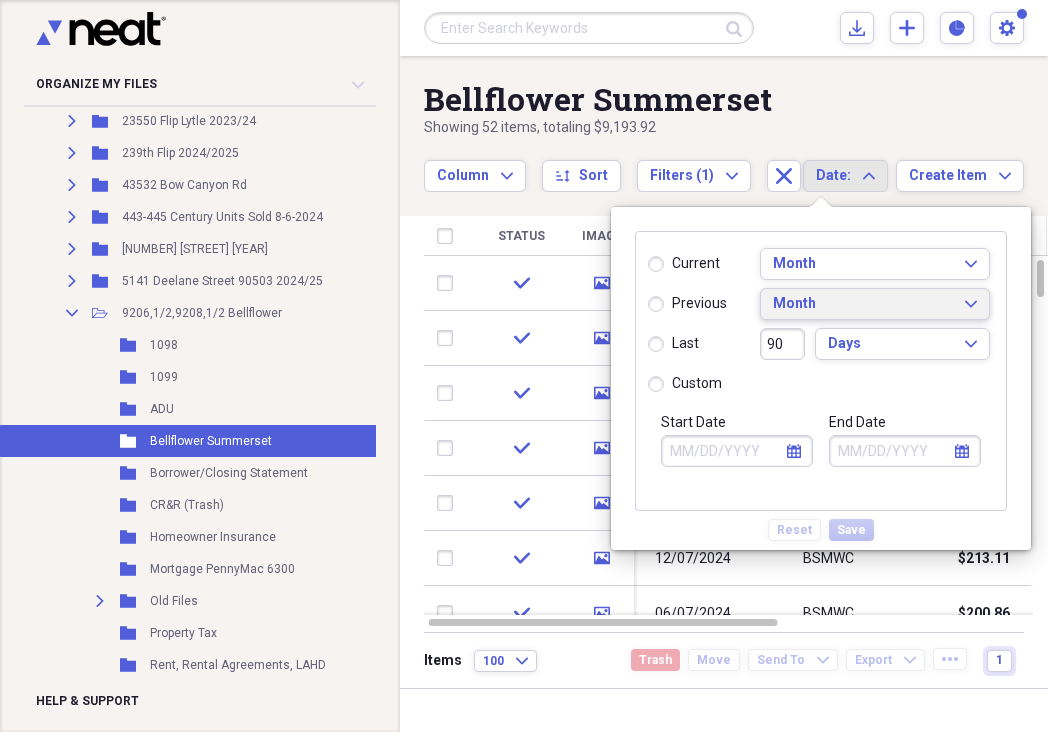 click on "Expand" 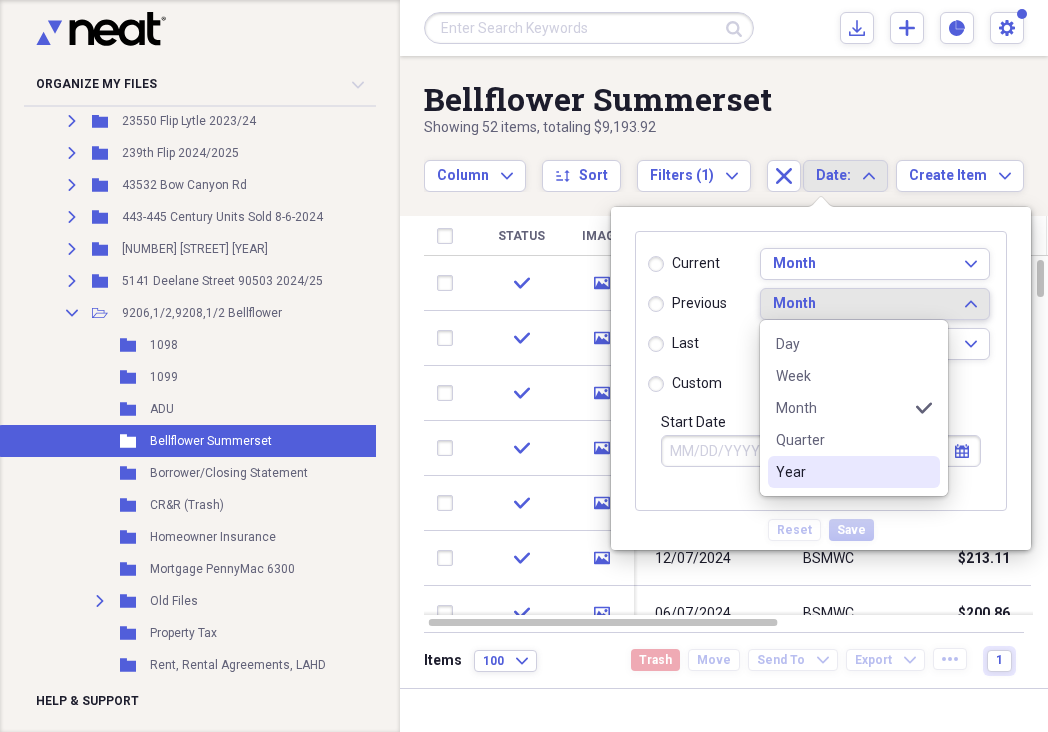 click on "Year" at bounding box center [842, 472] 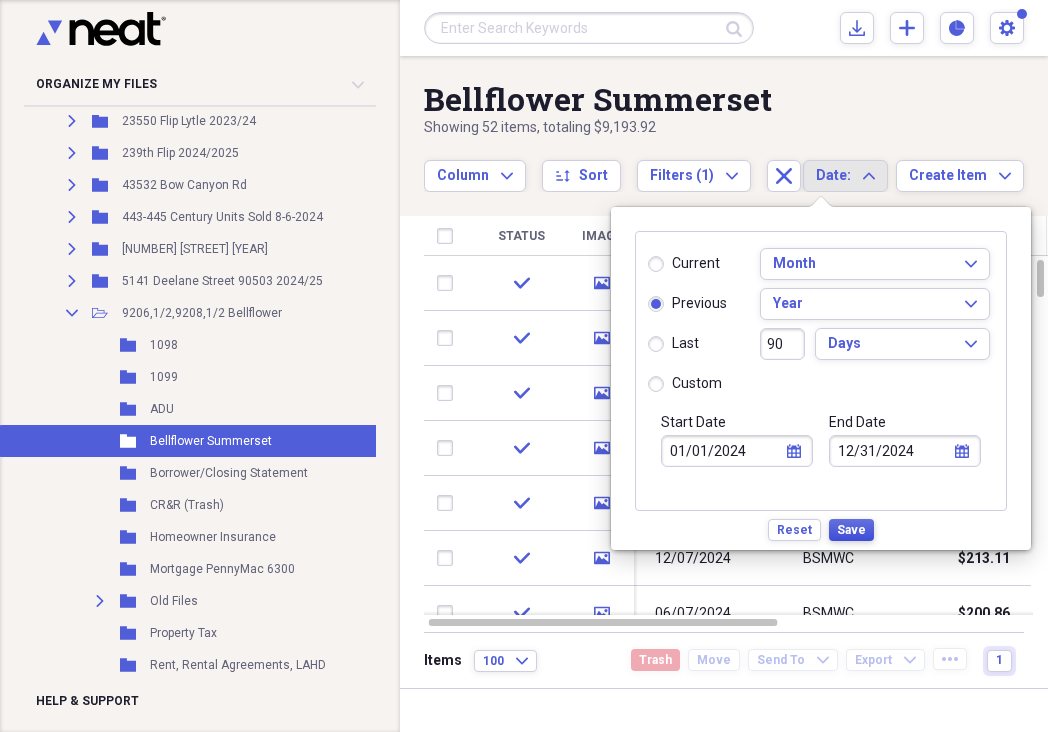 click on "Save" at bounding box center [851, 530] 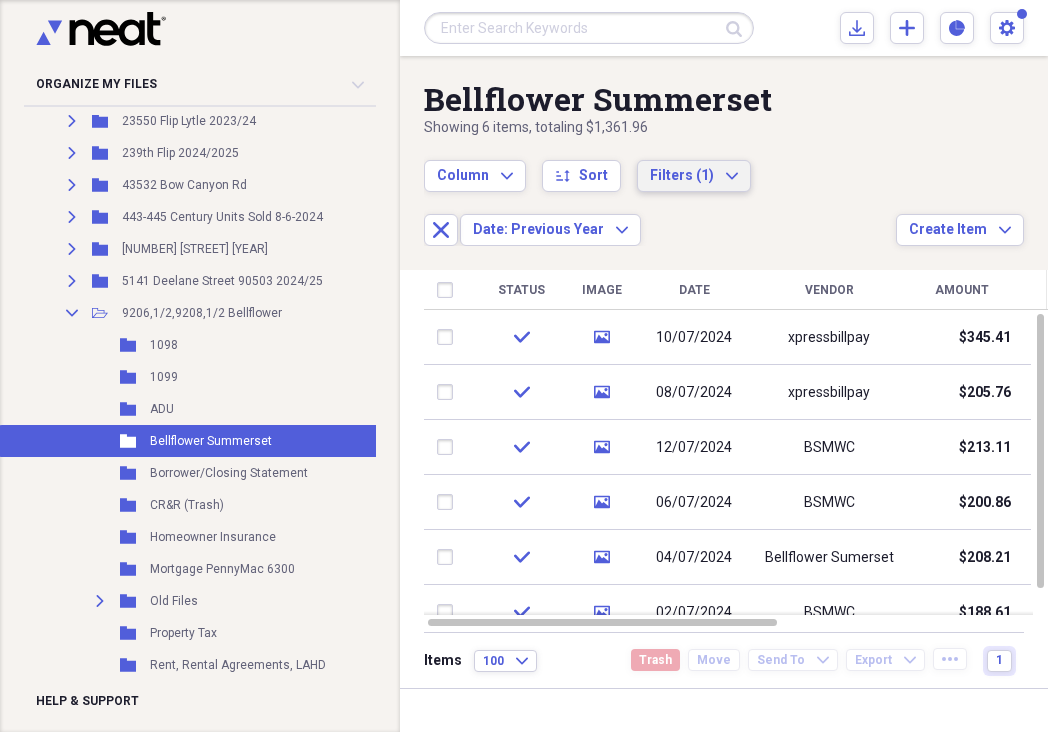 click on "Expand" 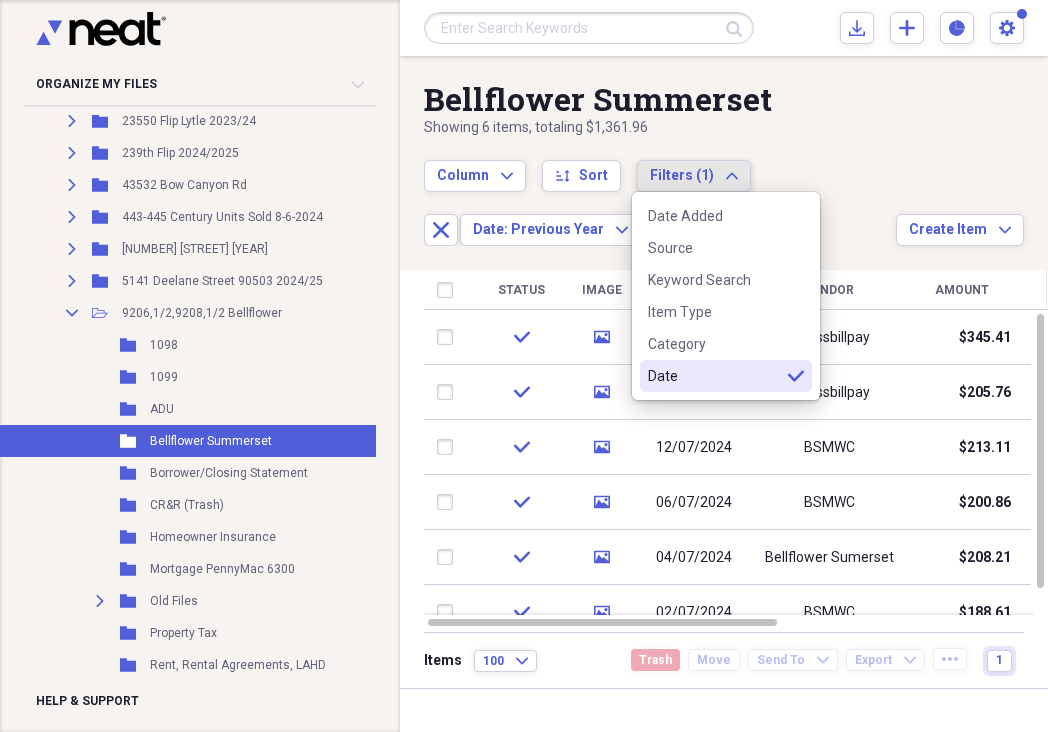 click on "Date" at bounding box center [714, 376] 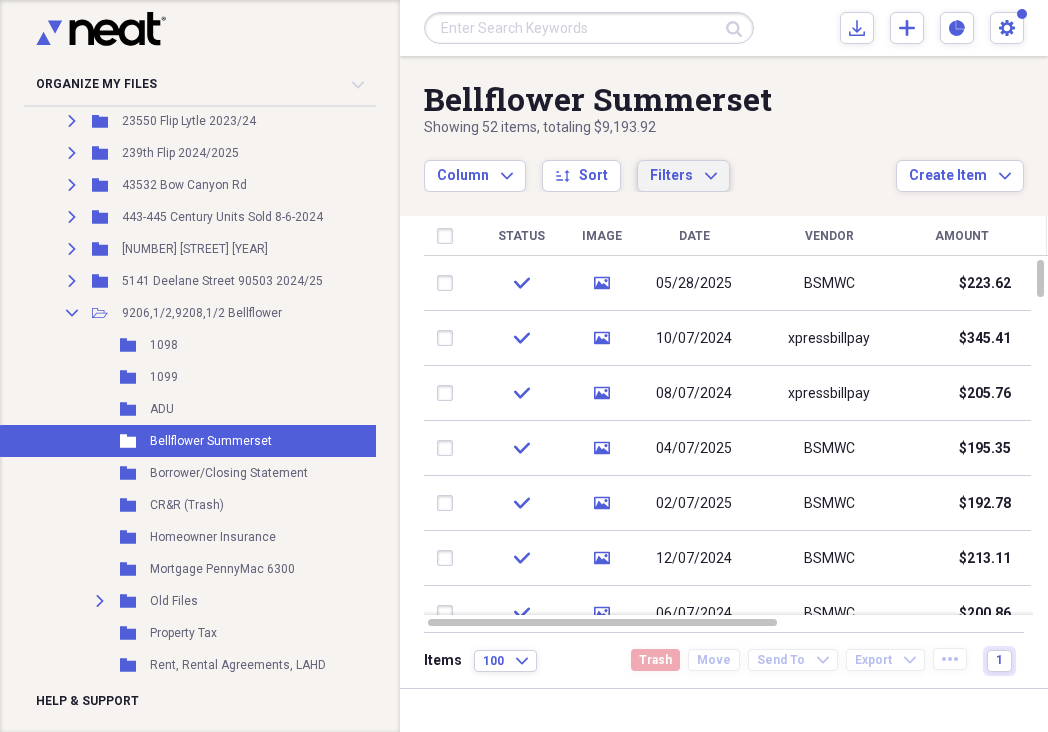 click on "Expand" 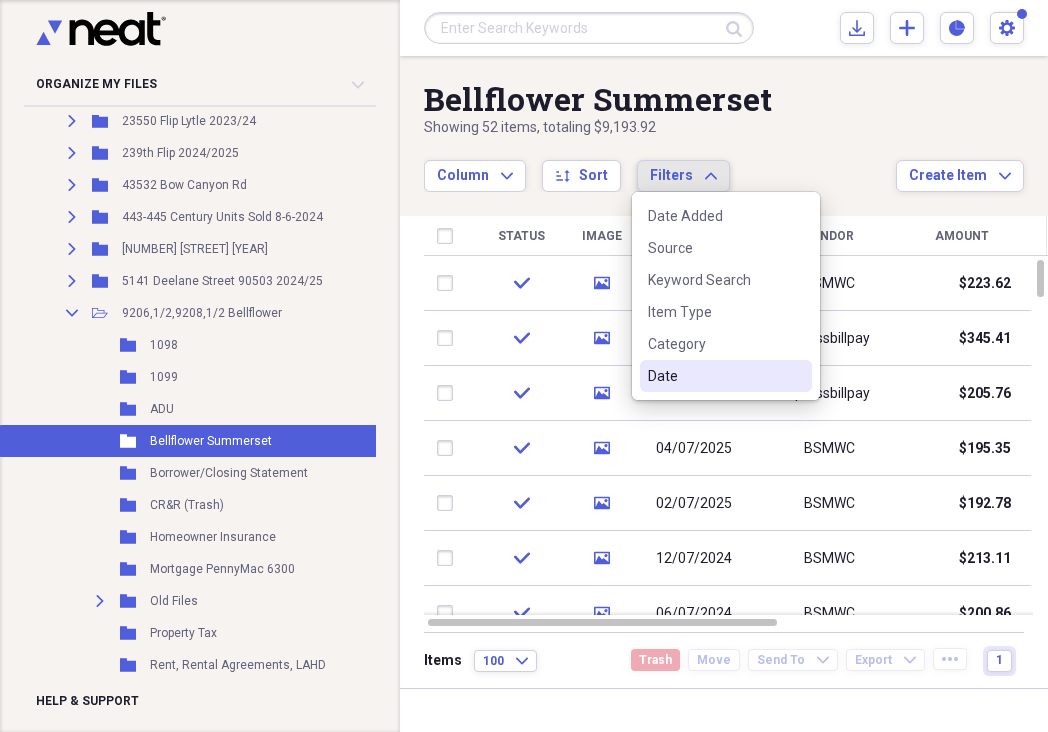 click on "Date" at bounding box center (714, 376) 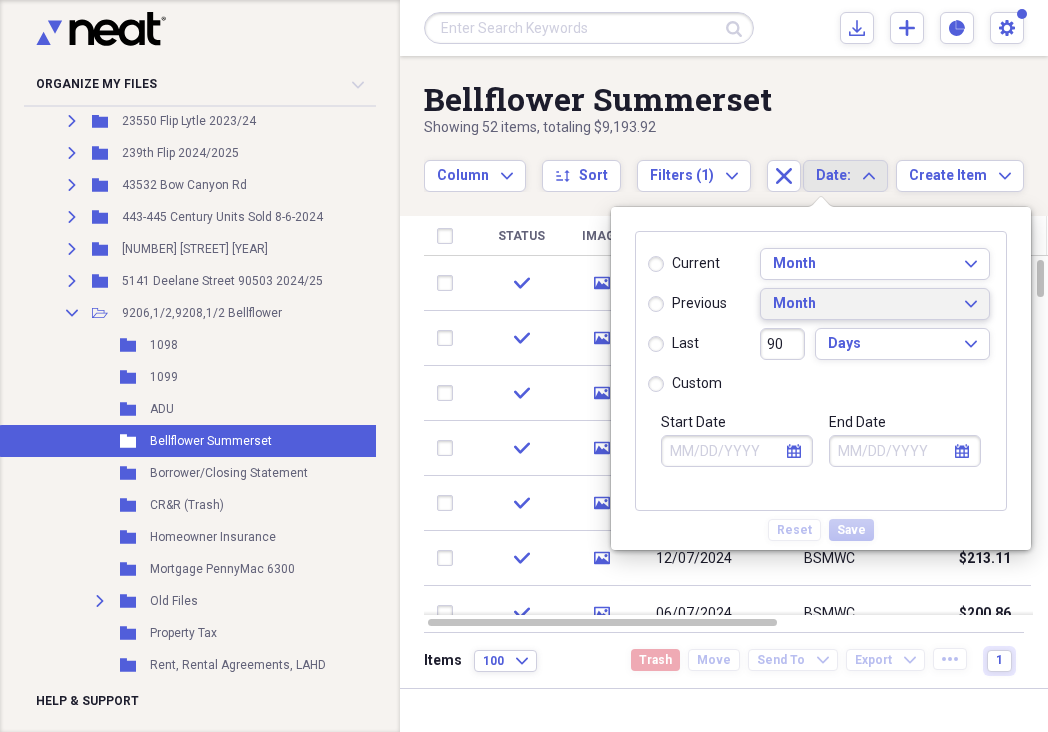 click on "Expand" 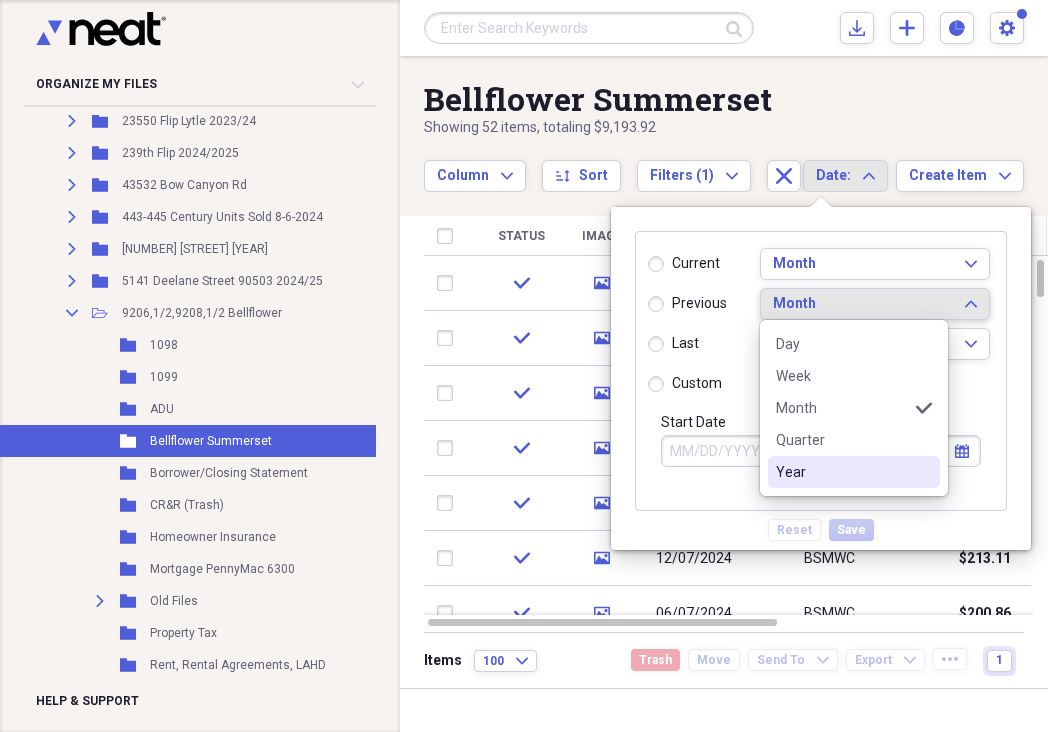 click on "Year" at bounding box center (842, 472) 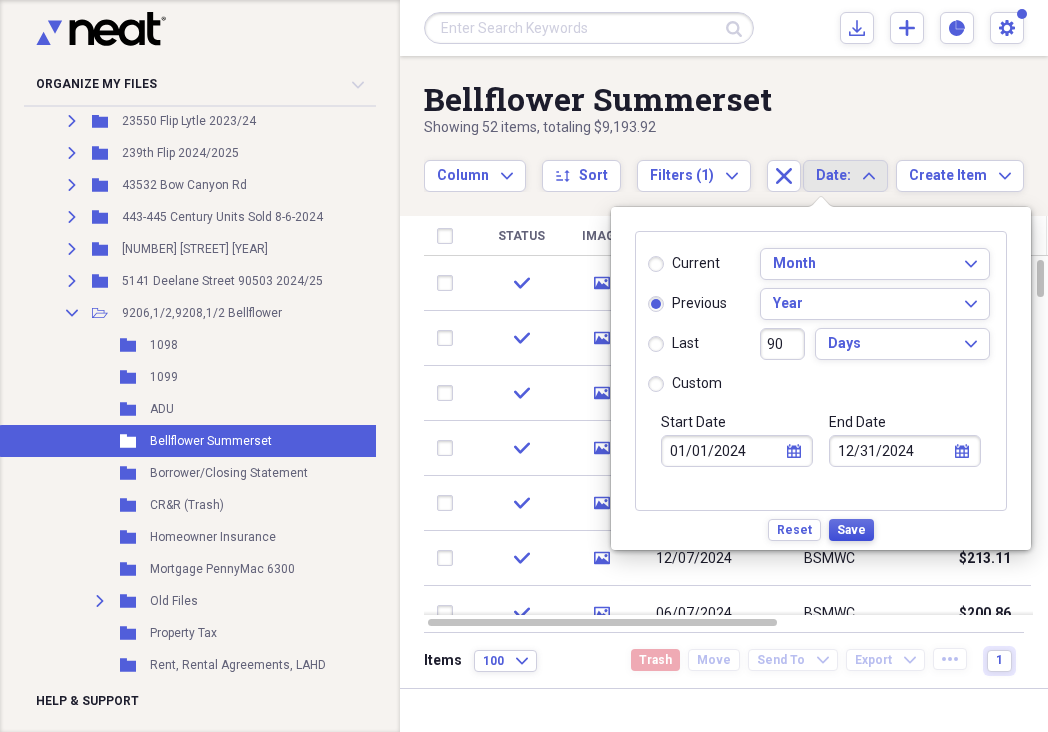 click on "Save" at bounding box center [851, 530] 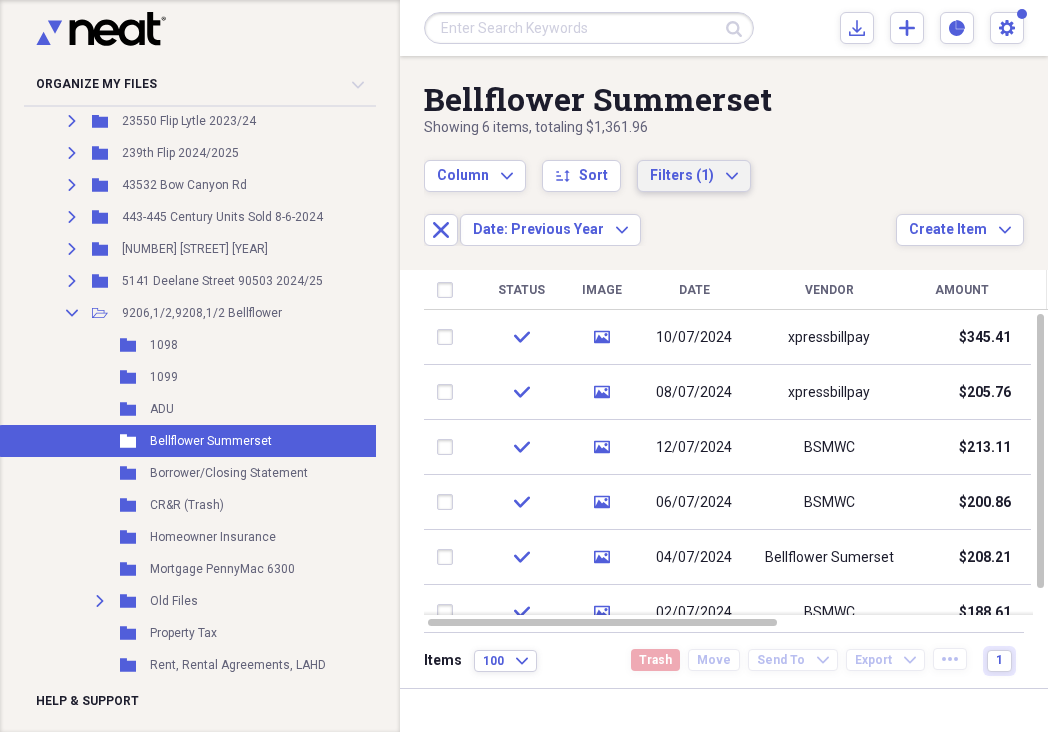 click on "Filters (1) Expand" at bounding box center (694, 176) 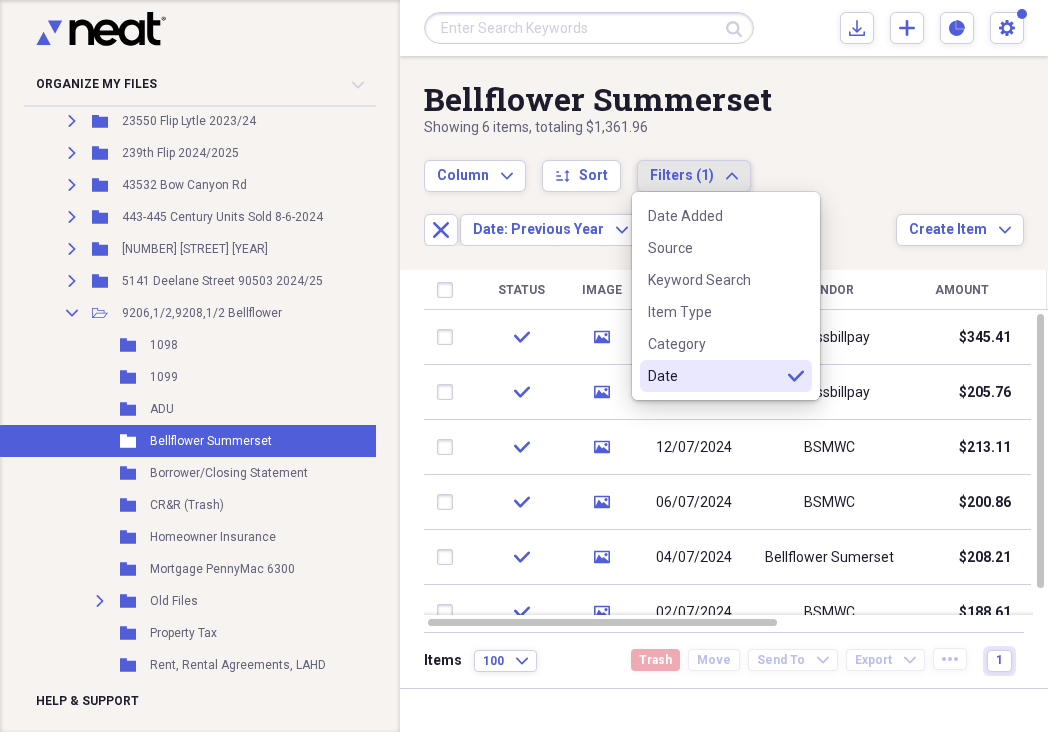 click on "Date selected" at bounding box center (726, 376) 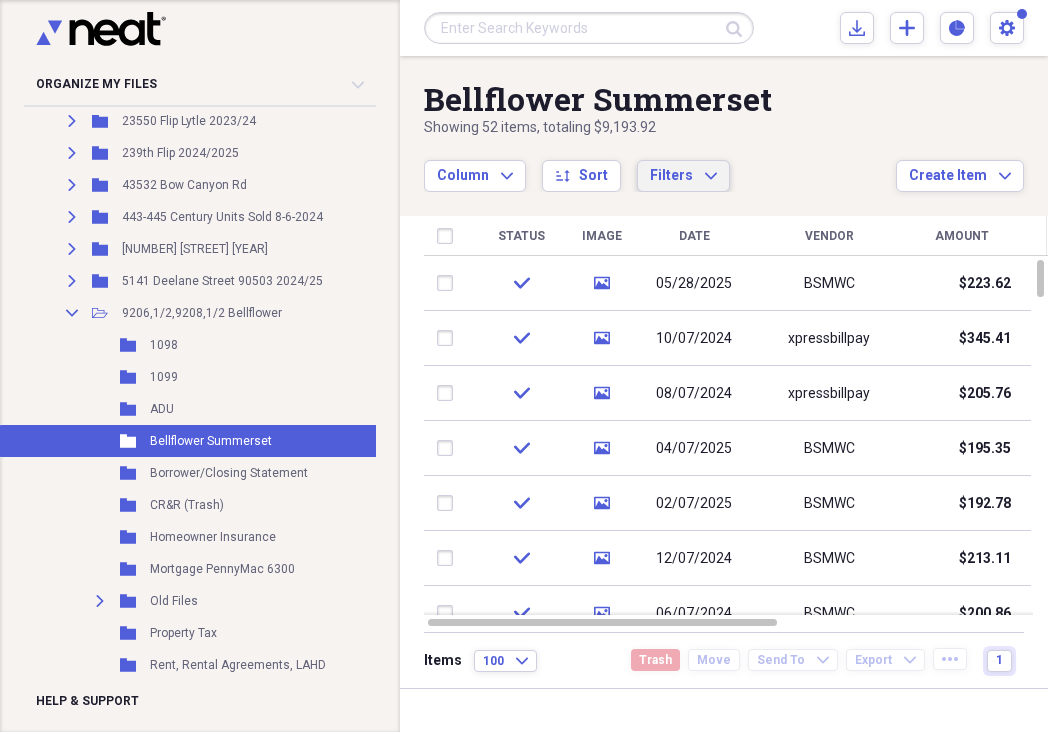 click on "Filters  Expand" at bounding box center [683, 176] 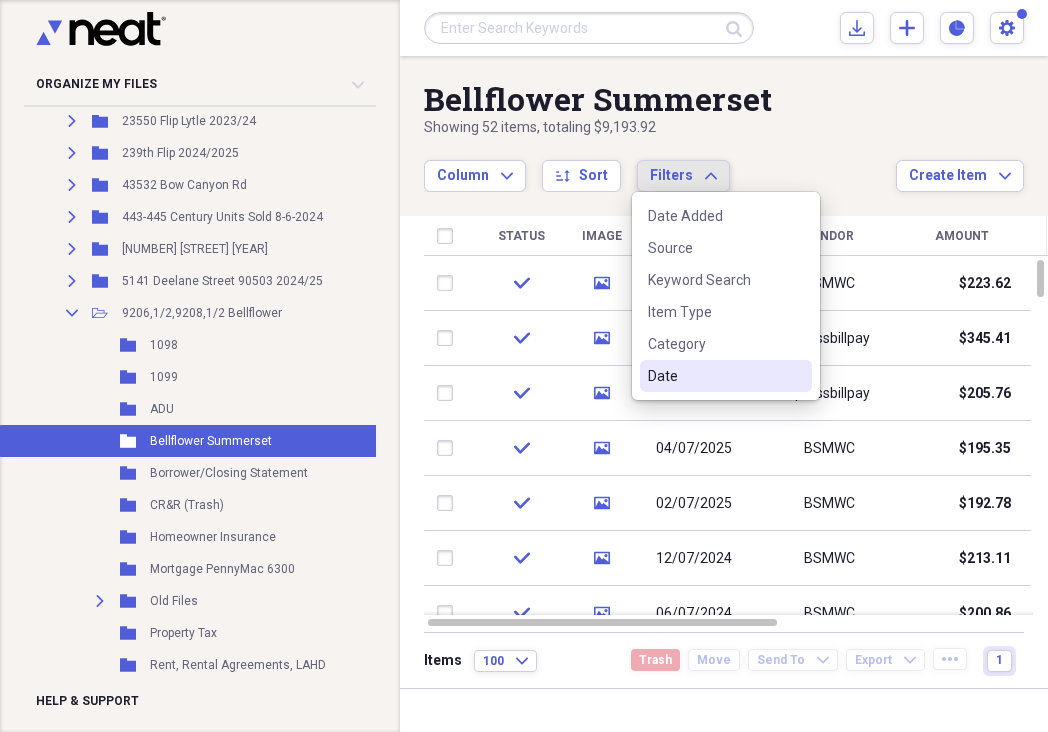 click on "Date" at bounding box center [714, 376] 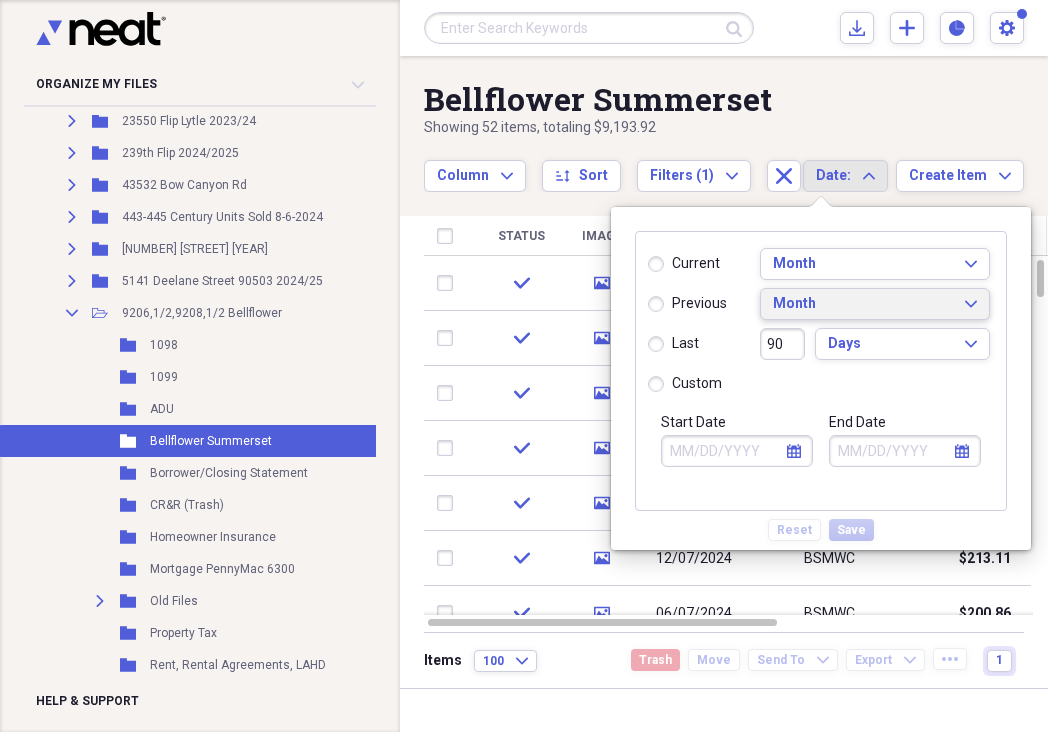 click on "Expand" 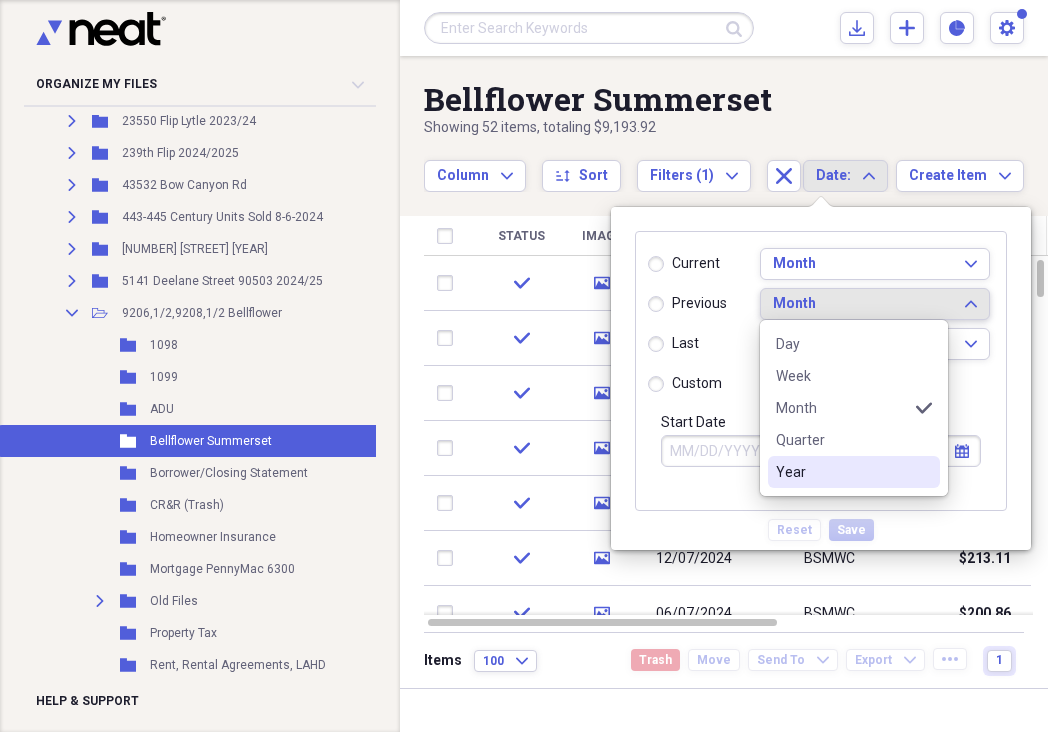 click on "Year" at bounding box center [842, 472] 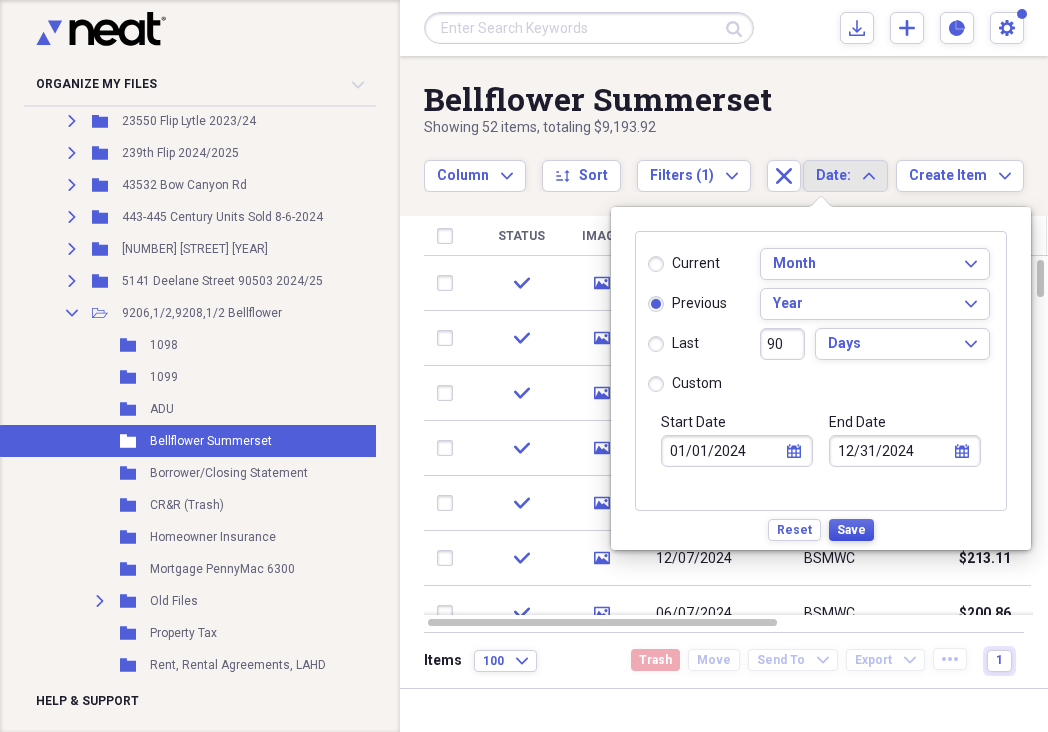 click on "Save" at bounding box center (851, 530) 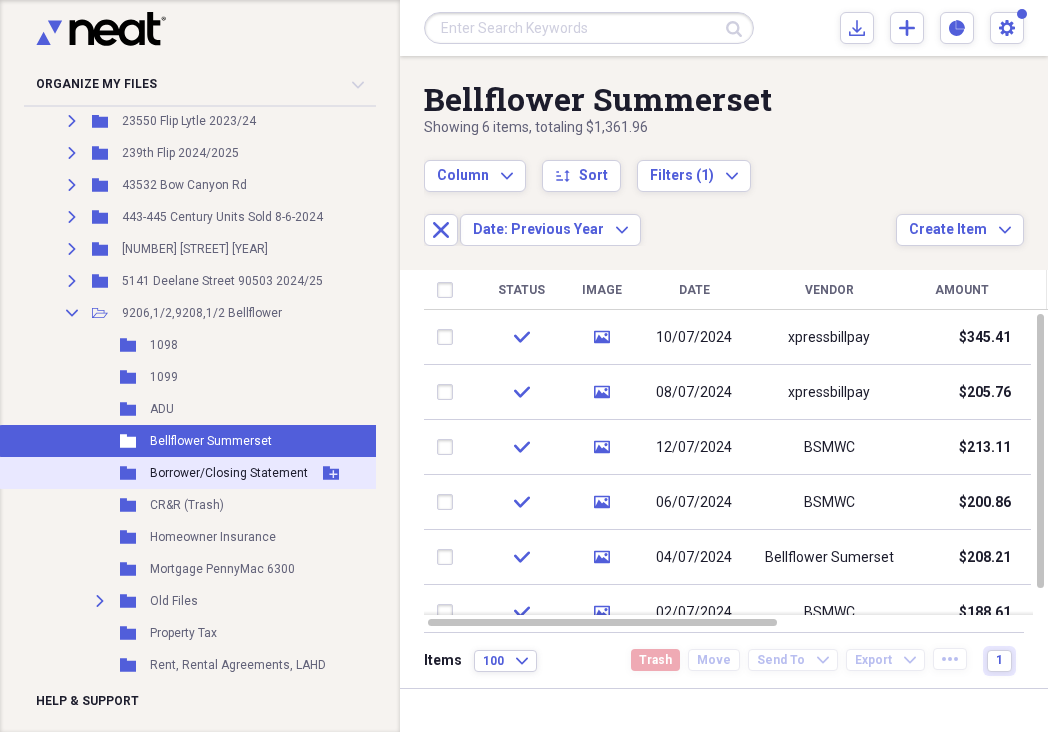 click on "Borrower/Closing Statement" at bounding box center (229, 473) 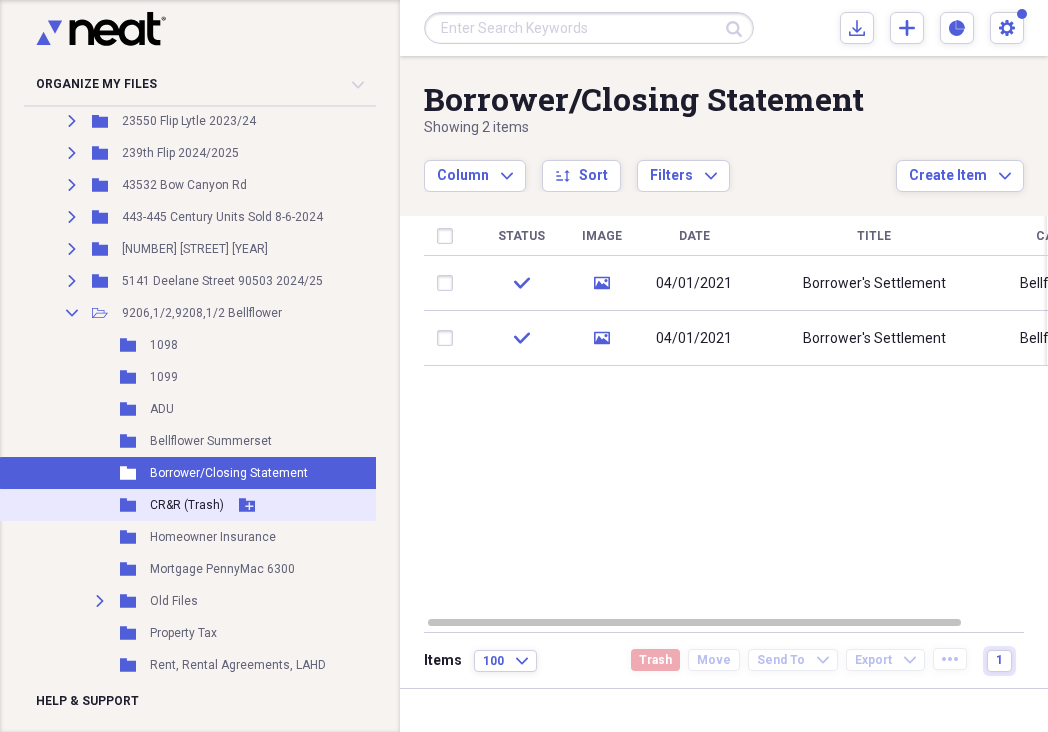click on "CR&R (Trash)" at bounding box center (187, 505) 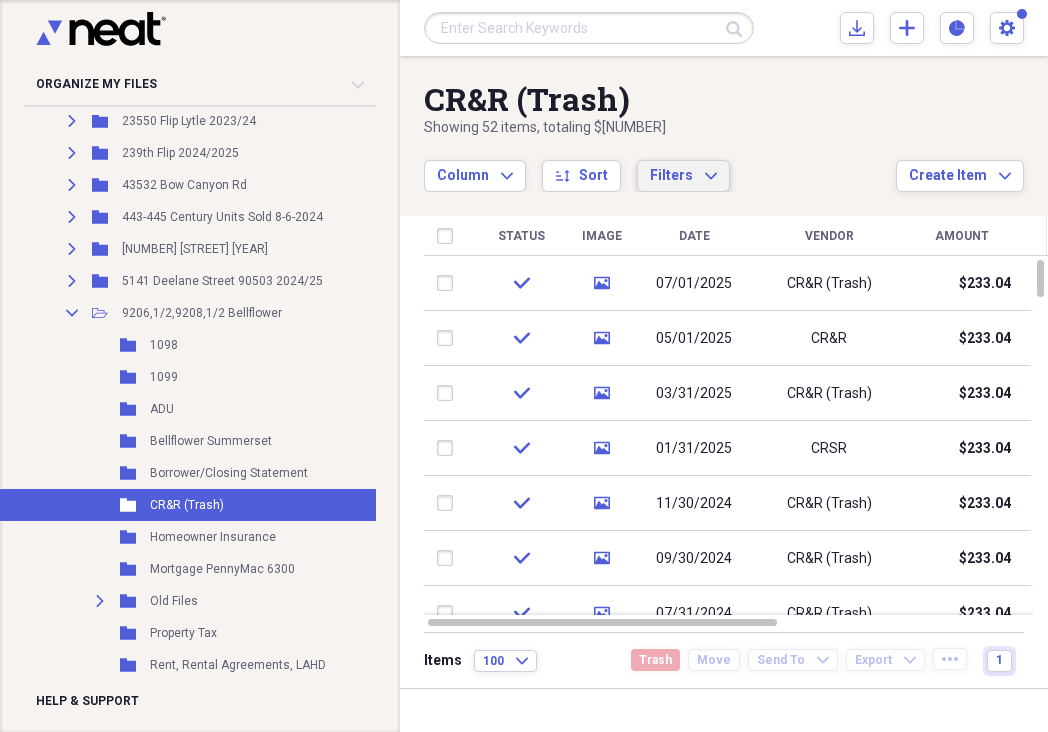 click 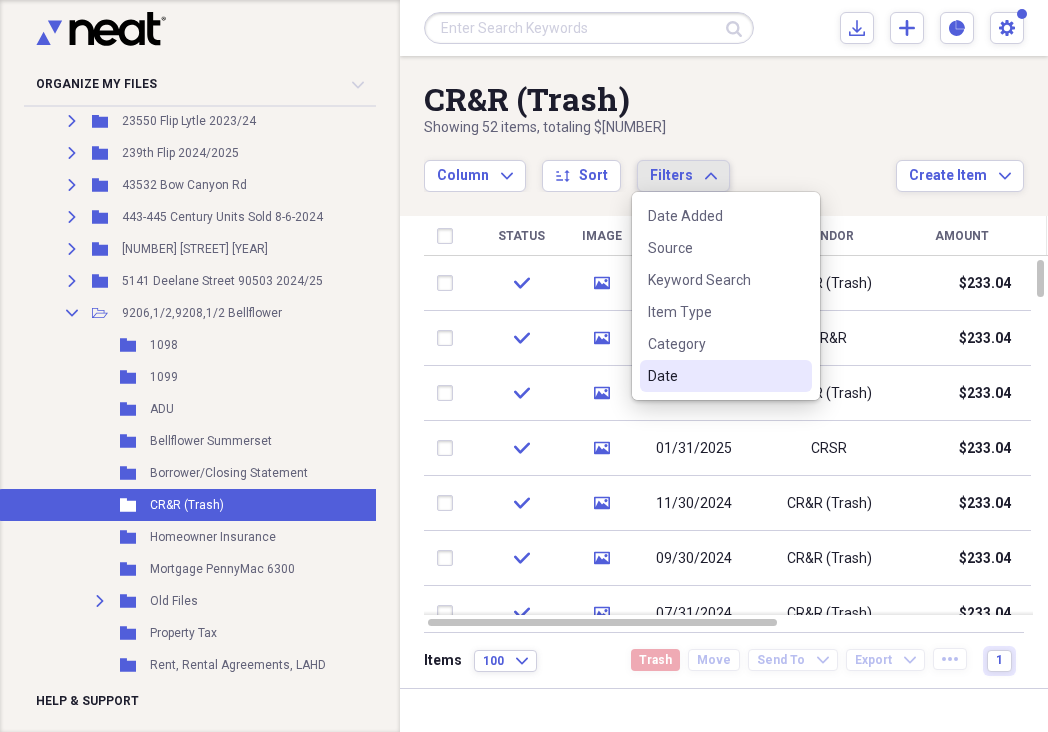 click on "Date" at bounding box center [714, 376] 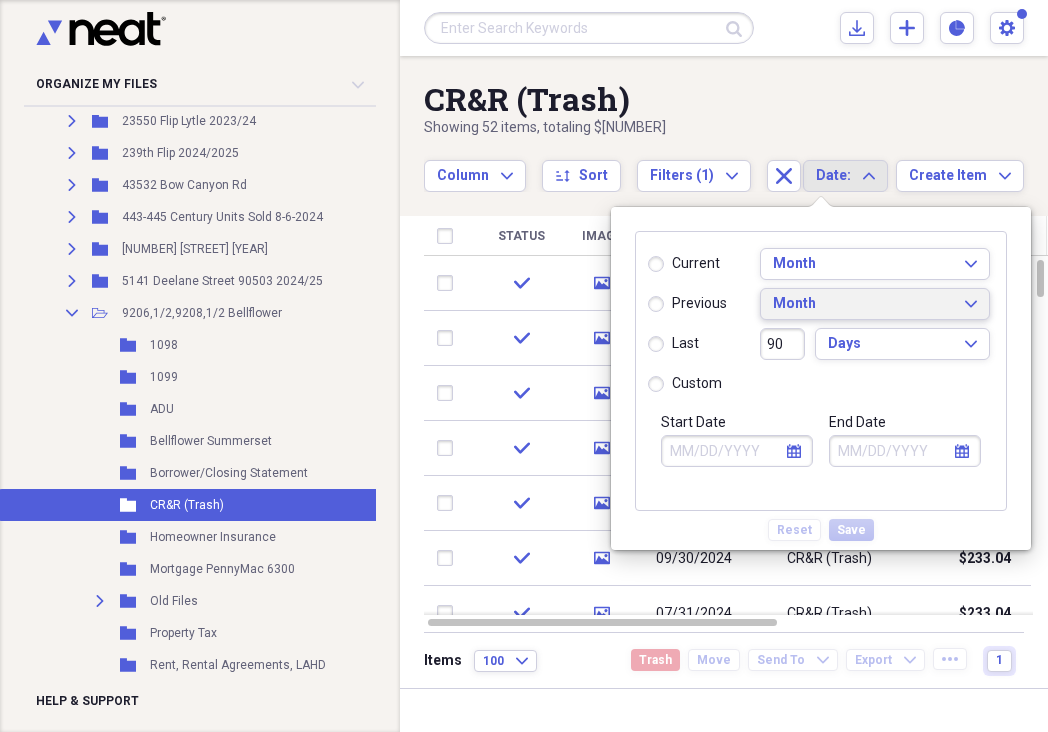 click on "Expand" 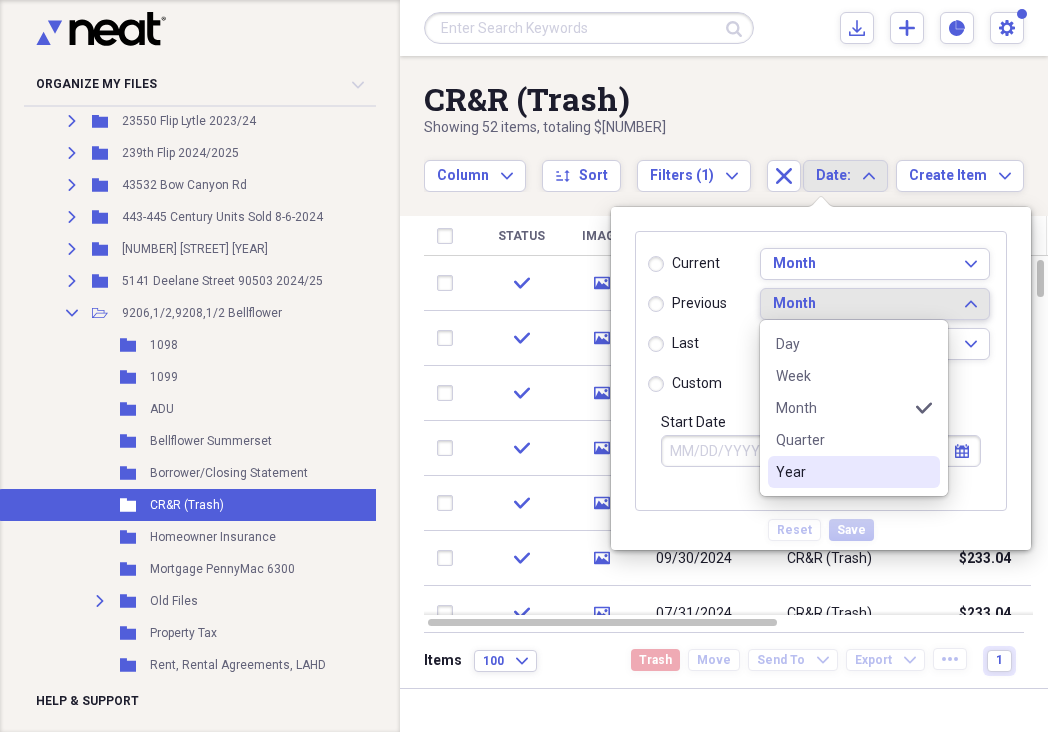 click on "Year" at bounding box center [842, 472] 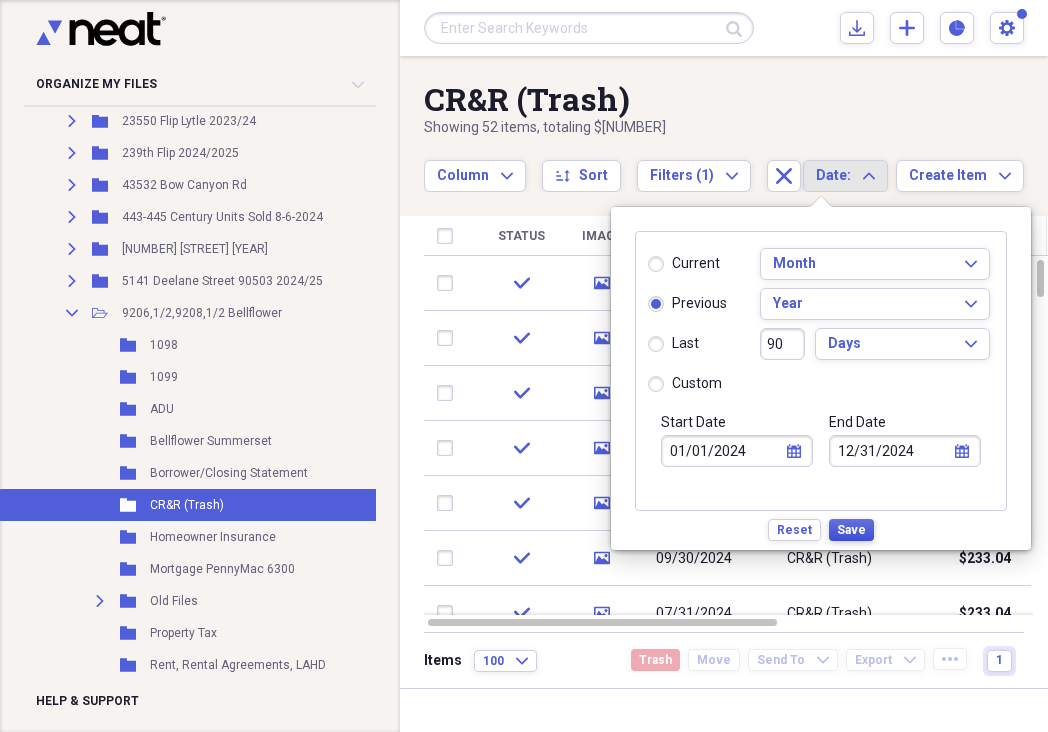 click on "Save" at bounding box center (851, 530) 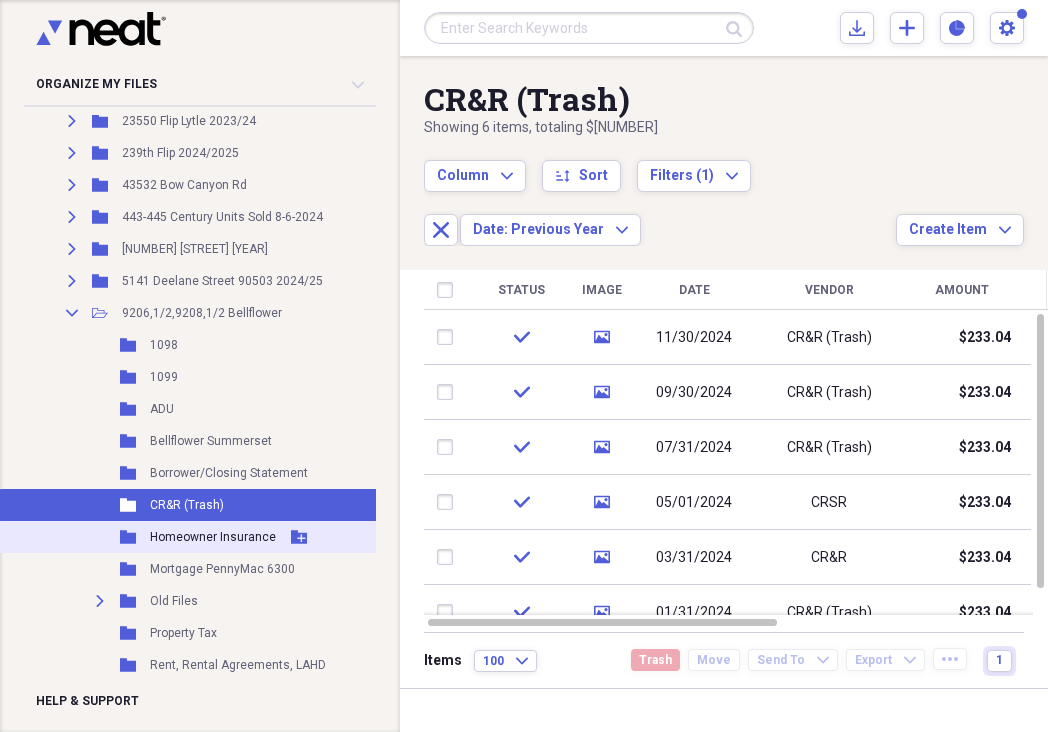 click on "Homeowner Insurance" at bounding box center [213, 537] 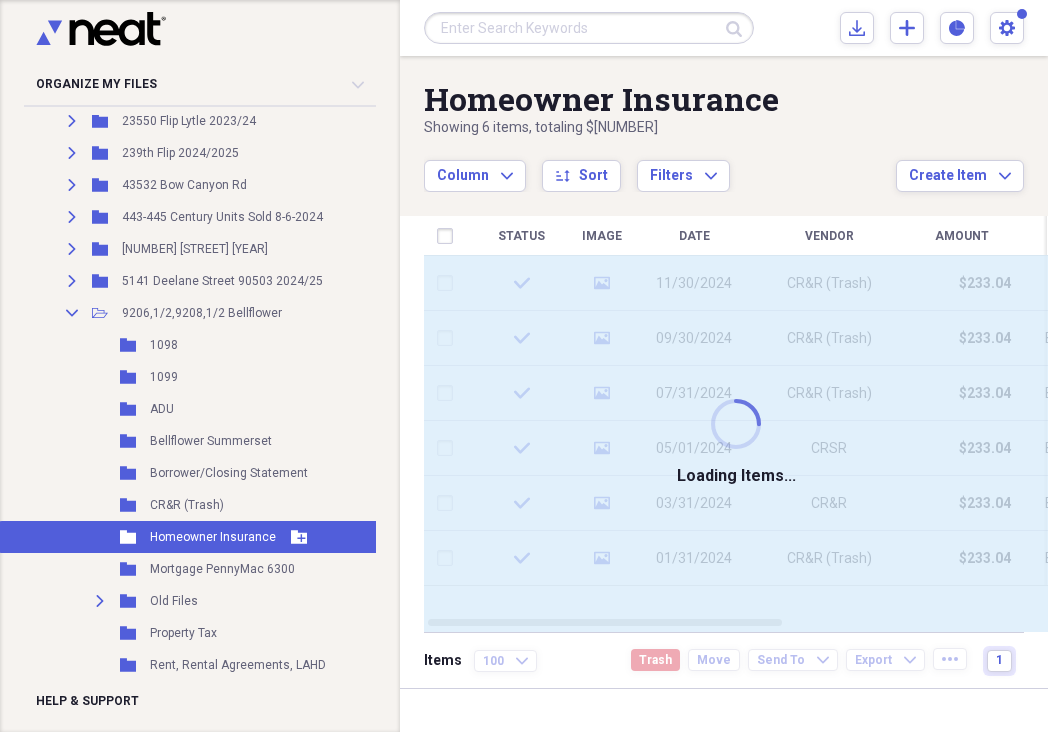 click on "Homeowner Insurance" at bounding box center [213, 537] 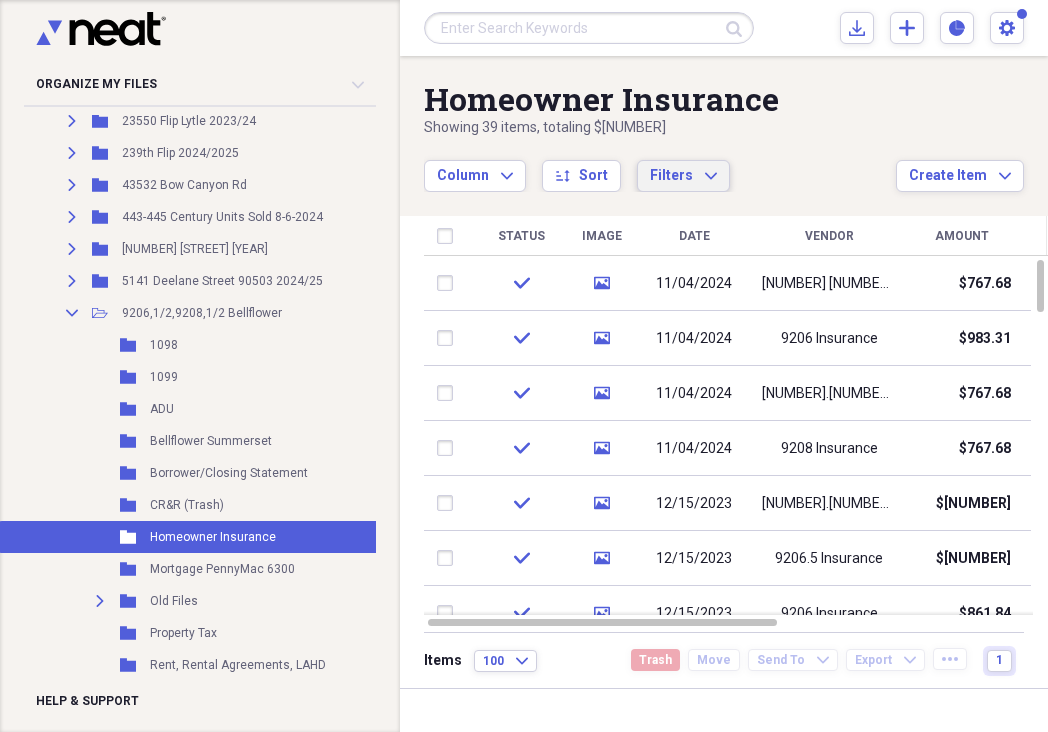 click on "Expand" 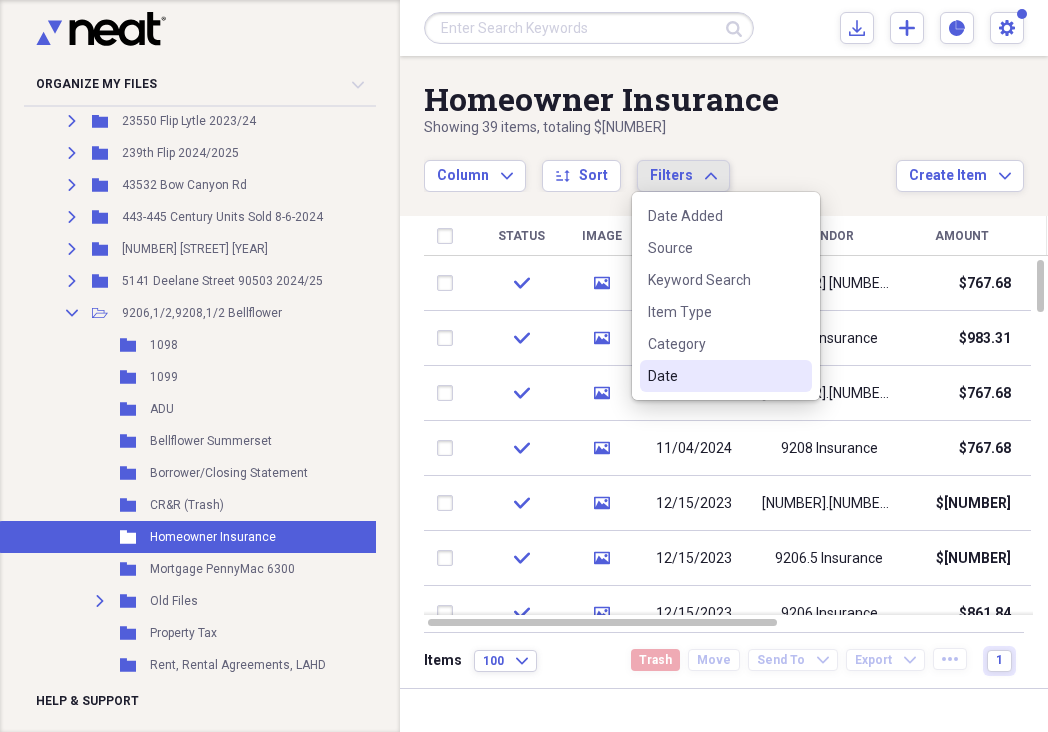 click on "Date" at bounding box center (714, 376) 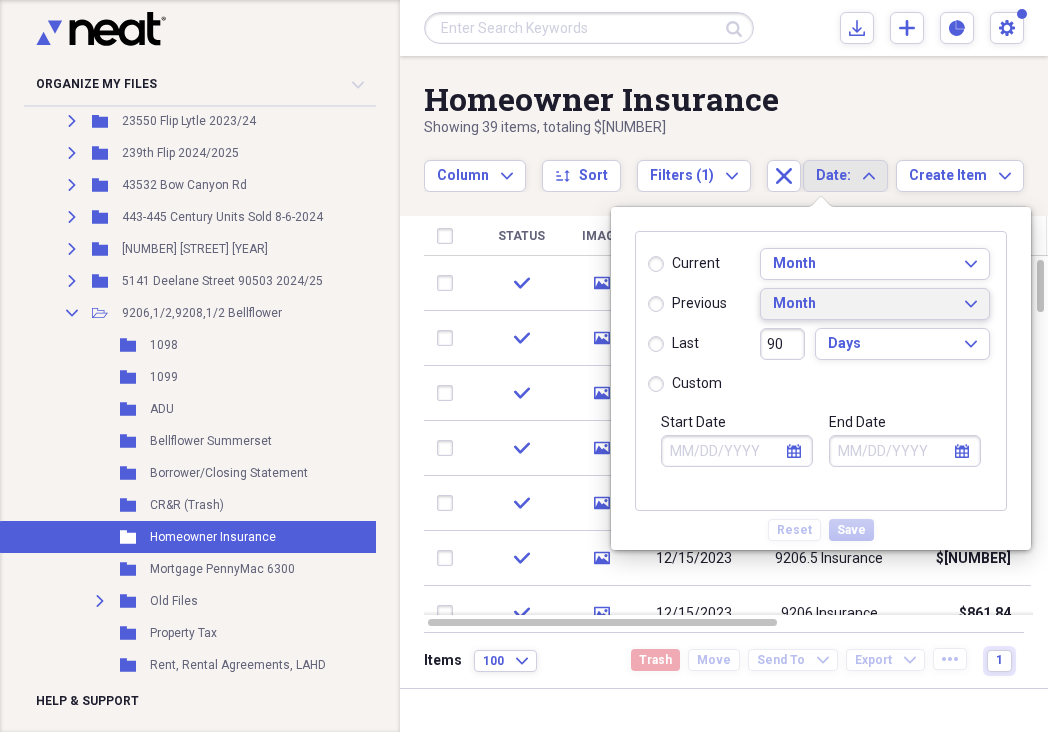 click on "Expand" 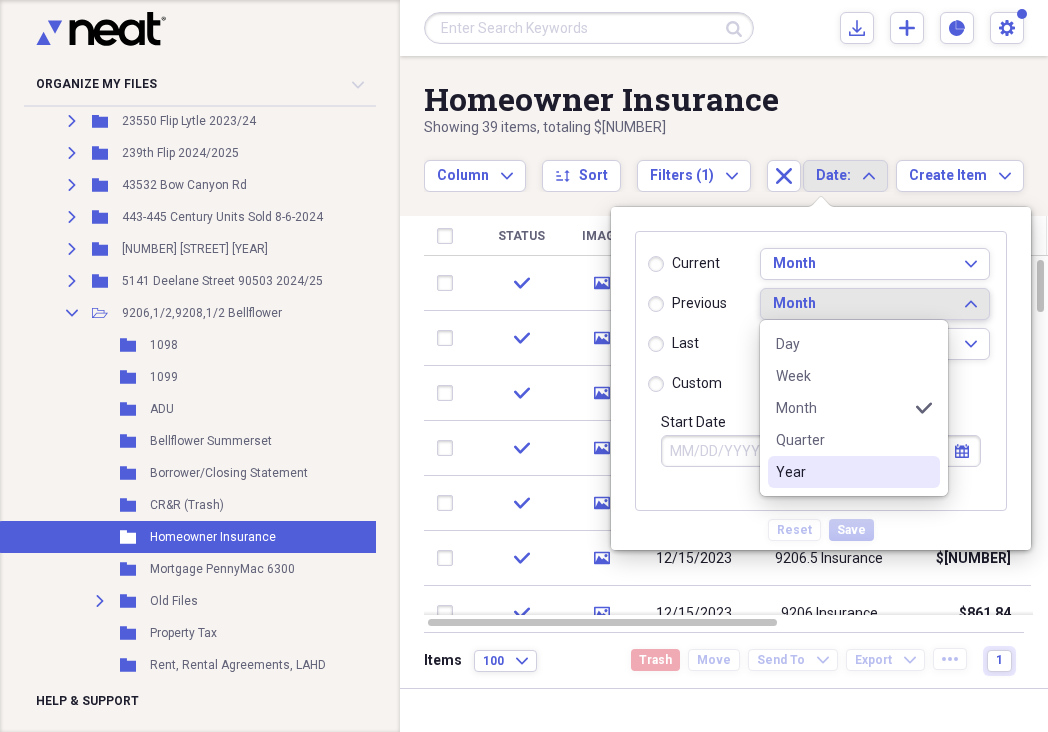 click on "Year" at bounding box center [842, 472] 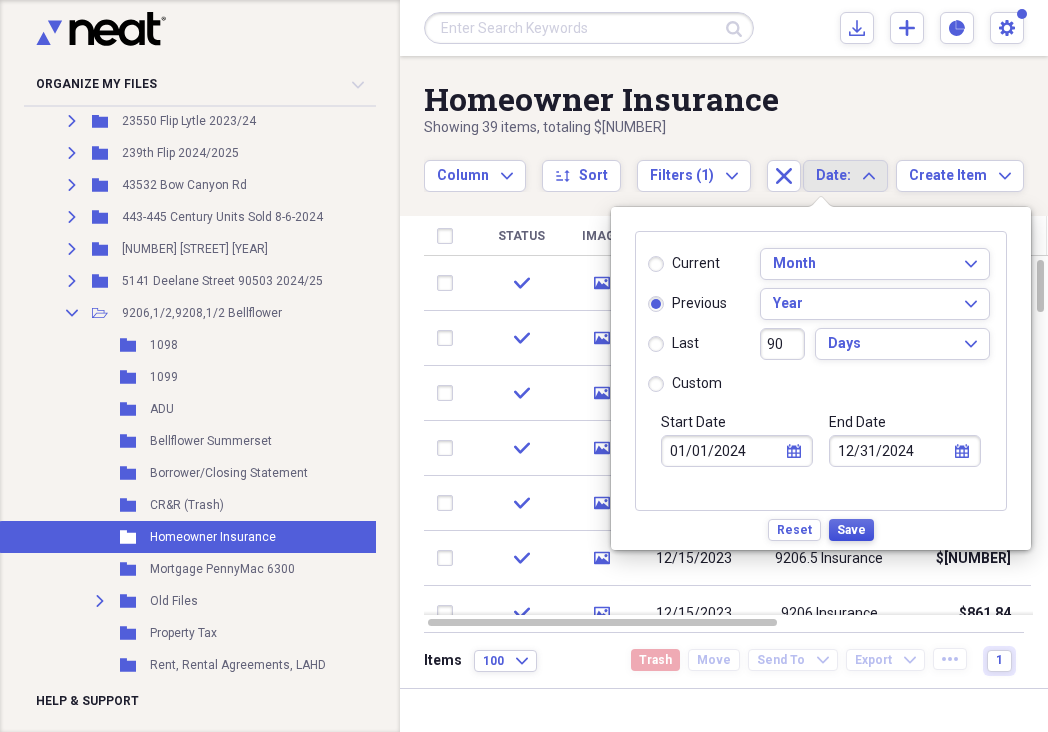 click on "Save" at bounding box center [851, 530] 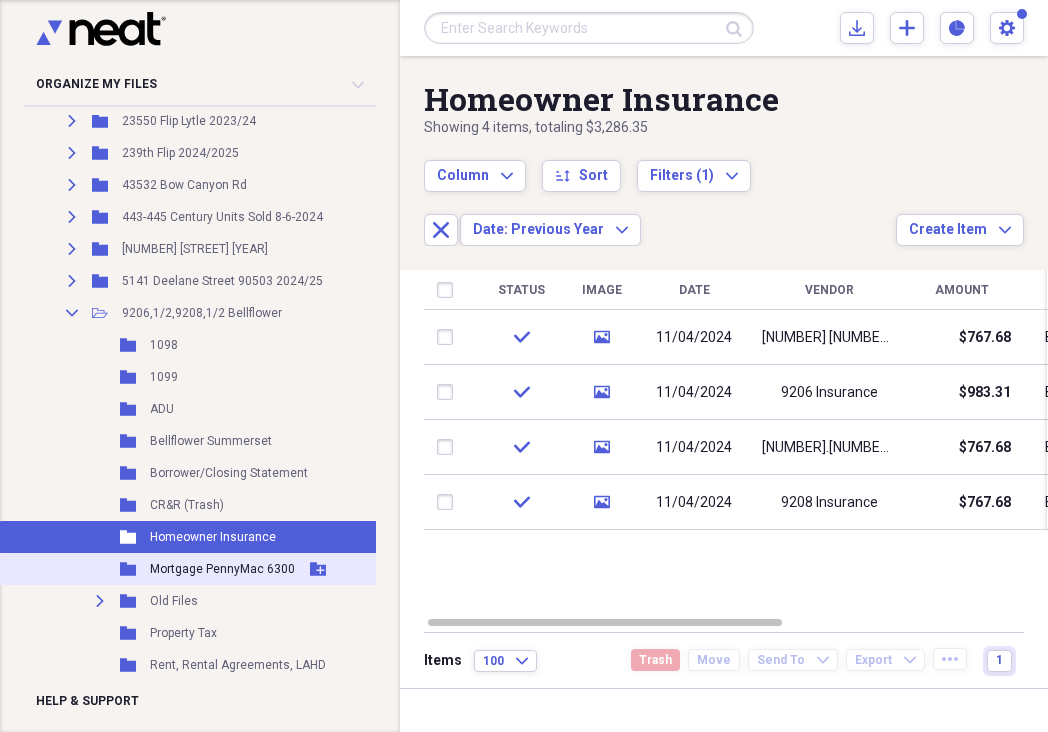 click on "Mortgage PennyMac 6300" at bounding box center (222, 569) 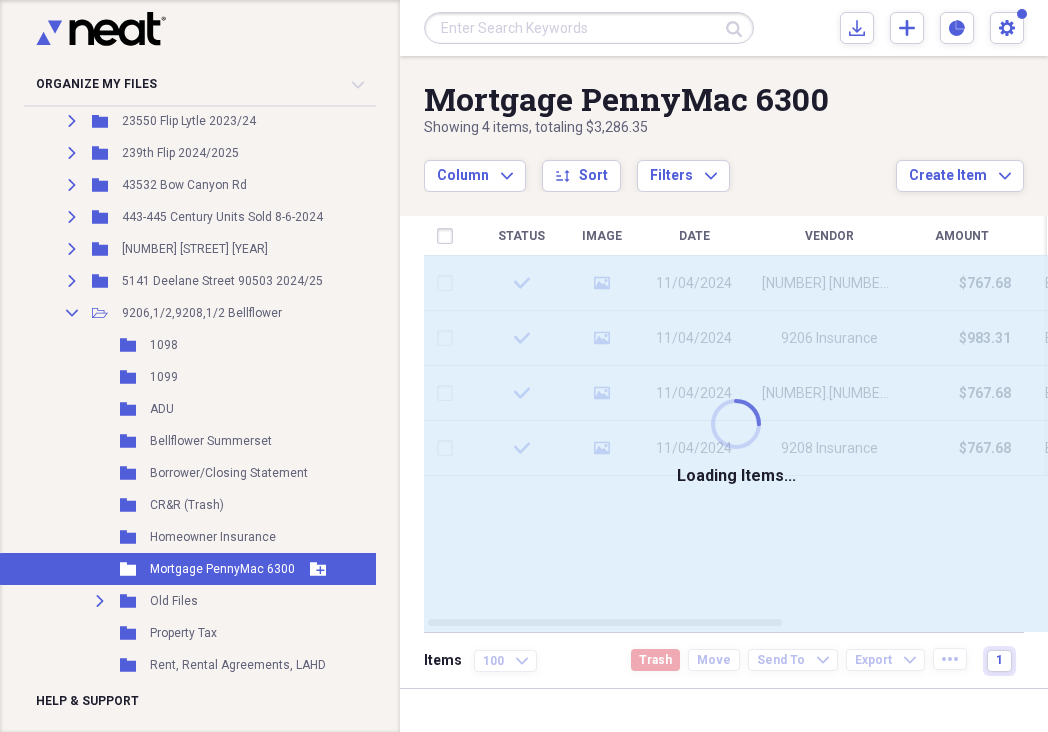 click on "Mortgage PennyMac 6300" at bounding box center (222, 569) 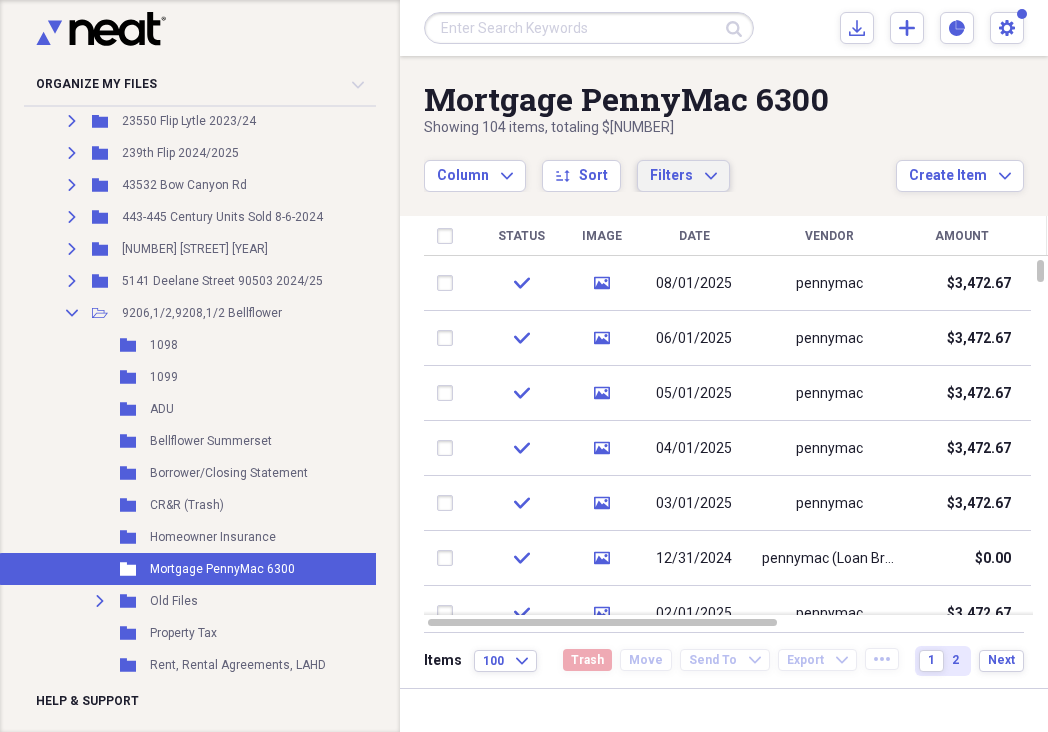 click on "Expand" 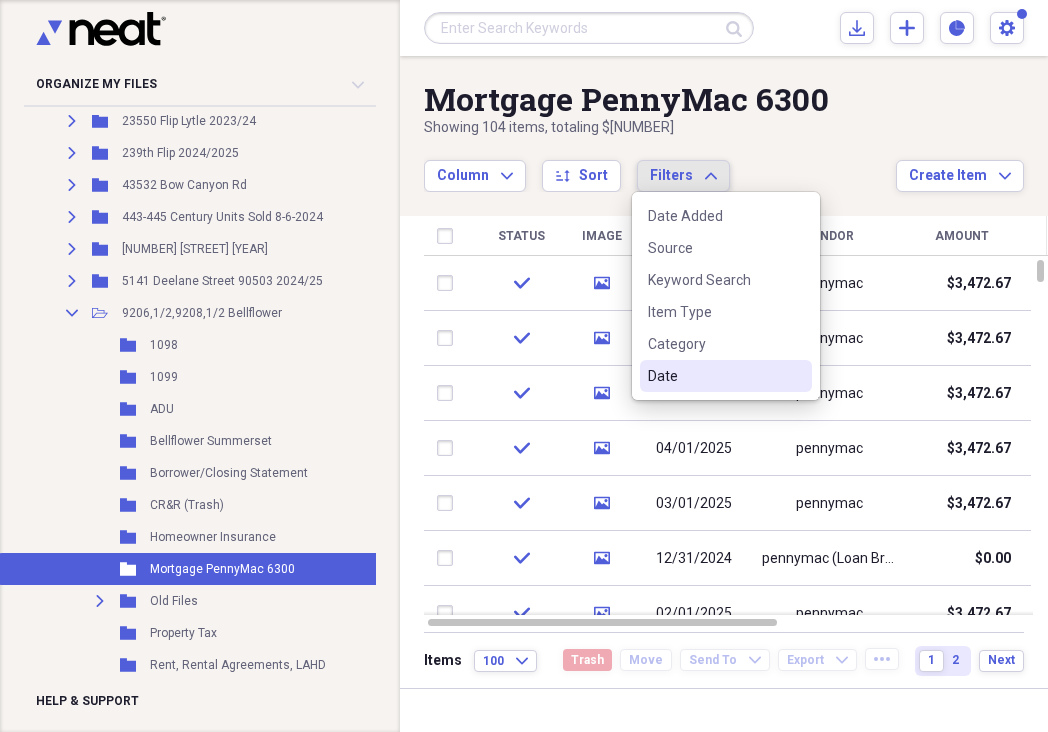 click on "Date" at bounding box center (714, 376) 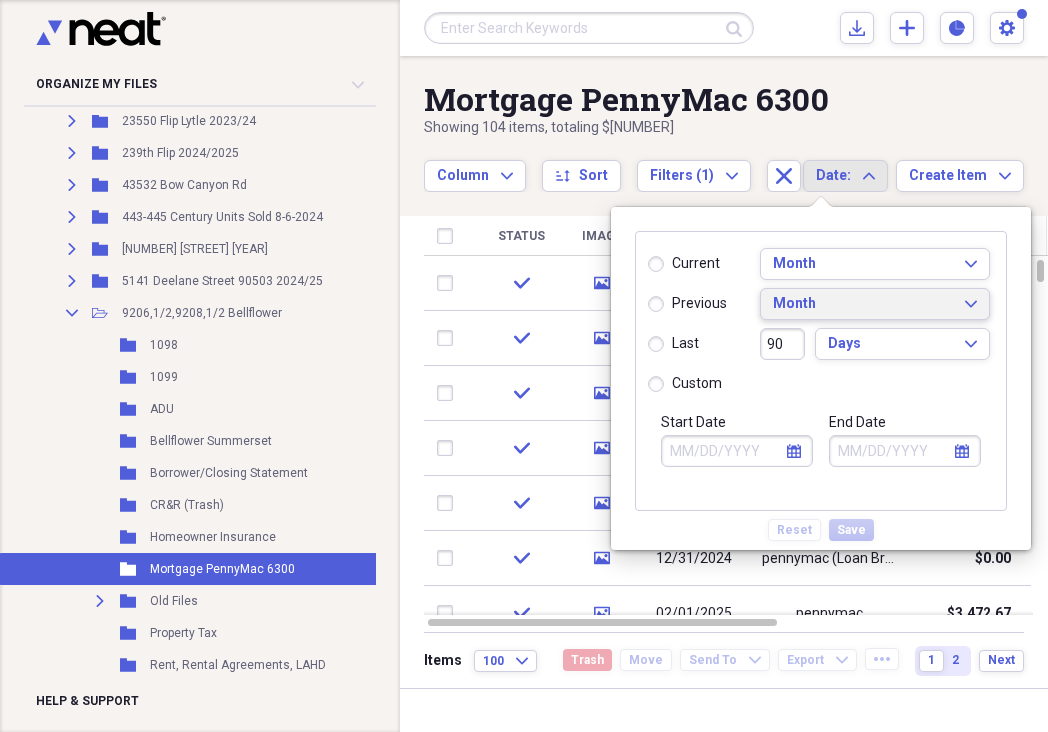 click on "Month Expand" at bounding box center (875, 304) 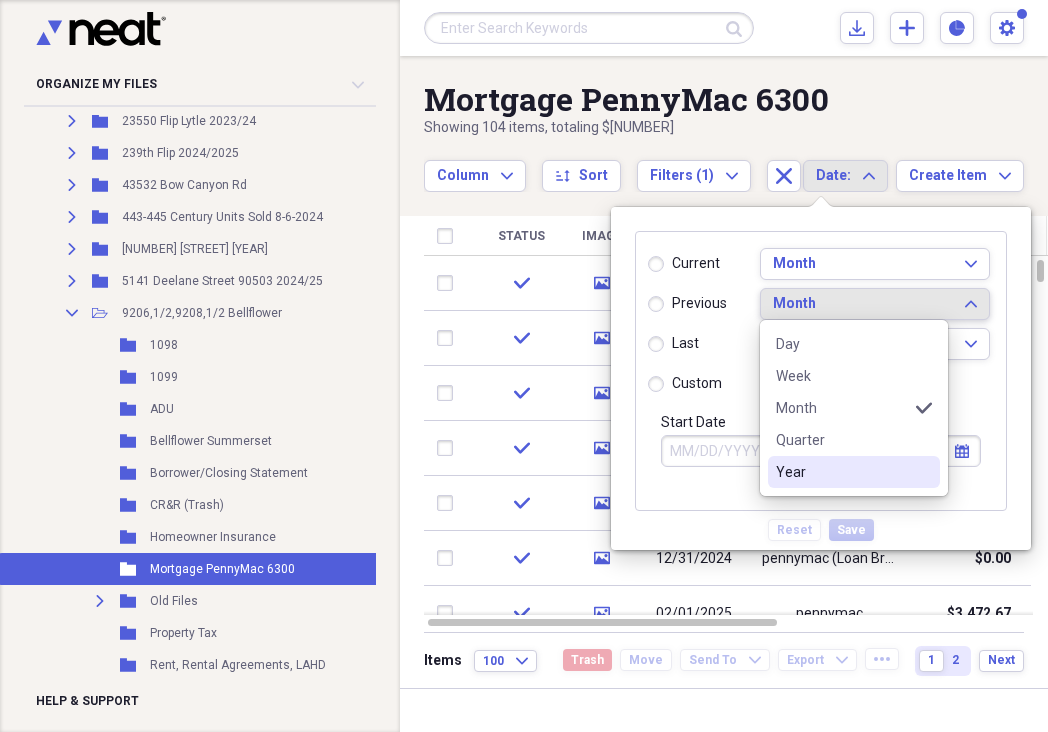 click on "Year" at bounding box center [842, 472] 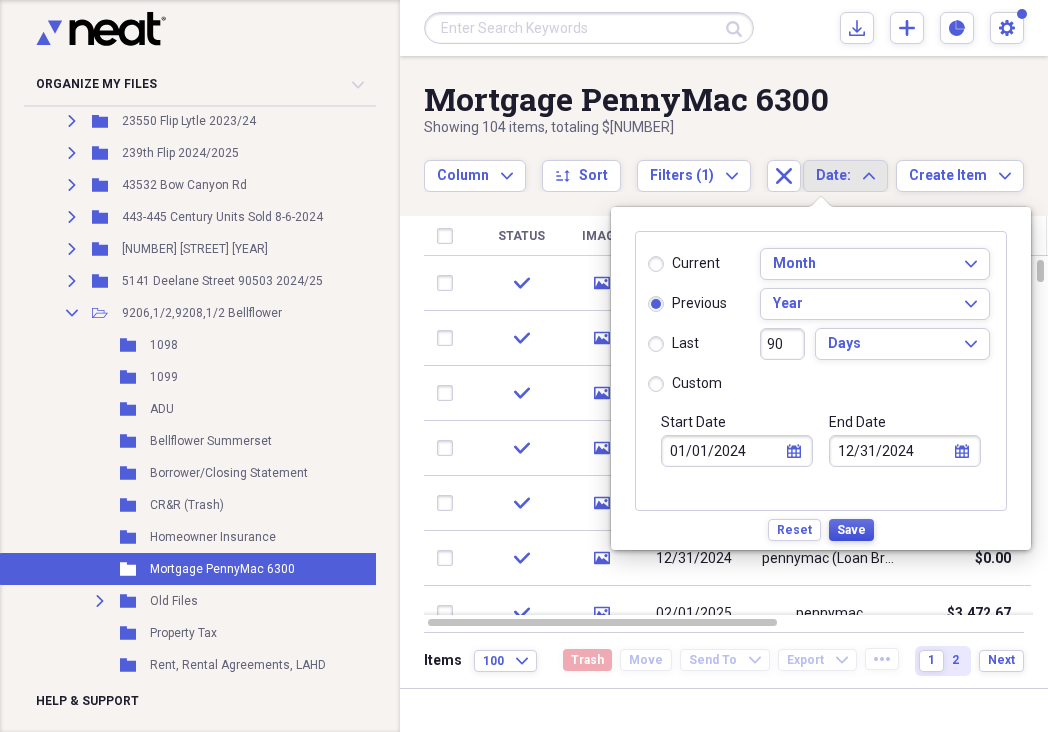 click on "Save" at bounding box center [851, 530] 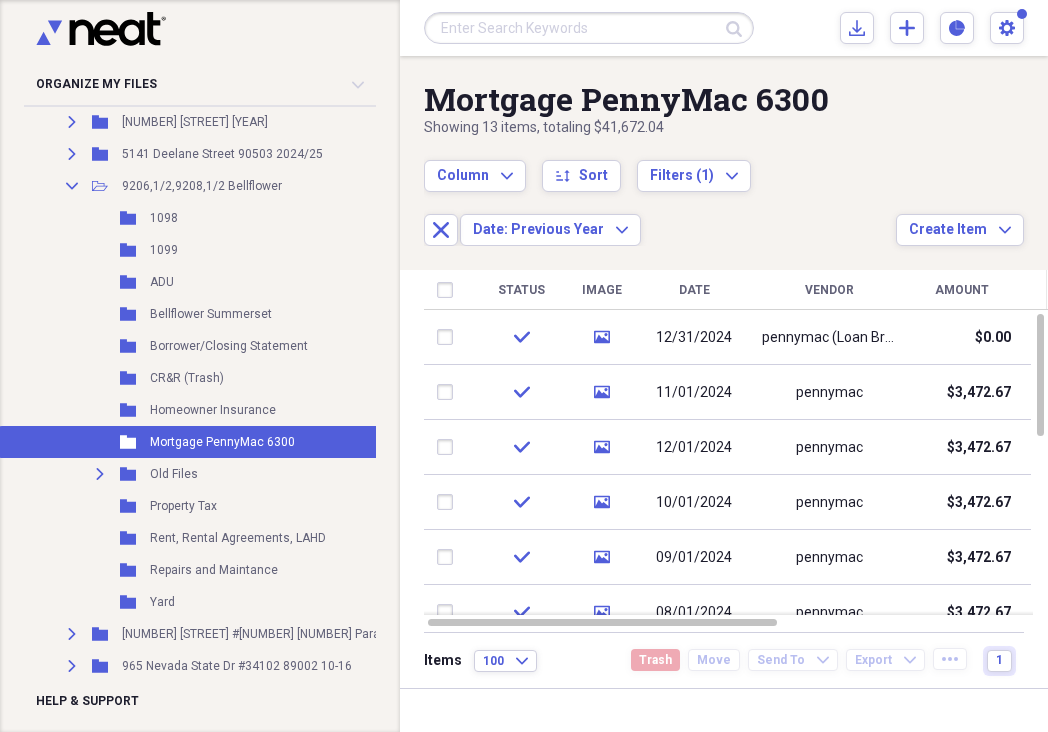 scroll, scrollTop: 720, scrollLeft: 0, axis: vertical 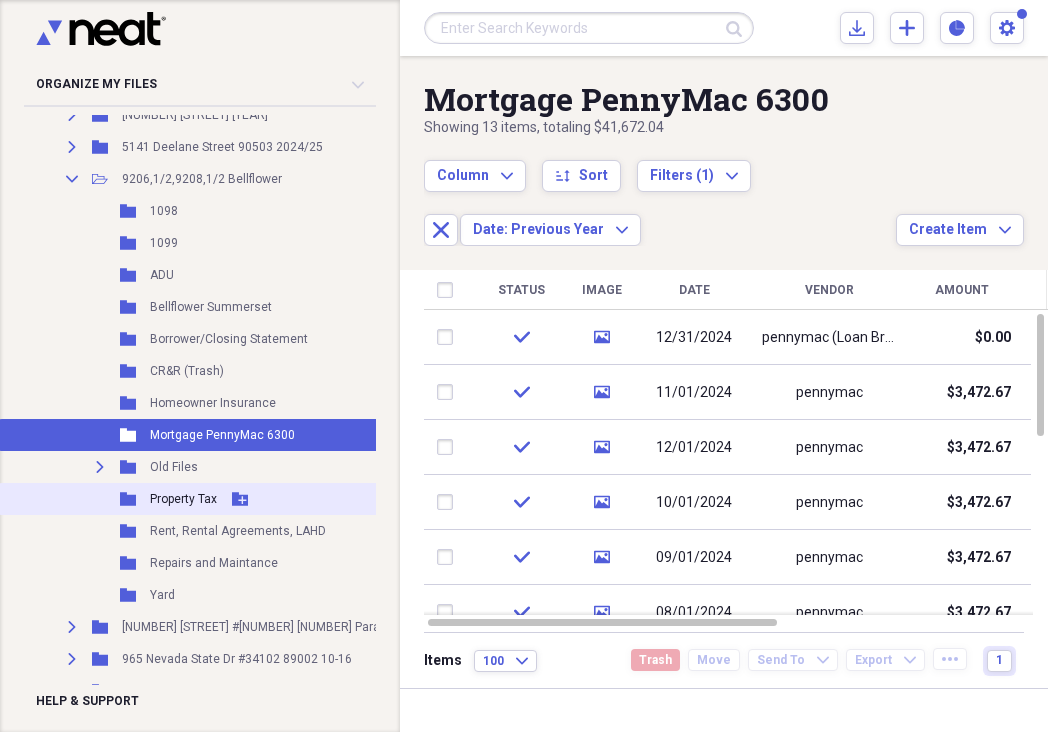 click on "Property Tax" at bounding box center [183, 499] 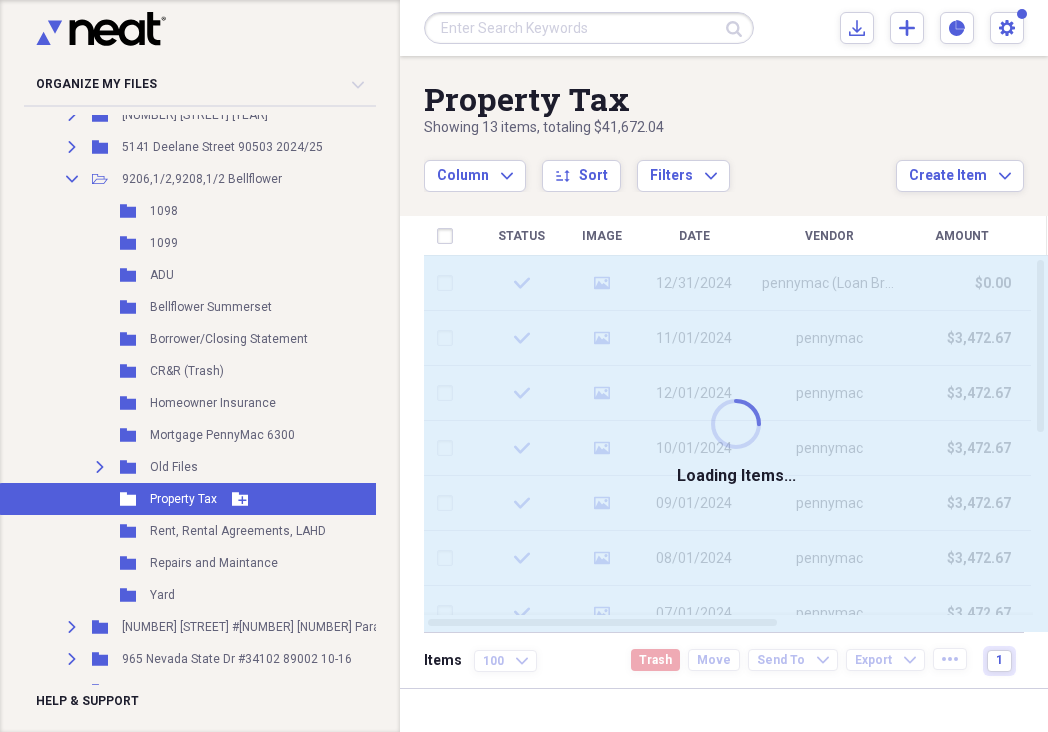 click on "Property Tax" at bounding box center [183, 499] 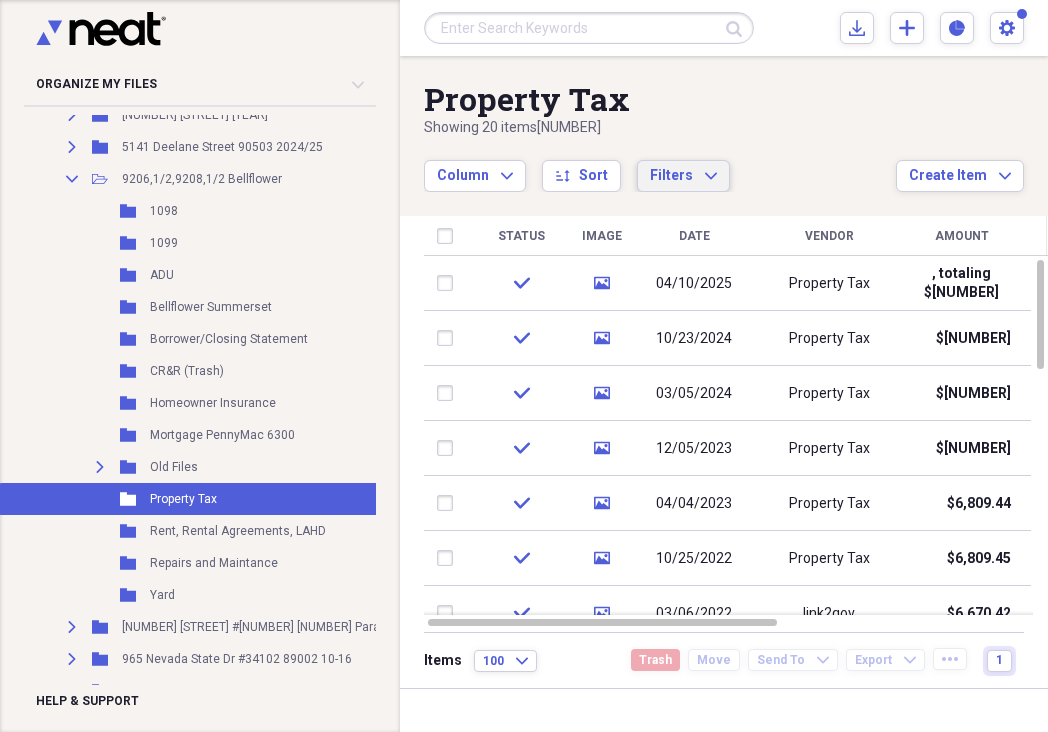 click 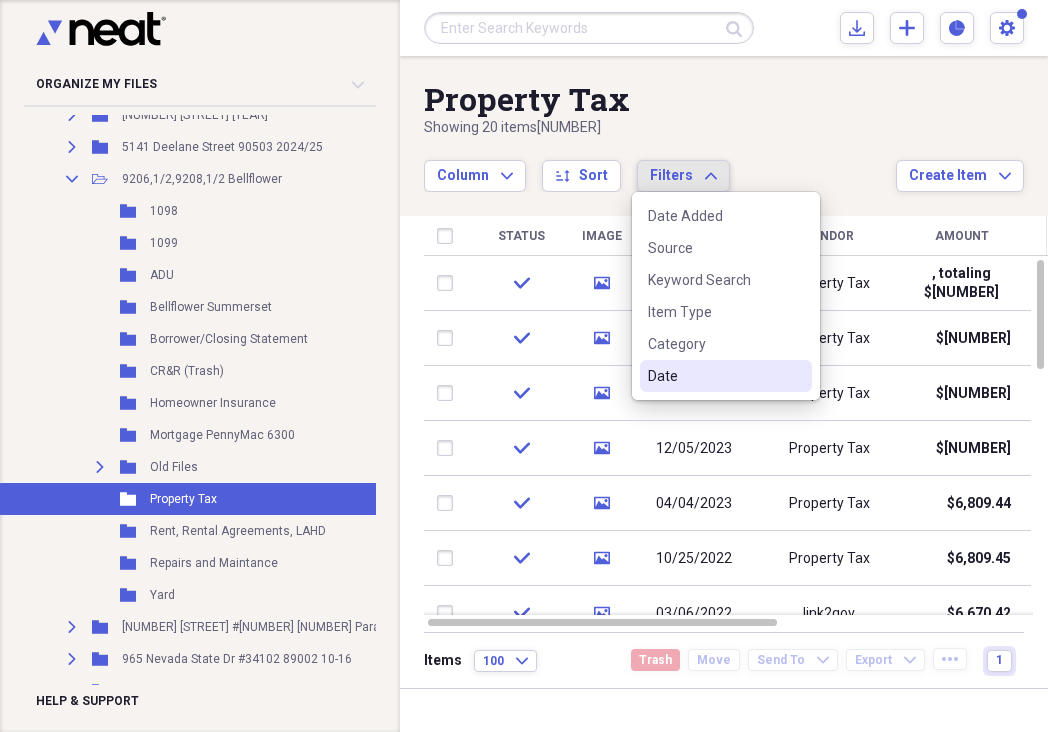 click on "Date" at bounding box center (714, 376) 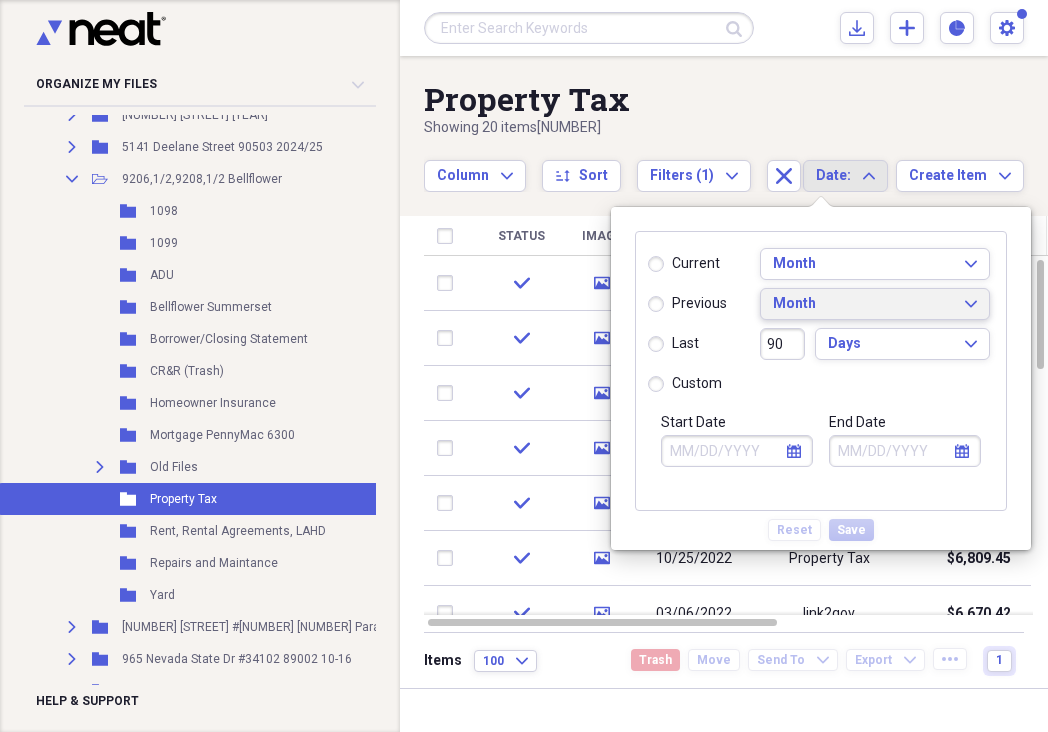 click on "Expand" 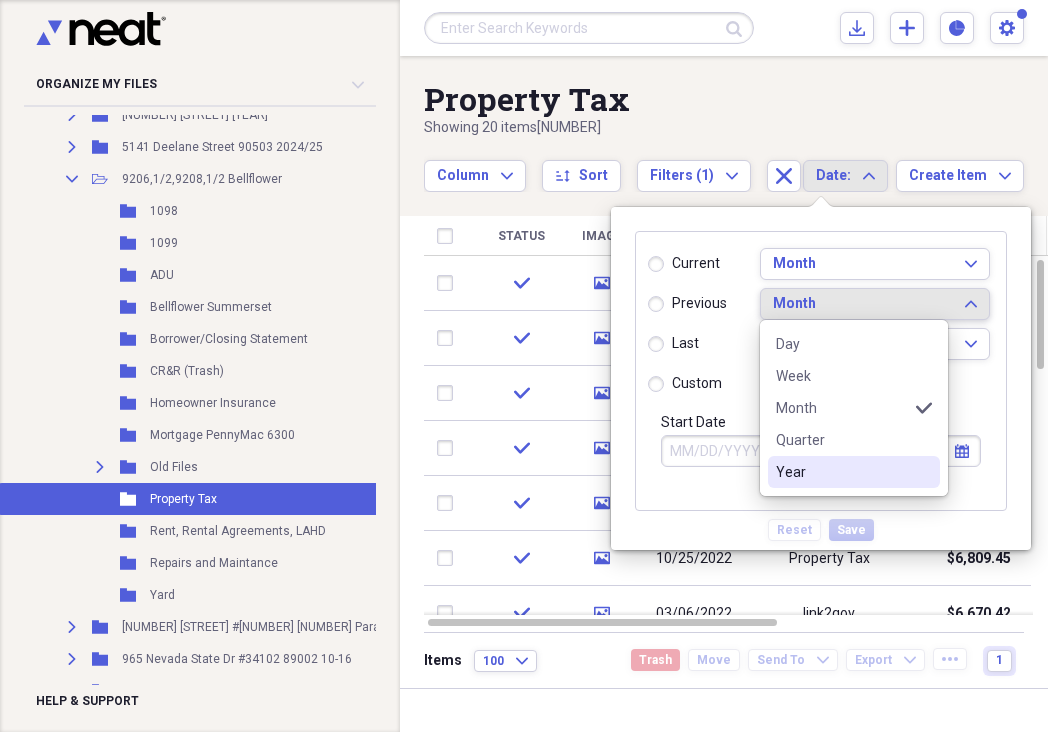 click on "Year" at bounding box center [842, 472] 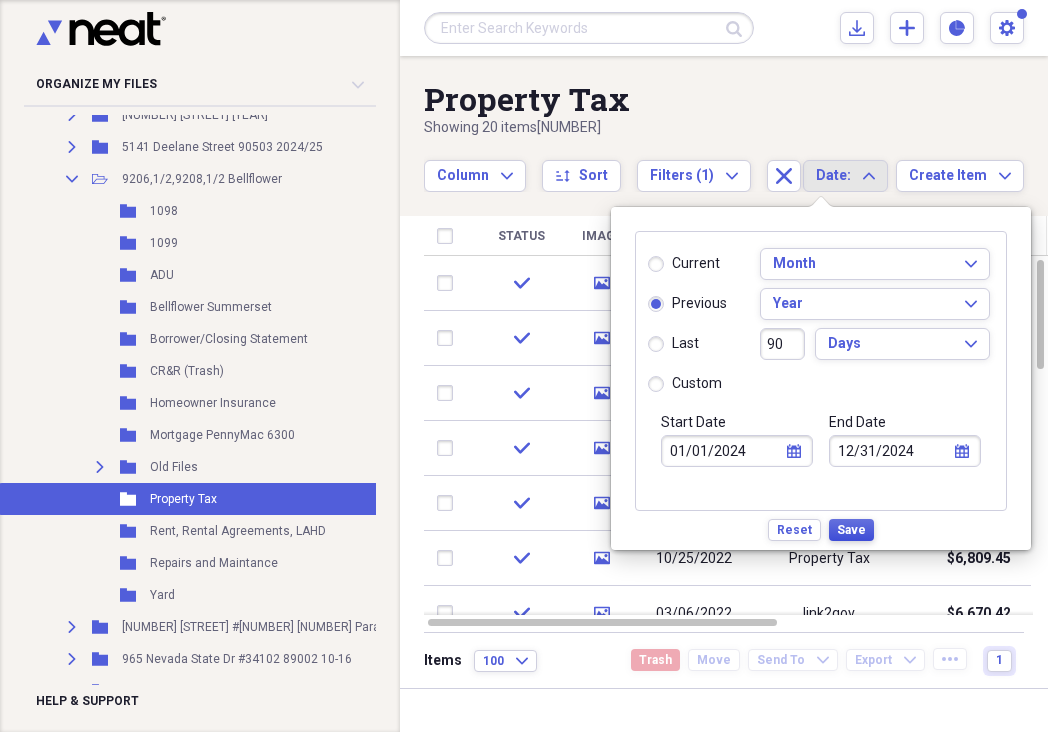 click on "Save" at bounding box center (851, 530) 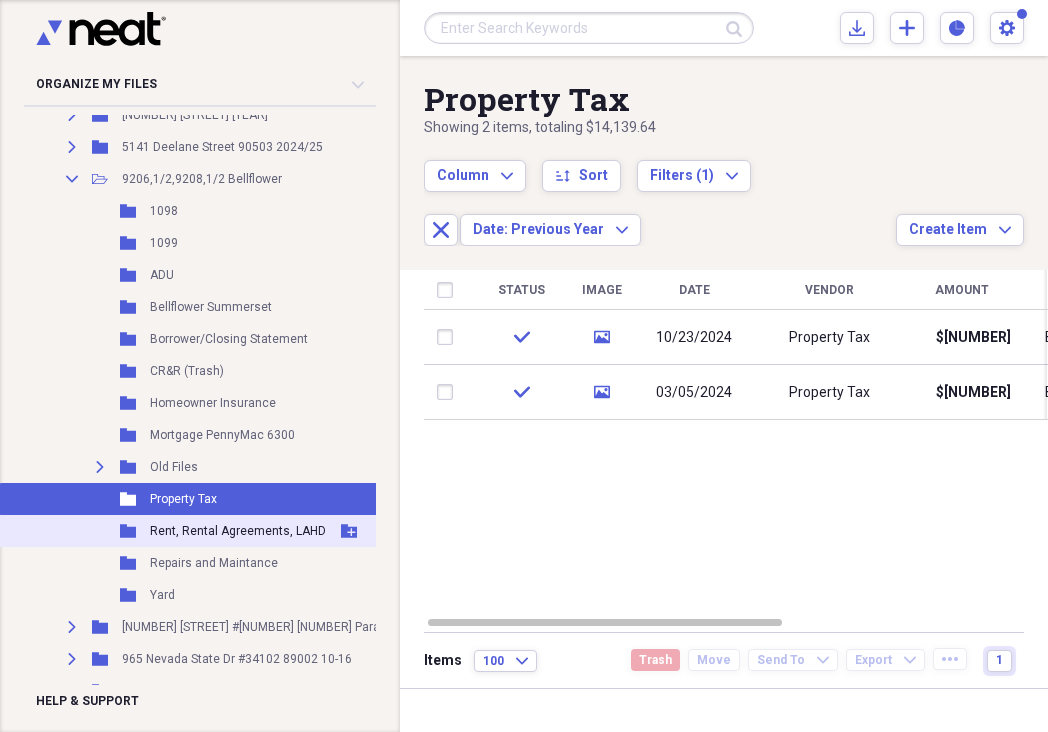 click on "Rent, Rental Agreements, LAHD" at bounding box center (238, 531) 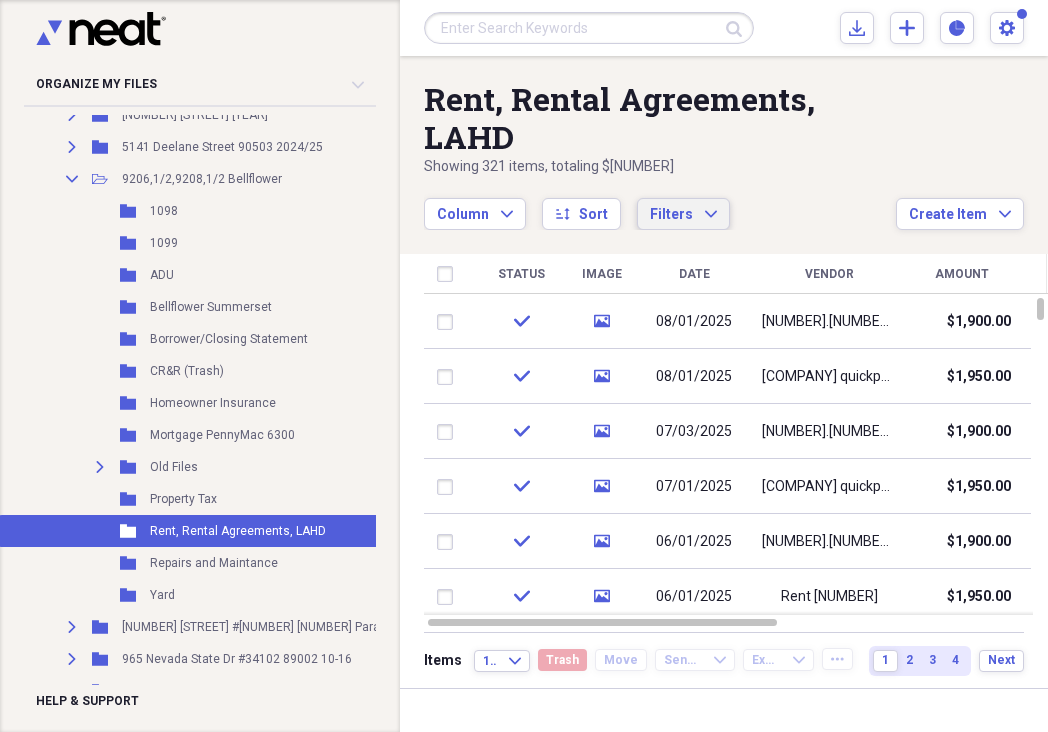 click on "Filters  Expand" at bounding box center (683, 214) 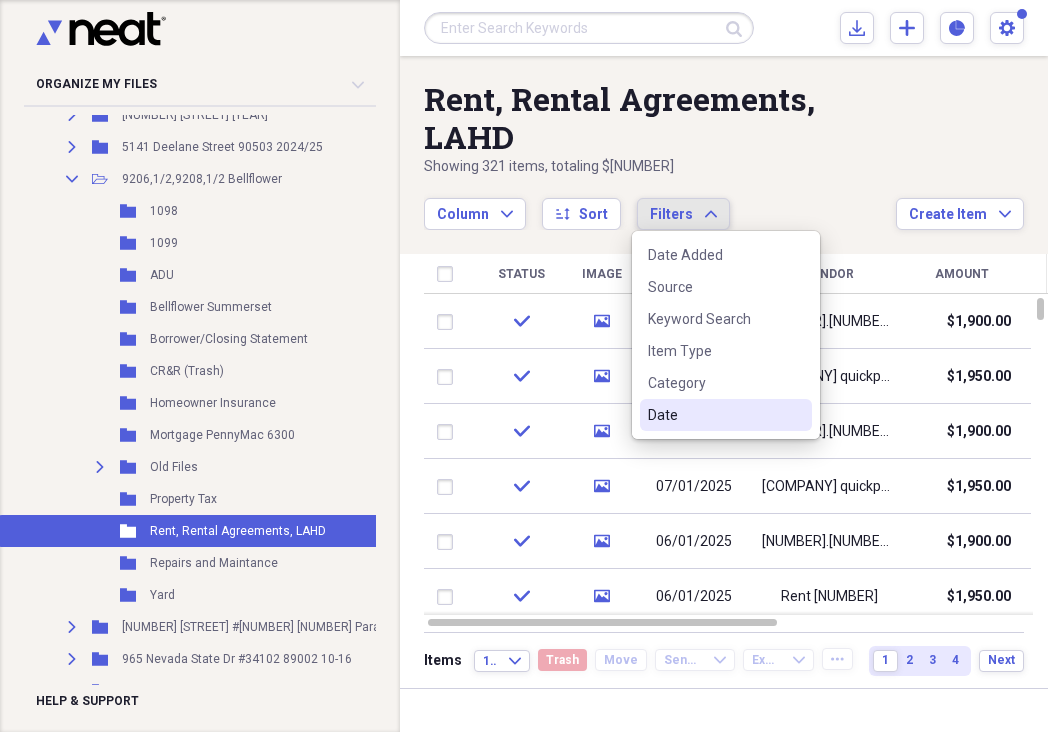 click on "Date" at bounding box center (714, 415) 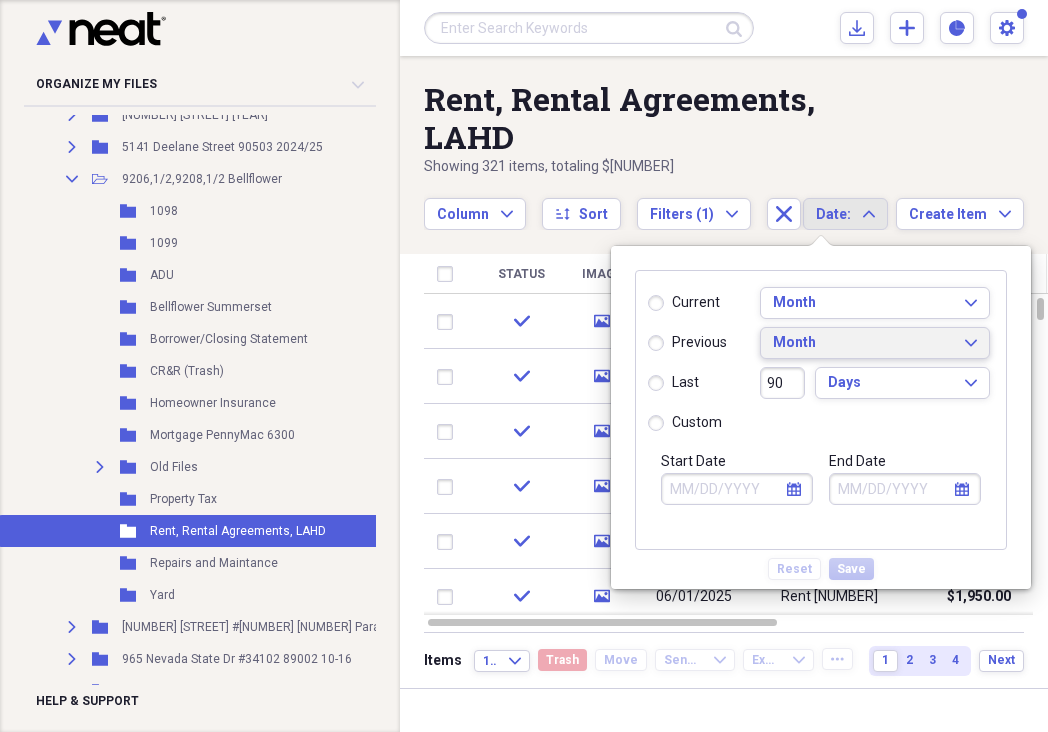 click on "Month Expand" at bounding box center [875, 343] 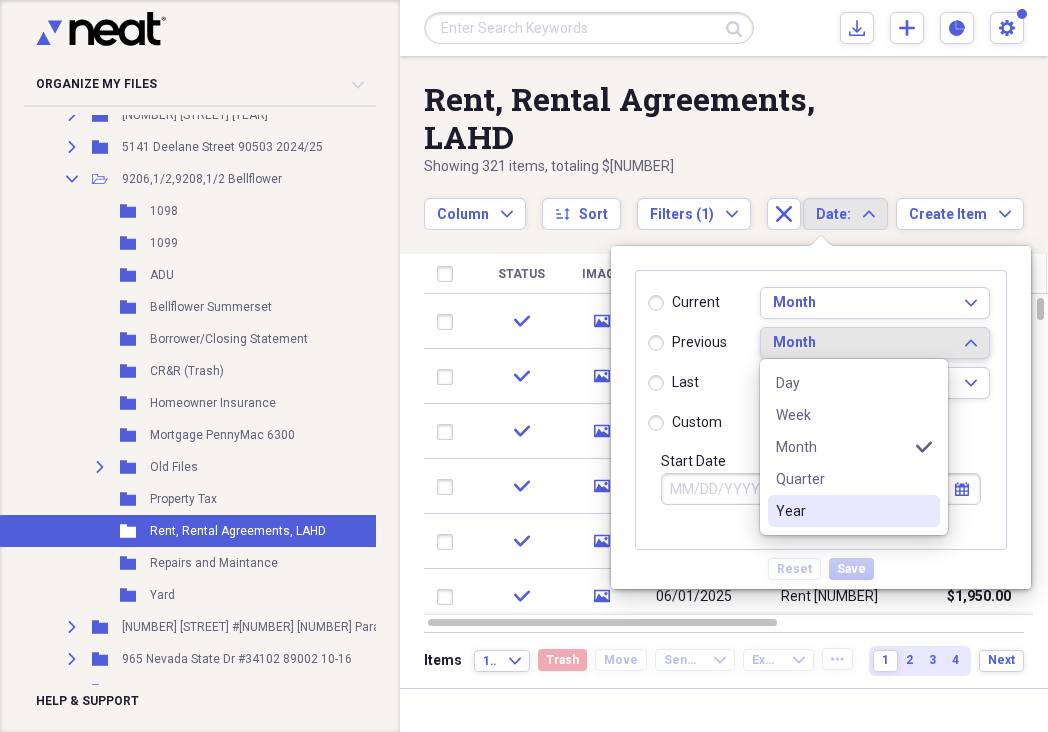 click on "Year" at bounding box center [842, 511] 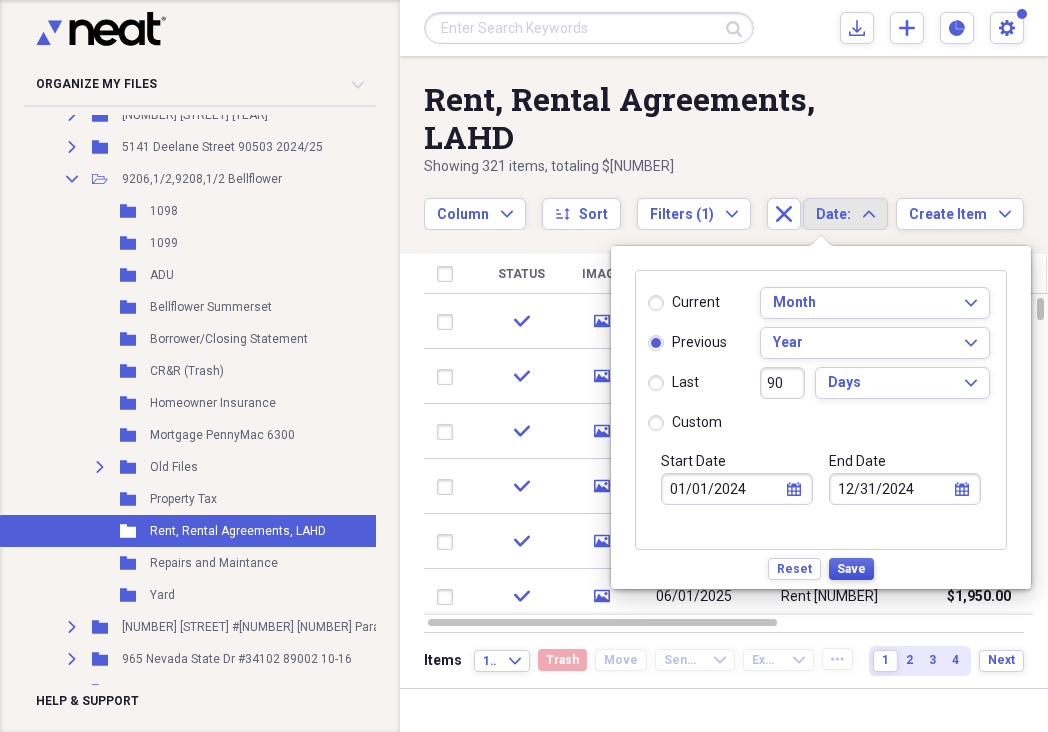 click on "Save" at bounding box center (851, 569) 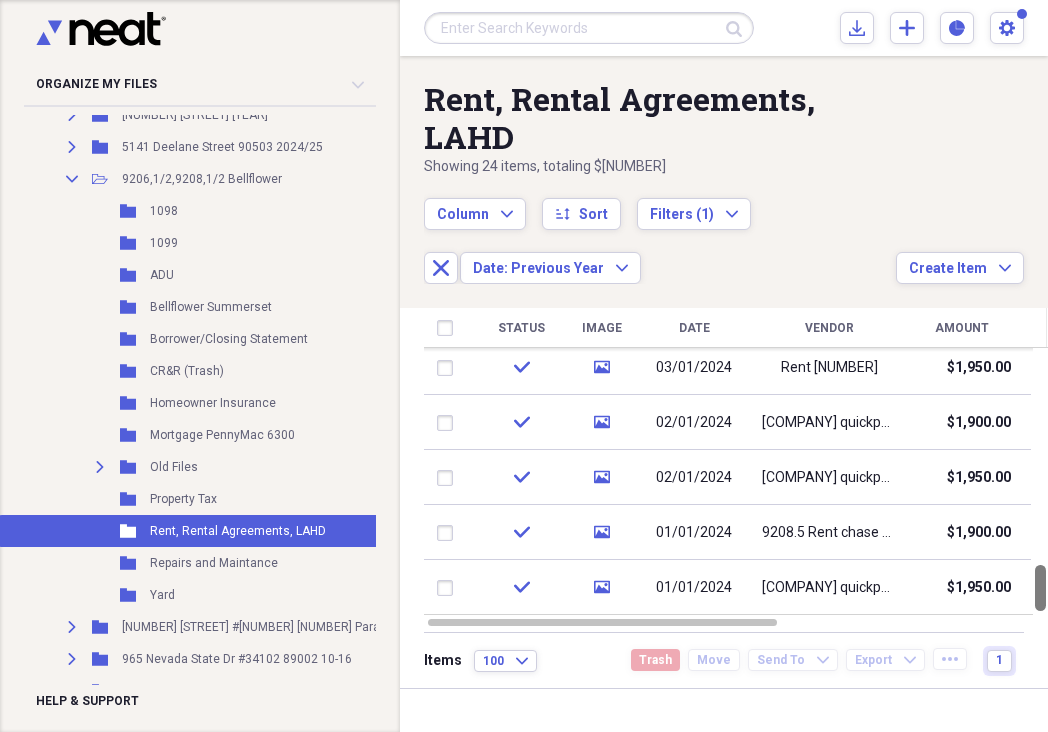 drag, startPoint x: 1041, startPoint y: 365, endPoint x: 1093, endPoint y: 596, distance: 236.78049 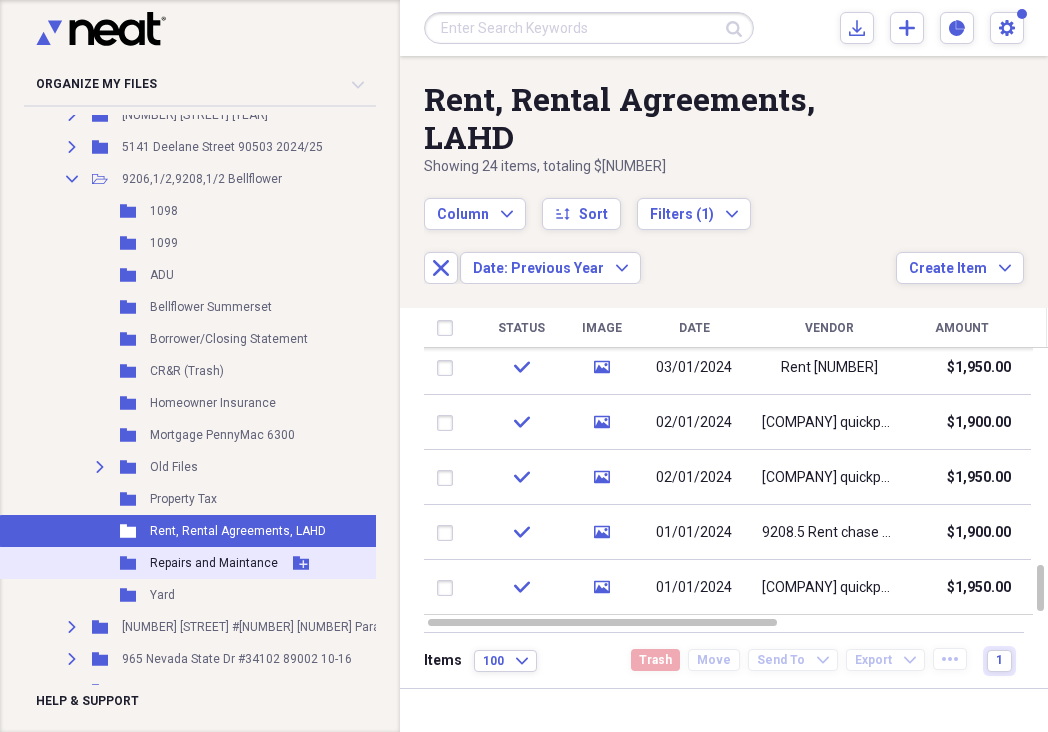 click on "Repairs and Maintance" at bounding box center [214, 563] 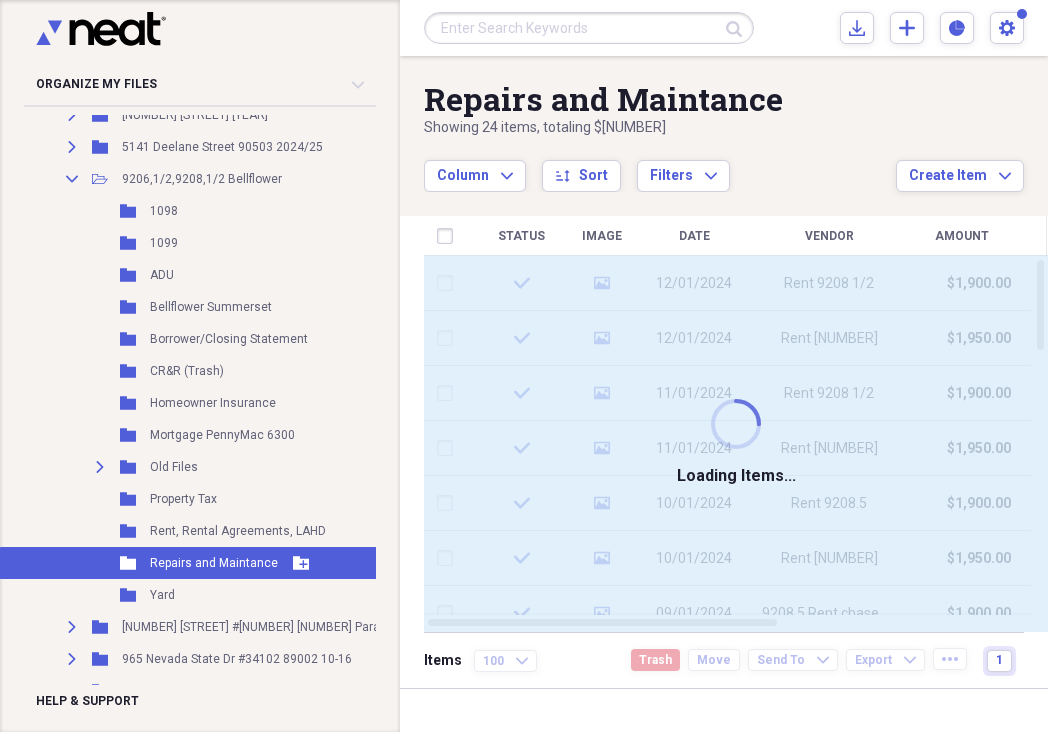 click on "Repairs and Maintance" at bounding box center [214, 563] 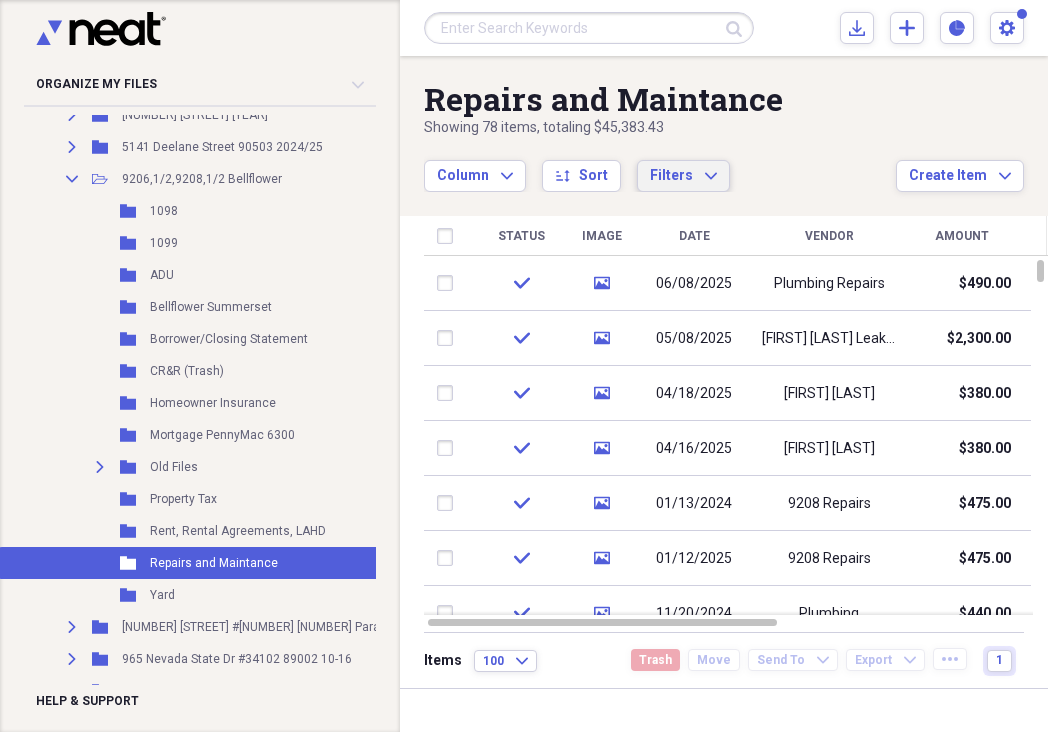 click on "Expand" 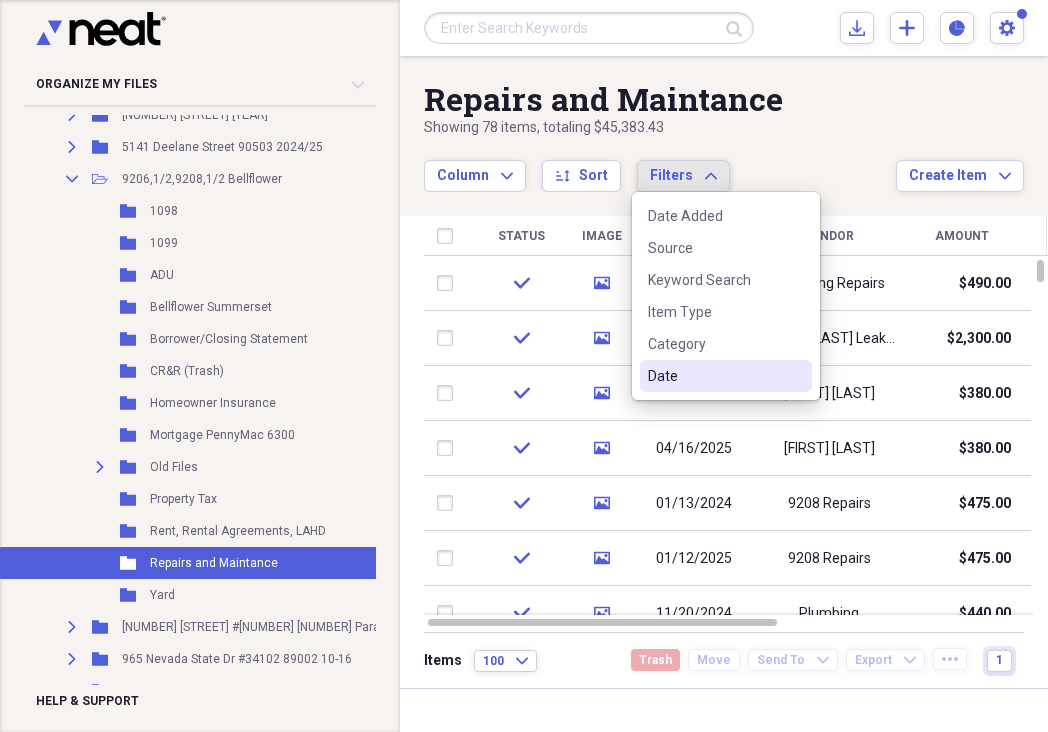 click on "Date" at bounding box center [714, 376] 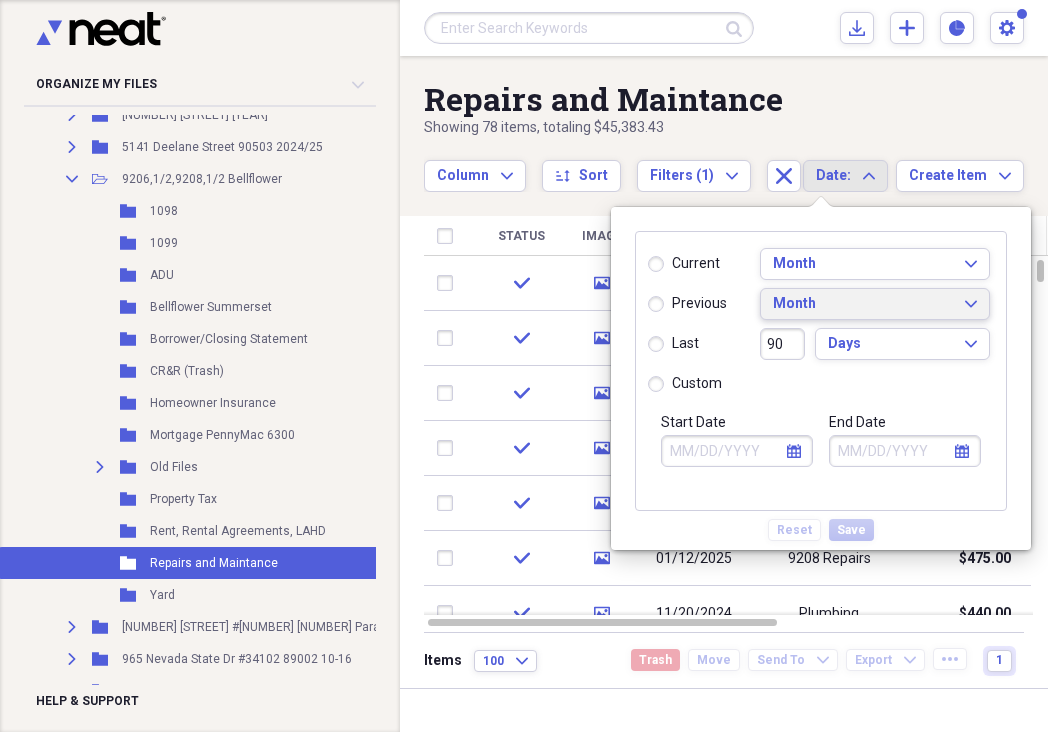 click on "Expand" 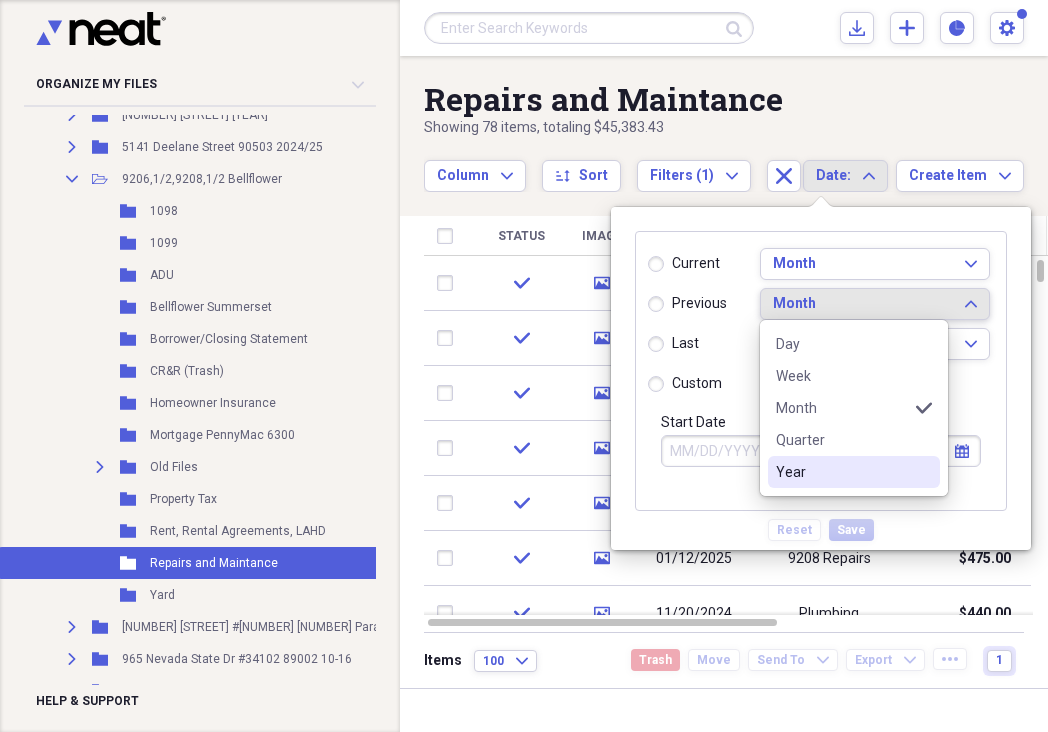 click on "Year" at bounding box center (842, 472) 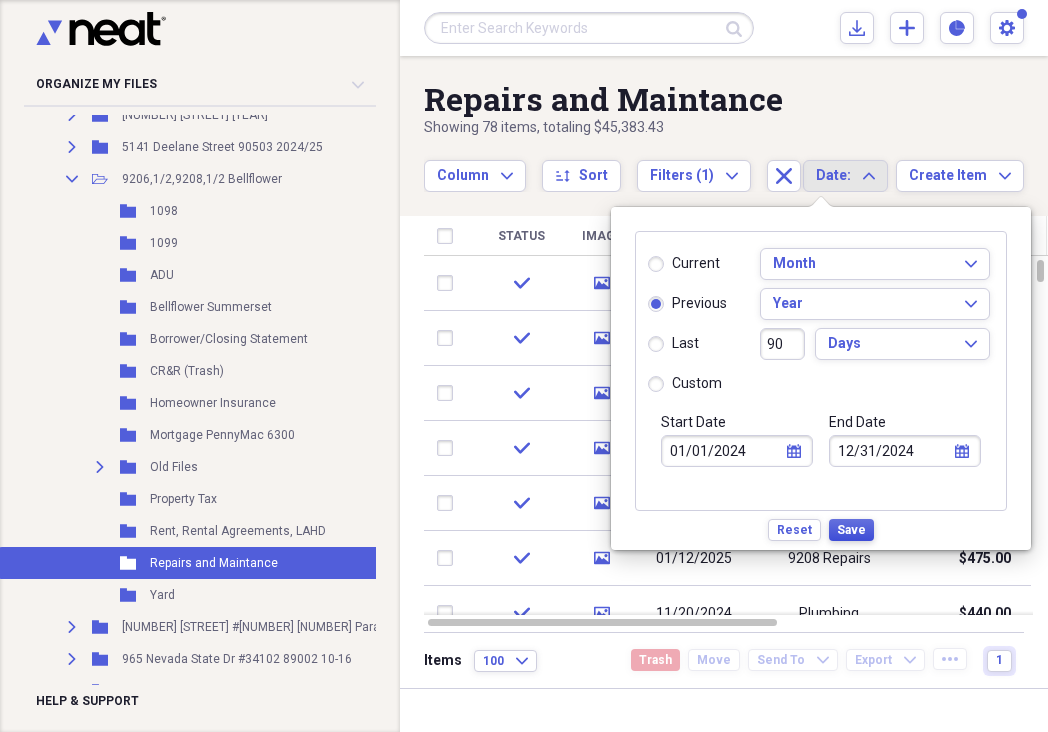 click on "Save" at bounding box center [851, 530] 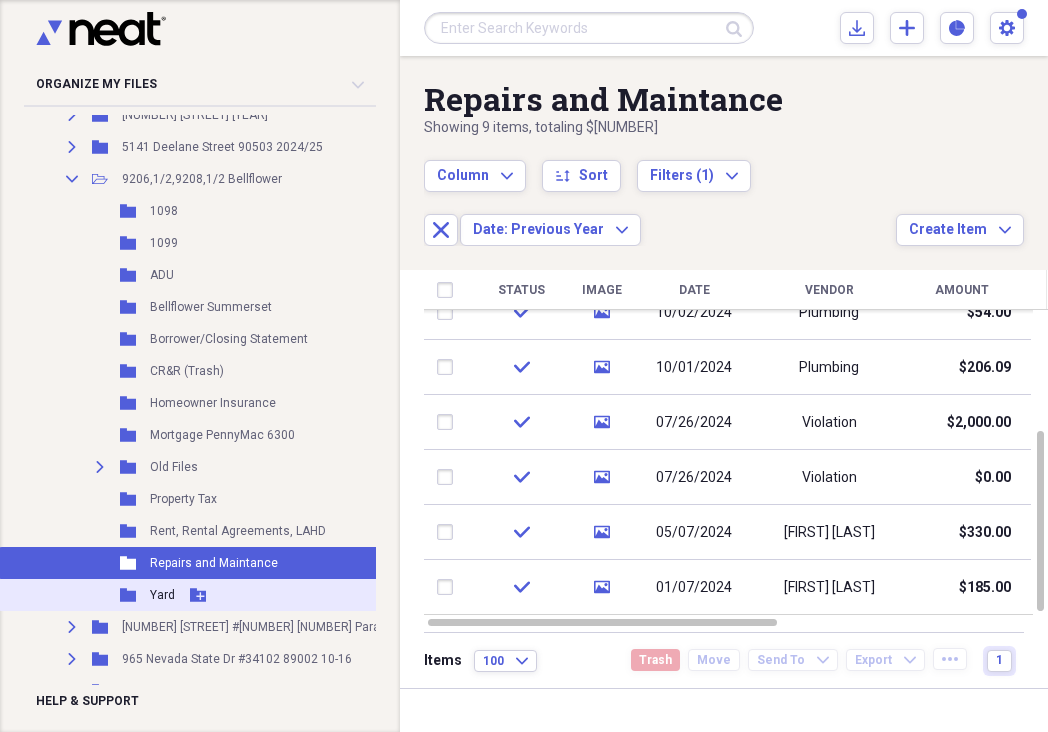 click on "Yard" at bounding box center (162, 595) 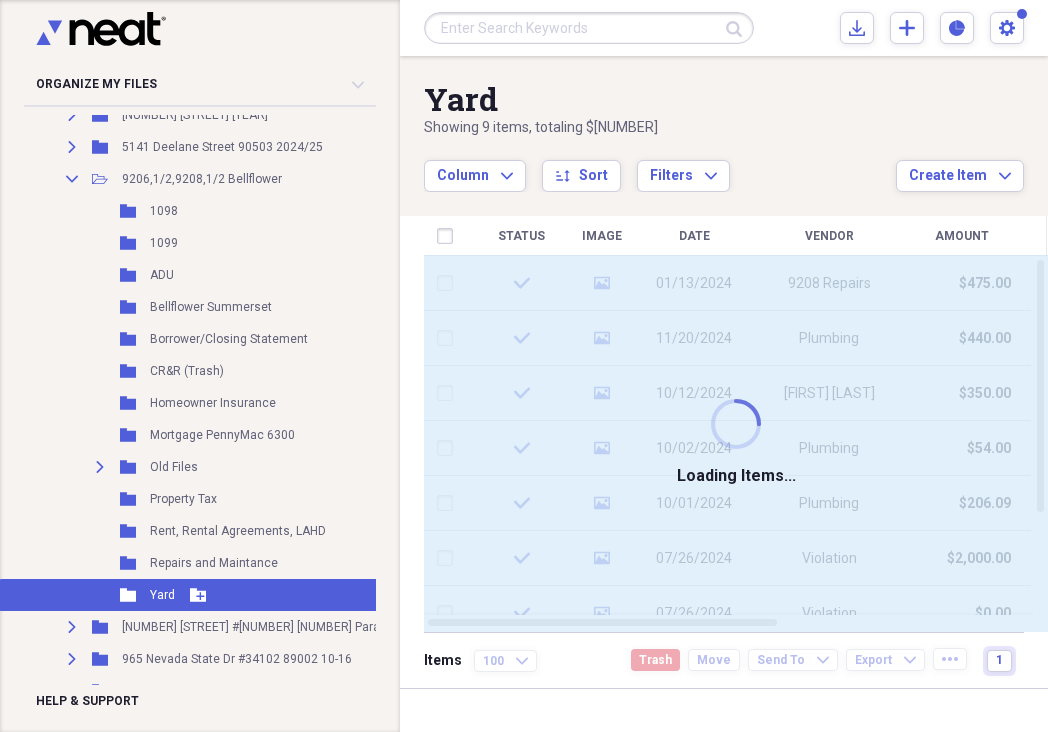 click on "Yard" at bounding box center (162, 595) 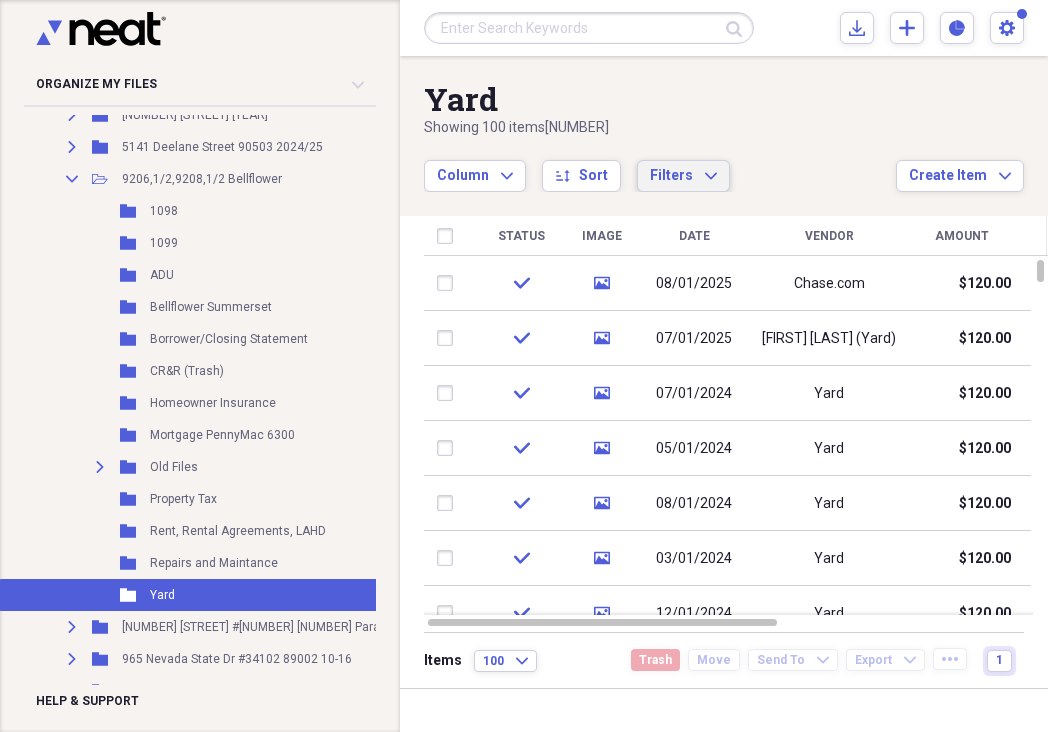 click on "Expand" 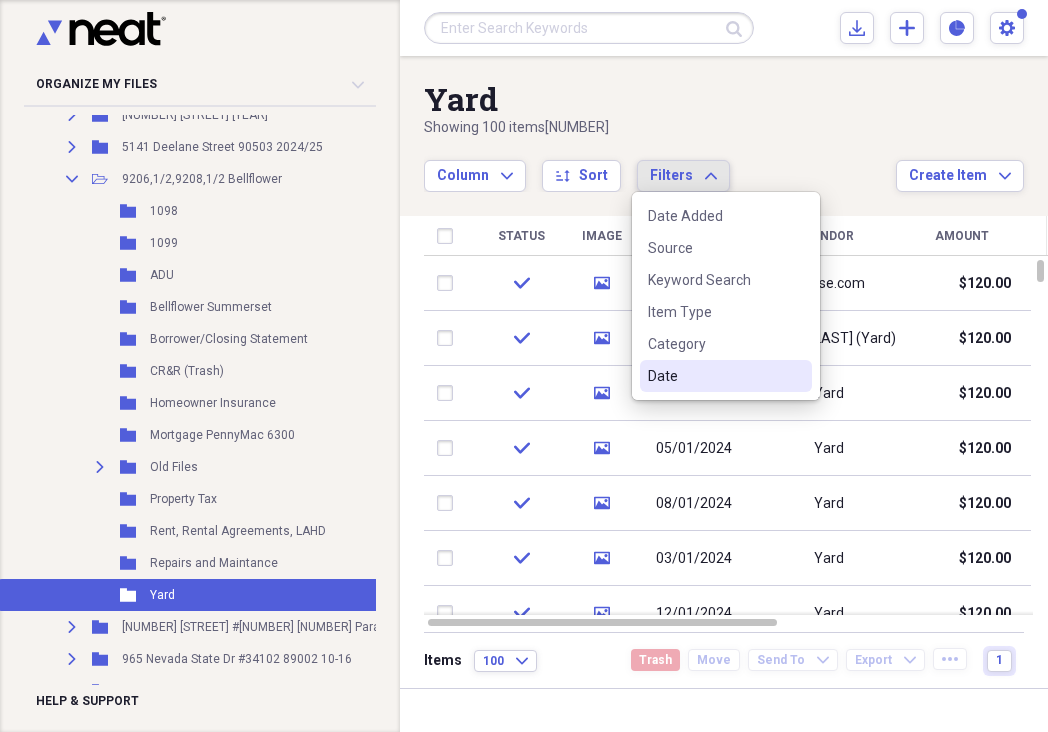 click on "Date" at bounding box center (714, 376) 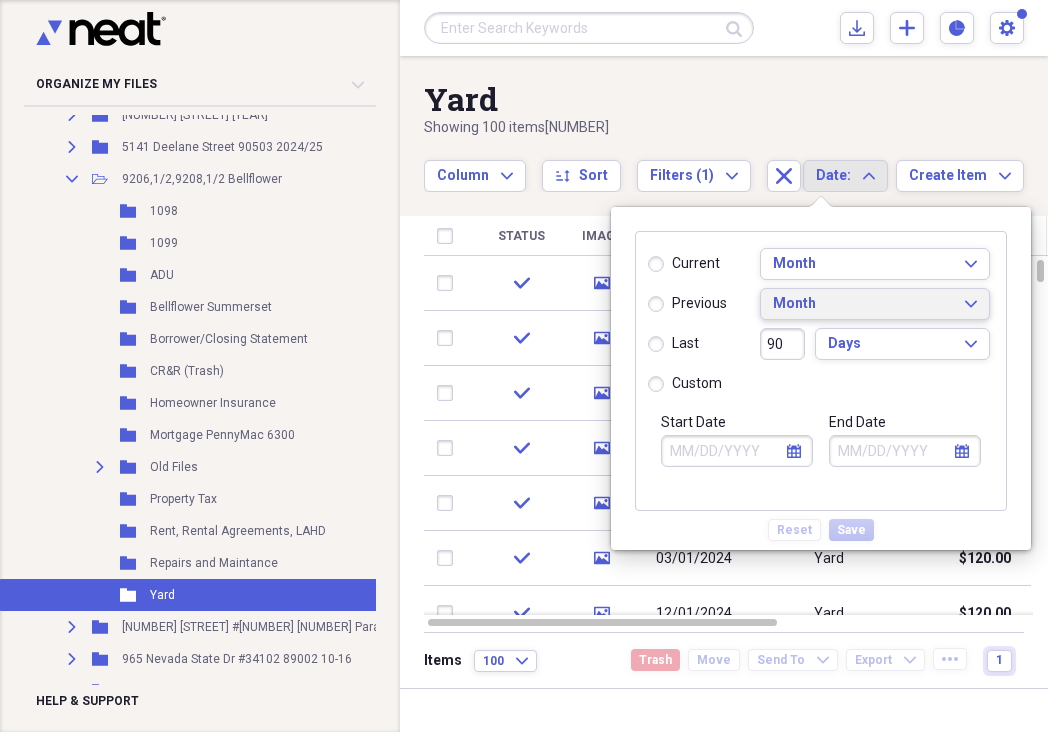 click on "Expand" 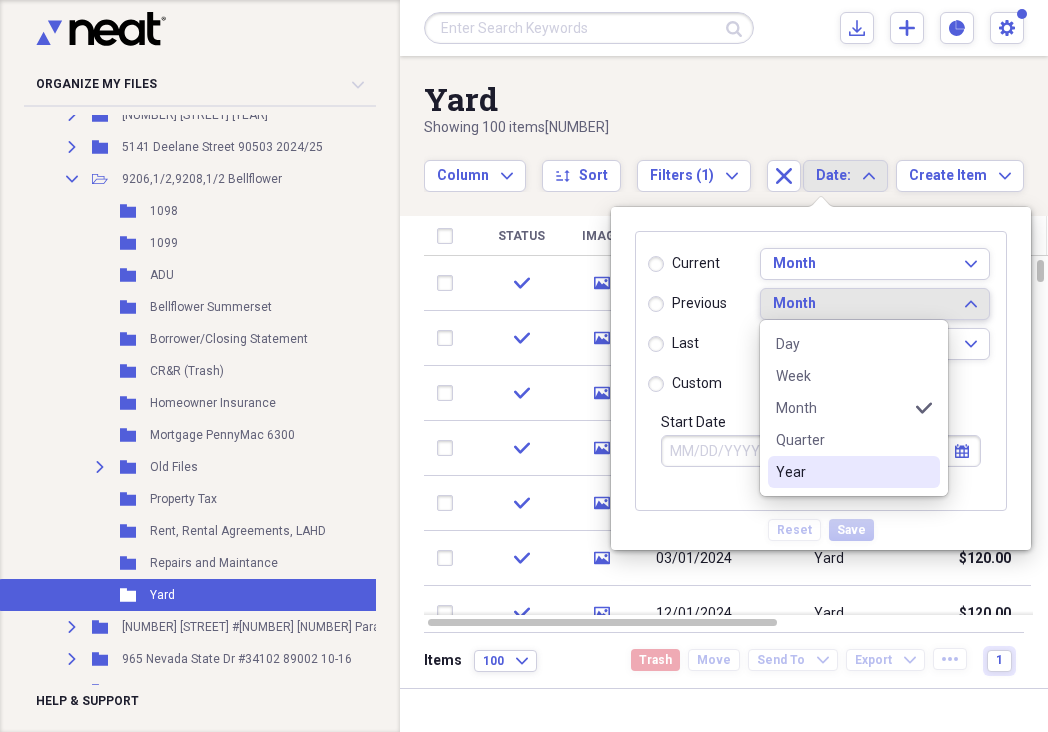 click on "Year" at bounding box center [842, 472] 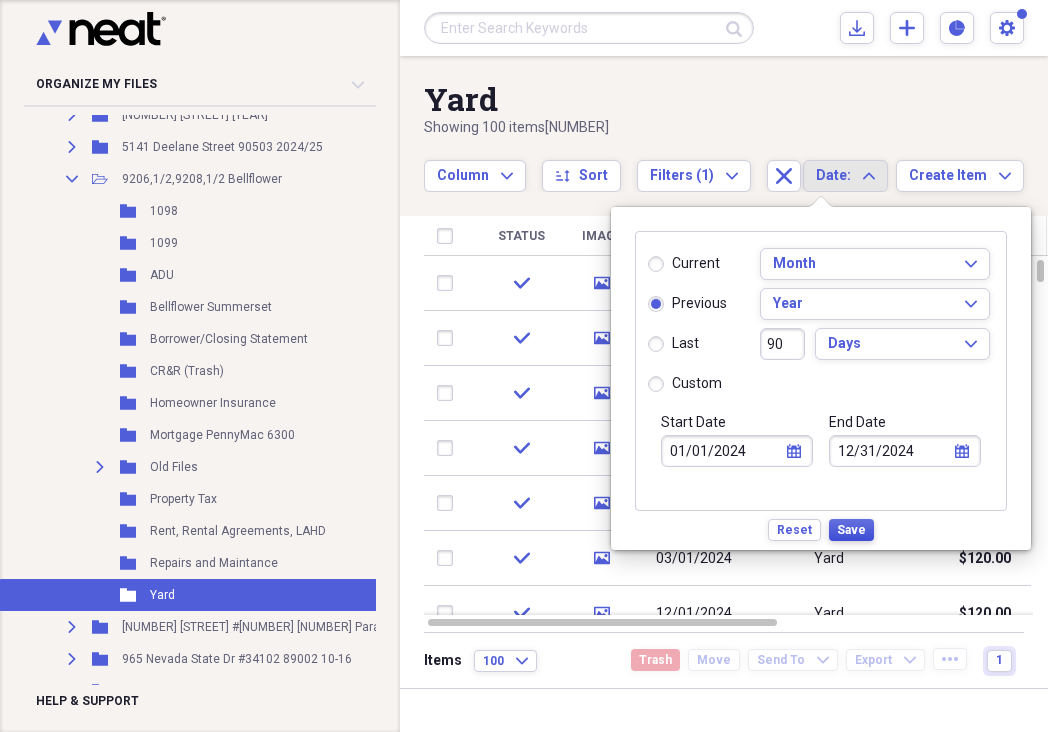 click on "Save" at bounding box center (851, 530) 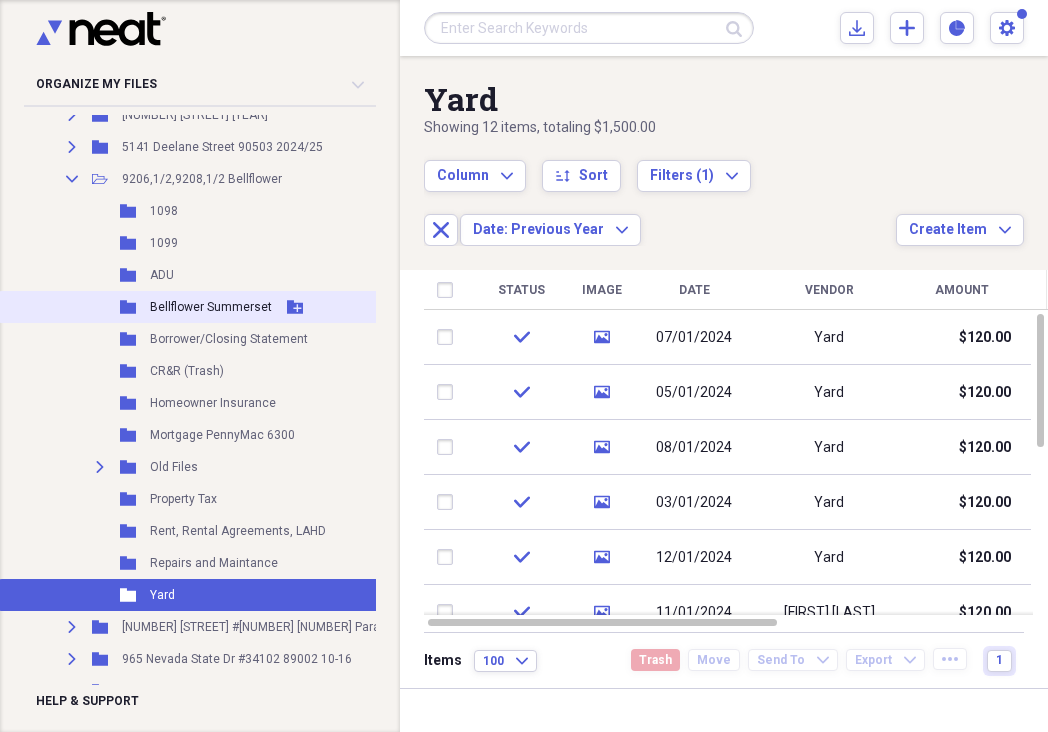 click on "Folder [CITY] Summerset Add Folder" at bounding box center (303, 307) 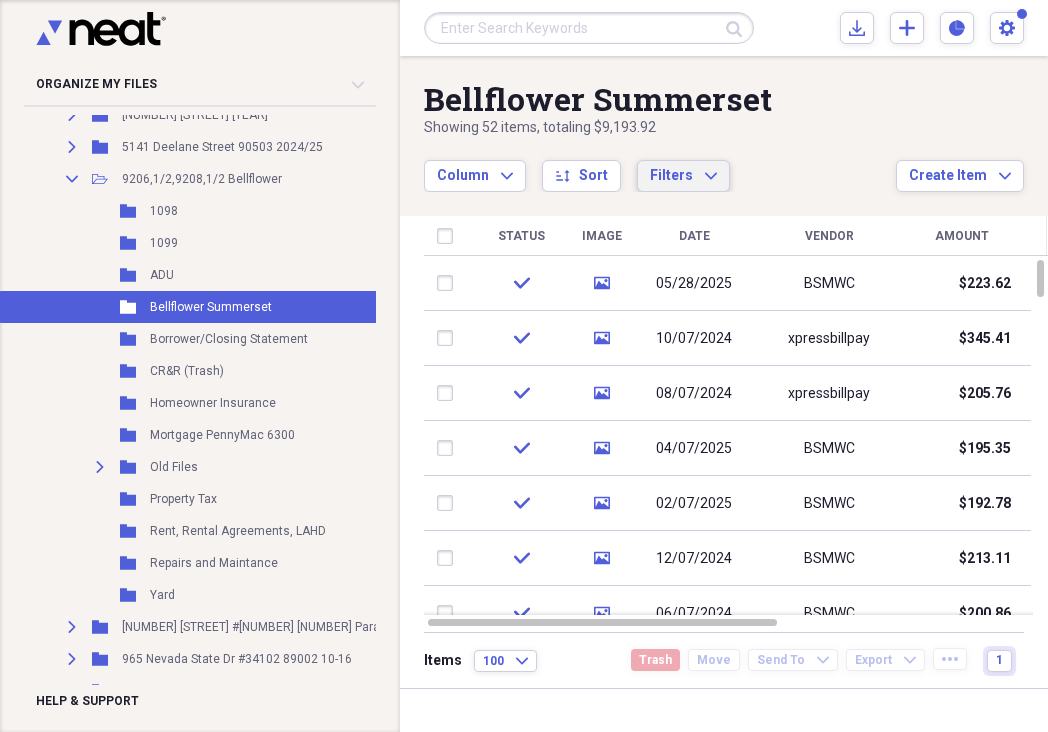 click on "Expand" 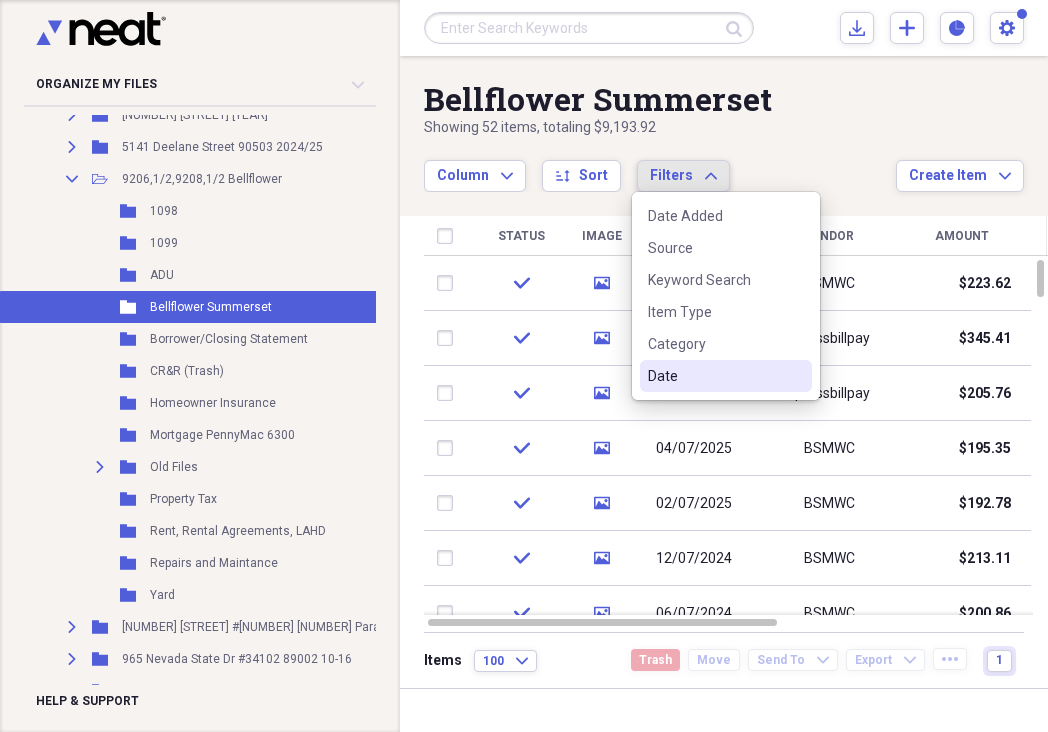 click on "Date" at bounding box center (714, 376) 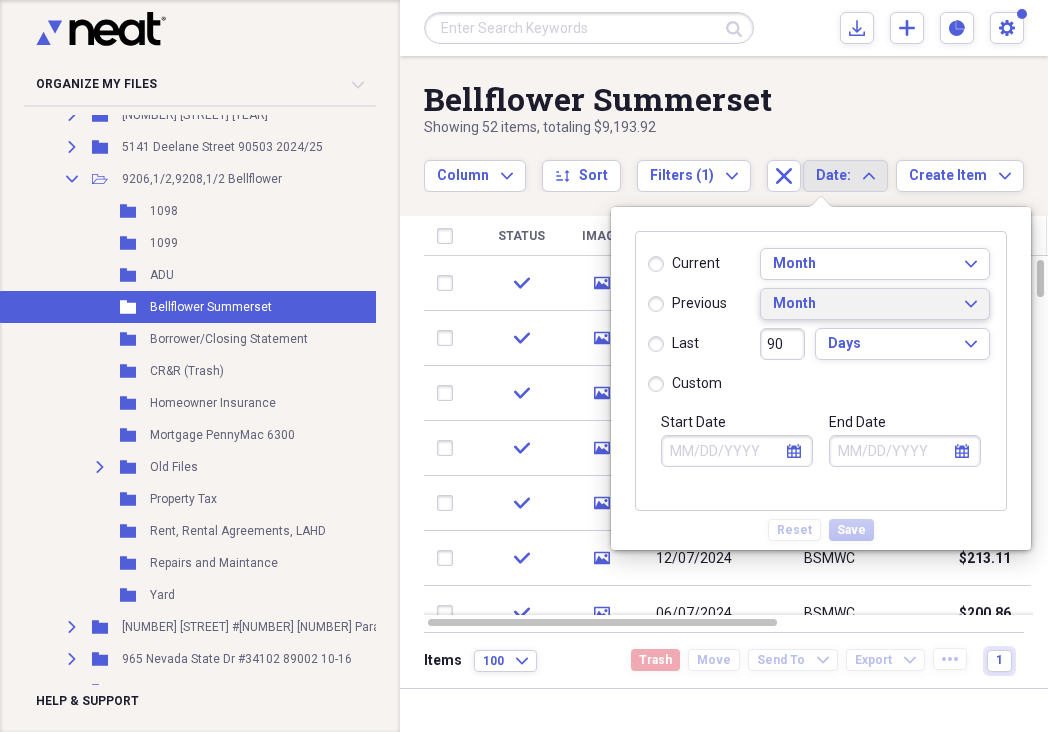 click 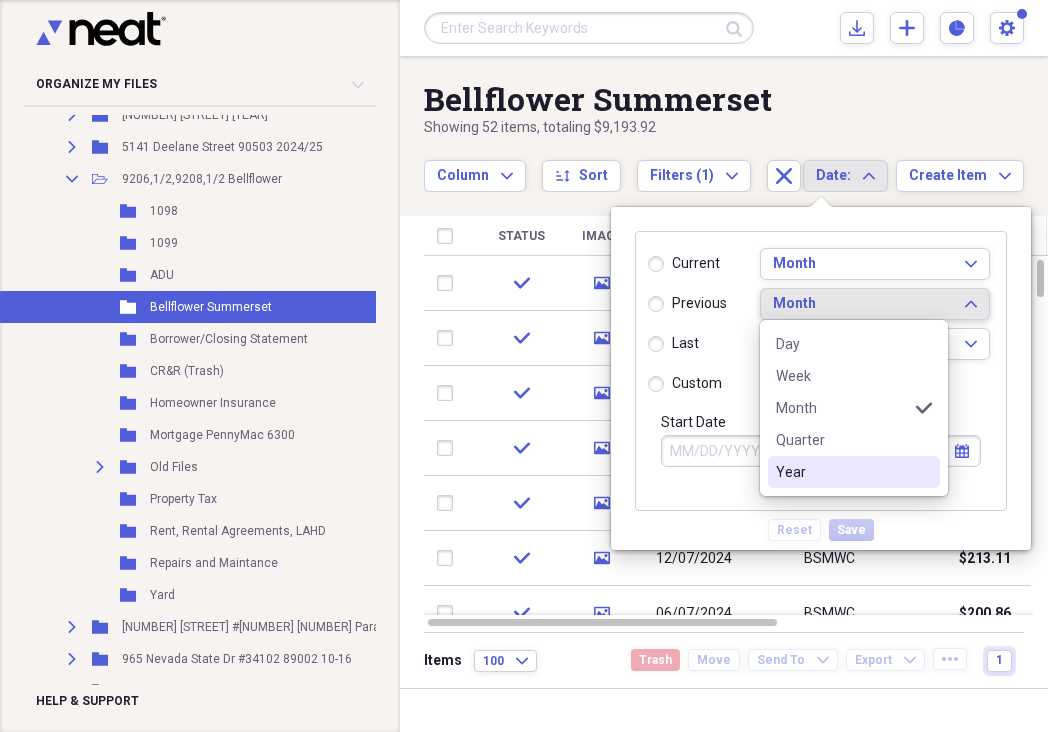 click on "Year" at bounding box center (854, 472) 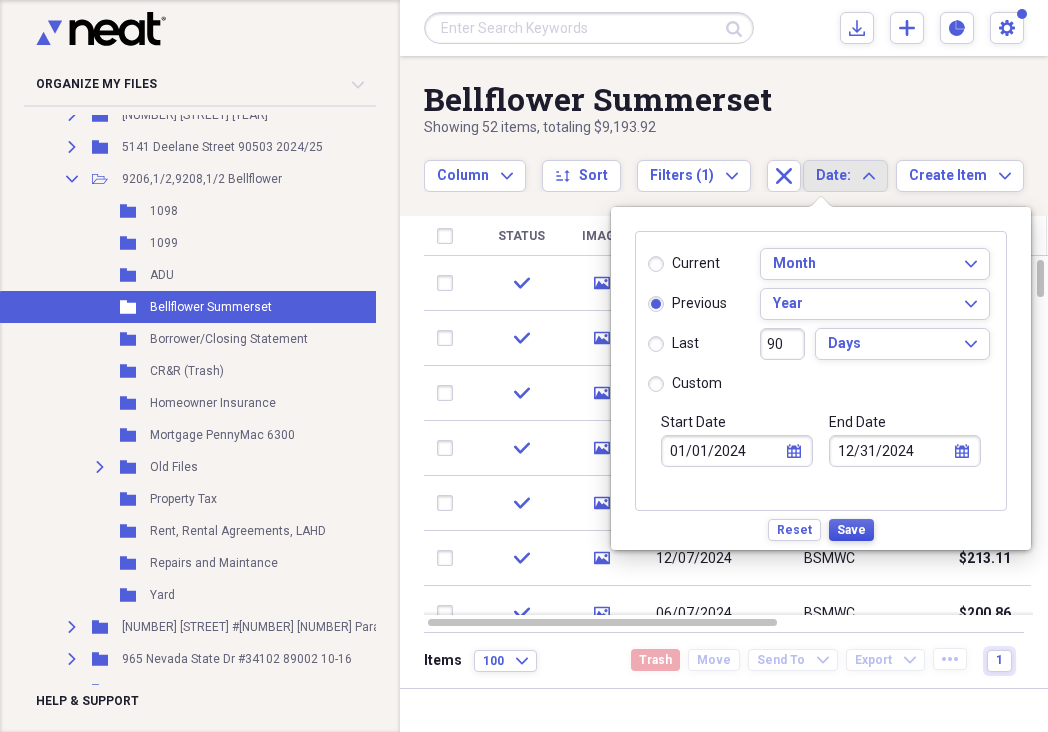 click on "Save" at bounding box center (851, 530) 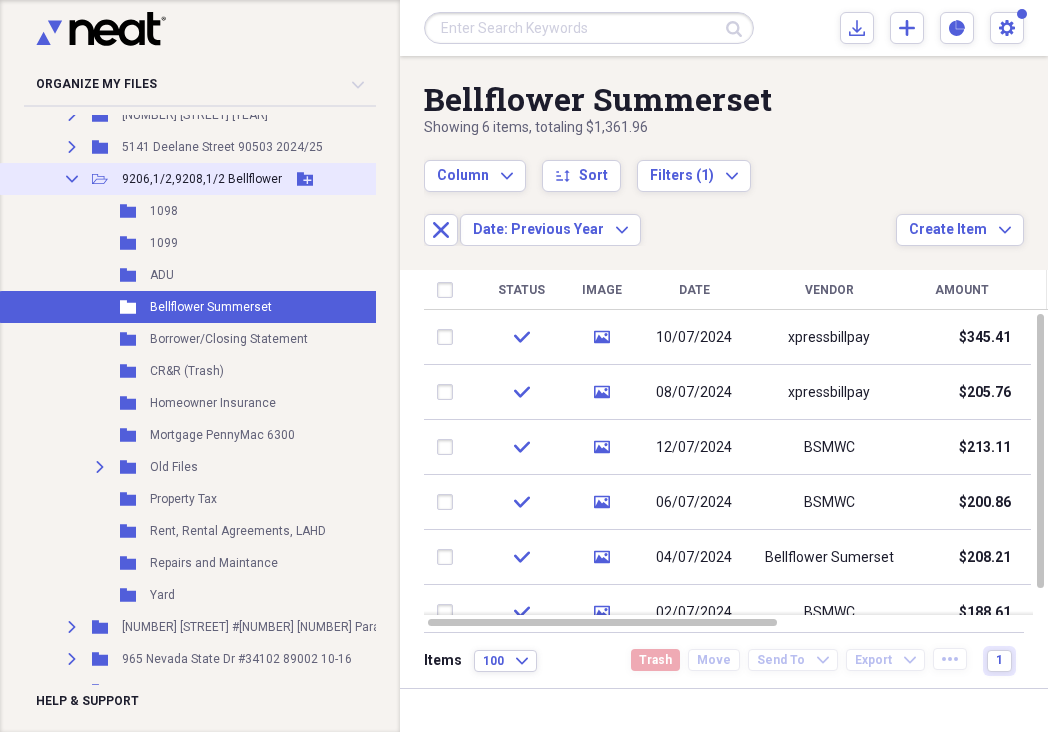 click on "Collapse" 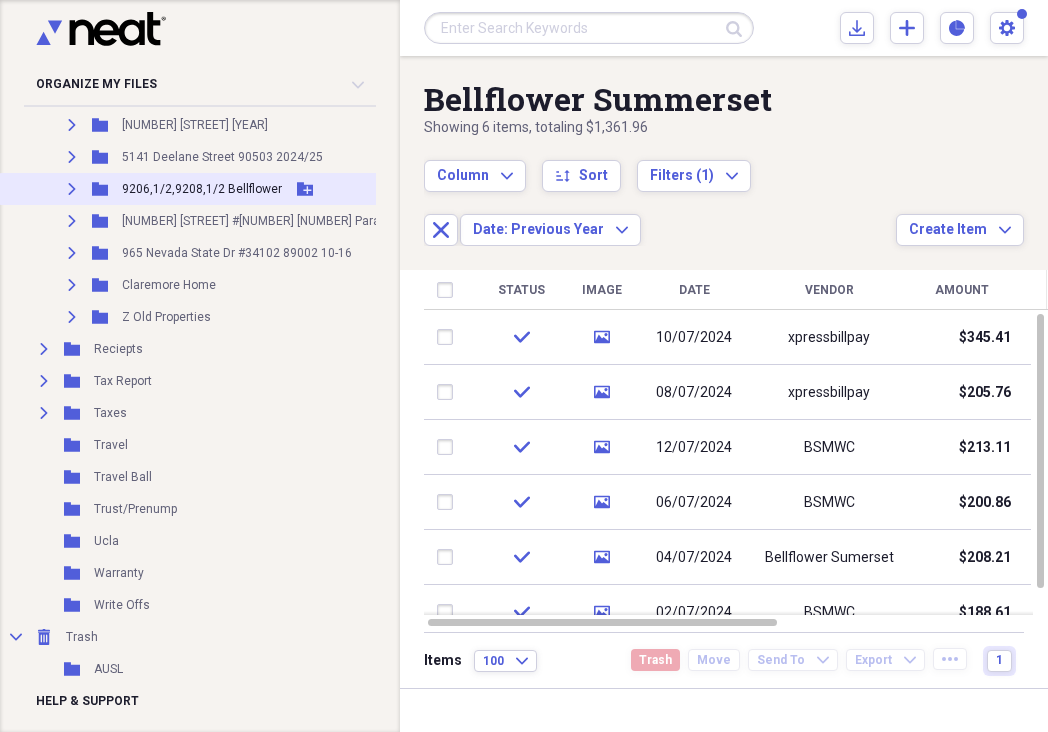 scroll, scrollTop: 709, scrollLeft: 0, axis: vertical 